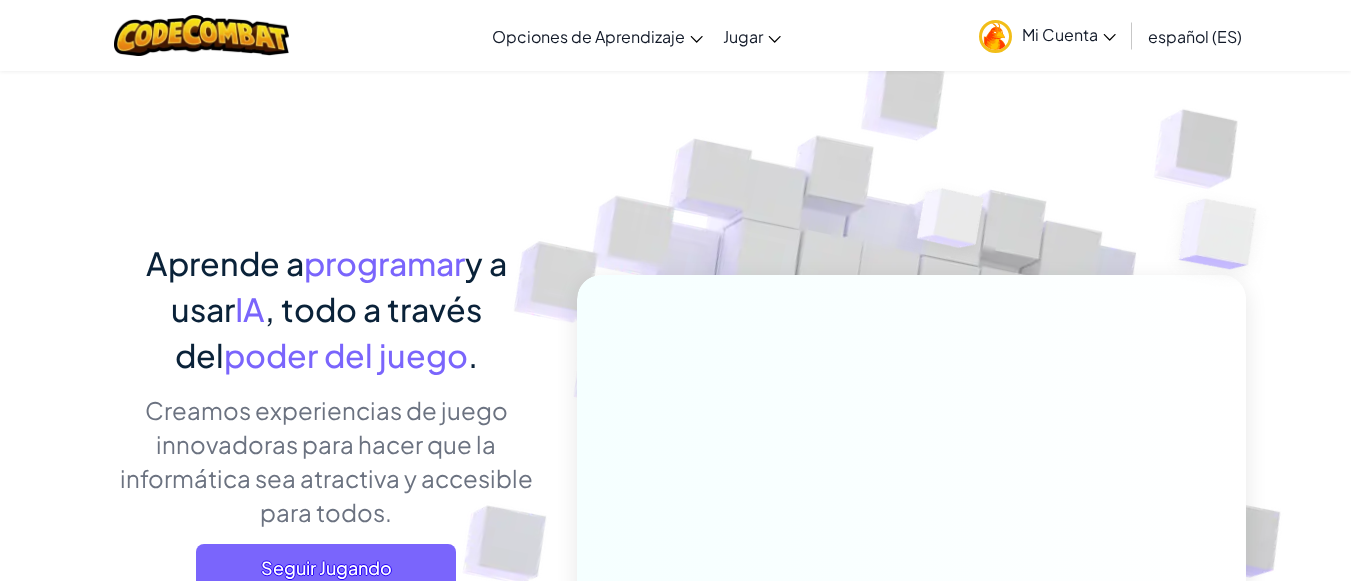 scroll, scrollTop: 0, scrollLeft: 0, axis: both 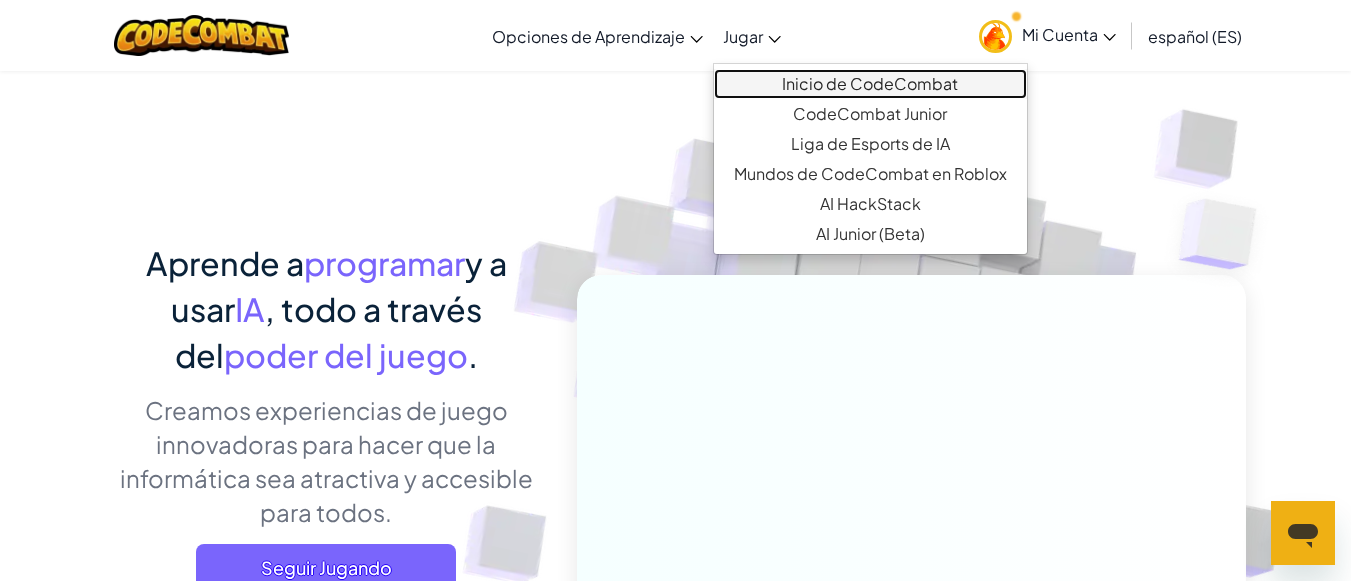 click on "Inicio de CodeCombat" at bounding box center (870, 84) 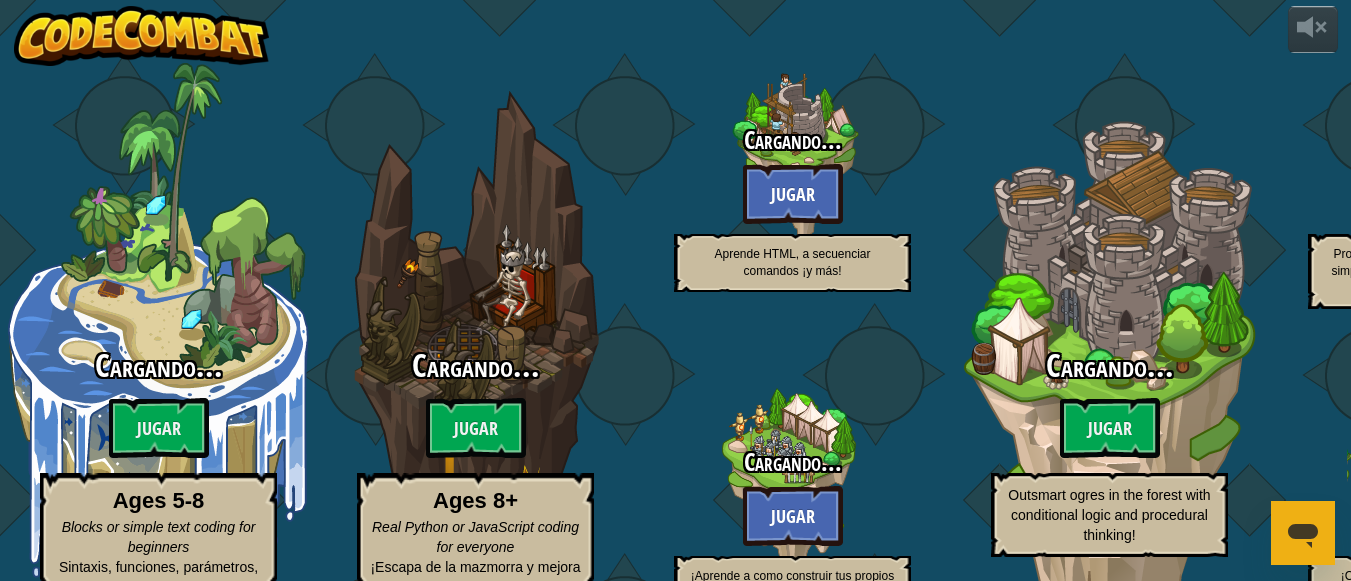 select on "es-ES" 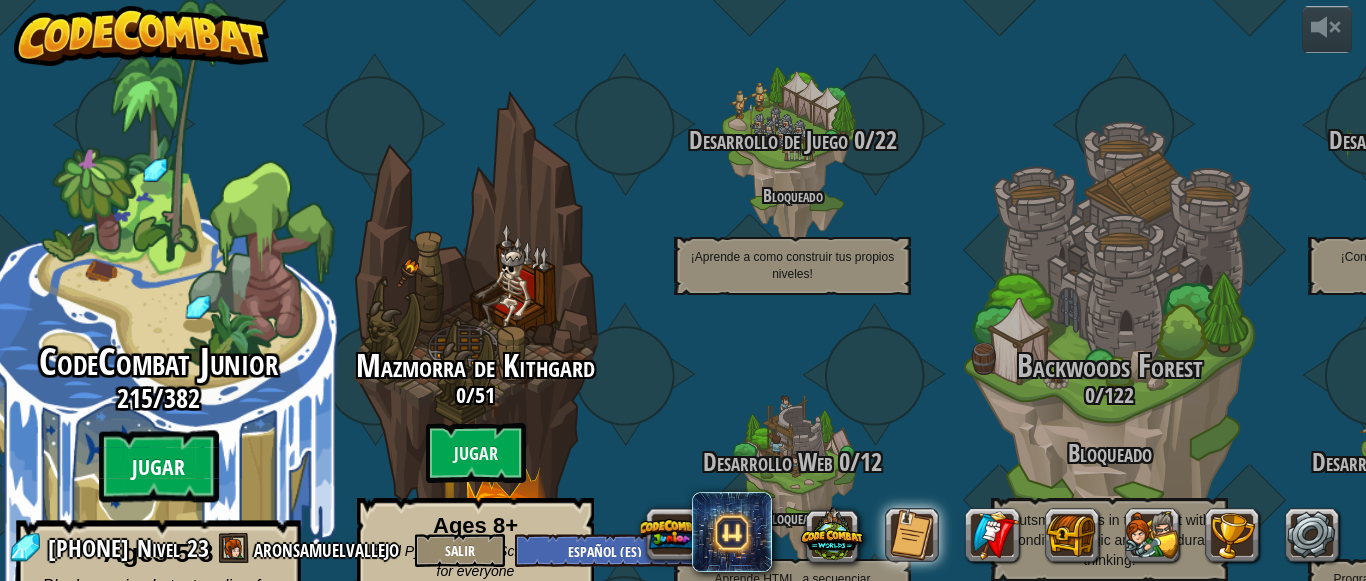 click on "Jugar" at bounding box center [159, 467] 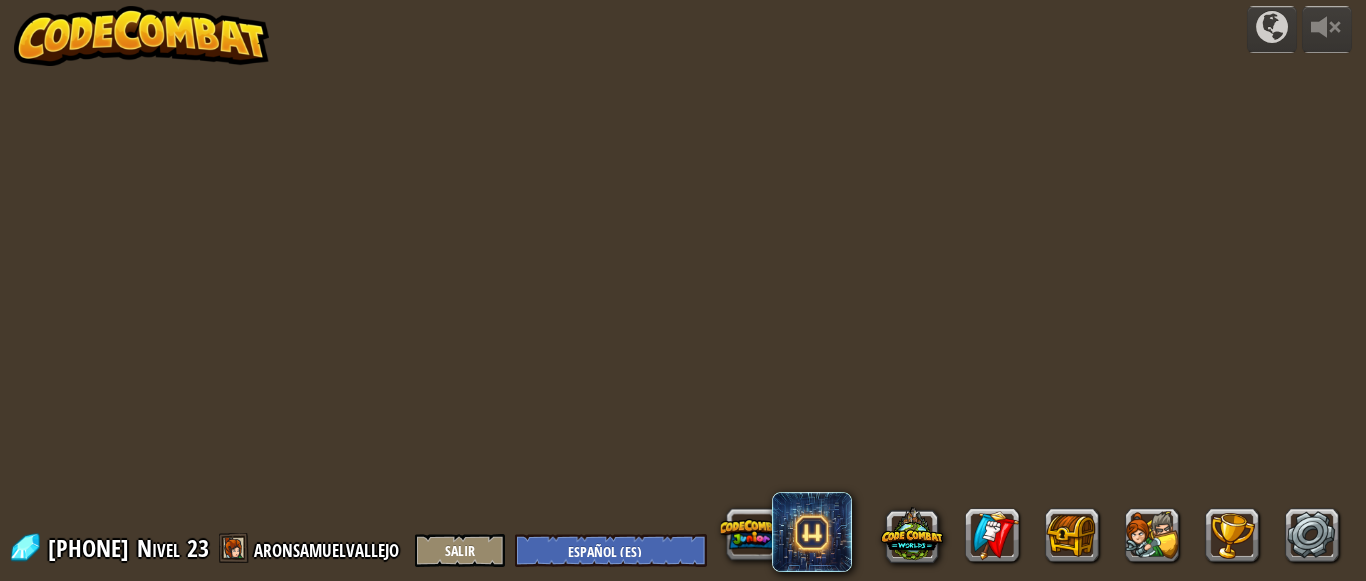 select on "es-ES" 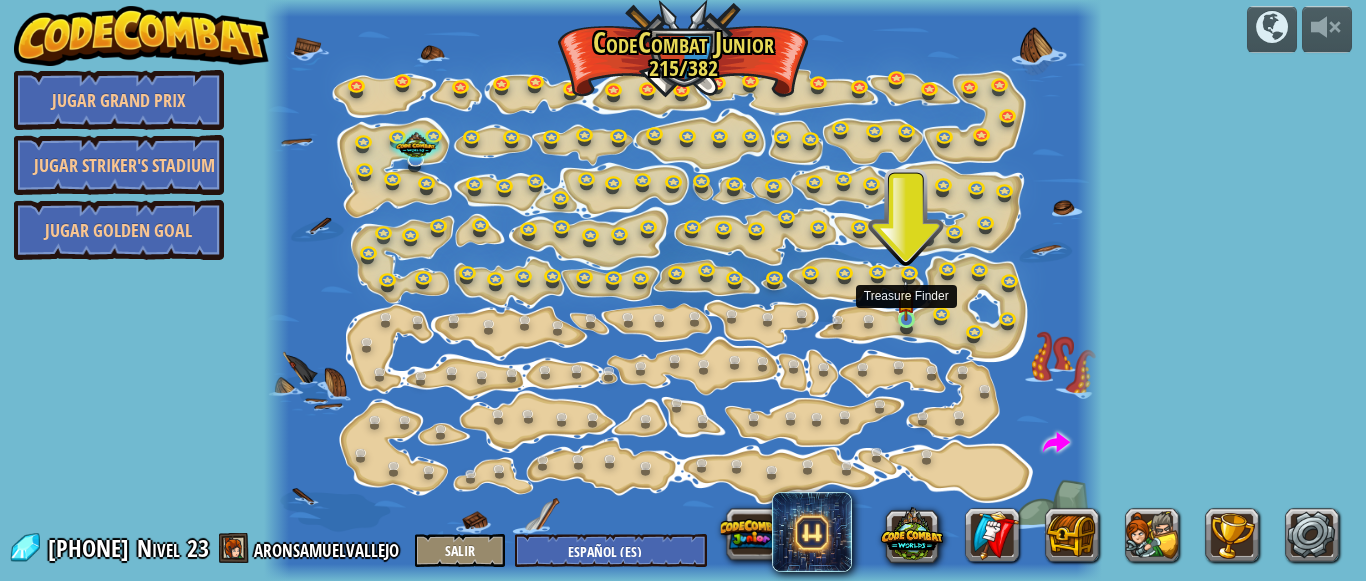 click at bounding box center (906, 300) 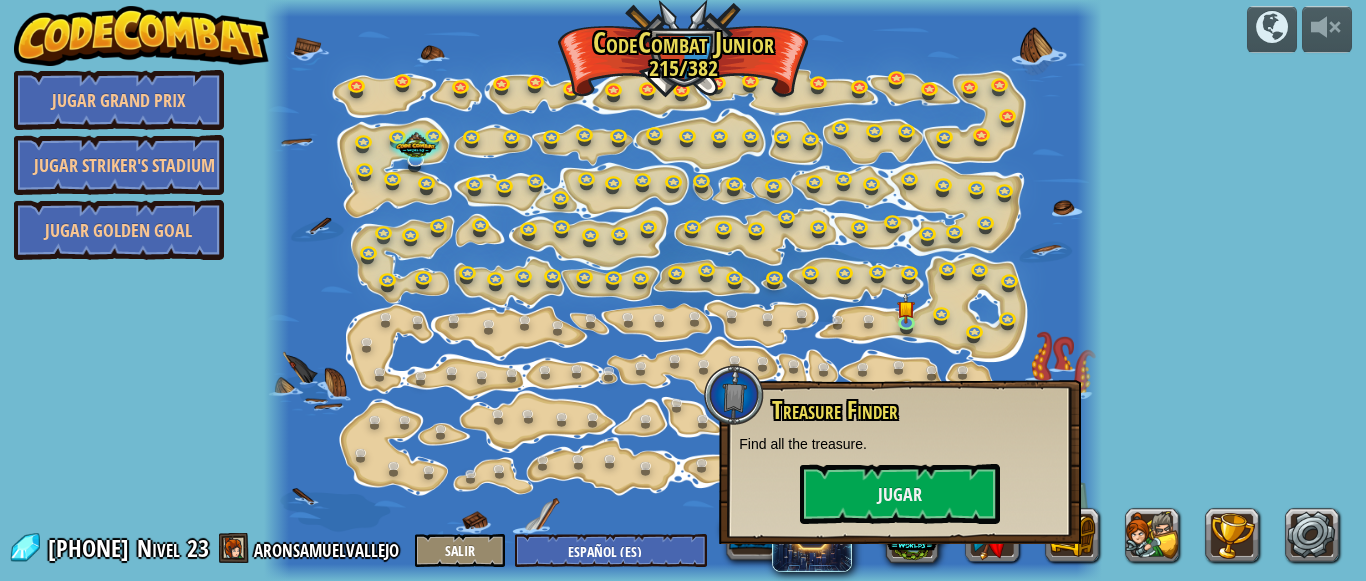 click on "powered by Jugar Grand Prix Jugar Striker's Stadium Jugar Golden Goal Cambio de Paso Cambiar los argumentos del step.
15a. Step Change A (practice) Ve inteligentemente ¡Ahora sí estamos caminando de verdad!
11a. Go Smart A (practice) Vamos vamos vamos Ve por más gemas.
2a. Go Go Go A (practice) Brillante ¡Mira todas estas gemas!
5a. Shiny A (practice) Camina para olvidarlo Una caminata larga; ¿podemos acelerar esto?
10a. Walk It Off A (practice) Excursionista Practica esos pasos.
13a. Hiker A (practice) Codo   Dos pasos a la vez.
4a. Elbow A (practice) Giros Solo sigue la orilla y estarás bien.
18a. Turns A (practice) Pasos Ve más de un paso a la vez.
12a. Steps A (practice) La Gema ¡Aprende a programar a tu héroe!
1a. The Gem A (practice) Pasillo Largo ¡Programar de manera inteligente supera programar de manera extensa!
14a. Long Hall A (practice) Dos gemas Muévete un poco más para agarrar dos gemas.
3a. Two Gems A (practice) Gran Plaza de Gemas
X Marca el Lugar" at bounding box center (683, 290) 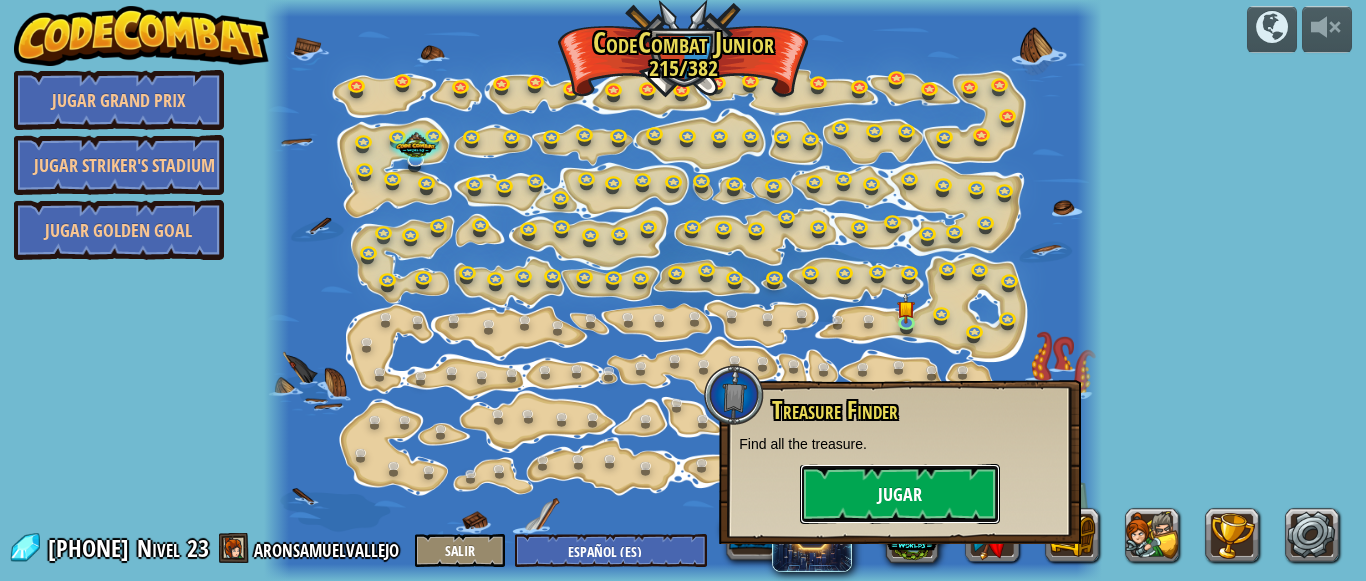 click on "Jugar" at bounding box center (900, 494) 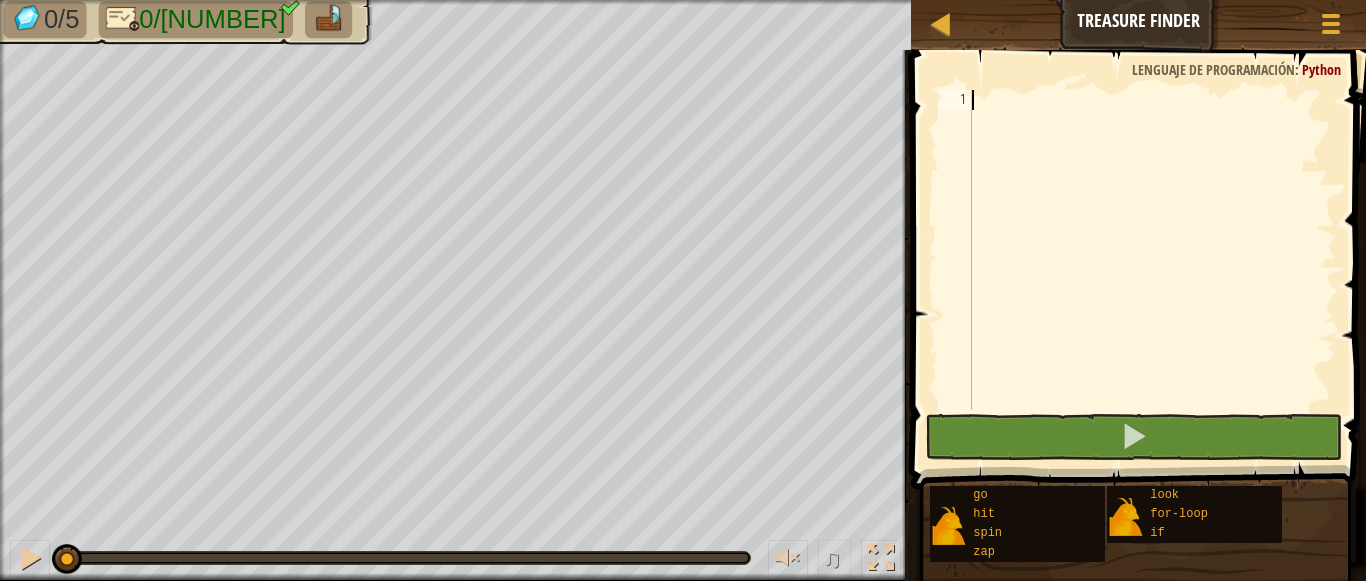 click at bounding box center [1152, 270] 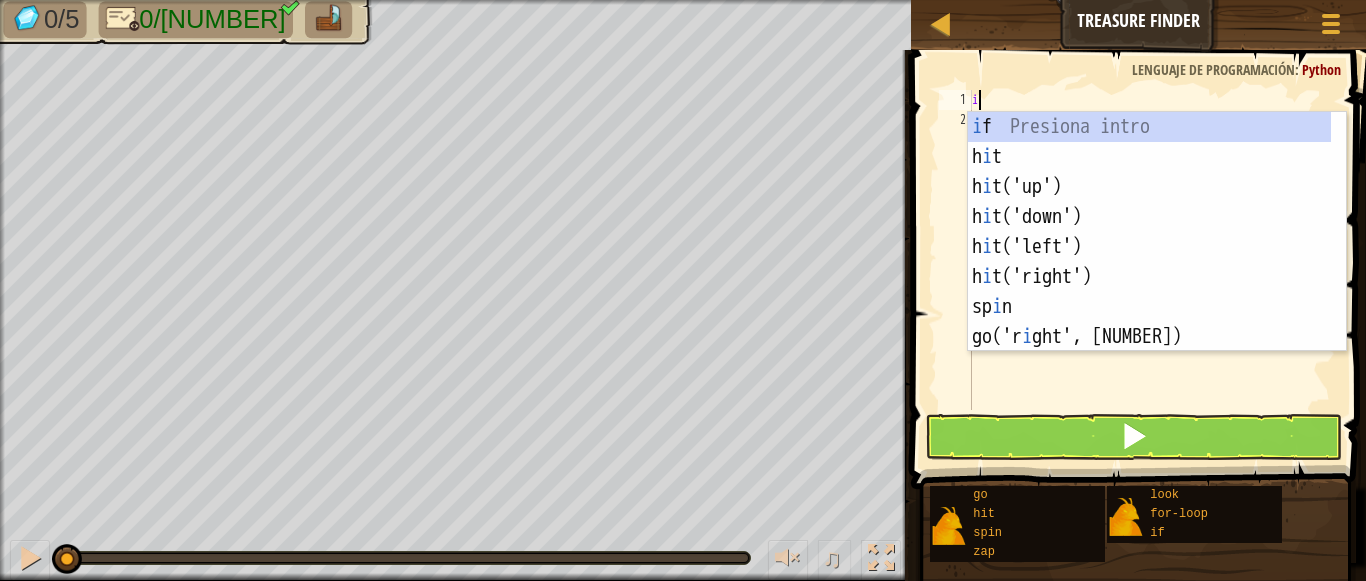 scroll, scrollTop: 9, scrollLeft: 0, axis: vertical 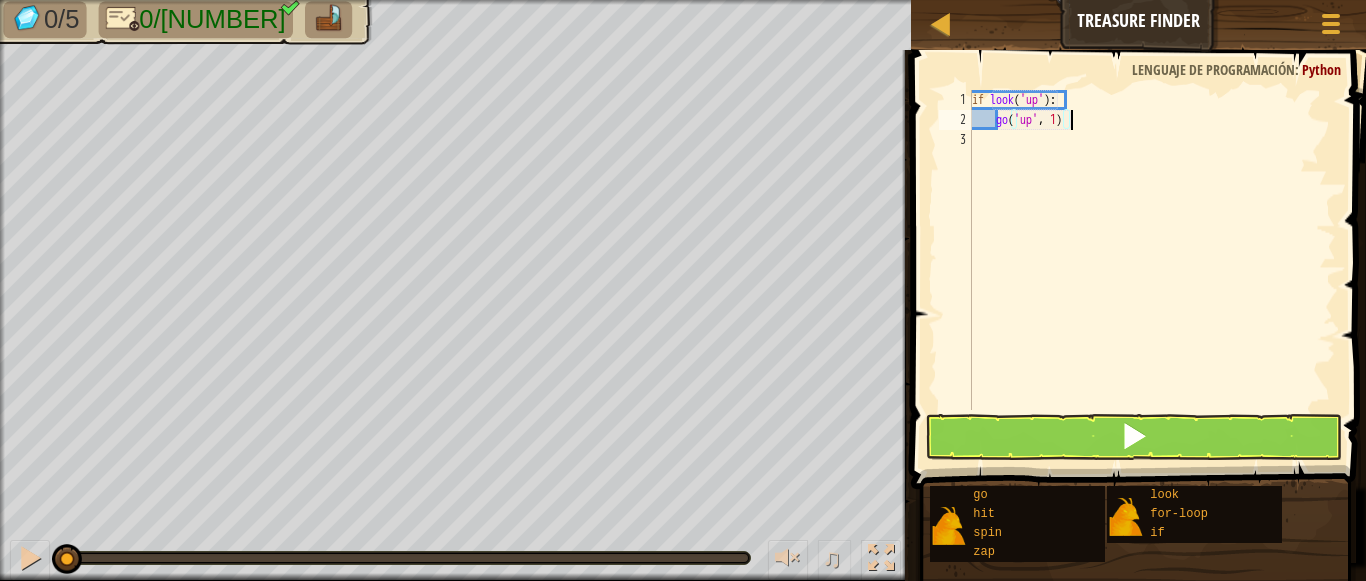 click on "if   look ( 'up' ) :      go ( 'up' ,   [NUMBER] )" at bounding box center (1152, 270) 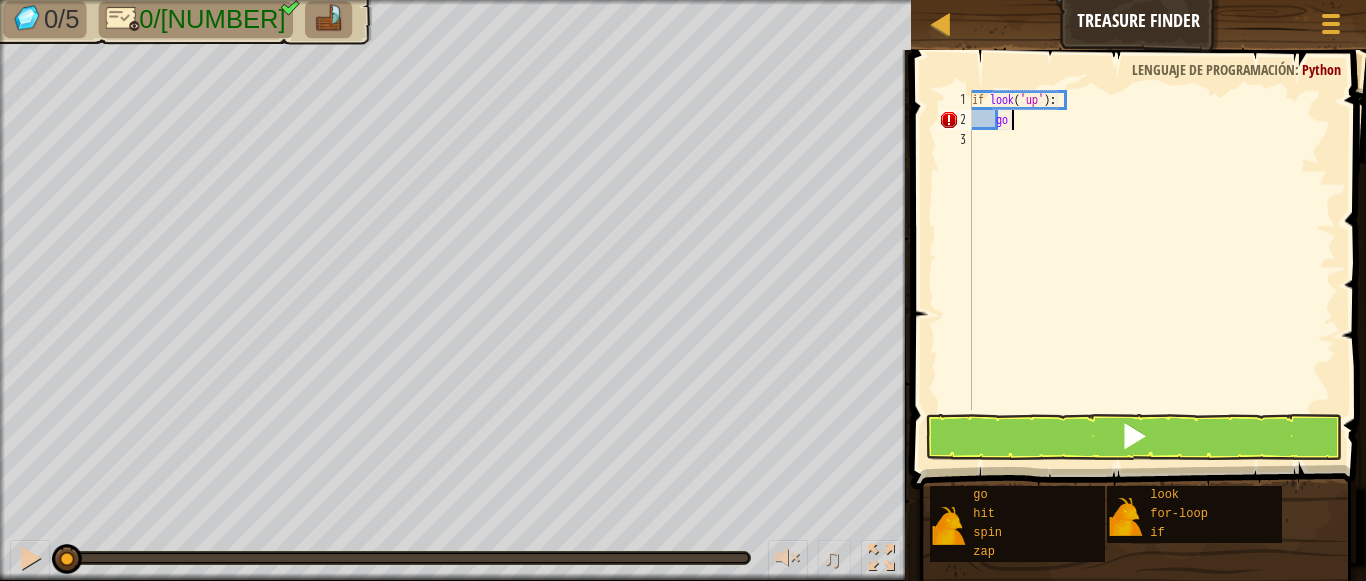 type on "g" 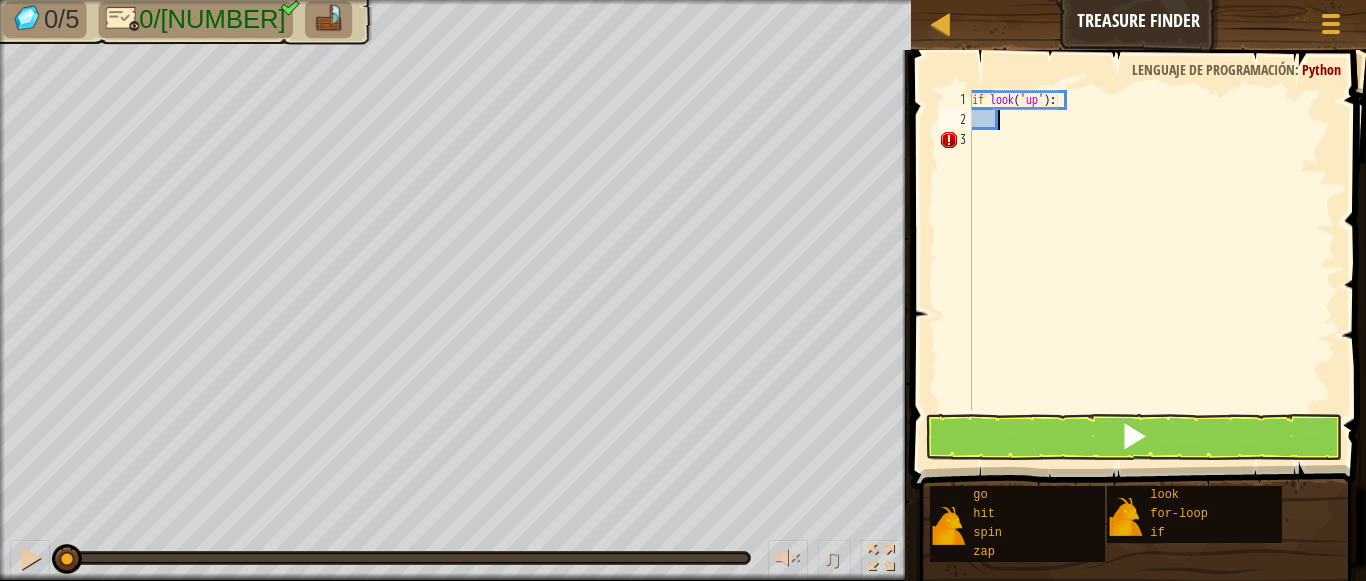 type on "g" 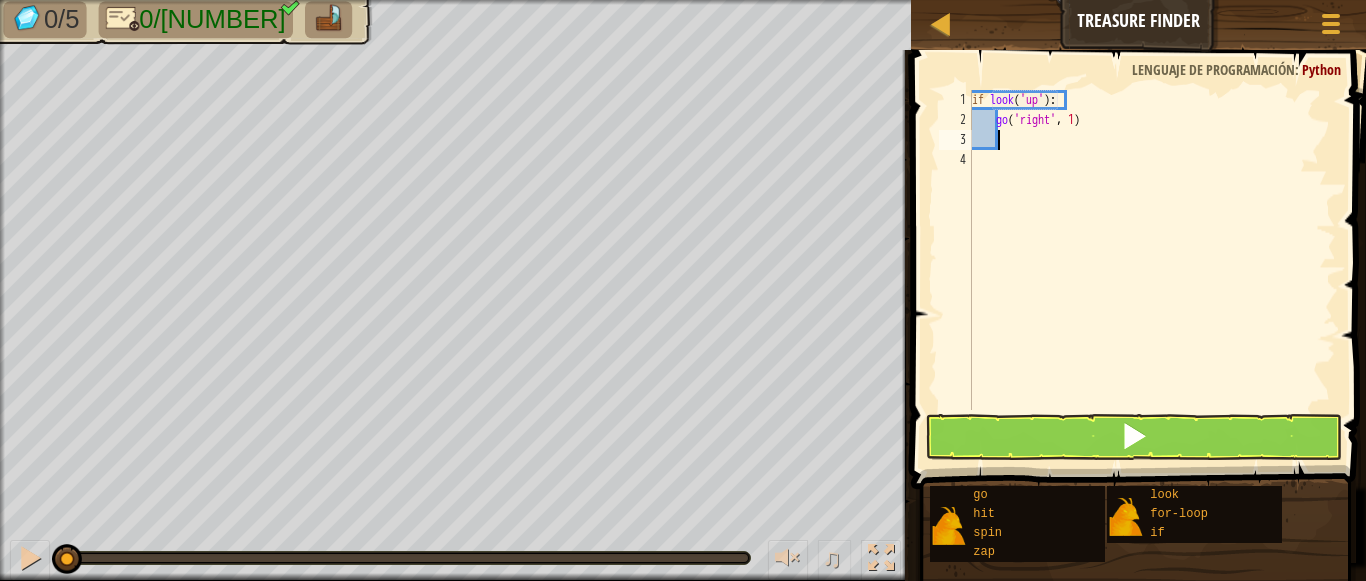 scroll, scrollTop: 9, scrollLeft: 1, axis: both 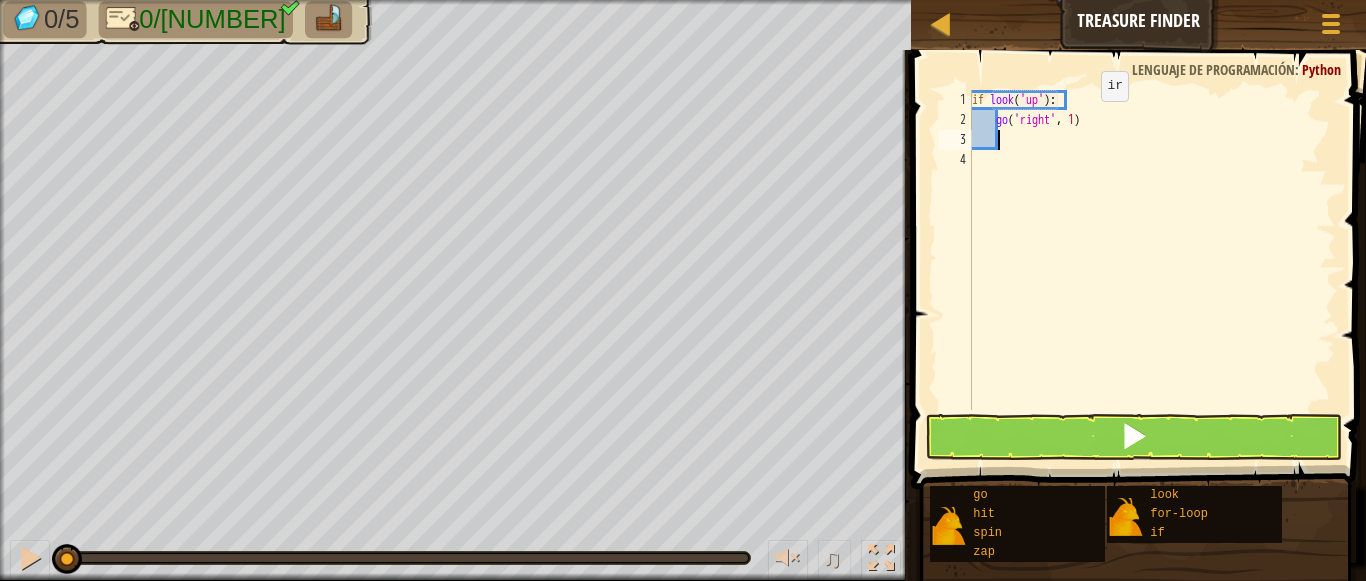 click on "if   look ( 'up' ) :      go ( 'right' ,   1 )" at bounding box center [1152, 270] 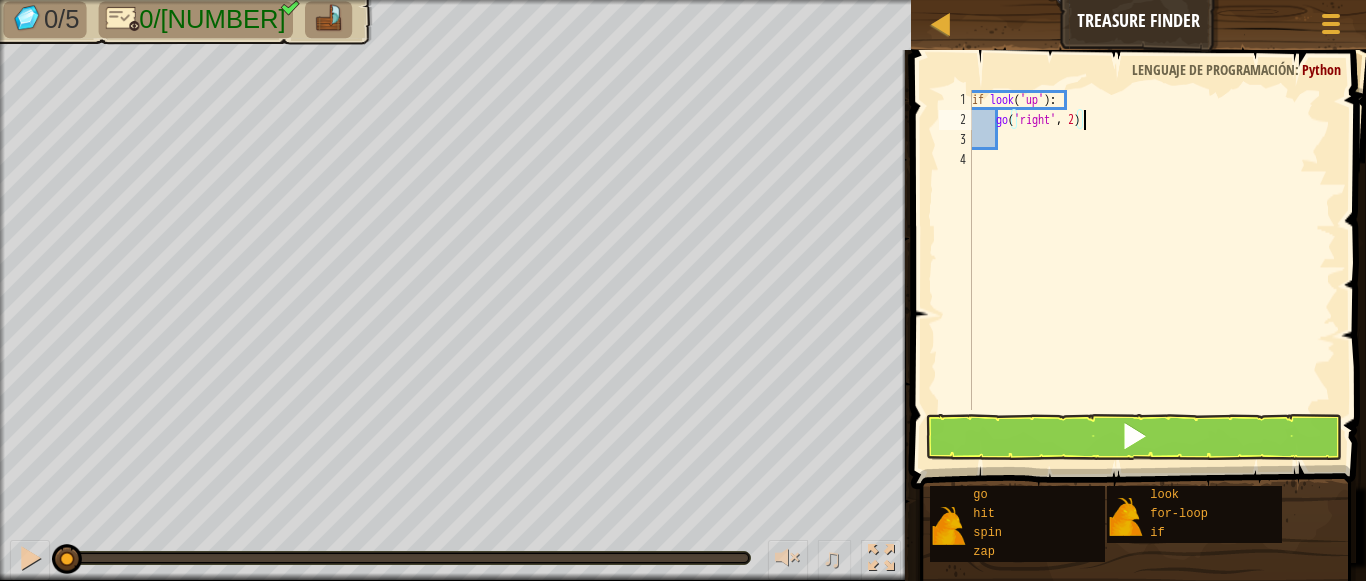 type on "go('right', 2)" 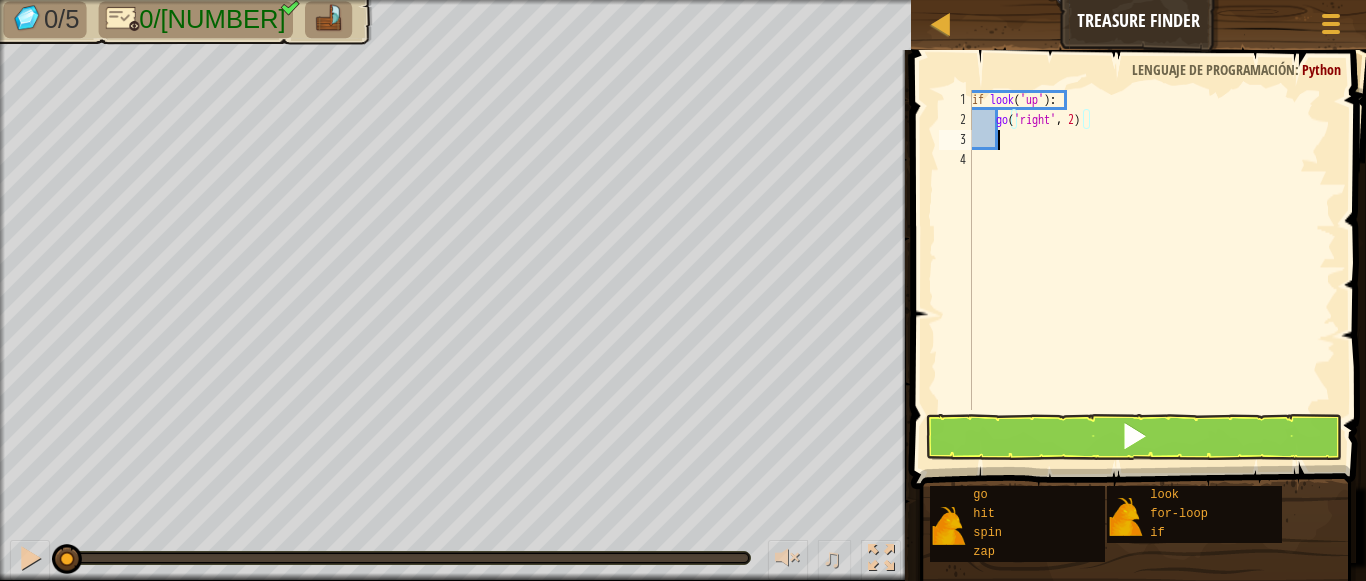 click on "if   look ( 'up' ) :      go ( 'right' ,   2 )" at bounding box center [1152, 270] 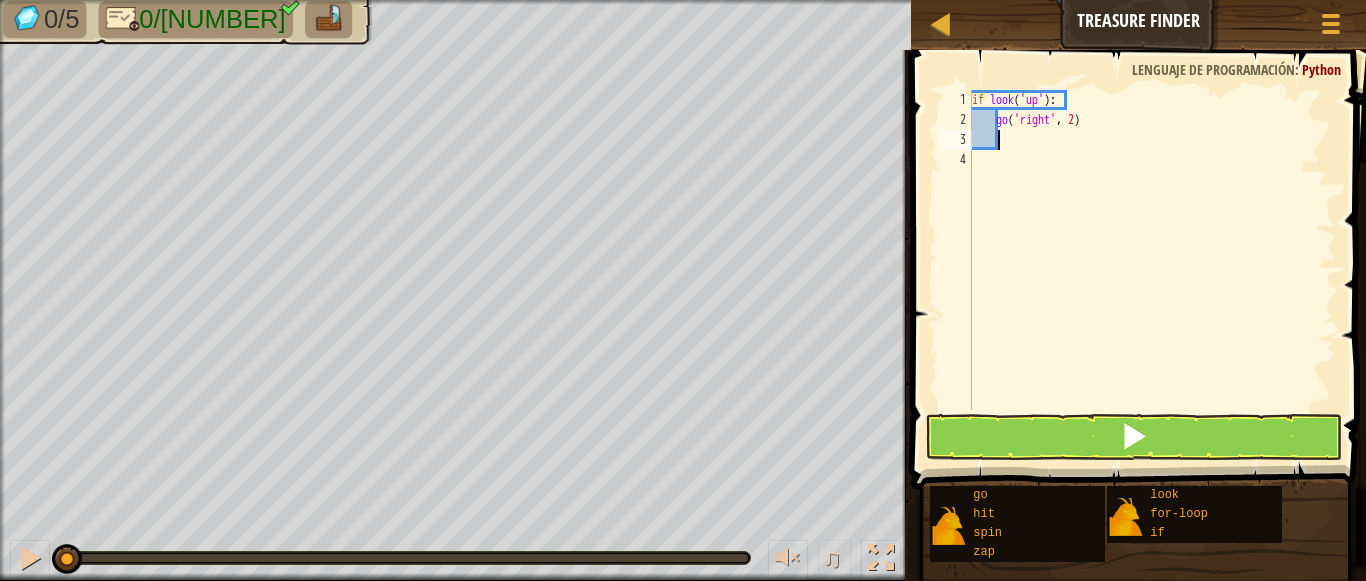 scroll, scrollTop: 9, scrollLeft: 0, axis: vertical 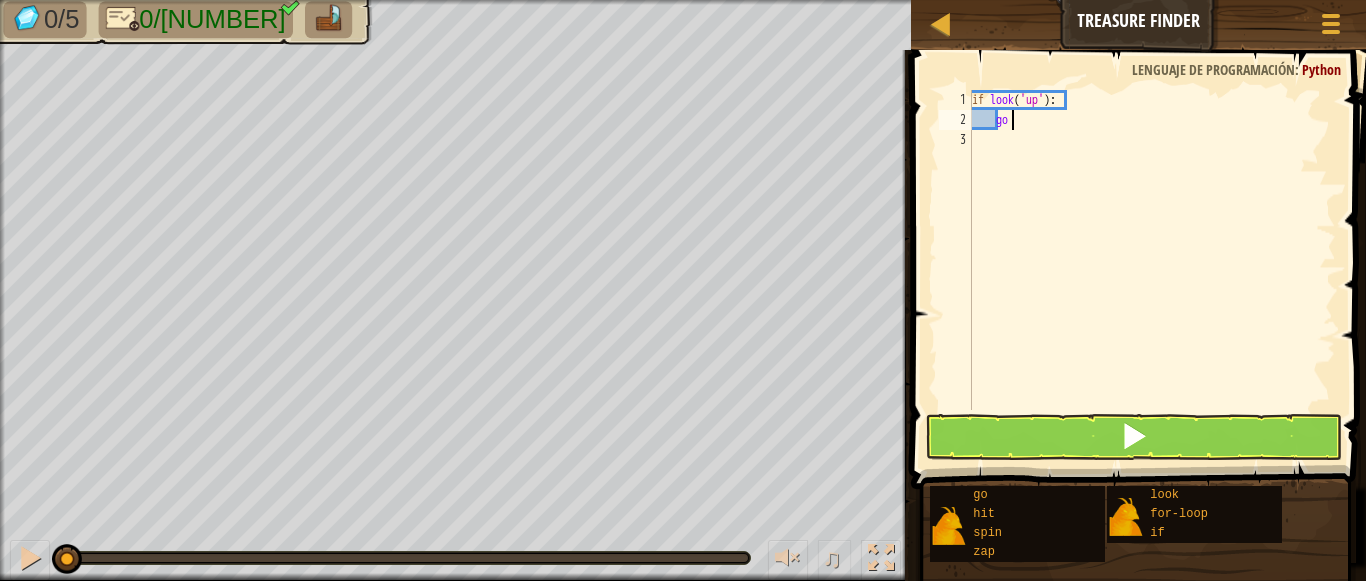 type on "g" 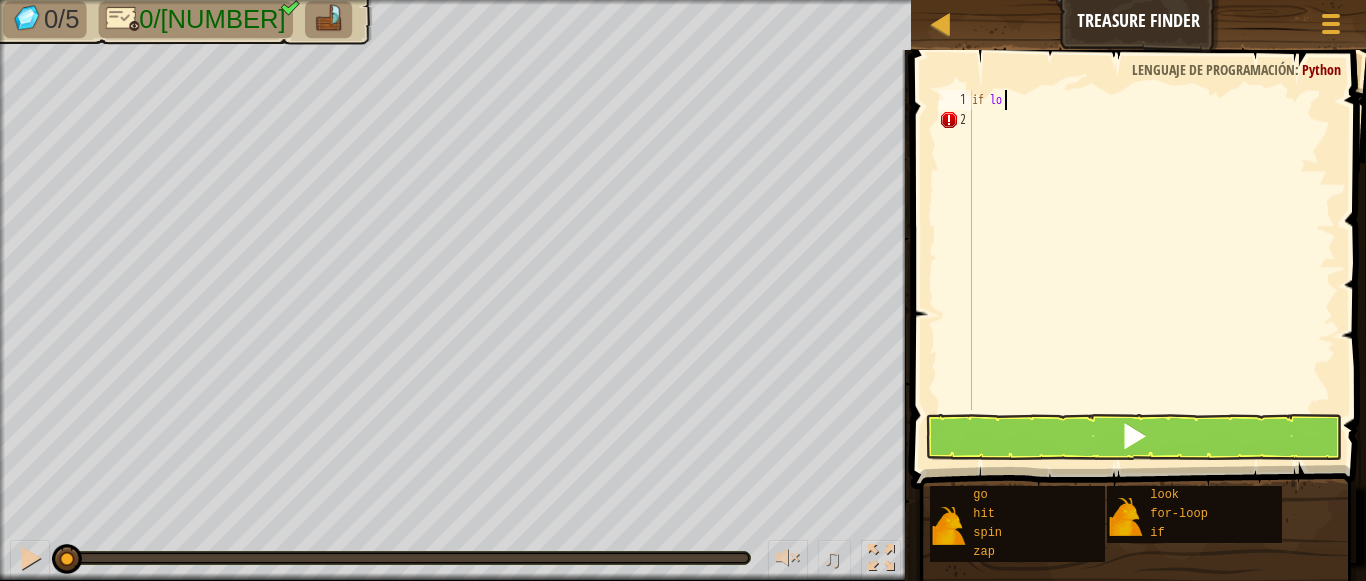 type on "i" 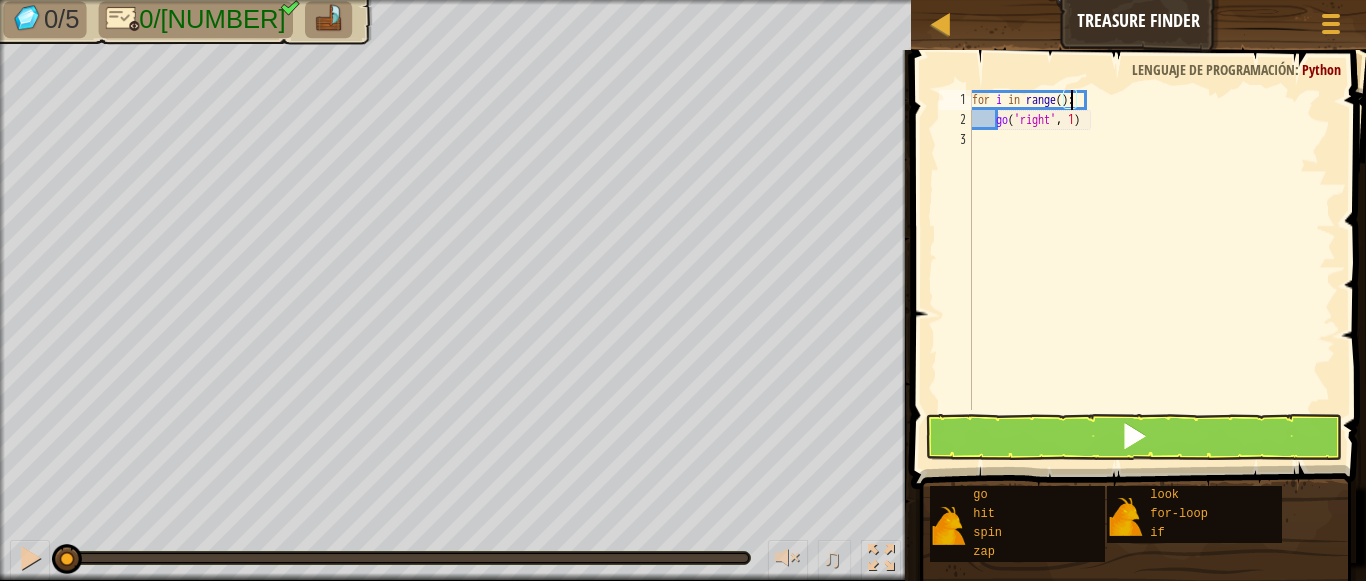 type on "for i in range(1):" 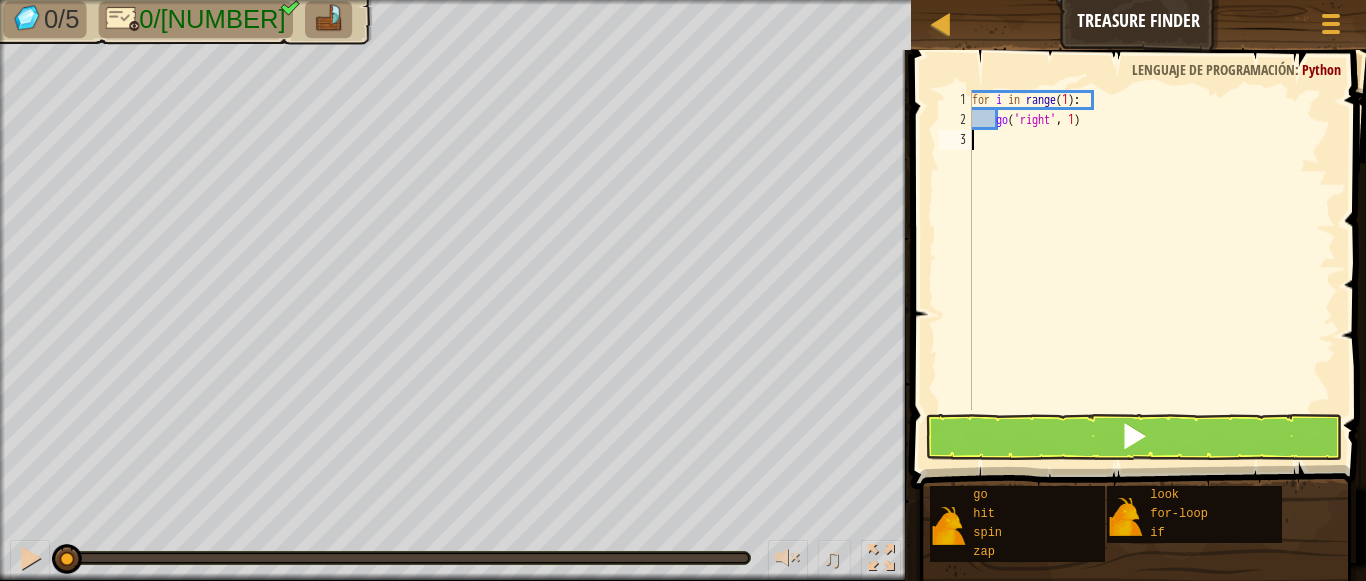 drag, startPoint x: 1069, startPoint y: 376, endPoint x: 1140, endPoint y: 192, distance: 197.22322 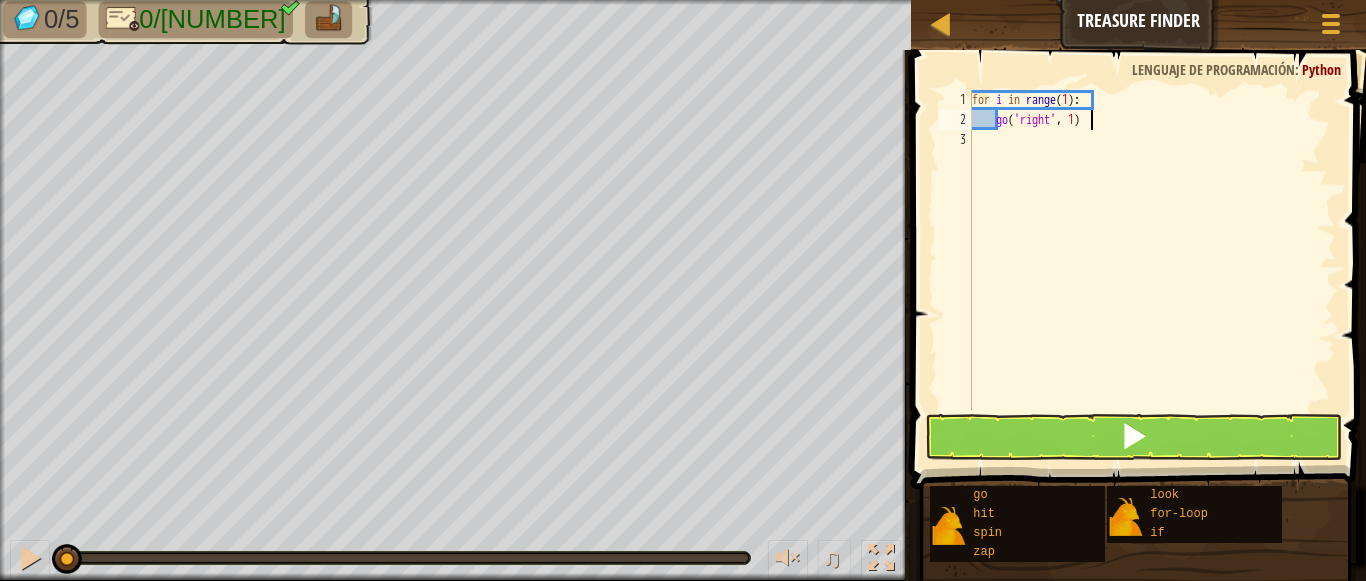 click on "for   i   in   range ( 1 ) :      go ( 'right' ,   1 )" at bounding box center (1152, 270) 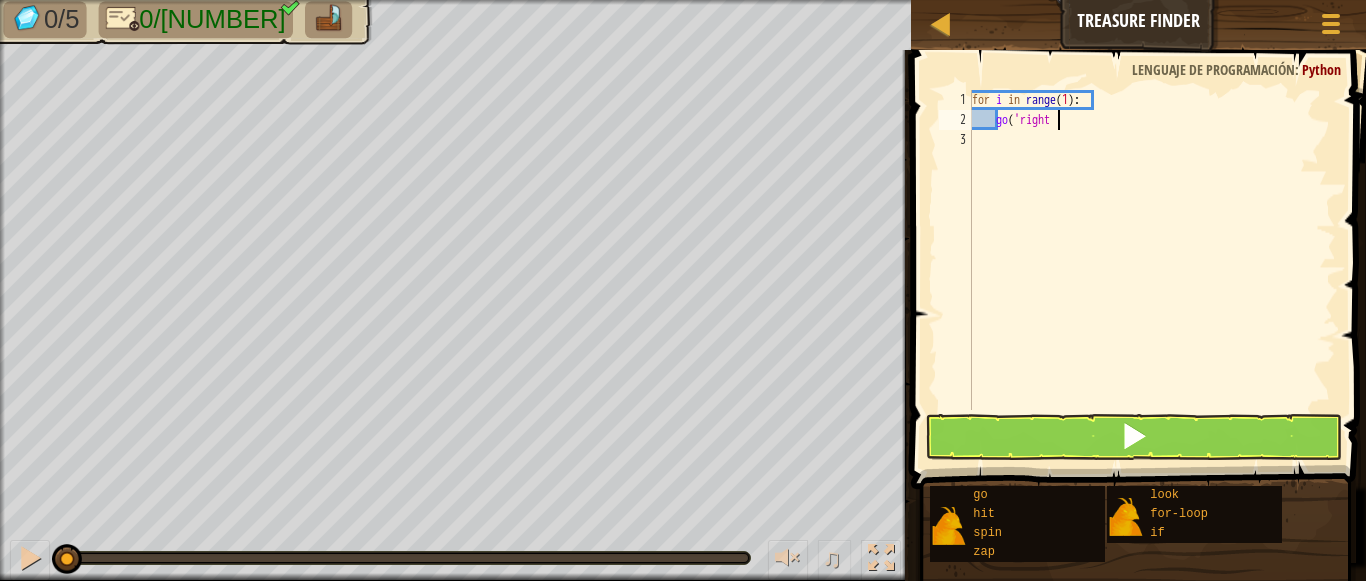 type on "g" 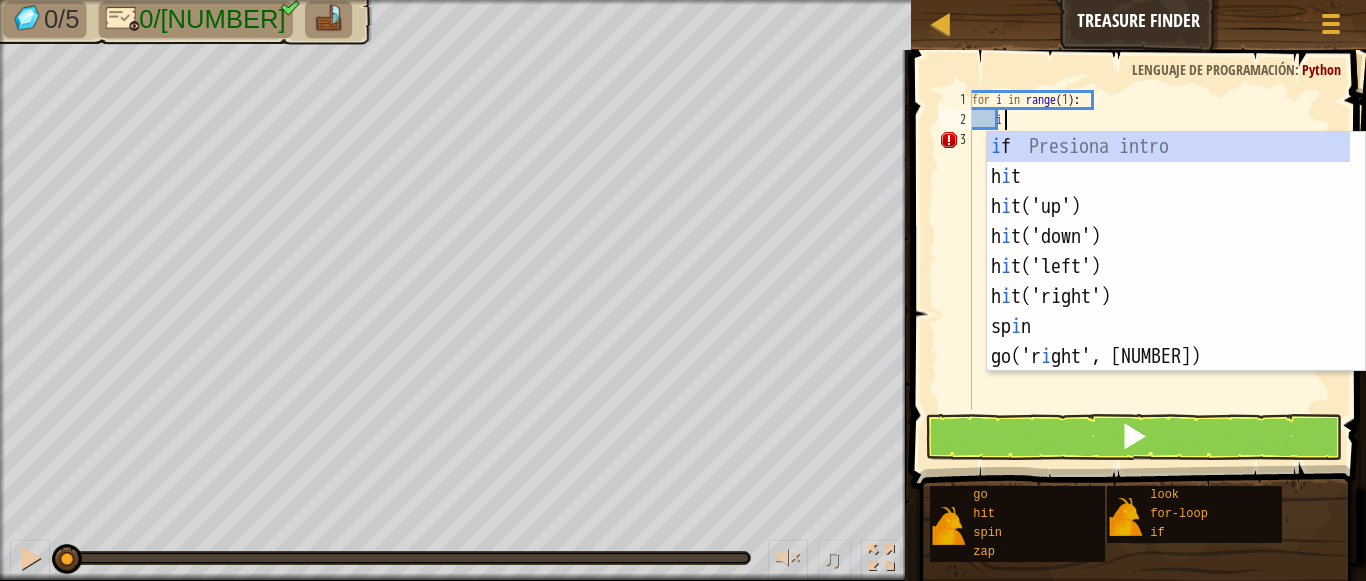 scroll, scrollTop: 9, scrollLeft: 2, axis: both 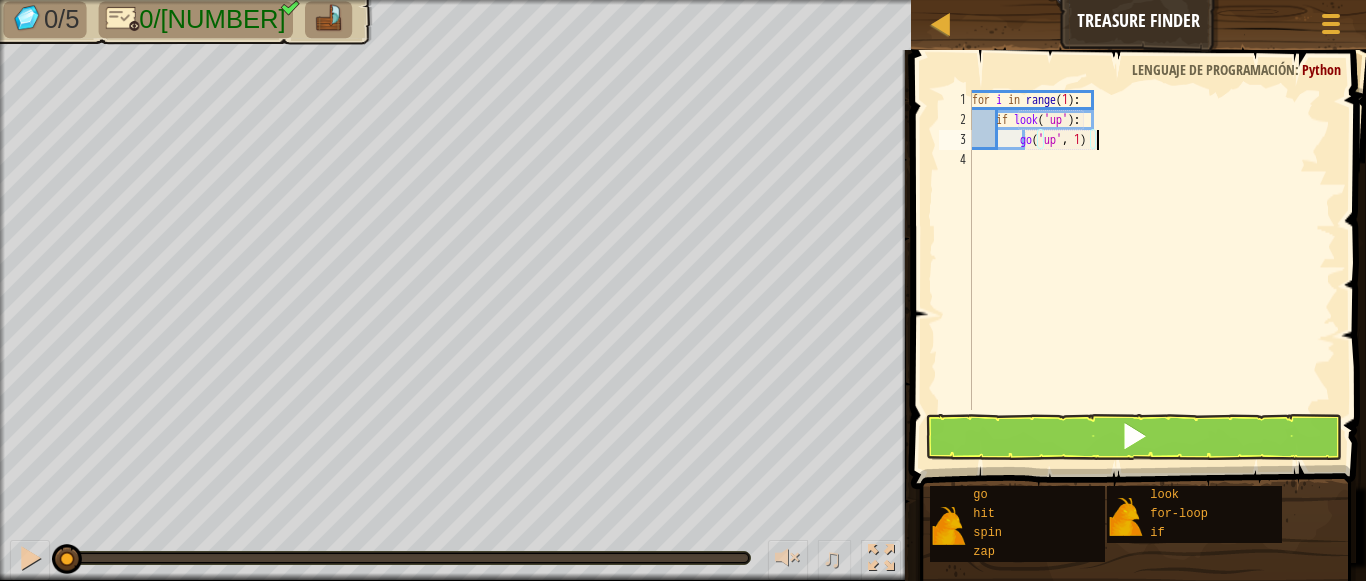 click on "for   i   in   range ( 1 ) :      if   look ( 'up' ) :          go ( 'up' ,   1 )" at bounding box center [1152, 270] 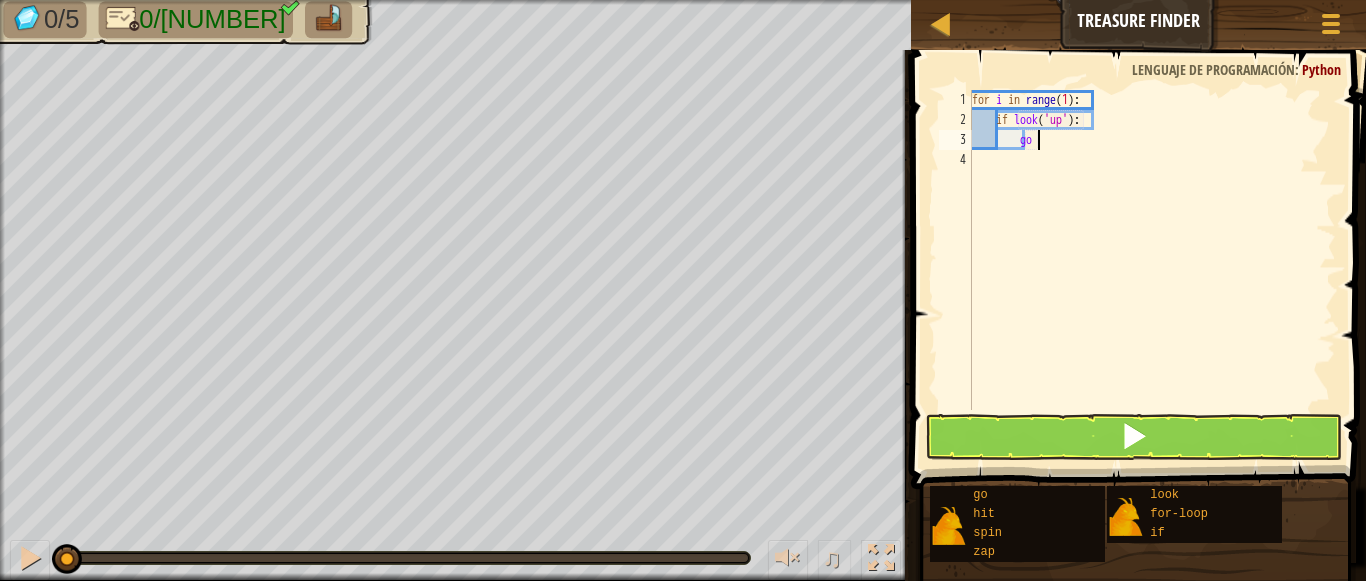 type on "g" 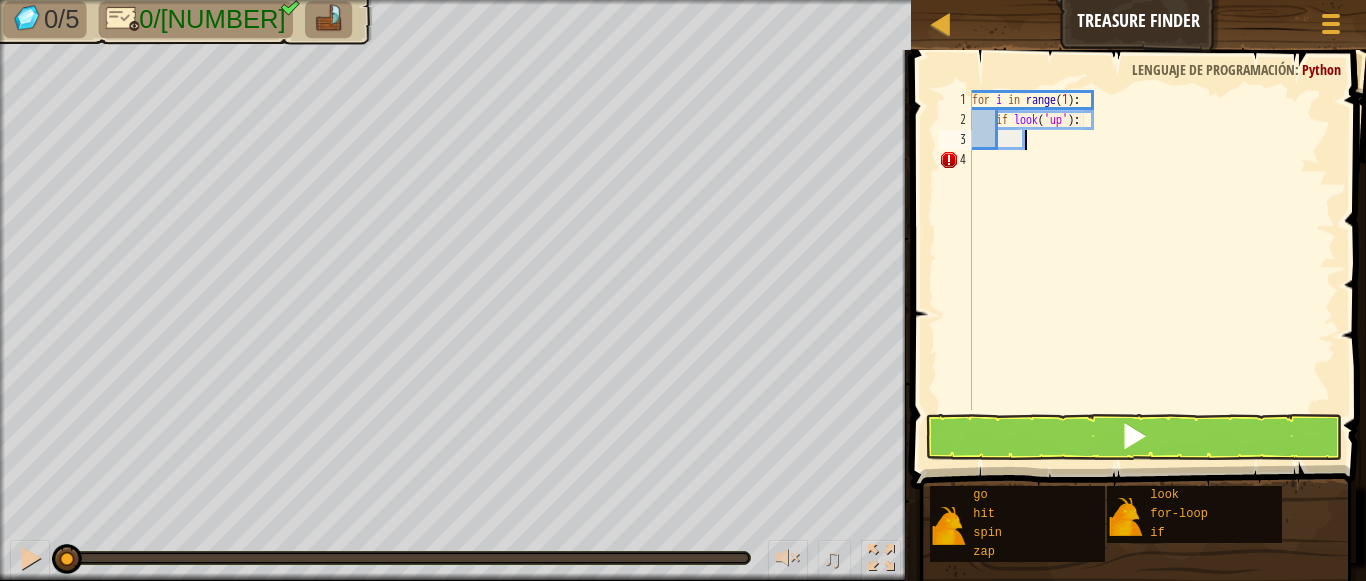 type on "g" 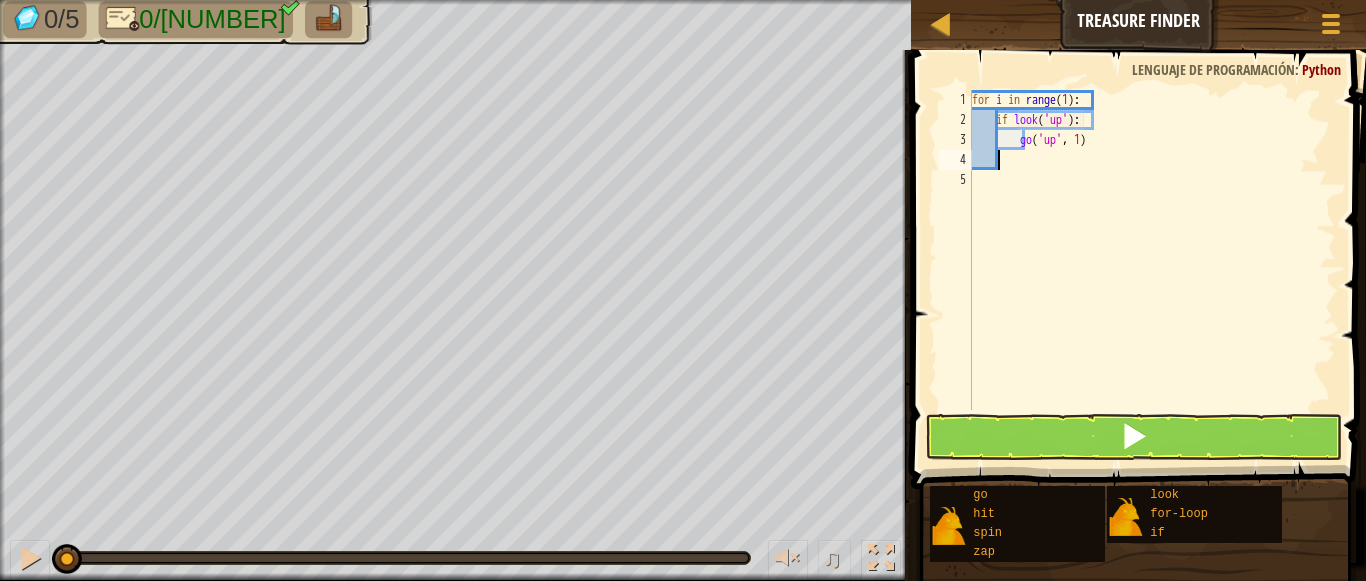 scroll, scrollTop: 9, scrollLeft: 0, axis: vertical 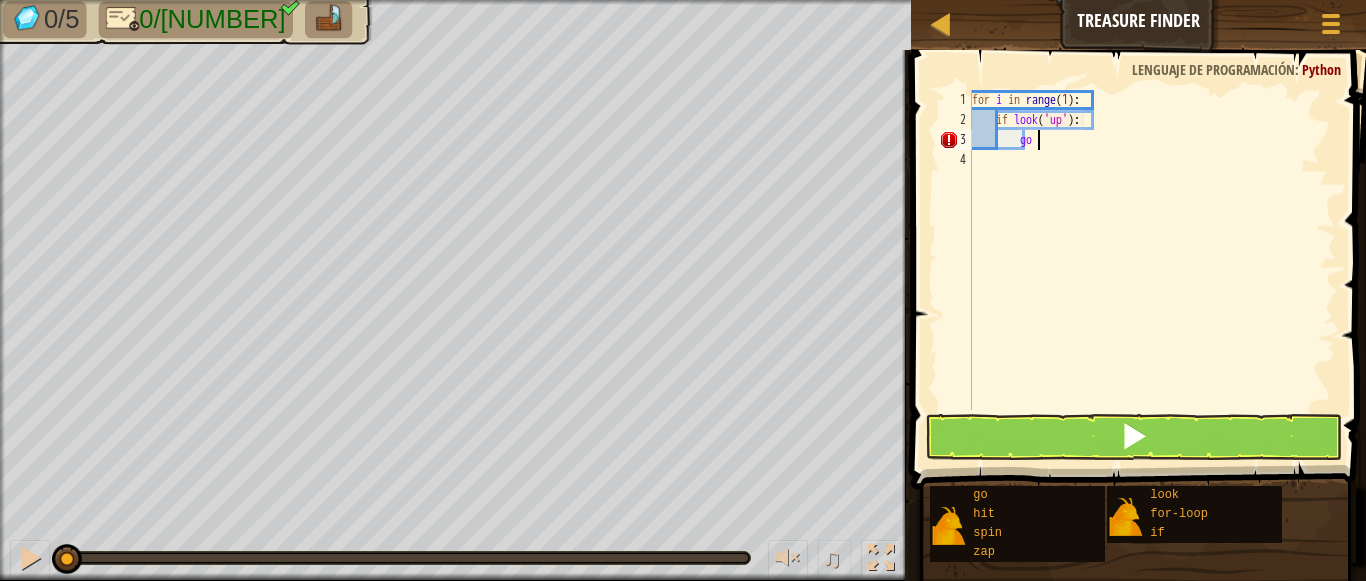 type on "g" 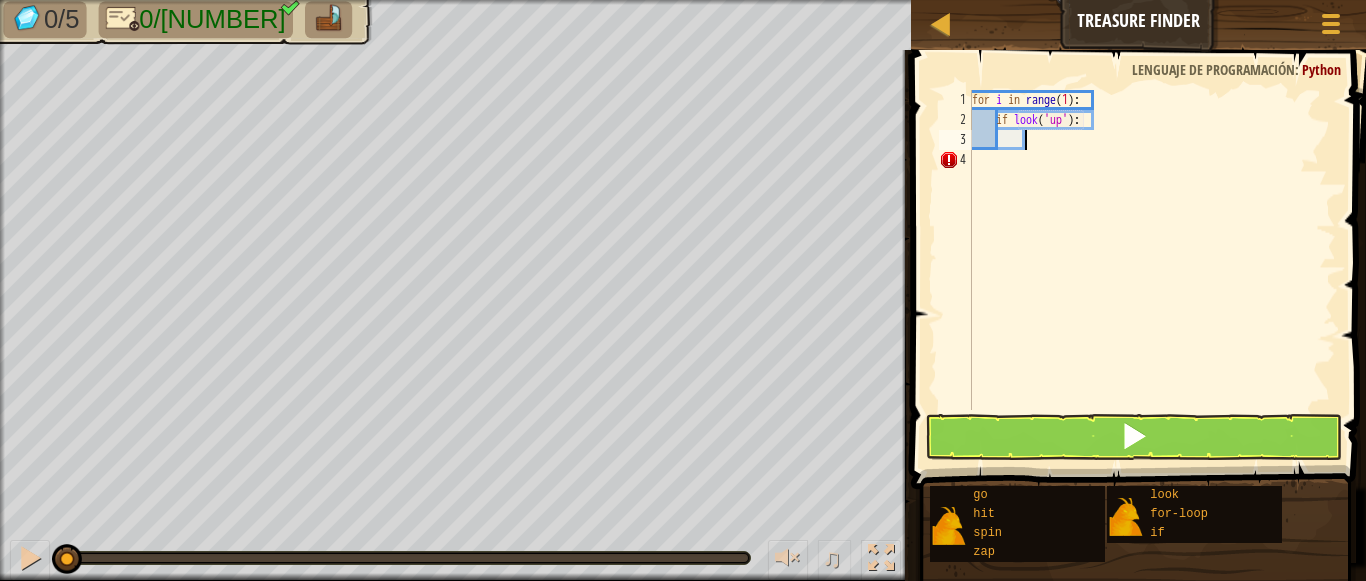 type on "g" 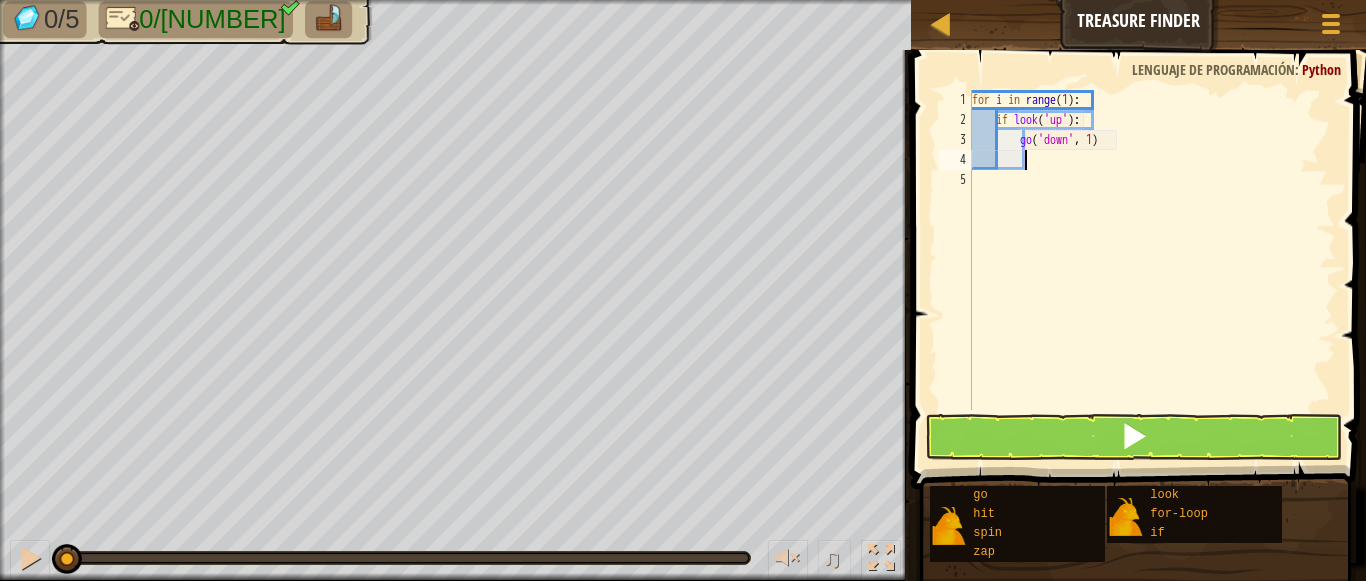 scroll, scrollTop: 9, scrollLeft: 3, axis: both 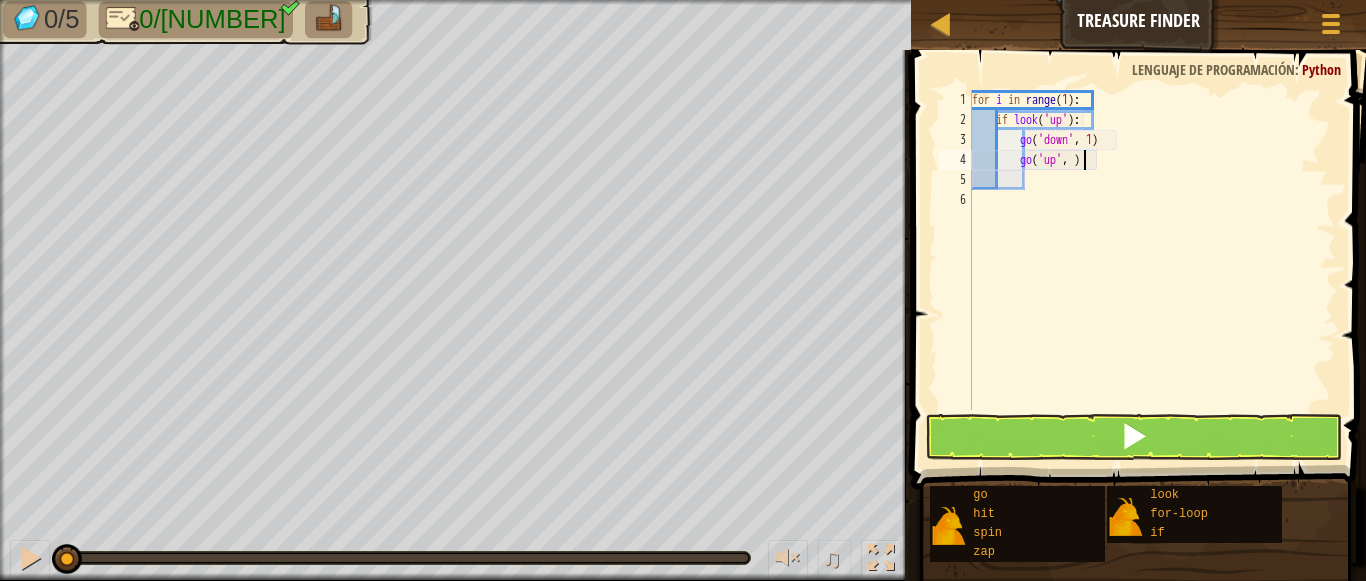 type on "go('up', 2)" 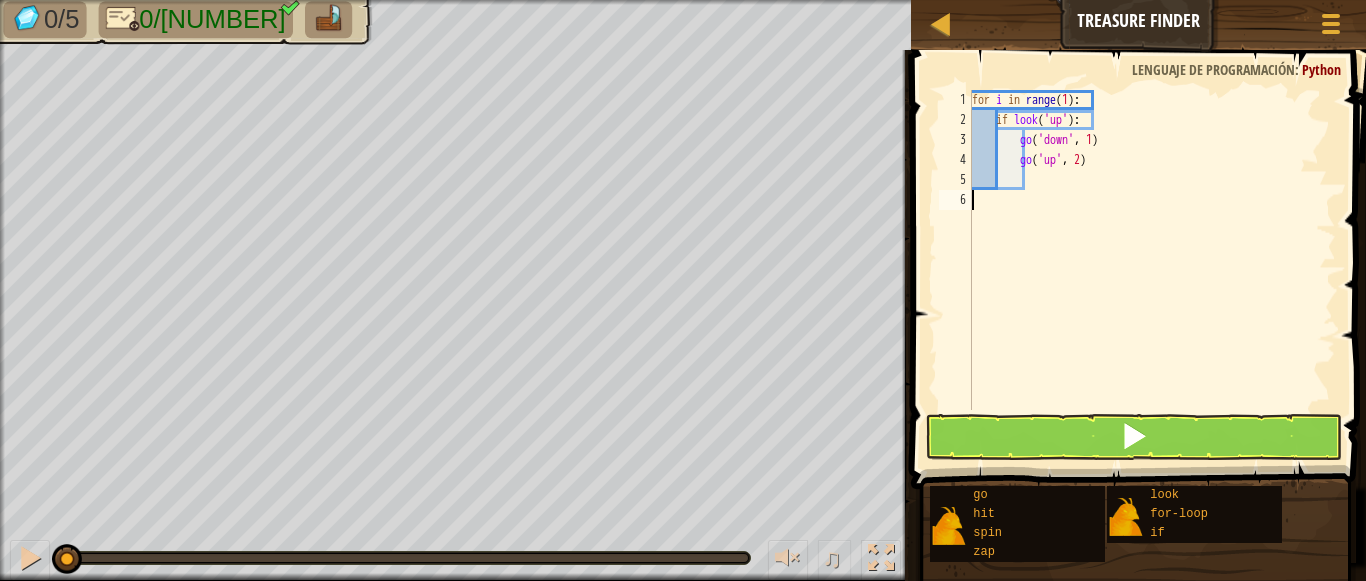 scroll, scrollTop: 9, scrollLeft: 0, axis: vertical 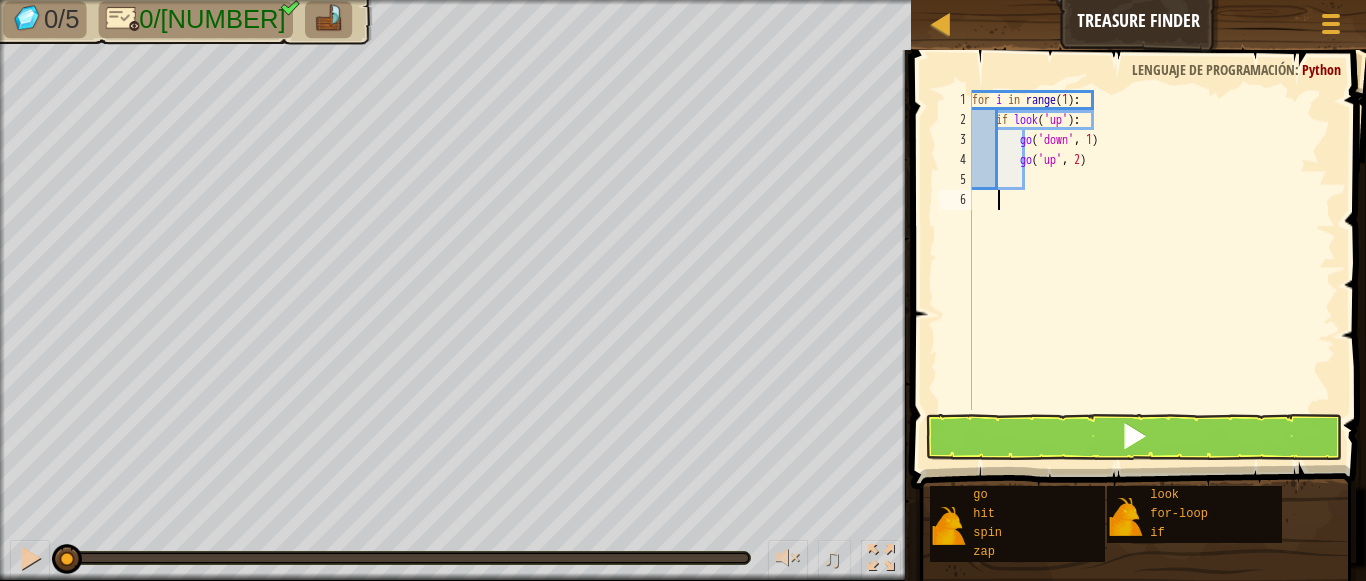 type on "g" 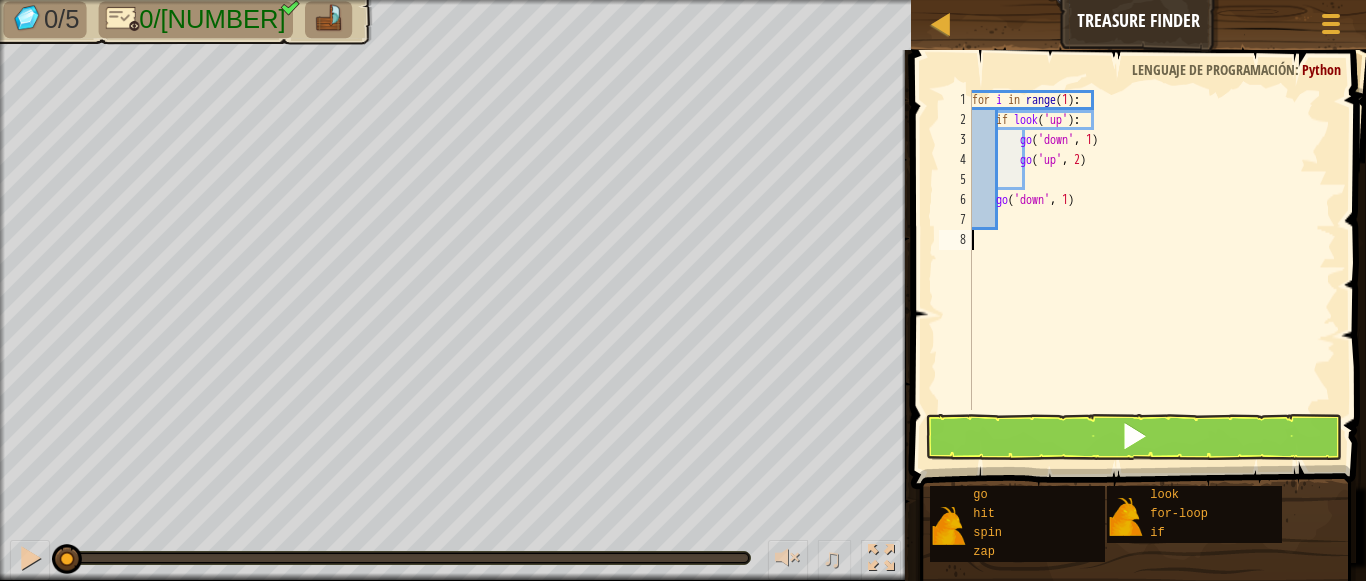 scroll, scrollTop: 9, scrollLeft: 0, axis: vertical 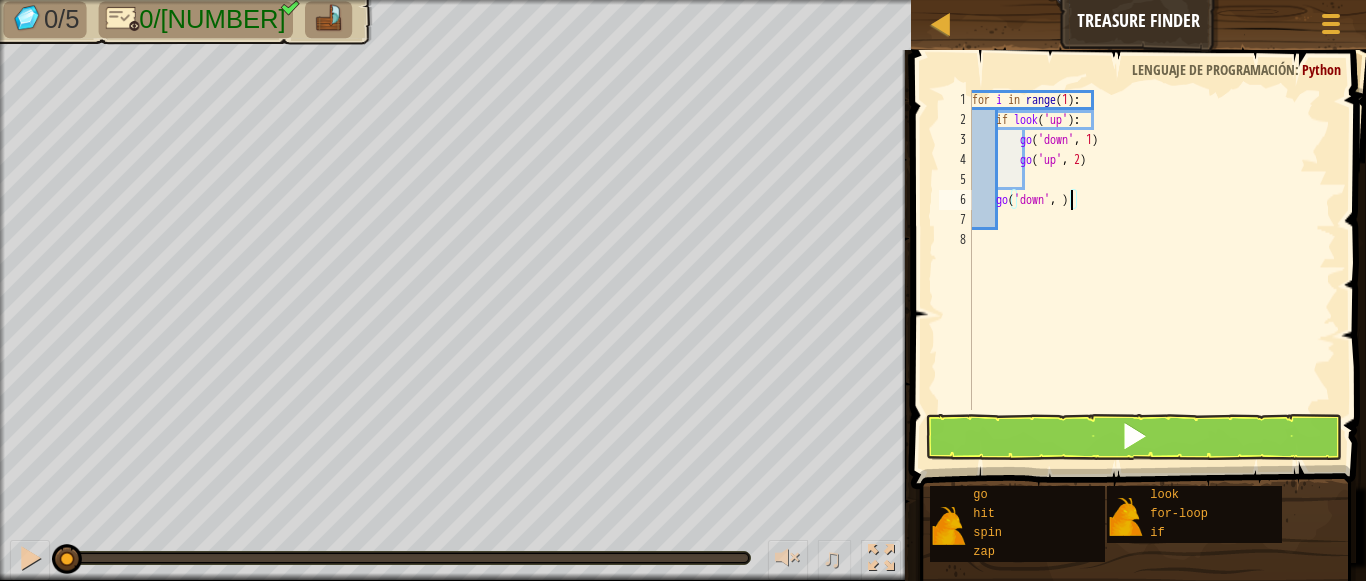 type on "go('down', 2)" 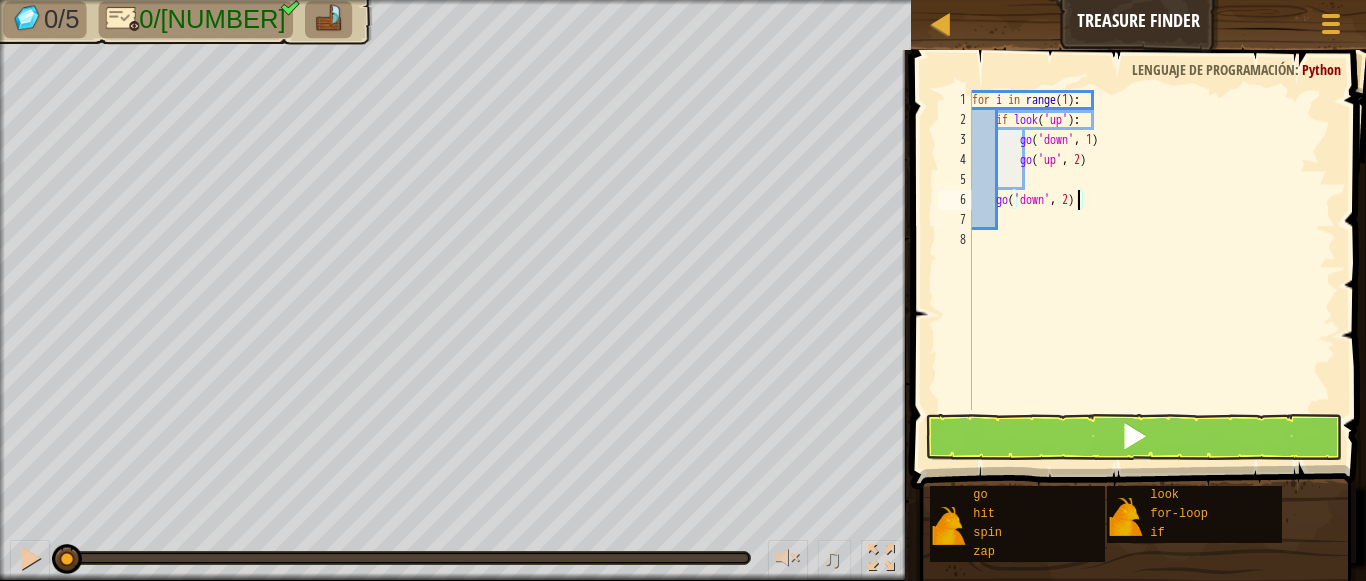 scroll, scrollTop: 9, scrollLeft: 1, axis: both 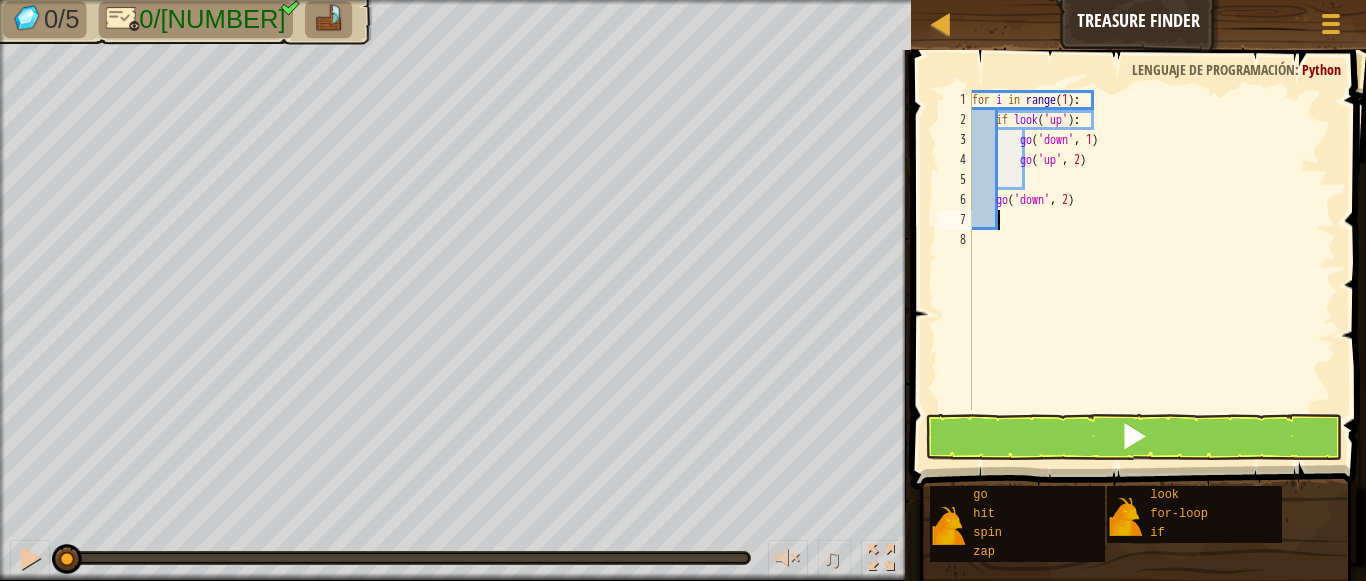 type on "g" 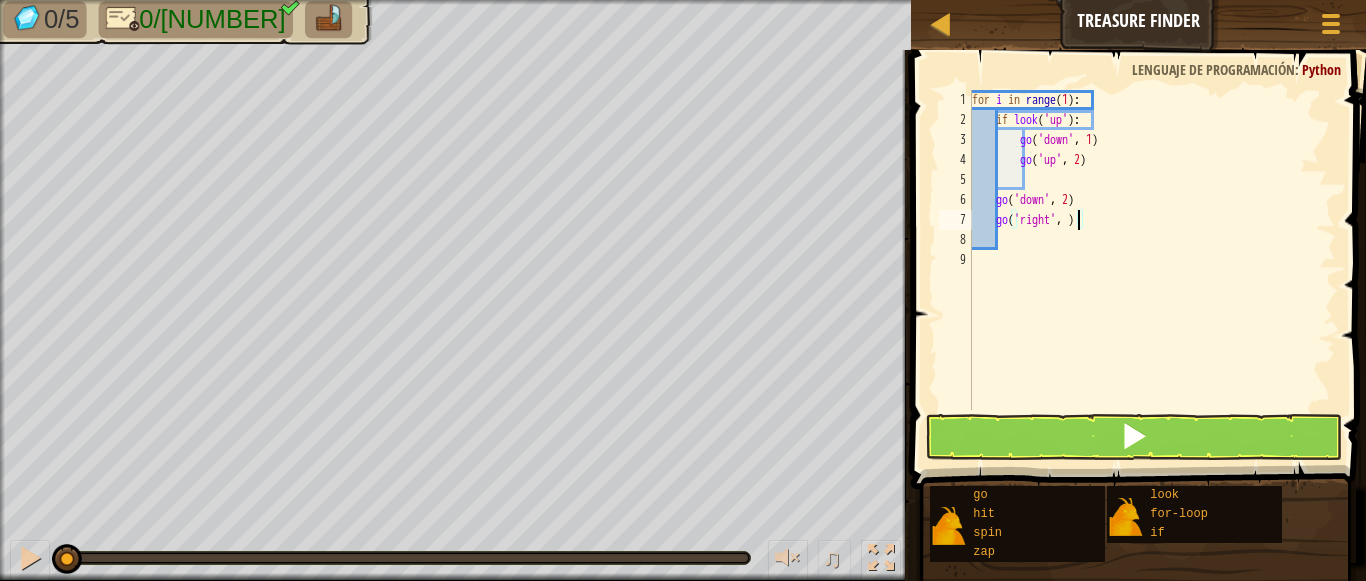 scroll, scrollTop: 9, scrollLeft: 9, axis: both 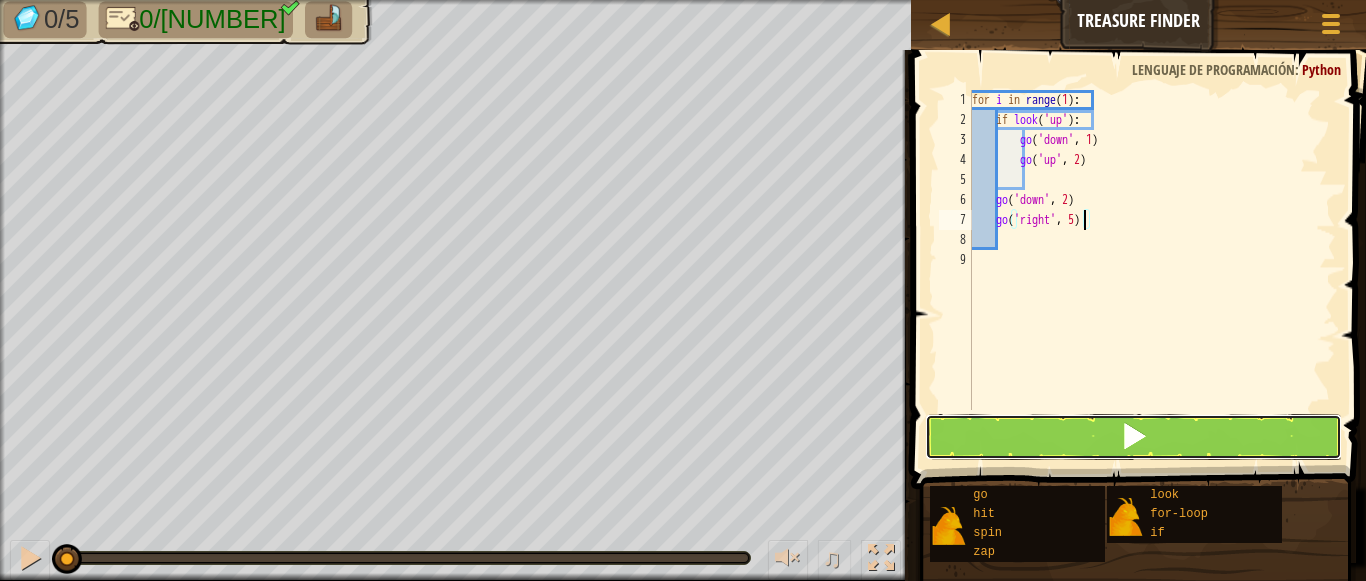 click at bounding box center [1134, 436] 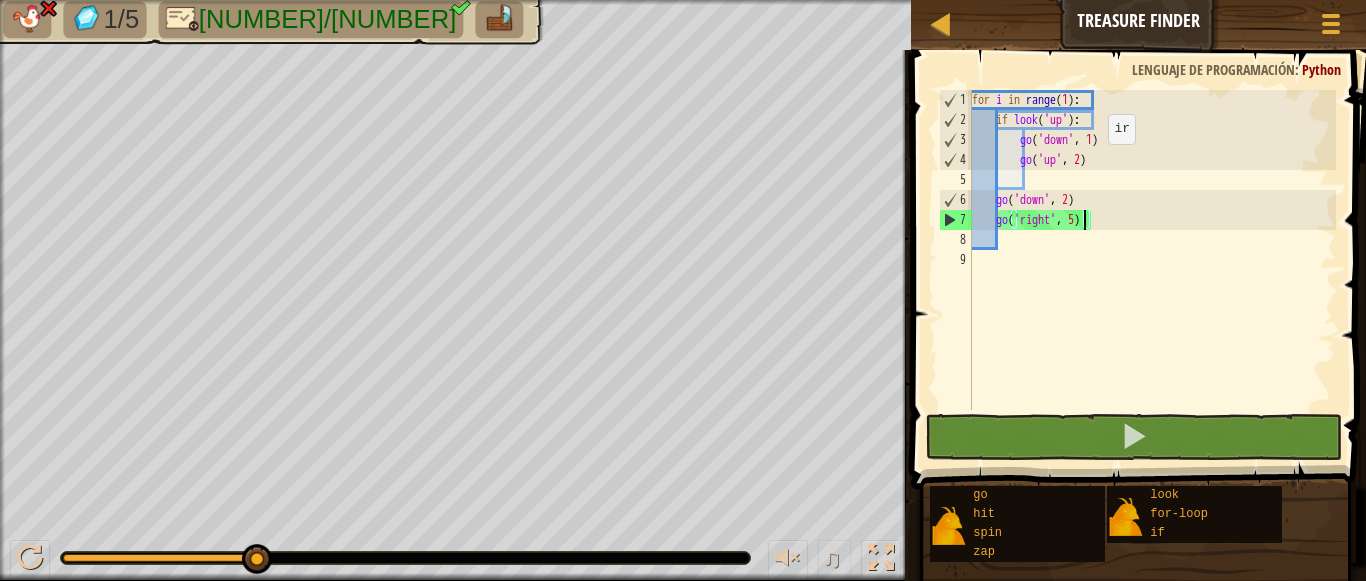click on "for   i   in   range ( [NUMBER] ) :      if   look ( 'up' ) :          go ( 'down' ,   [NUMBER] )          go ( 'up' ,   [NUMBER] )               go ( 'down' ,   [NUMBER] )      go ( 'right' ,   [NUMBER] )" at bounding box center (1152, 270) 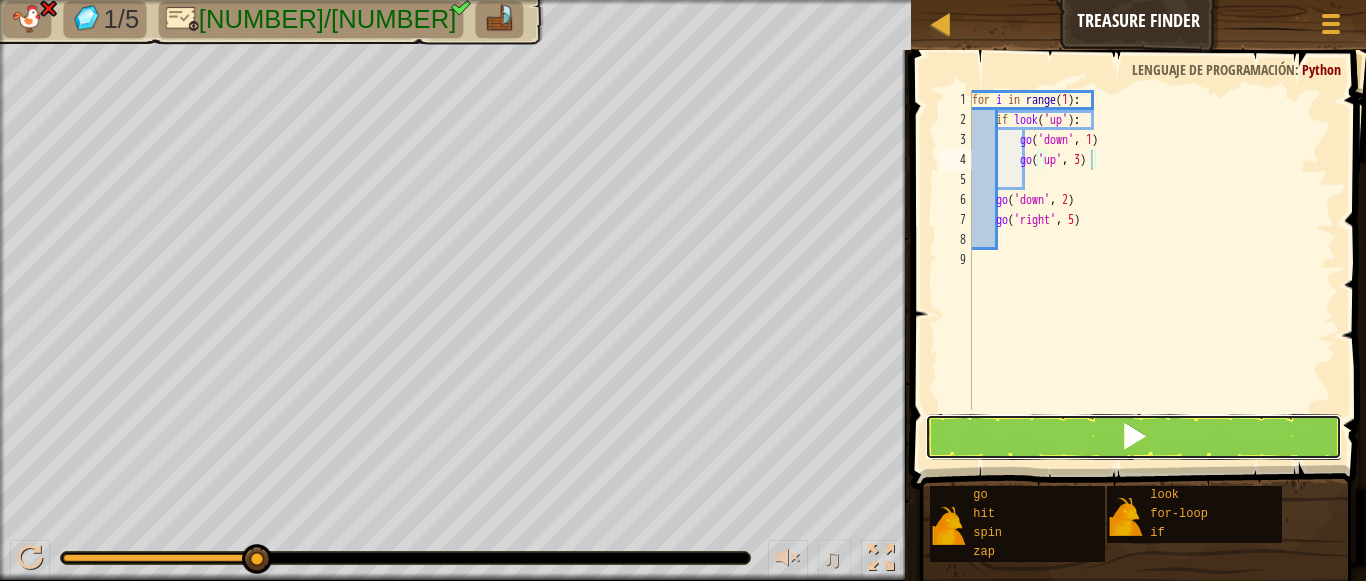 click at bounding box center (1134, 437) 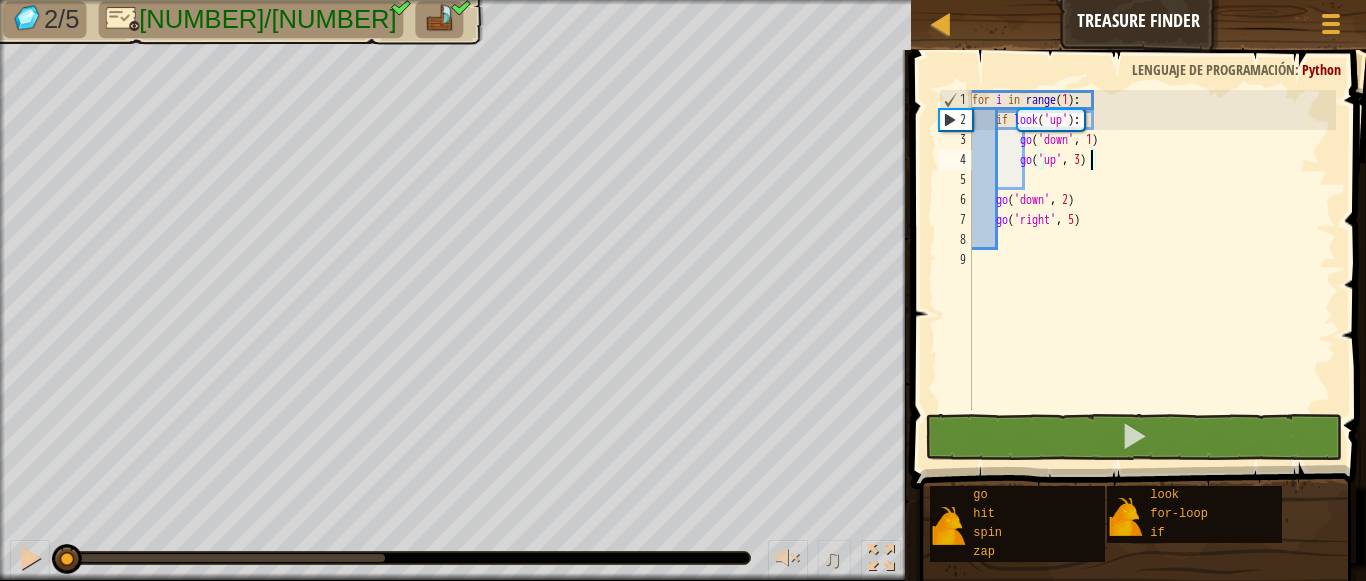 drag, startPoint x: 394, startPoint y: 558, endPoint x: 0, endPoint y: 576, distance: 394.41095 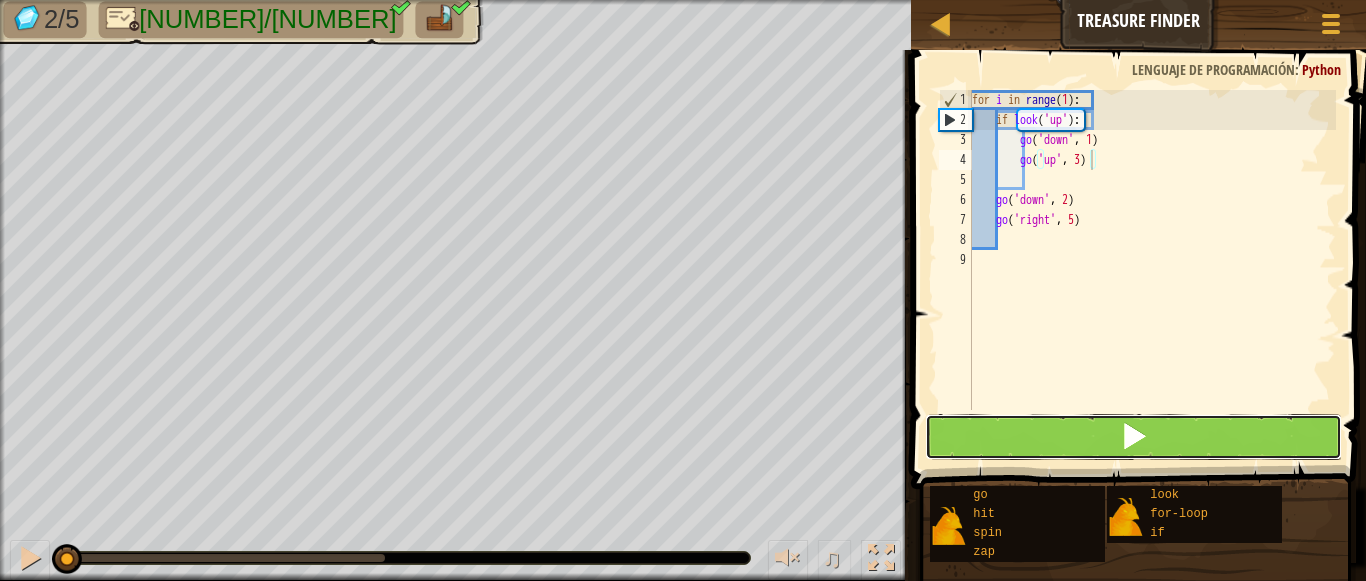click at bounding box center (1134, 437) 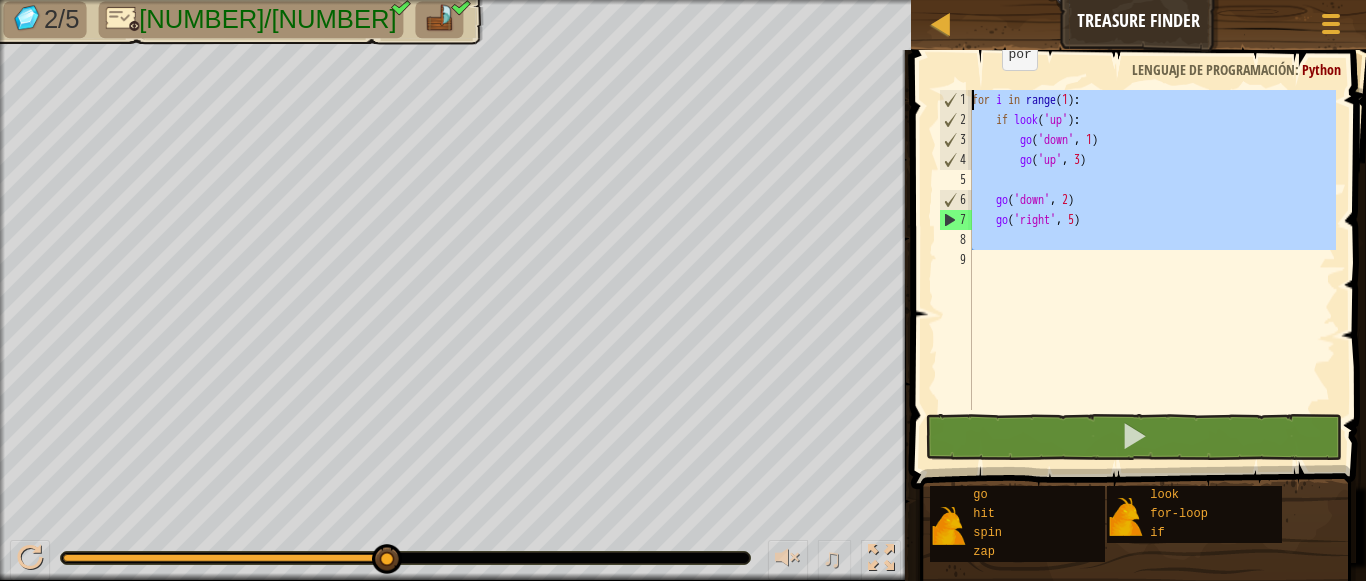 drag, startPoint x: 996, startPoint y: 273, endPoint x: 961, endPoint y: 77, distance: 199.10048 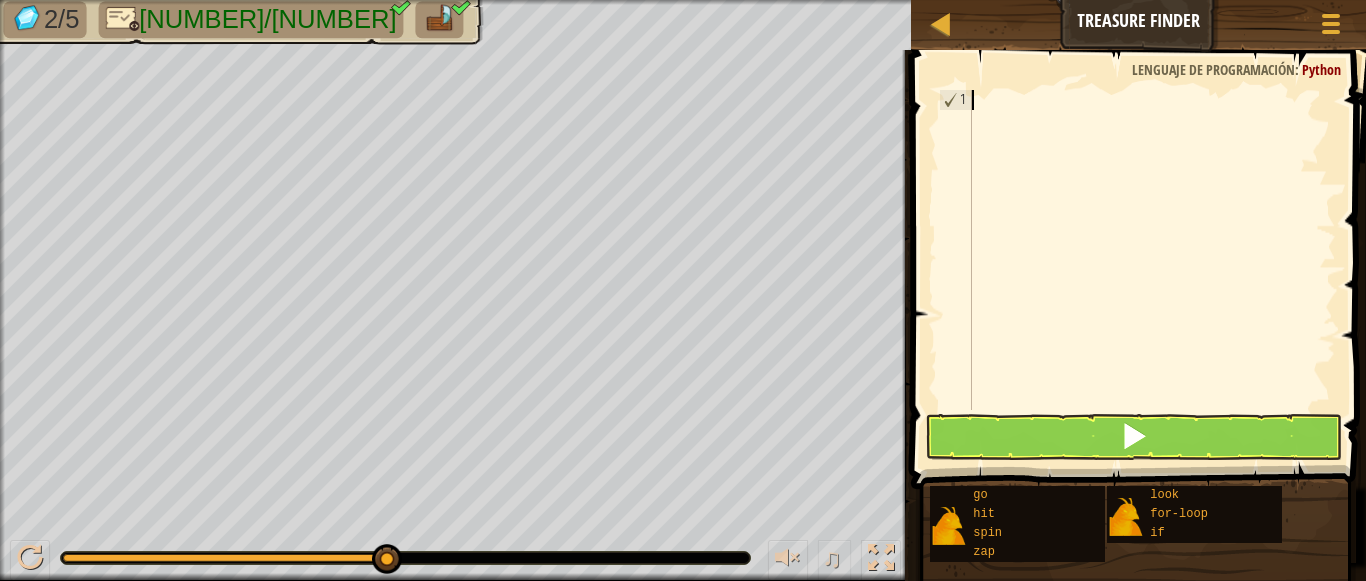 scroll, scrollTop: 9, scrollLeft: 0, axis: vertical 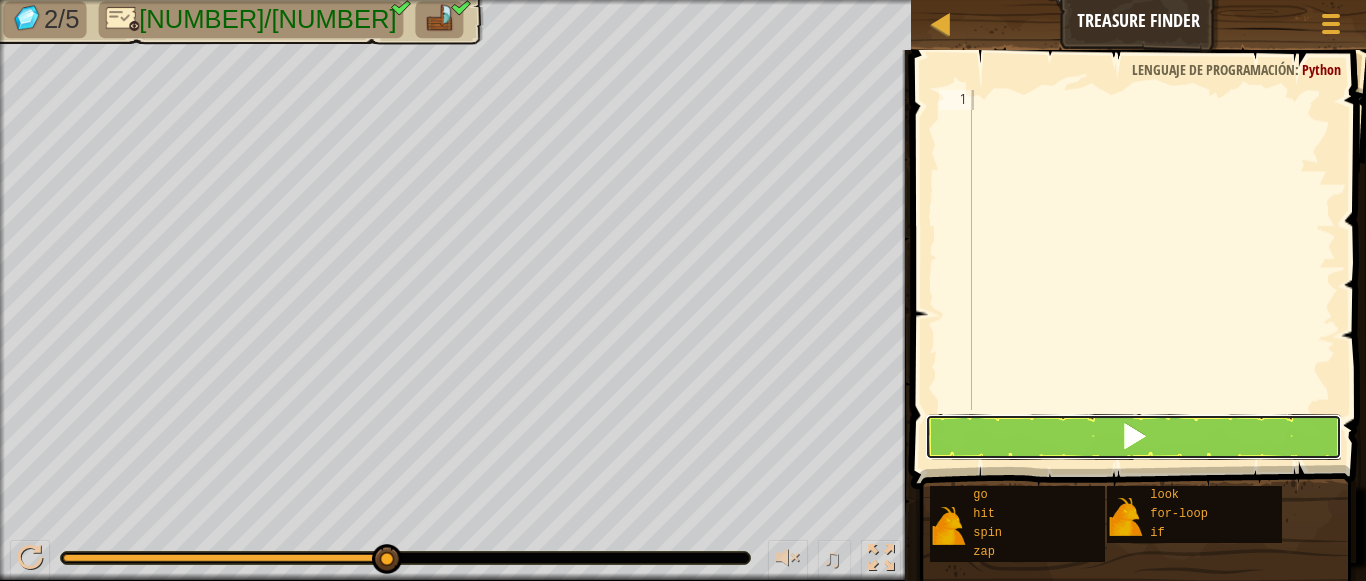 click at bounding box center [1134, 437] 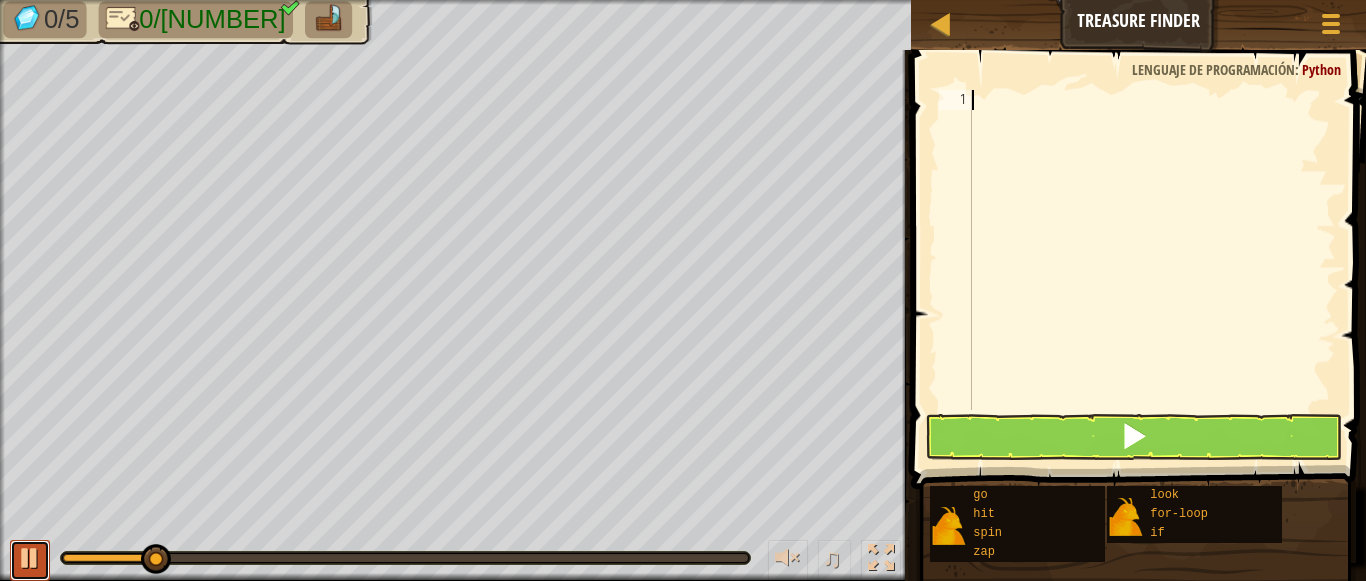 click at bounding box center (30, 558) 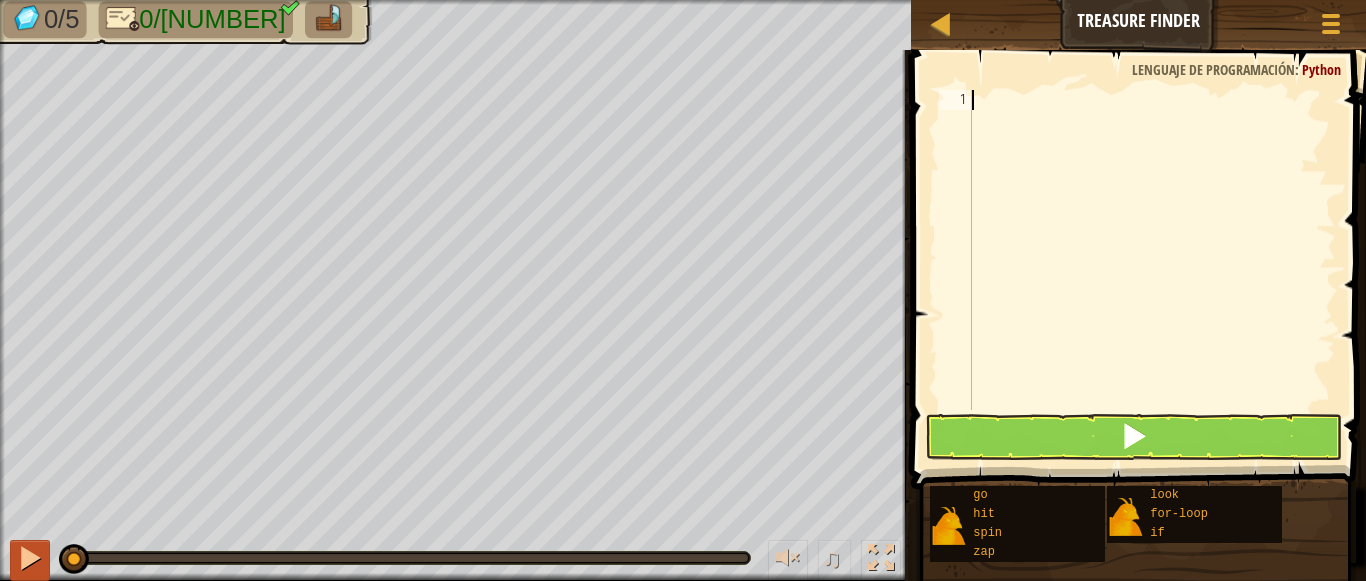 drag, startPoint x: 152, startPoint y: 554, endPoint x: 15, endPoint y: 579, distance: 139.26234 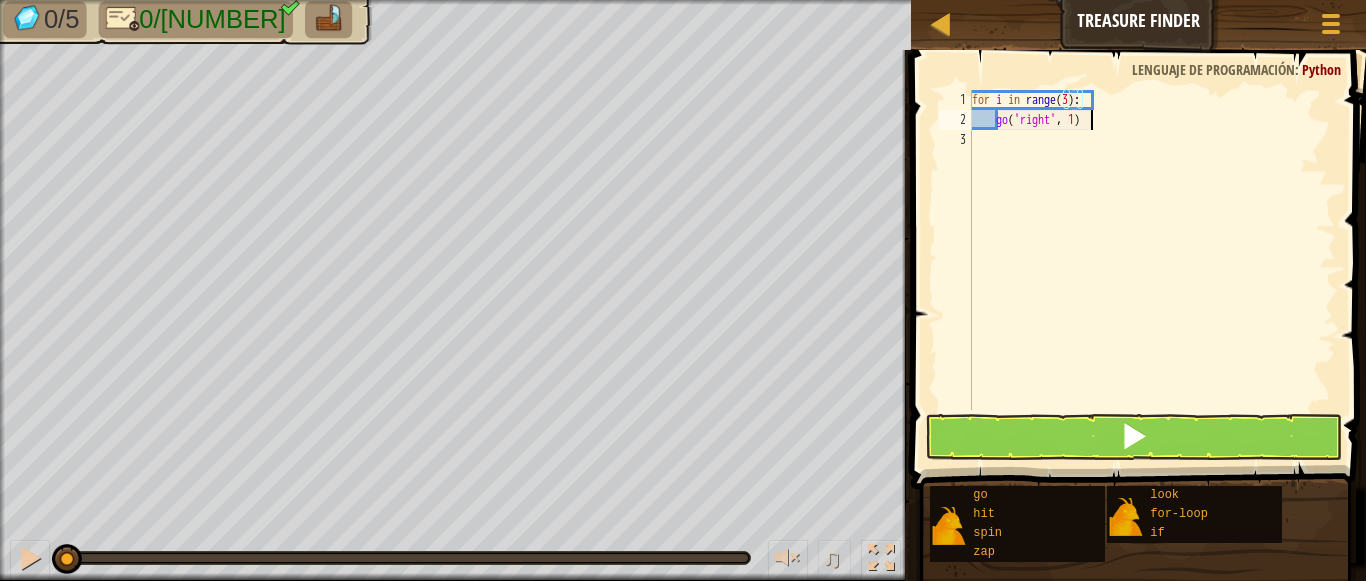 click on "for   i   in   range ( 3 ) :      go ( 'right' ,   1 )" at bounding box center (1152, 270) 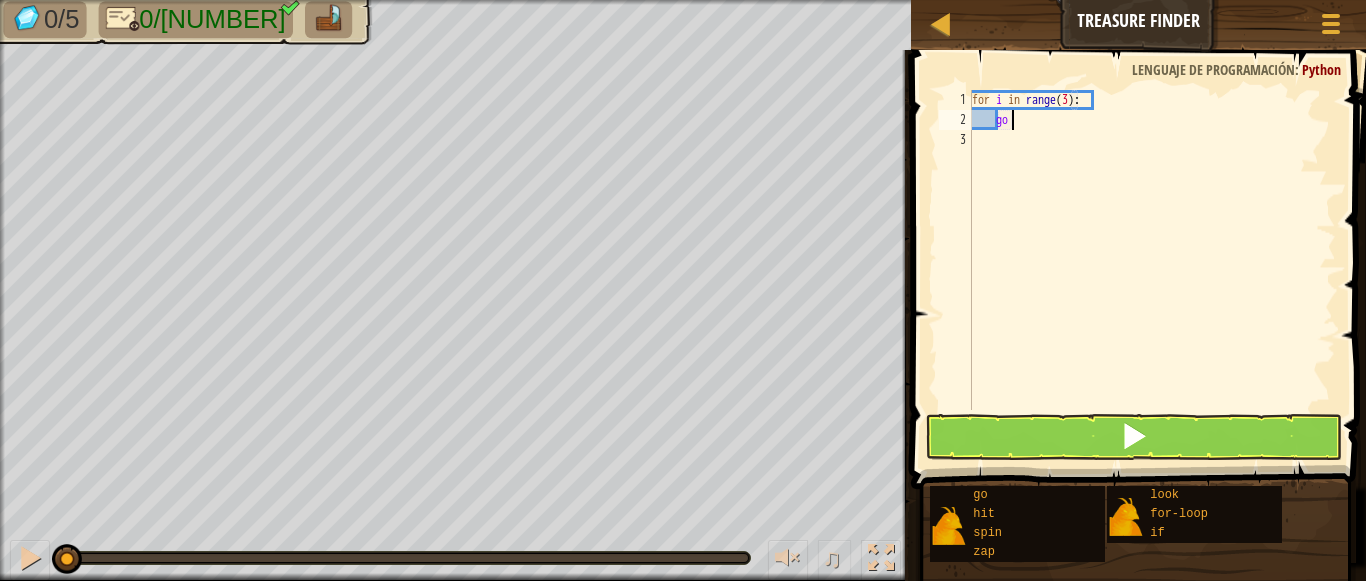 type on "g" 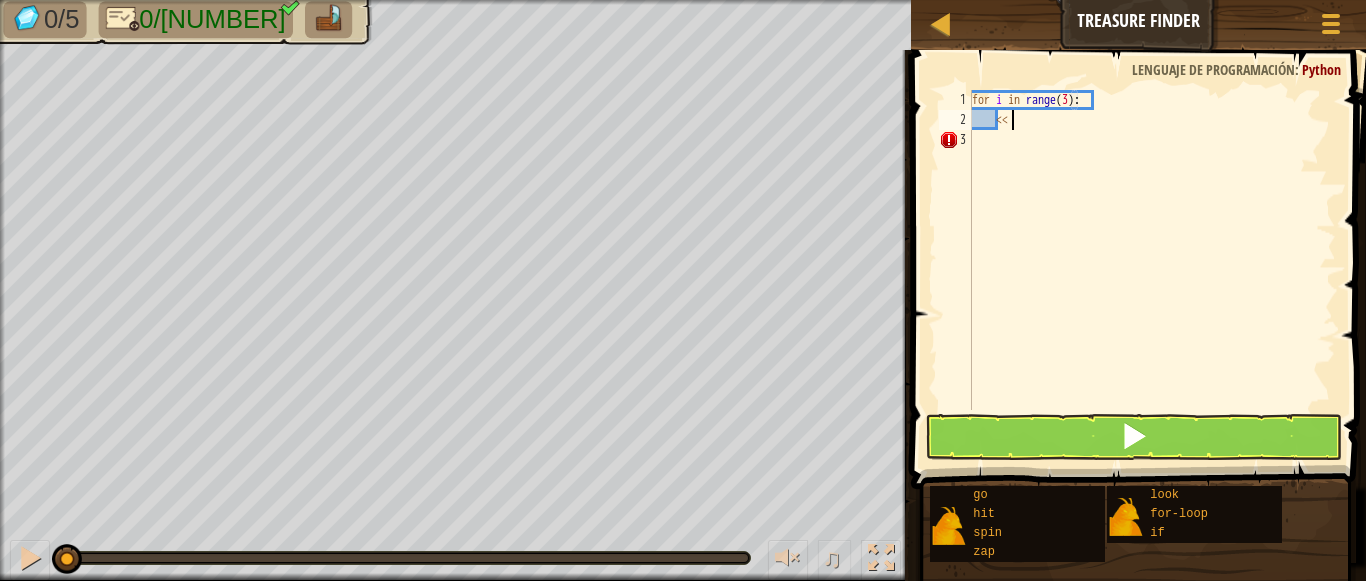 scroll, scrollTop: 9, scrollLeft: 3, axis: both 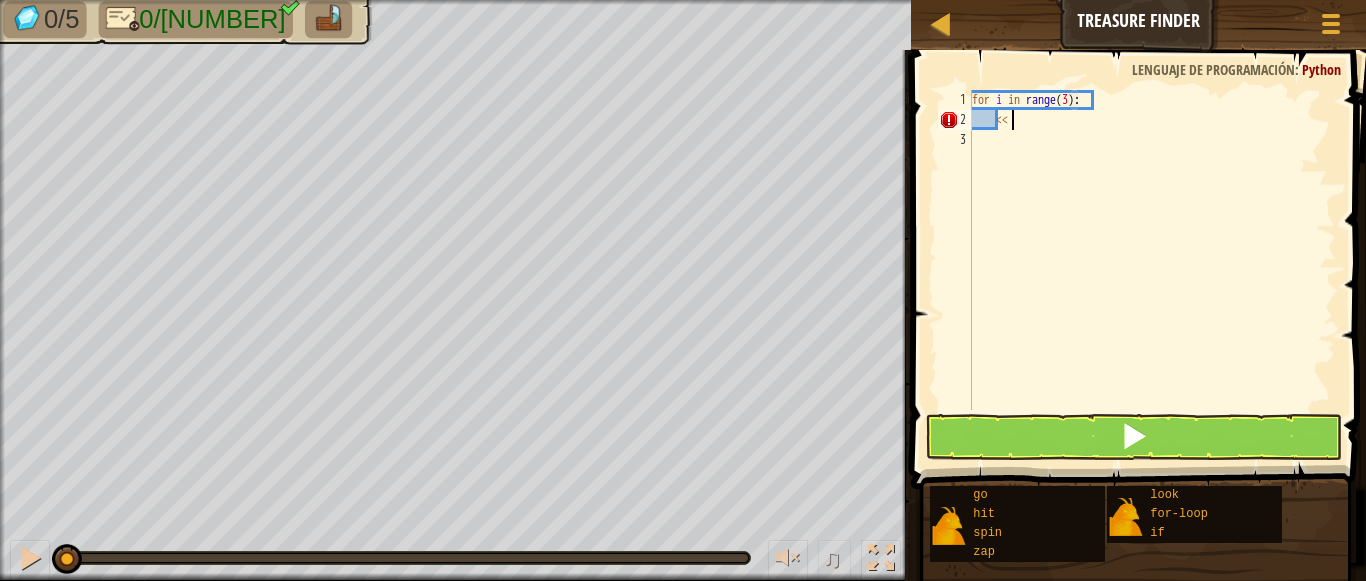 type on "<" 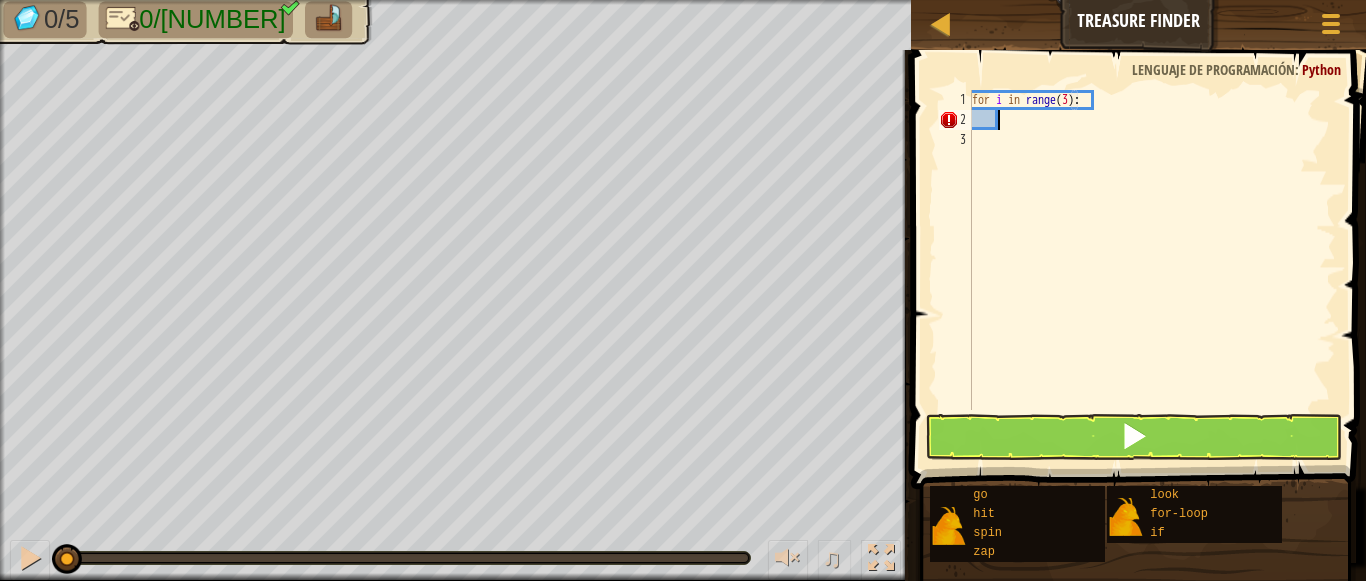 scroll, scrollTop: 9, scrollLeft: 1, axis: both 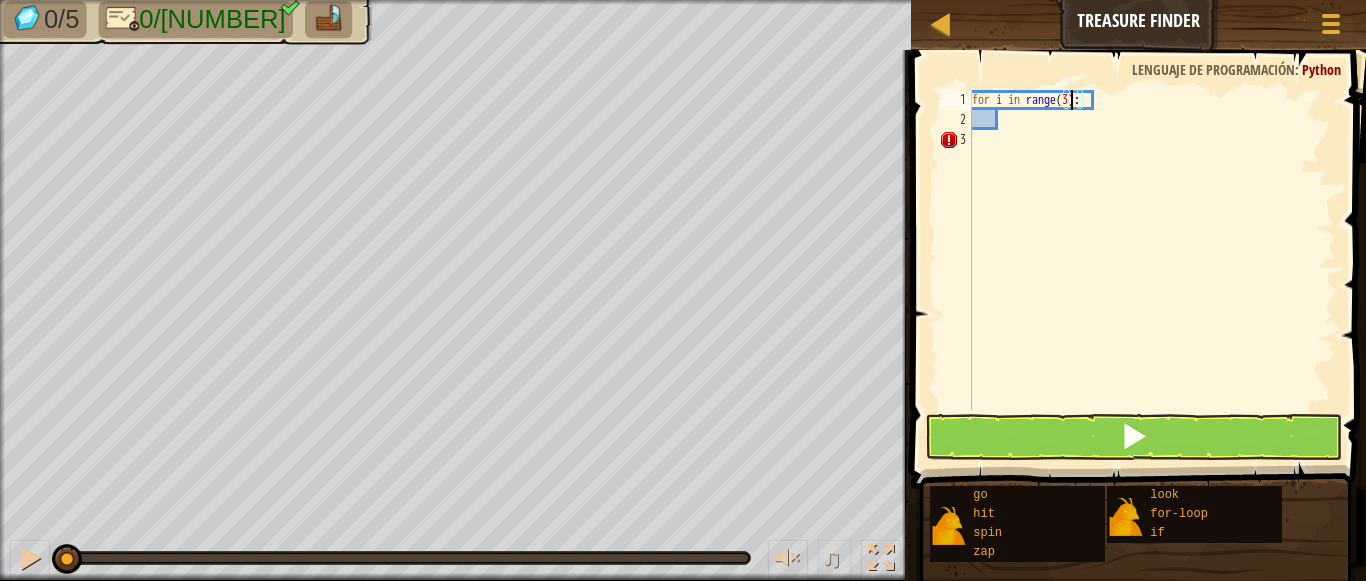 click on "for   i   in   range ( [NUMBER] ) :" at bounding box center [1152, 270] 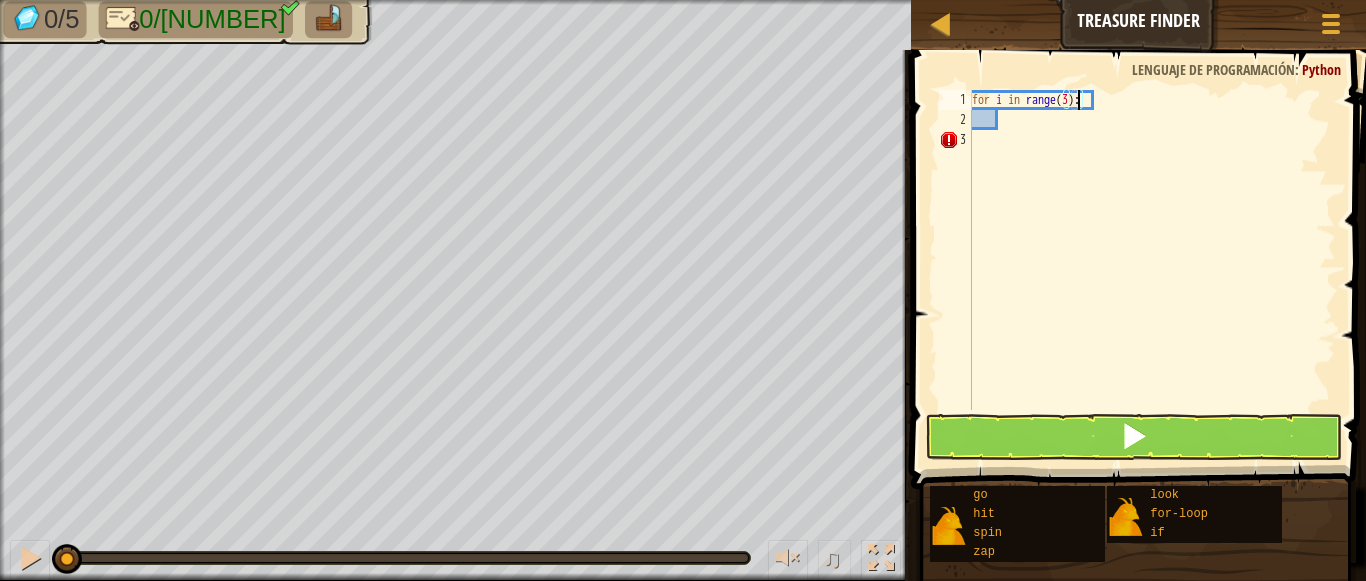 click on "for   i   in   range ( [NUMBER] ) :" at bounding box center (1152, 270) 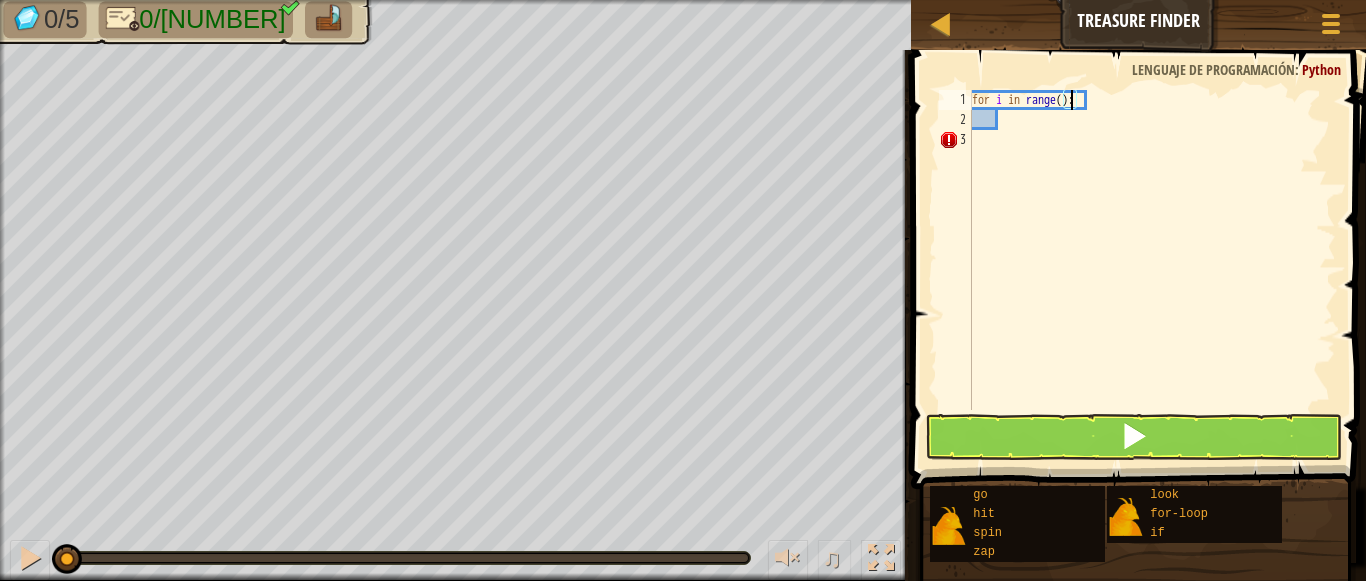 type on "for i in range(1):" 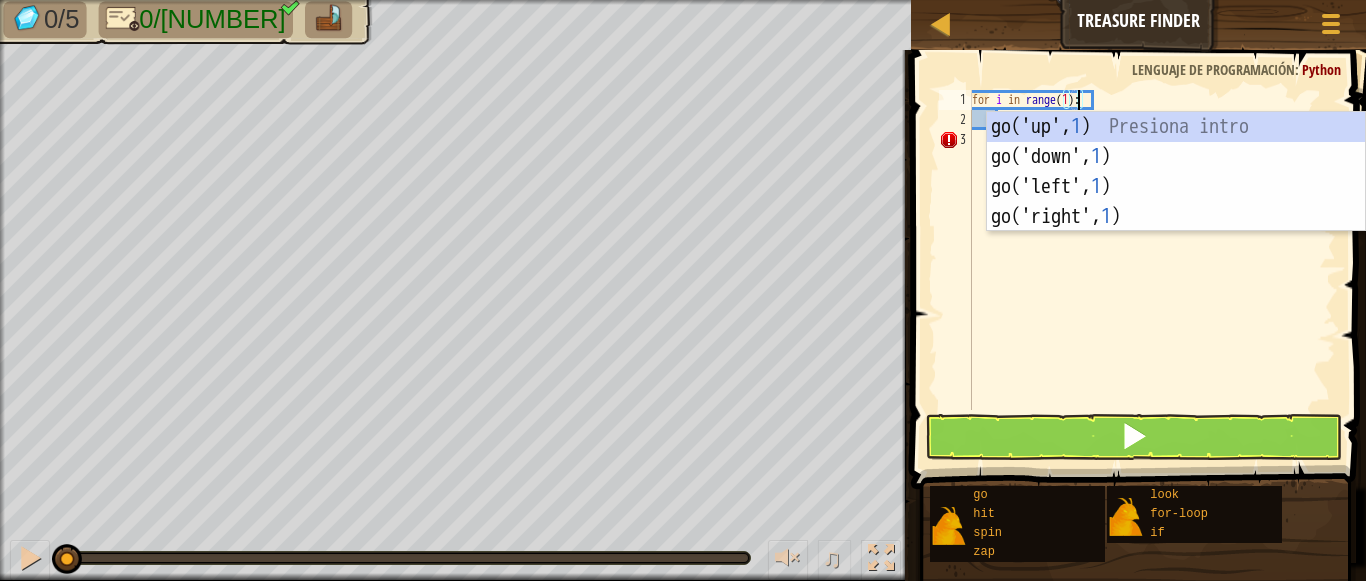 click on "for   i   in   range ( 1 ) :" at bounding box center (1152, 270) 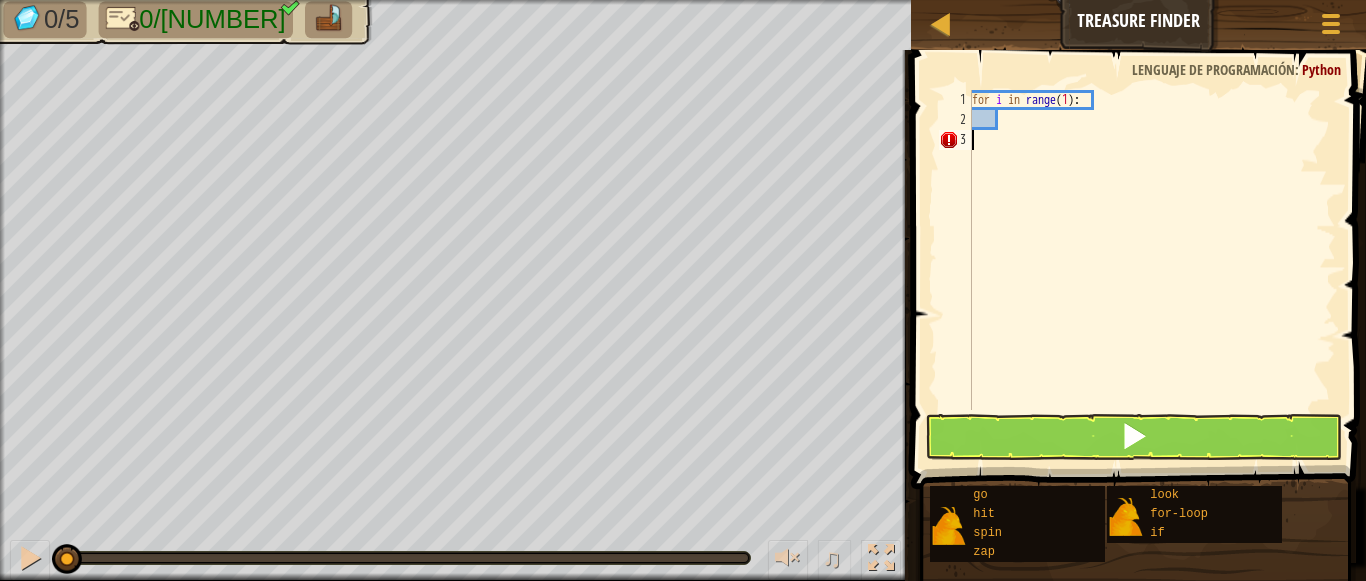scroll, scrollTop: 9, scrollLeft: 0, axis: vertical 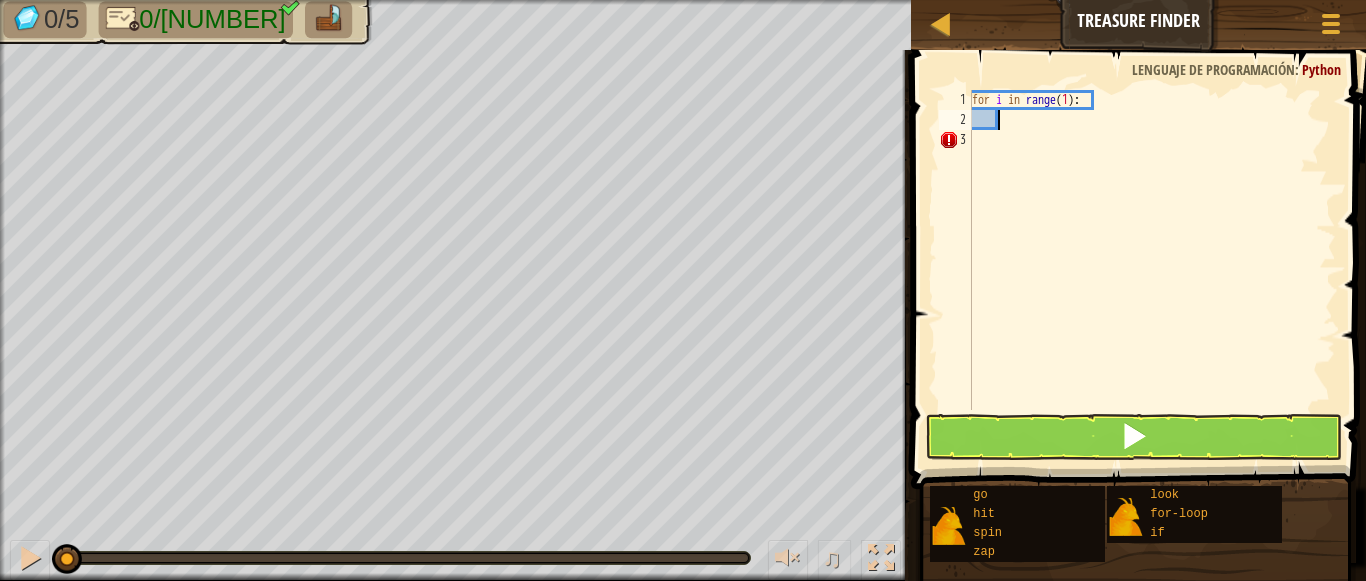 click on "for   i   in   range ( 1 ) :" at bounding box center (1152, 270) 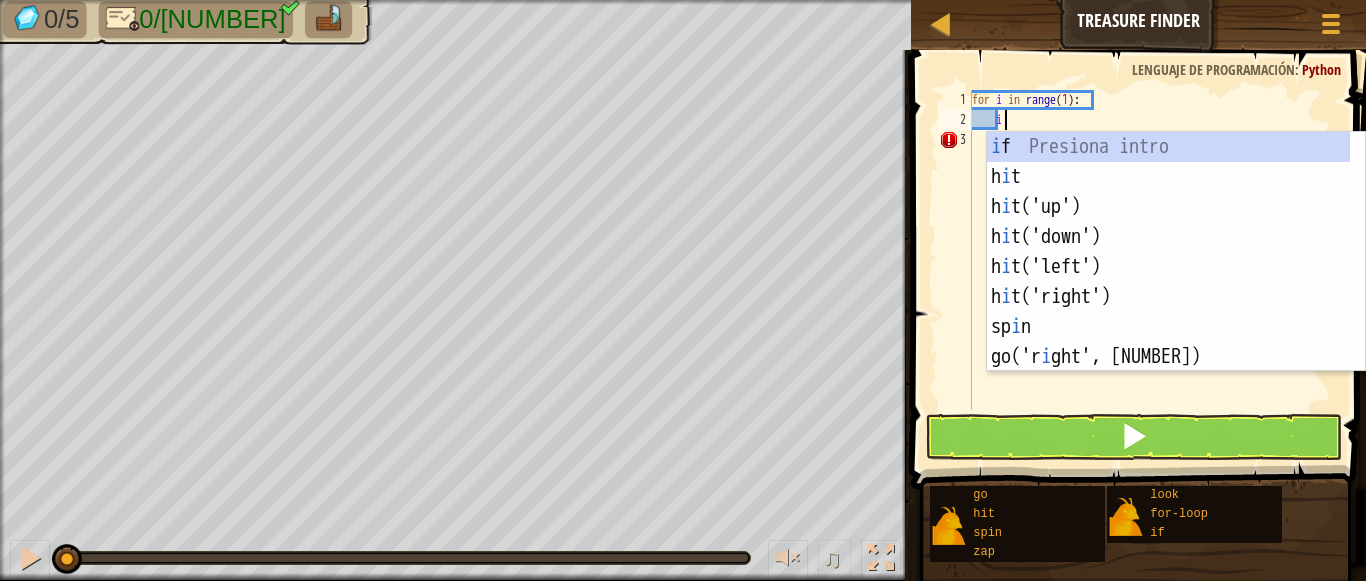 scroll, scrollTop: 9, scrollLeft: 2, axis: both 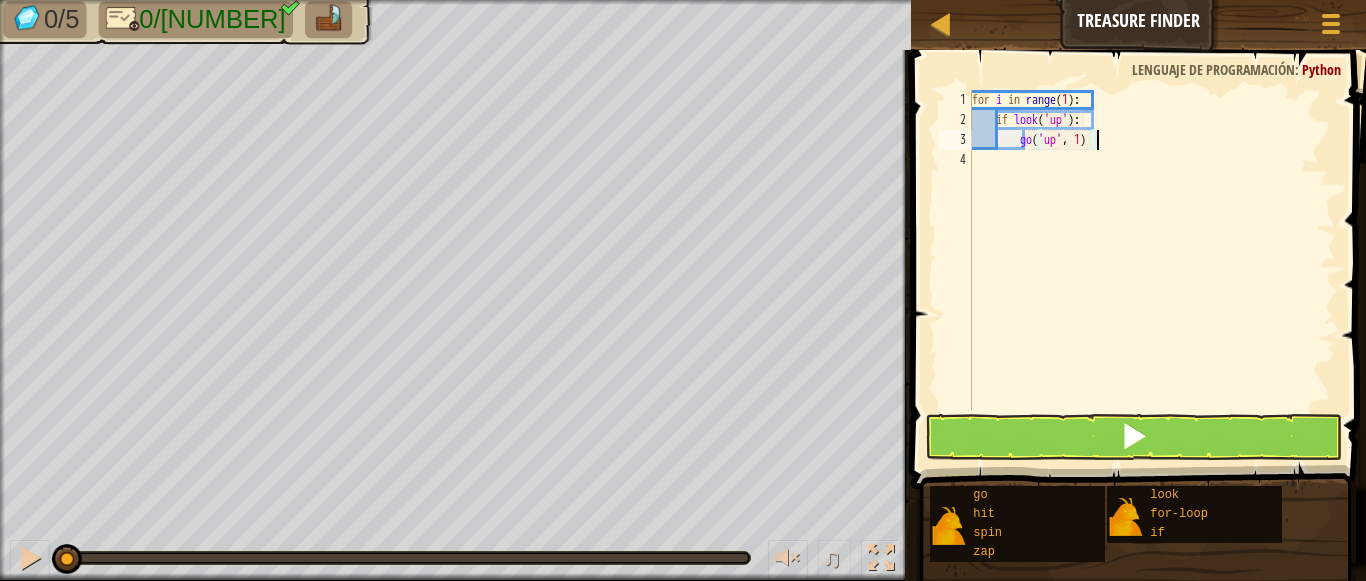 click on "for   i   in   range ( 1 ) :      if   look ( 'up' ) :          go ( 'up' ,   1 )" at bounding box center (1152, 270) 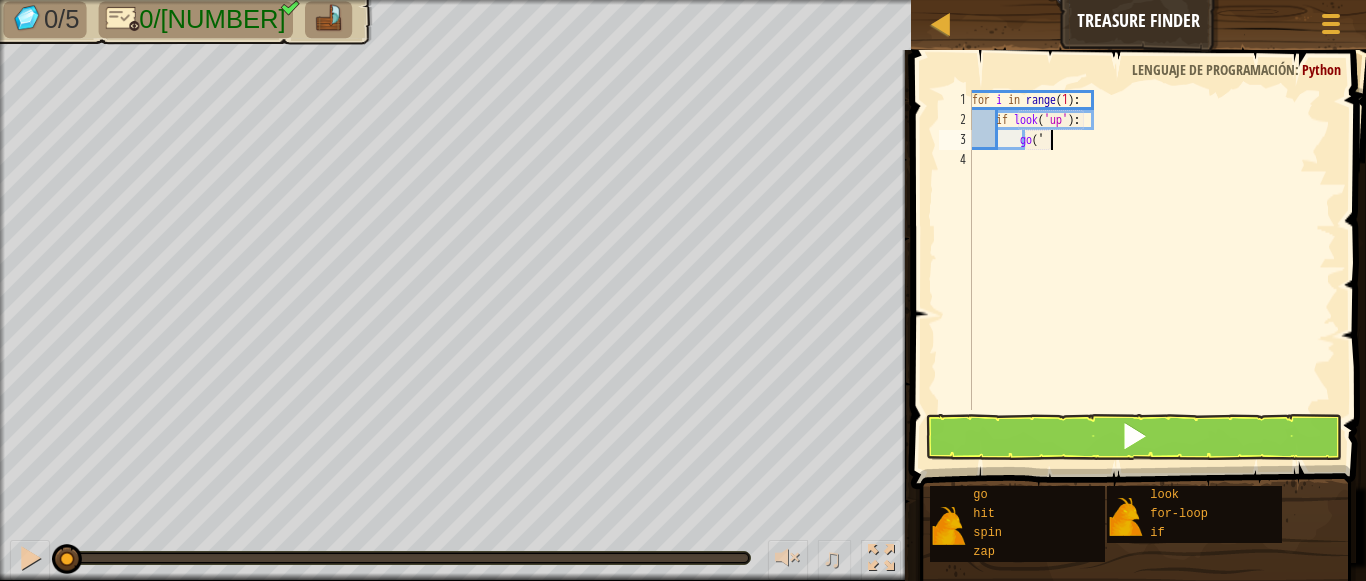 type on "g" 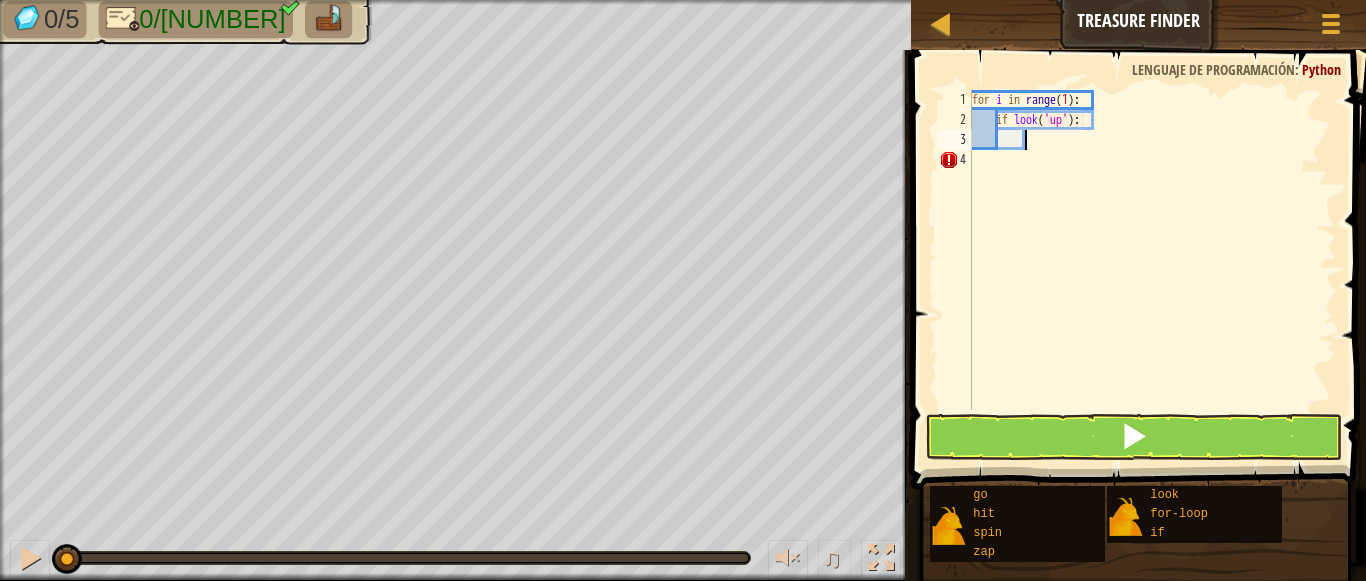 type on "g" 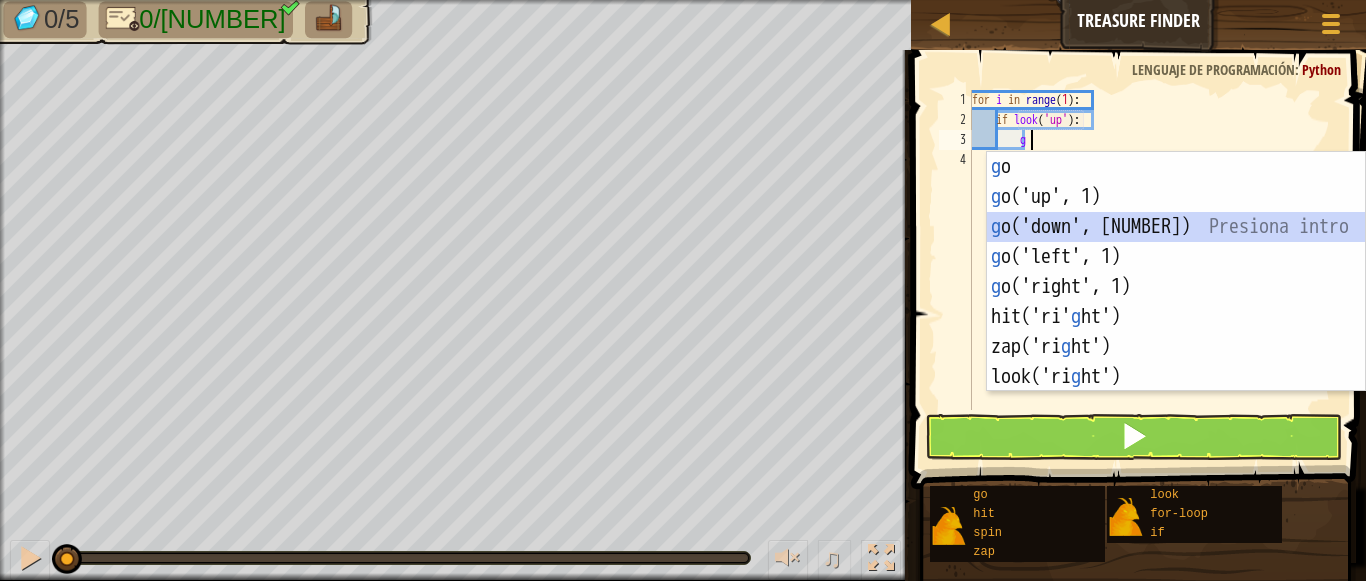 scroll, scrollTop: 9, scrollLeft: 3, axis: both 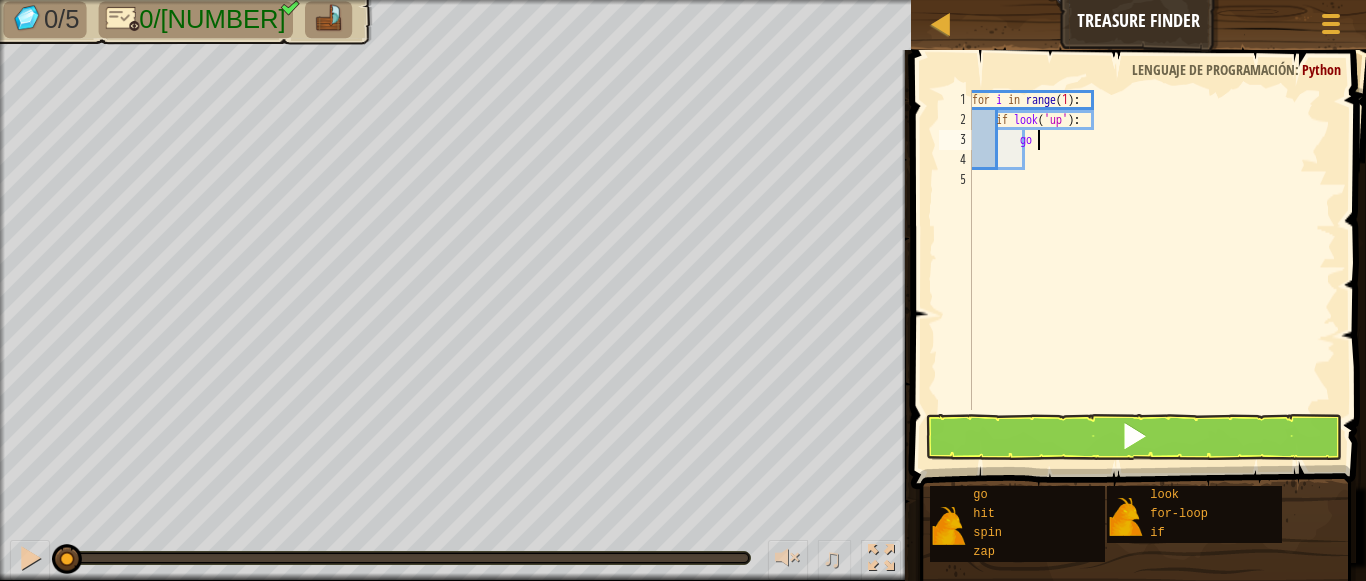 type on "g" 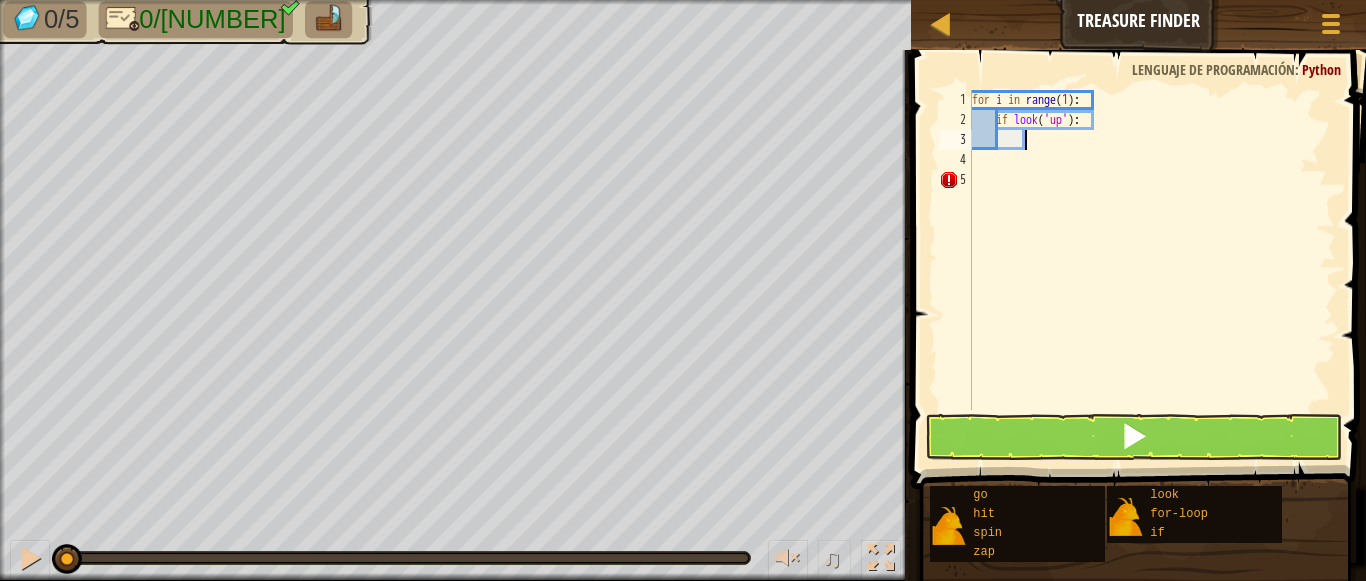 type on "i" 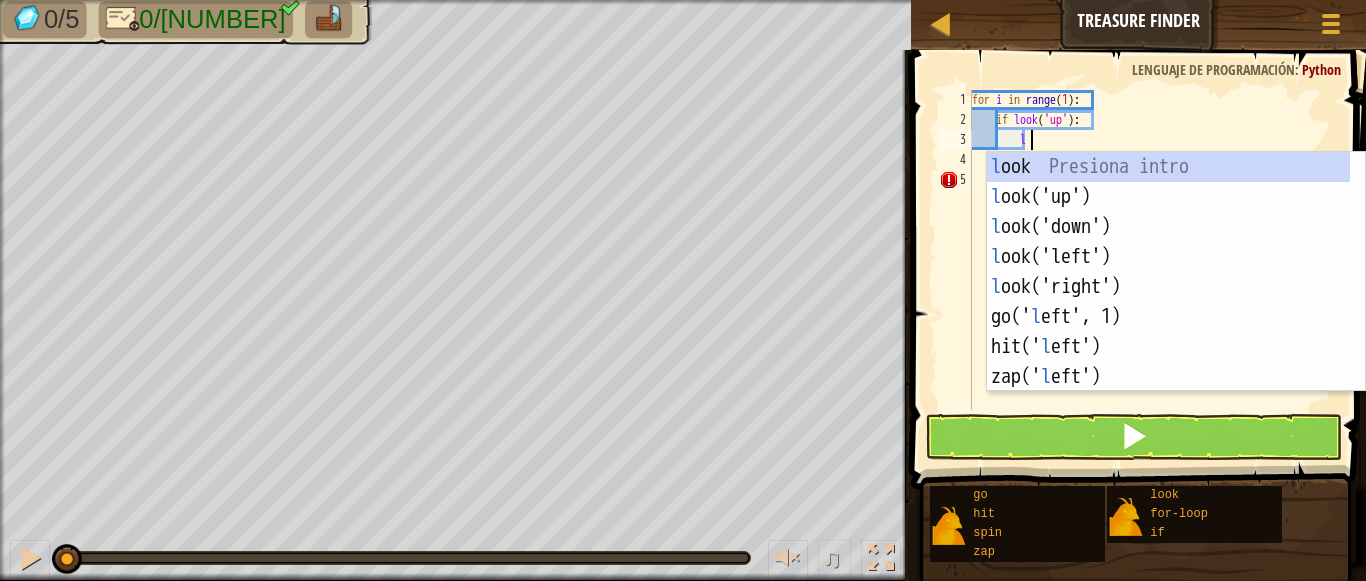 scroll, scrollTop: 9, scrollLeft: 4, axis: both 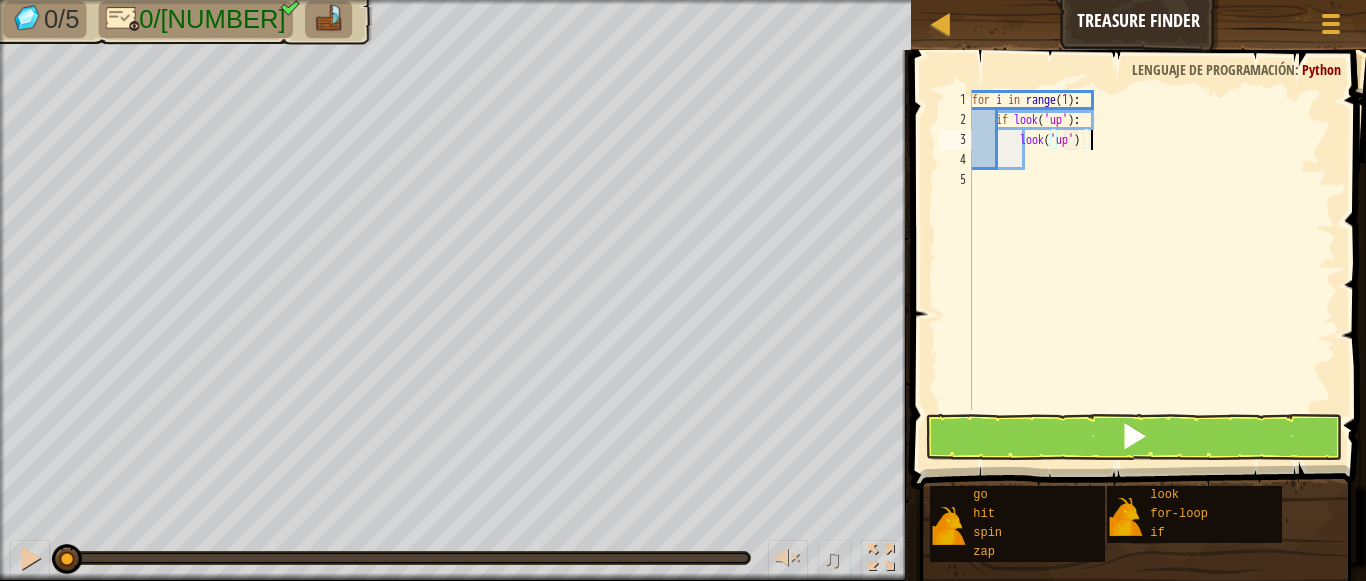 click on "for   i   in   range ( 1 ) :      if   look ( 'up' ) :          look ( 'up' )" at bounding box center [1152, 270] 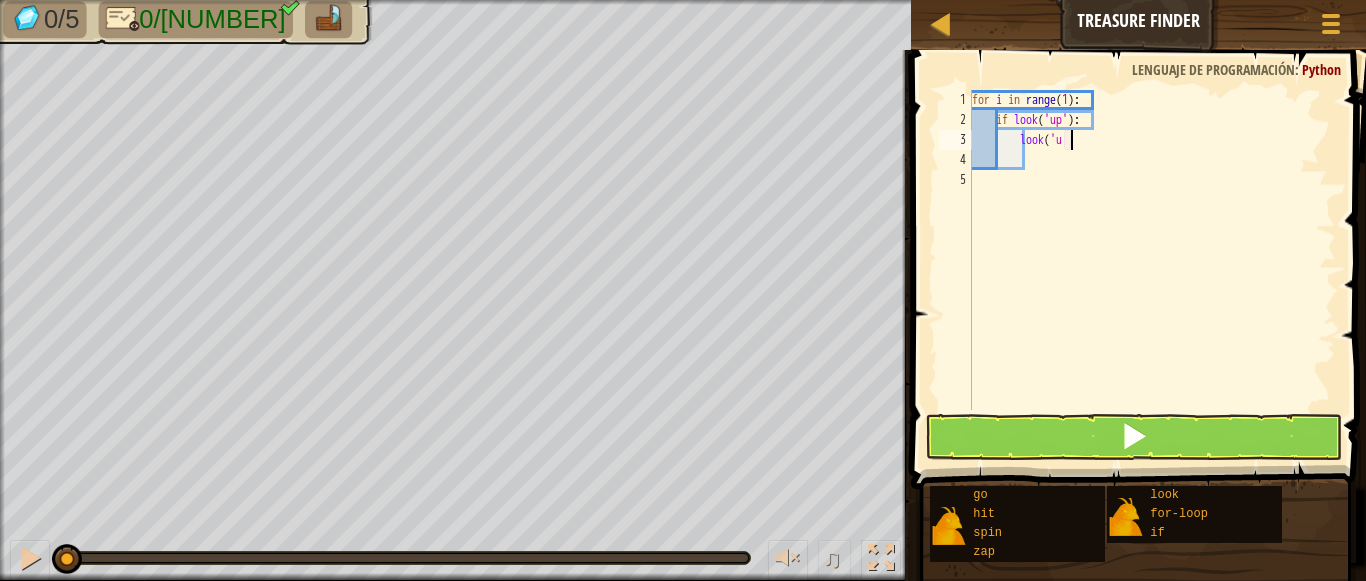type on "l" 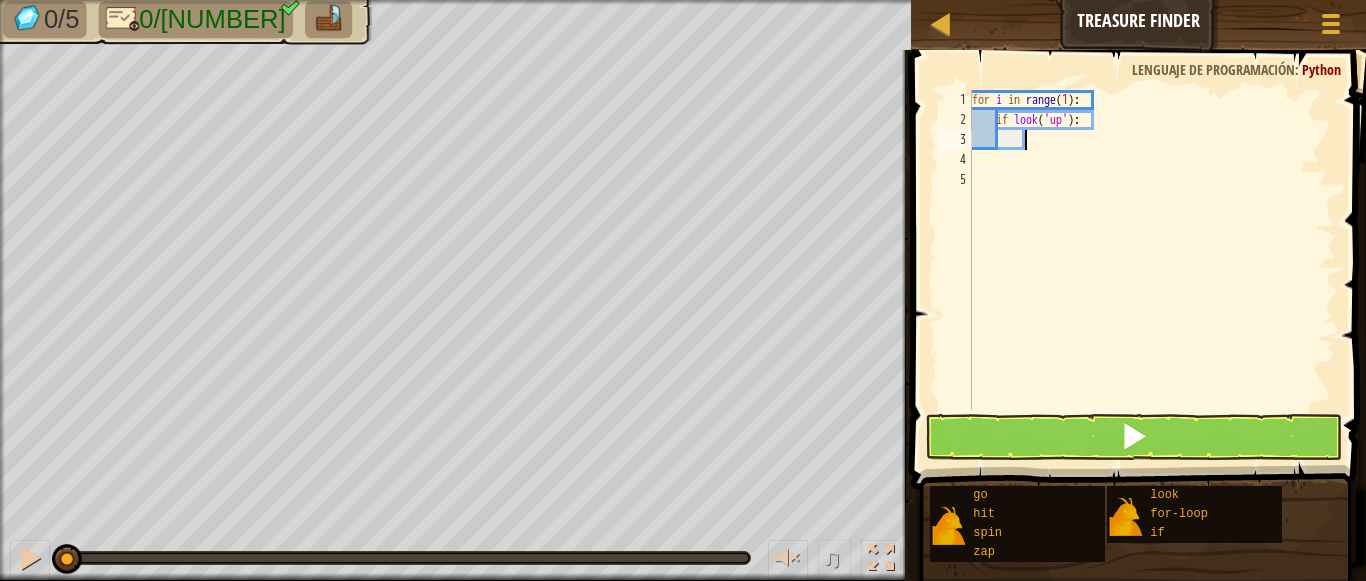 scroll, scrollTop: 9, scrollLeft: 3, axis: both 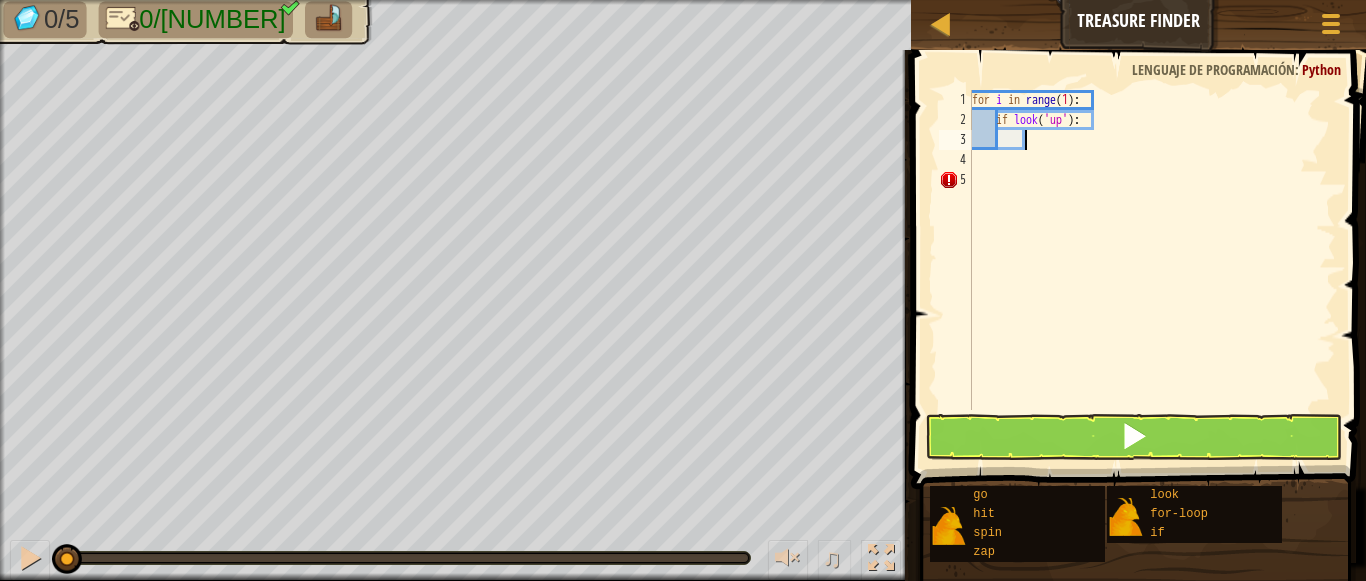click on "for   i   in   range ( [NUMBER] ) :      if   look ( 'up' ) :" at bounding box center (1152, 270) 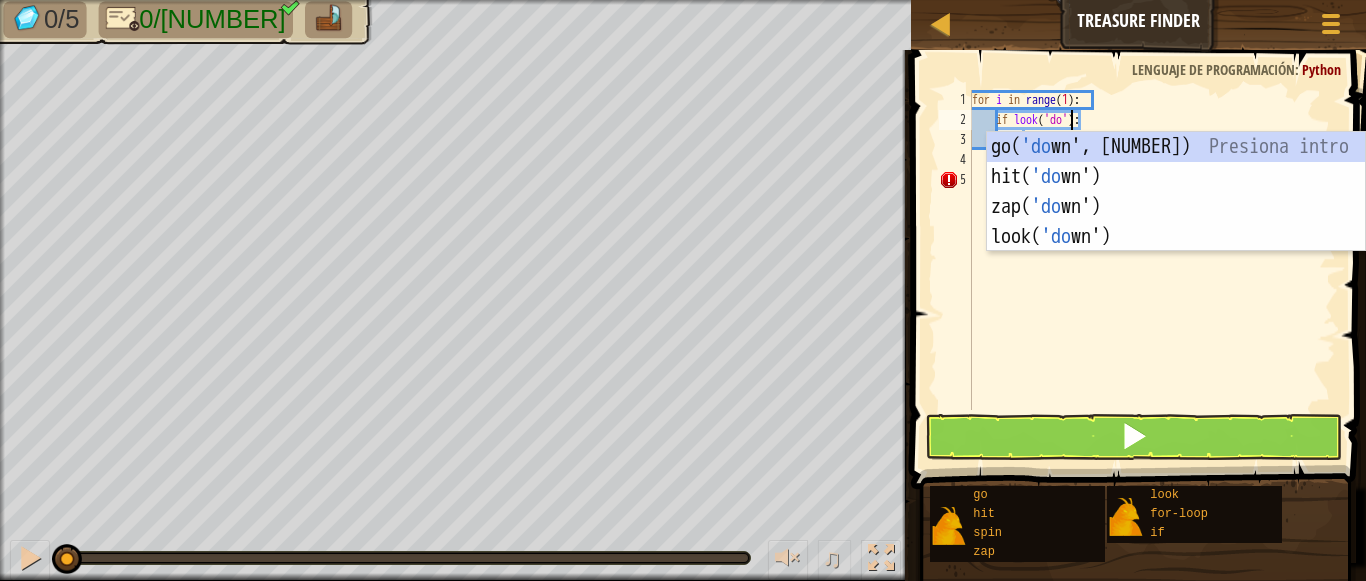 scroll, scrollTop: 9, scrollLeft: 9, axis: both 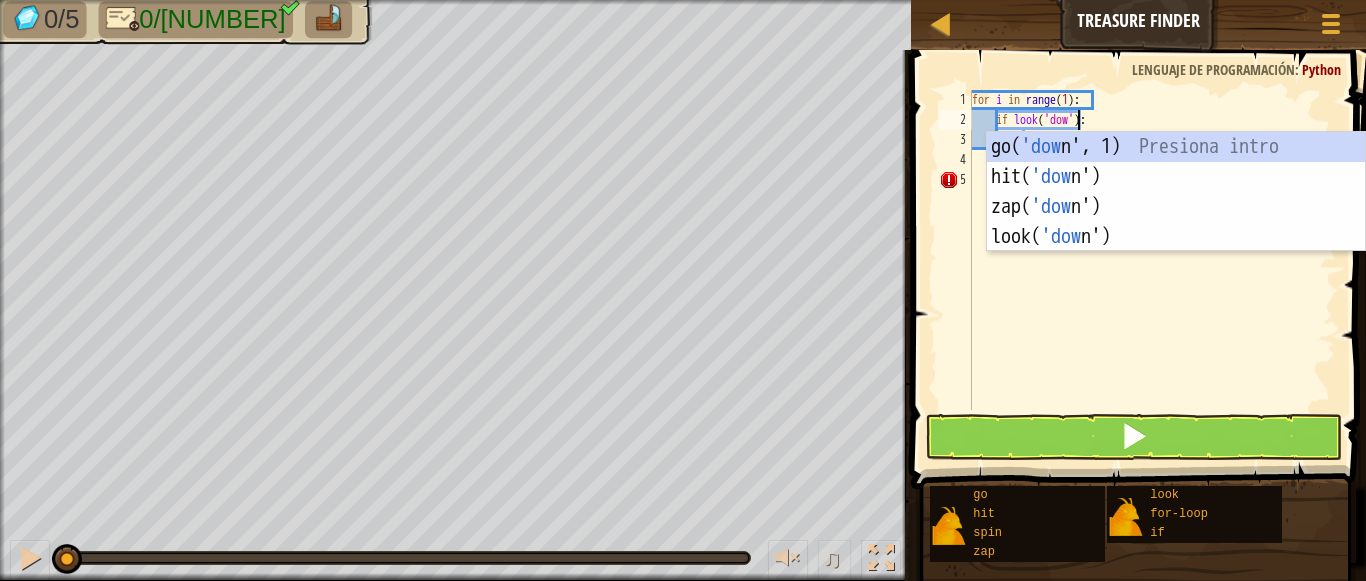 type on "if look('down'):" 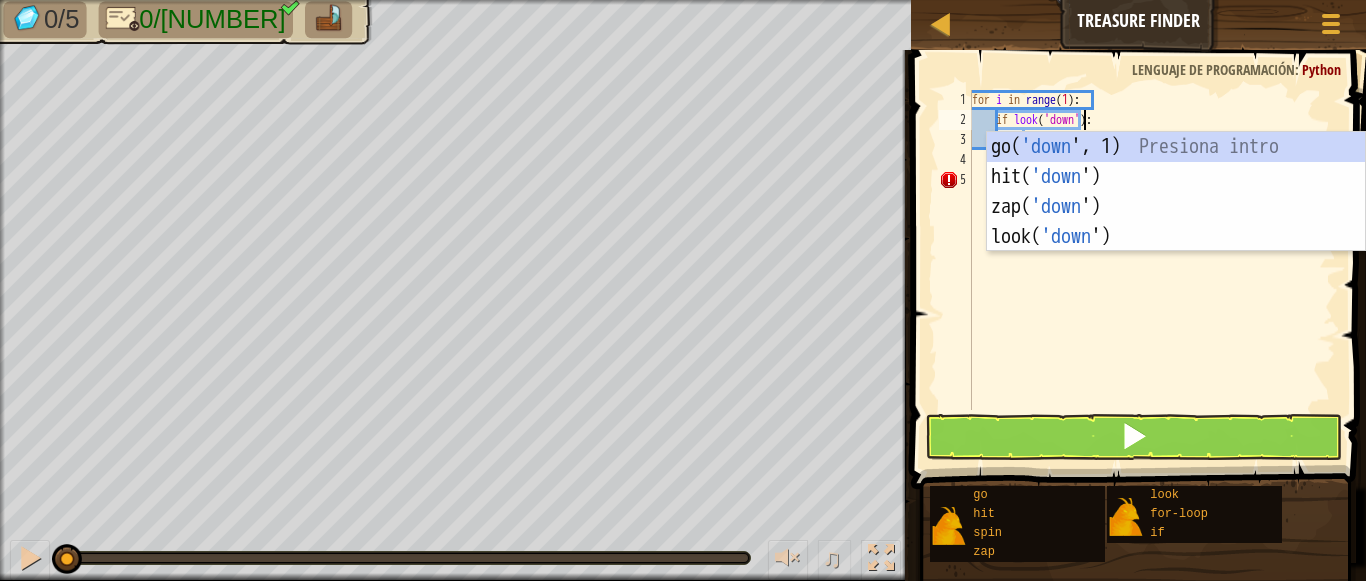 scroll, scrollTop: 9, scrollLeft: 10, axis: both 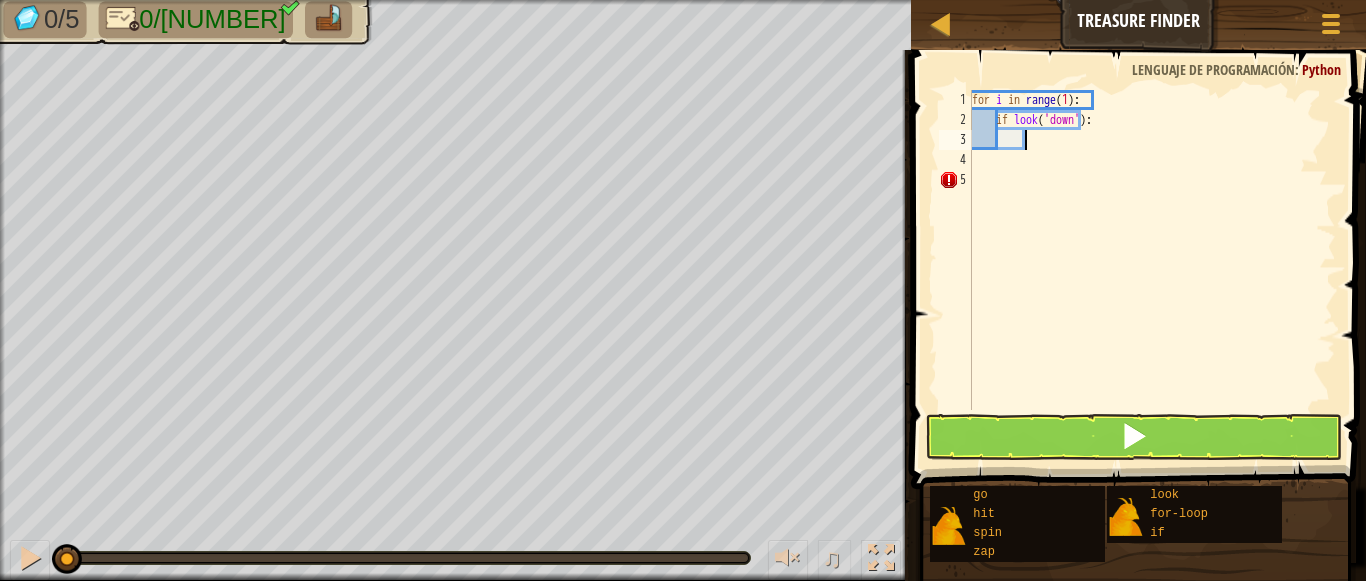 click on "for   i   in   range ( [NUMBER] ) :      if   look ( 'down' ) :" at bounding box center [1152, 270] 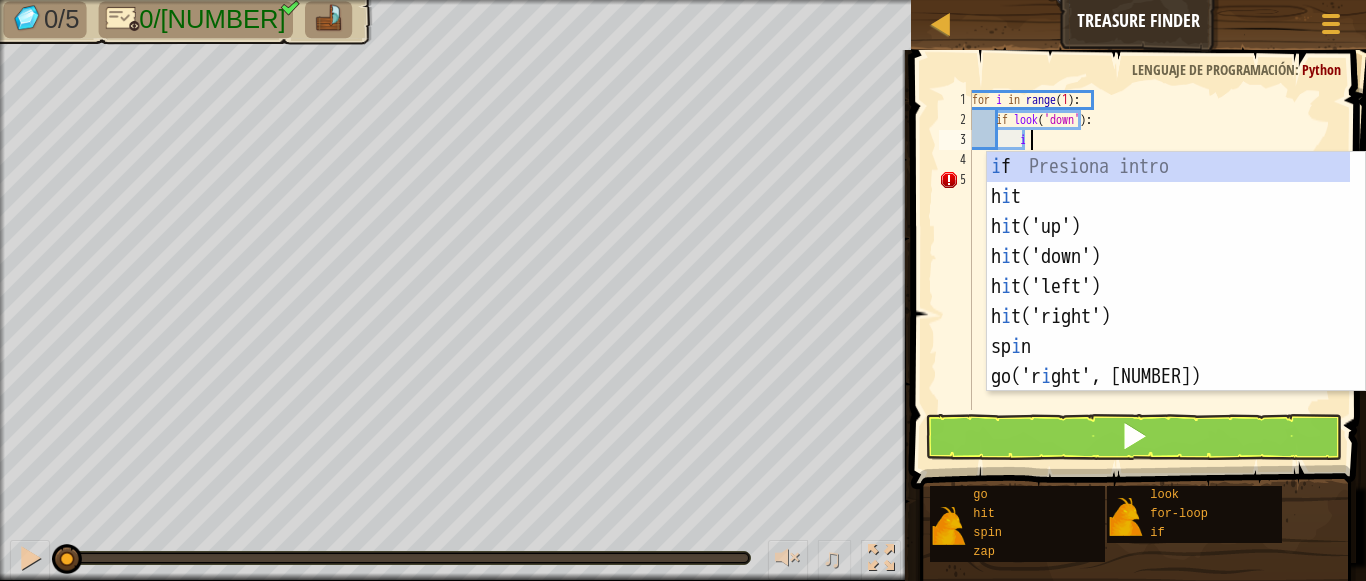 scroll, scrollTop: 9, scrollLeft: 4, axis: both 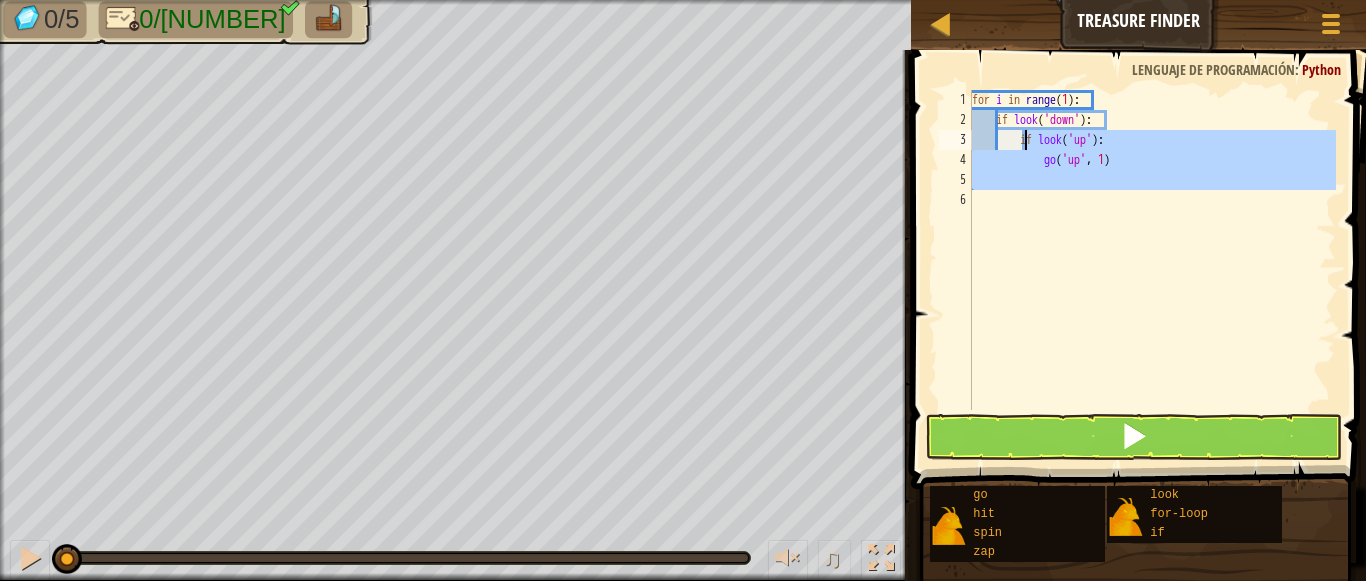 drag, startPoint x: 1030, startPoint y: 192, endPoint x: 1028, endPoint y: 139, distance: 53.037724 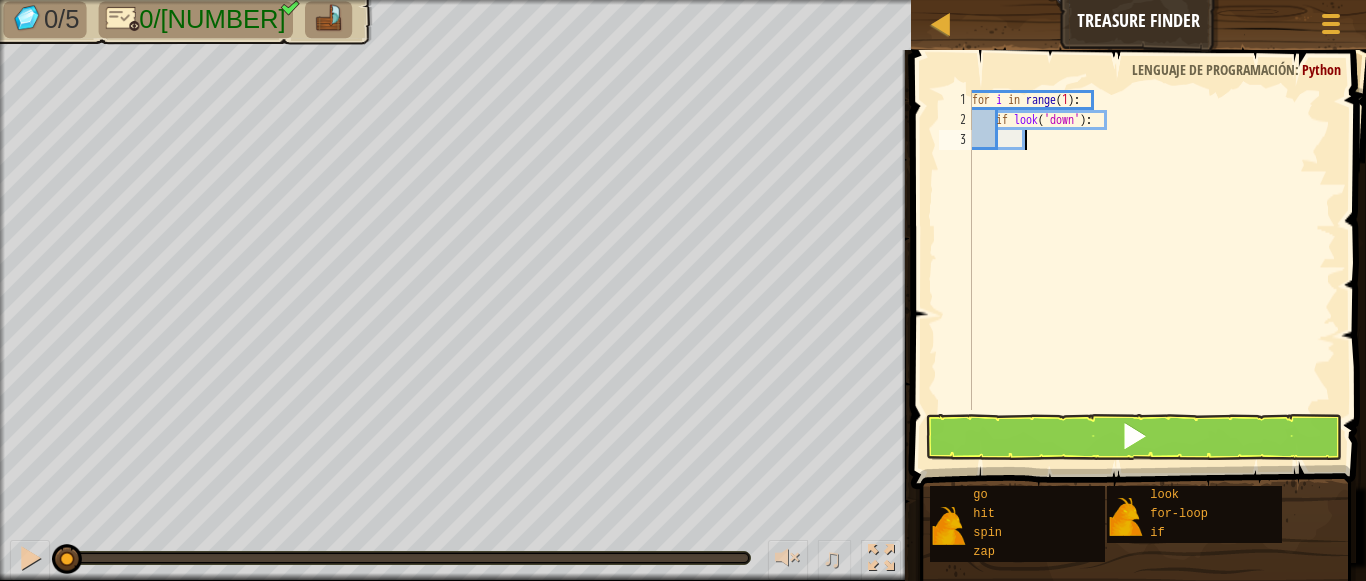 type on "i" 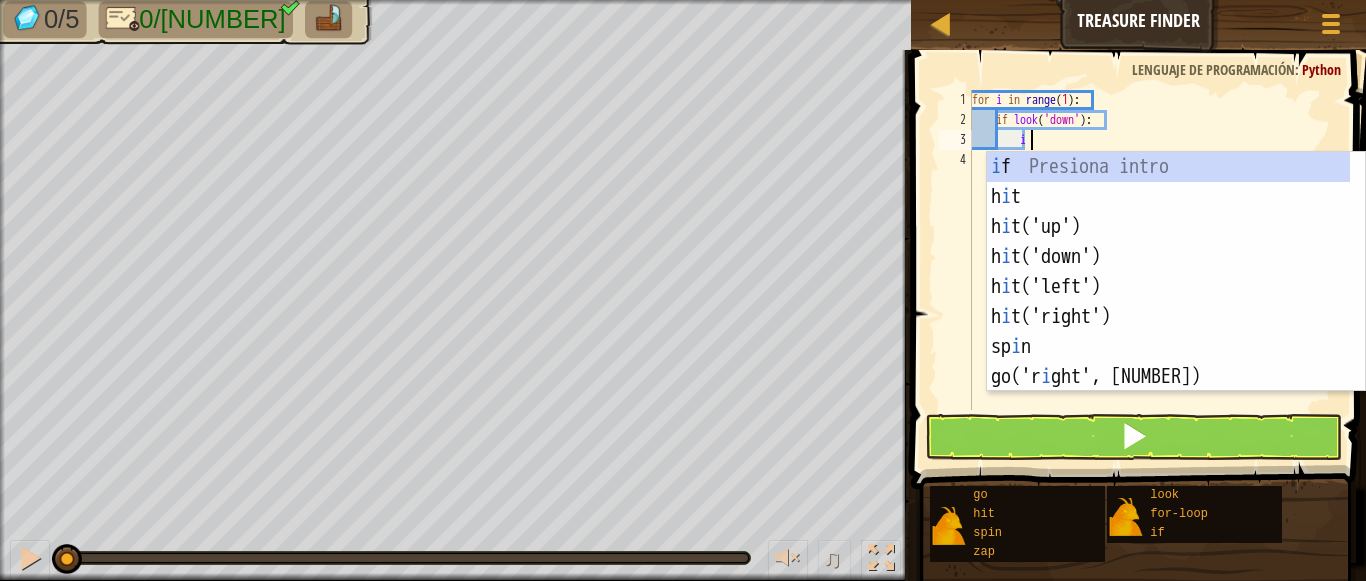 scroll, scrollTop: 9, scrollLeft: 3, axis: both 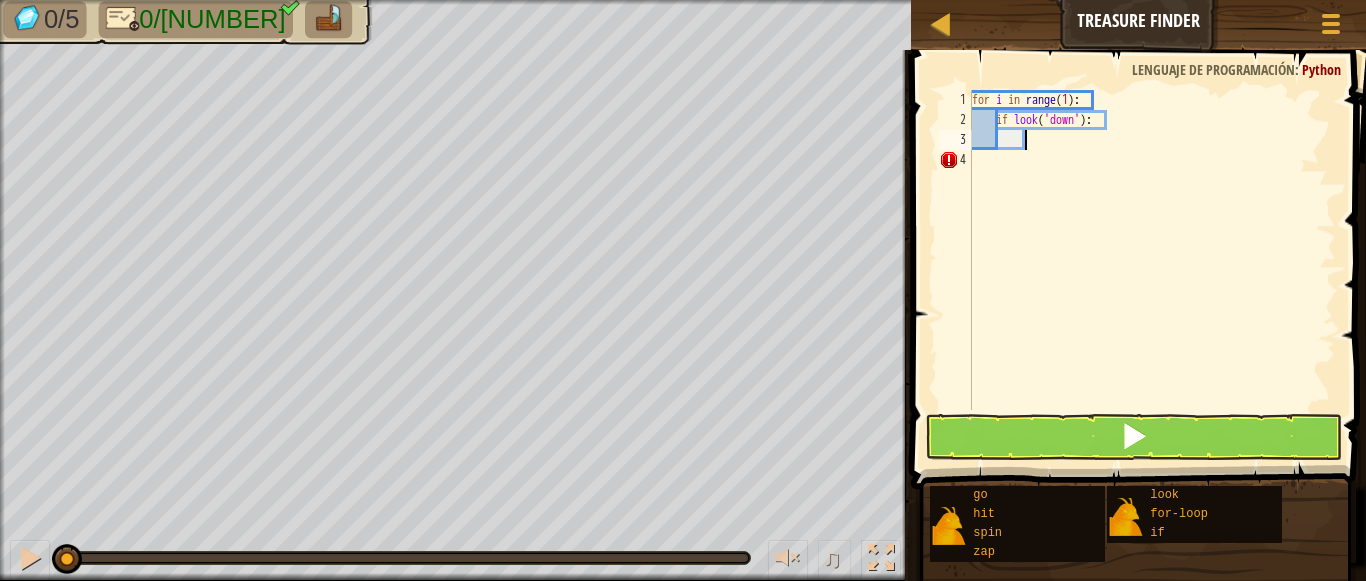 type on "g" 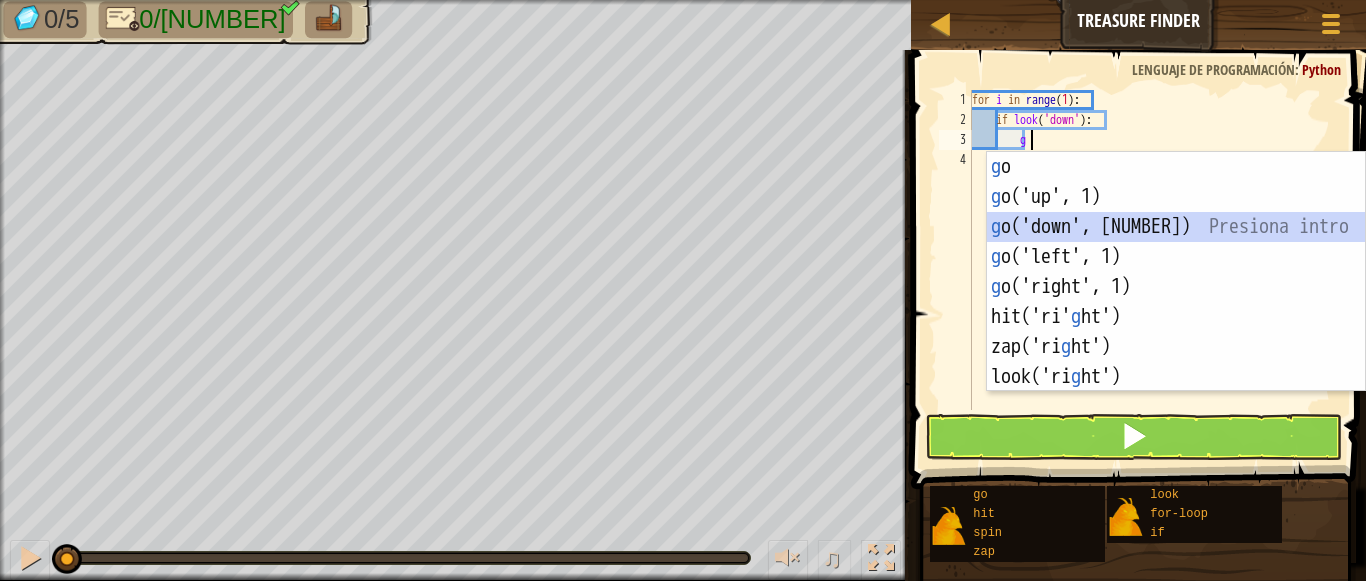 scroll, scrollTop: 9, scrollLeft: 3, axis: both 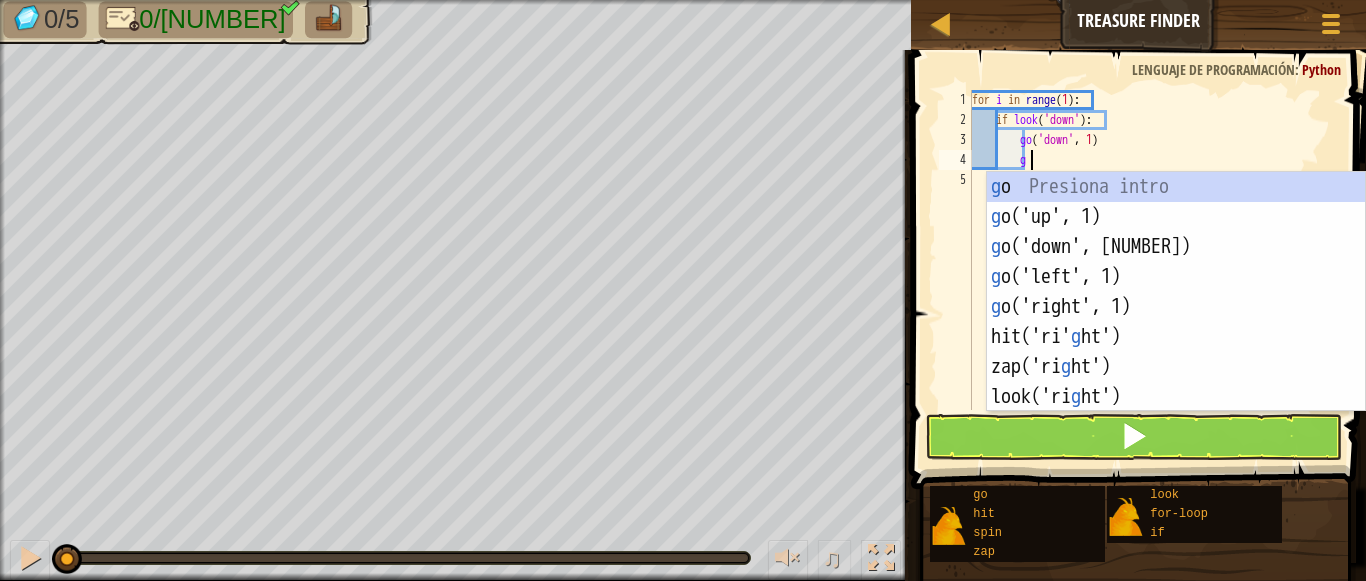 type on "go" 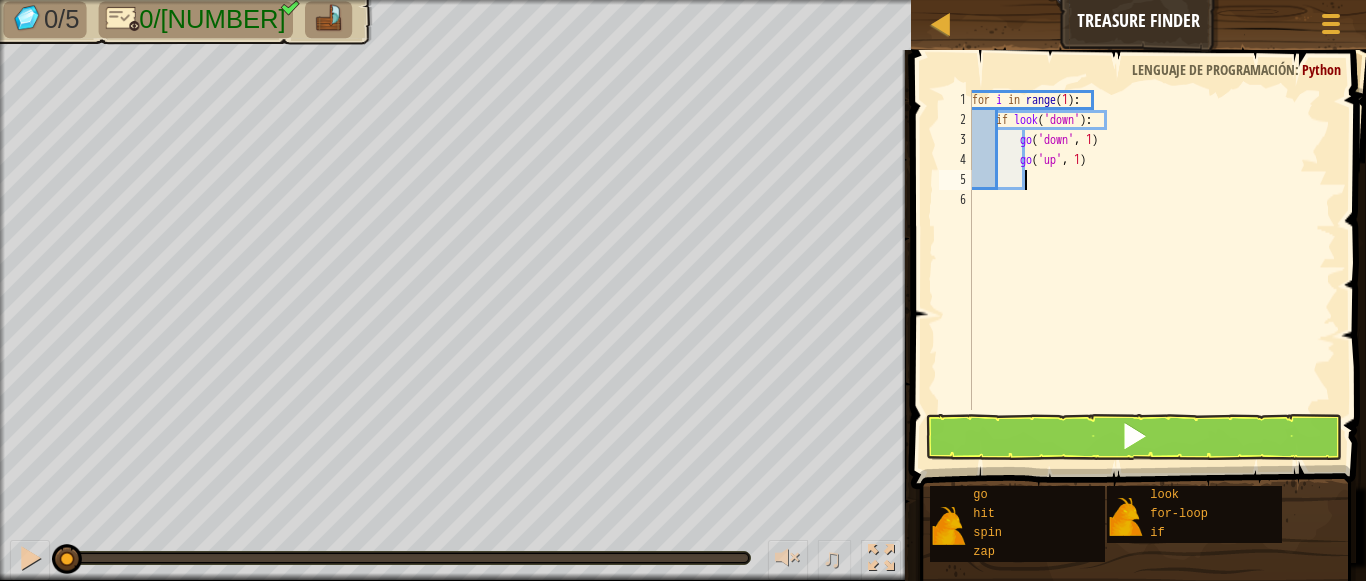 scroll, scrollTop: 9, scrollLeft: 3, axis: both 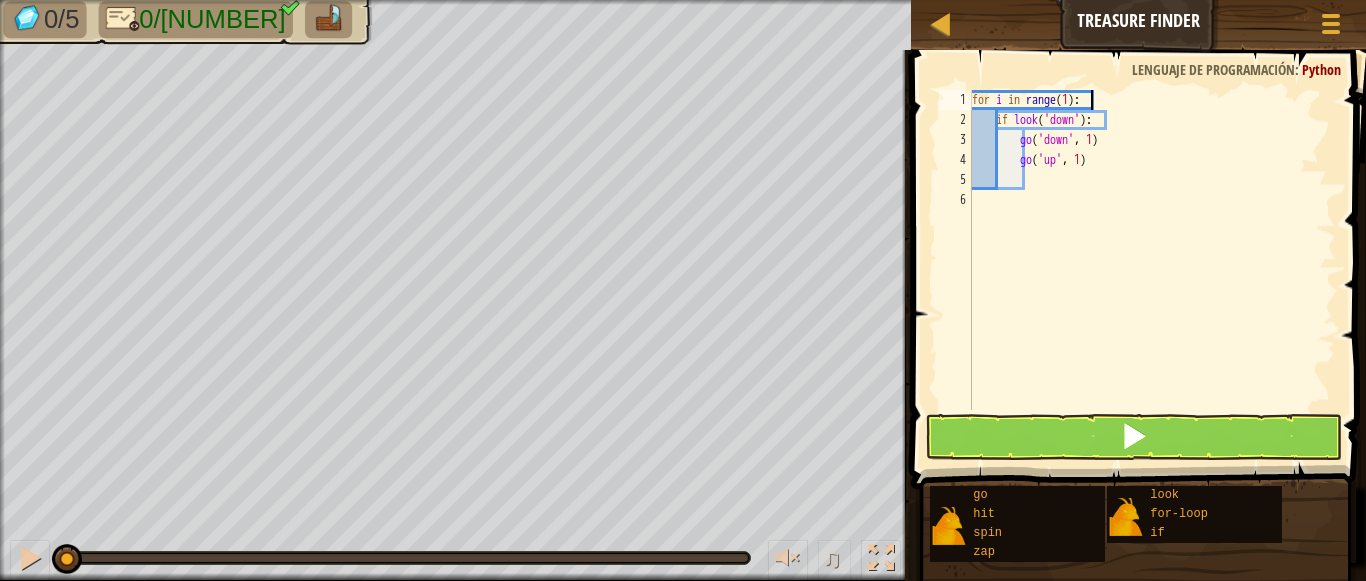 click on "for   i   in   range ( 1 ) :      if   look ( 'down' ) :          go ( 'down' ,   1 )          go ( 'up' ,   1 )" at bounding box center [1152, 270] 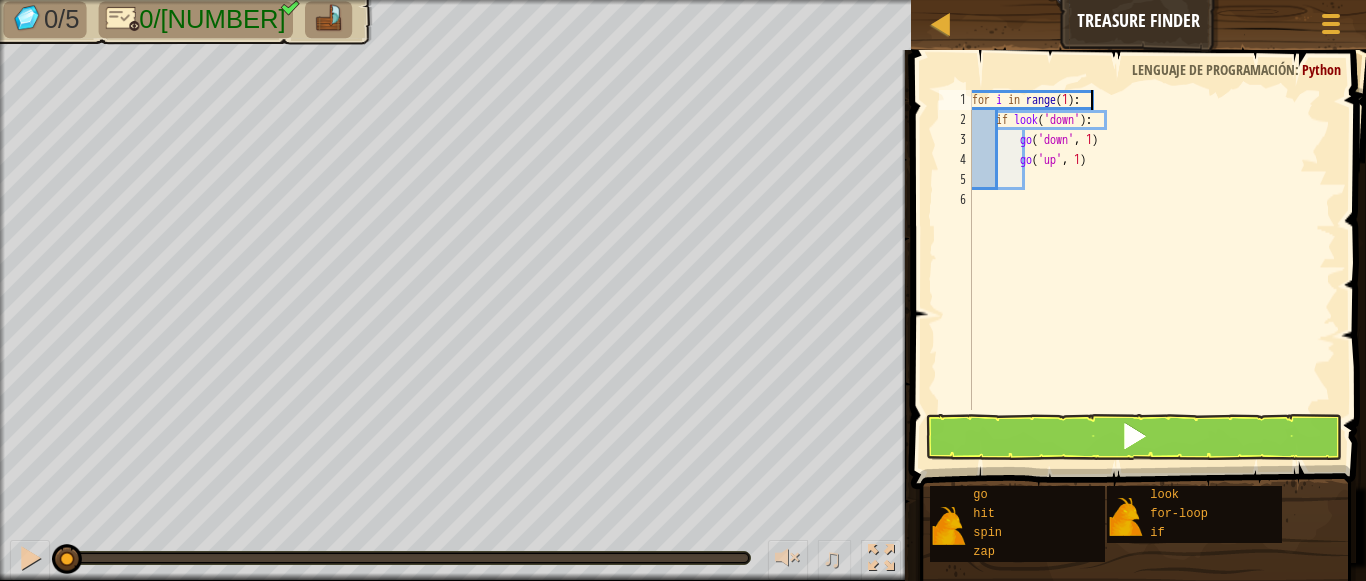 type on "for i in range(1):" 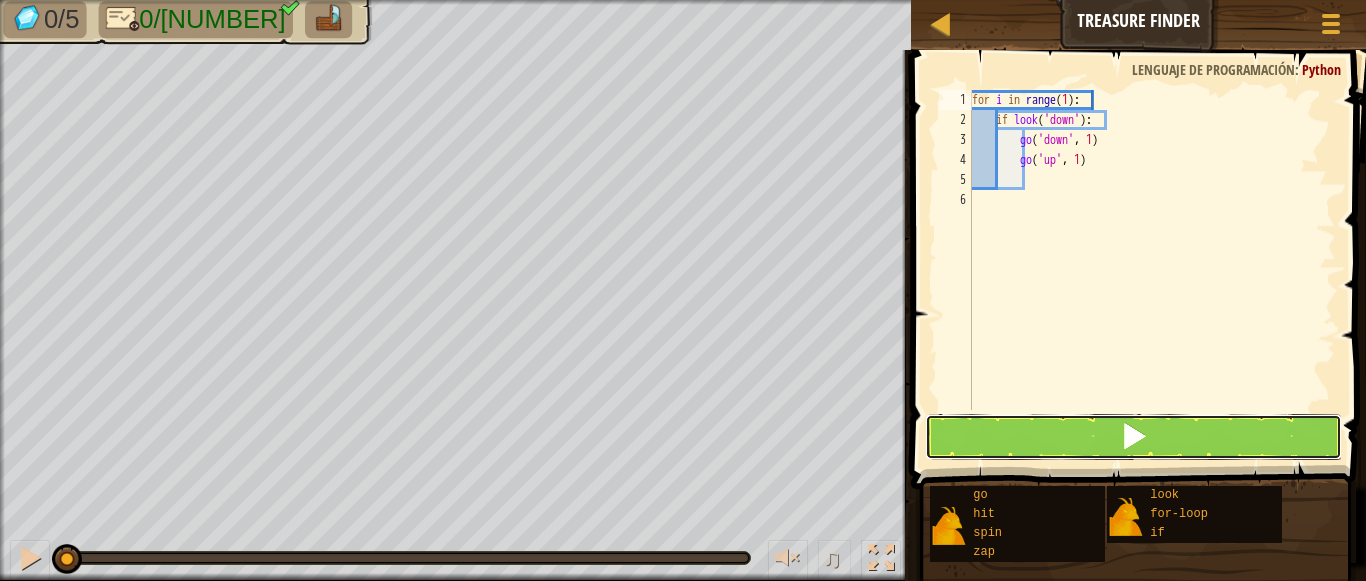 click at bounding box center (1134, 437) 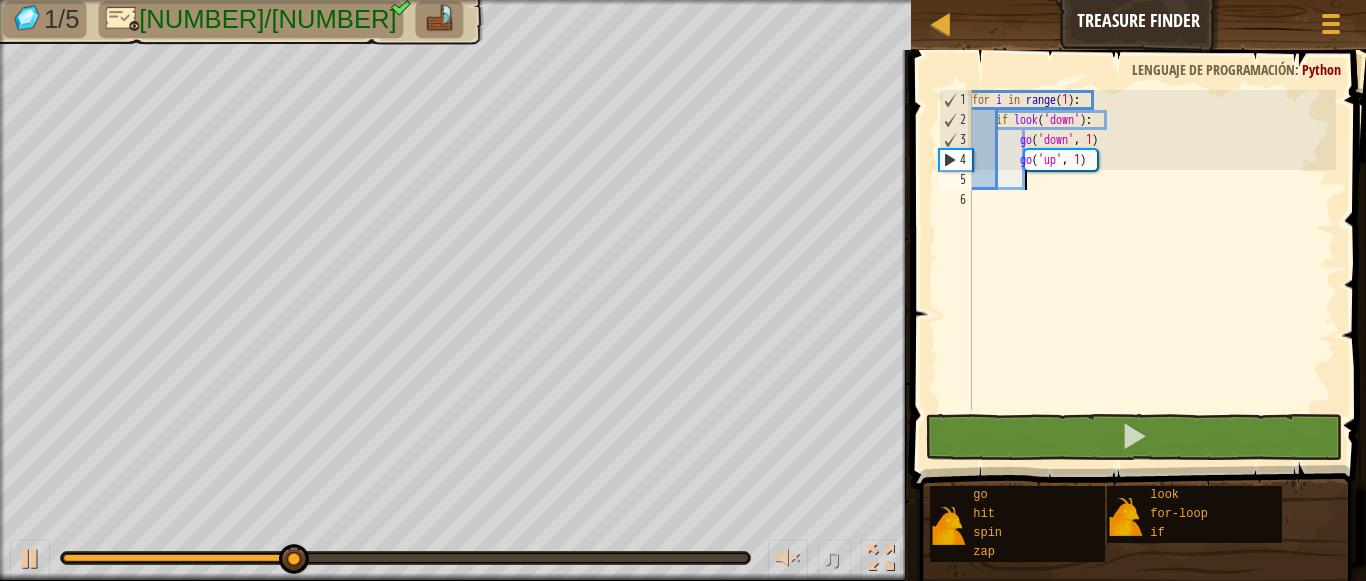 click on "for   i   in   range ( 1 ) :      if   look ( 'down' ) :          go ( 'down' ,   1 )          go ( 'up' ,   1 )" at bounding box center [1152, 270] 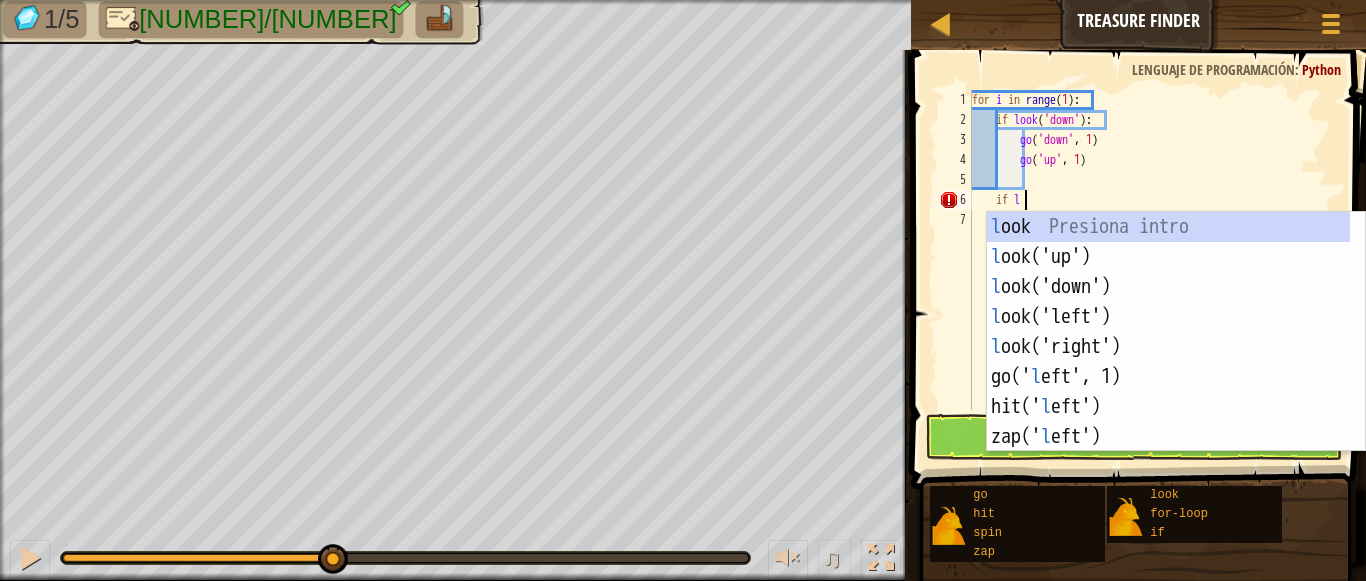 scroll, scrollTop: 9, scrollLeft: 4, axis: both 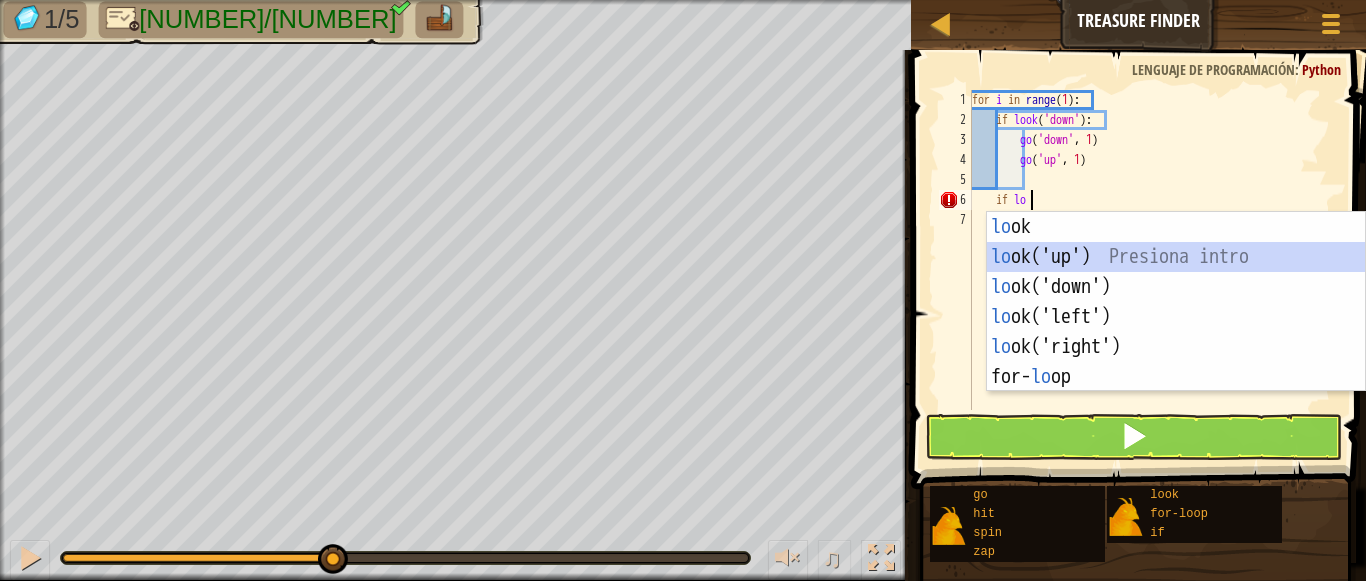type on "if look('up')" 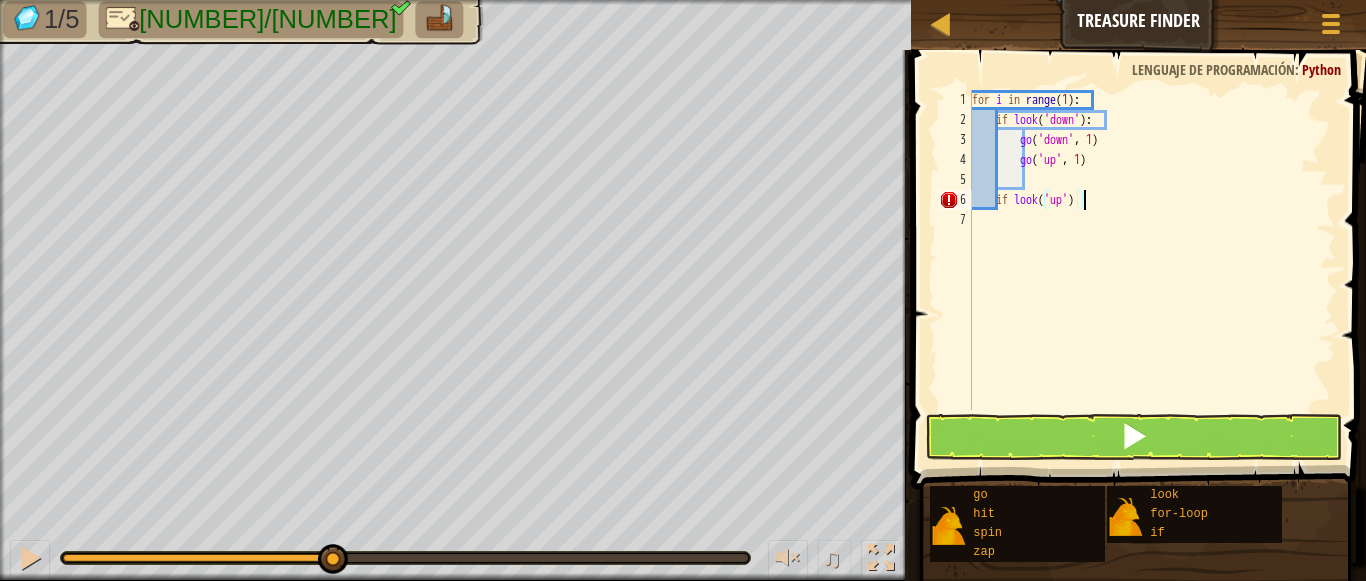 scroll, scrollTop: 9, scrollLeft: 1, axis: both 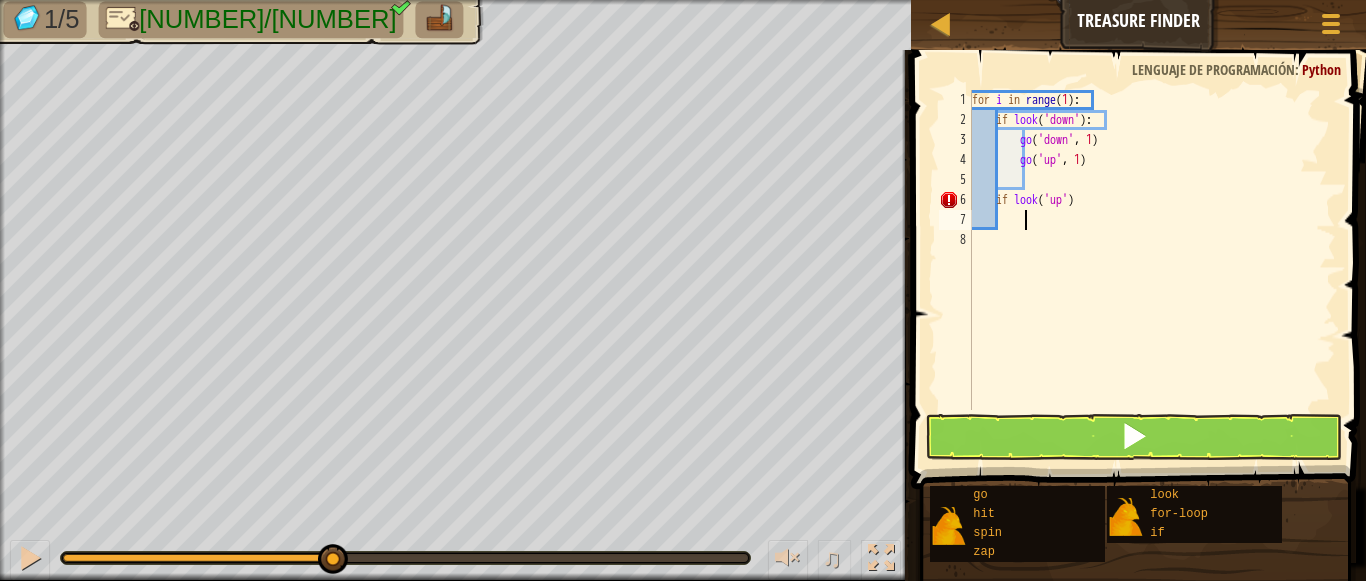 type on "go" 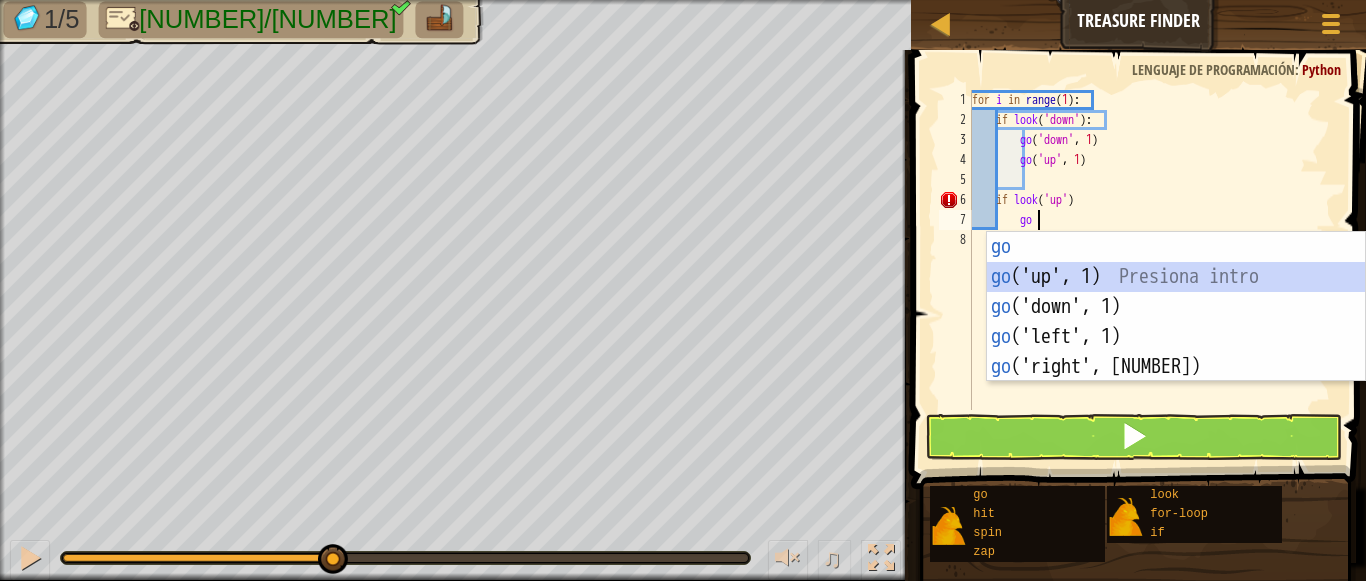 scroll, scrollTop: 9, scrollLeft: 3, axis: both 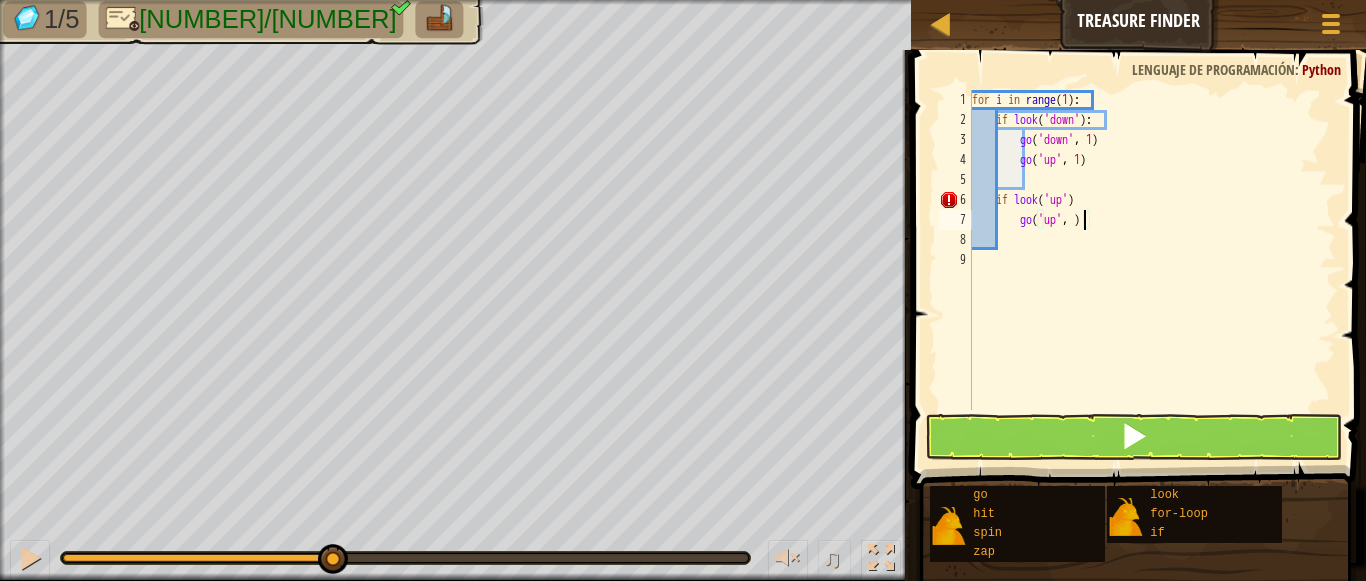 type on "go('up', 2)" 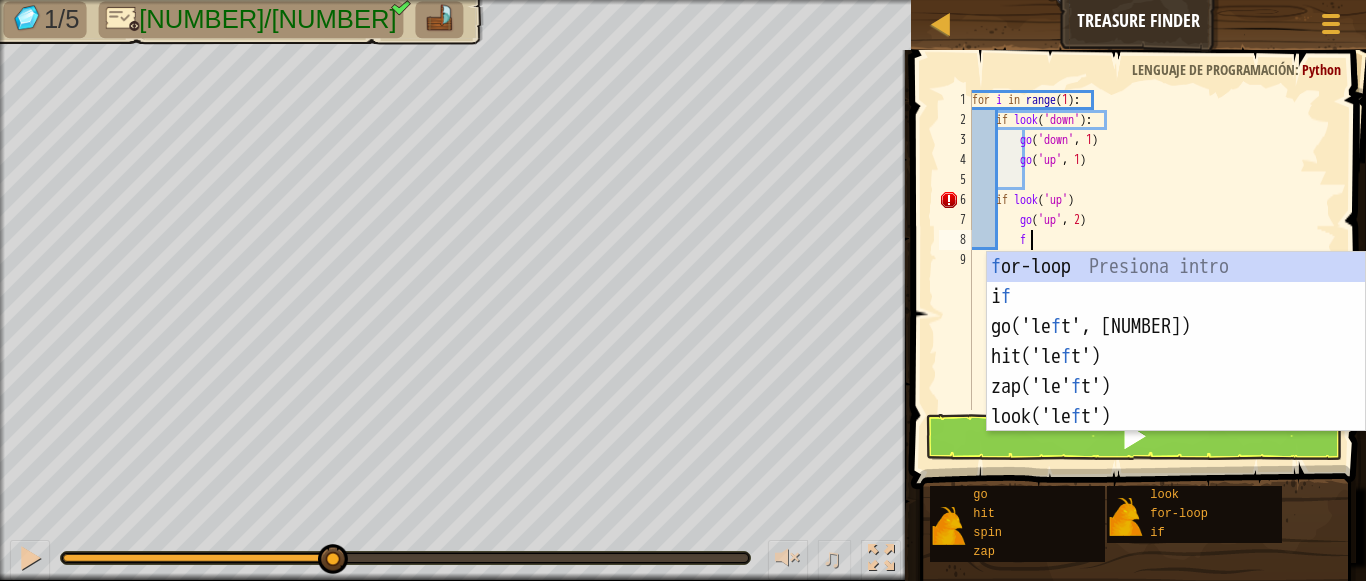 scroll, scrollTop: 9, scrollLeft: 5, axis: both 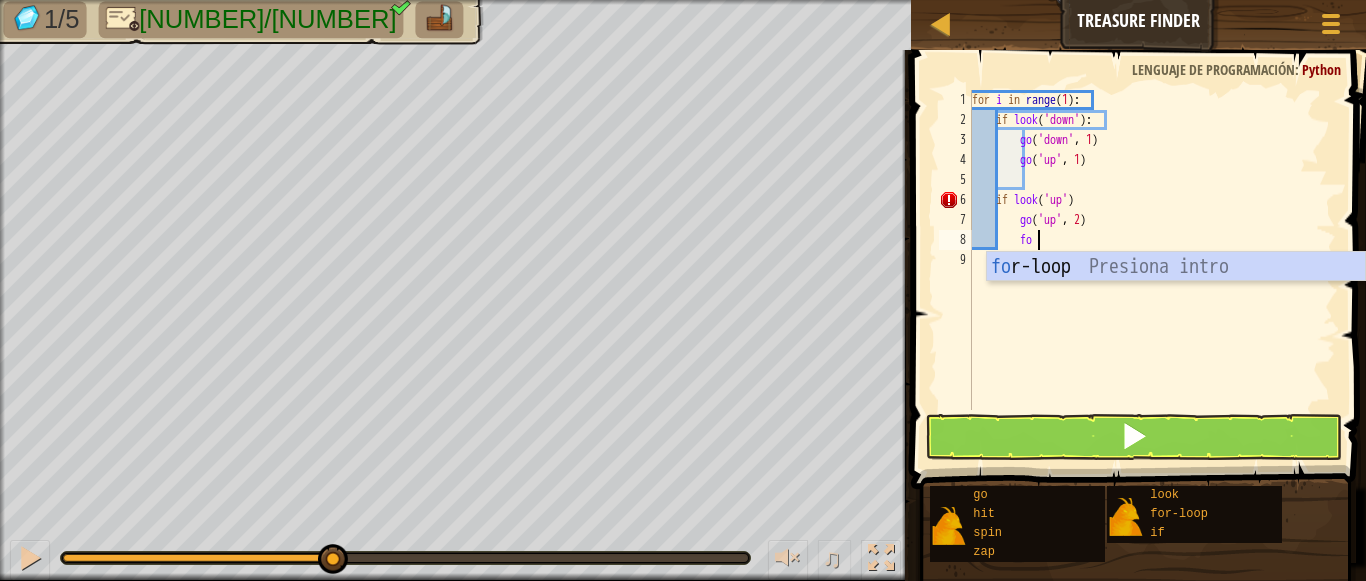 type on "f" 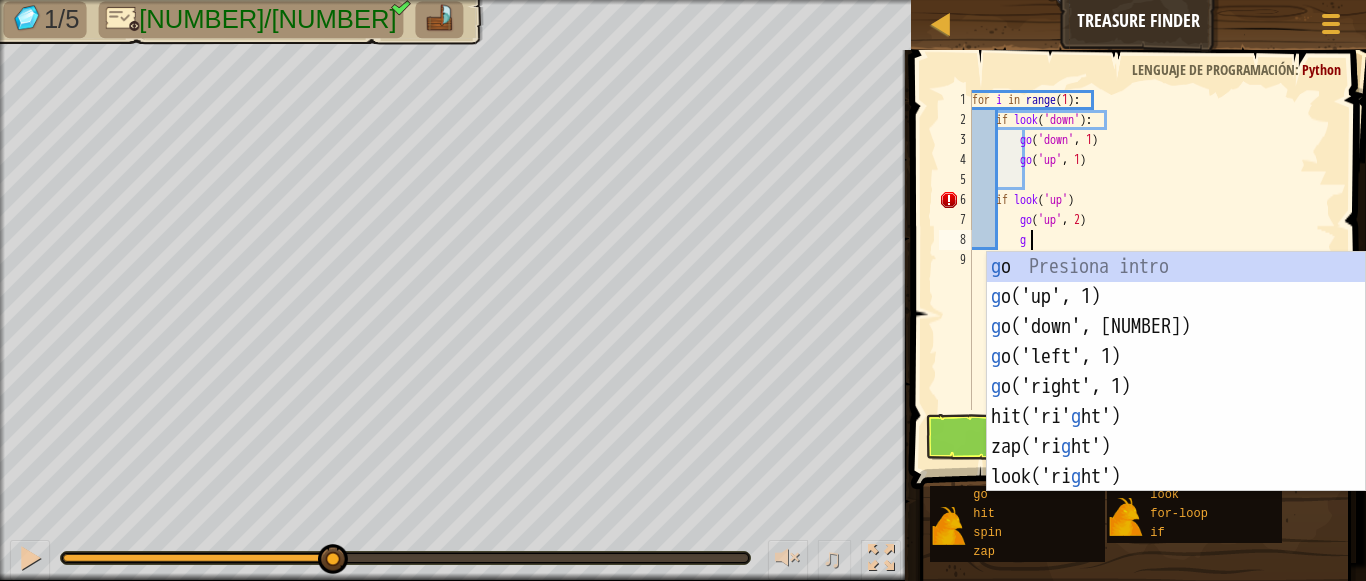 type on "go" 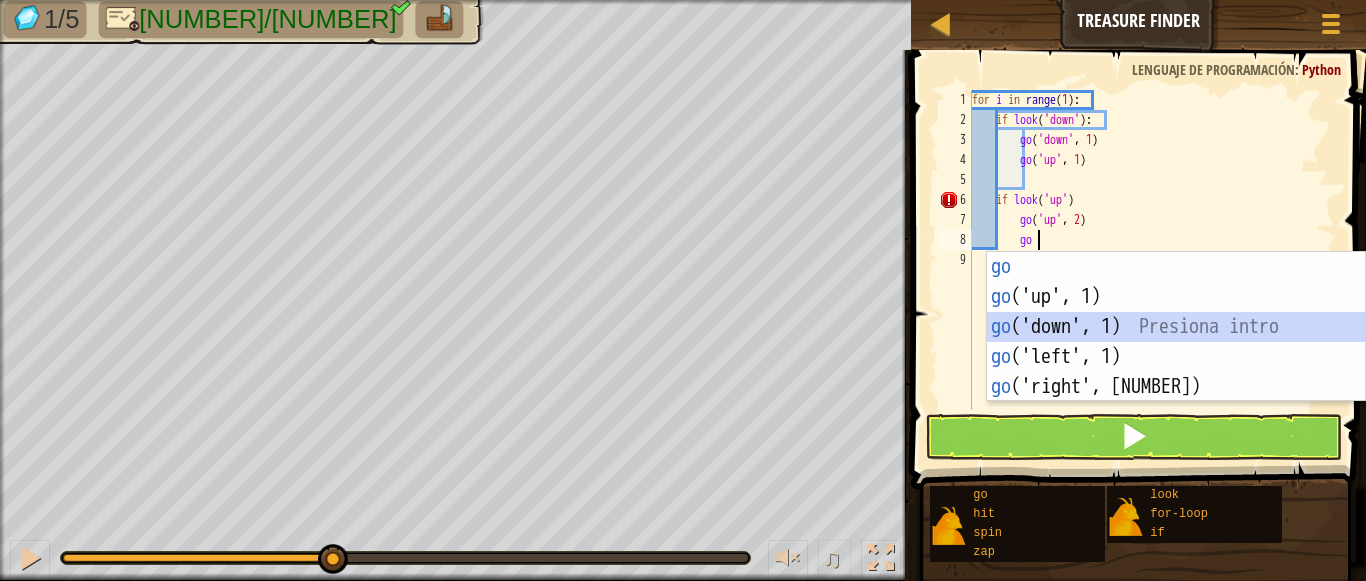 scroll, scrollTop: 9, scrollLeft: 3, axis: both 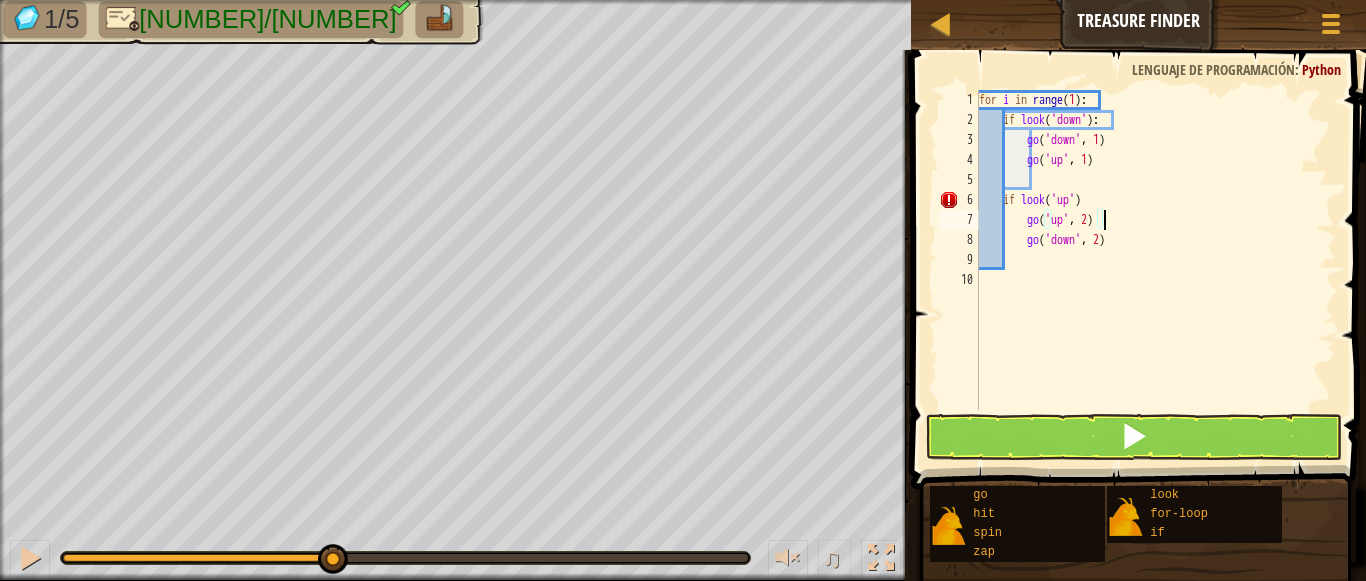 type on "if look('up')" 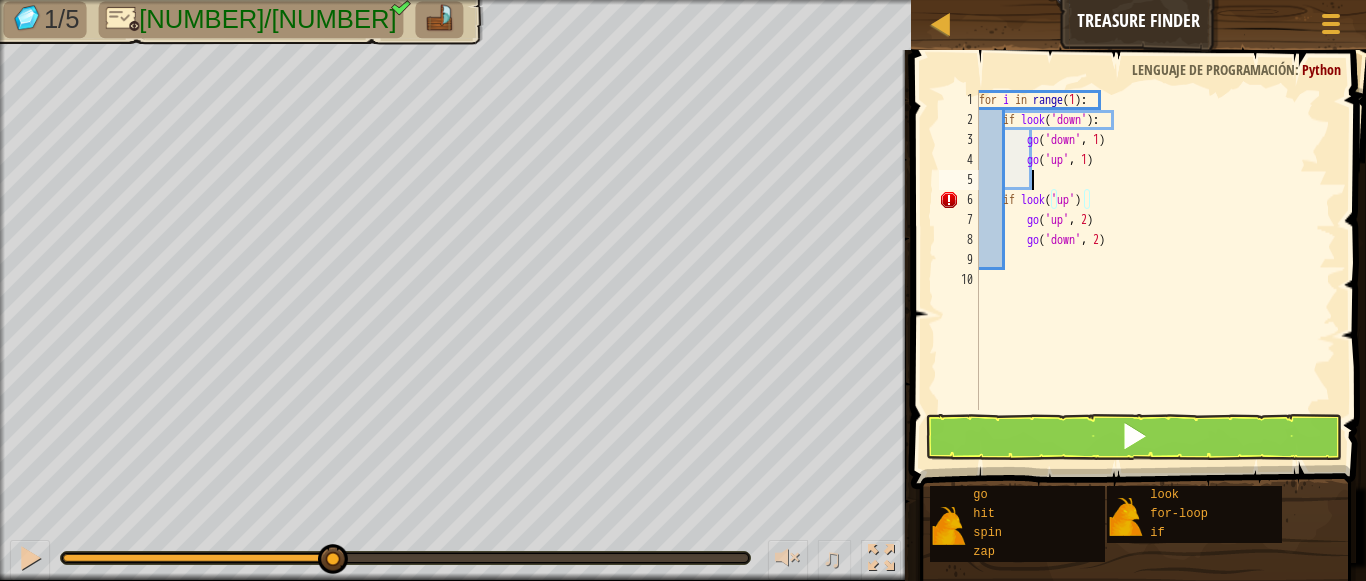 scroll, scrollTop: 9, scrollLeft: 3, axis: both 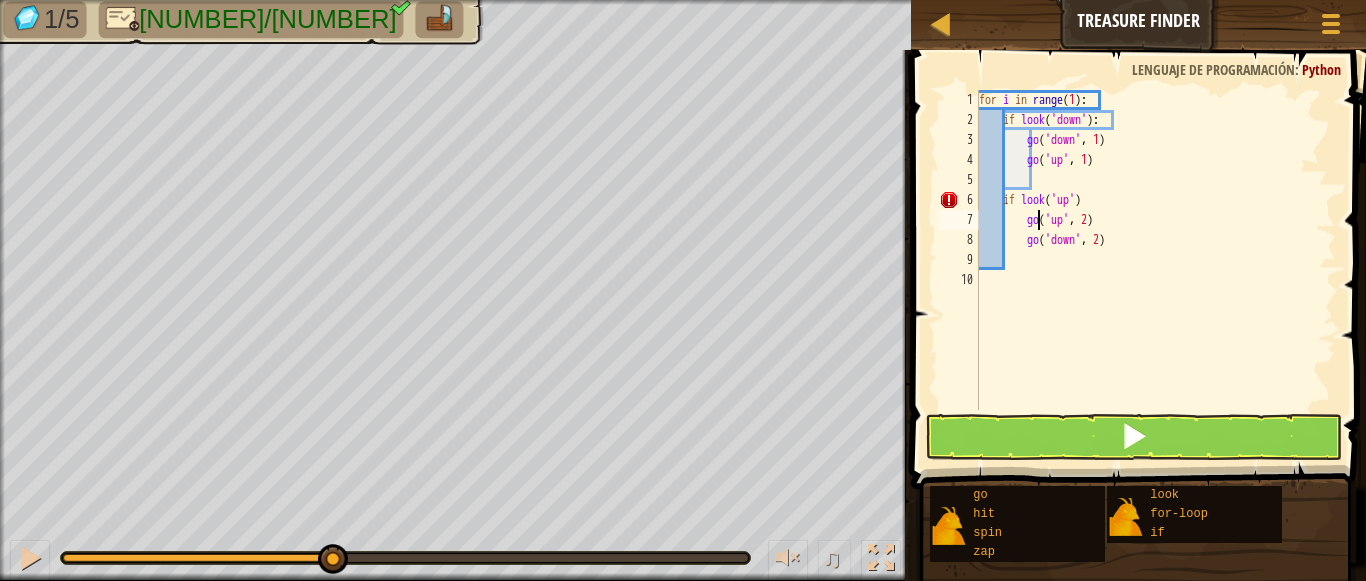 type on "go('down', 2)" 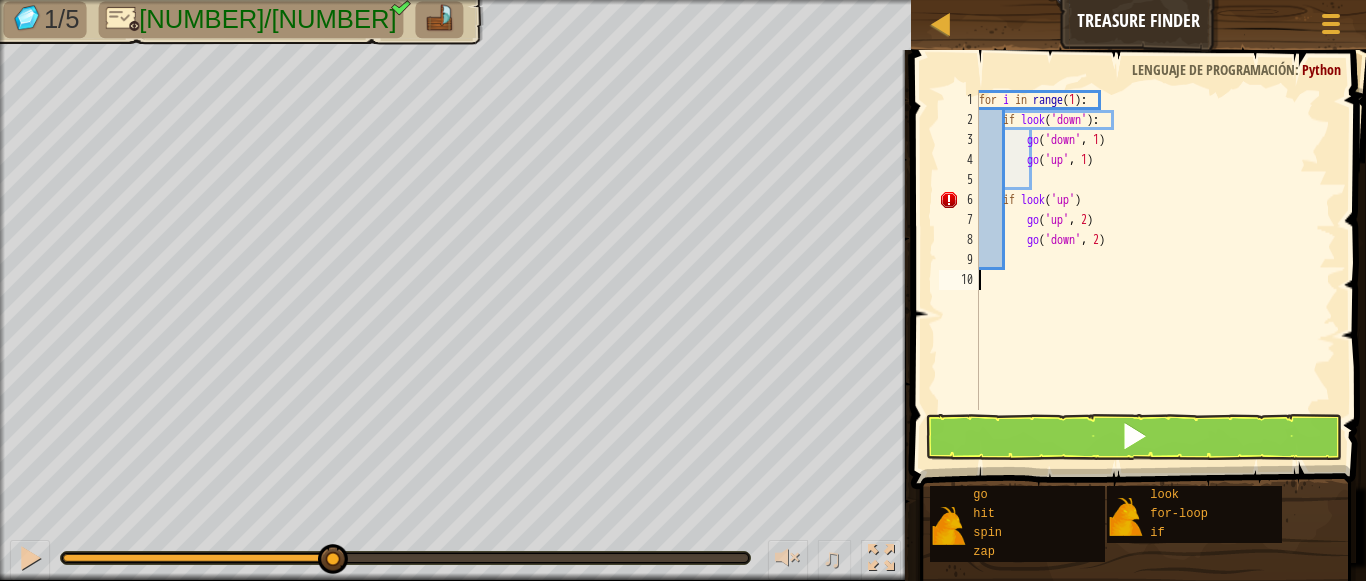 scroll, scrollTop: 9, scrollLeft: 0, axis: vertical 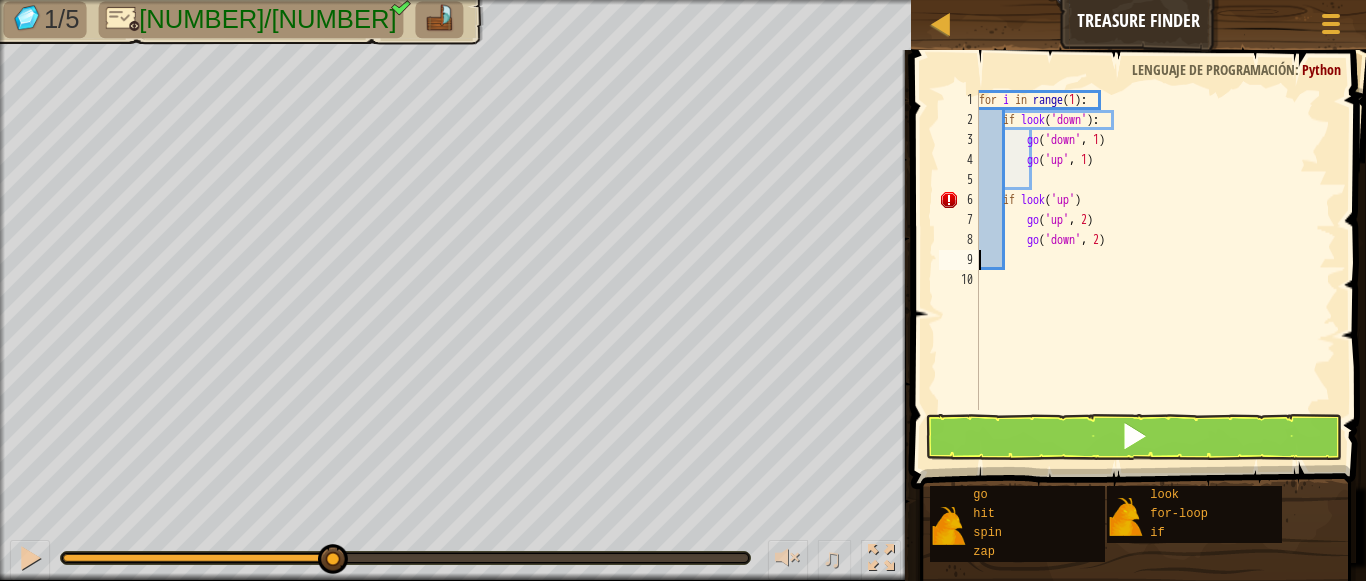 type on "go('down', 2)" 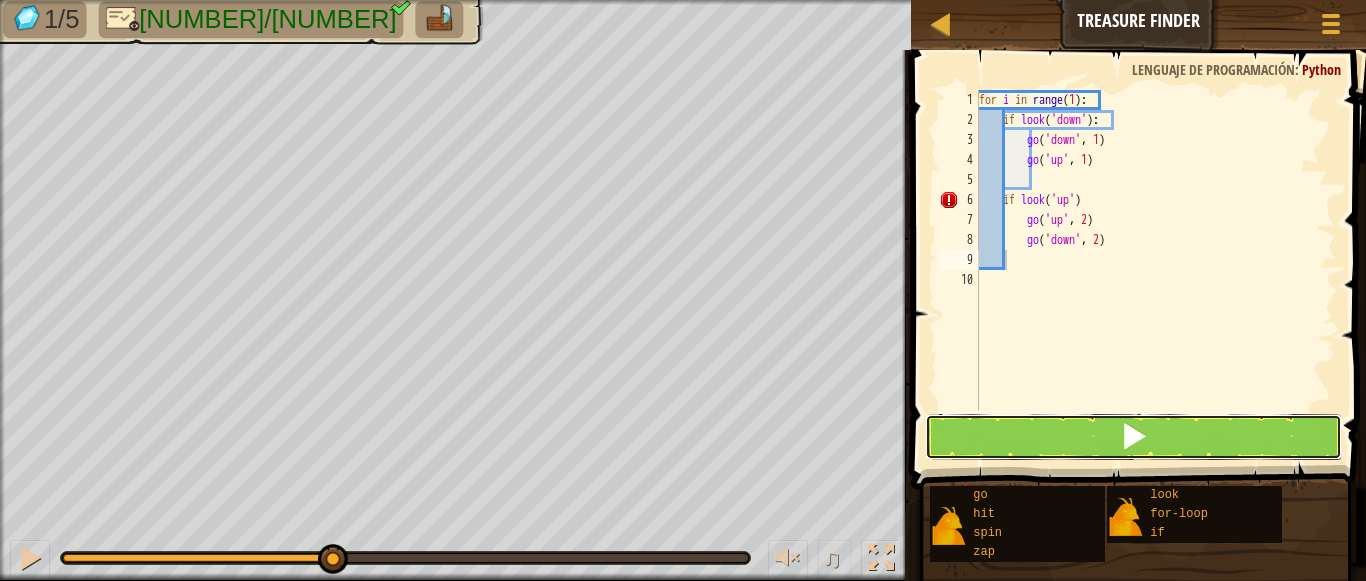 click at bounding box center [1134, 437] 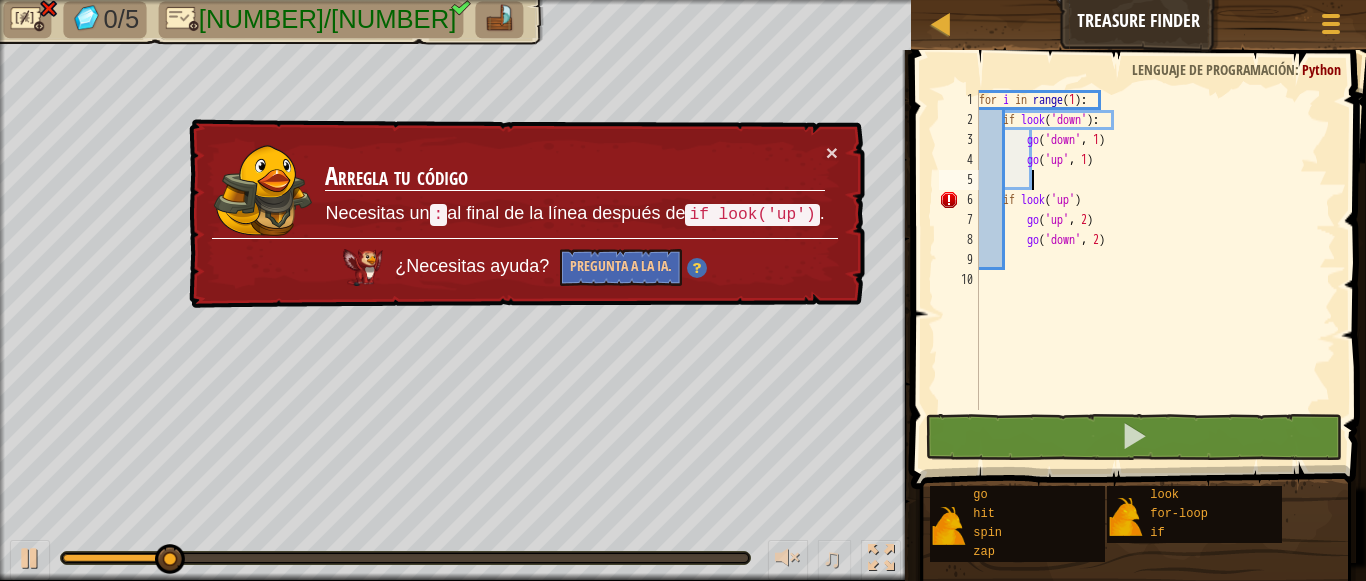 click on "for   i   in   range ( 1 ) :      if   look ( 'down' ) :          go ( 'down' ,   1 )          go ( 'up' ,   1 )               if   look ( 'up' )          go ( 'up' ,   2 )          go ( 'down' ,   2 )" at bounding box center [1156, 270] 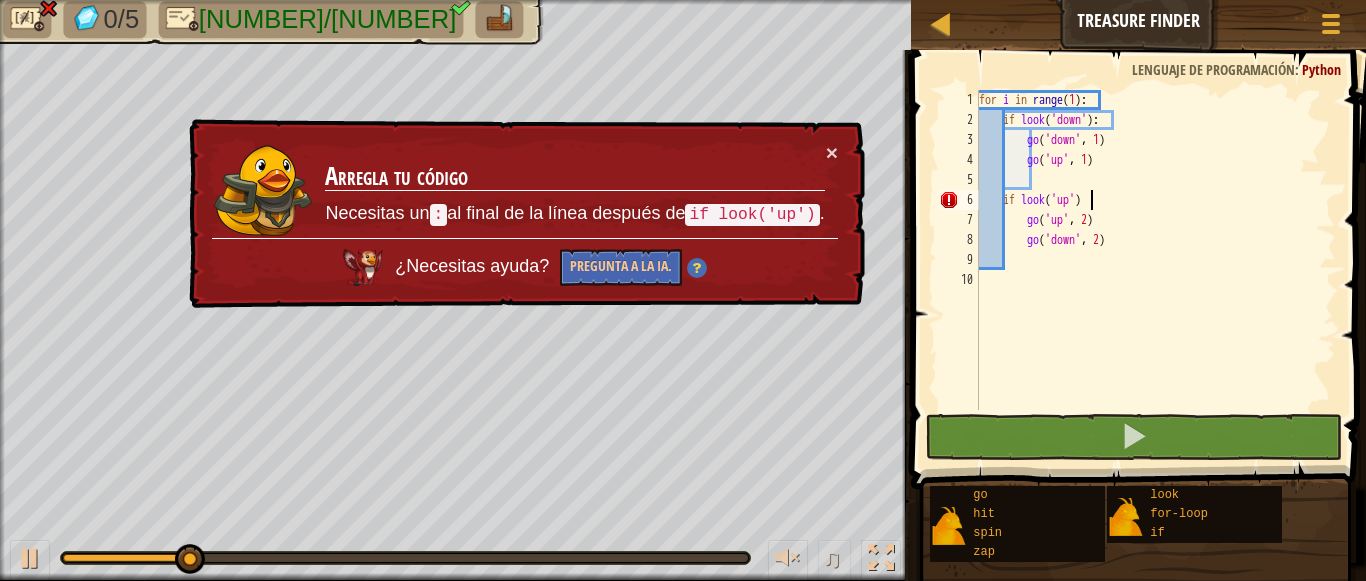click on "for   i   in   range ( 1 ) :      if   look ( 'down' ) :          go ( 'down' ,   1 )          go ( 'up' ,   1 )               if   look ( 'up' )          go ( 'up' ,   2 )          go ( 'down' ,   2 )" at bounding box center (1156, 270) 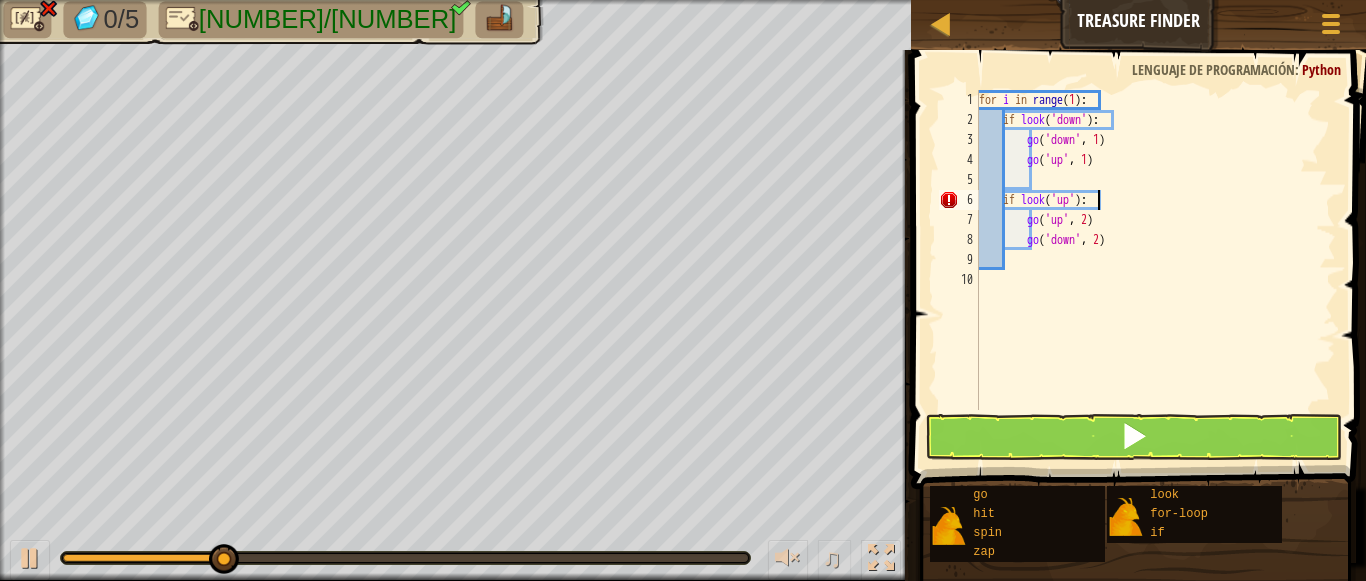 scroll, scrollTop: 9, scrollLeft: 9, axis: both 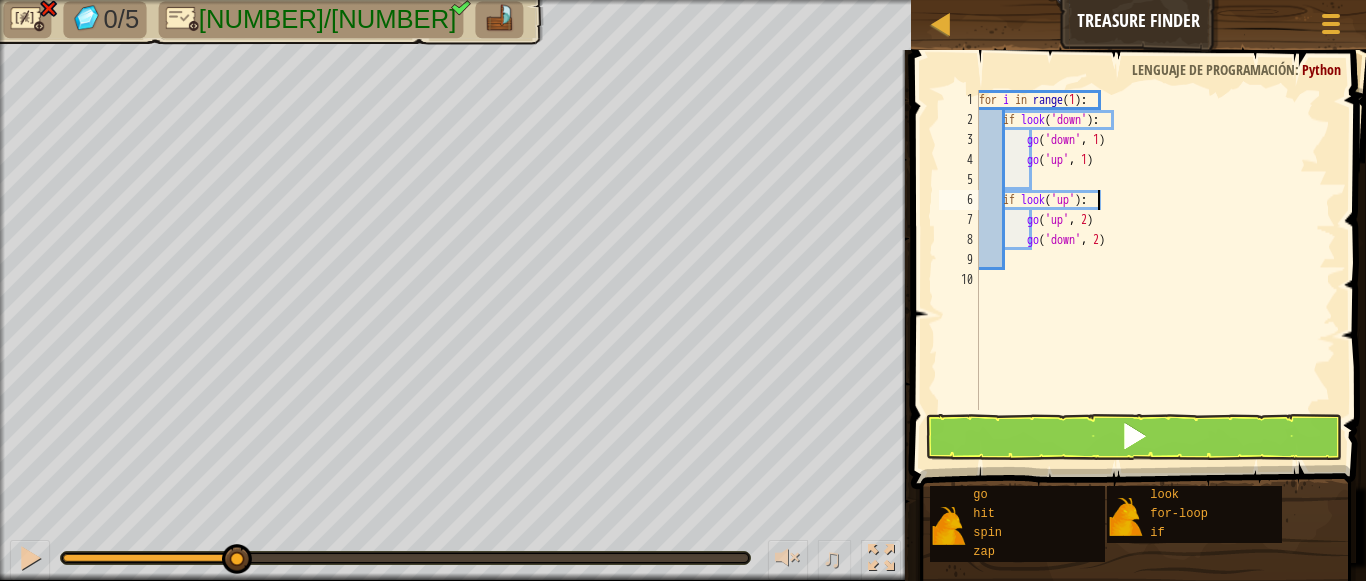 type on "if look('up'):" 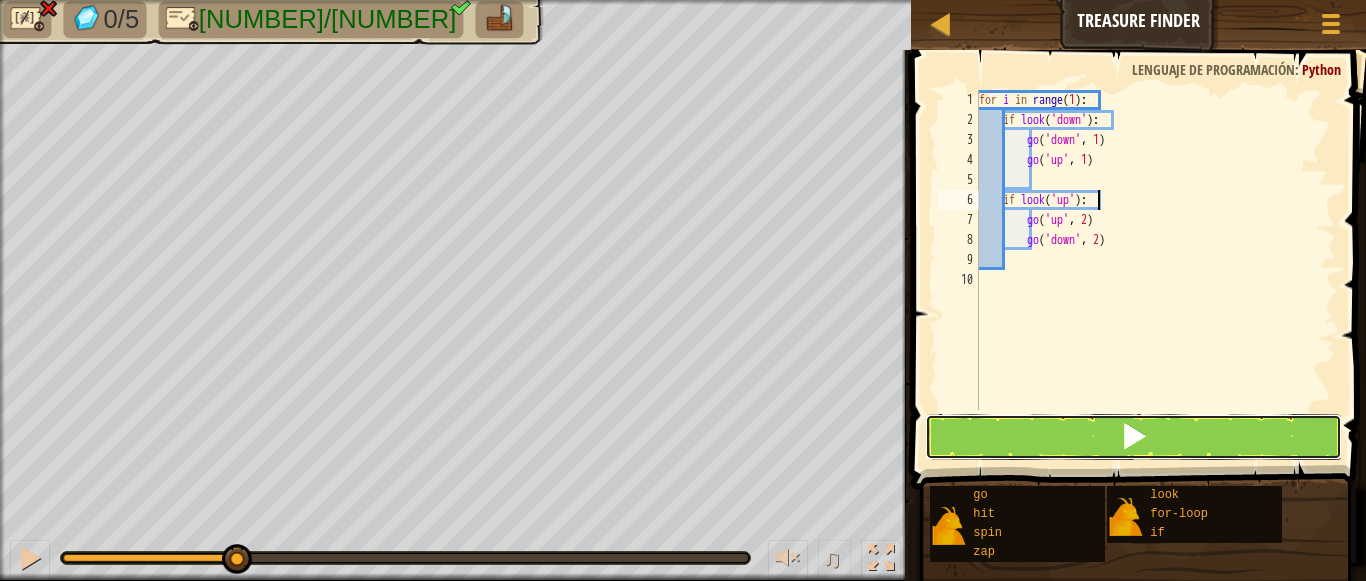 click at bounding box center (1134, 437) 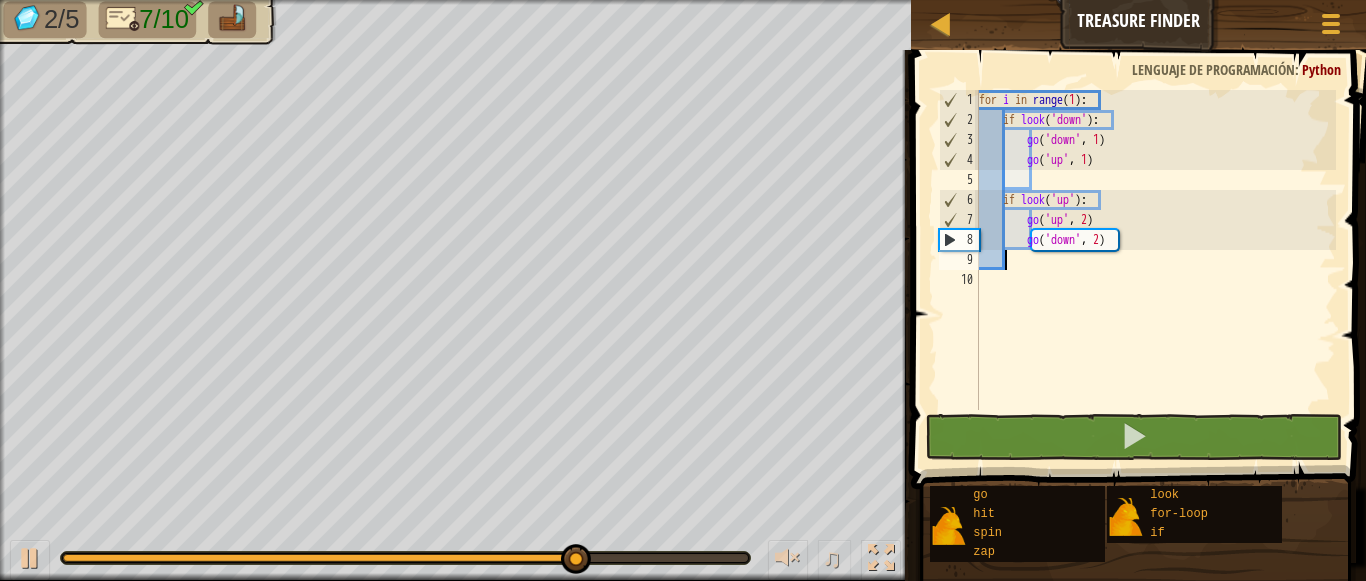 click on "for   i   in   range ( 1 ) :      if   look ( 'down' ) :          go ( 'down' ,   1 )          go ( 'up' ,   1 )               if   look ( 'up' ) :          go ( 'up' ,   2 )          go ( 'down' ,   2 )" at bounding box center [1156, 270] 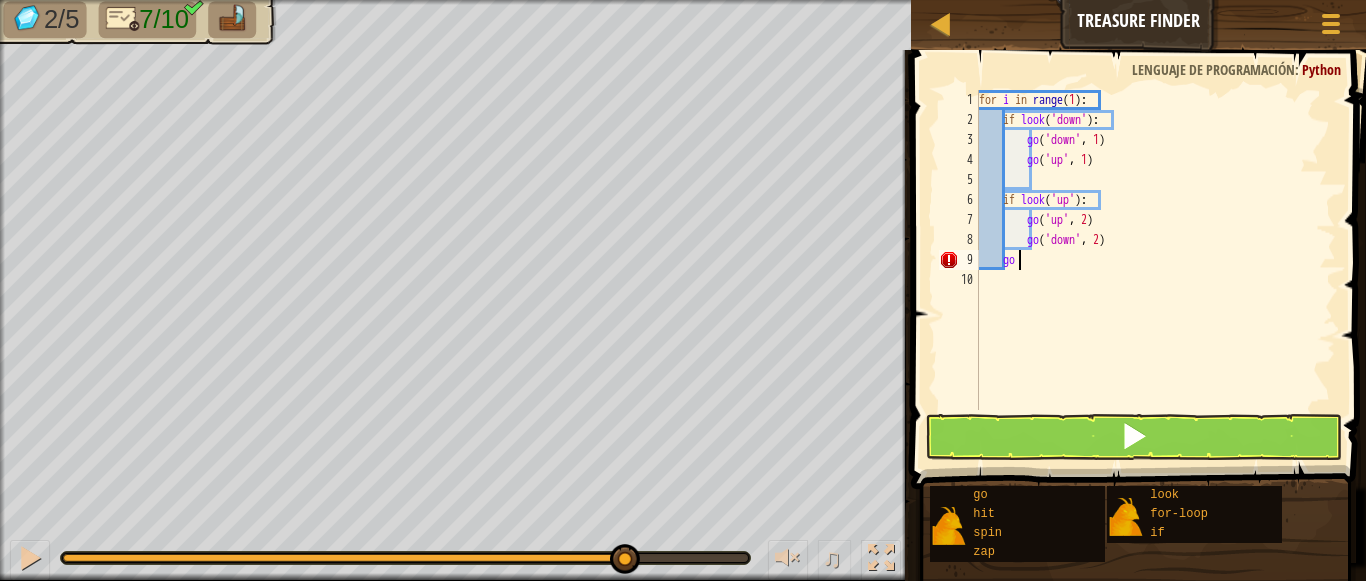 scroll, scrollTop: 9, scrollLeft: 2, axis: both 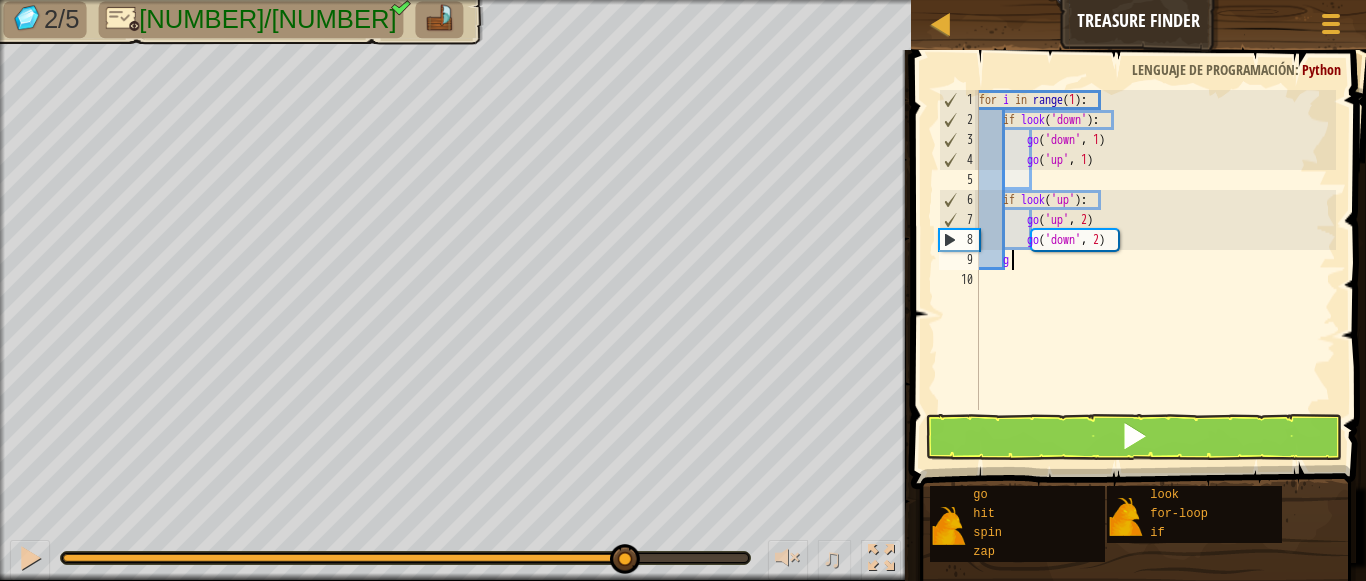 type on "go" 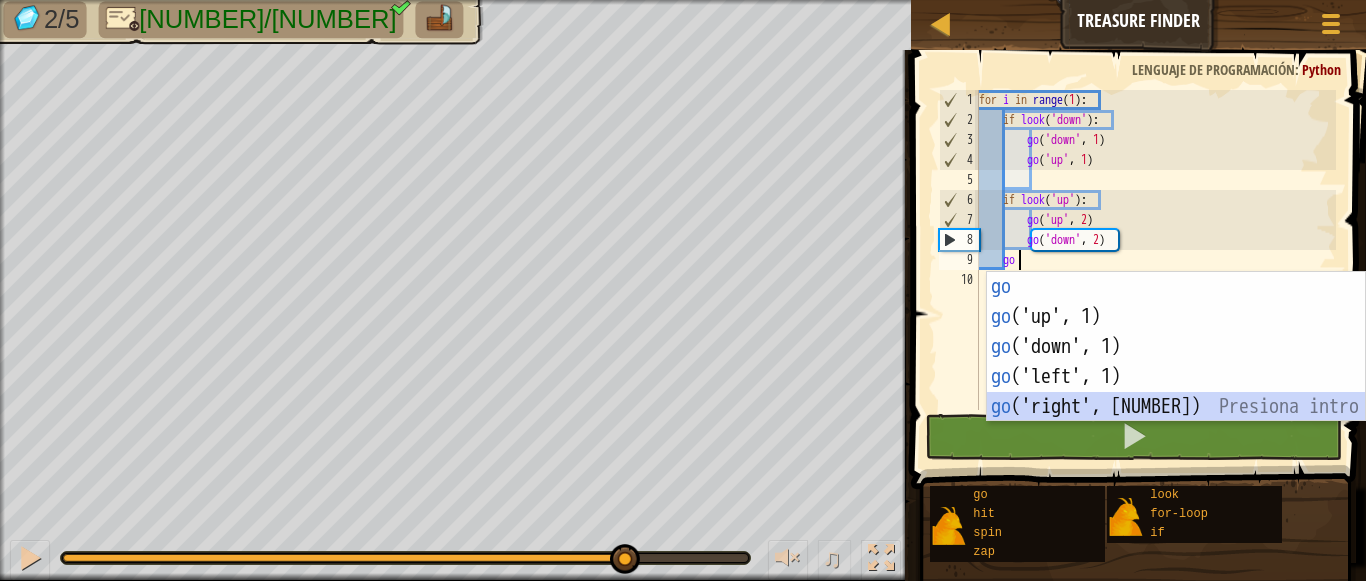 scroll, scrollTop: 9, scrollLeft: 1, axis: both 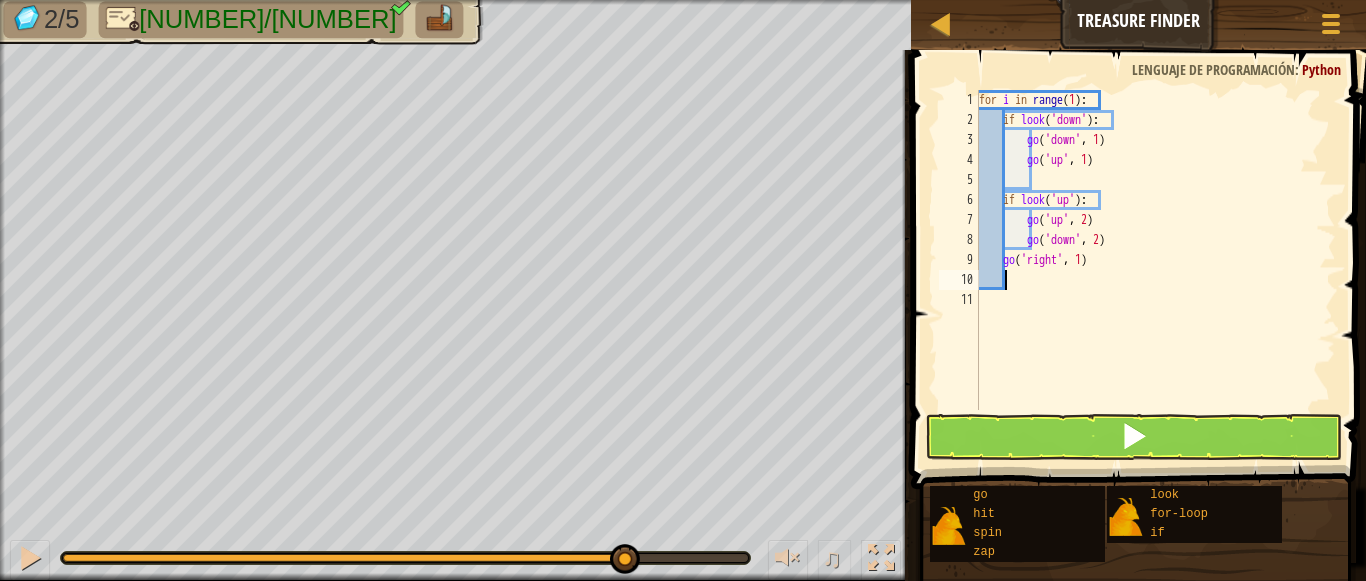 click on "for   i   in   range ( 1 ) :      if   look ( 'down' ) :          go ( 'down' ,   1 )          go ( 'up' ,   1 )               if   look ( 'up' ) :          go ( 'up' ,   2 )          go ( 'down' ,   2 )      go ( 'right' ,   1 )" at bounding box center (1156, 270) 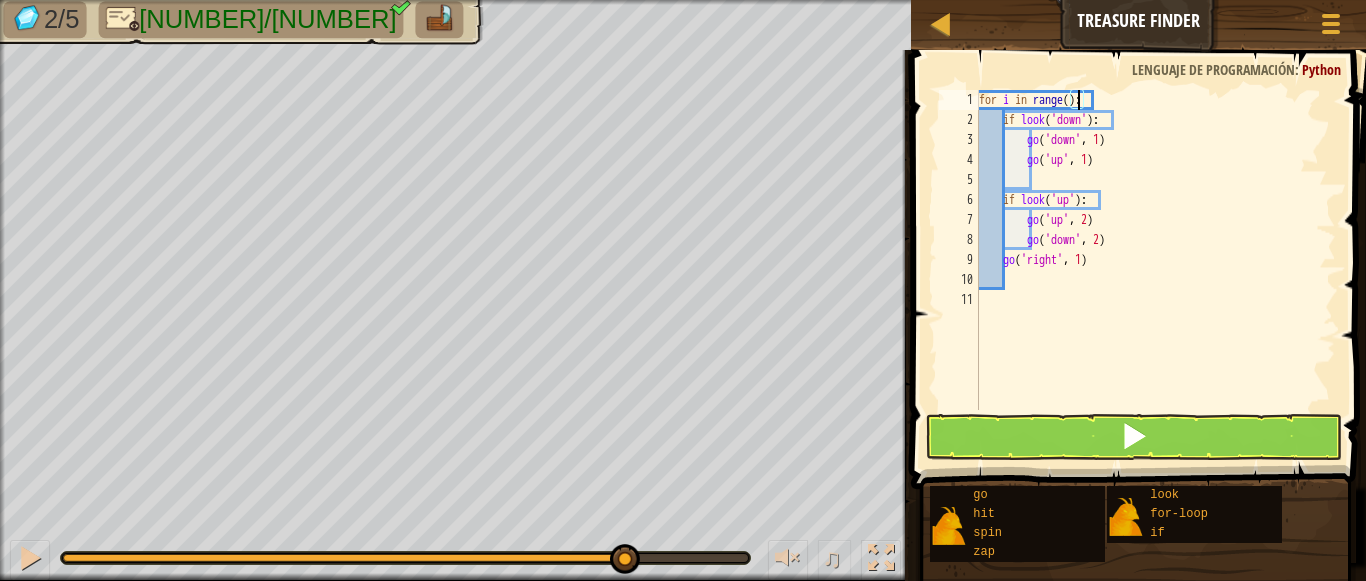 scroll, scrollTop: 9, scrollLeft: 9, axis: both 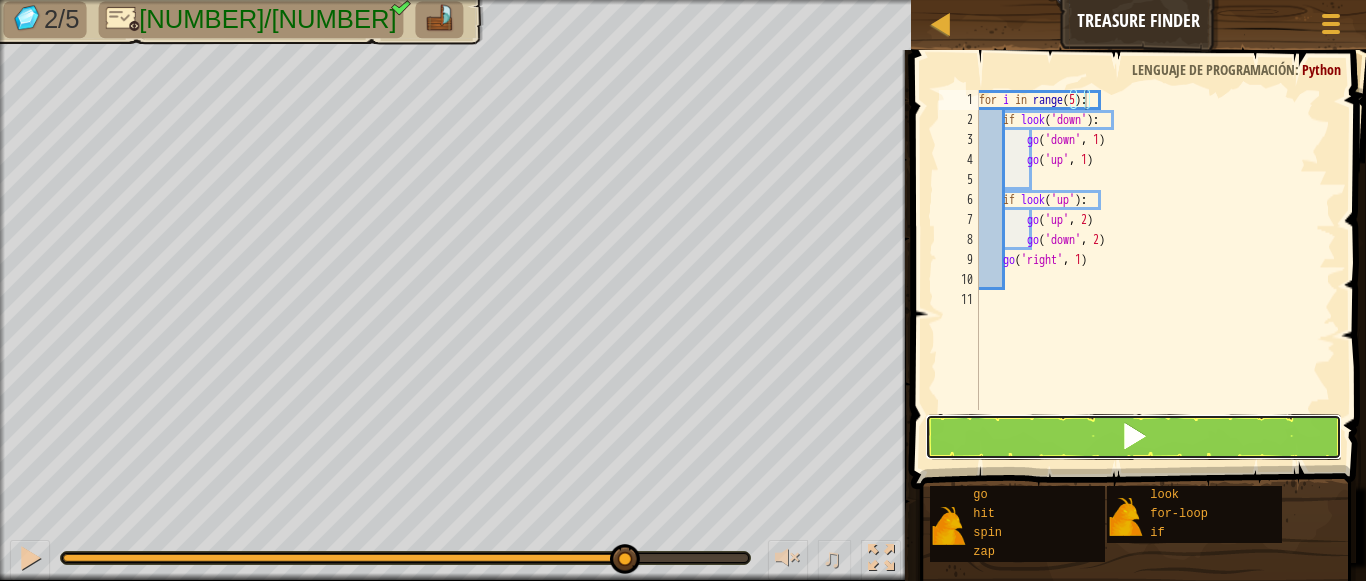 click at bounding box center (1134, 437) 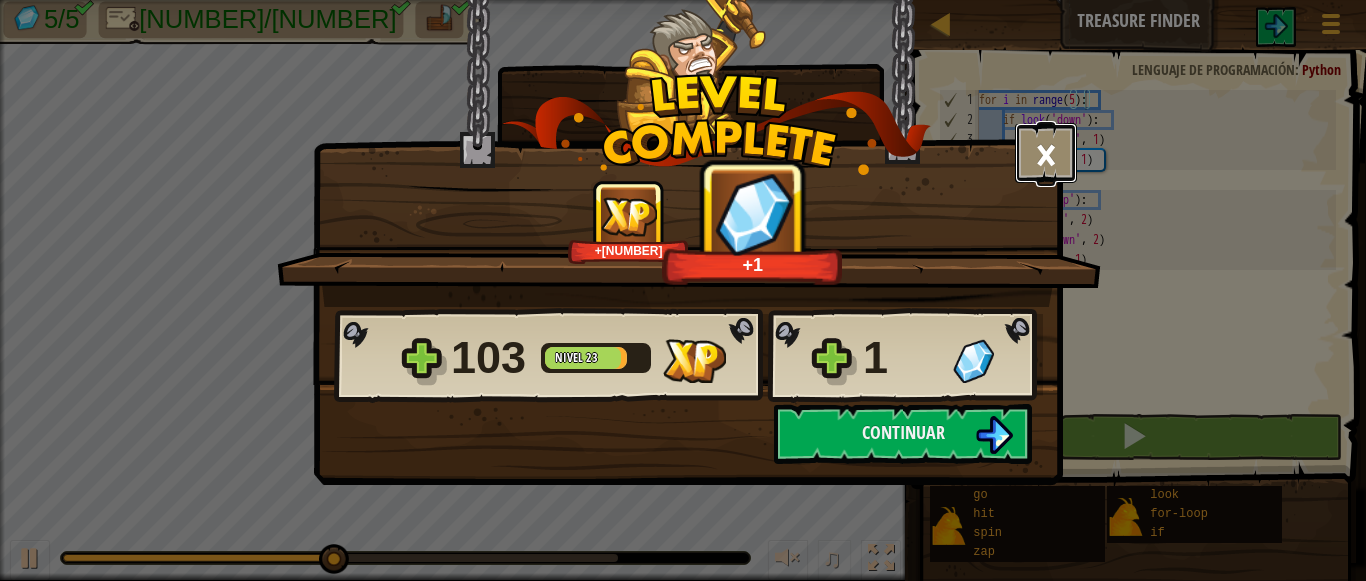 click on "×" at bounding box center (1046, 153) 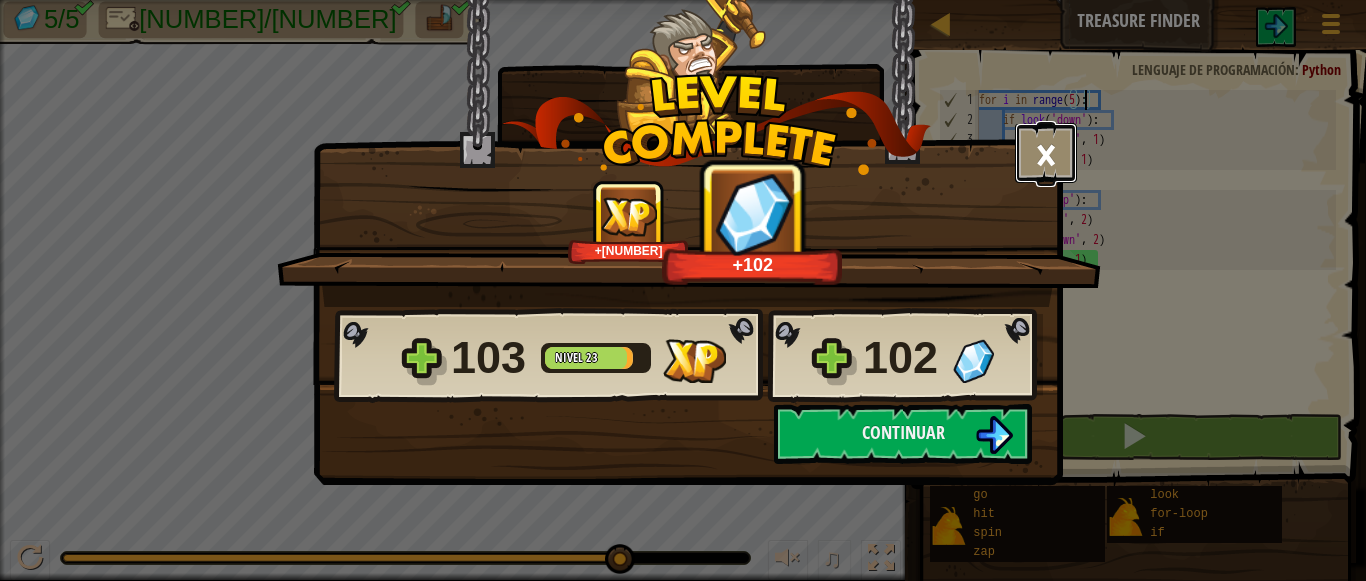 click on "×" at bounding box center (1046, 153) 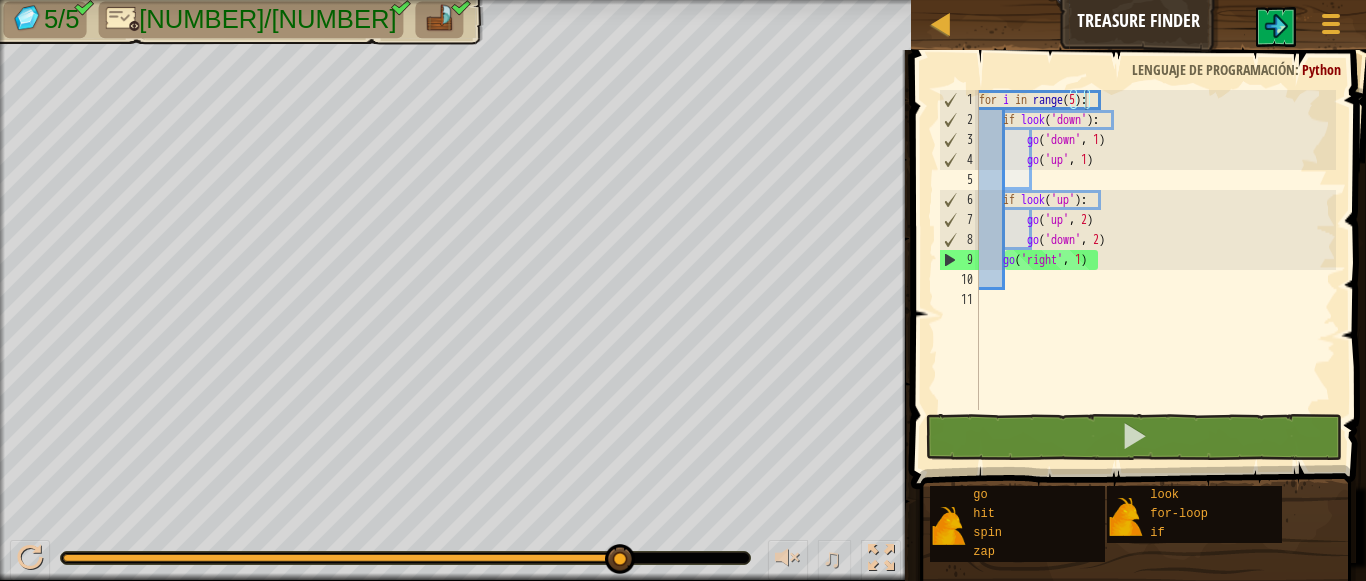 click on "for   i   in   range ( [NUMBER] ) :      if   look ( 'down' ) :          go ( 'down' ,   [NUMBER] )          go ( 'up' ,   [NUMBER] )               if   look ( 'up' ) :          go ( 'up' ,   [NUMBER] )          go ( 'down' ,   [NUMBER] )      go ( 'right' ,   [NUMBER] )" at bounding box center (1156, 270) 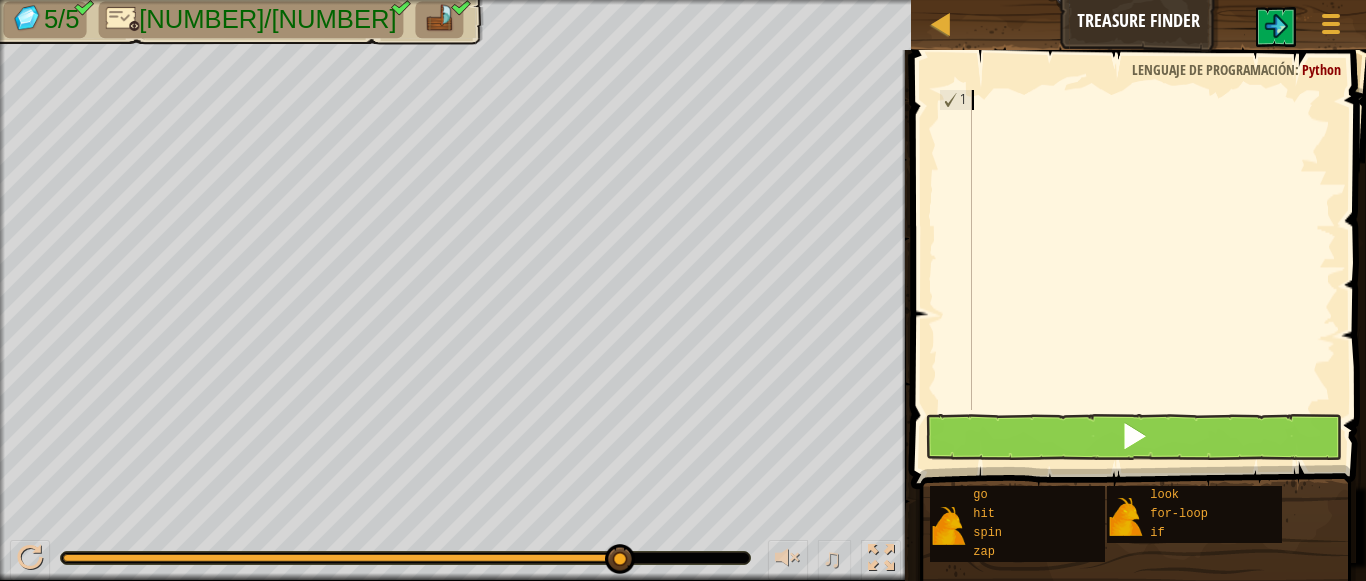 scroll, scrollTop: 9, scrollLeft: 0, axis: vertical 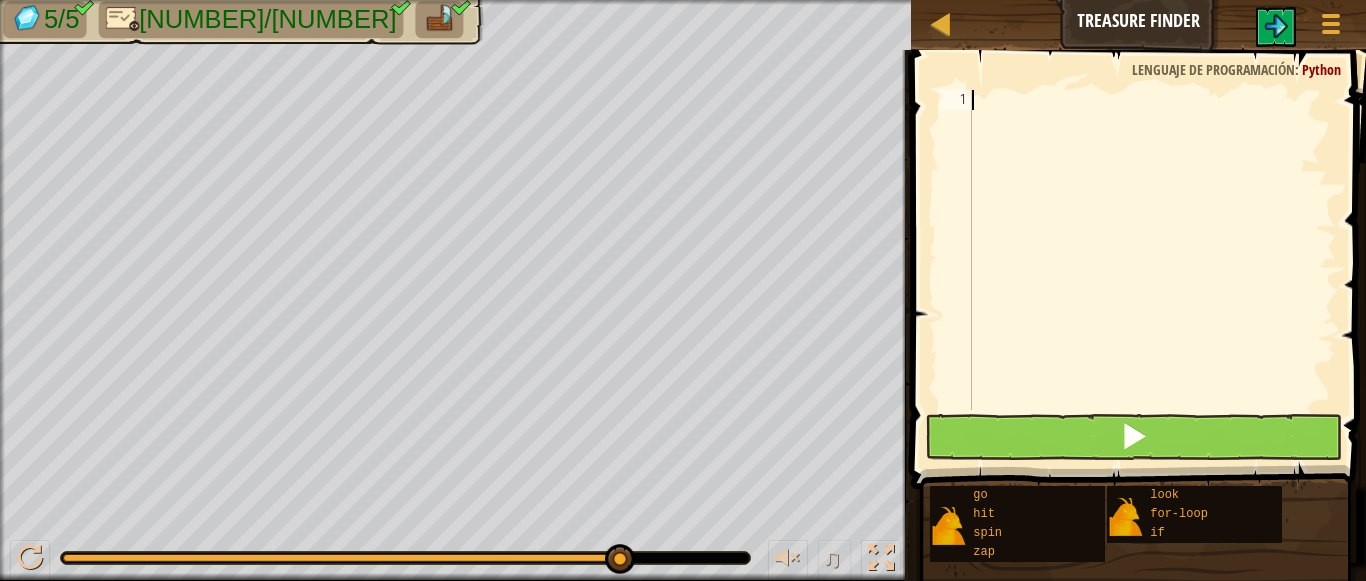 type on "v" 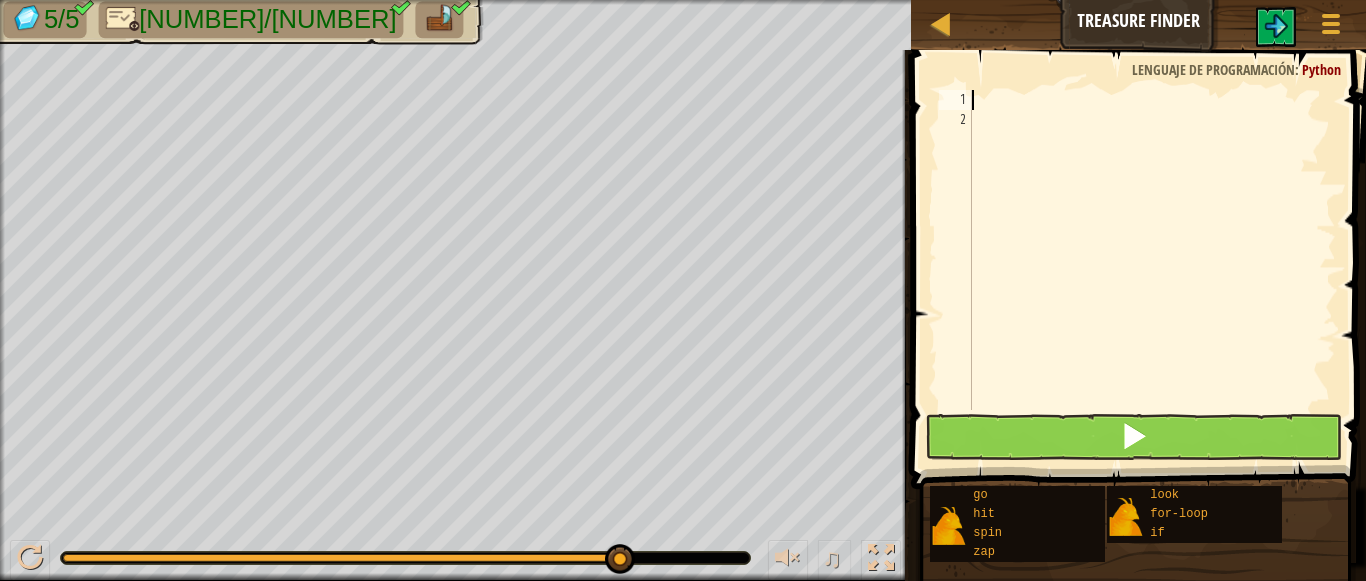 type on "f" 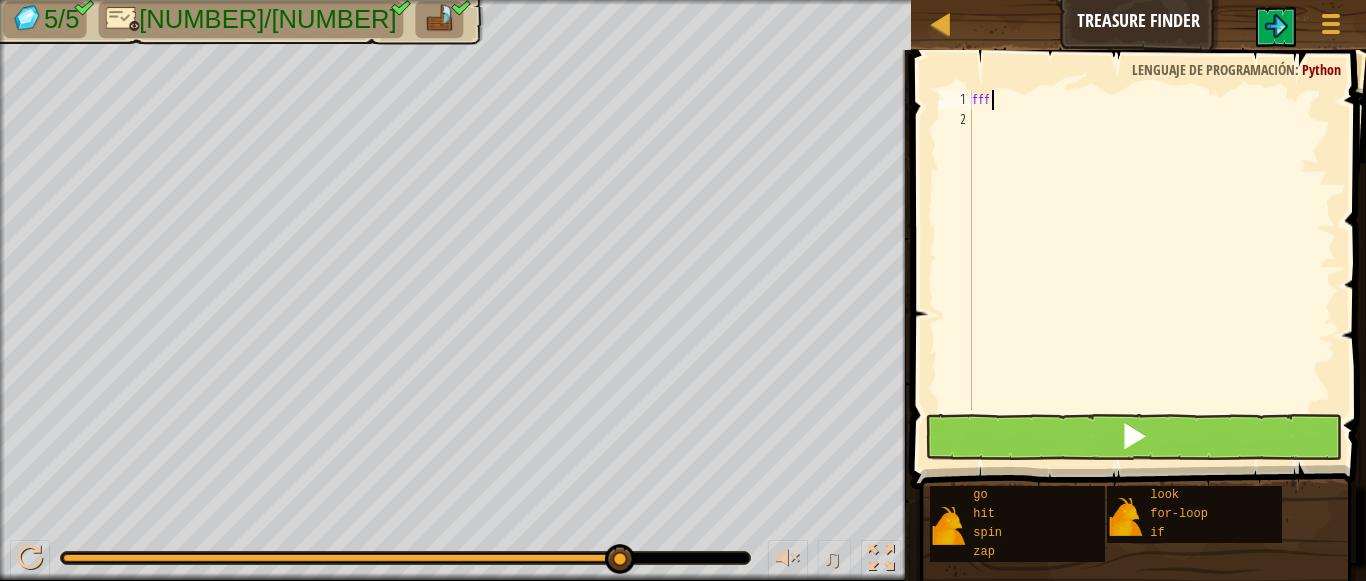 scroll, scrollTop: 9, scrollLeft: 0, axis: vertical 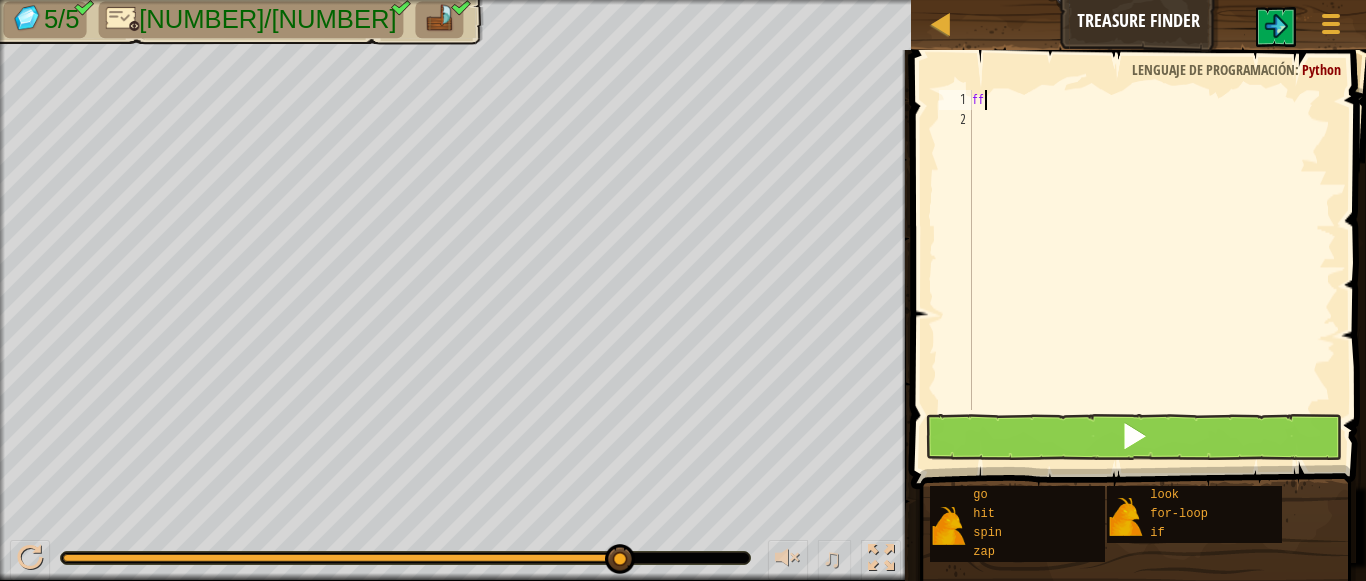 type on "f" 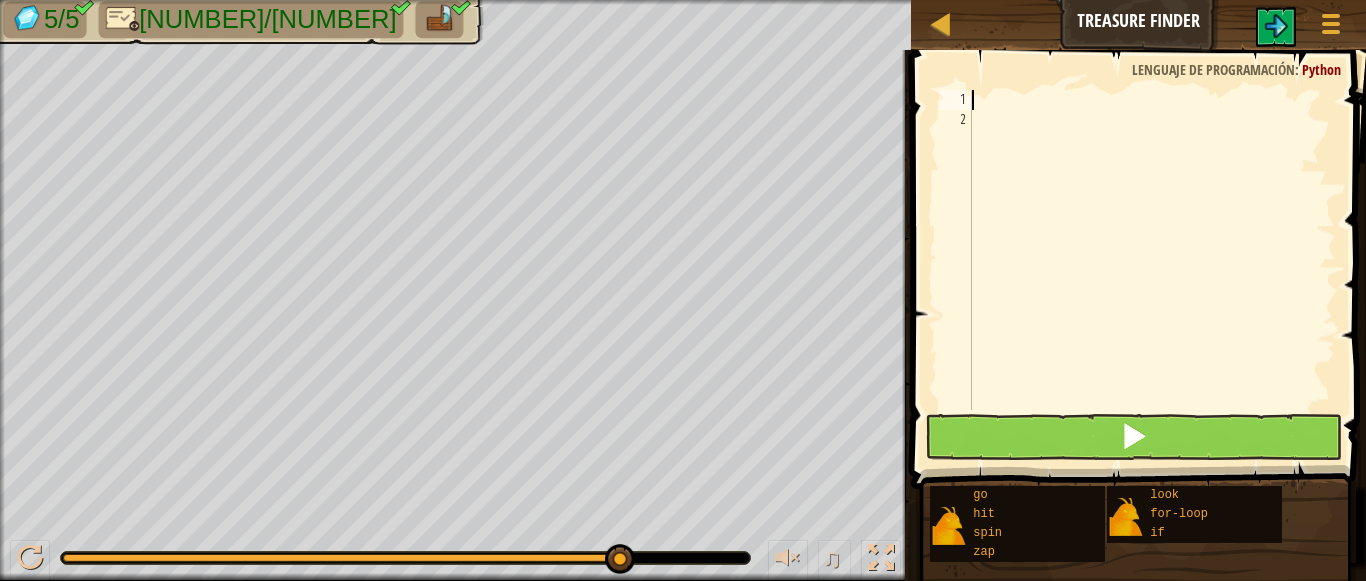 type on "f" 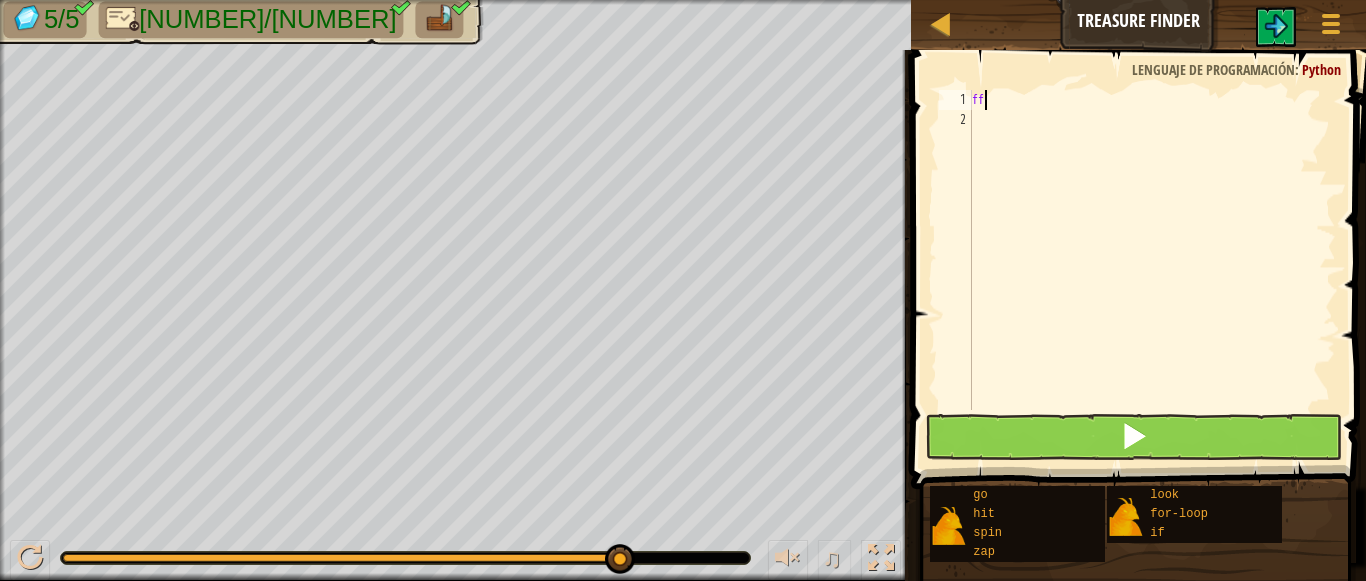scroll, scrollTop: 9, scrollLeft: 0, axis: vertical 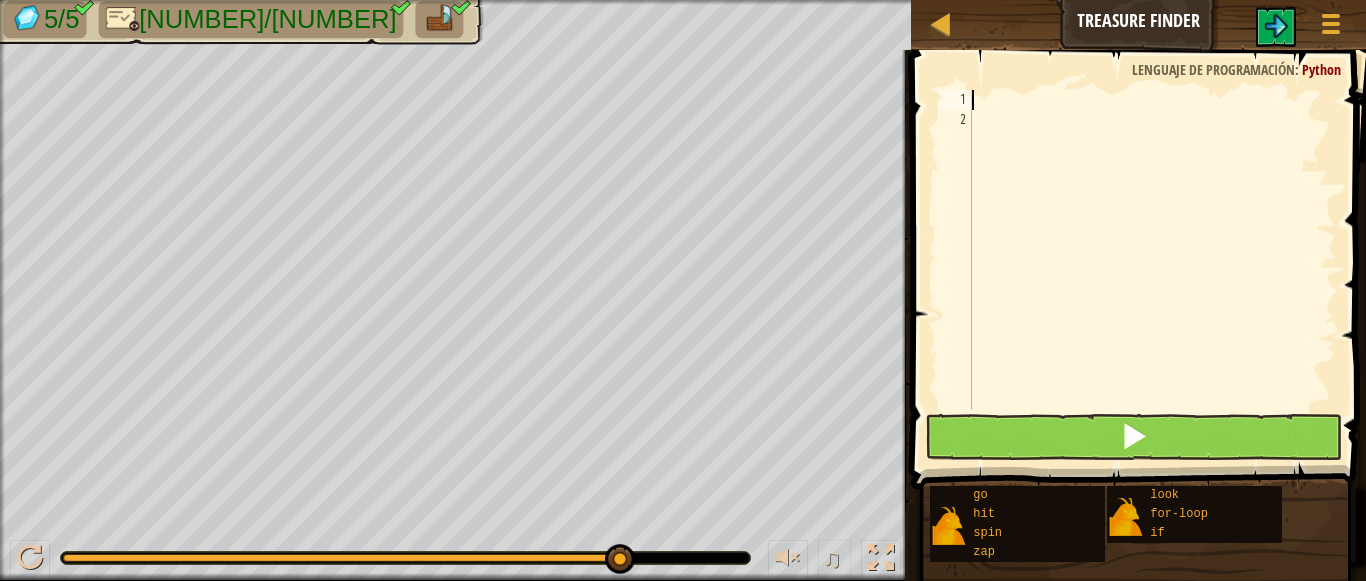 type on "f" 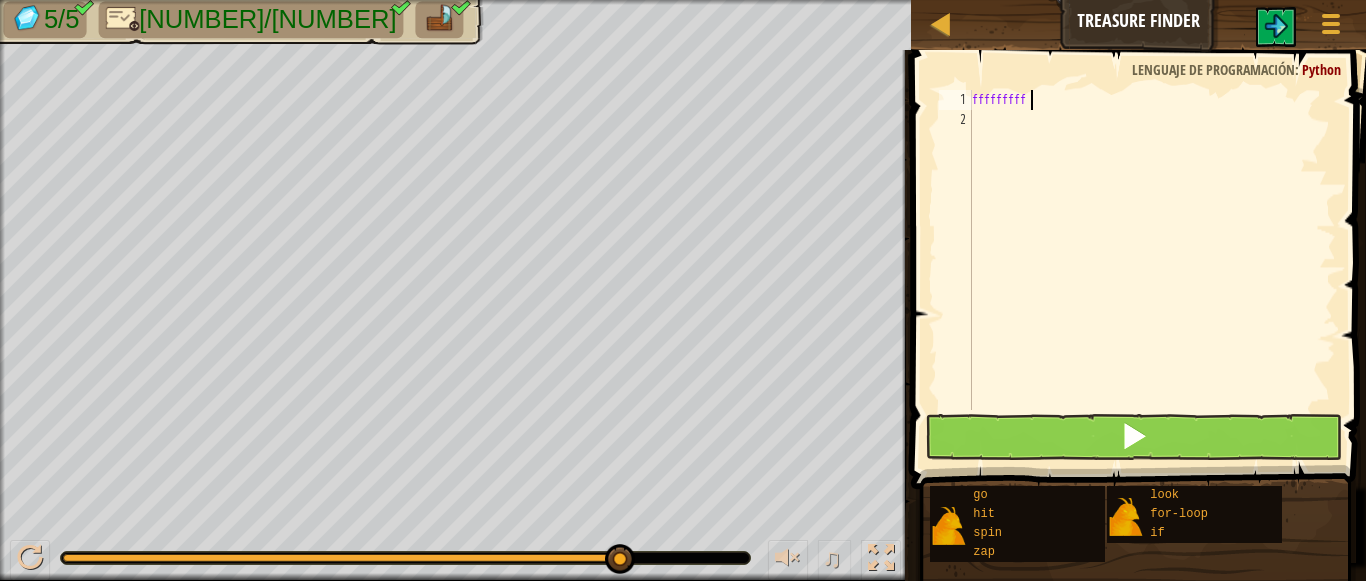 scroll, scrollTop: 9, scrollLeft: 0, axis: vertical 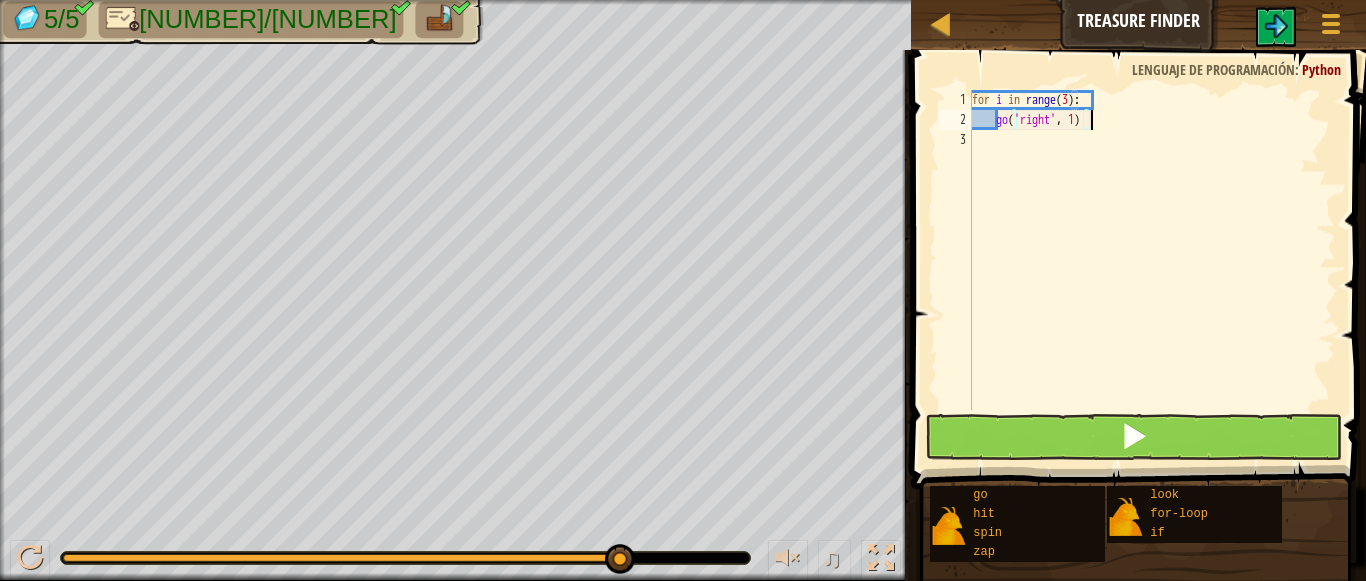 click on "for   i   in   range ( 3 ) :      go ( 'right' ,   1 )" at bounding box center (1152, 270) 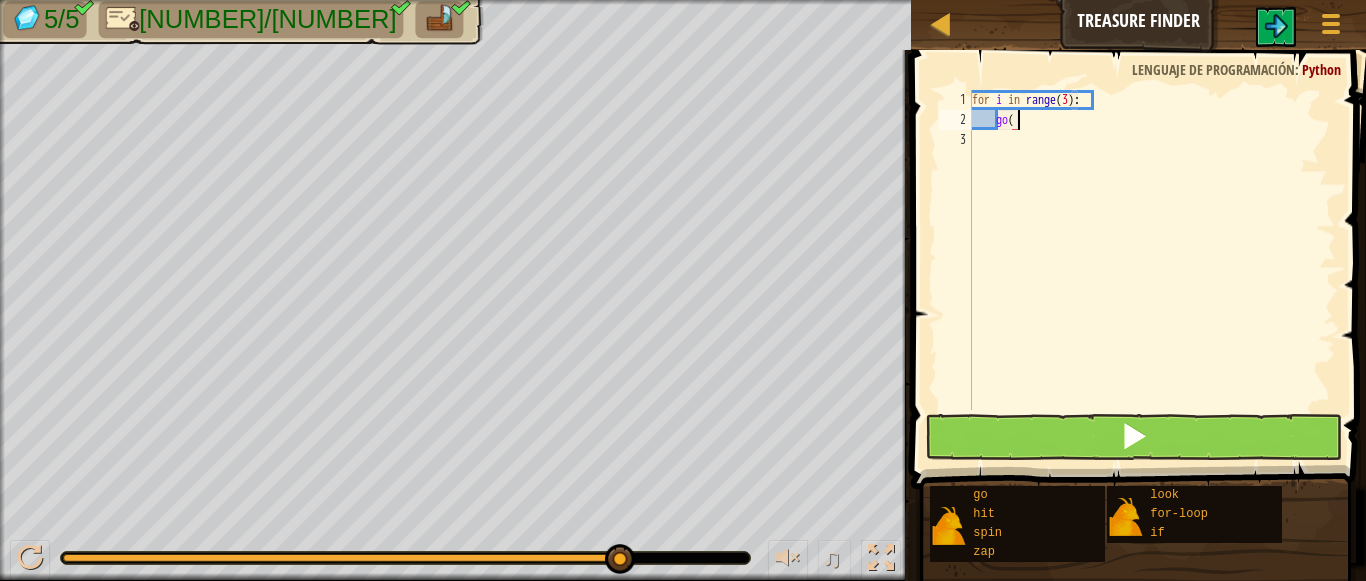 type on "g" 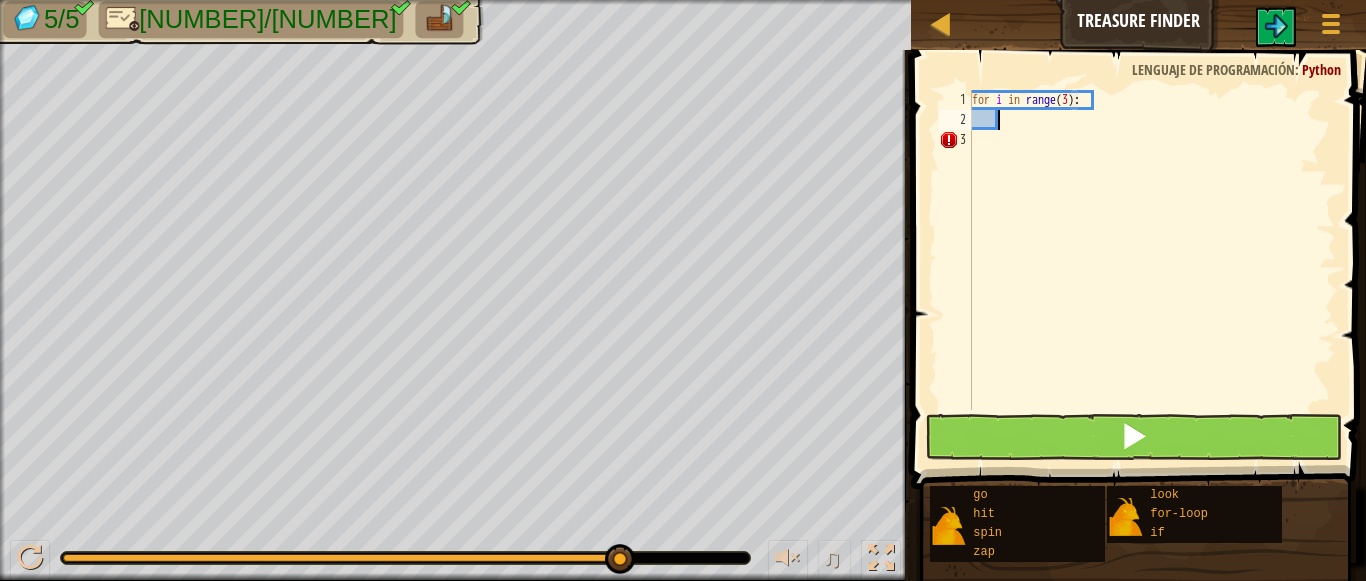 scroll, scrollTop: 9, scrollLeft: 2, axis: both 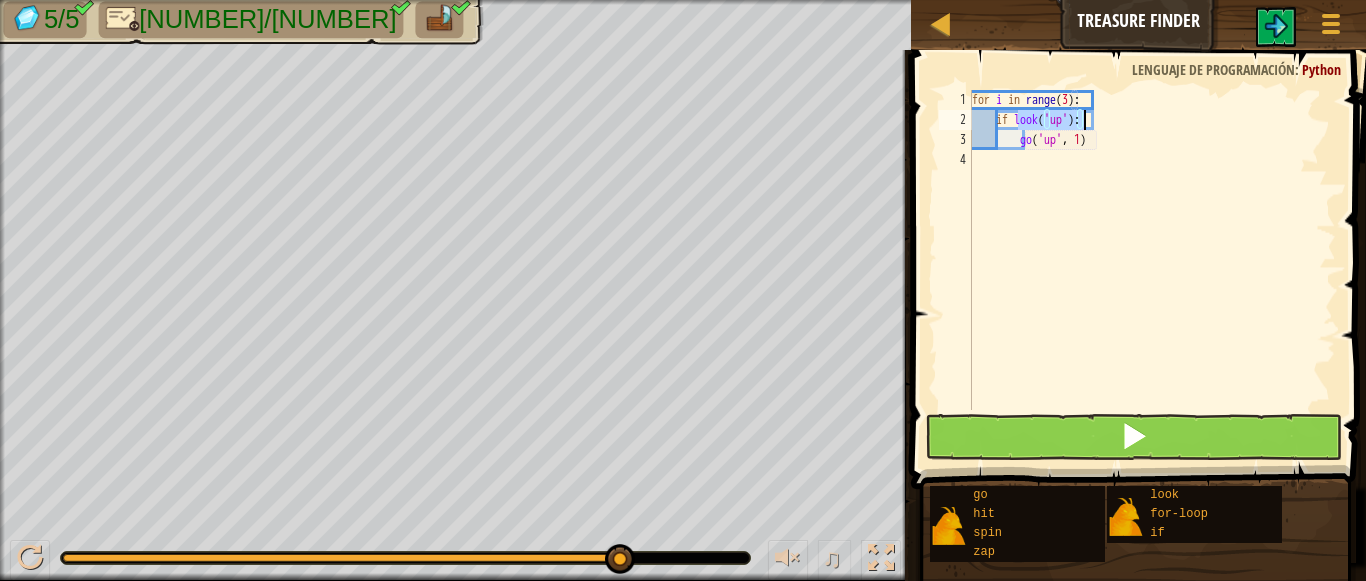 click on "for   i   in   range ( 3 ) :      if   look ( 'up' ) :          go ( 'up' ,   1 )" at bounding box center (1152, 250) 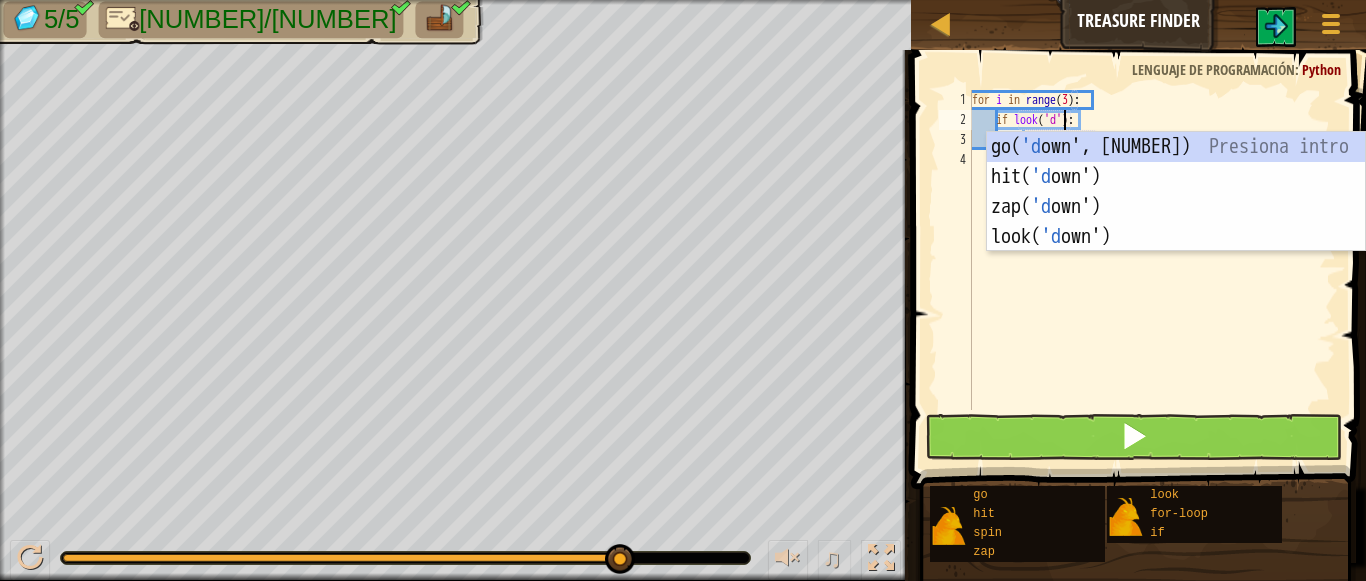 scroll, scrollTop: 9, scrollLeft: 9, axis: both 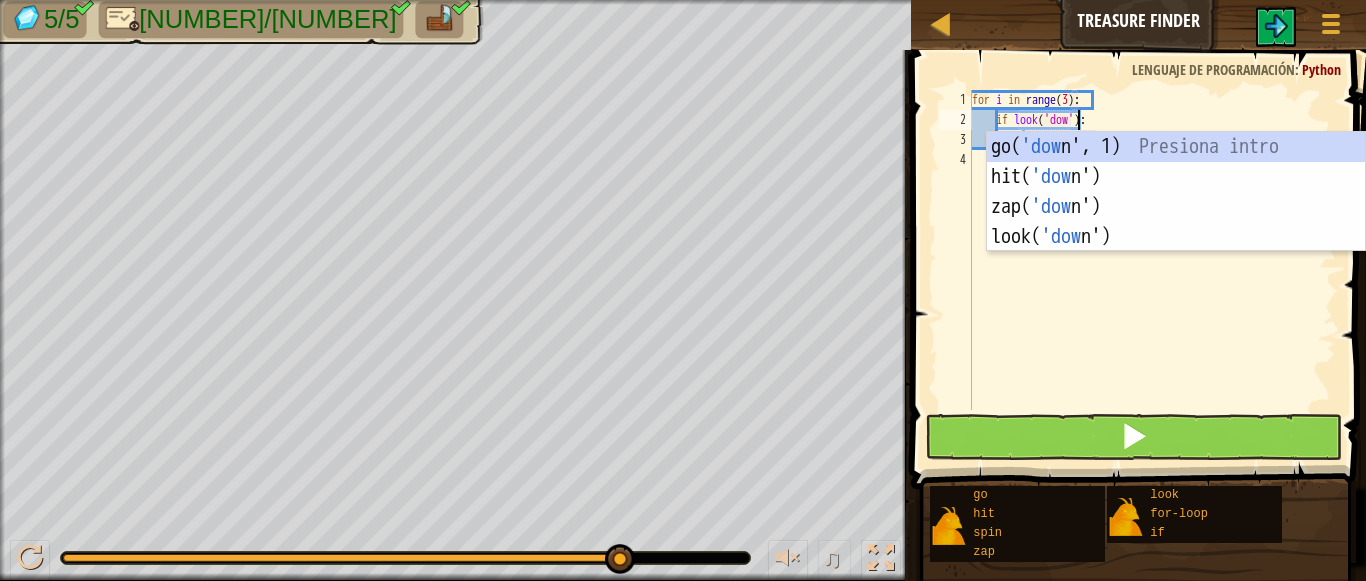 type on "if look('down'):" 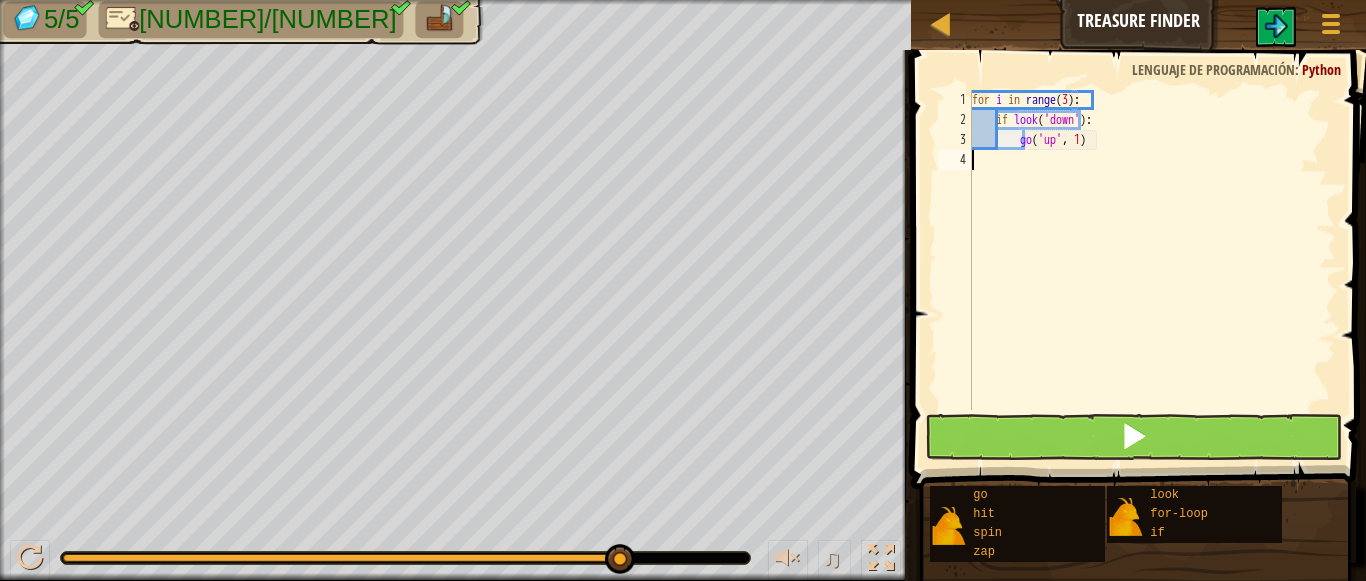 click on "for   i   in   range ( 3 ) :      if   look ( 'down' ) :          go ( 'up' ,   1 )" at bounding box center [1152, 270] 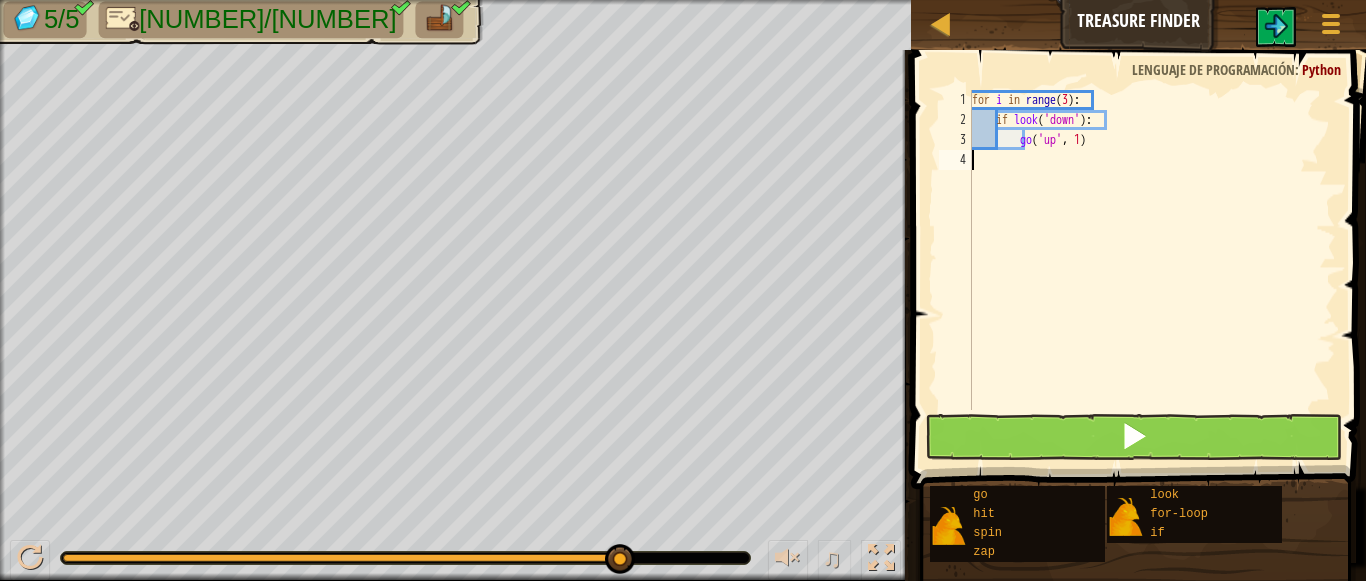 click on "for   i   in   range ( 3 ) :      if   look ( 'down' ) :          go ( 'up' ,   1 )" at bounding box center [1152, 270] 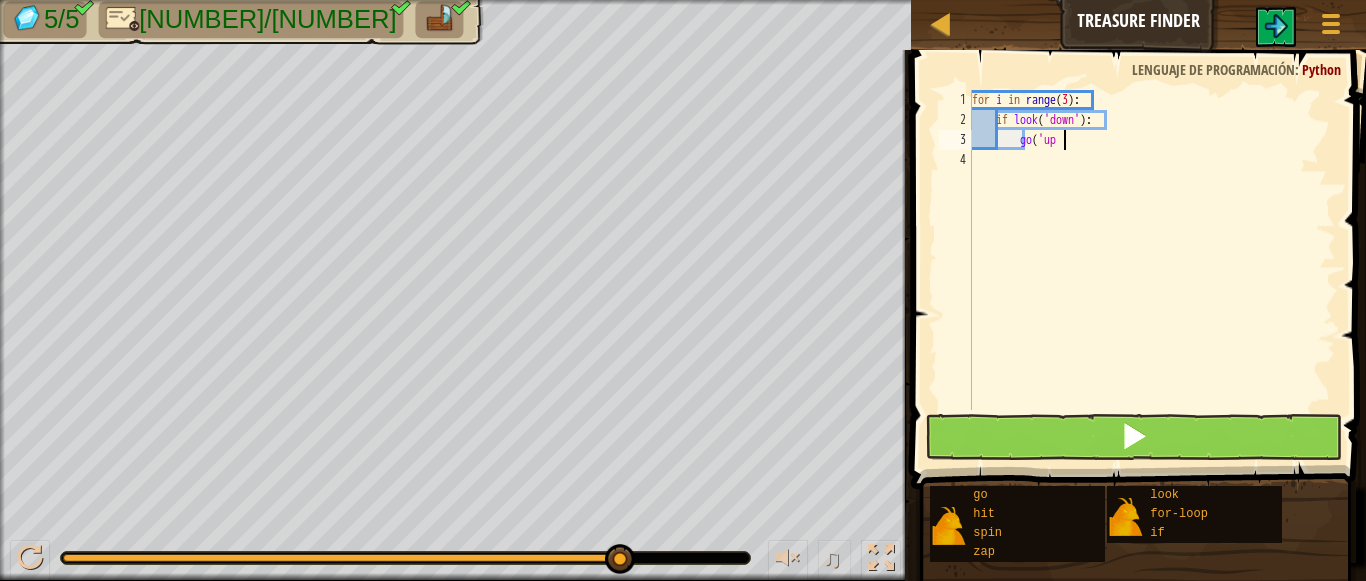 type on "g" 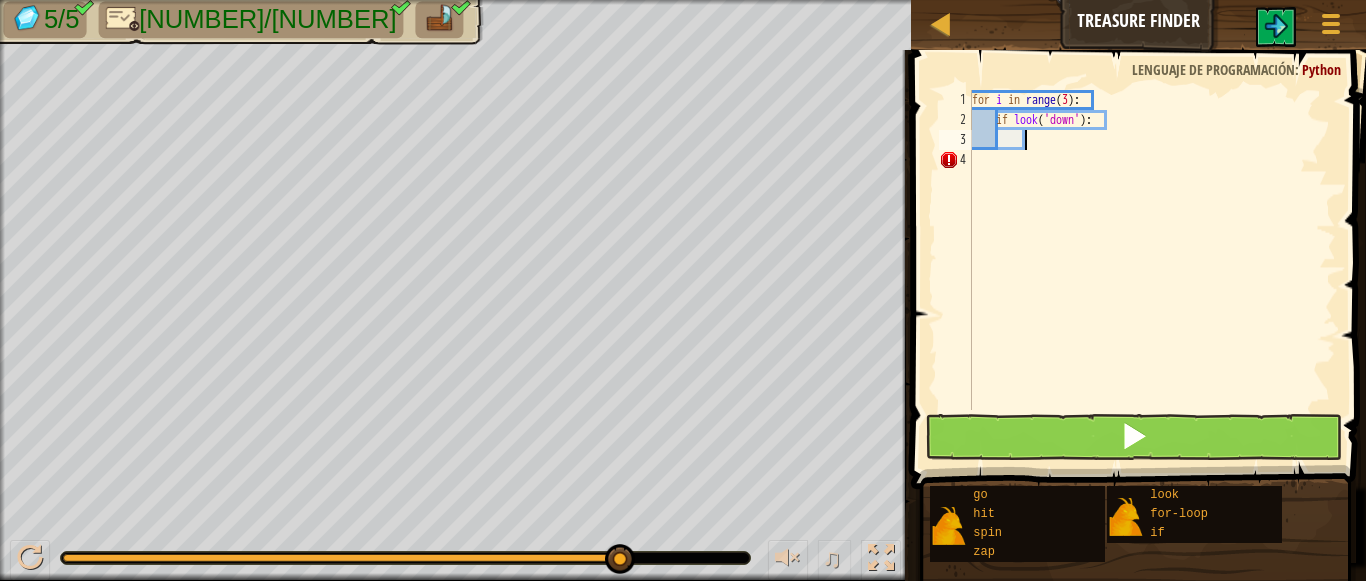 type on "g" 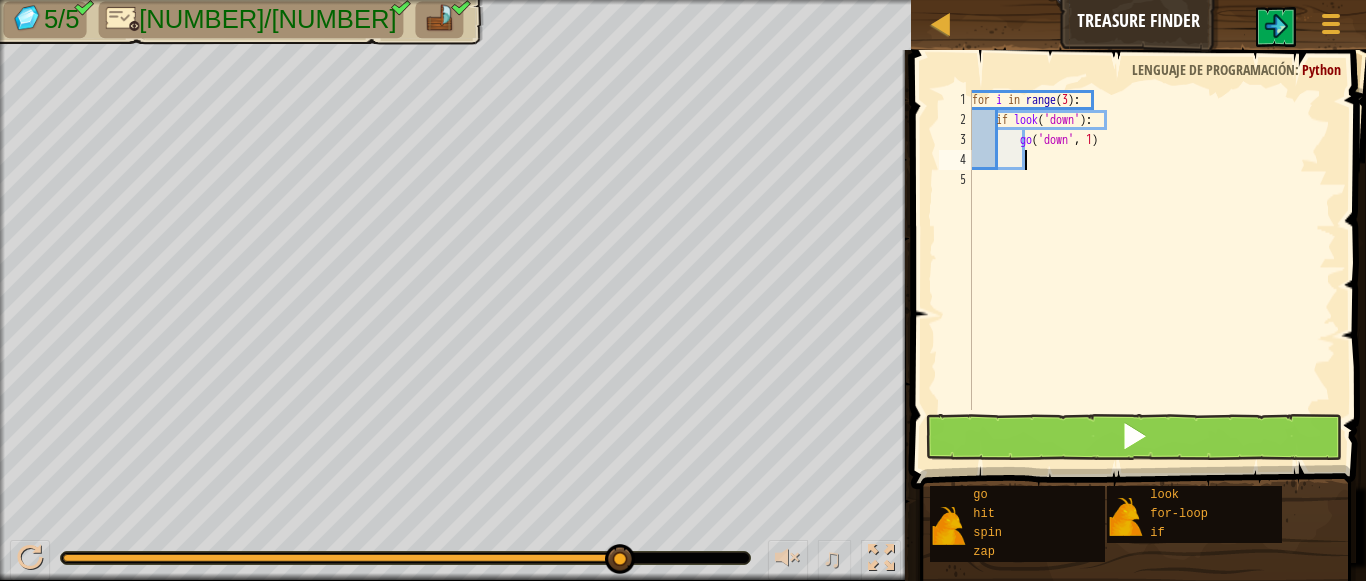 scroll, scrollTop: 9, scrollLeft: 3, axis: both 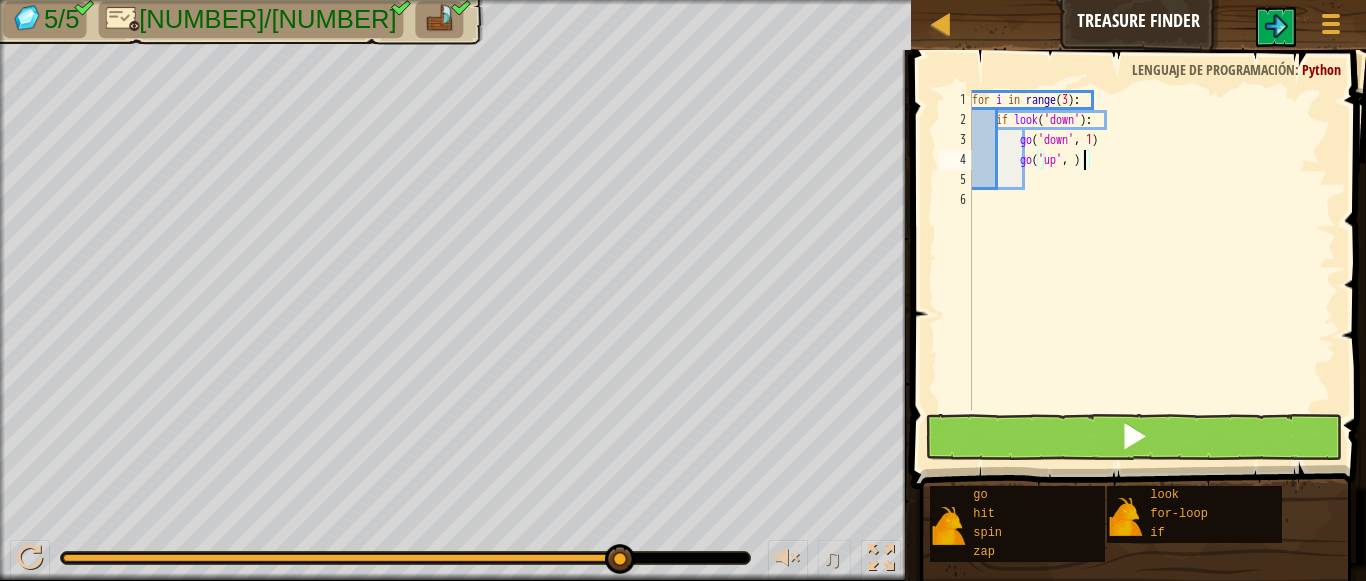 type on "go('up', 3)" 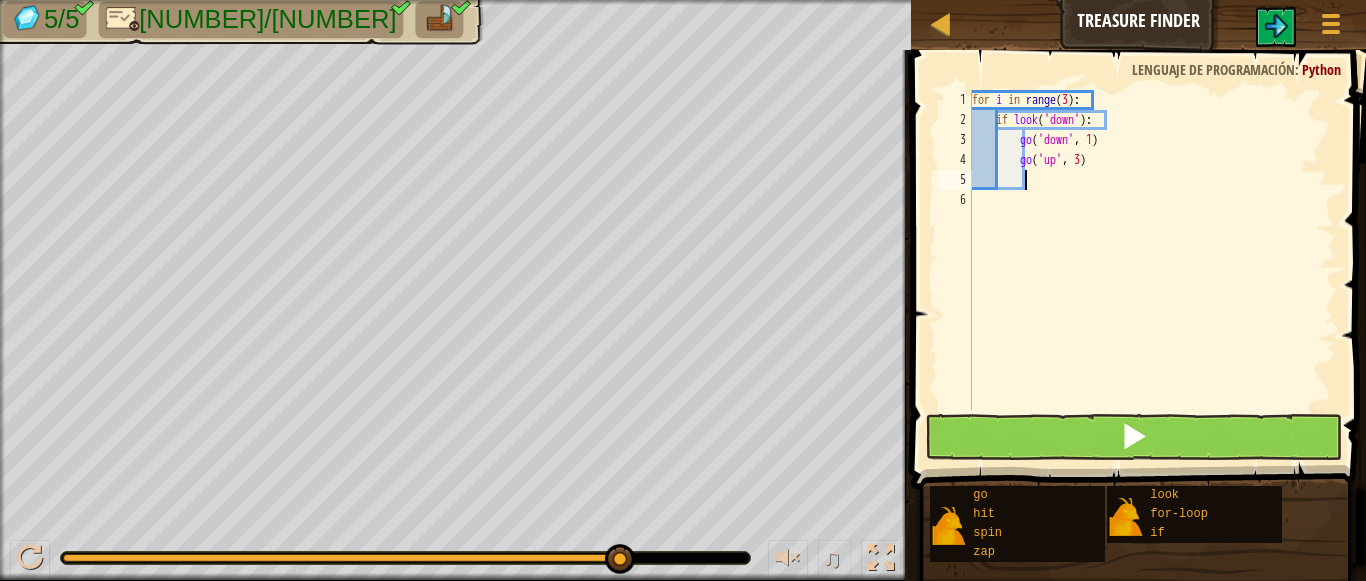 scroll, scrollTop: 9, scrollLeft: 3, axis: both 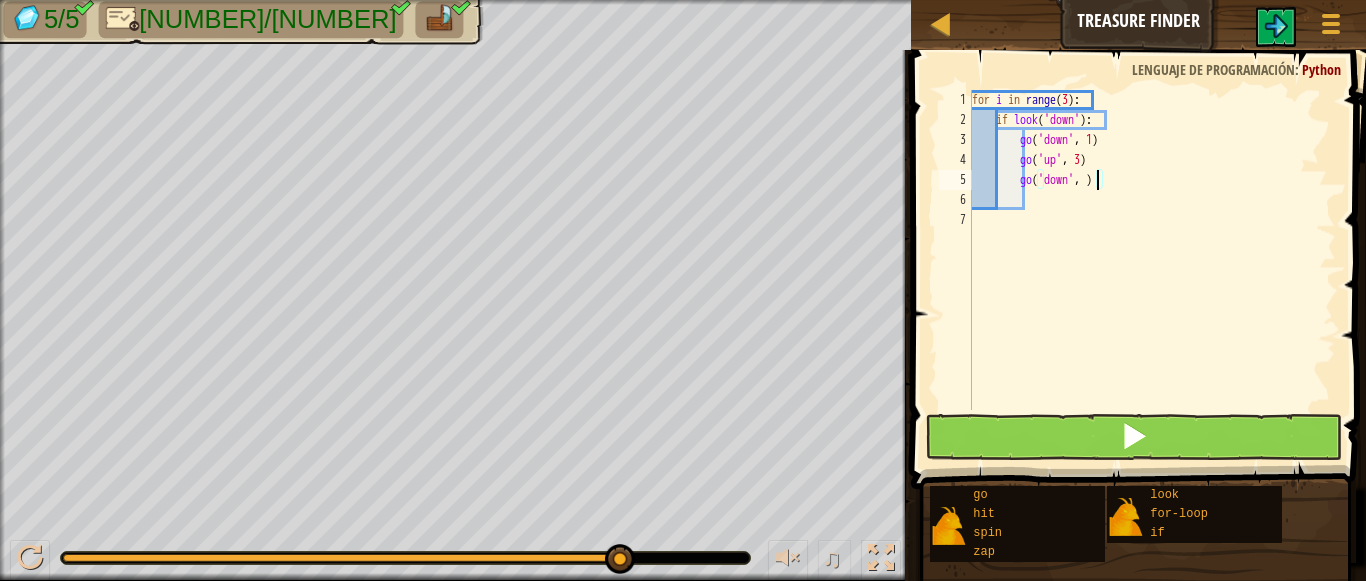 type on "go('down', 2)" 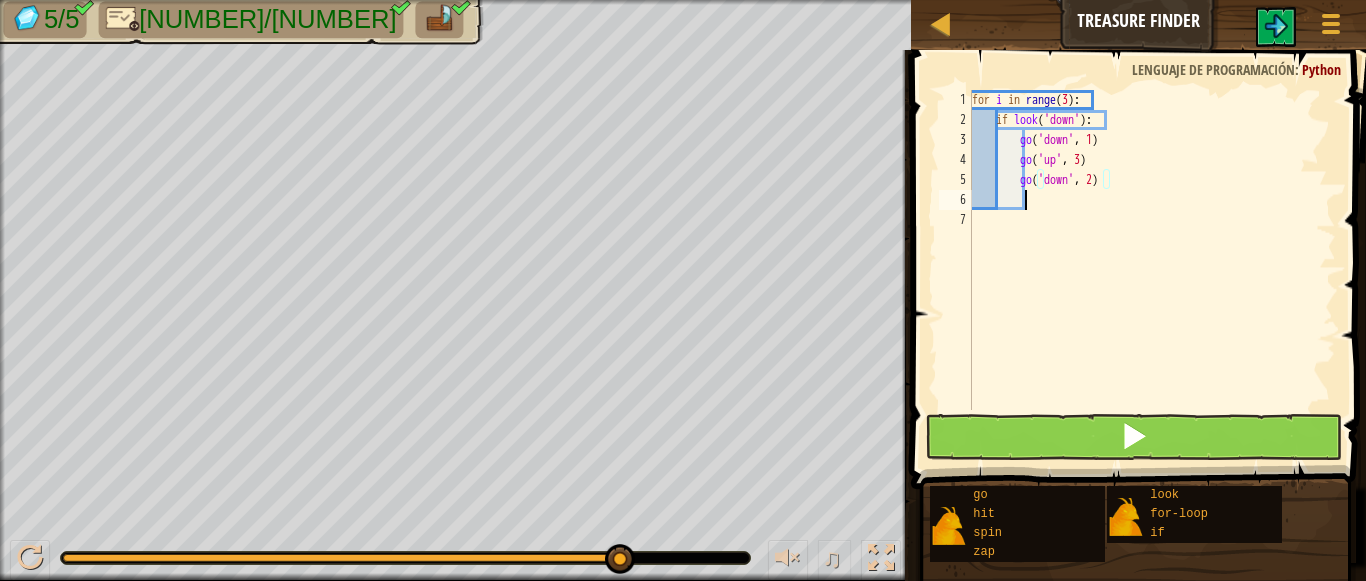 scroll, scrollTop: 9, scrollLeft: 3, axis: both 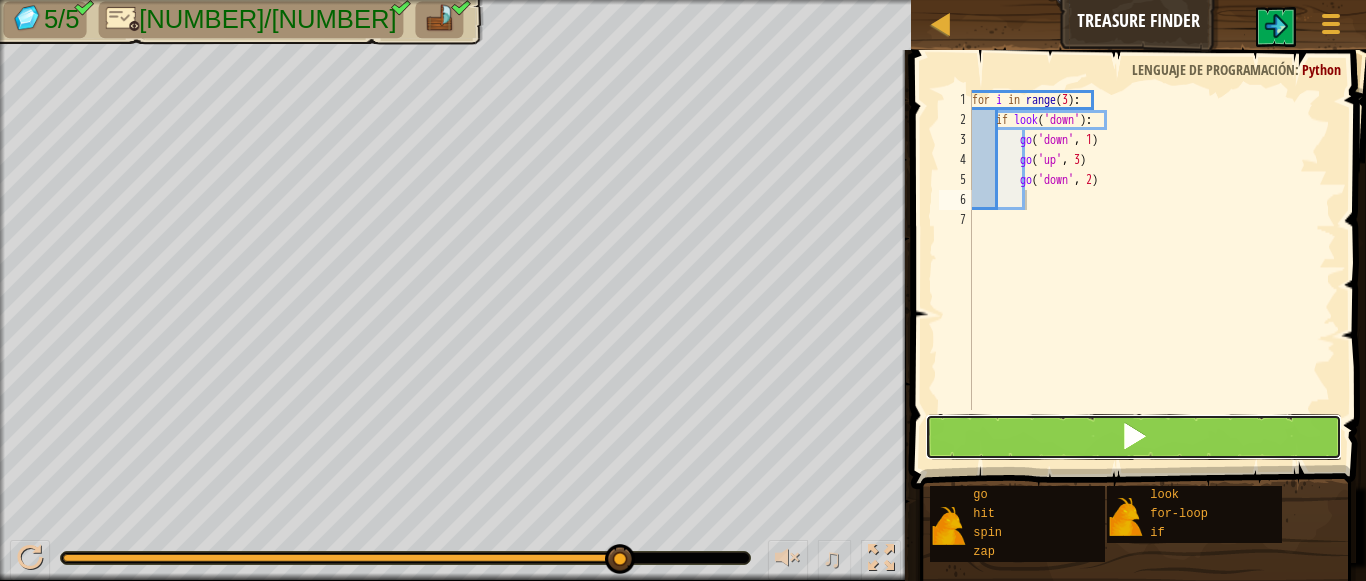 click at bounding box center (1134, 436) 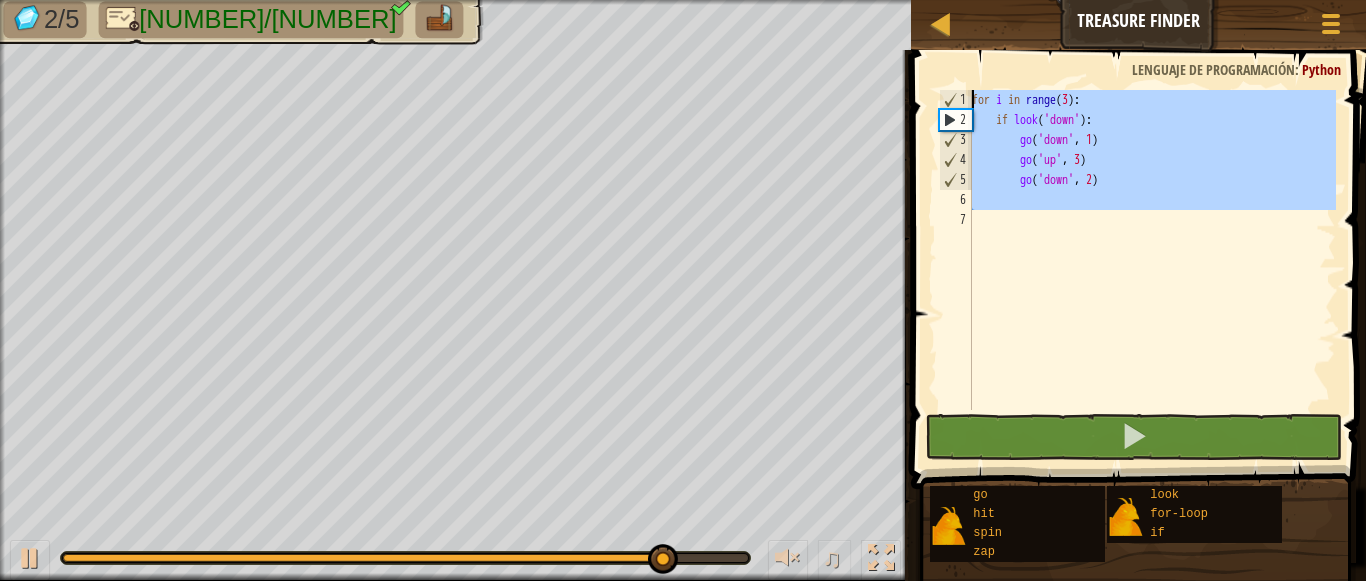 drag, startPoint x: 986, startPoint y: 230, endPoint x: 962, endPoint y: 84, distance: 147.95946 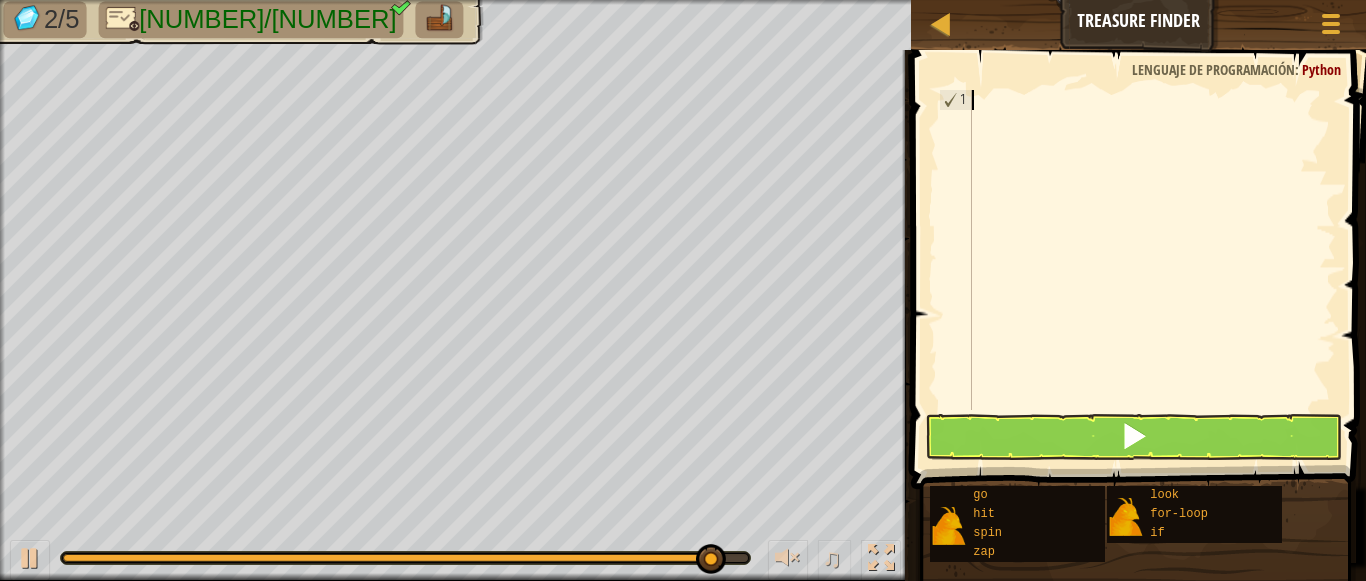 scroll, scrollTop: 9, scrollLeft: 0, axis: vertical 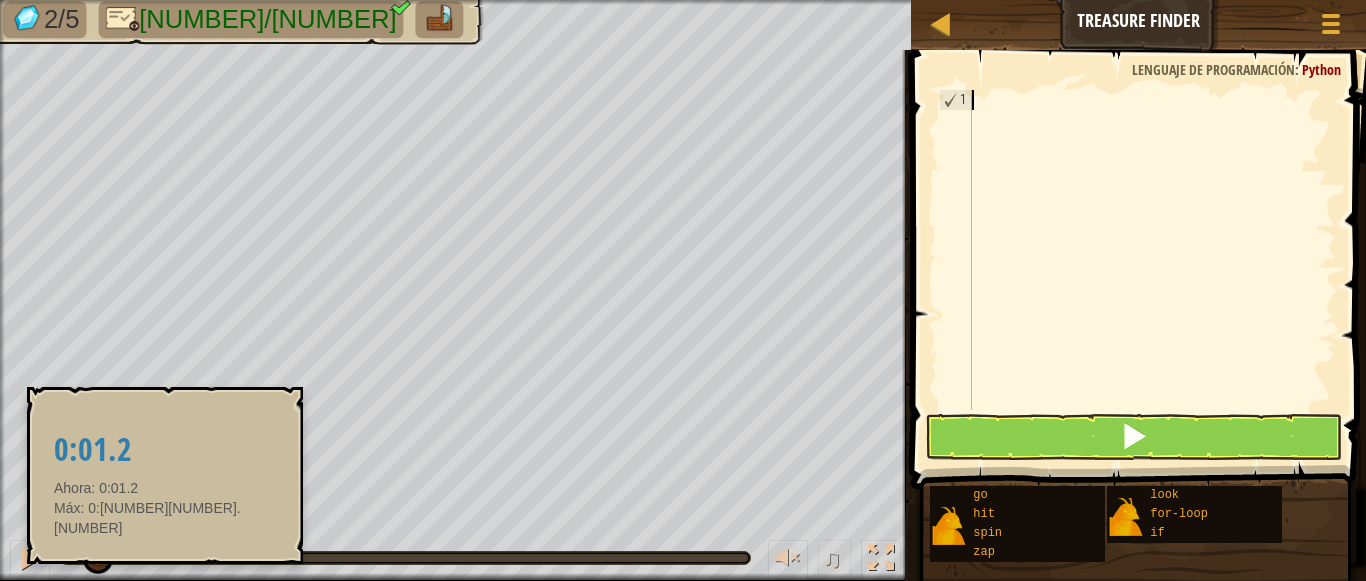 click at bounding box center [79, 558] 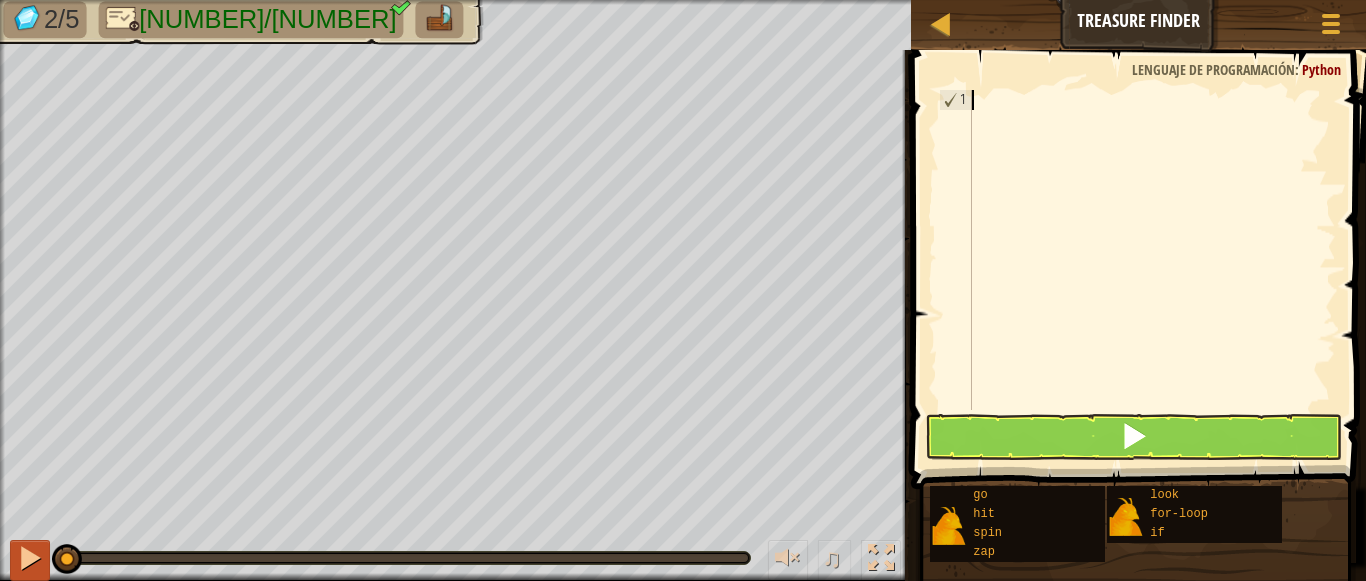 drag, startPoint x: 98, startPoint y: 546, endPoint x: 34, endPoint y: 548, distance: 64.03124 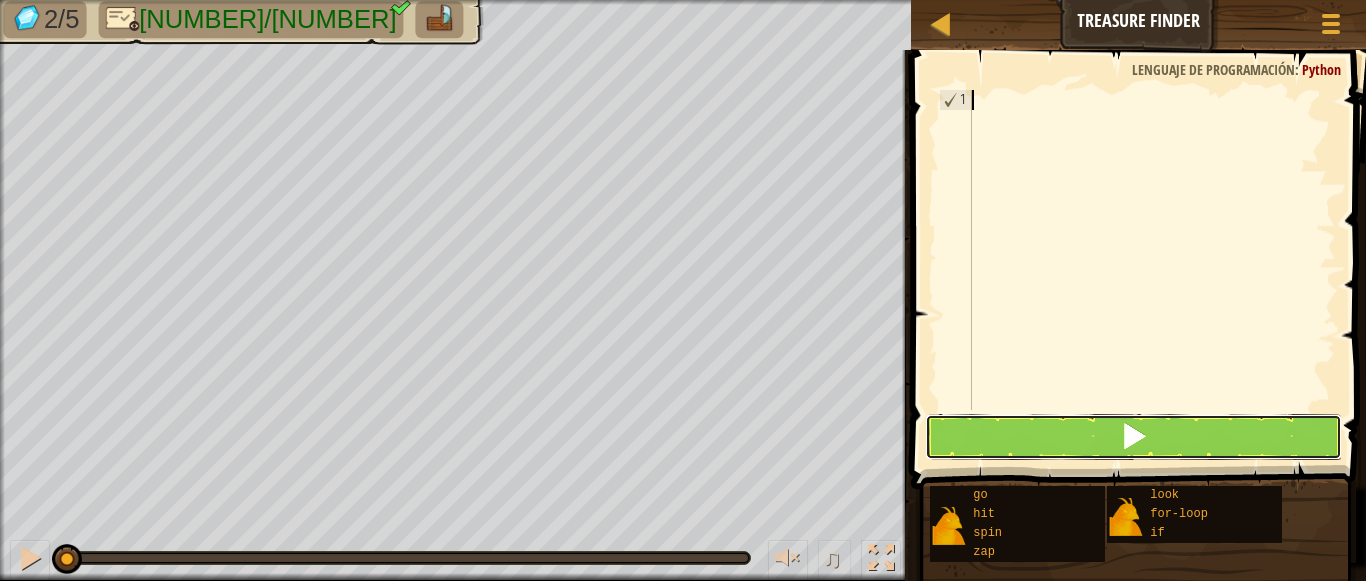 click at bounding box center [1134, 437] 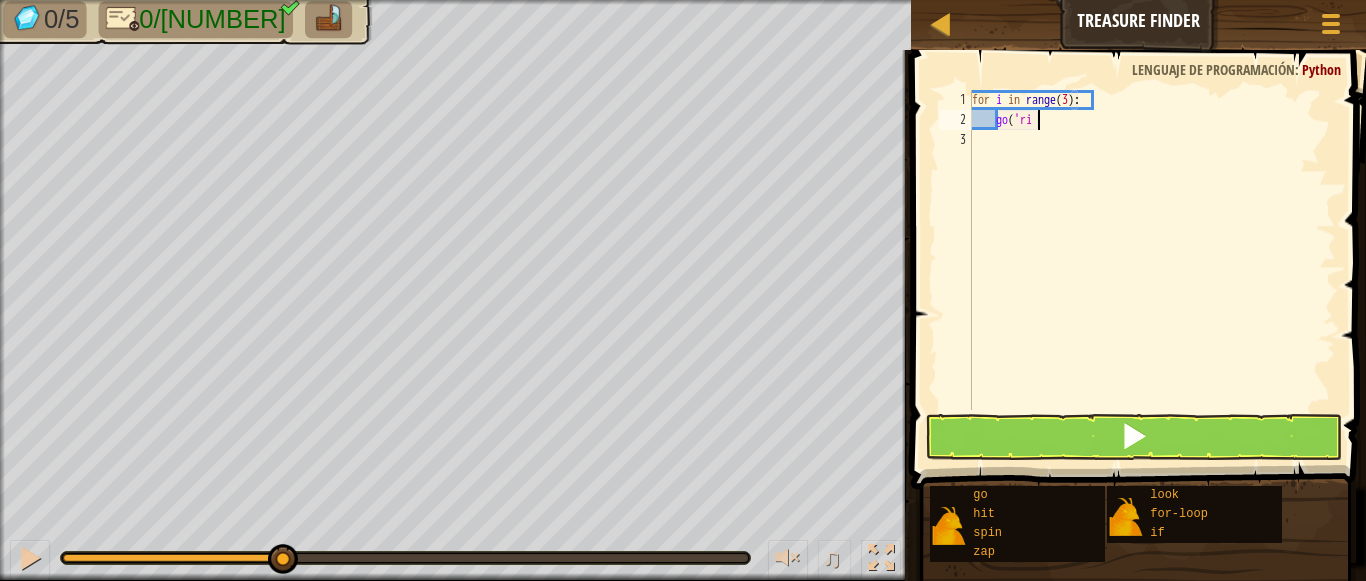 type on "g" 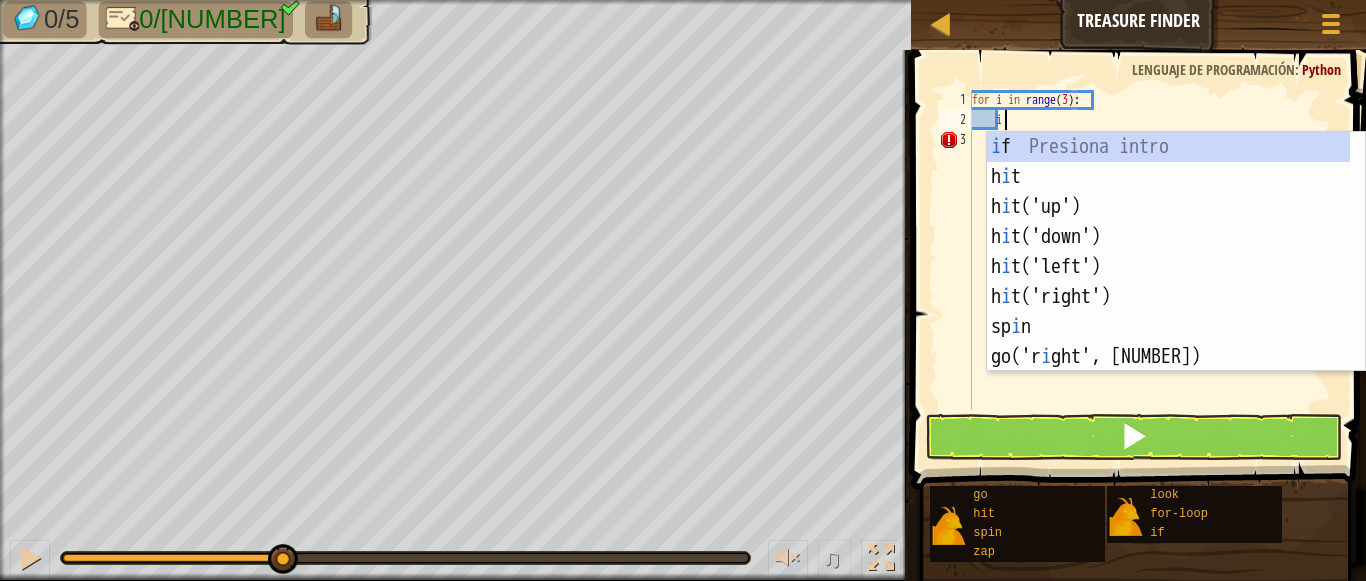 scroll, scrollTop: 9, scrollLeft: 2, axis: both 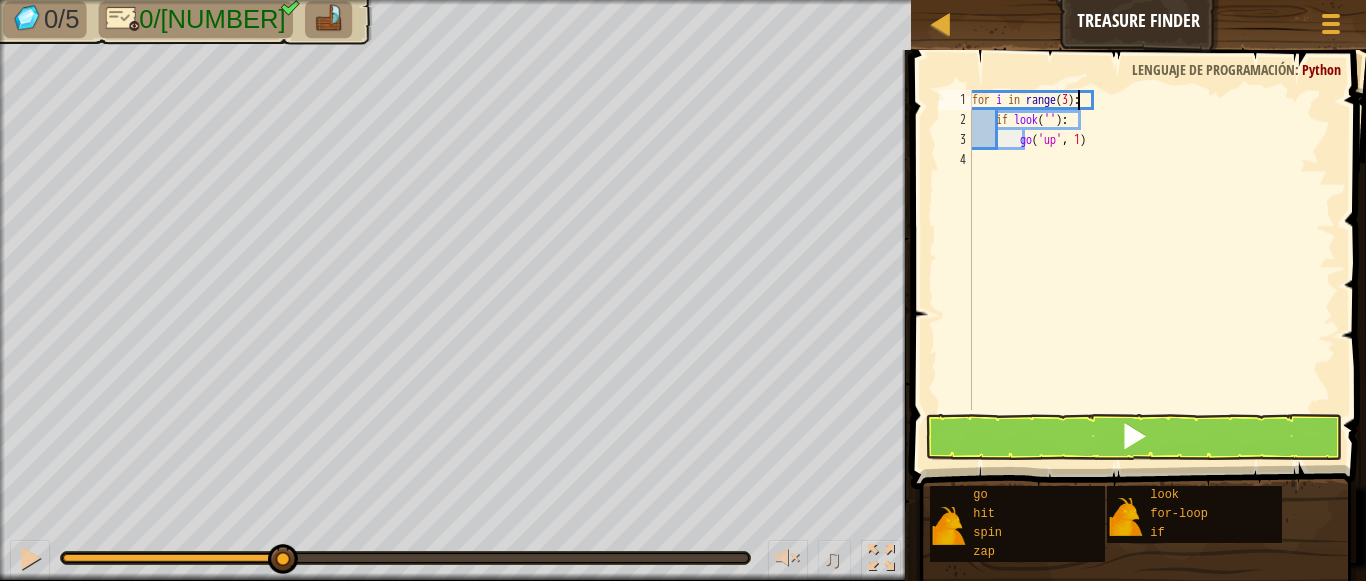click on "for   i   in   range ( 3 ) :      if   look ( '' ) :          go ( 'up' ,   1 )" at bounding box center (1152, 270) 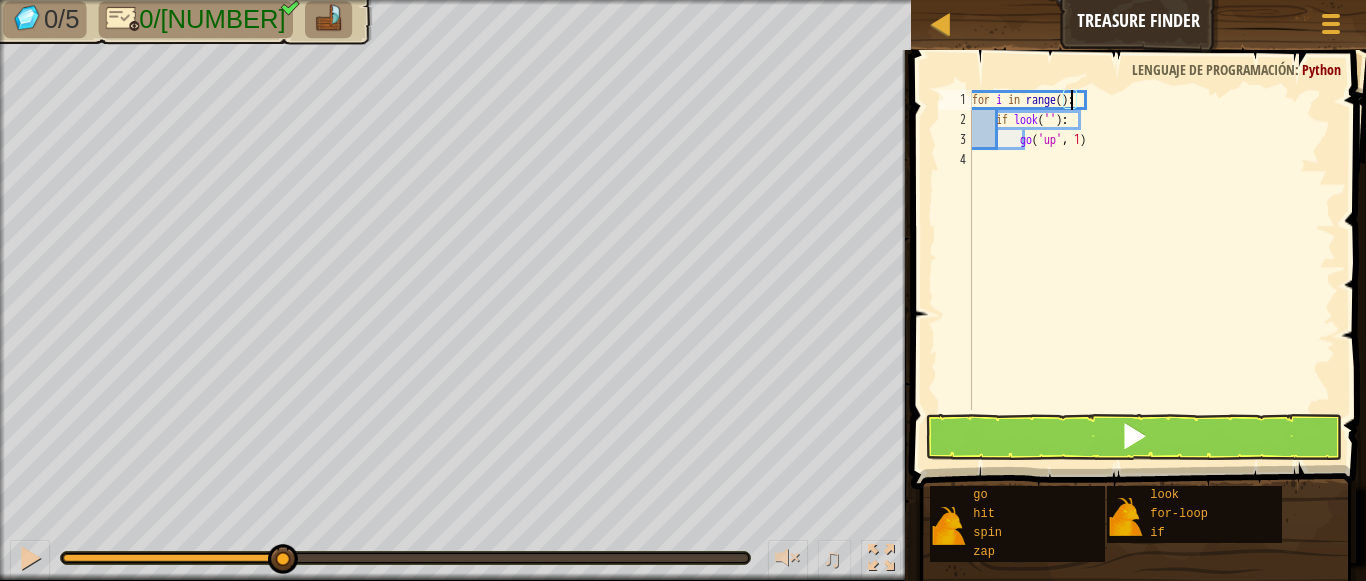 type on "for i in range(1):" 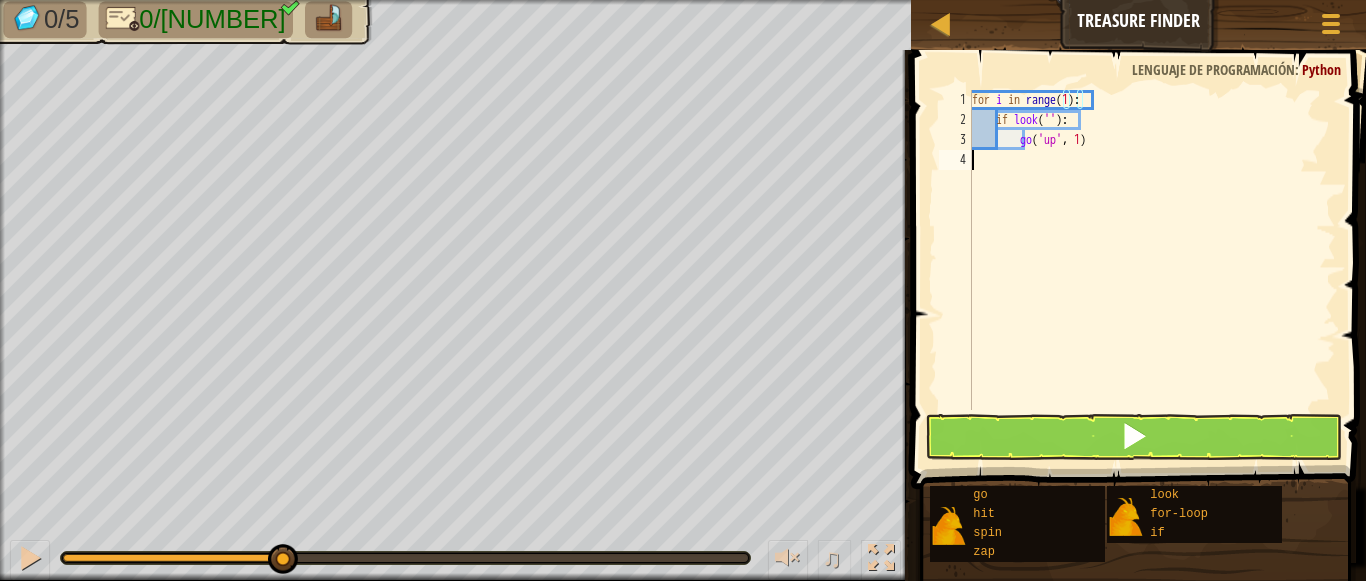 click on "for   i   in   range ( [NUMBER] ) :      if   look ( '' ) :          go ( 'up' ,   [NUMBER] )" at bounding box center (1152, 270) 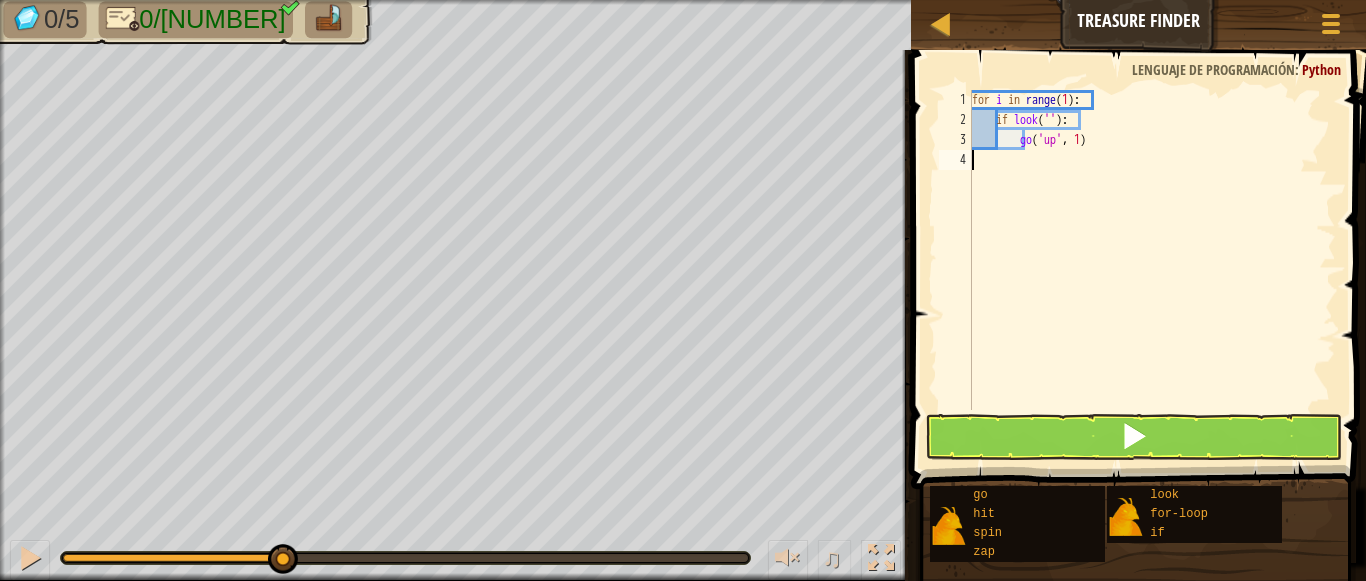 click on "for   i   in   range ( [NUMBER] ) :      if   look ( '' ) :          go ( 'up' ,   [NUMBER] )" at bounding box center [1152, 270] 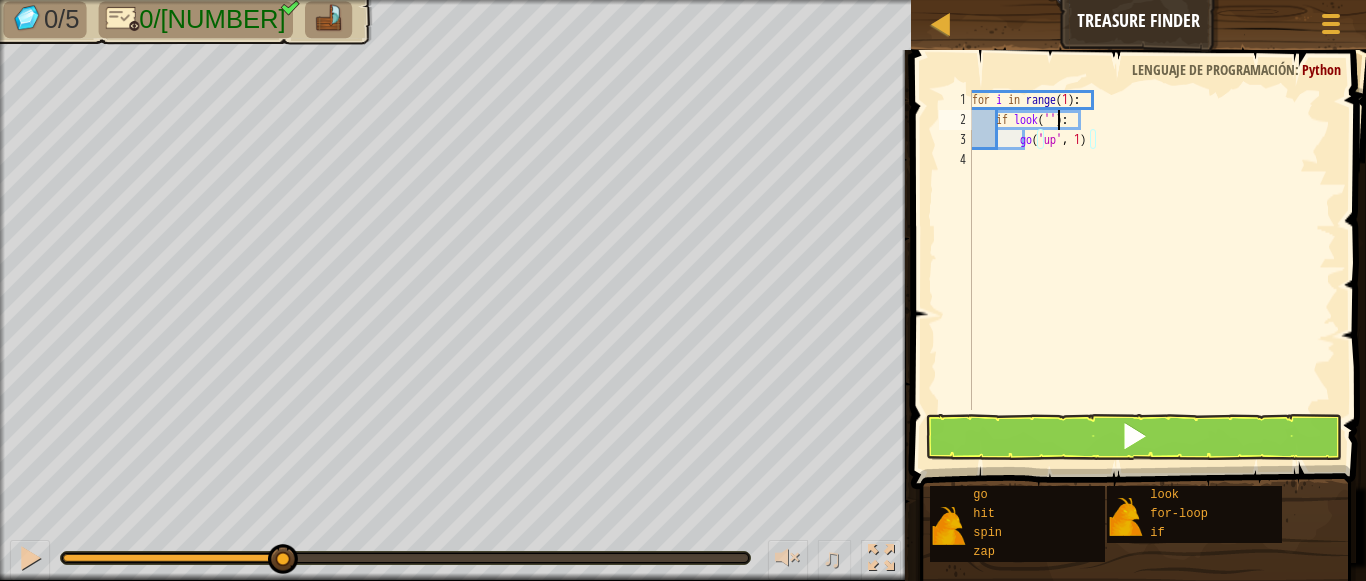 click on "for   i   in   range ( [NUMBER] ) :      if   look ( '' ) :          go ( 'up' ,   [NUMBER] )" at bounding box center (1152, 270) 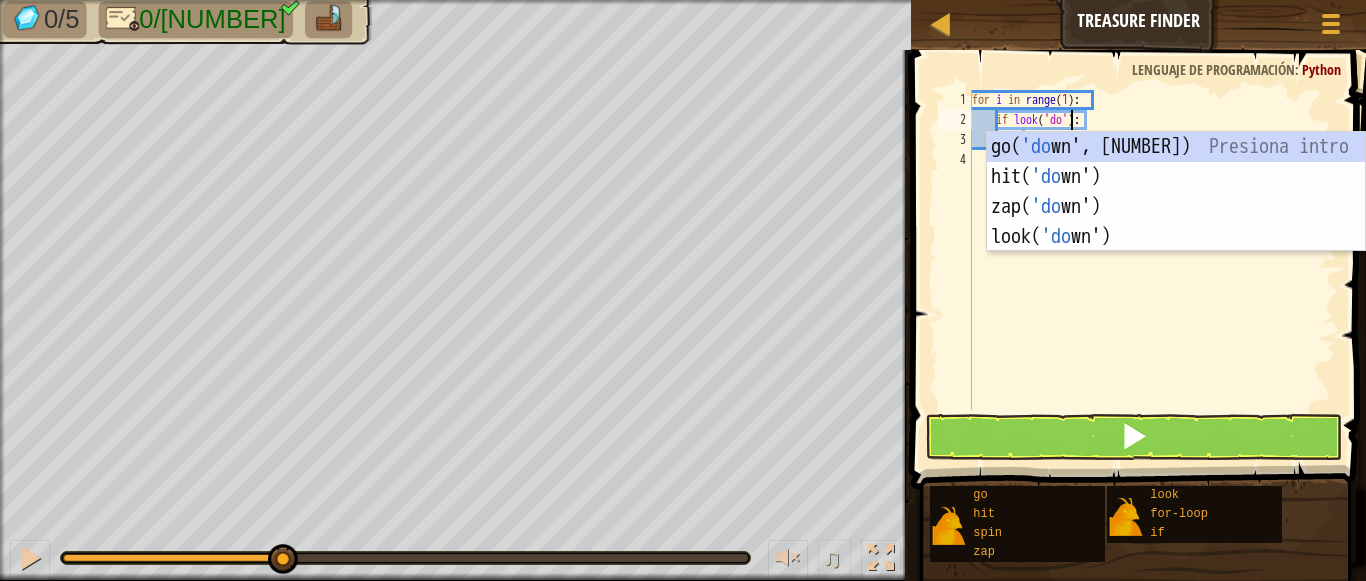 scroll, scrollTop: 9, scrollLeft: 9, axis: both 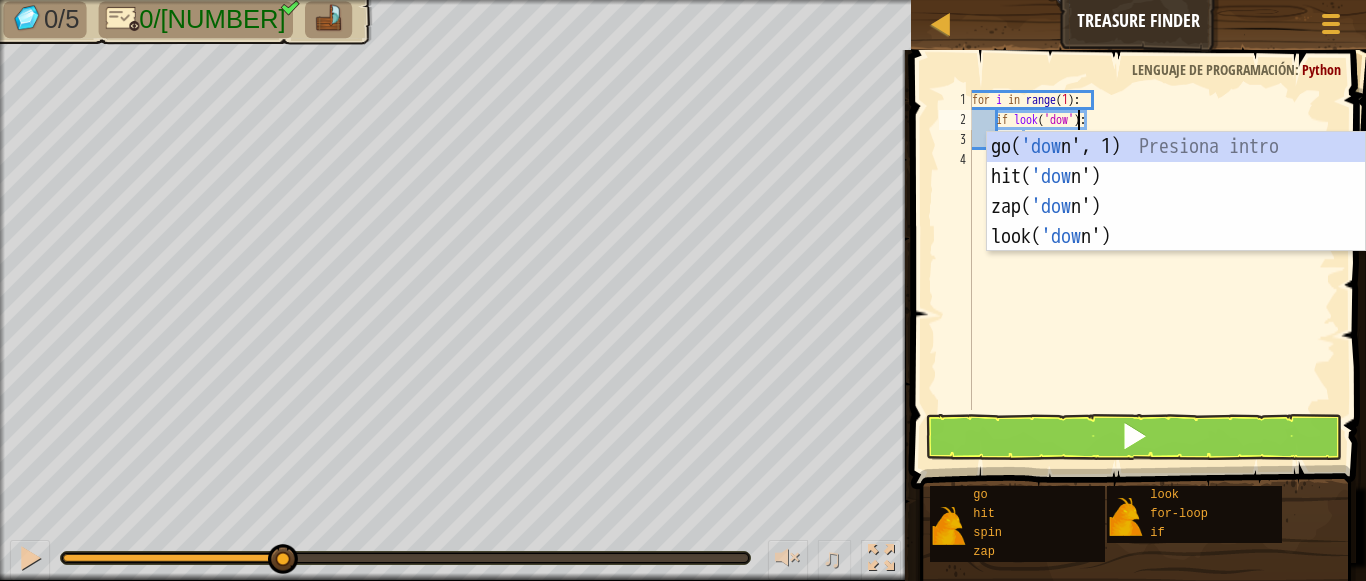 type on "if look('down'):" 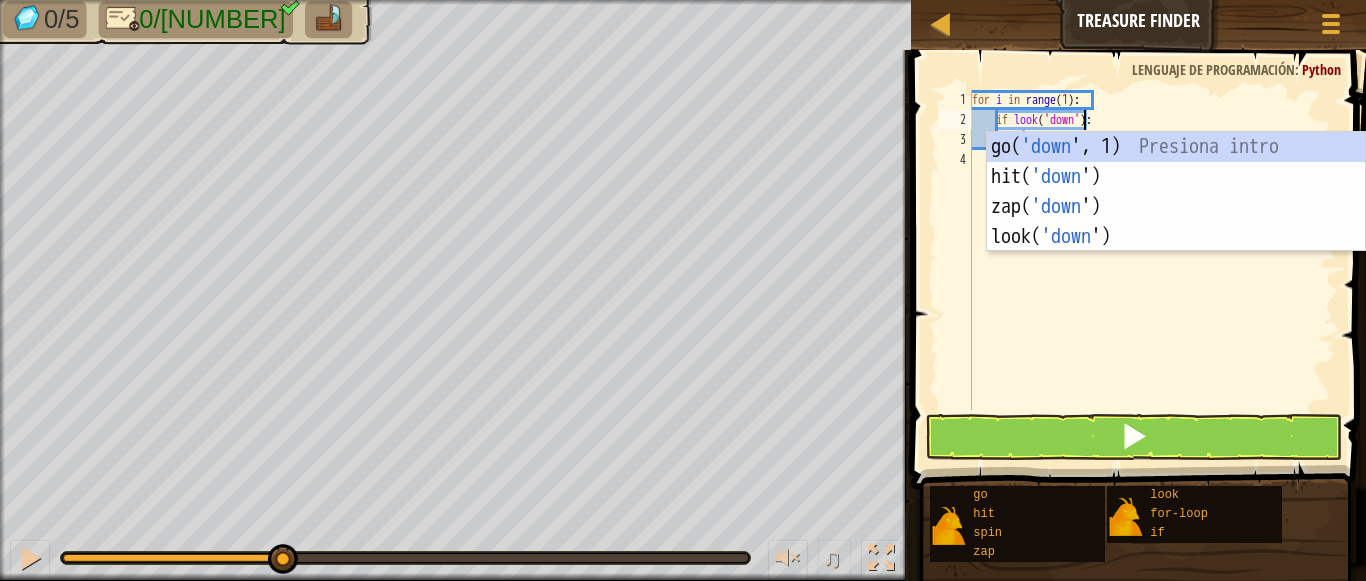 scroll, scrollTop: 9, scrollLeft: 10, axis: both 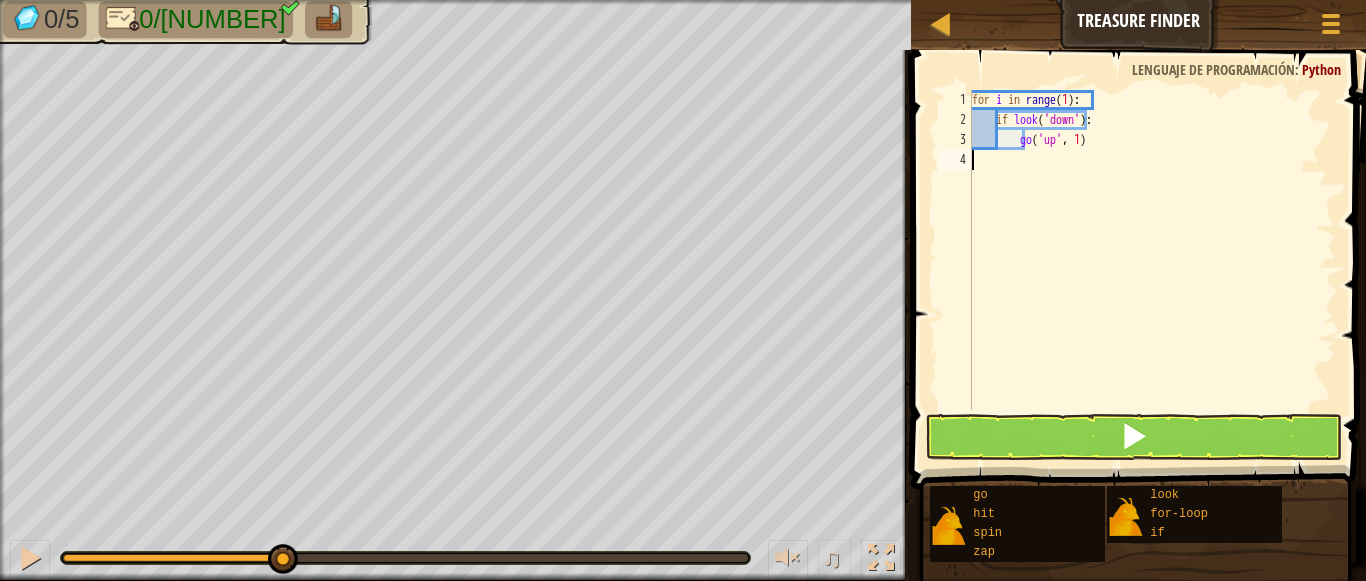 drag, startPoint x: 1215, startPoint y: 319, endPoint x: 1010, endPoint y: 263, distance: 212.51117 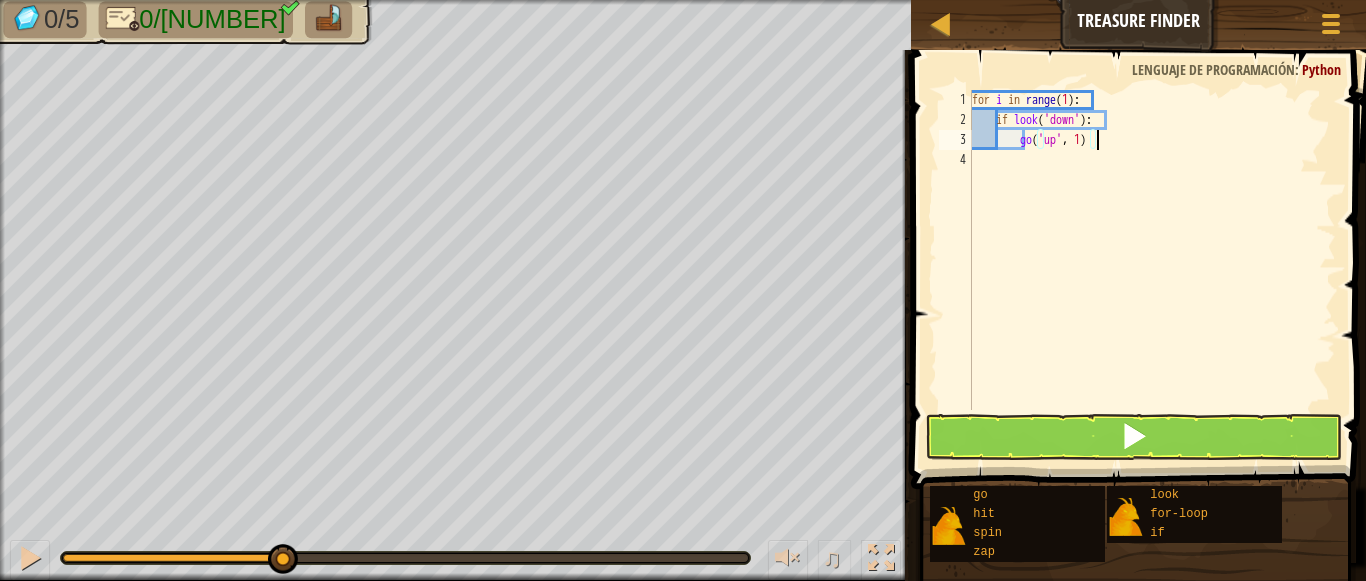 click on "for   i   in   range ( 1 ) :      if   look ( 'down' ) :          go ( 'up' ,   1 )" at bounding box center (1152, 270) 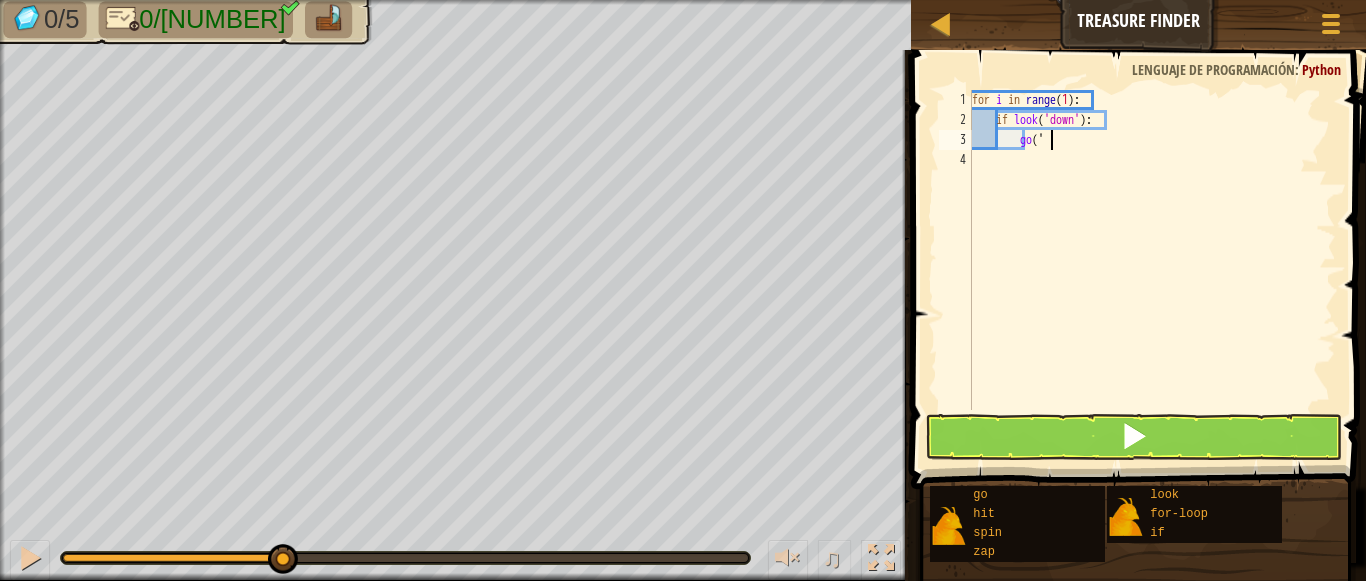 type on "g" 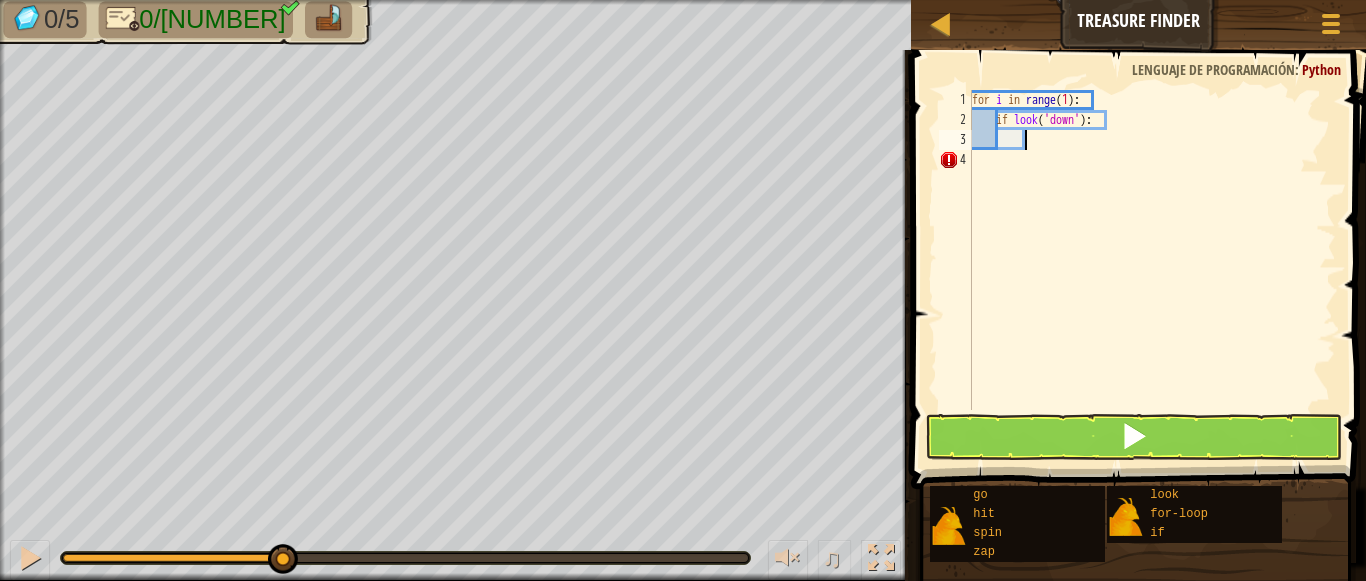 type on "g" 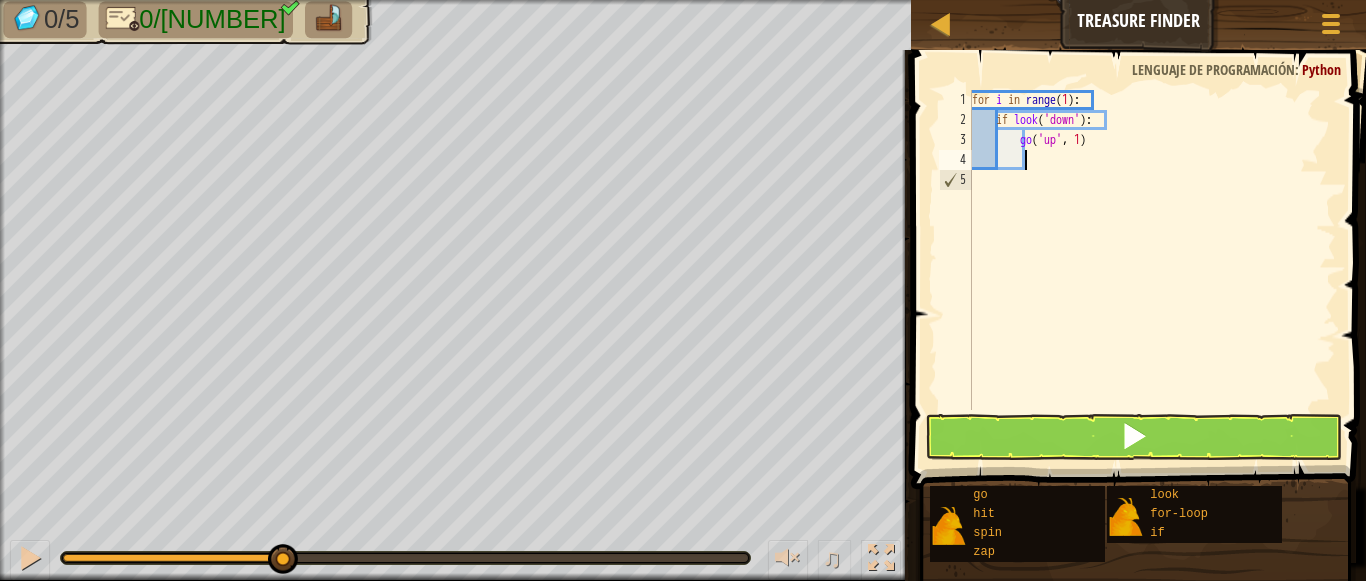 scroll, scrollTop: 9, scrollLeft: 3, axis: both 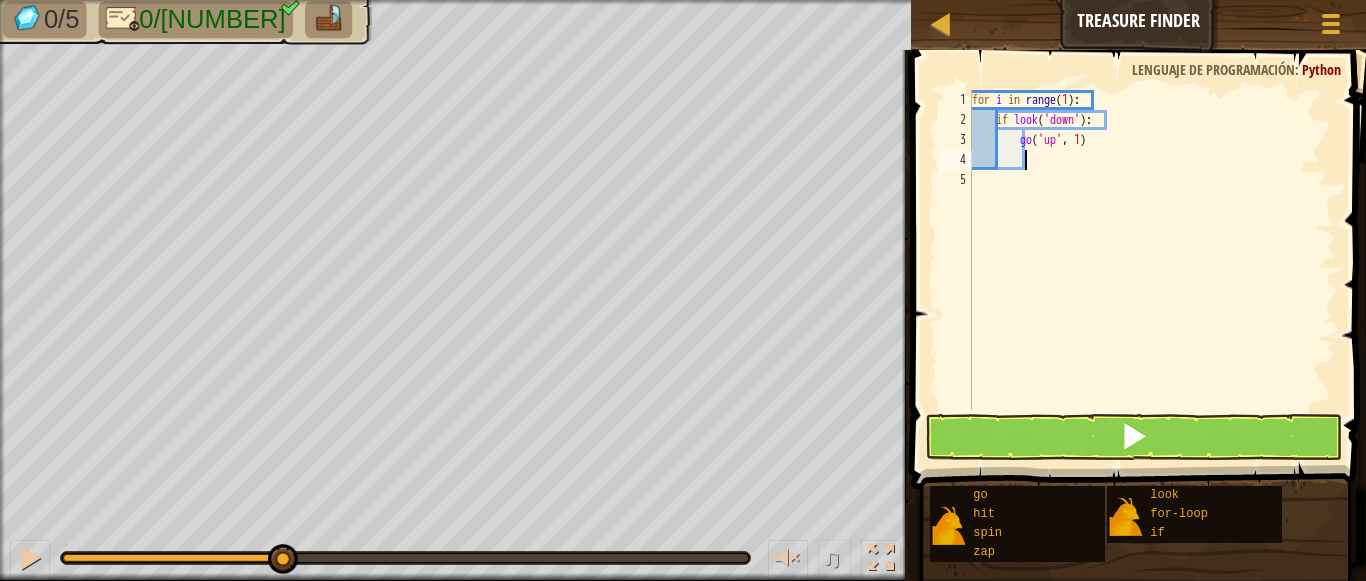 click on "for   i   in   range ( 1 ) :      if   look ( 'down' ) :          go ( 'up' ,   1 )" at bounding box center (1152, 270) 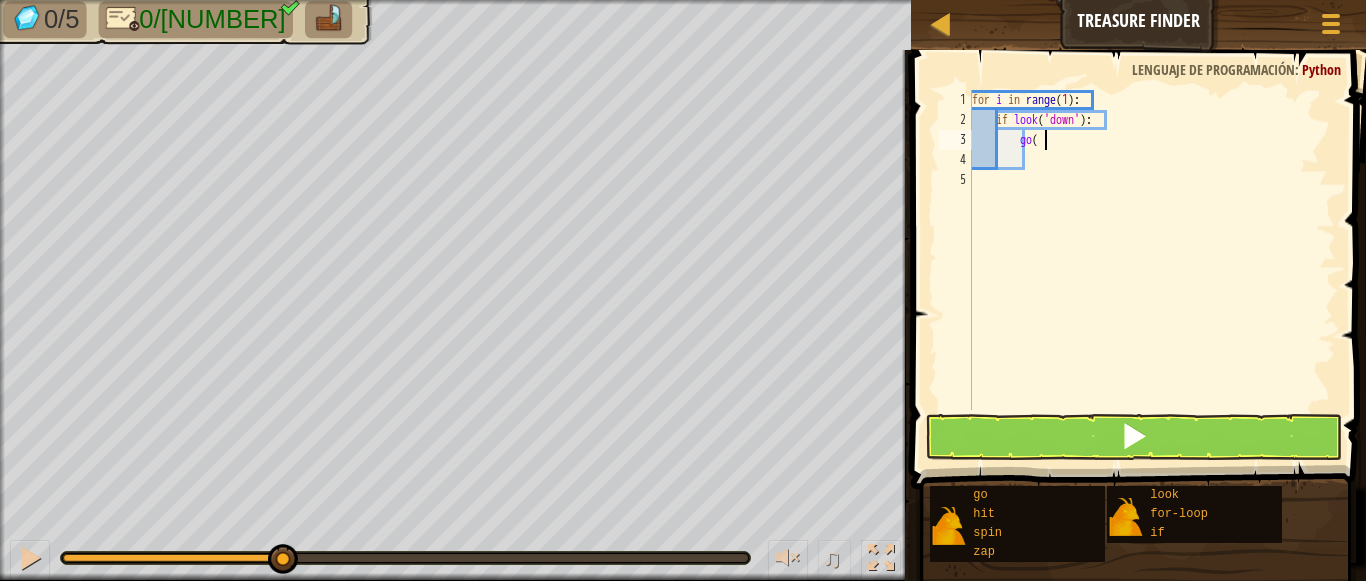 type on "g" 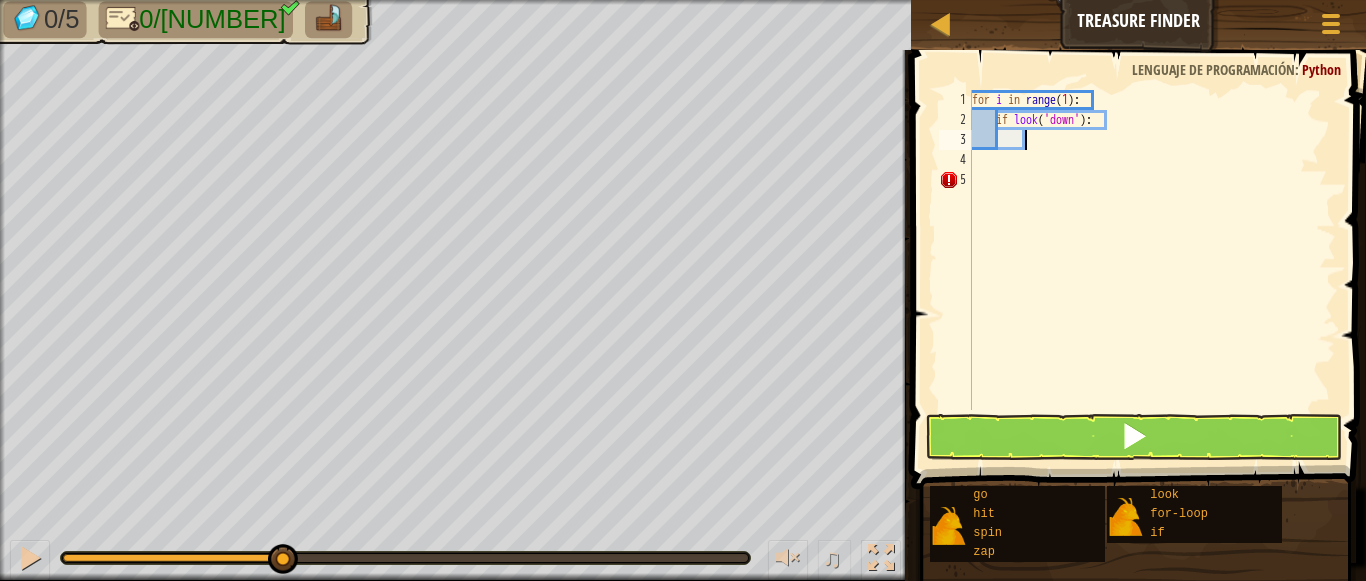 type on "g" 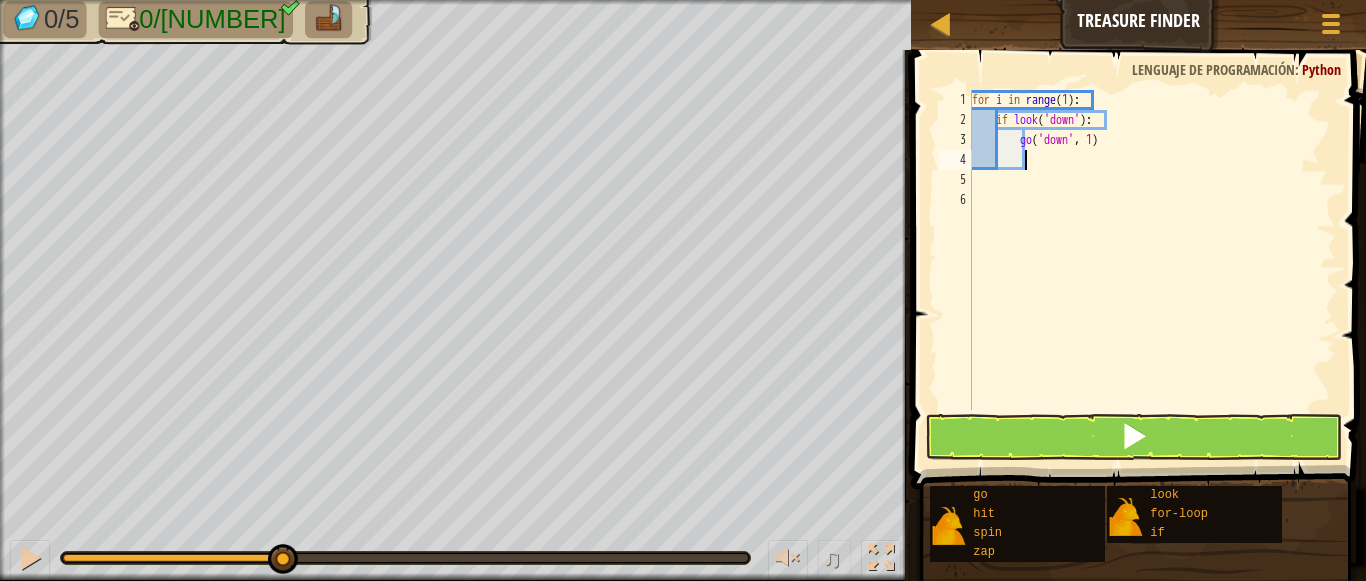 scroll, scrollTop: 9, scrollLeft: 3, axis: both 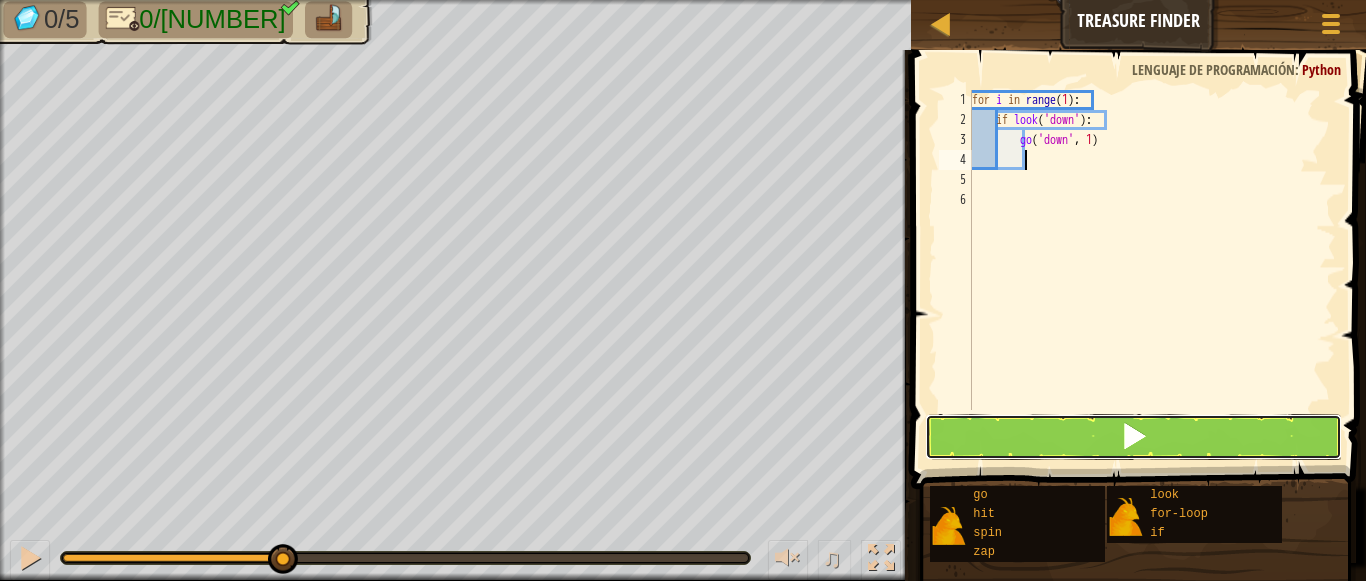 click at bounding box center [1134, 436] 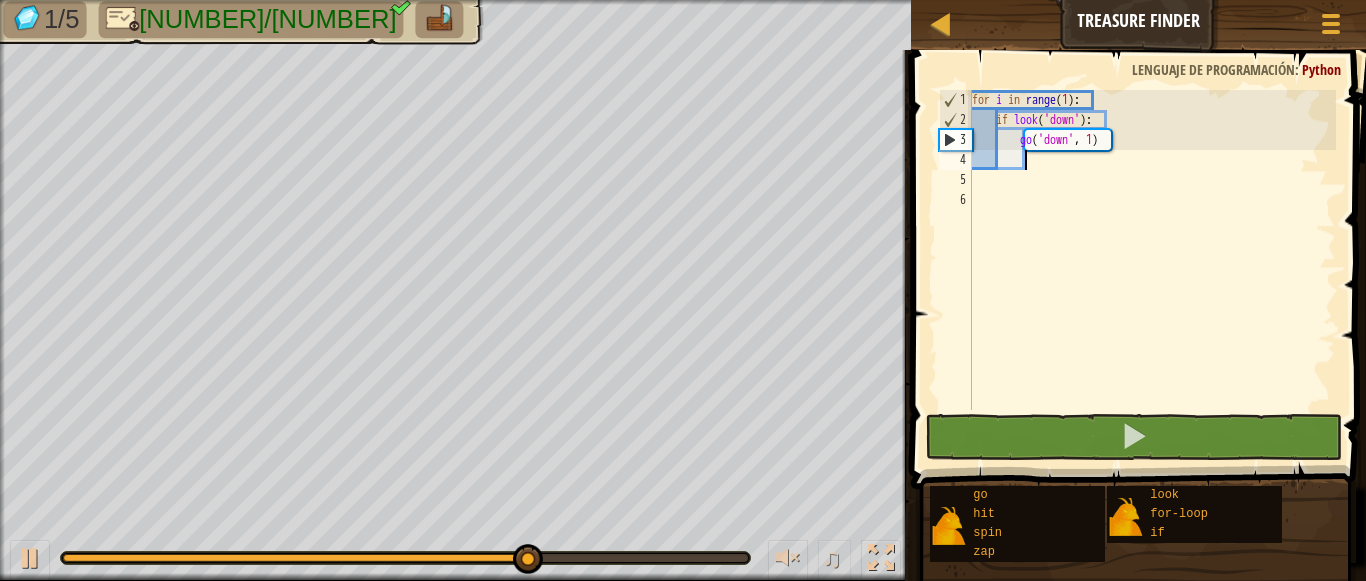 type on "g" 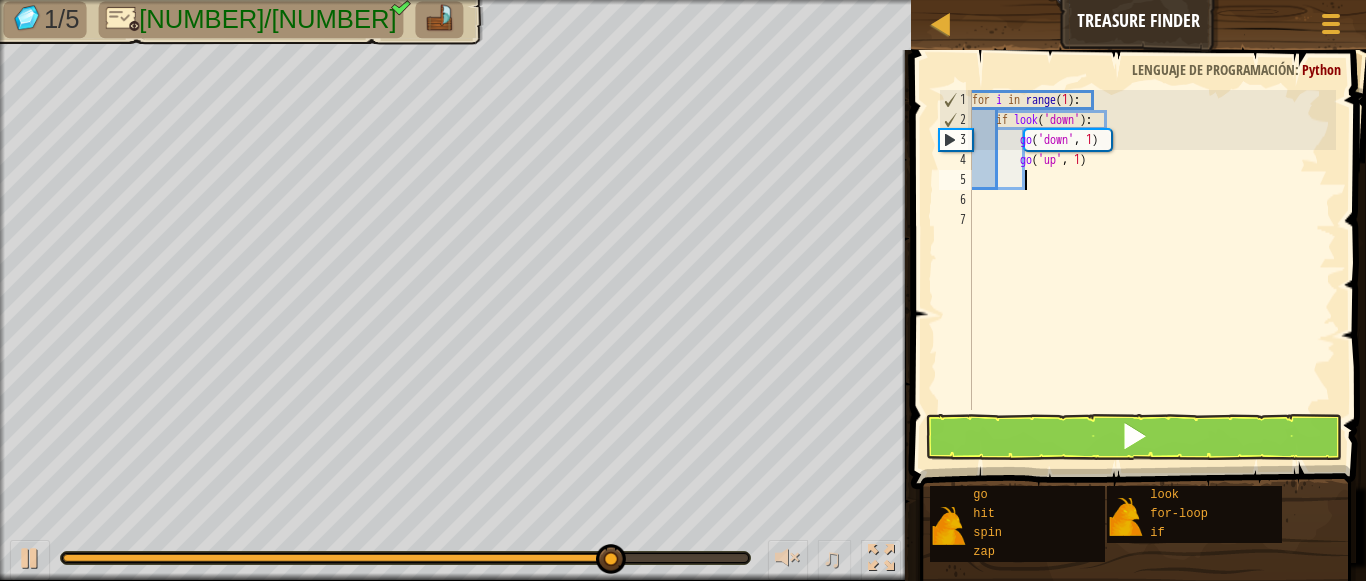 scroll, scrollTop: 9, scrollLeft: 3, axis: both 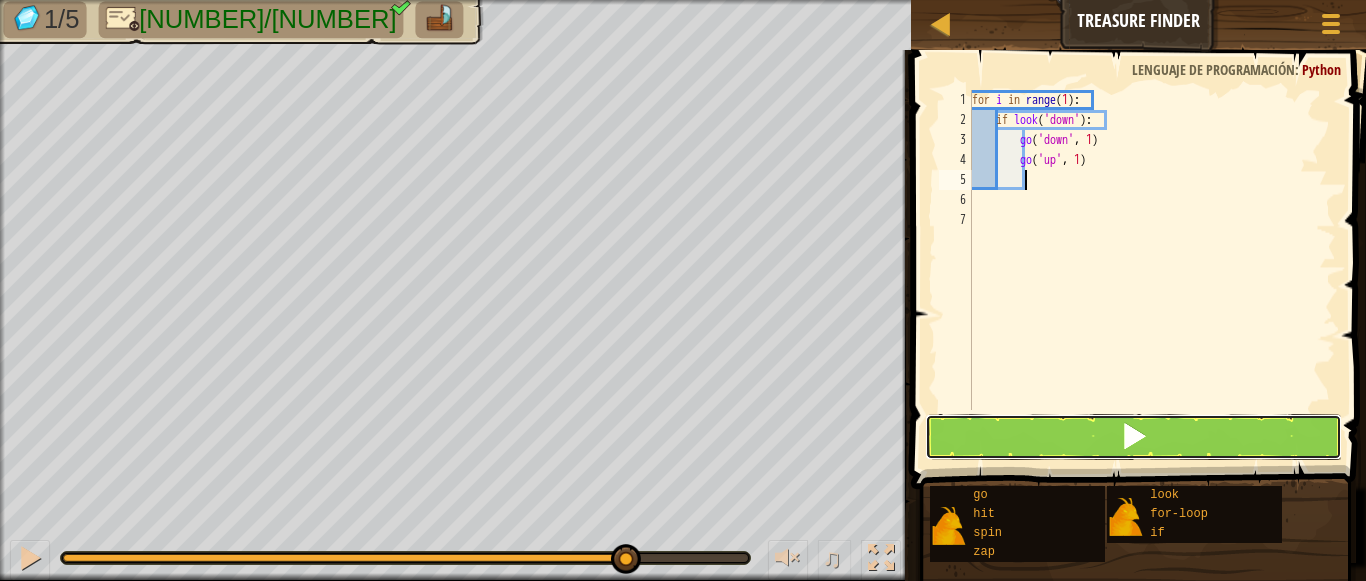 click at bounding box center (1134, 436) 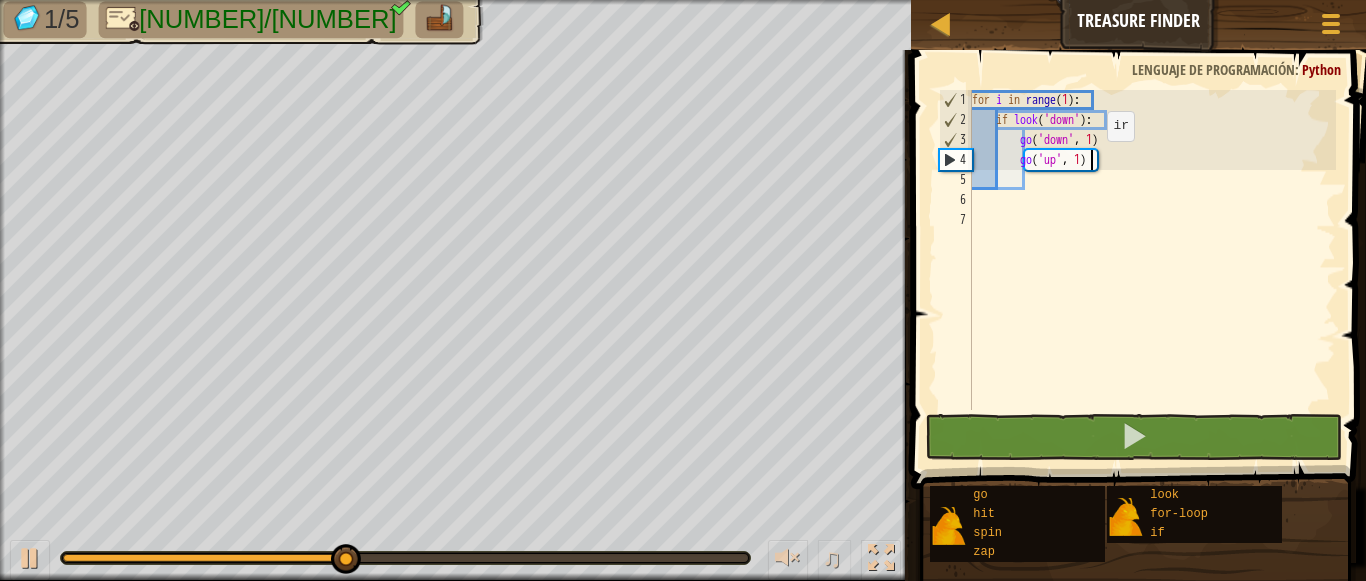 click on "for   i   in   range ( 1 ) :      if   look ( 'down' ) :          go ( 'down' ,   1 )          go ( 'up' ,   1 )" at bounding box center [1152, 270] 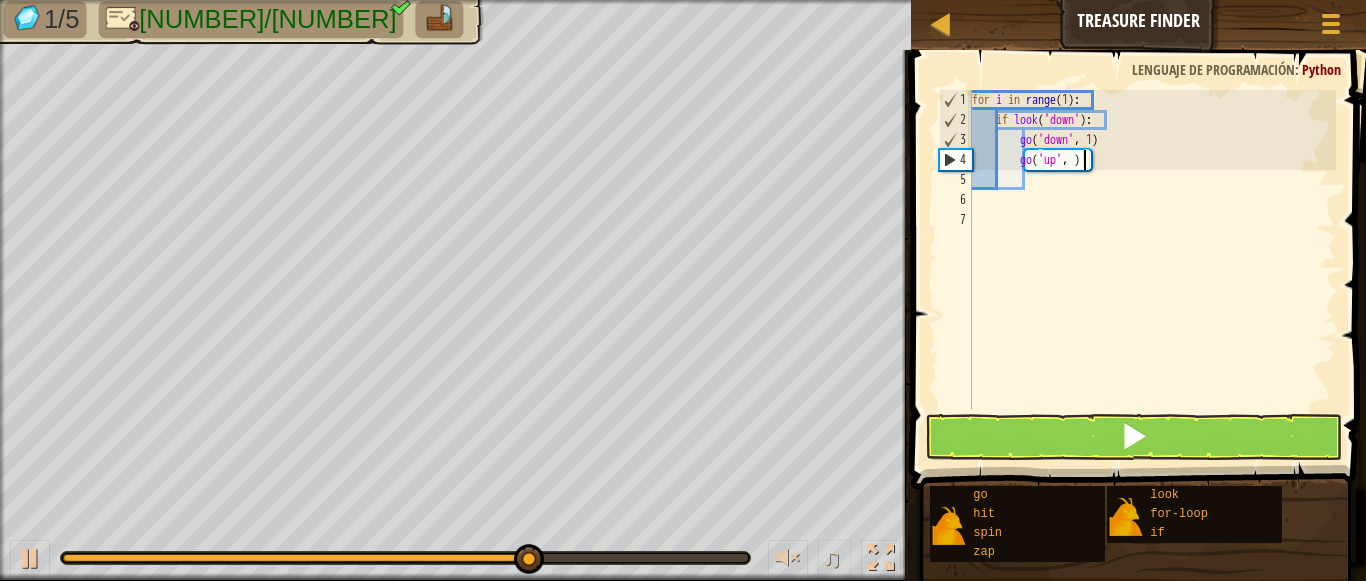type on "go('up', 1)" 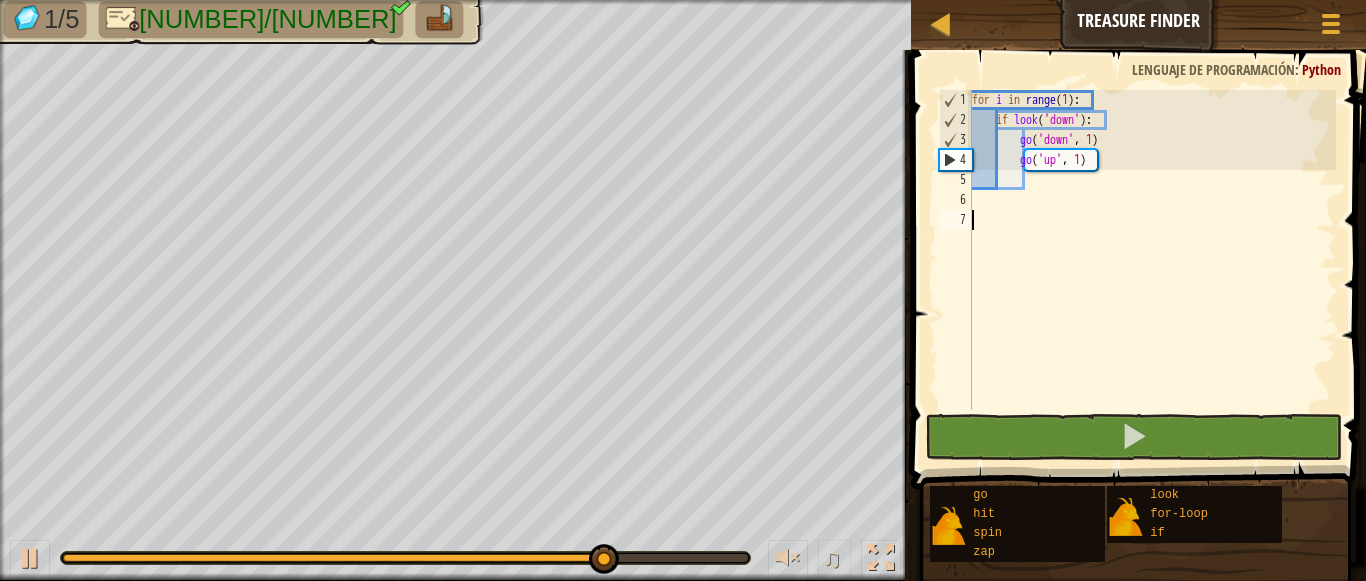 click on "for   i   in   range ( 1 ) :      if   look ( 'down' ) :          go ( 'down' ,   1 )          go ( 'up' ,   1 )" at bounding box center (1152, 270) 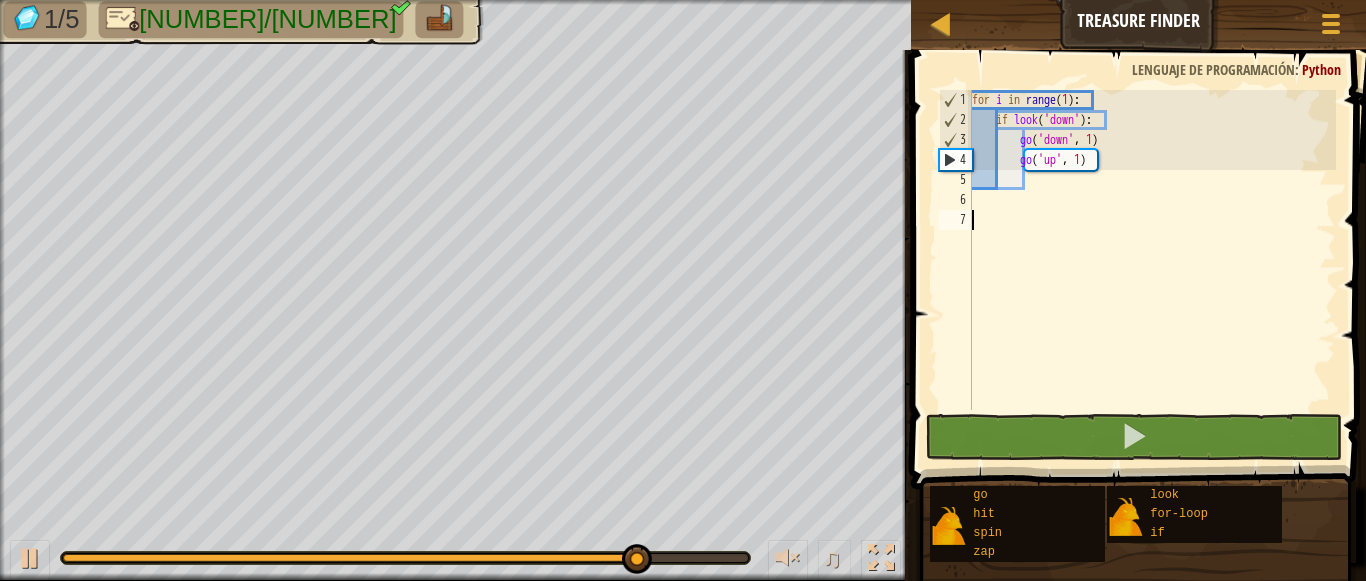 click on "for   i   in   range ( 1 ) :      if   look ( 'down' ) :          go ( 'down' ,   1 )          go ( 'up' ,   1 )" at bounding box center (1152, 270) 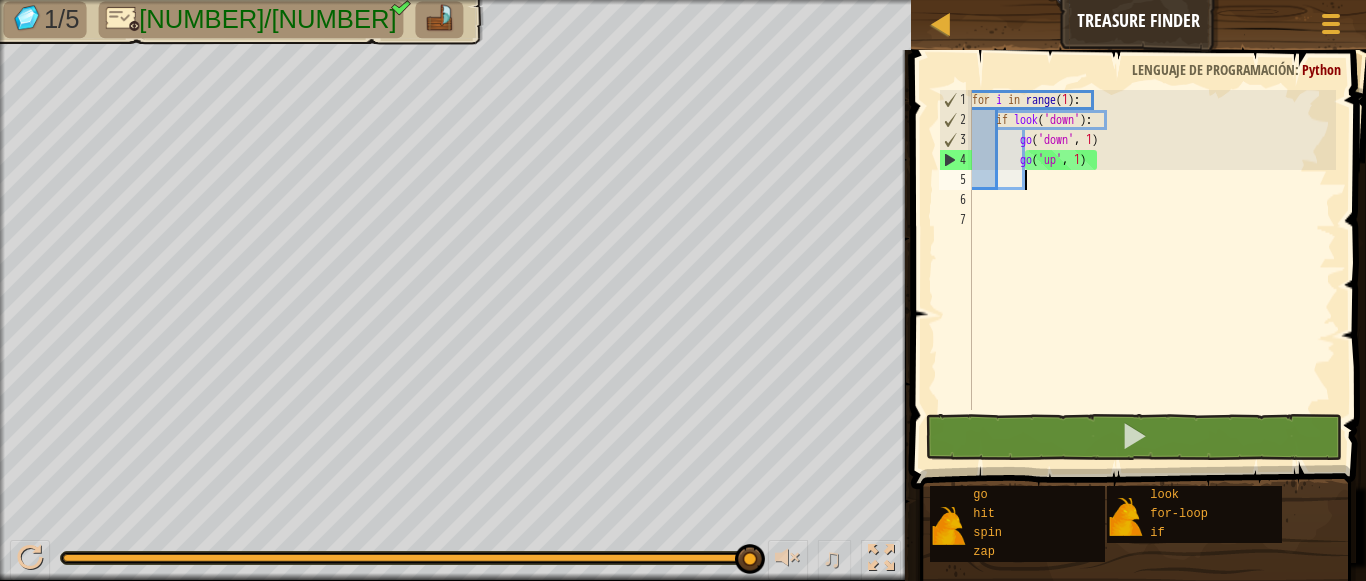 type on "g" 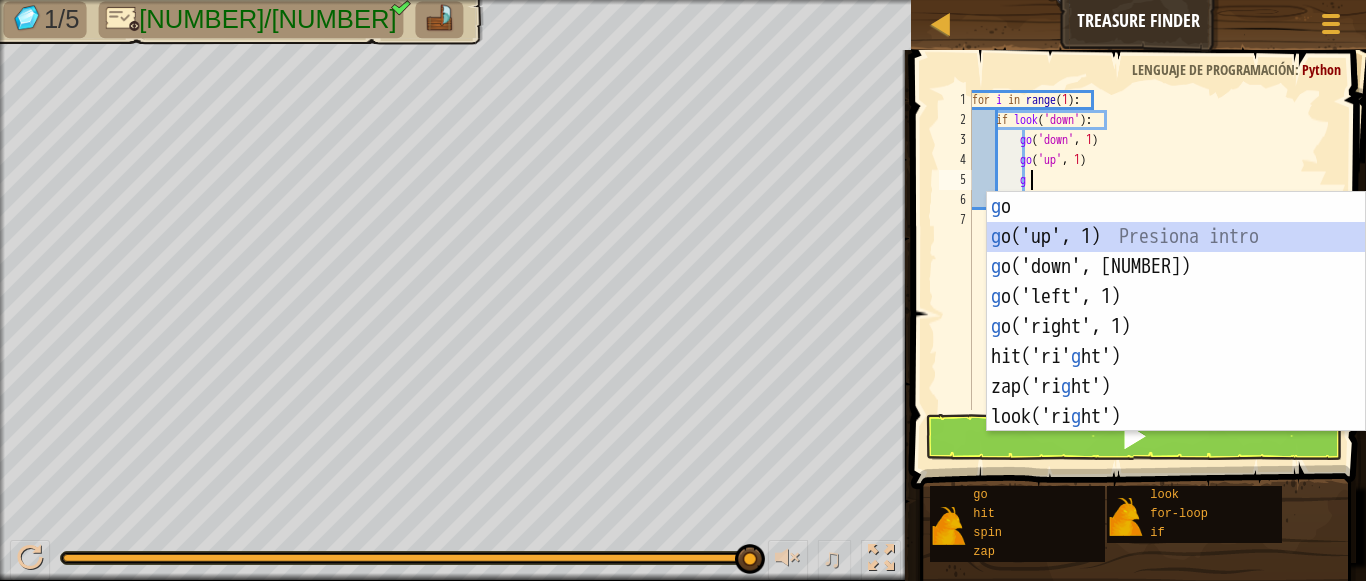 scroll, scrollTop: 9, scrollLeft: 3, axis: both 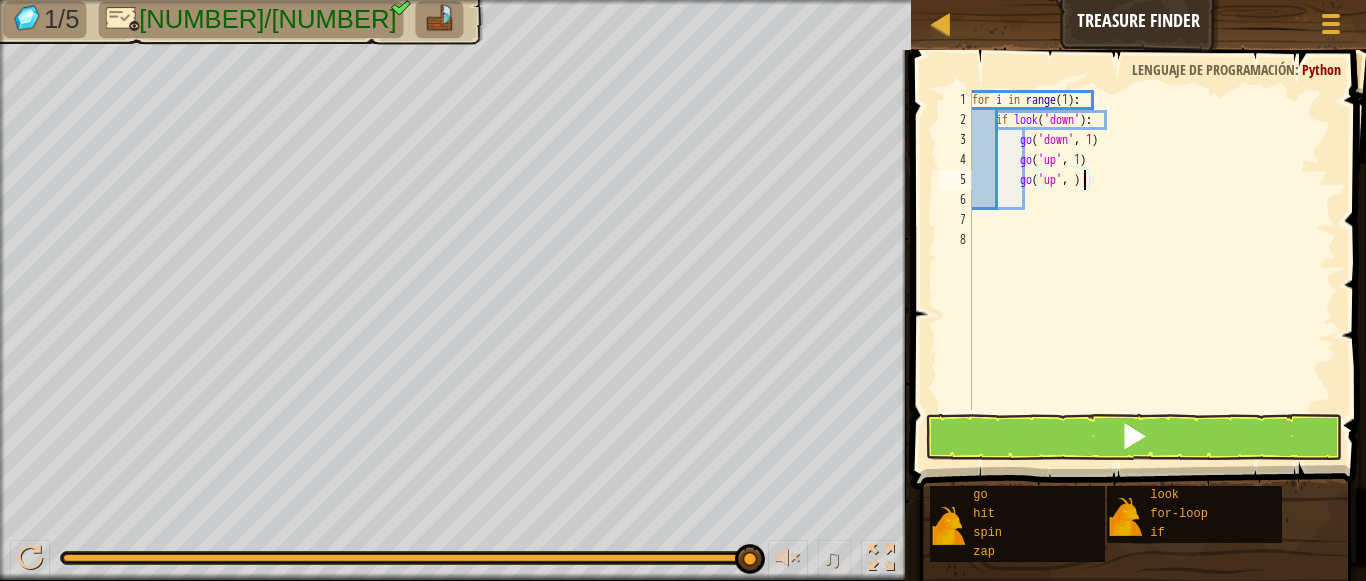 type on "go('up', 2)" 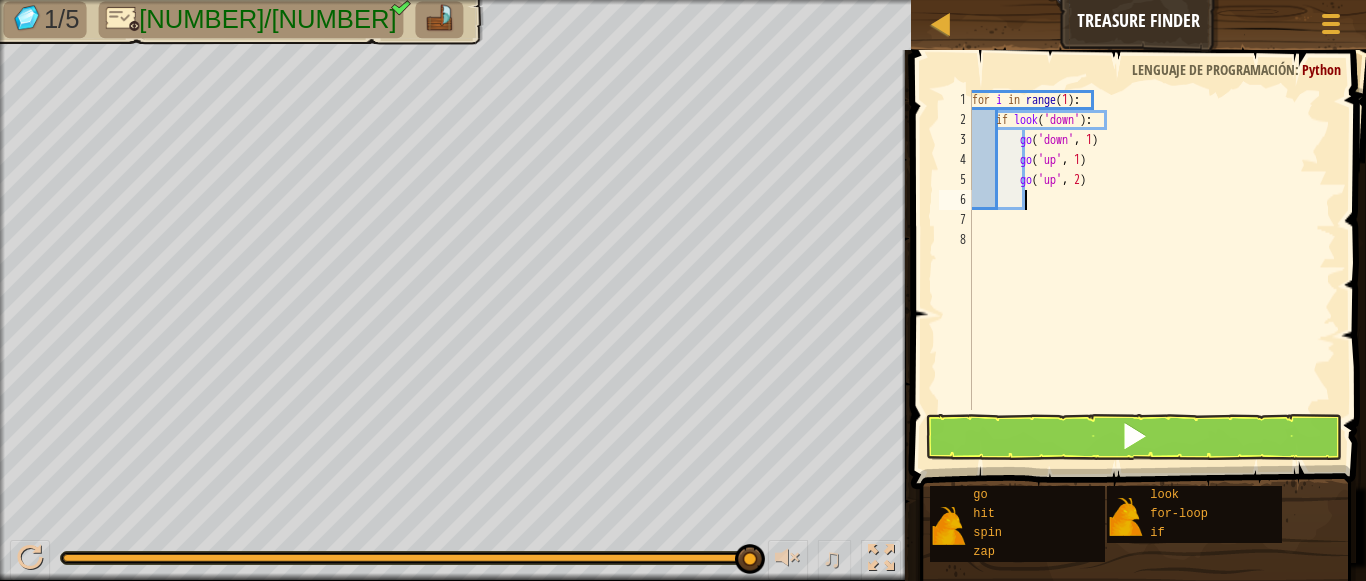 scroll, scrollTop: 9, scrollLeft: 3, axis: both 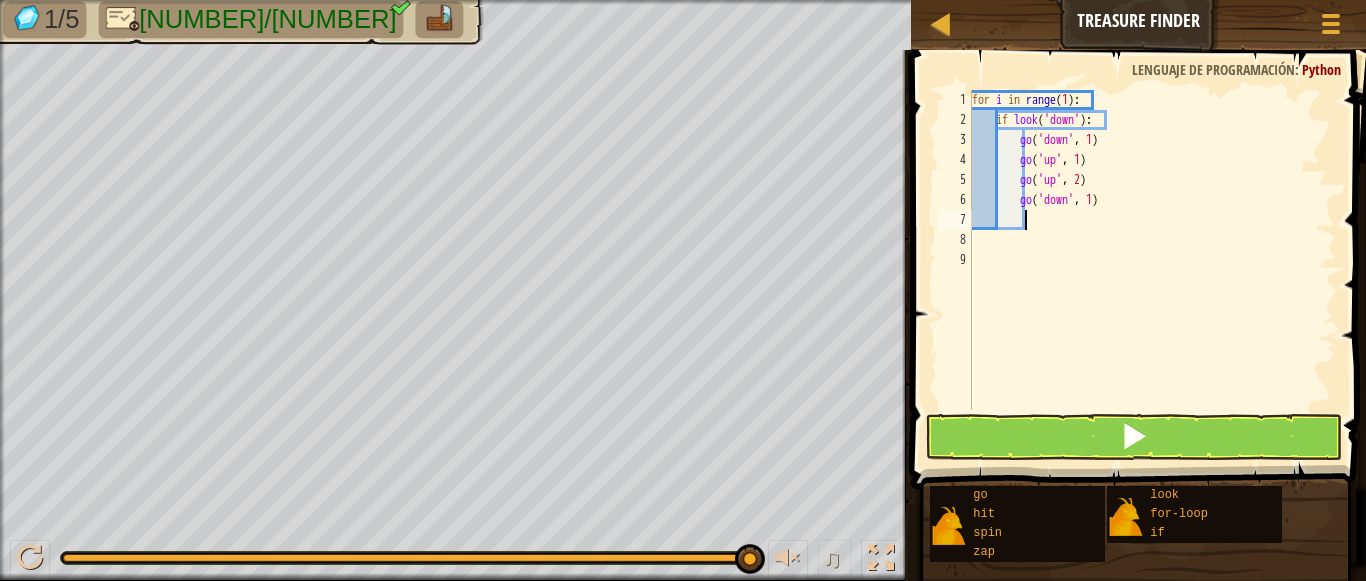 type on "2" 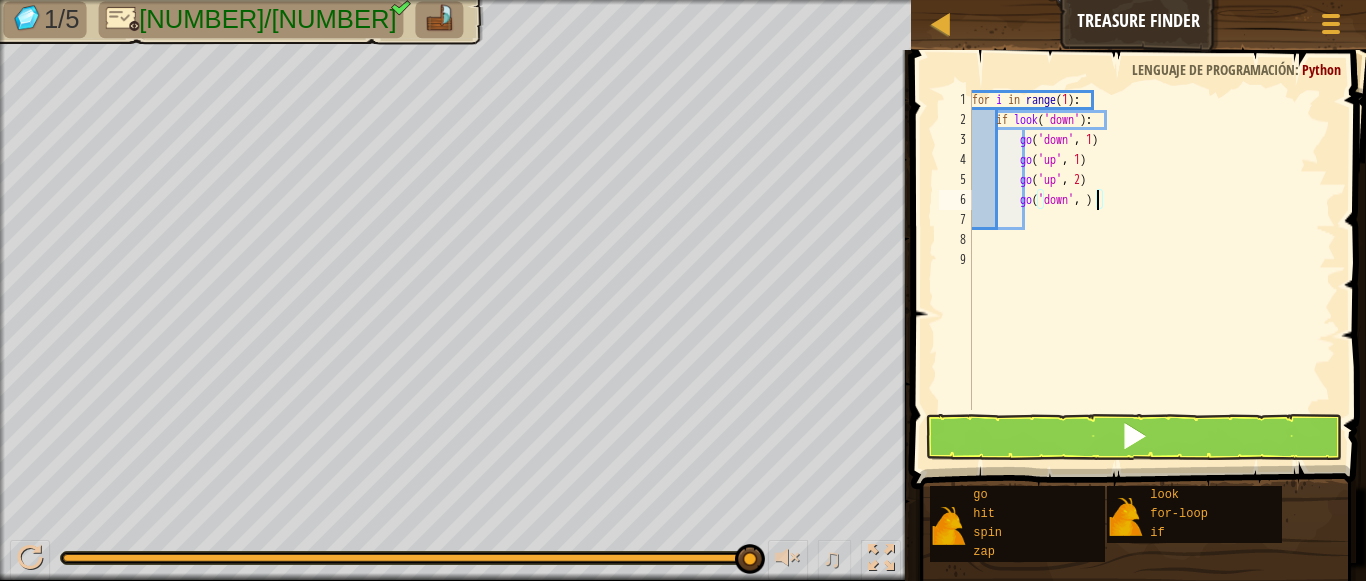 type on "go('down', 2)" 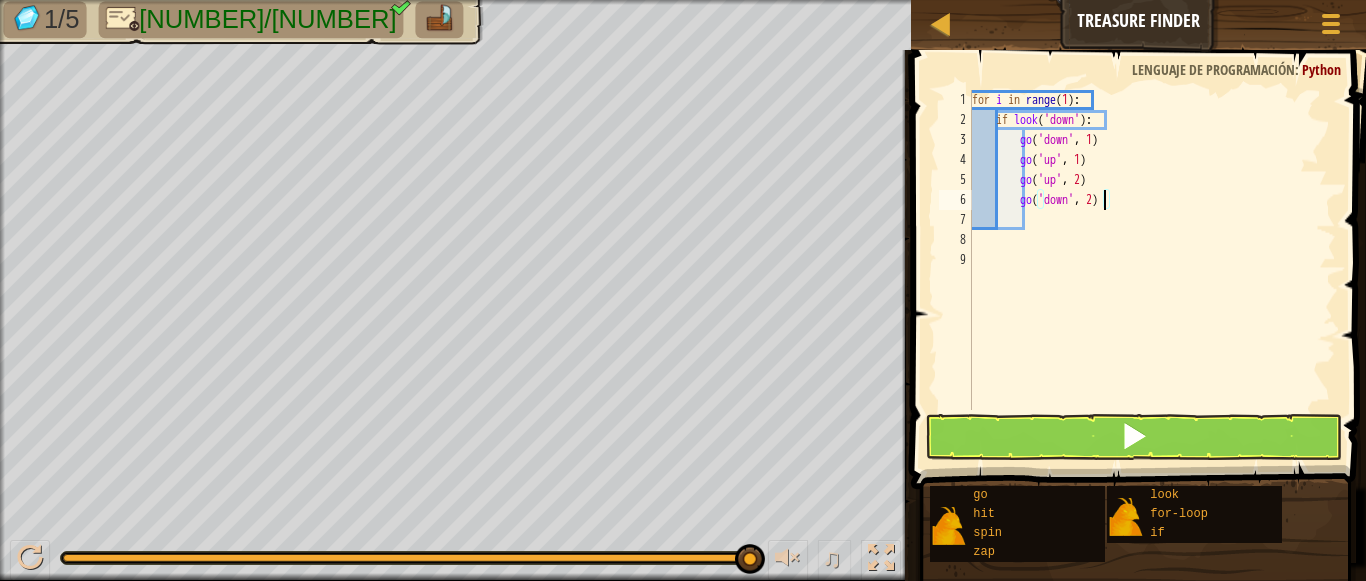scroll, scrollTop: 9, scrollLeft: 3, axis: both 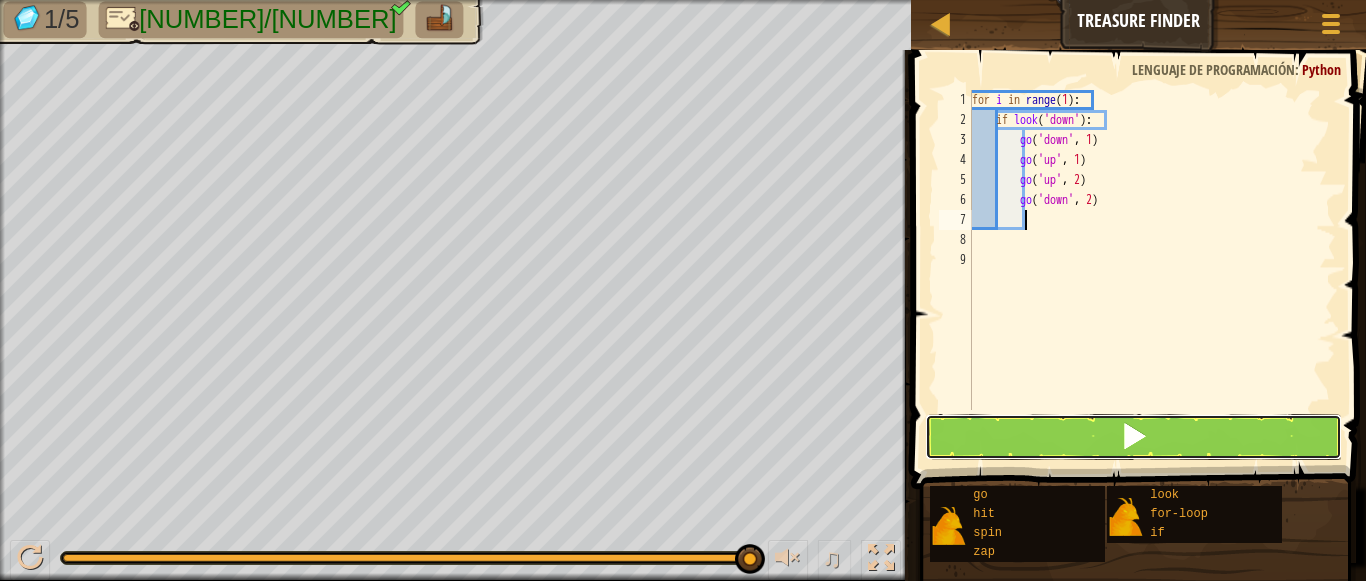 click at bounding box center (1134, 436) 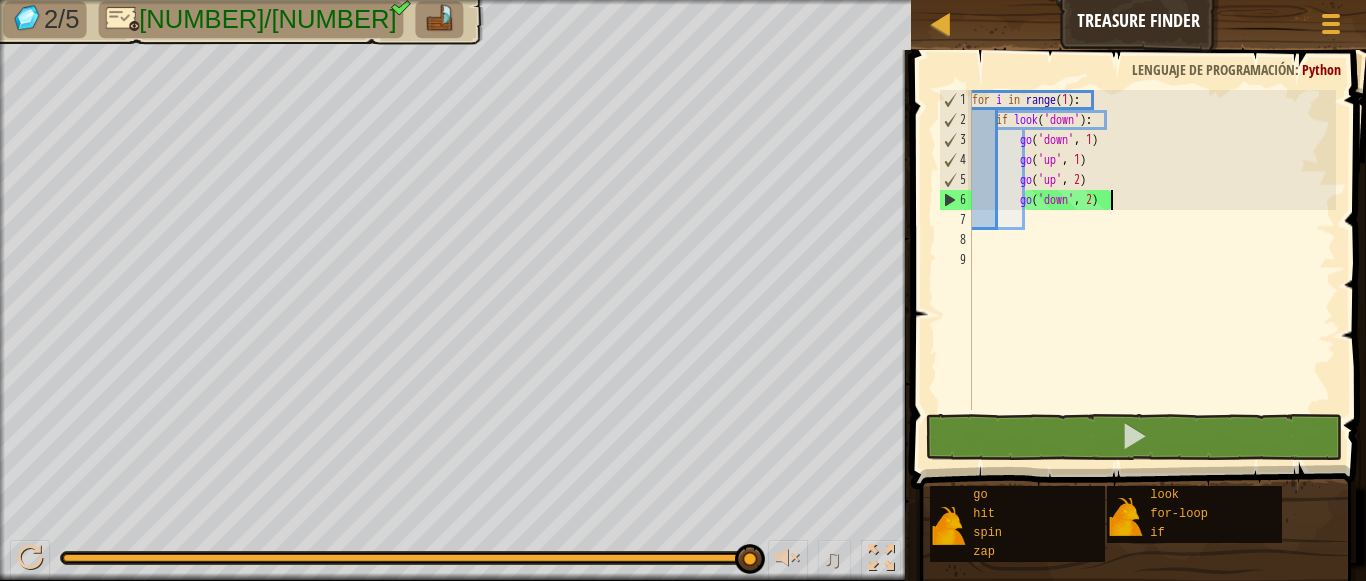 click on "for   i   in   range ( [NUMBER] ) :      if   look ( 'down' ) :          go ( 'down' ,   [NUMBER] )          go ( 'up' ,   [NUMBER] )          go ( 'up' ,   [NUMBER] )          go ( 'down' ,   [NUMBER] )" at bounding box center (1152, 270) 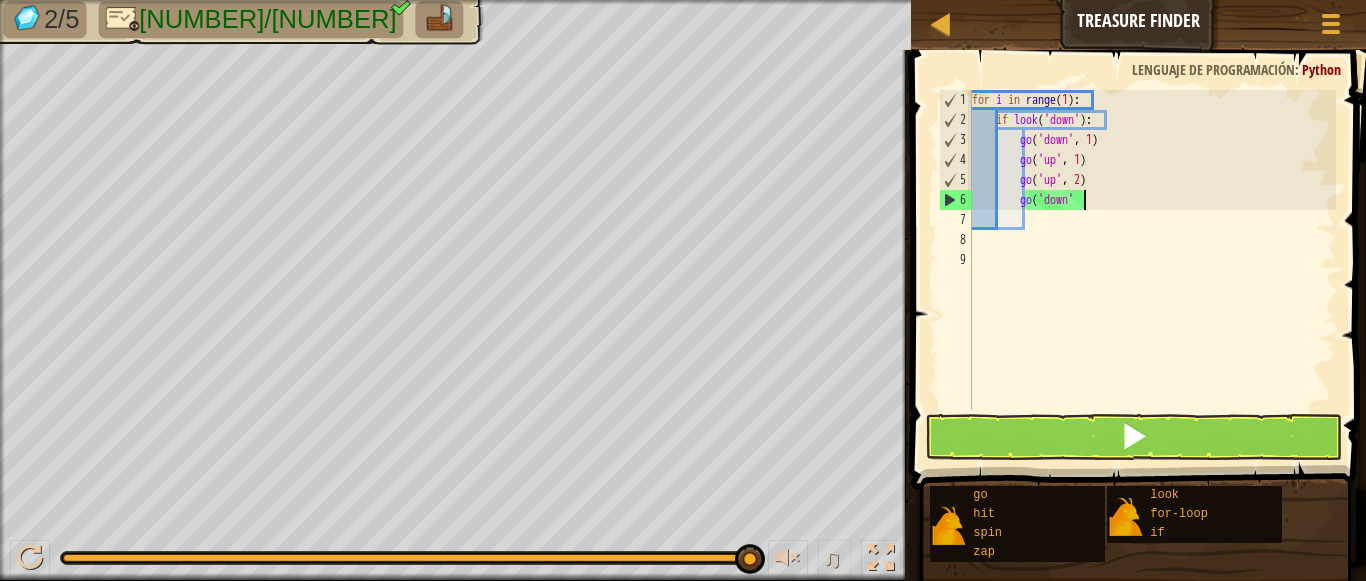 type on "g" 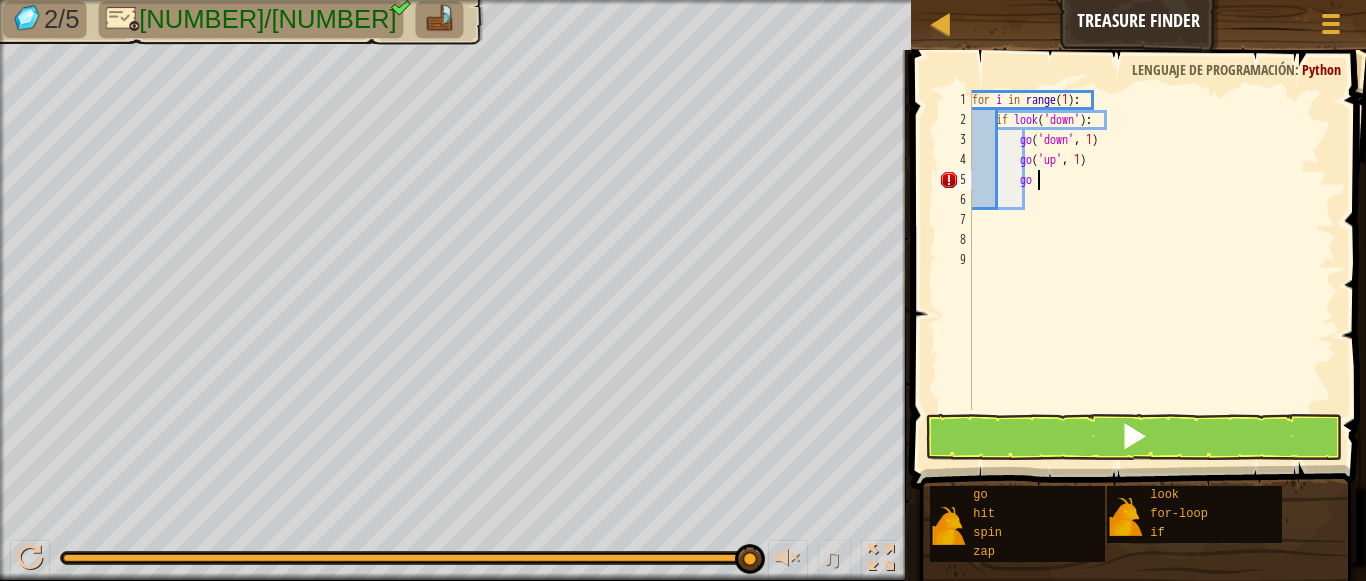 type on "g" 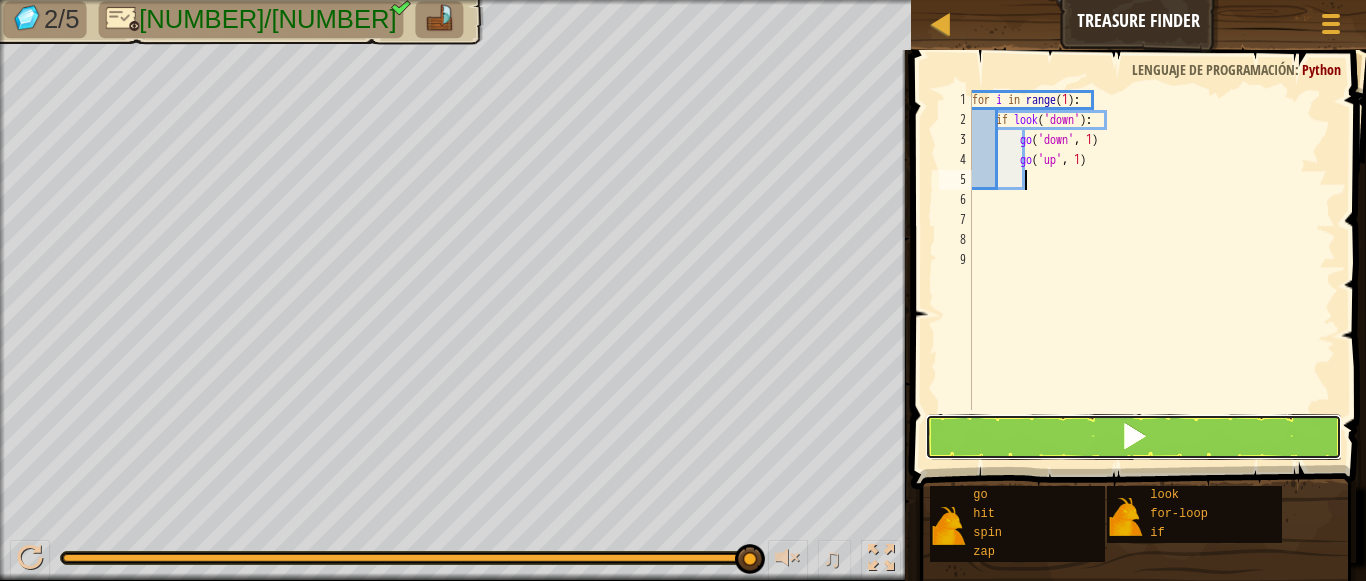 click at bounding box center [1134, 437] 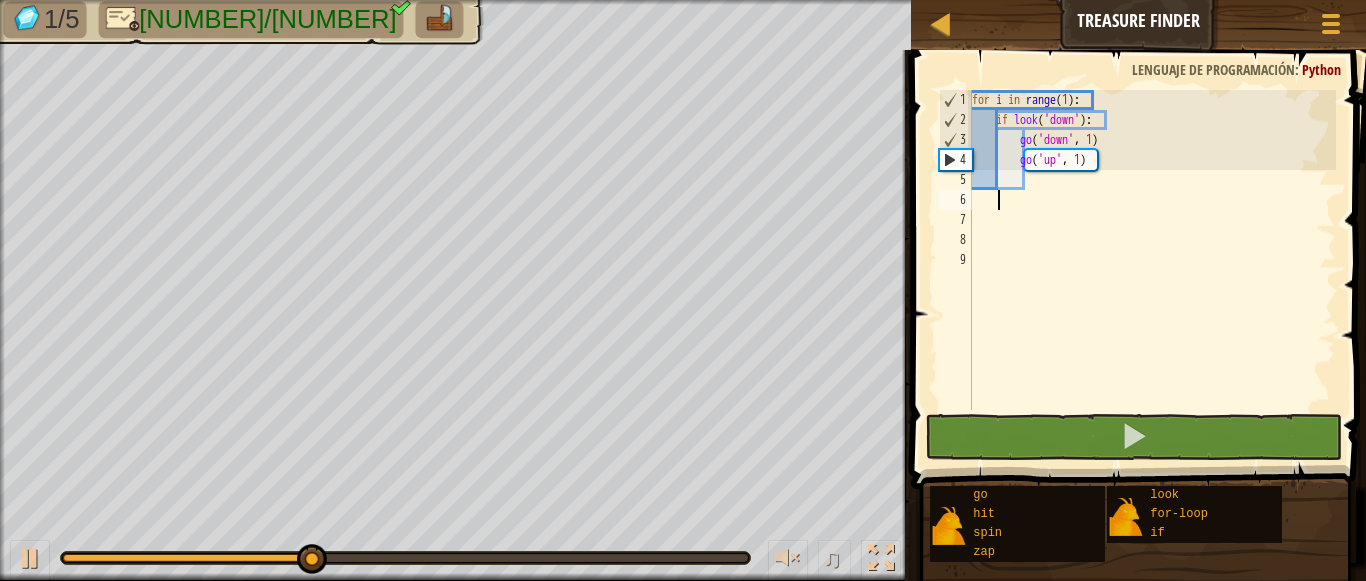 type on "f" 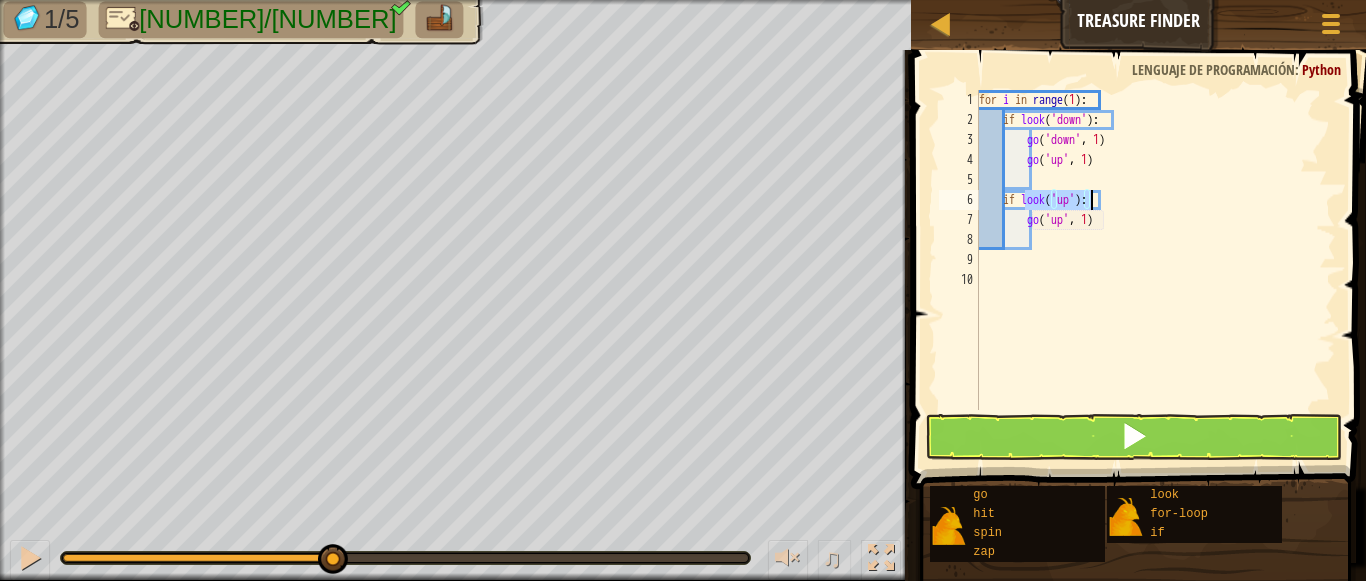type on "go('up', 1)" 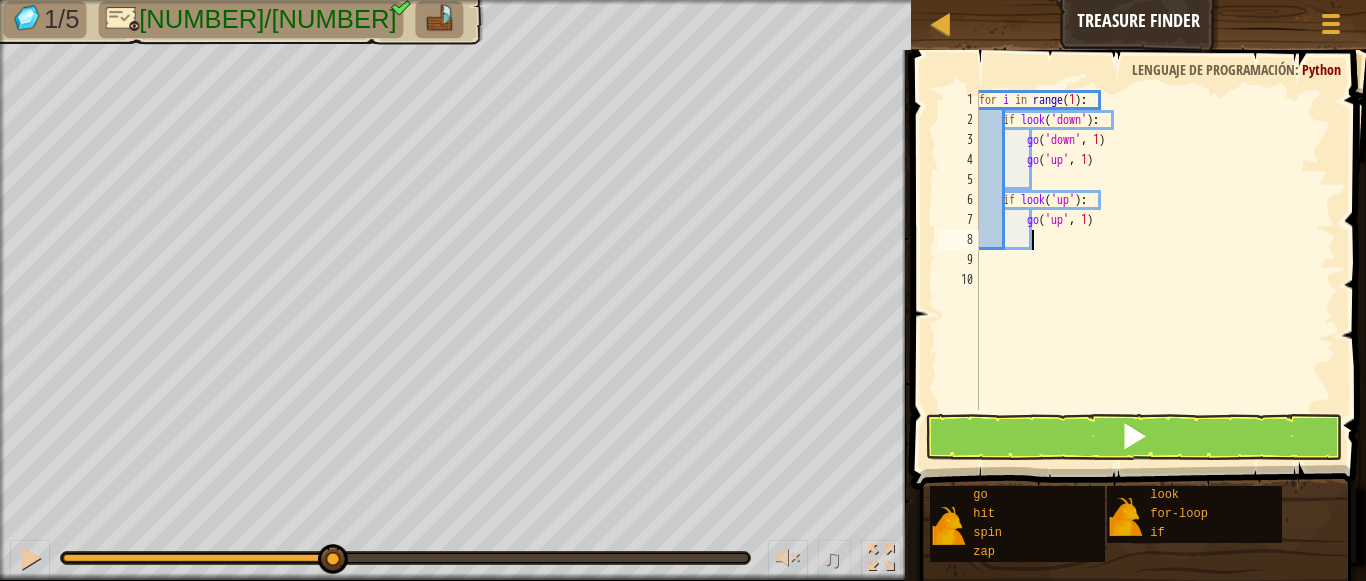 type on "g" 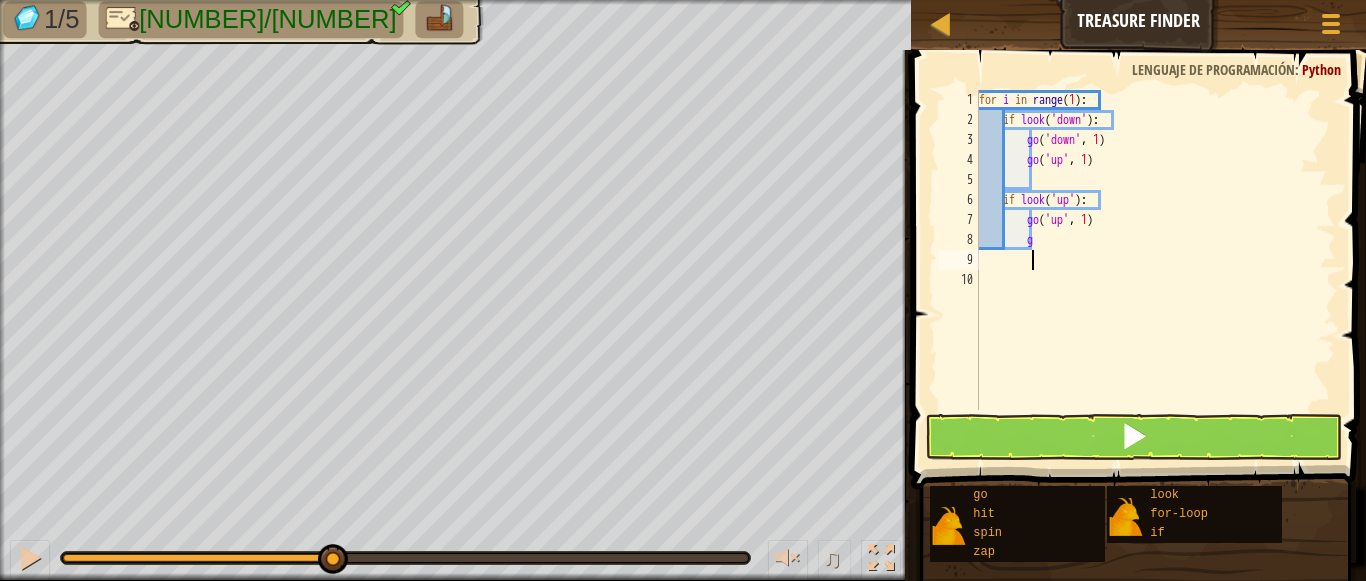 scroll, scrollTop: 9, scrollLeft: 0, axis: vertical 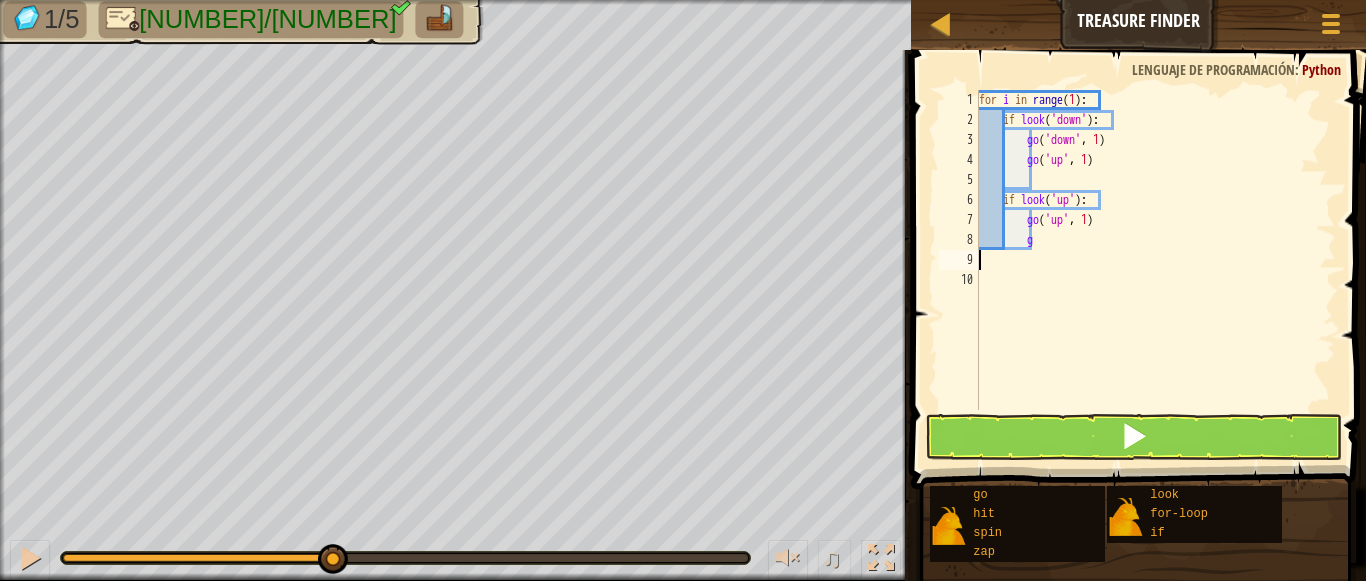 type on "g" 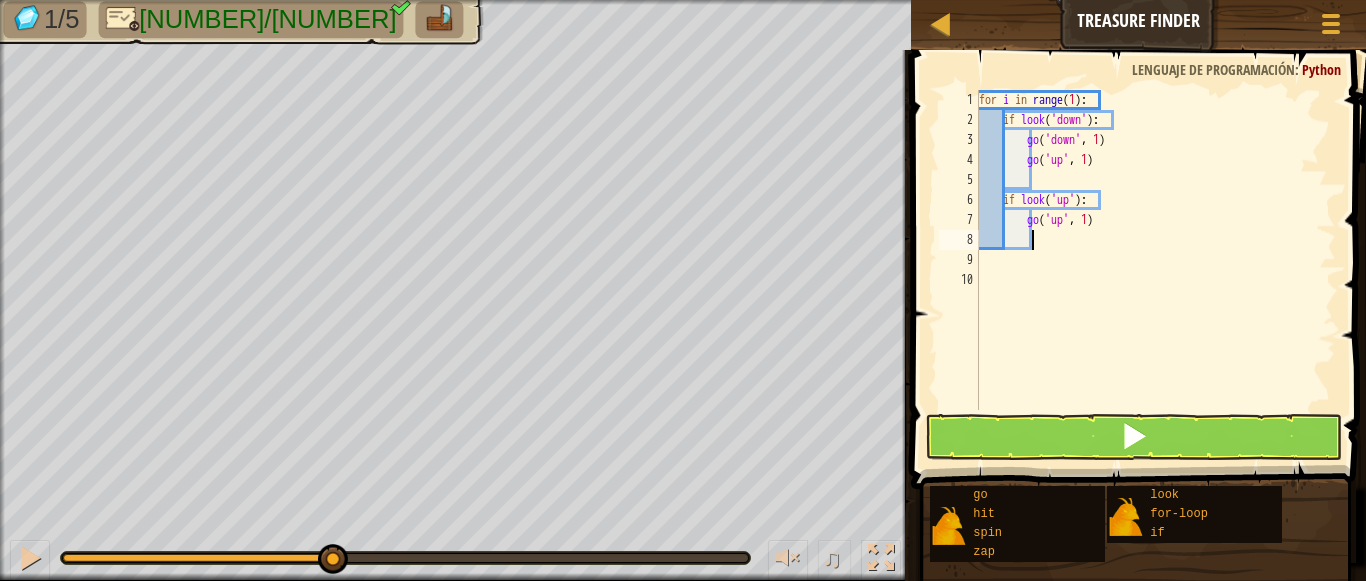 type on "g" 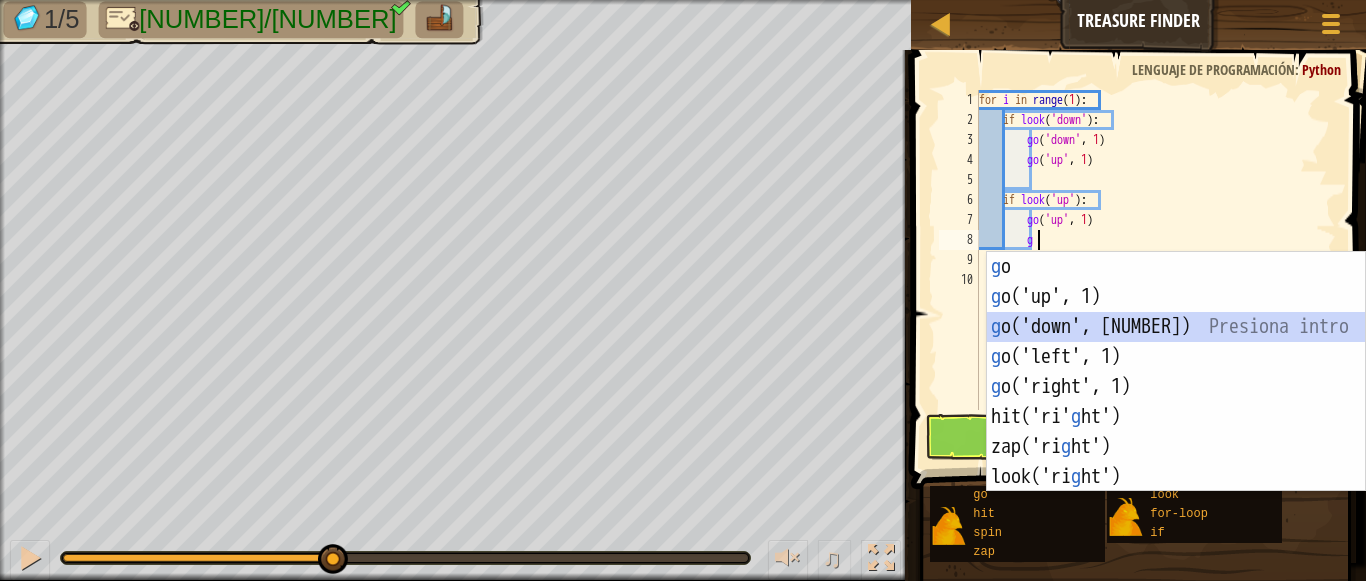 scroll, scrollTop: 9, scrollLeft: 3, axis: both 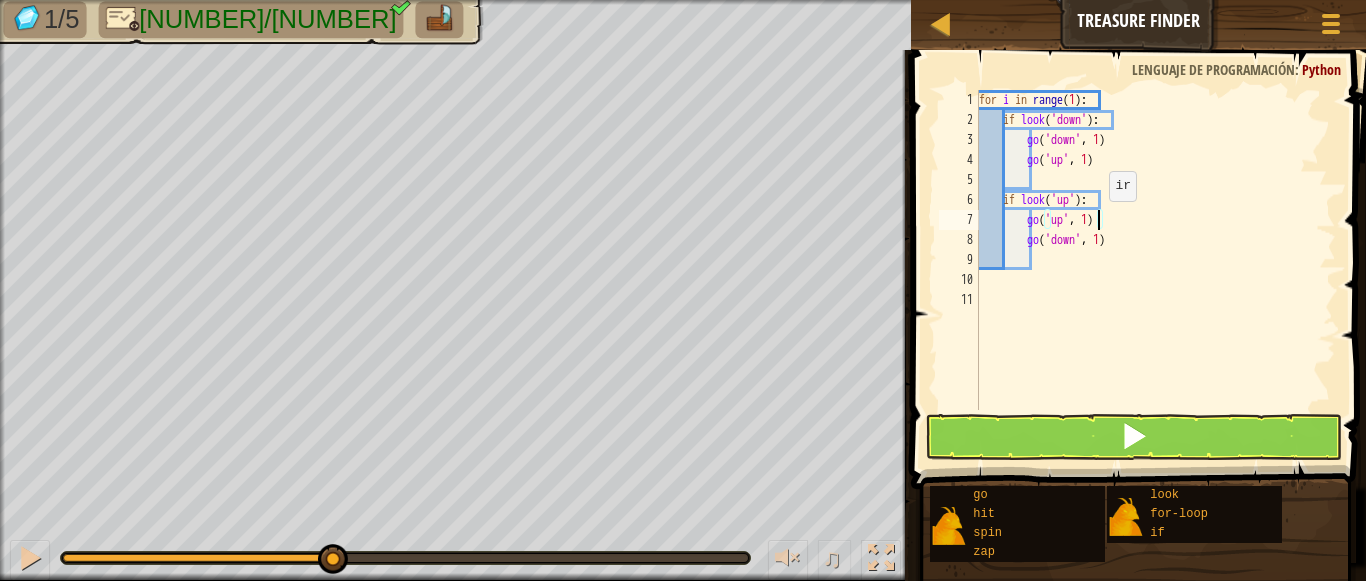 click on "for   i   in   range ( [NUMBER] ) :      if   look ( 'down' ) :          go ( 'down' ,   [NUMBER])          go ( 'up' ,   [NUMBER])               if   look ( 'up' ) :          go ( 'up' ,   [NUMBER])               go ( 'down' ,   [NUMBER])" at bounding box center (1155, 270) 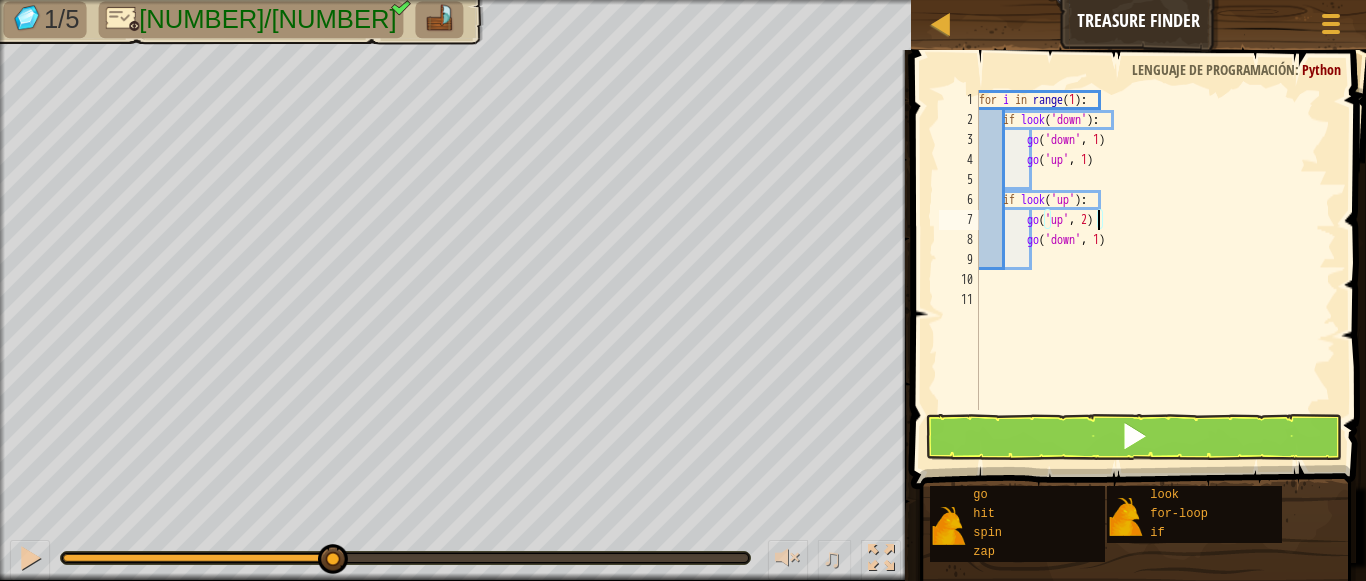 scroll, scrollTop: 9, scrollLeft: 10, axis: both 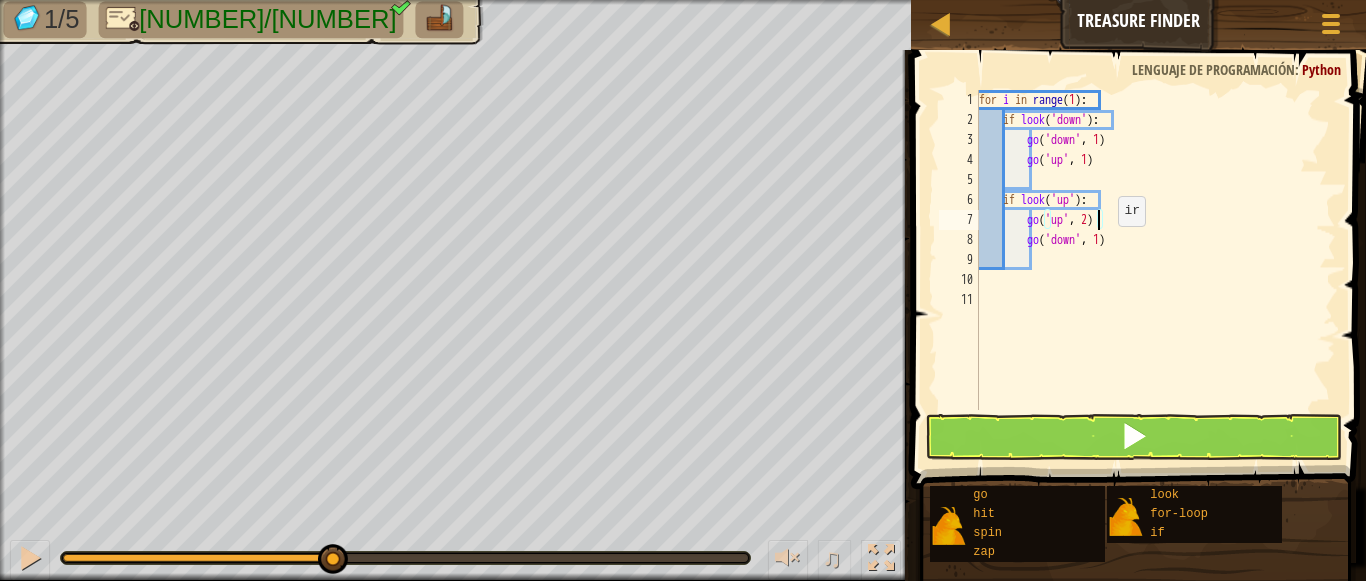 click on "for   i   in   range ( 1 ) :      if   look ( 'down' ) :          go ( 'down' ,   1 )          go ( 'up' ,   1 )               if   look ( 'up' ) :          go ( 'up' ,   2 )               go ( 'down' ,   1 )" at bounding box center [1155, 270] 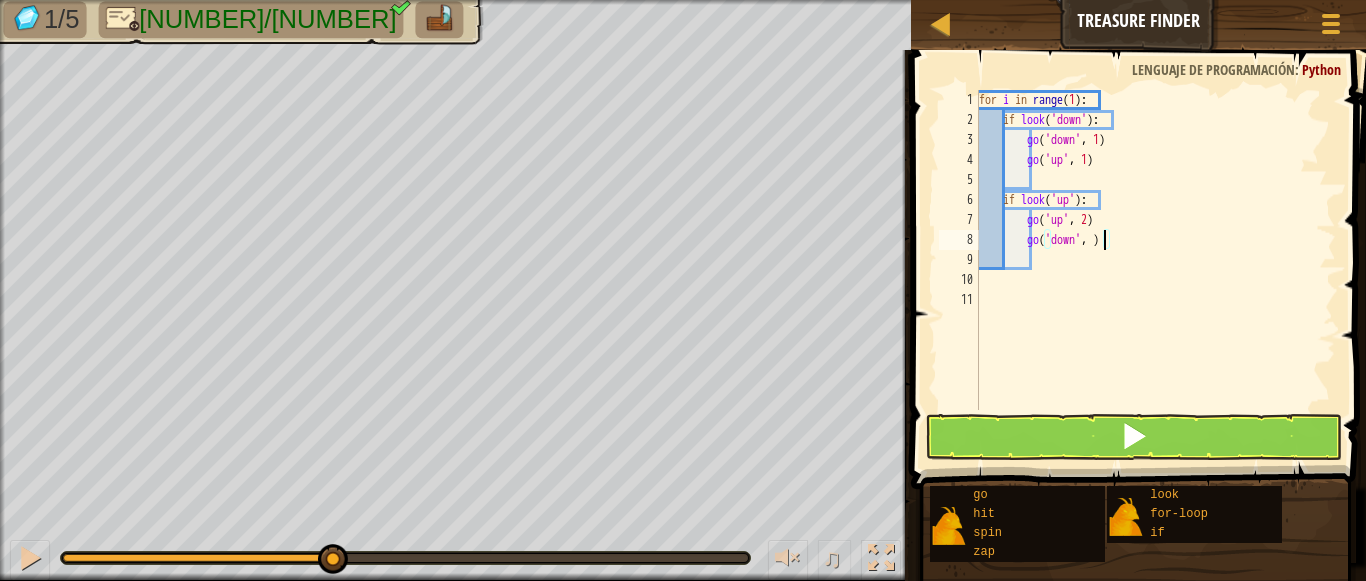 scroll, scrollTop: 9, scrollLeft: 11, axis: both 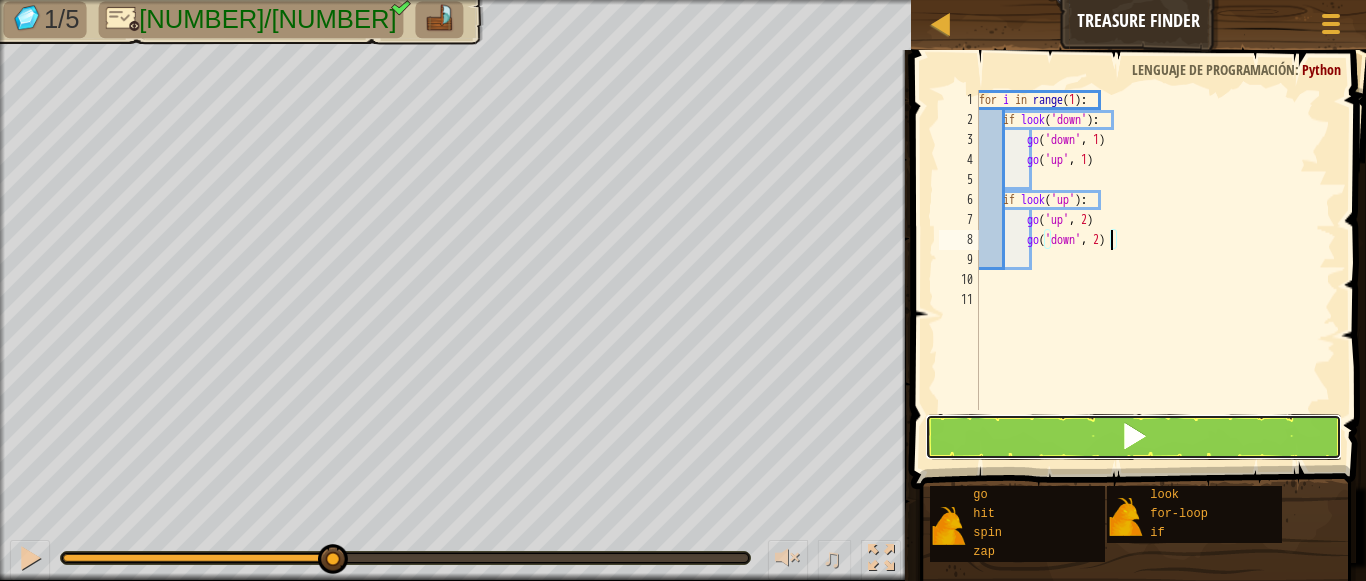 click at bounding box center (1134, 437) 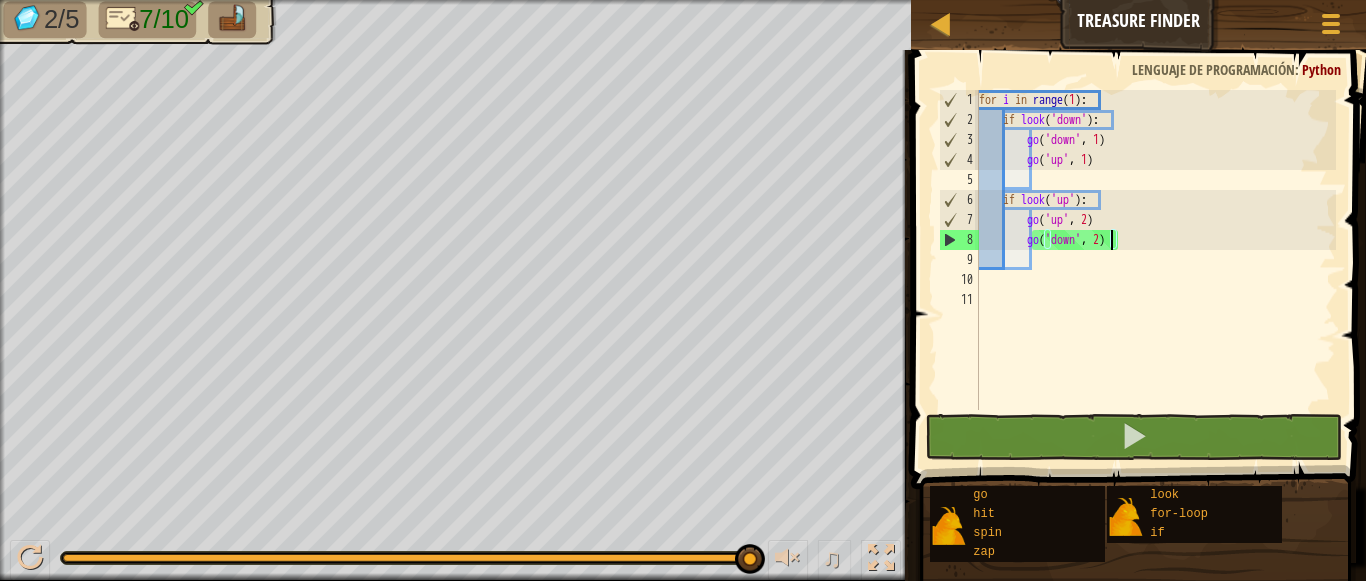 click on "for   i   in   range ( [NUMBER] ) :      if   look ( 'down' ) :          go ( 'down' ,   [NUMBER])          go ( 'up' ,   [NUMBER])               if   look ( 'up' ) :          go ( 'up' ,   [NUMBER])               go ( 'down' ,   [NUMBER])" at bounding box center (1155, 270) 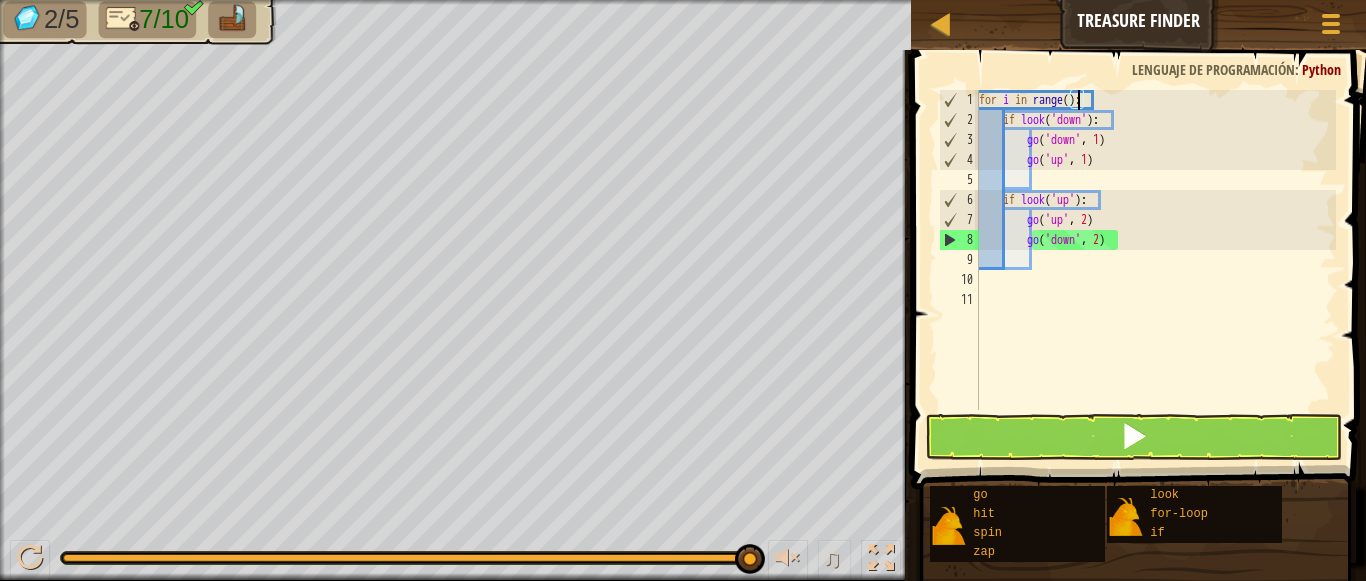 scroll, scrollTop: 9, scrollLeft: 9, axis: both 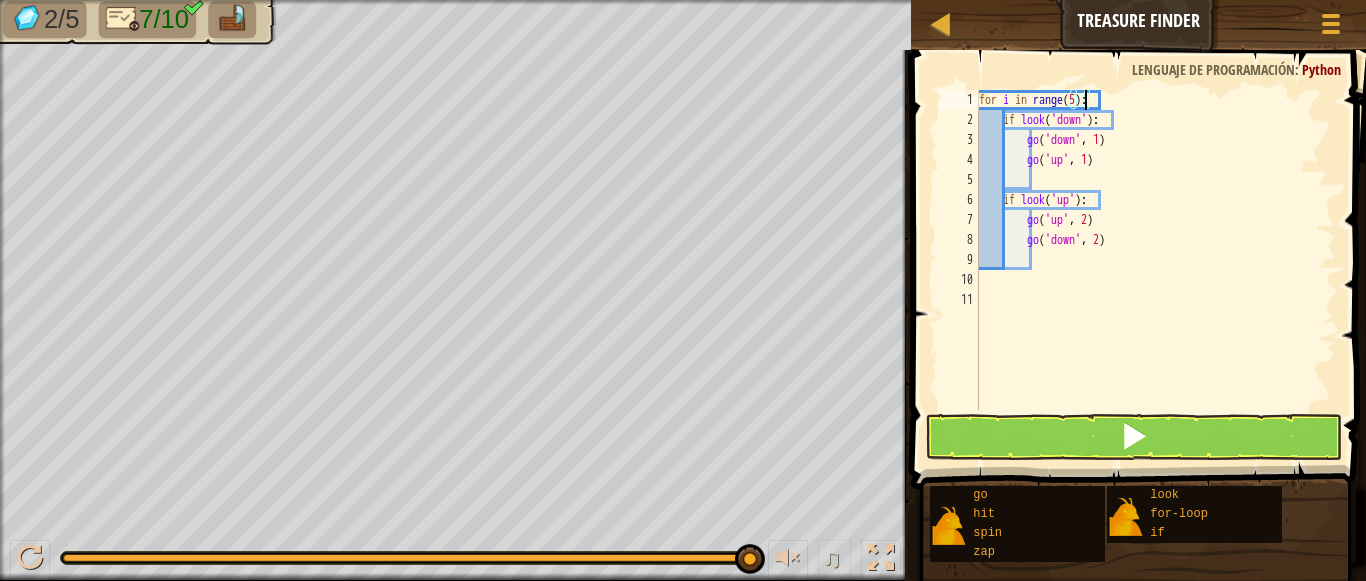 type on "for i in range([NUMBER]):" 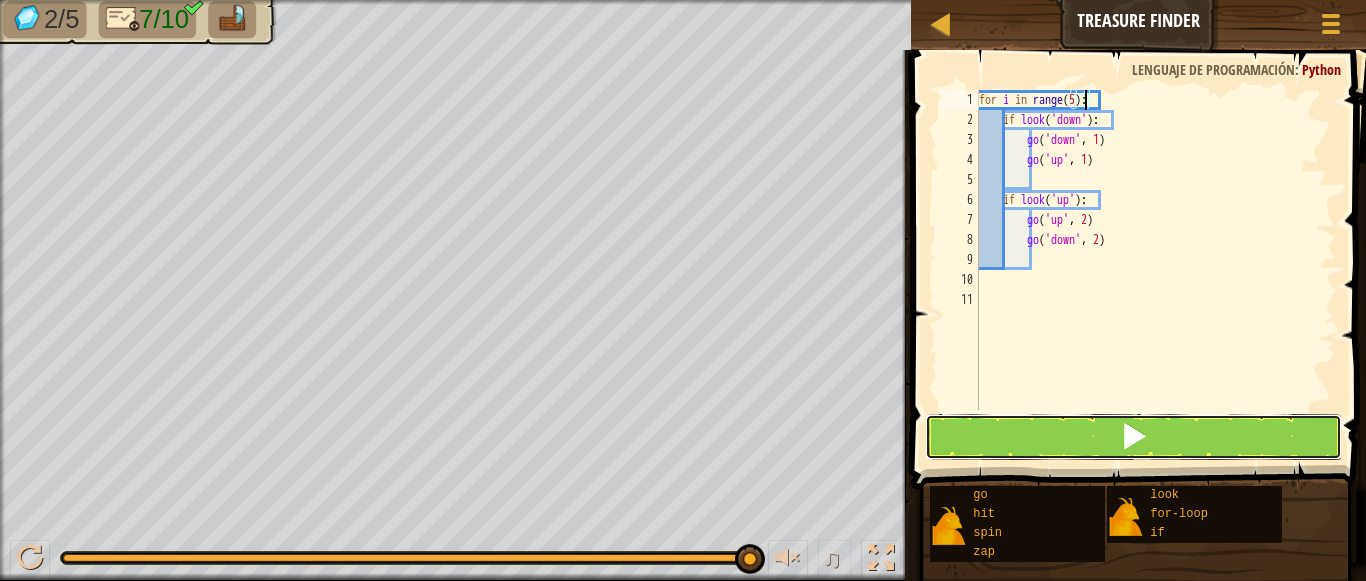 click at bounding box center [1134, 437] 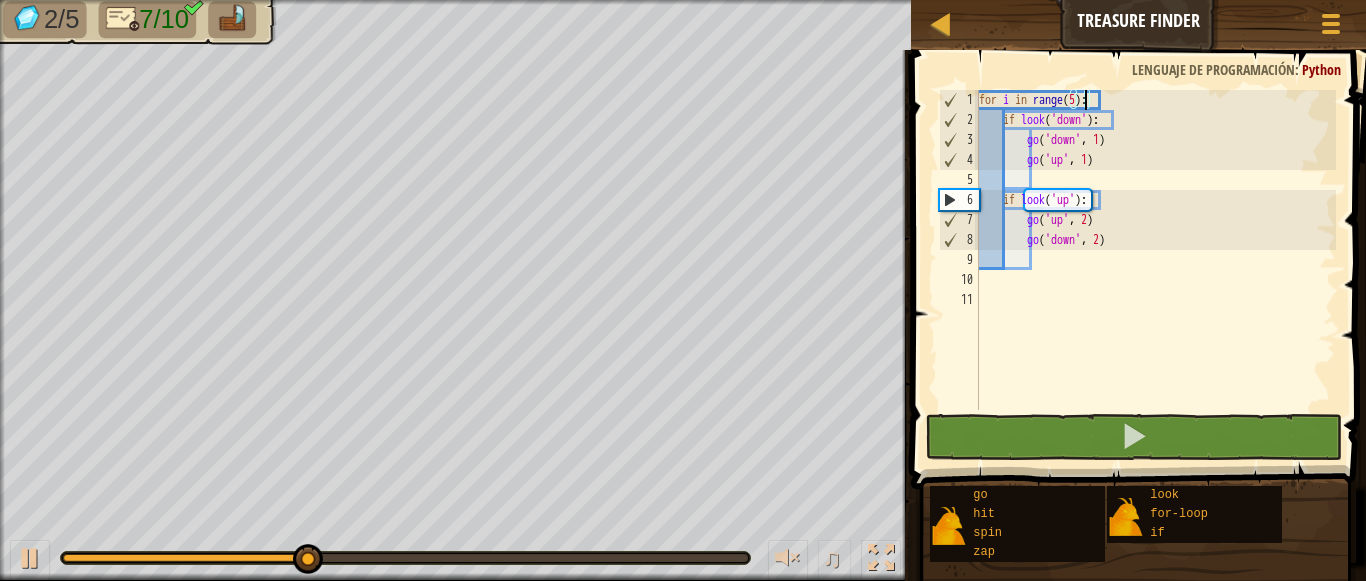 click on "for   i   in   range ( 5 ) :      if   look ( 'down' ) :          go ( 'down' ,   1 )          go ( 'up' ,   1 )               if   look ( 'up' ) :          go ( 'up' ,   2 )               go ( 'down' ,   2 )" at bounding box center (1155, 270) 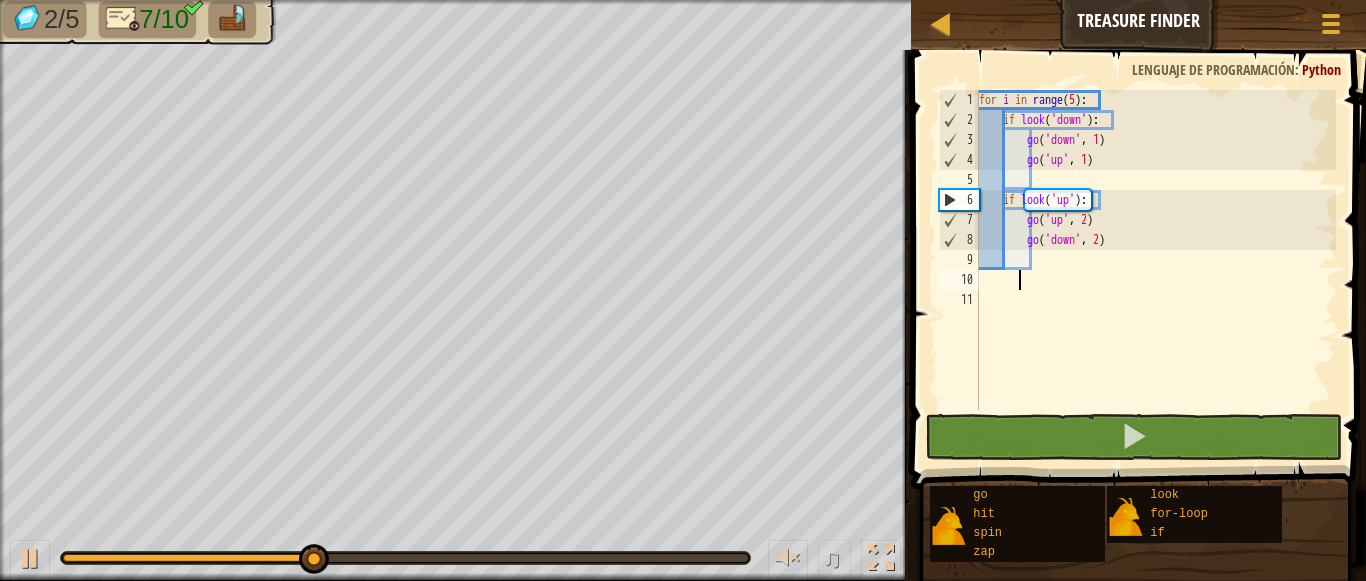 scroll, scrollTop: 9, scrollLeft: 3, axis: both 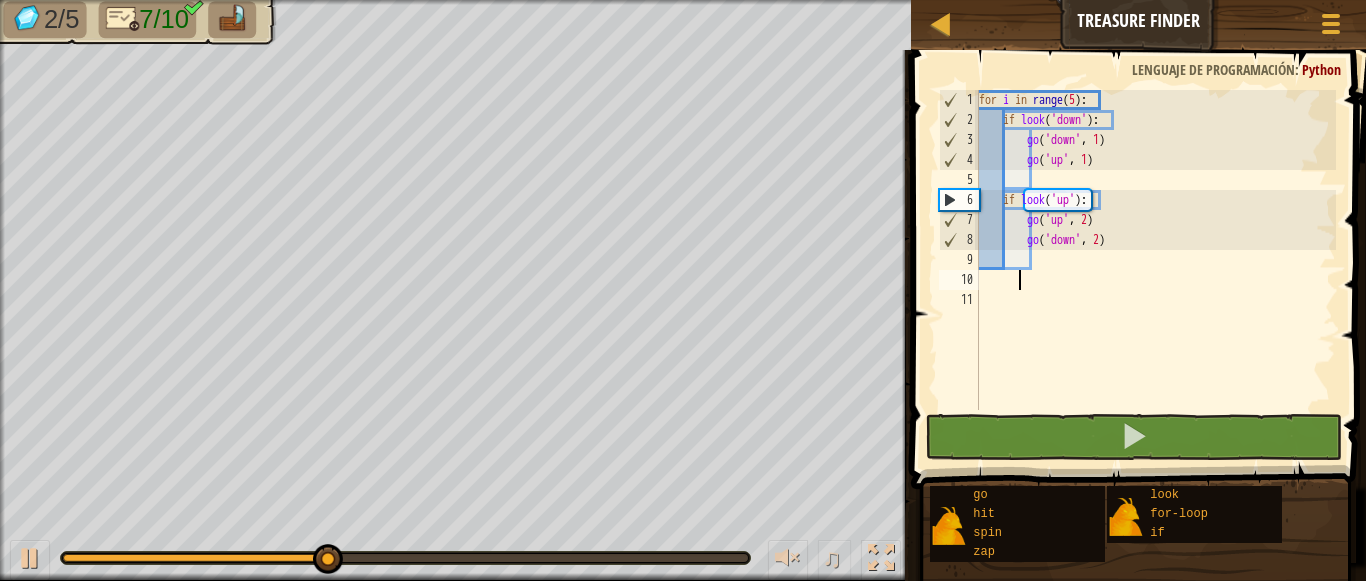 click on "for   i   in   range ( 5 ) :      if   look ( 'down' ) :          go ( 'down' ,   1 )          go ( 'up' ,   1 )               if   look ( 'up' ) :          go ( 'up' ,   2 )               go ( 'down' ,   2 )" at bounding box center [1155, 270] 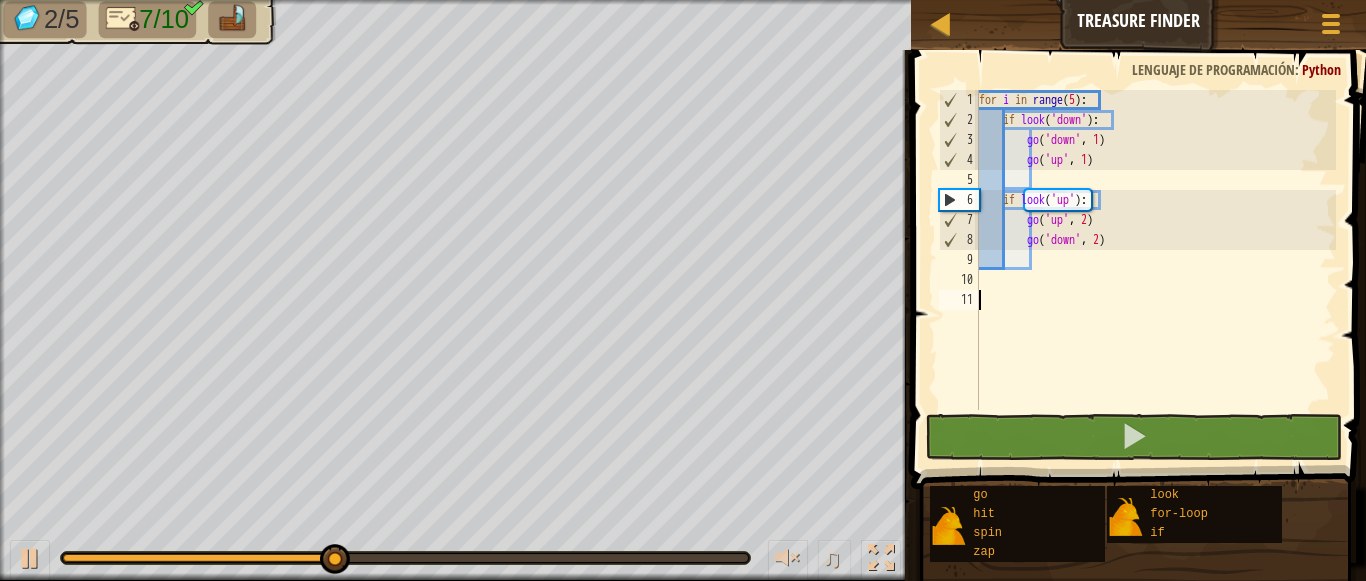 scroll, scrollTop: 9, scrollLeft: 0, axis: vertical 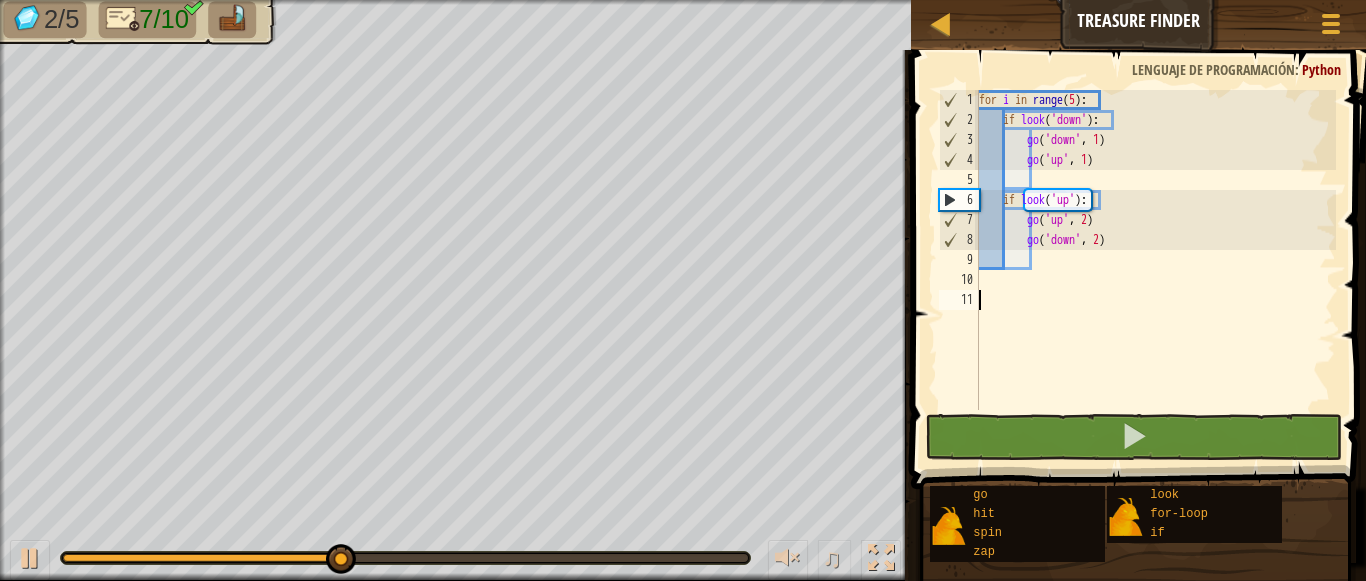 click on "for   i   in   range ( 5 ) :      if   look ( 'down' ) :          go ( 'down' ,   1 )          go ( 'up' ,   1 )               if   look ( 'up' ) :          go ( 'up' ,   2 )               go ( 'down' ,   2 )" at bounding box center [1155, 270] 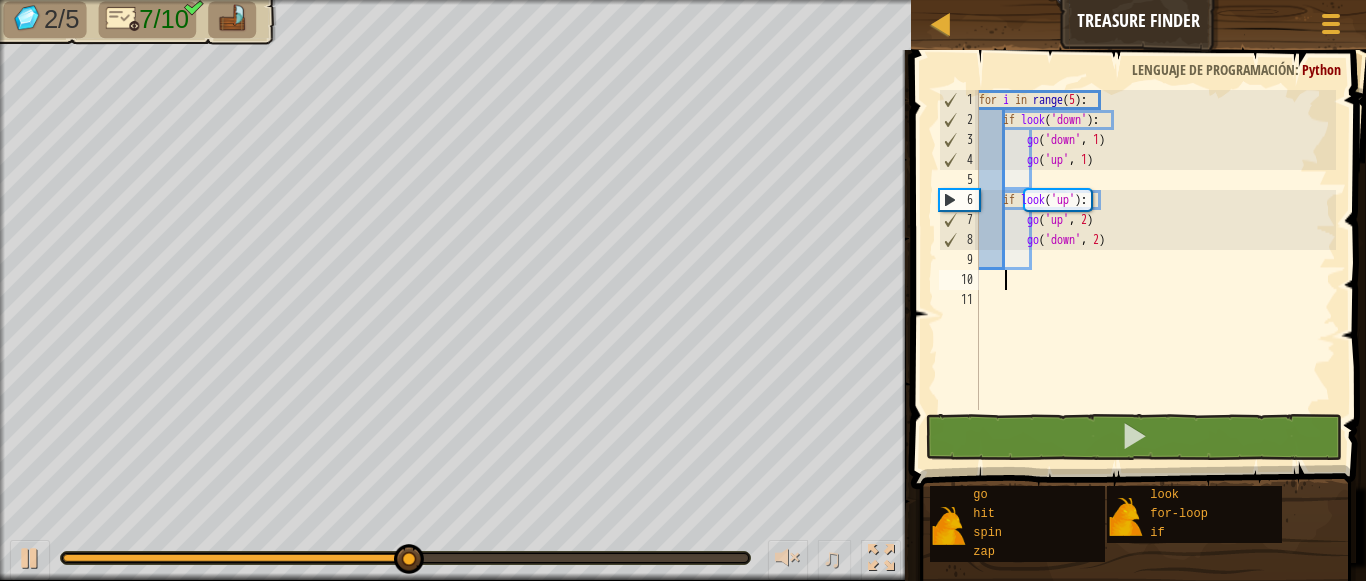 type on "g" 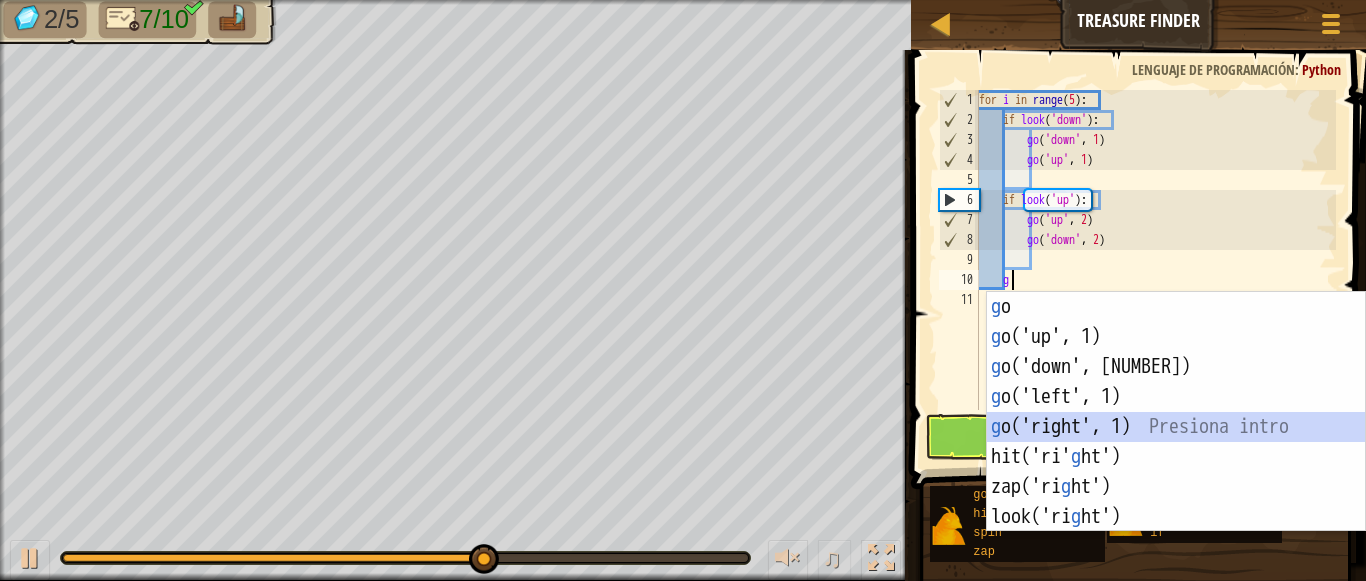type 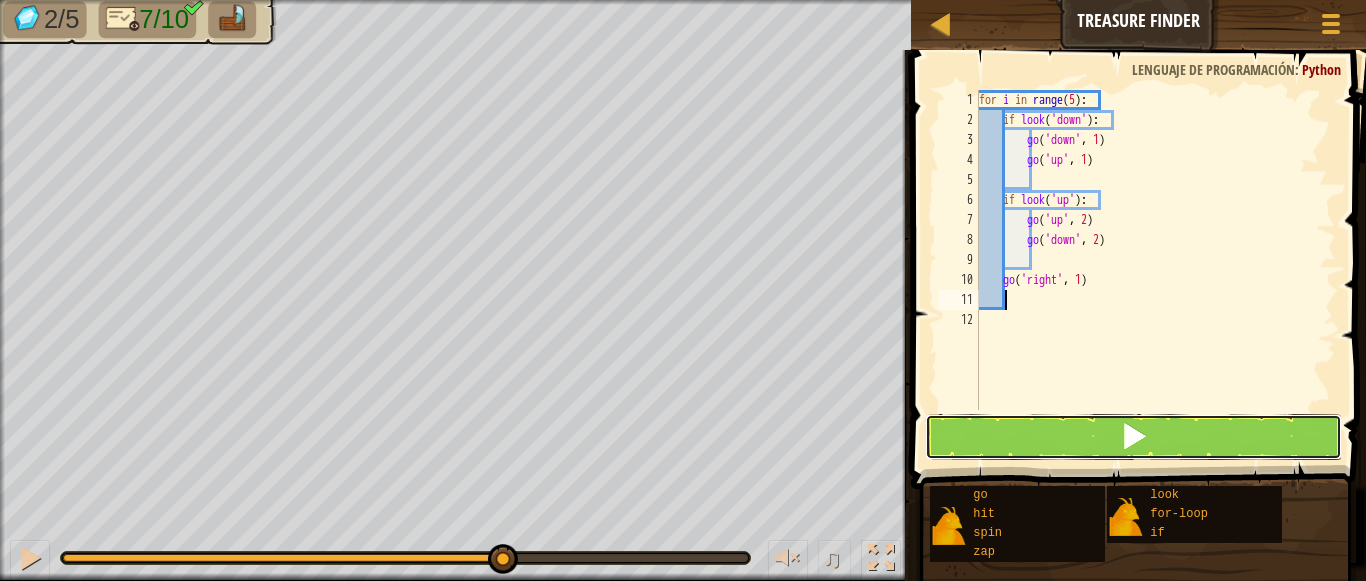click at bounding box center (1134, 436) 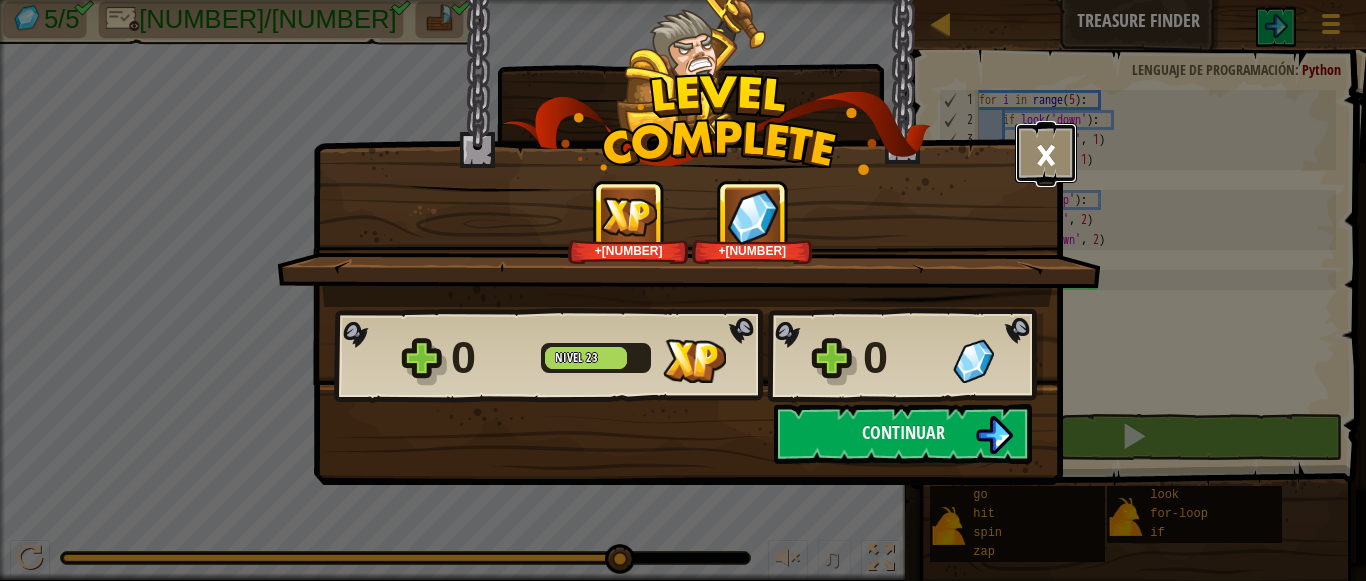 click on "×" at bounding box center (1046, 153) 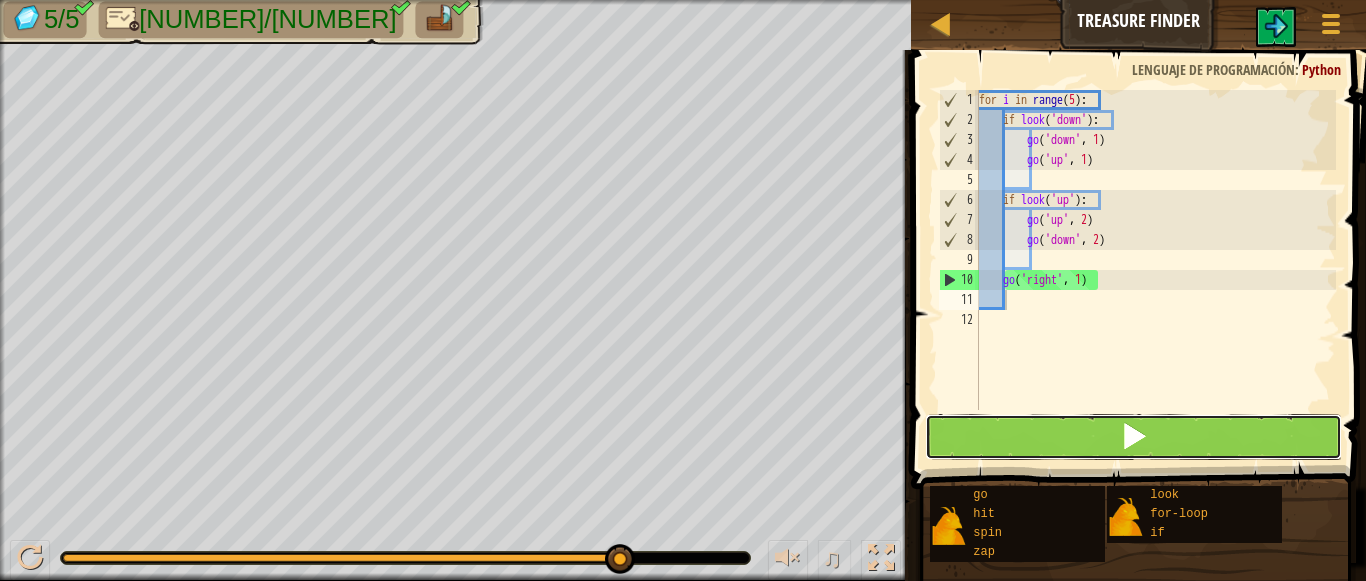 drag, startPoint x: 1130, startPoint y: 433, endPoint x: 1092, endPoint y: 429, distance: 38.209946 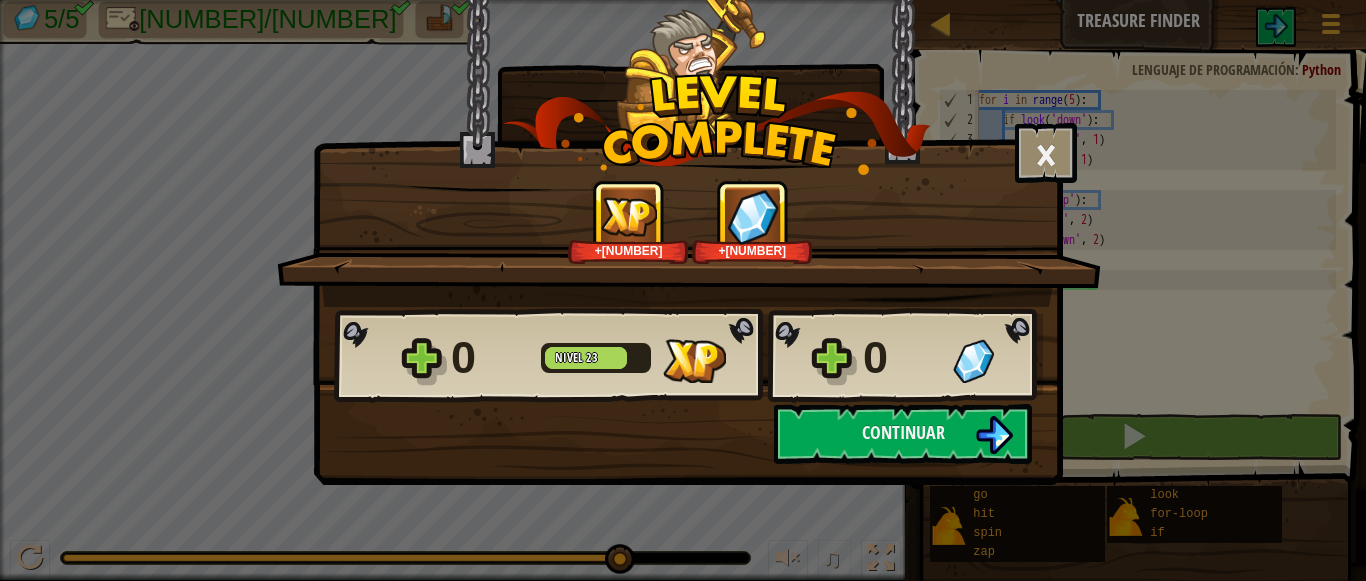 type 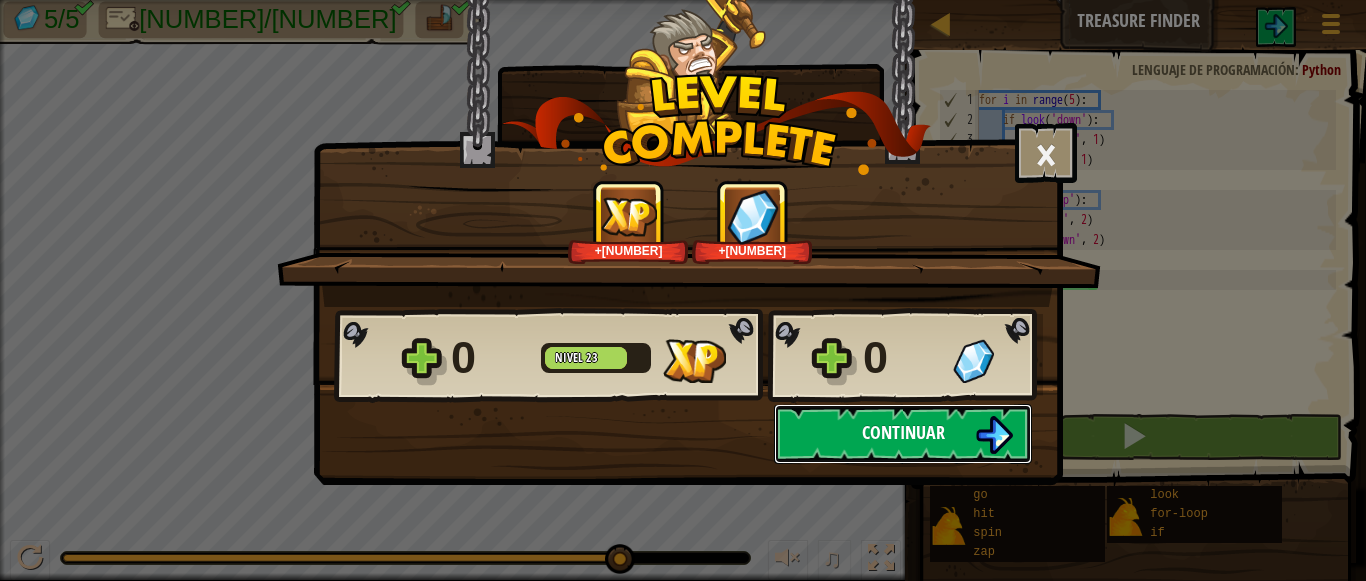 click on "Continuar" at bounding box center (903, 434) 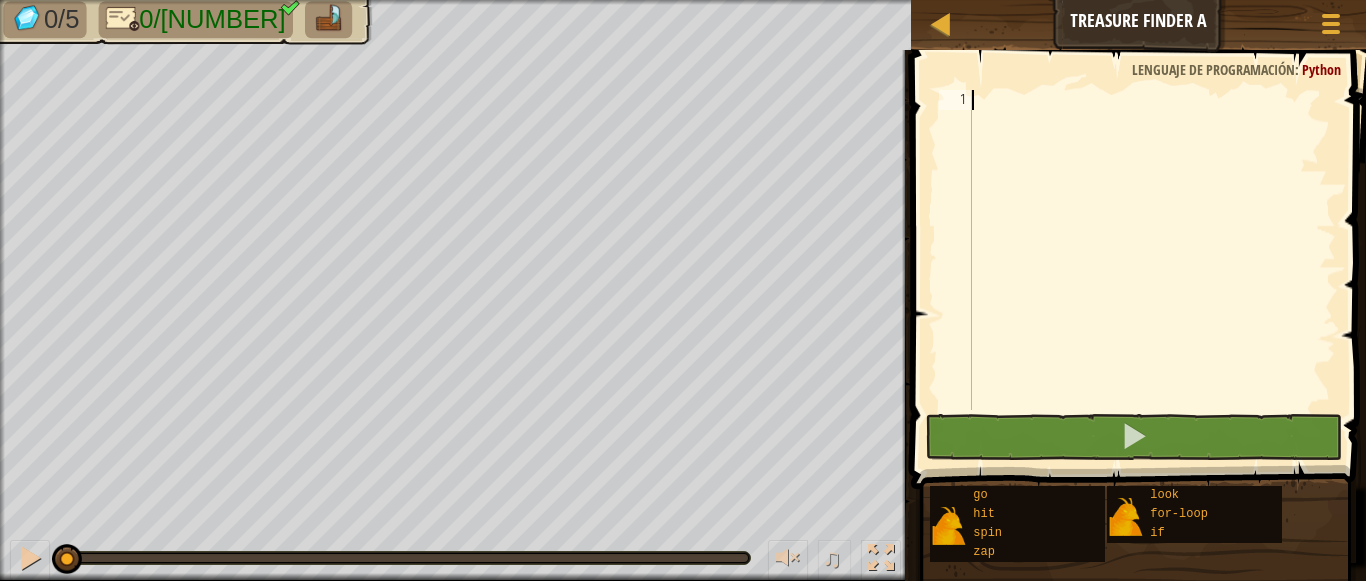 click at bounding box center (1152, 270) 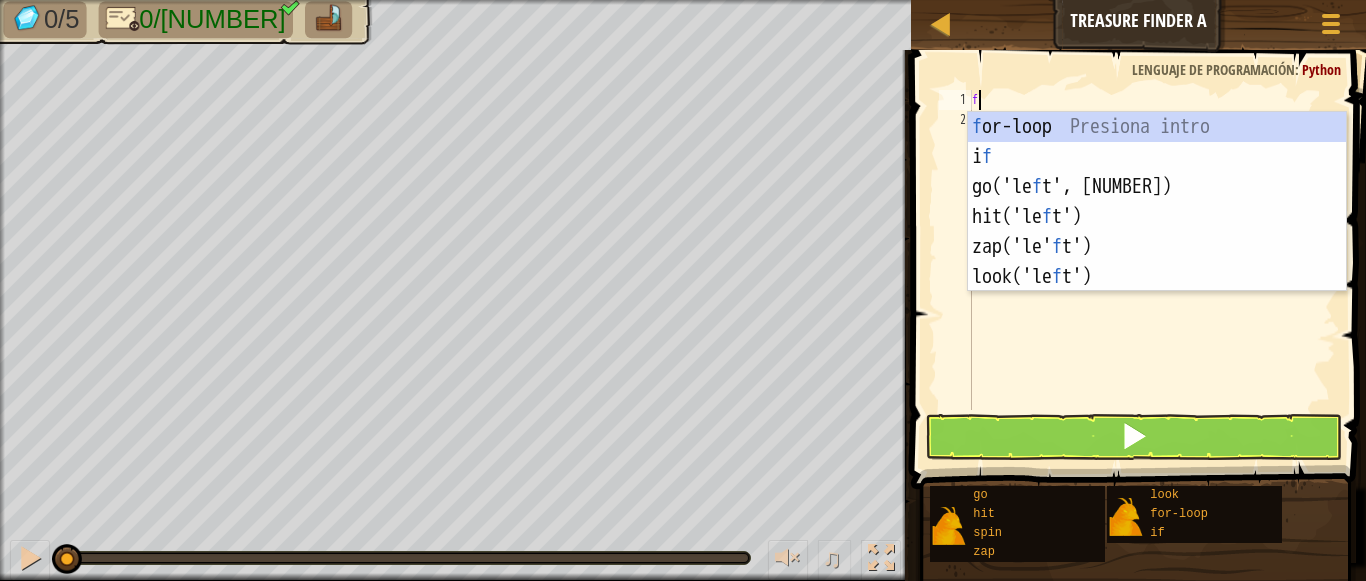 scroll, scrollTop: 9, scrollLeft: 0, axis: vertical 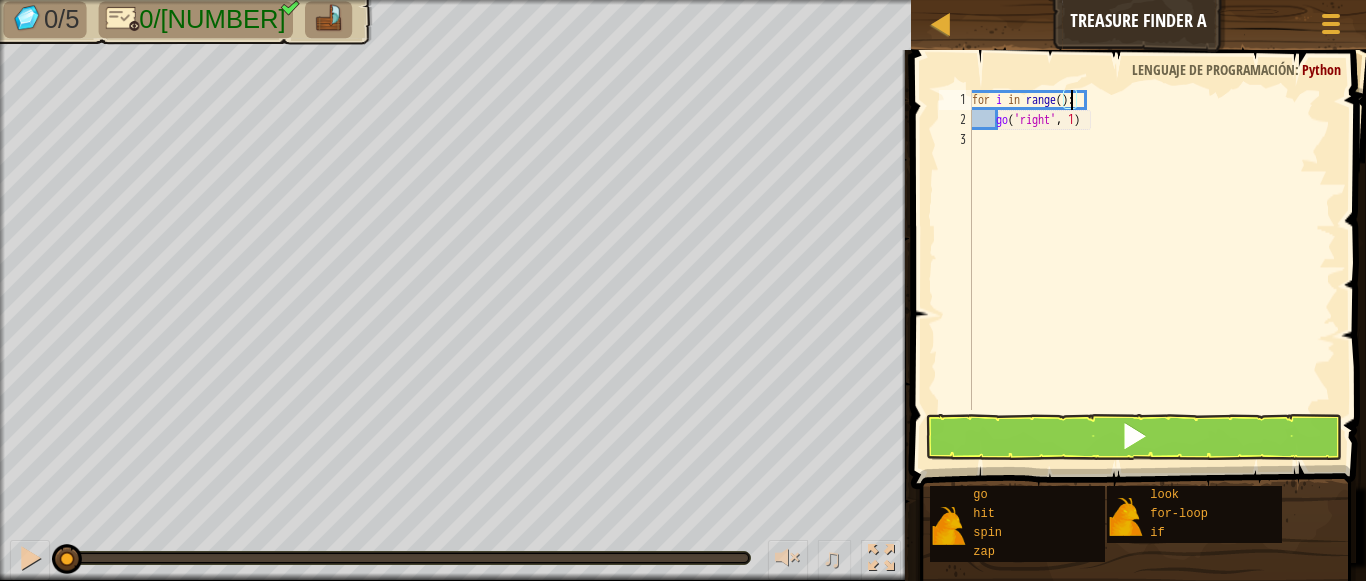 type on "for i in range(1):" 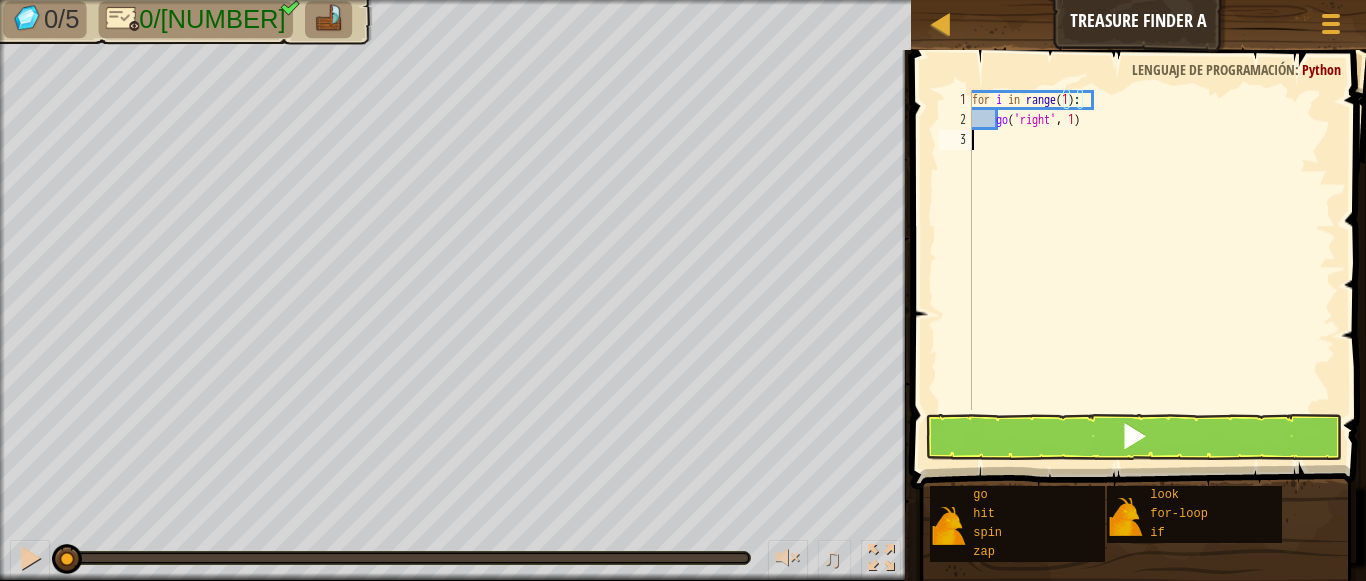 click on "for   i   in   range ( 1 ) :      go ( 'right' ,   1 )" at bounding box center [1152, 270] 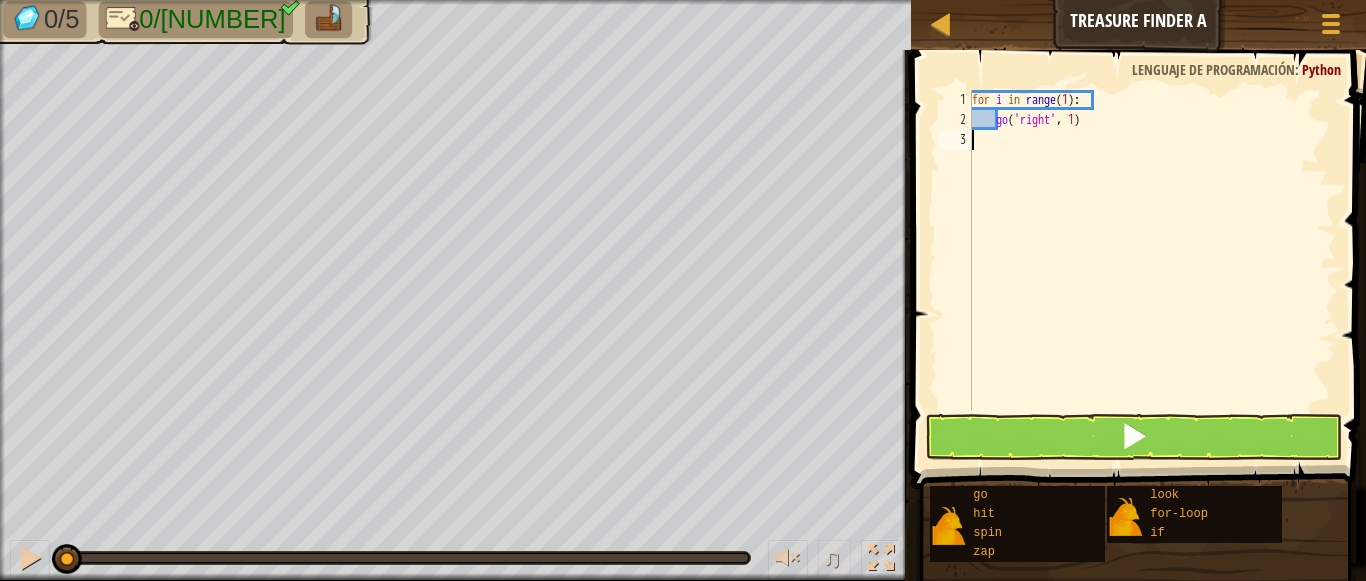 scroll, scrollTop: 9, scrollLeft: 0, axis: vertical 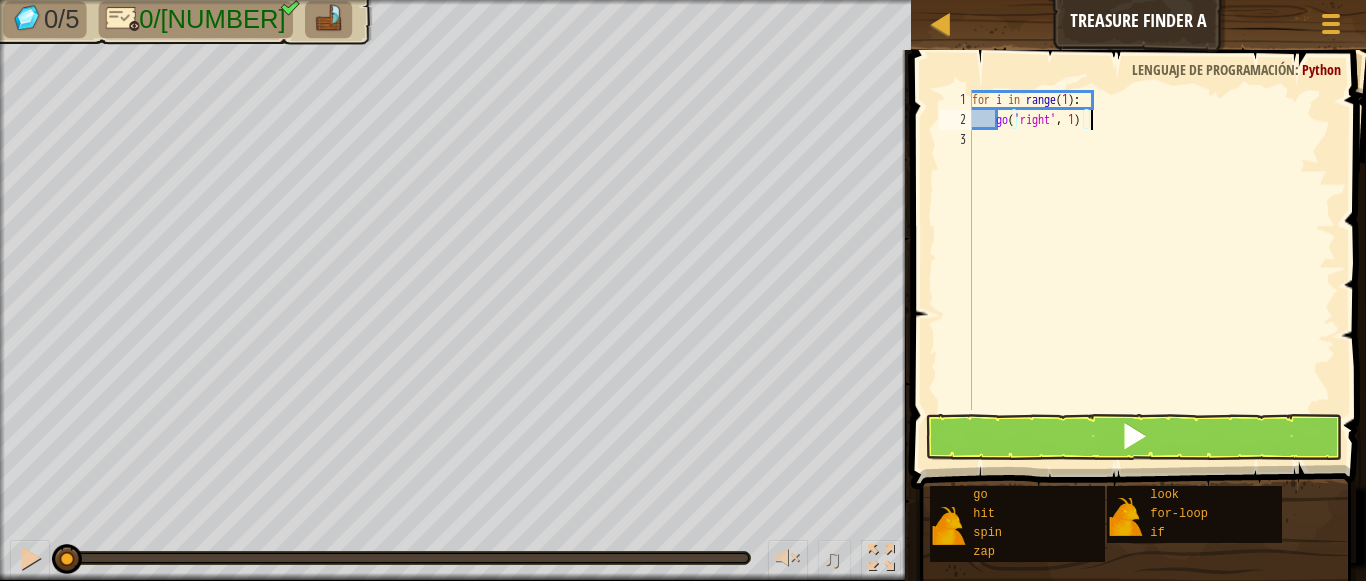 click on "for   i   in   range ( 1 ) :      go ( 'right' ,   1 )" at bounding box center [1152, 270] 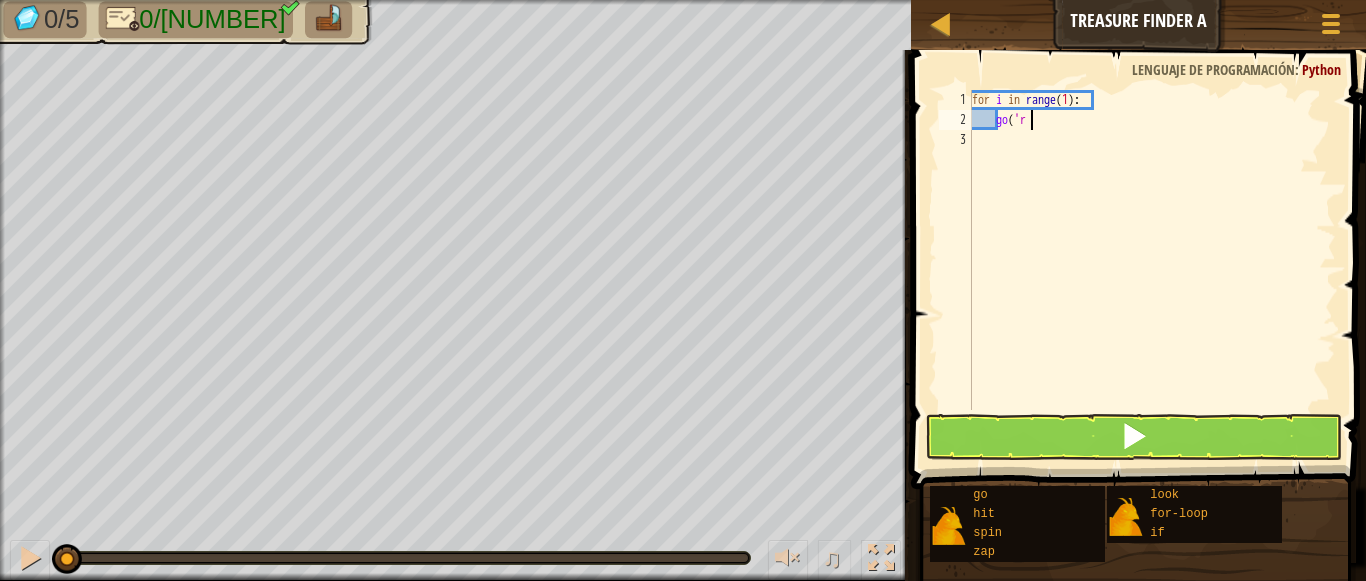 type on "g" 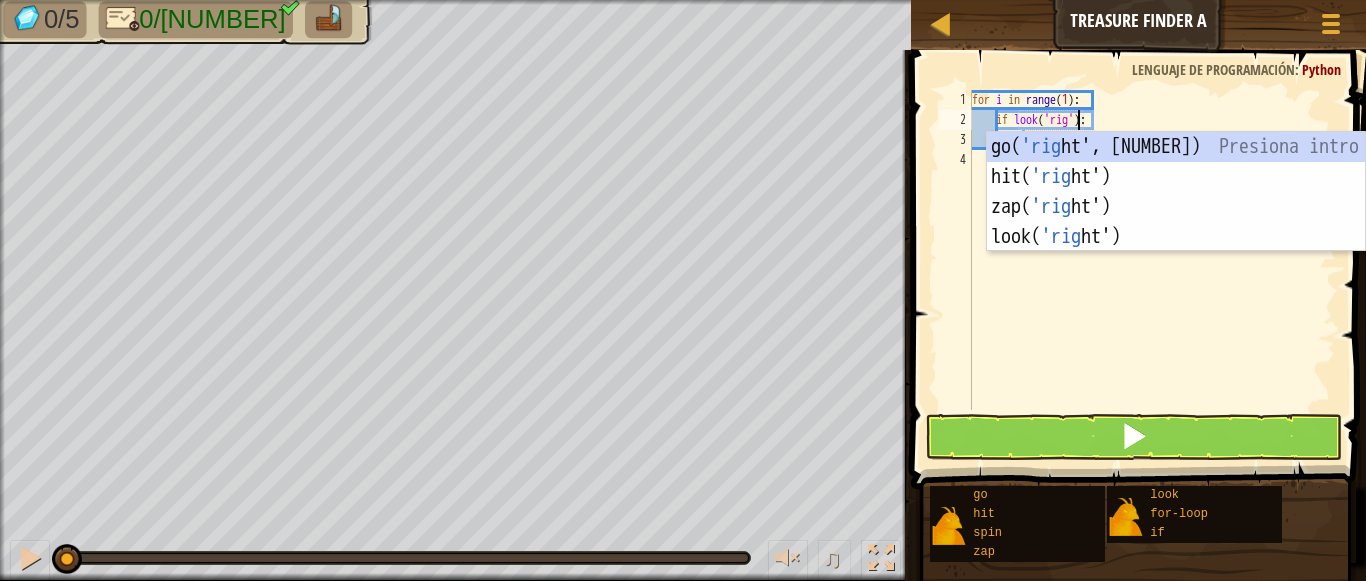 scroll, scrollTop: 9, scrollLeft: 10, axis: both 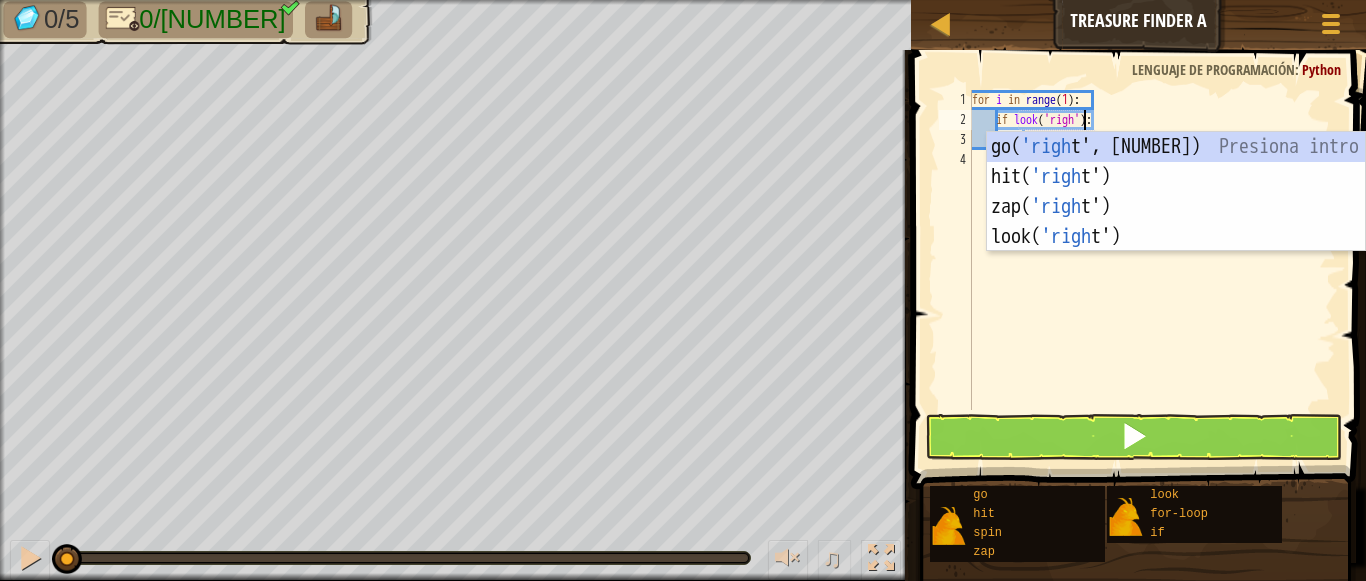 type on "if look('right'):" 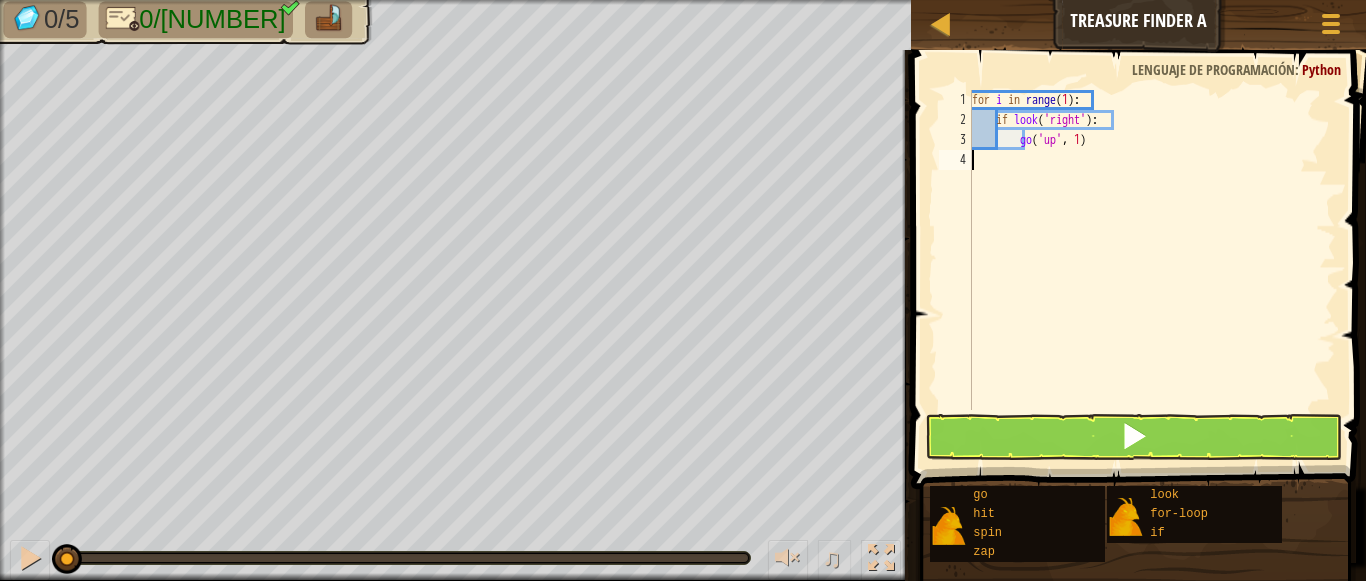 click on "for   i   in   range ( 1 ) :      if   look ( 'right' ) :          go ( 'up' ,   1 )" at bounding box center [1152, 270] 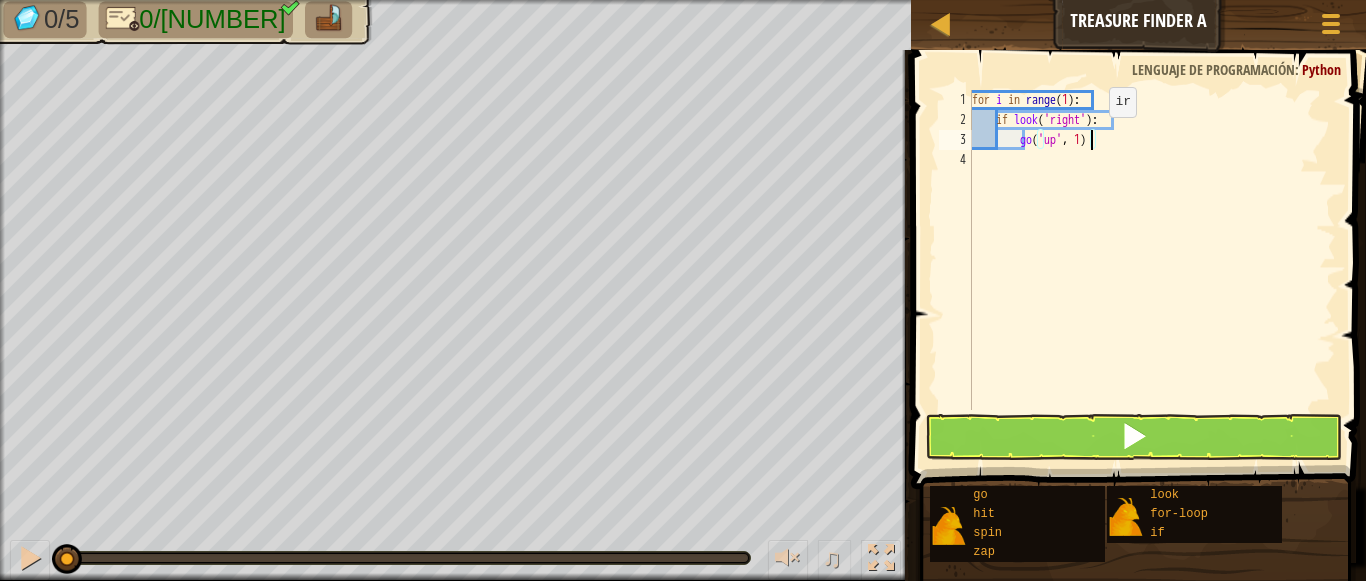 click on "for   i   in   range ( 1 ) :      if   look ( 'right' ) :          go ( 'up' ,   1 )" at bounding box center (1152, 270) 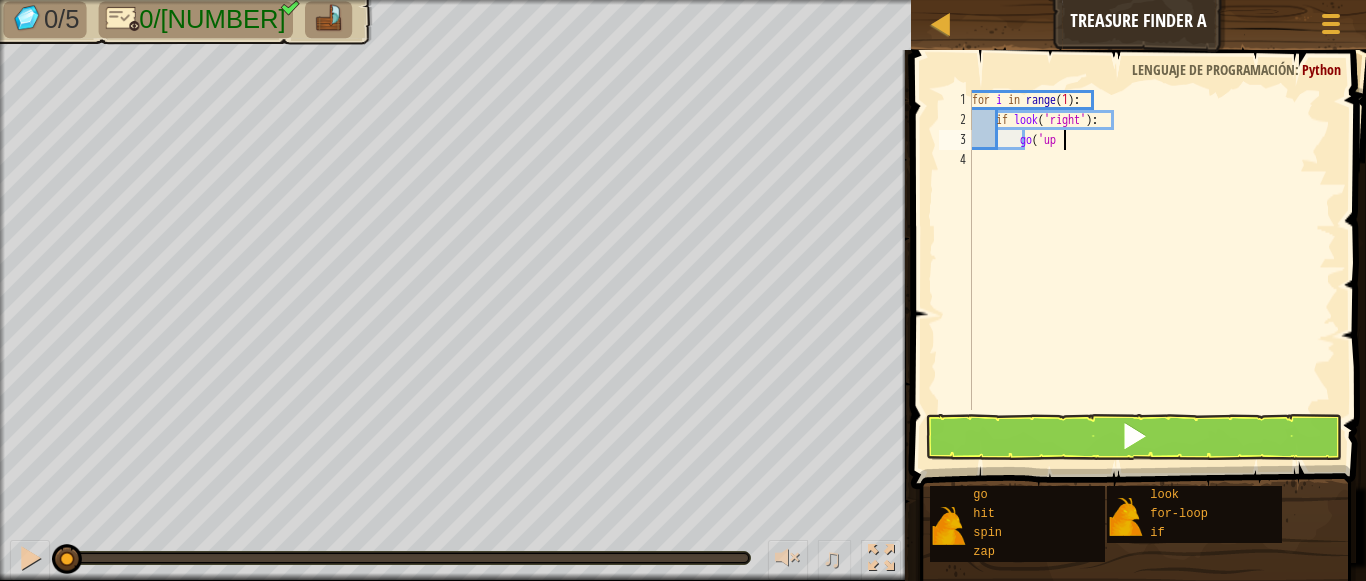 type on "g" 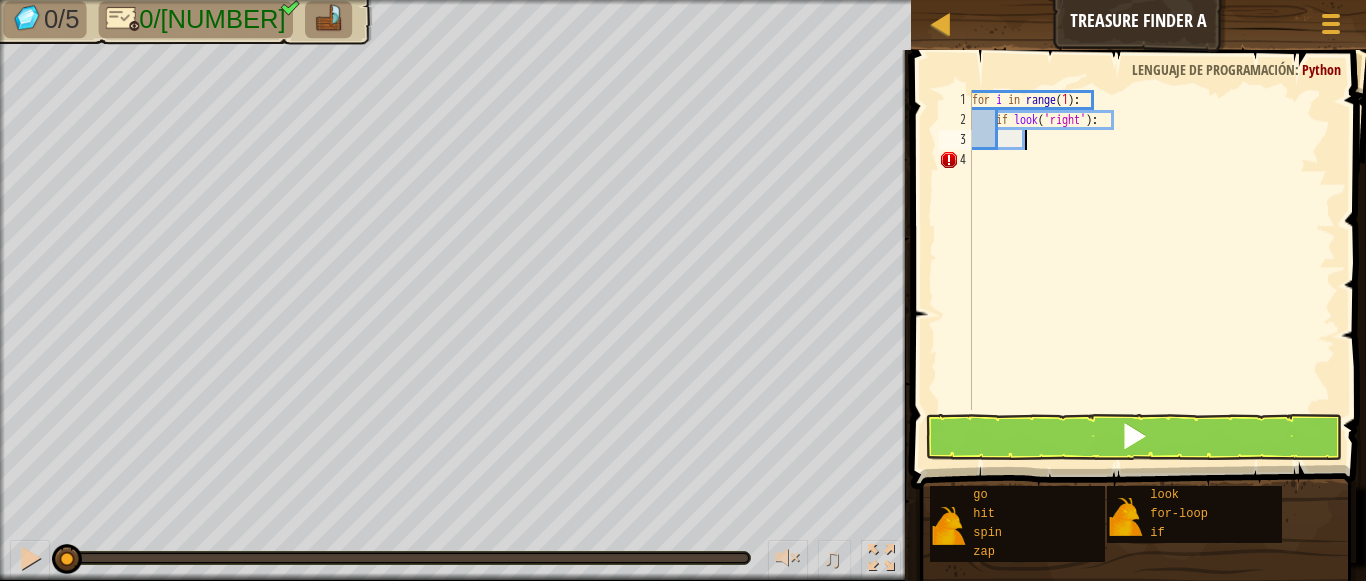 type on "g" 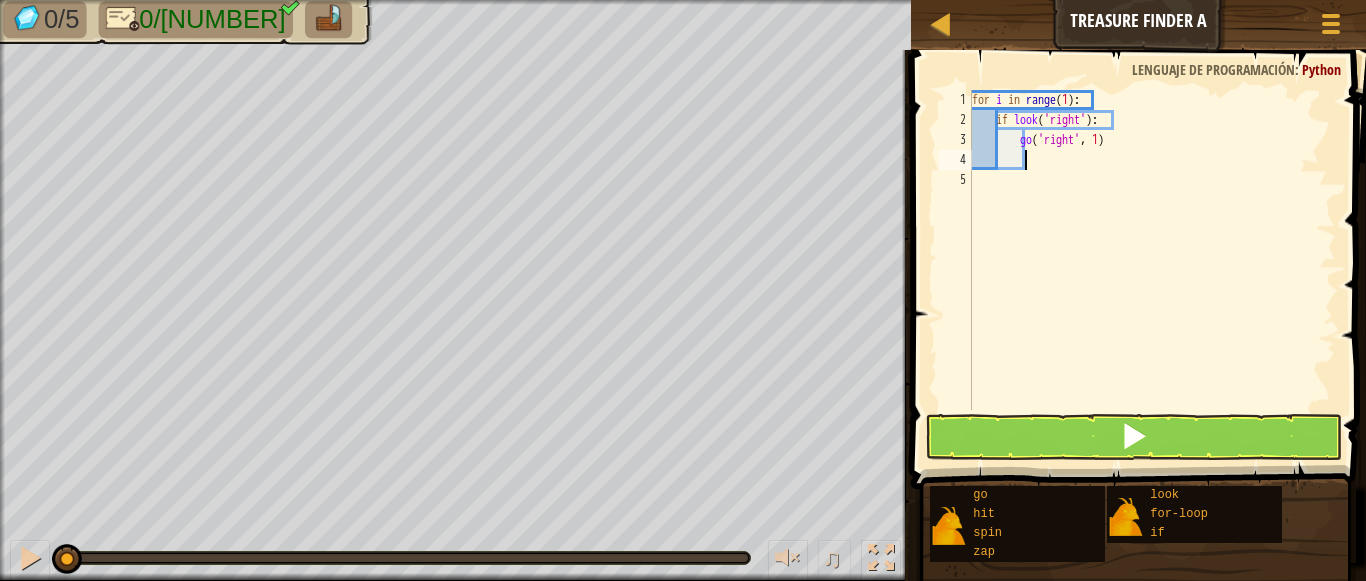 scroll, scrollTop: 9, scrollLeft: 3, axis: both 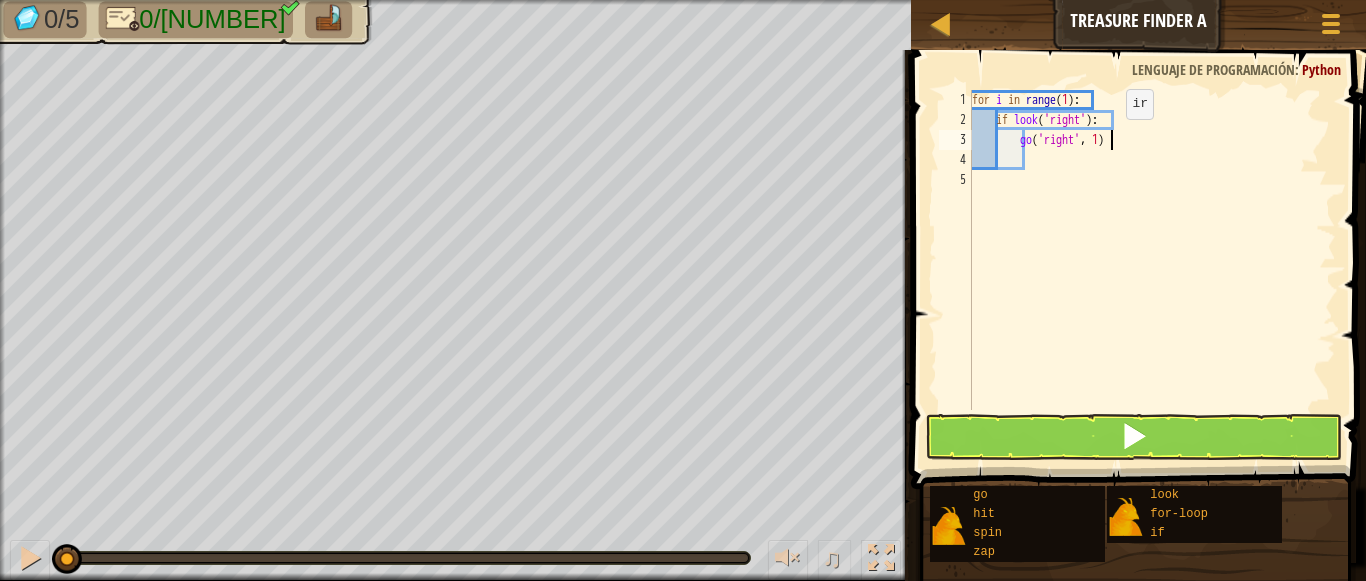 click on "for   i   in   range ( 1 ) :      if   look ( 'right' ) :          go ( 'right' ,   1 )" at bounding box center [1152, 270] 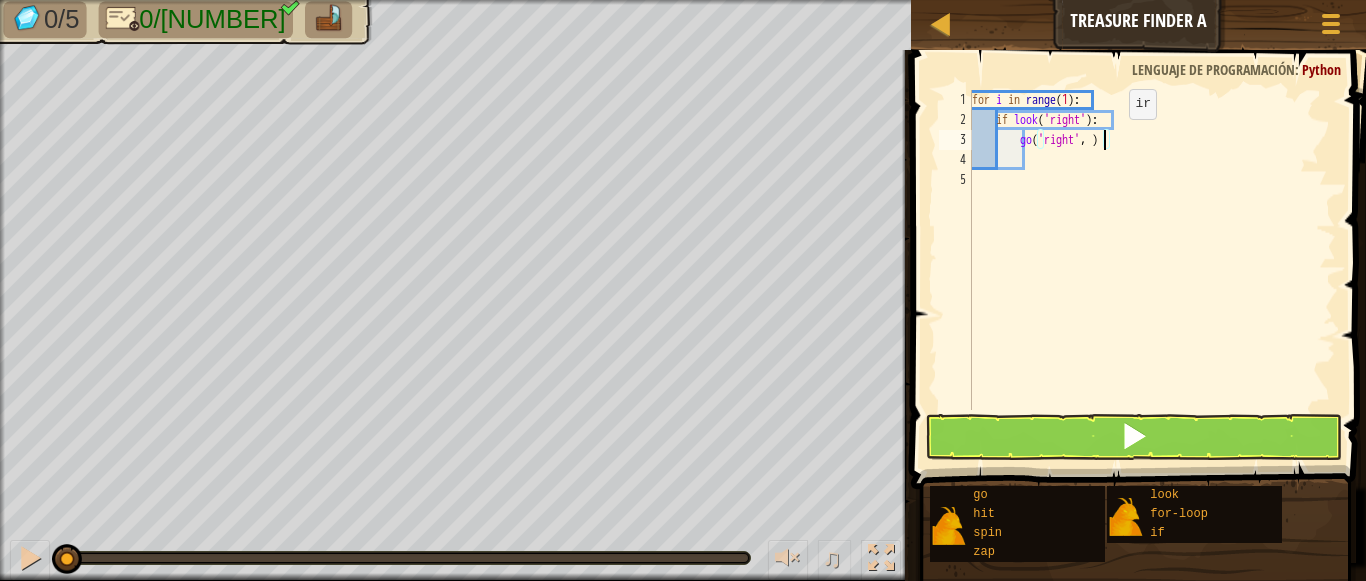 type on "go('right', 2)" 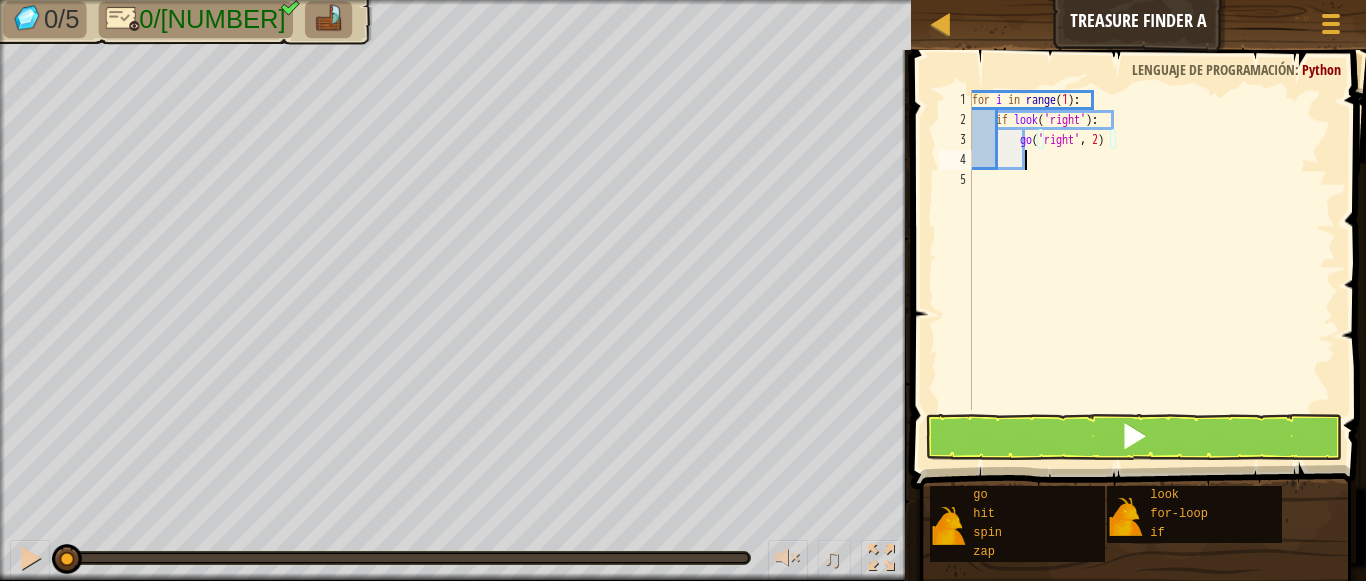 click on "for   i   in   range ( [NUMBER] ) :      if   look ( 'right' ) :          go ( 'right' ,   [NUMBER])" at bounding box center [1152, 270] 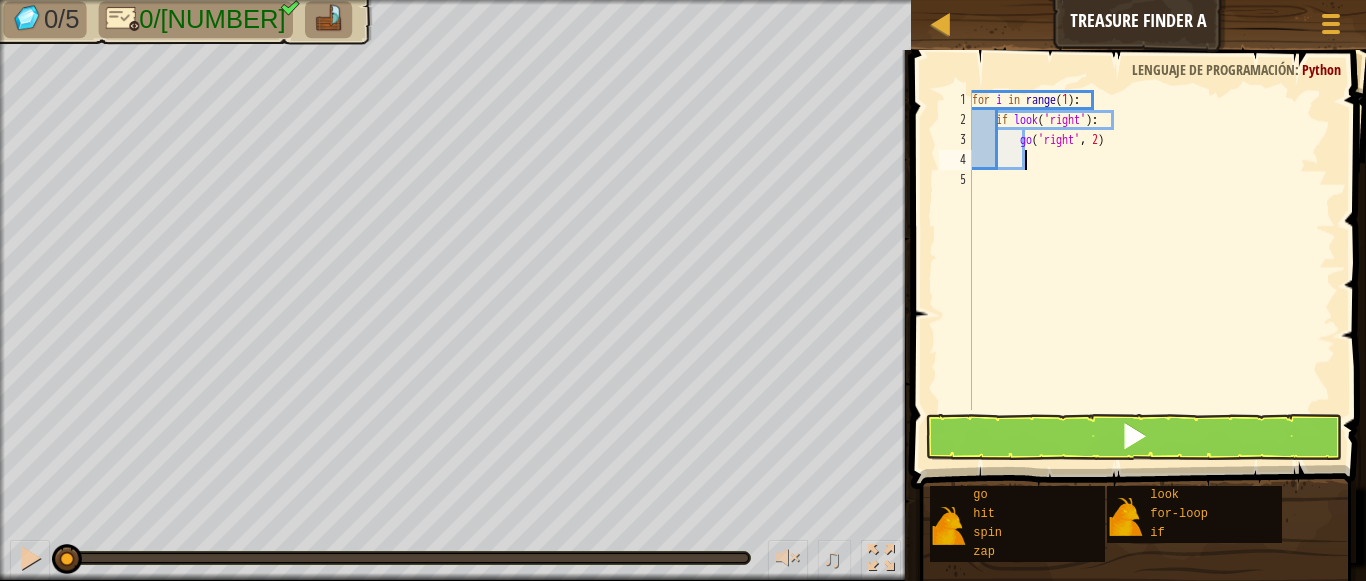 type on "g" 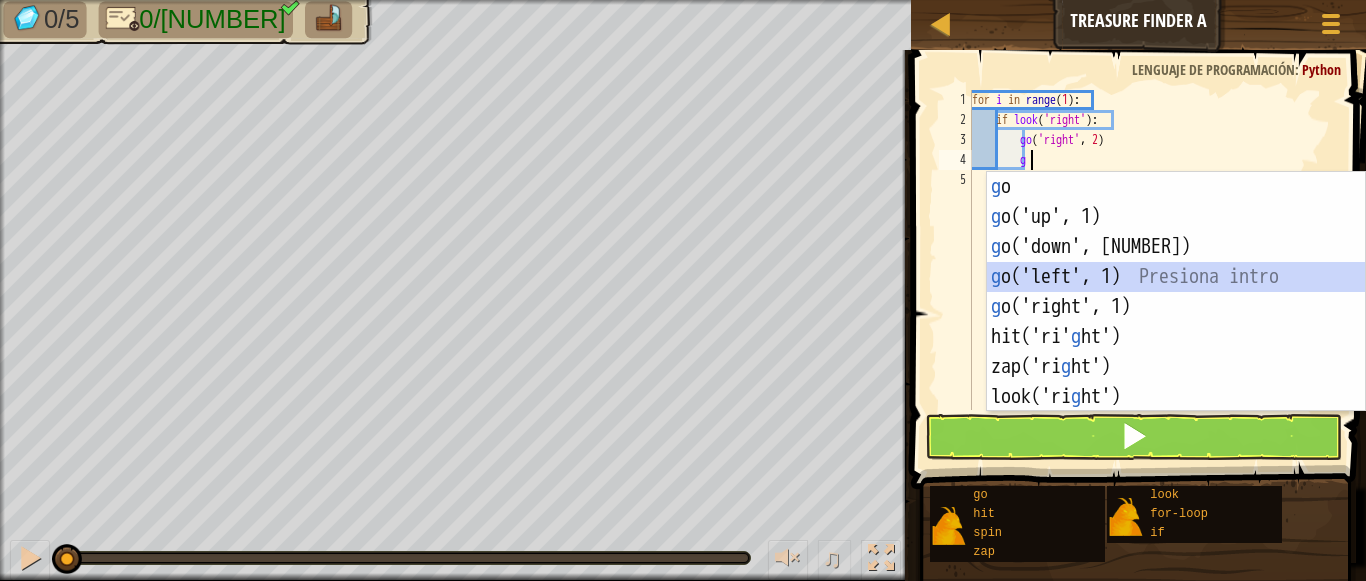 scroll, scrollTop: 9, scrollLeft: 3, axis: both 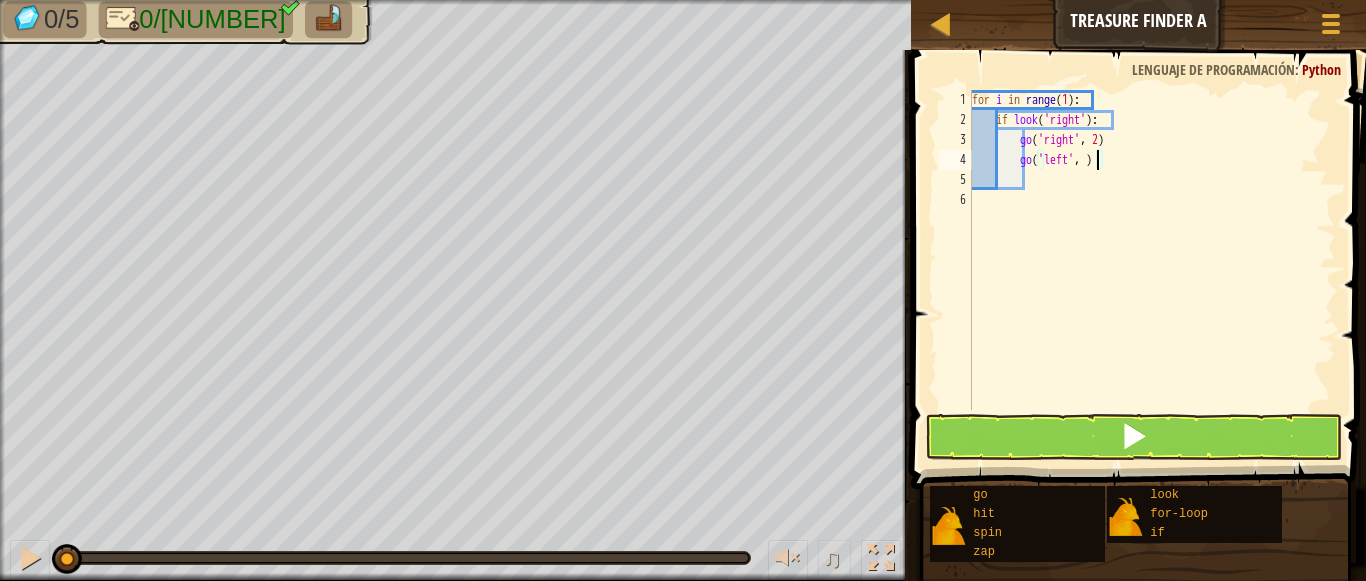 type on "go('left', 2)" 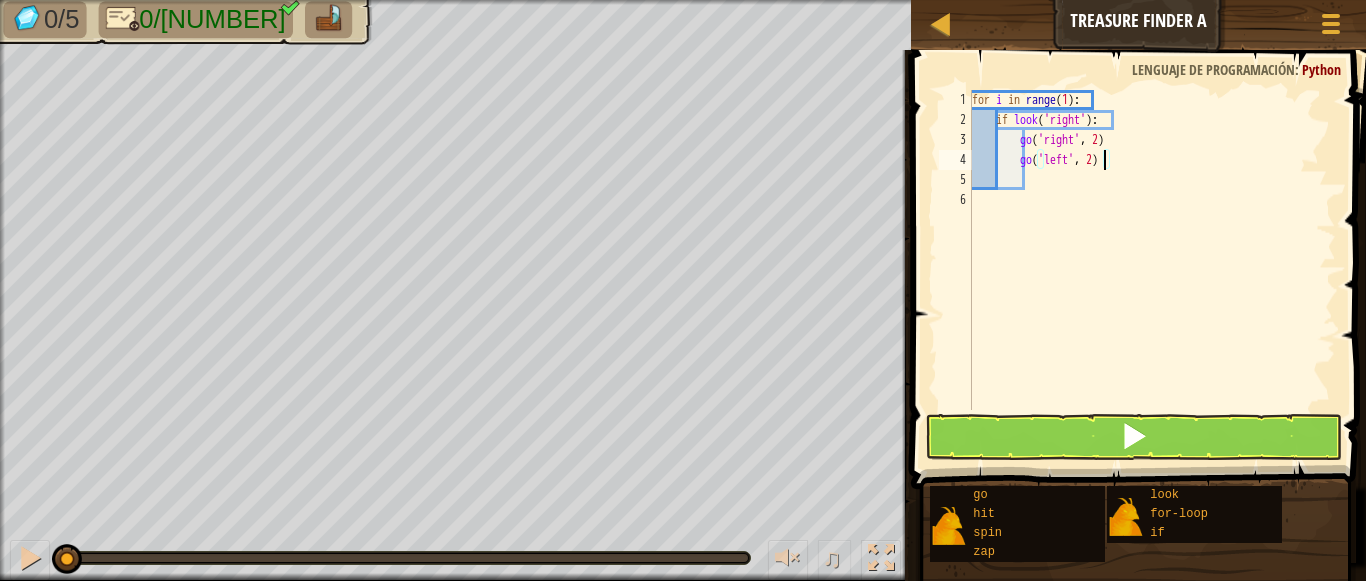scroll, scrollTop: 9, scrollLeft: 3, axis: both 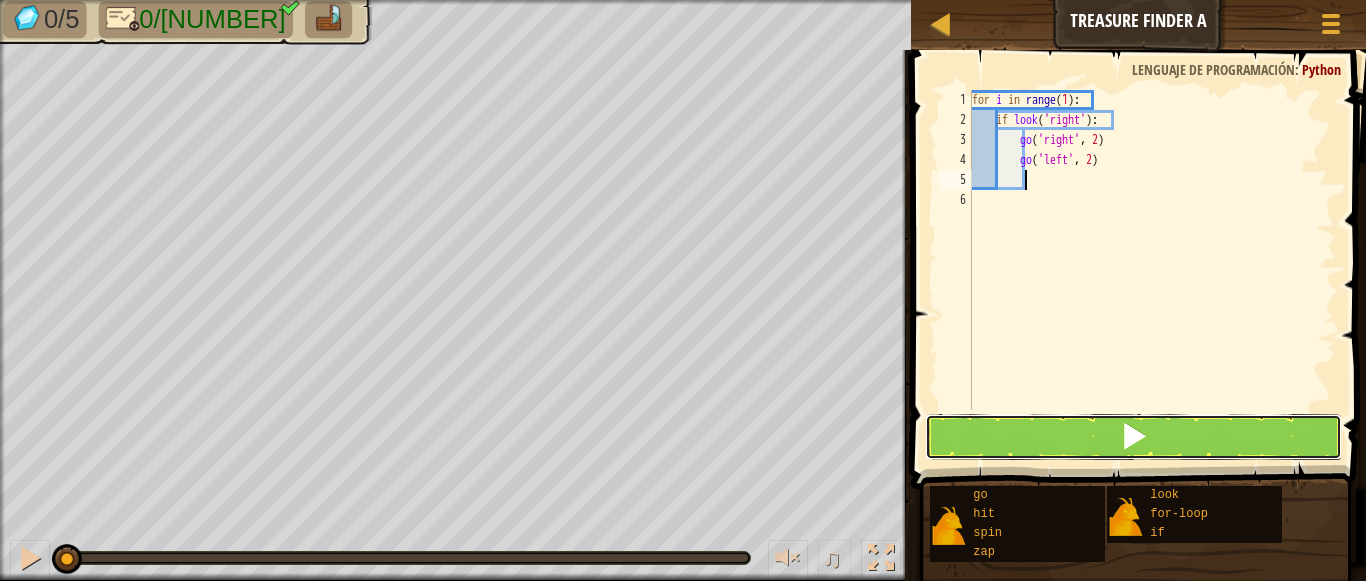 click at bounding box center (1134, 437) 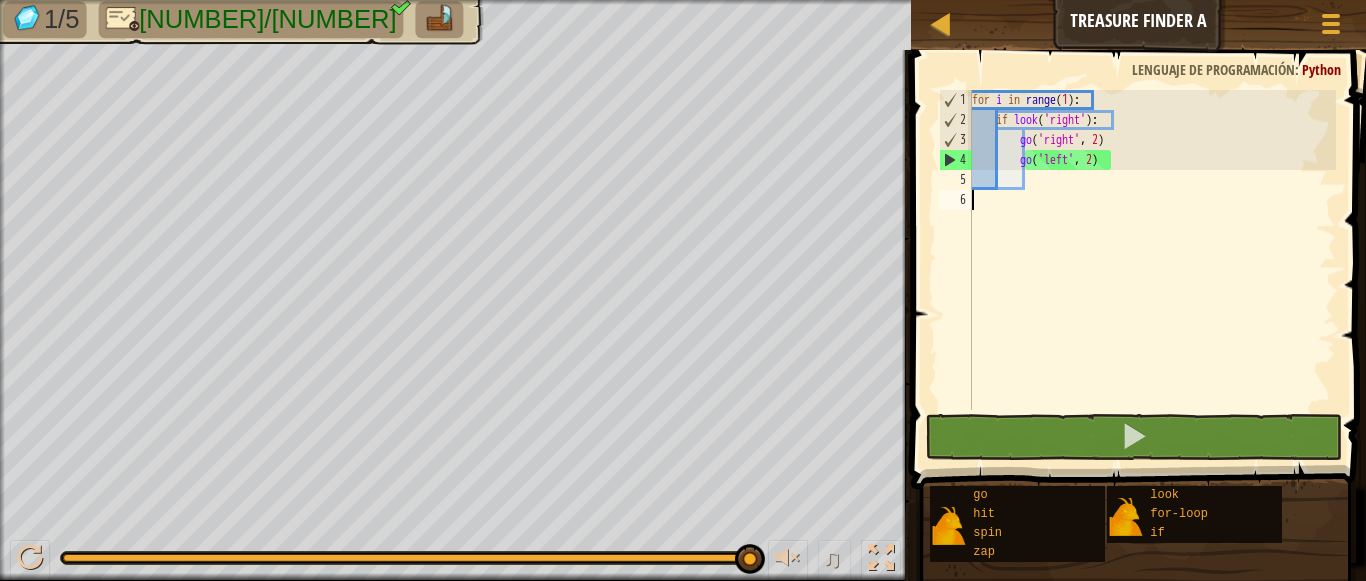 click on "for   i   in   range ( 1 ) :      if   look ( 'right' ) :          go ( 'right' ,   2 )          go ( 'left' ,   2 )" at bounding box center (1152, 270) 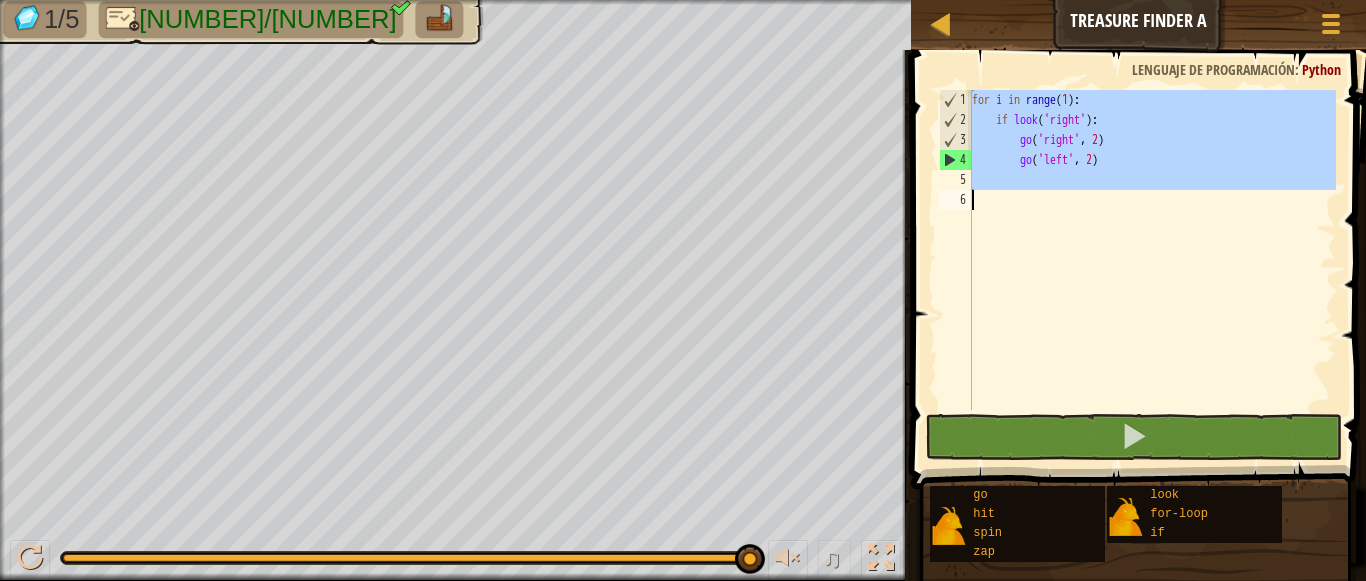 click on "for   i   in   range ( 1 ) :      if   look ( 'right' ) :          go ( 'right' ,   2 )          go ( 'left' ,   2 )" at bounding box center (1152, 270) 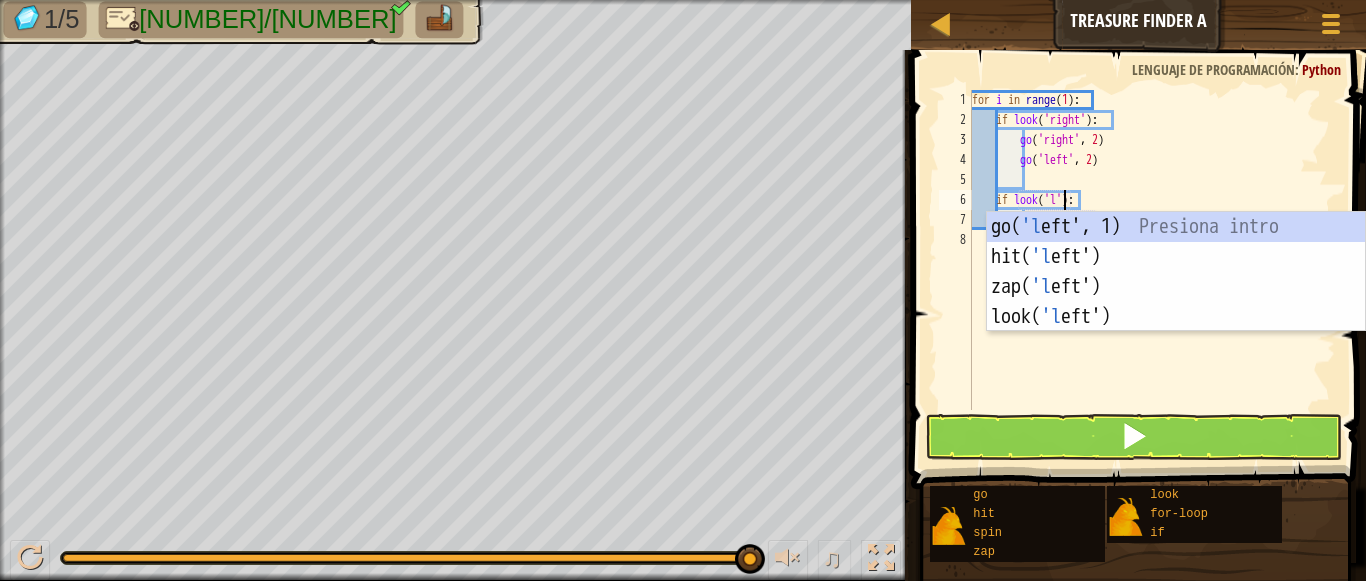 scroll, scrollTop: 9, scrollLeft: 8, axis: both 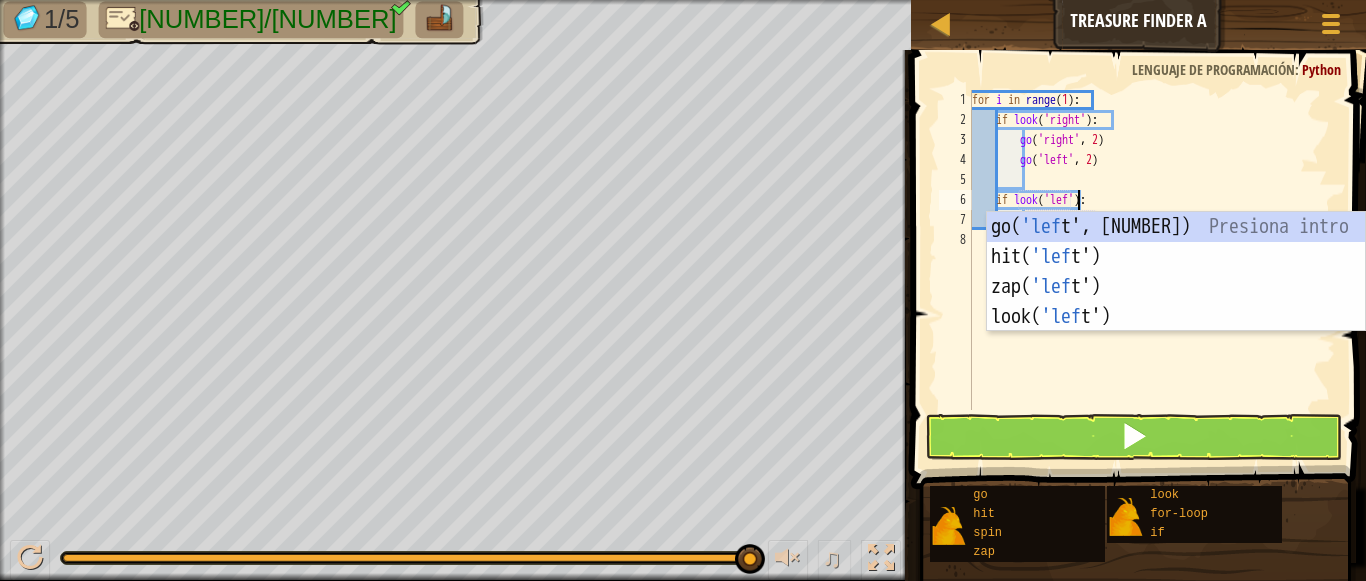 type on "if look('left'):" 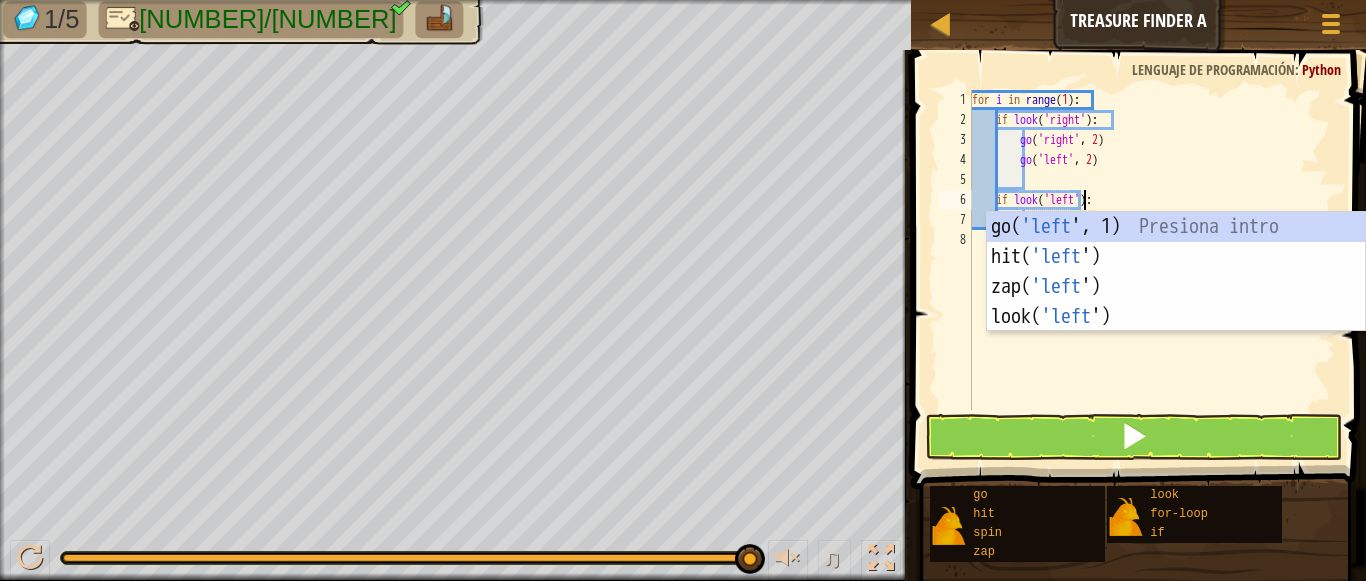 click on "for   i   in   range ( [NUMBER] ) :      if   look ( 'right' ) :          go ( 'right' ,   [NUMBER])          go ( 'left' ,   [NUMBER])               if   look ( 'left' ) :          go ( 'up' ,   [NUMBER])" at bounding box center [1152, 270] 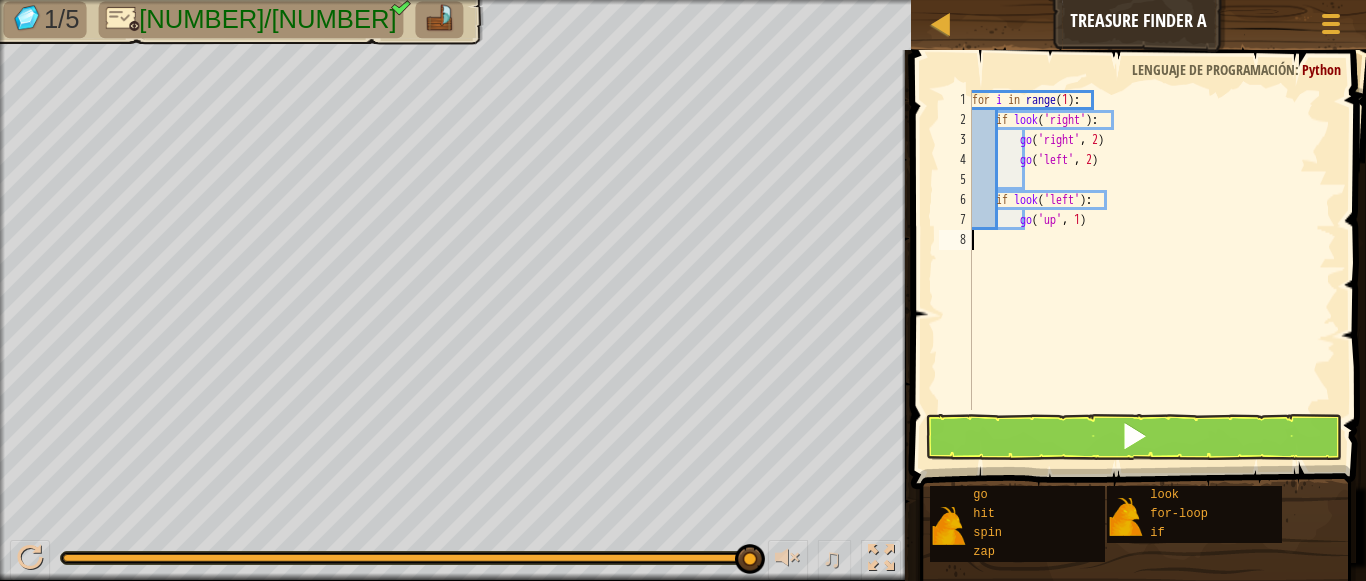 scroll, scrollTop: 9, scrollLeft: 0, axis: vertical 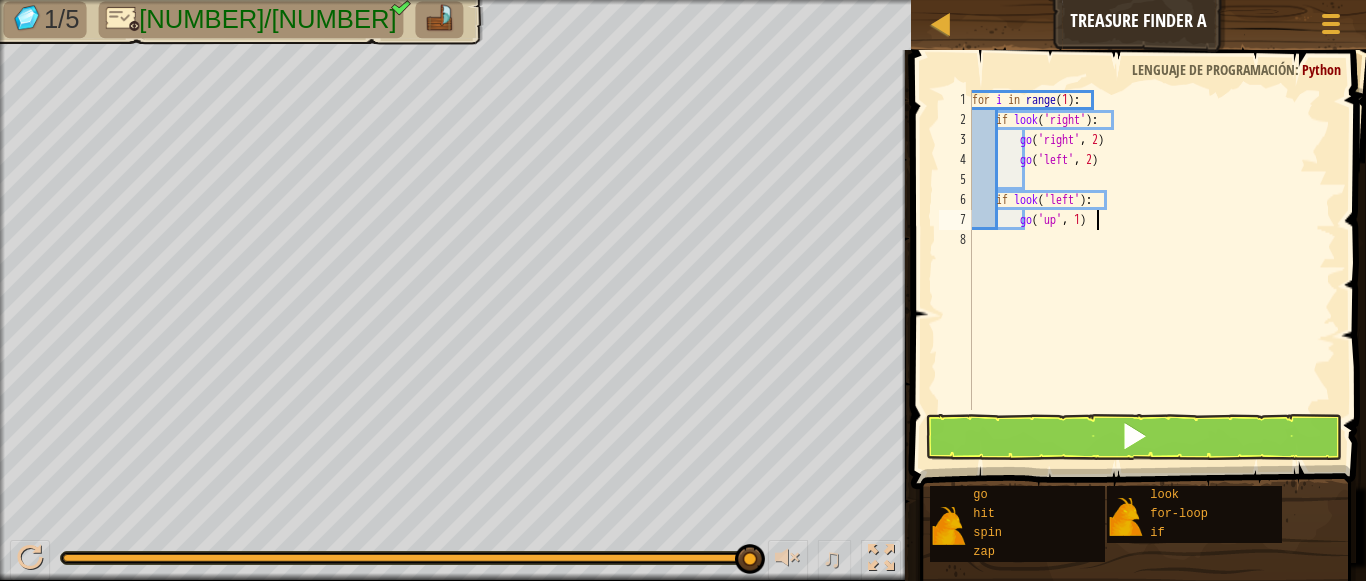 click on "for   i   in   range ( [NUMBER] ) :      if   look ( 'right' ) :          go ( 'right' ,   [NUMBER])          go ( 'left' ,   [NUMBER])               if   look ( 'left' ) :          go ( 'up' ,   [NUMBER])" at bounding box center (1152, 270) 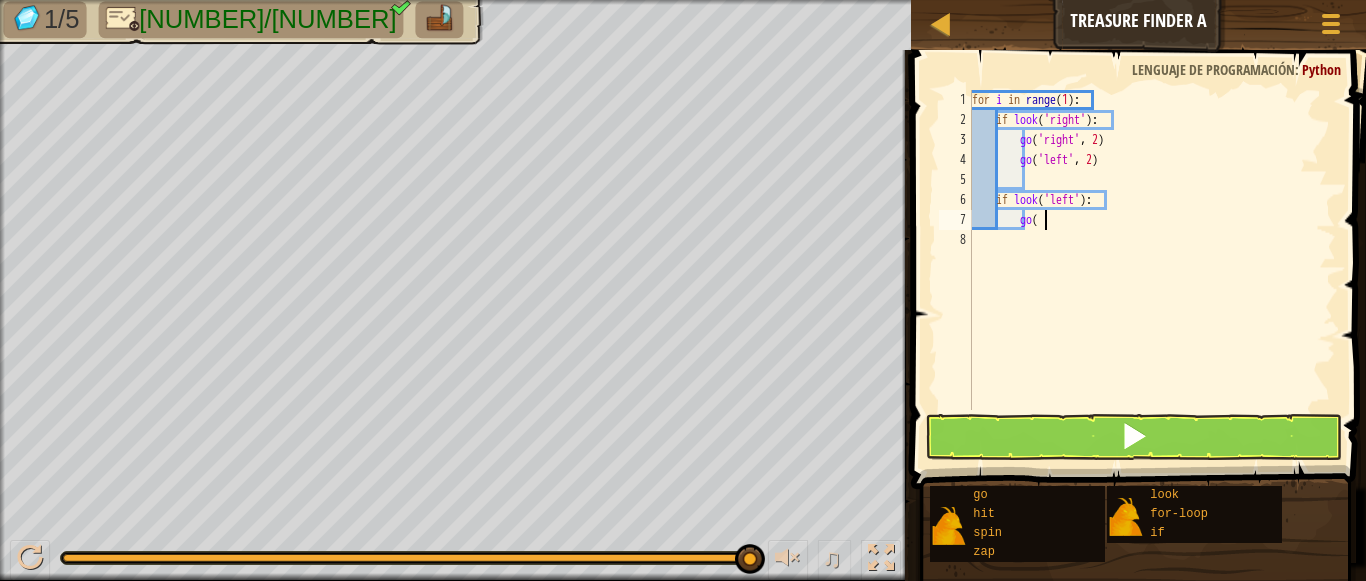 type on "g" 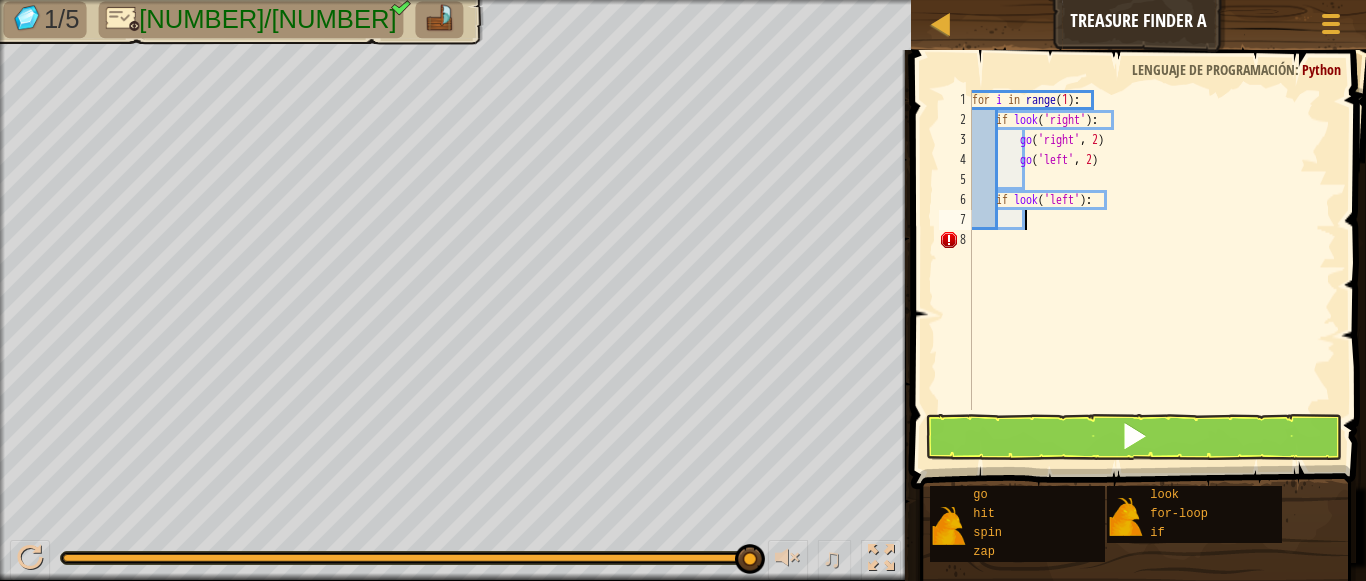 type on "g" 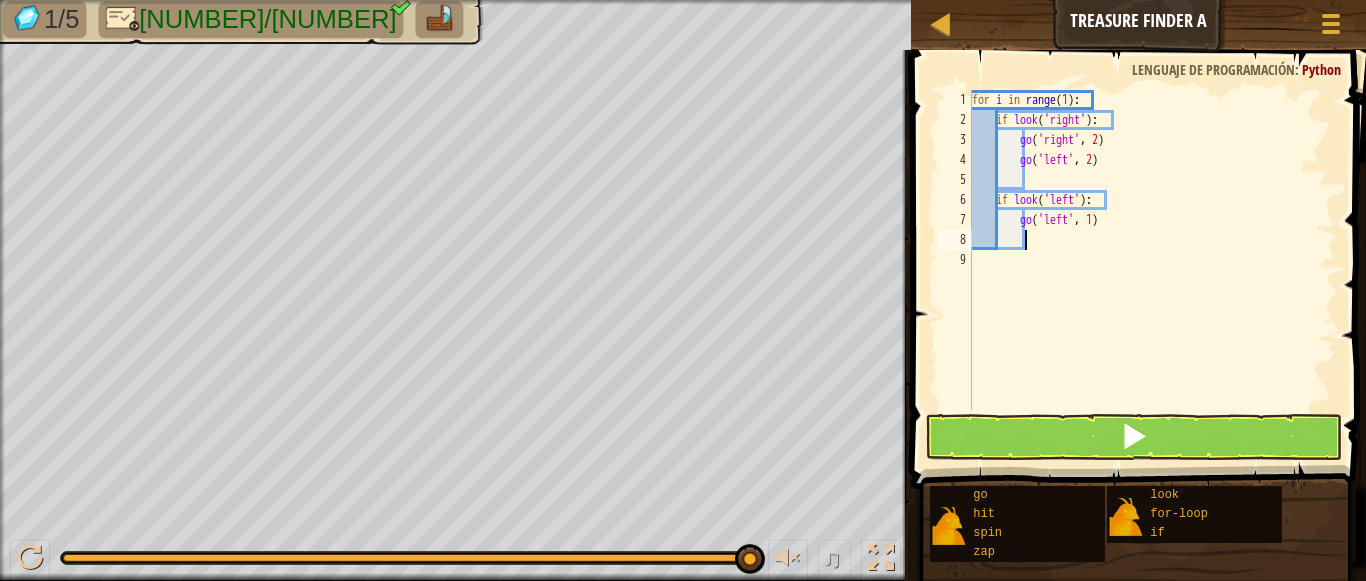 scroll, scrollTop: 9, scrollLeft: 3, axis: both 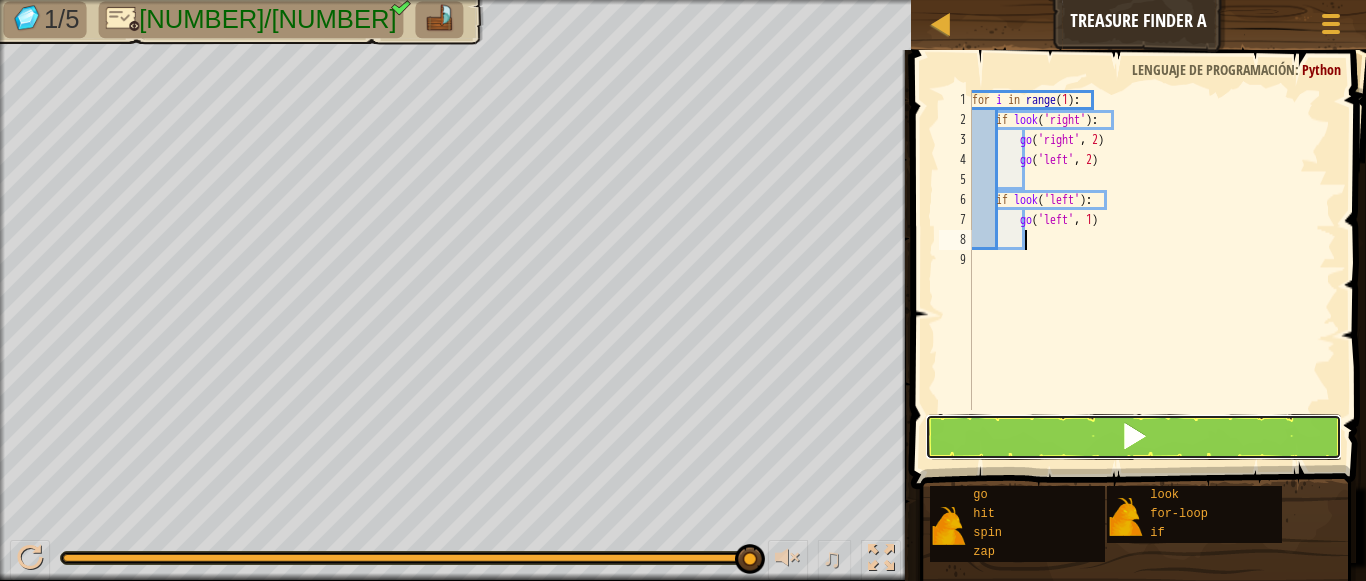 click at bounding box center [1134, 437] 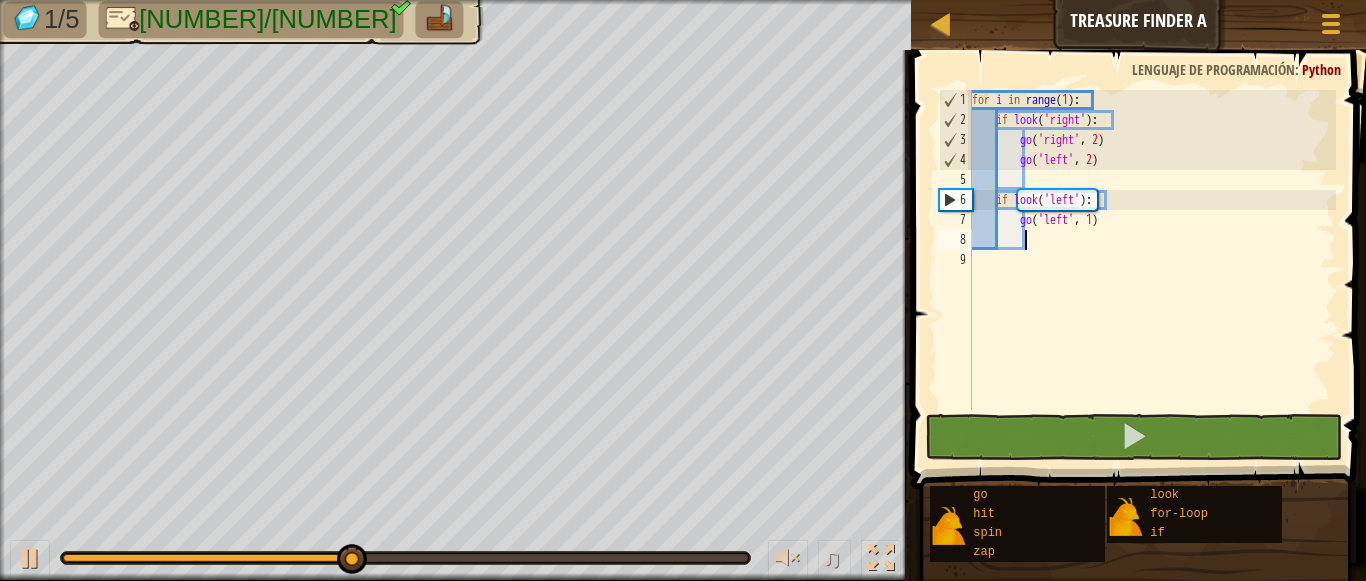 type on "g" 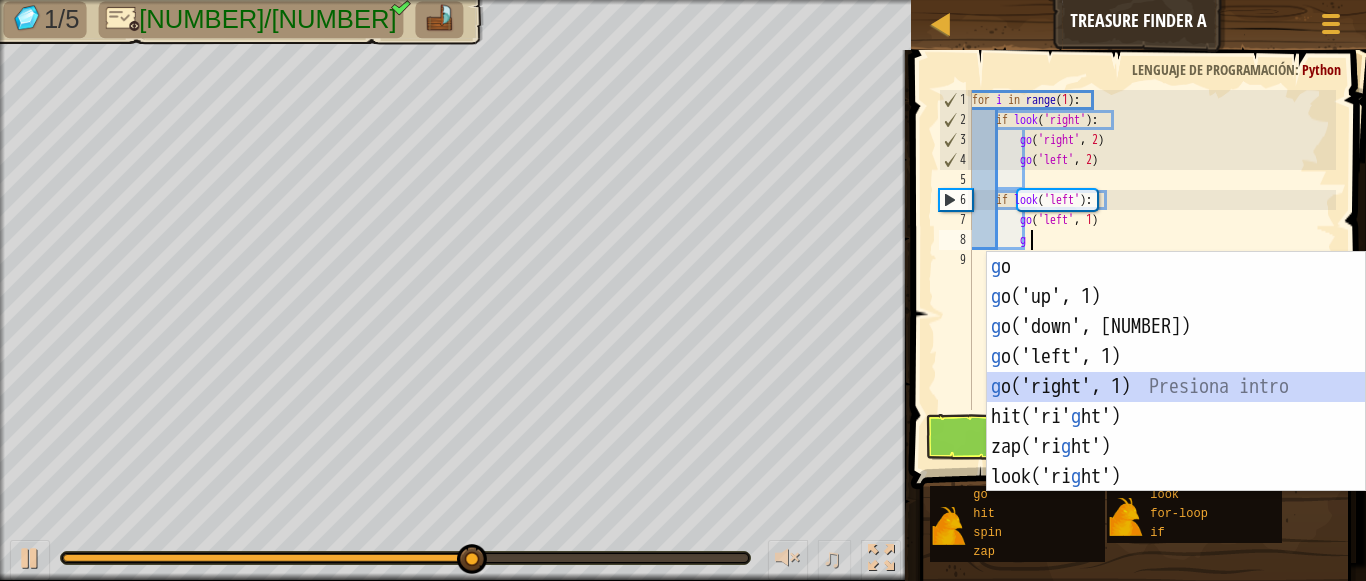 scroll, scrollTop: 9, scrollLeft: 3, axis: both 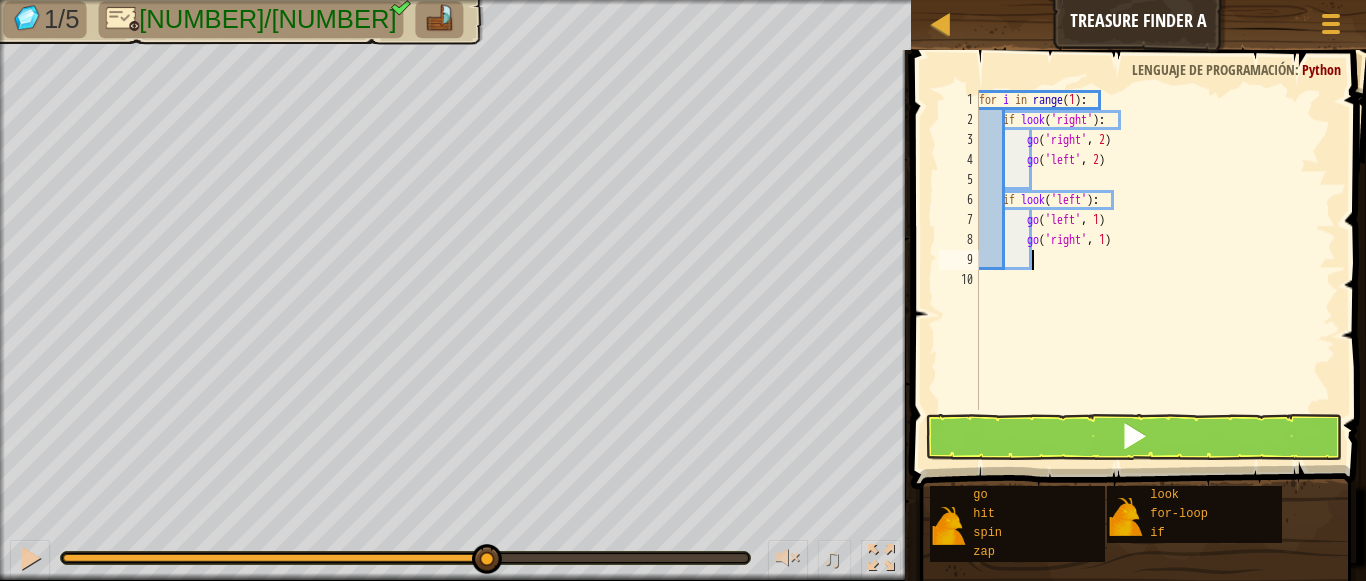 click on "for   i   in   range ( 1 ) :      if   look ( 'right' ) :          go ( 'right' ,   2 )          go ( 'left' ,   2 )               if   look ( 'left' ) :          go ( 'left' ,   1 )          go ( 'right' ,   1 )" at bounding box center (1156, 270) 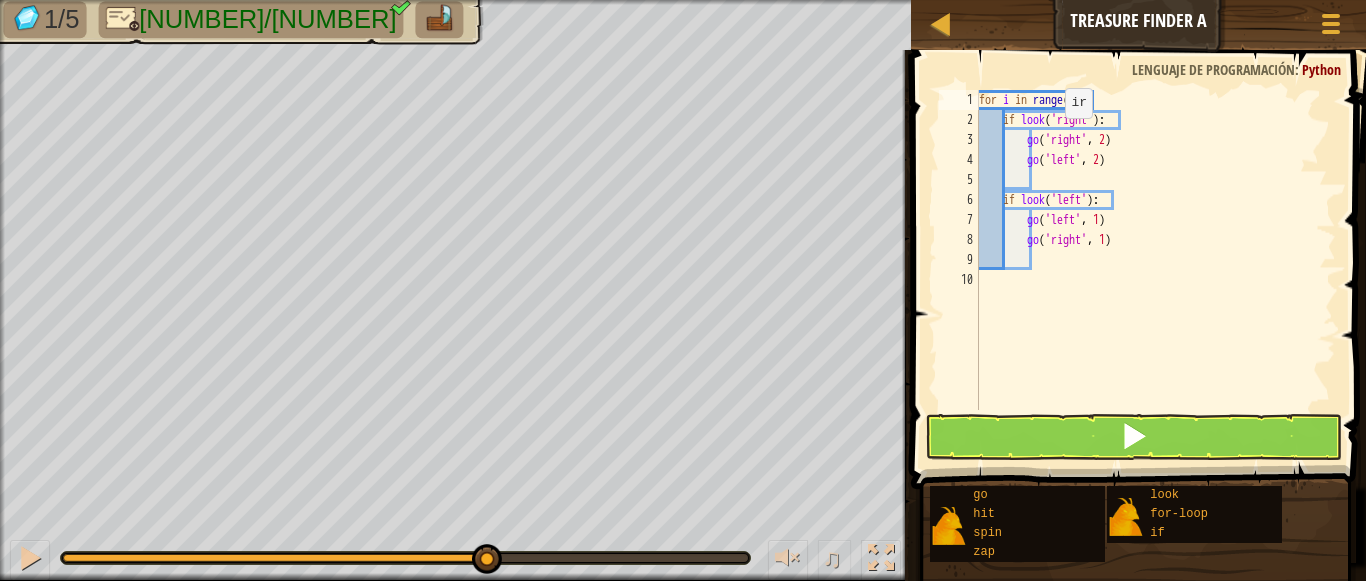 scroll, scrollTop: 9, scrollLeft: 9, axis: both 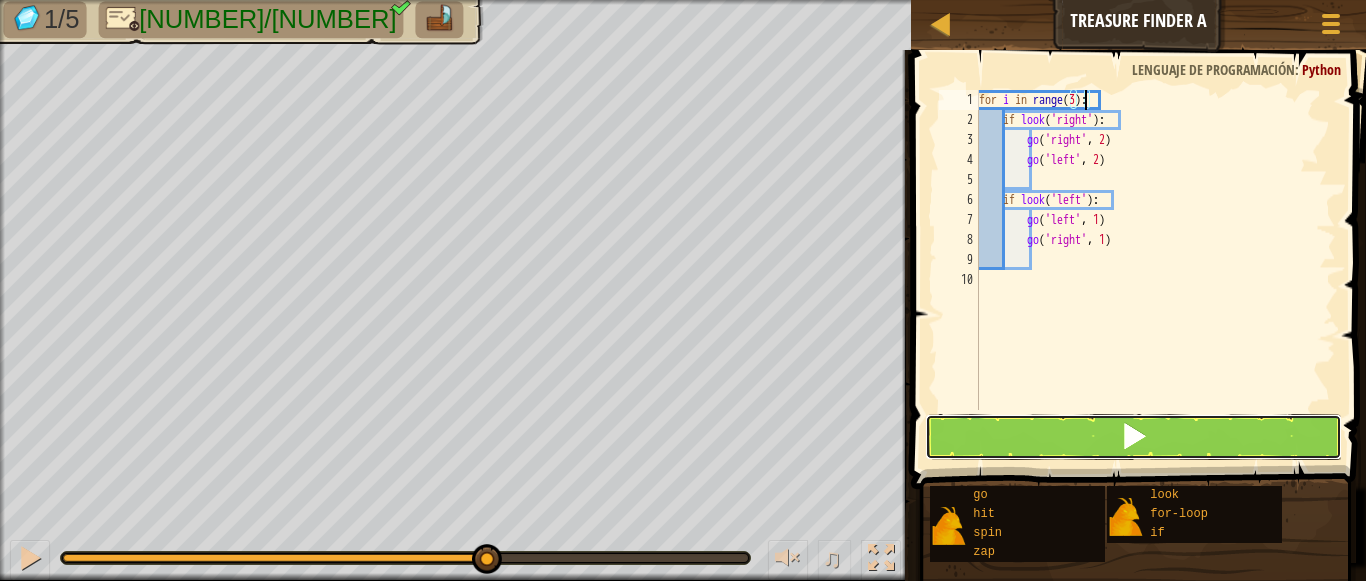 click at bounding box center [1134, 437] 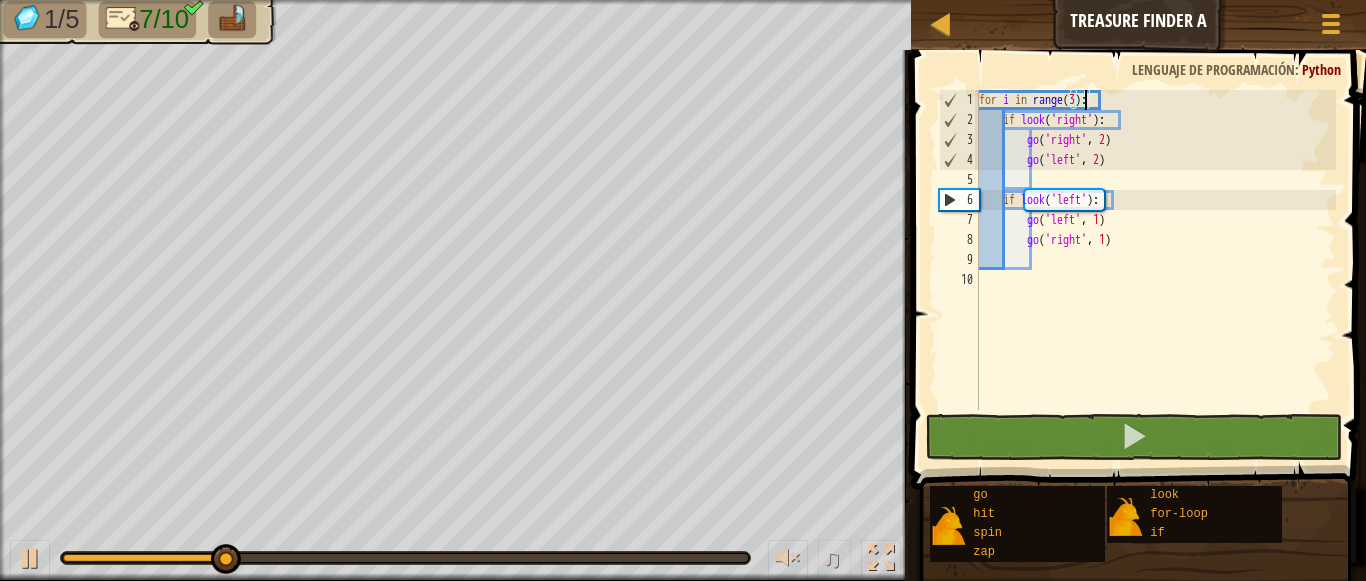 click on "for   i   in   range ( 3 ) :      if   look ( 'right' ) :          go ( 'right' ,   2 )          go ( 'left' ,   2 )               if   look ( 'left' ) :          go ( 'left' ,   1 )          go ( 'right' ,   1 )" at bounding box center [1156, 270] 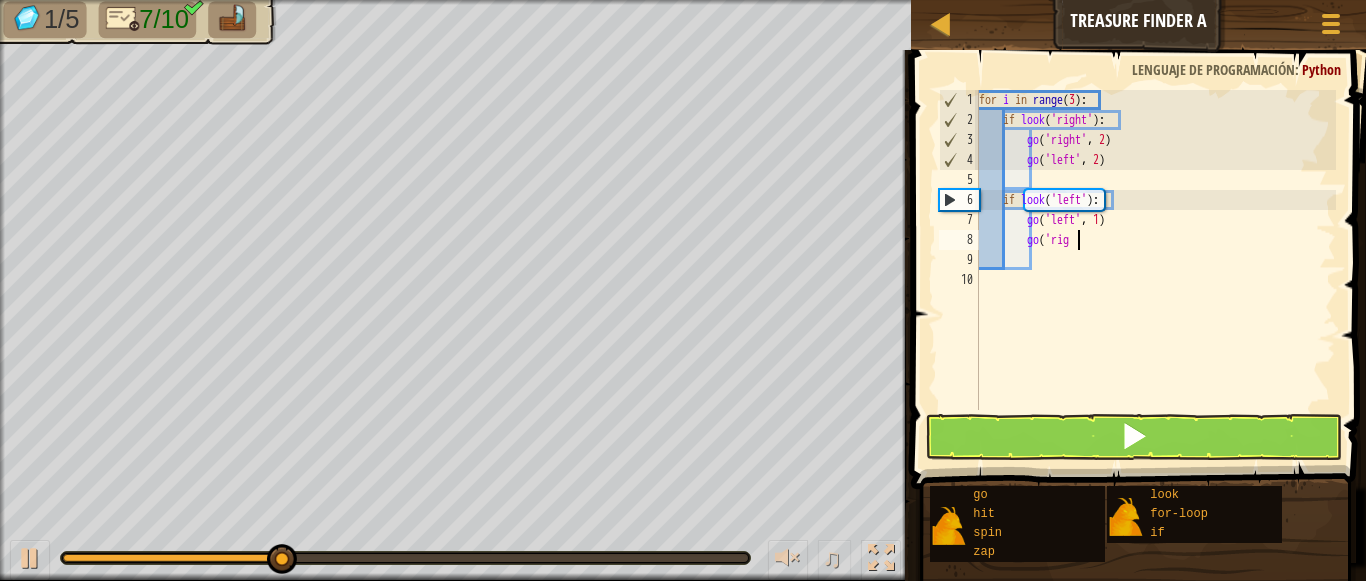 type on "g" 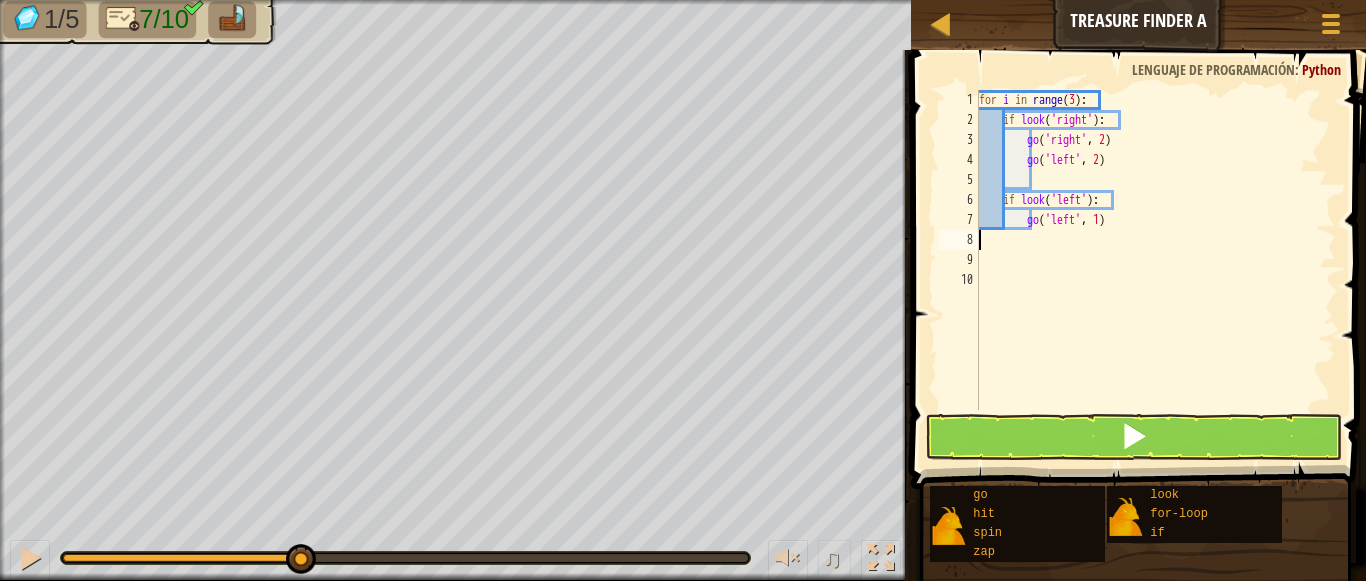 scroll, scrollTop: 9, scrollLeft: 0, axis: vertical 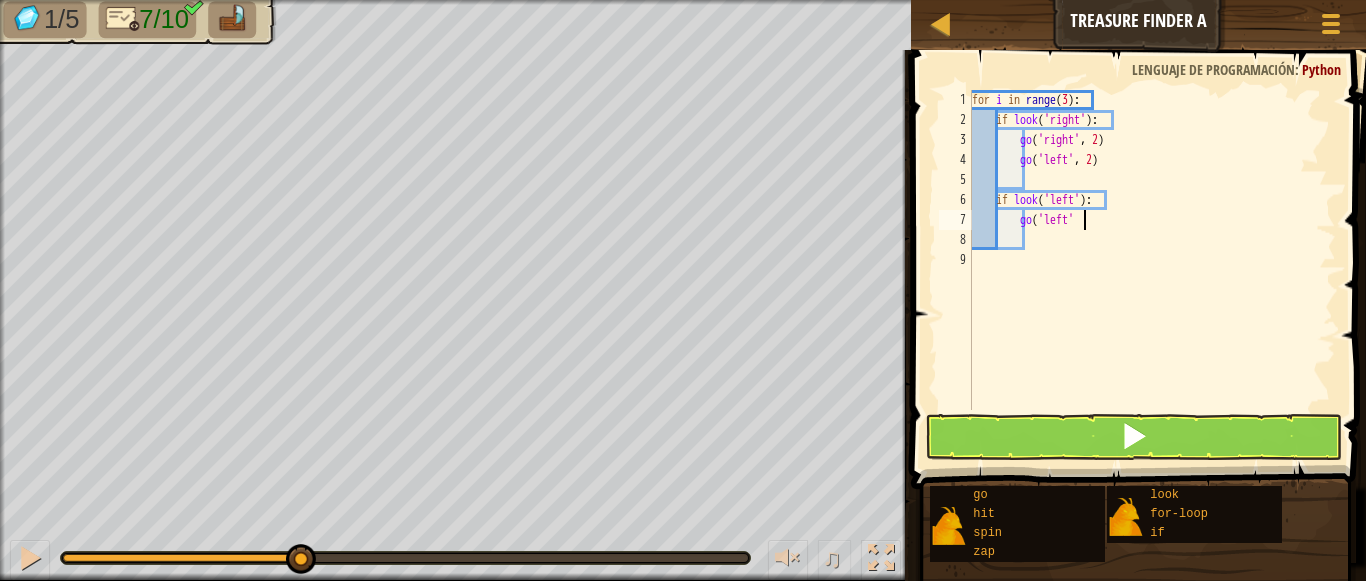 type on "g" 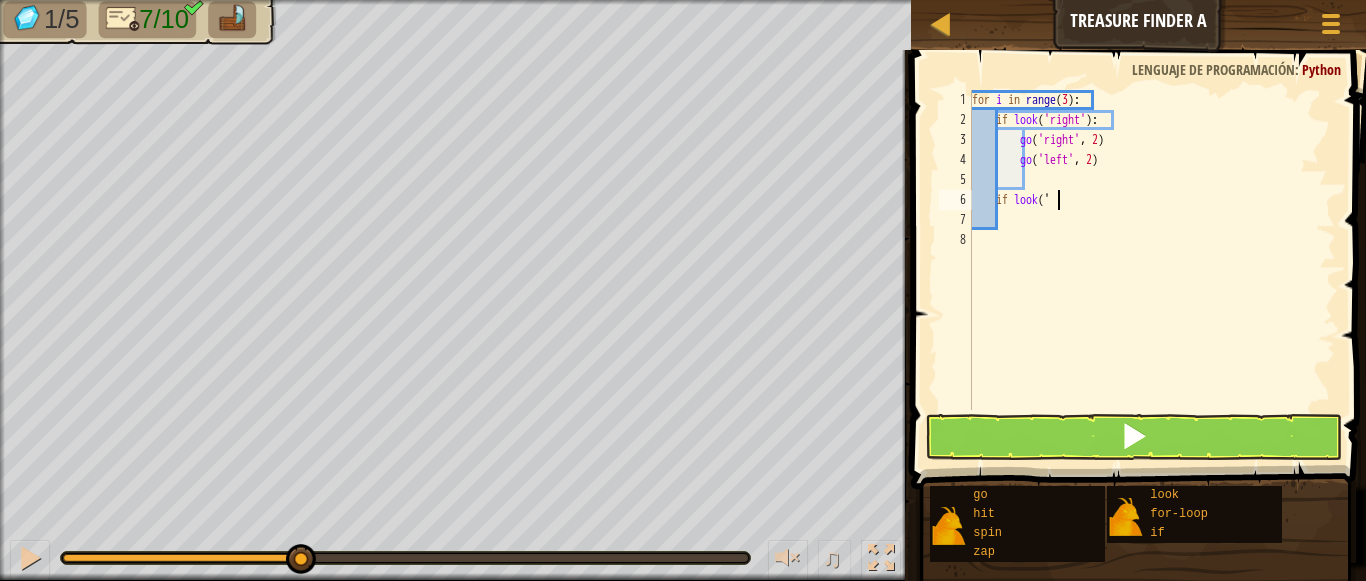 type on "i" 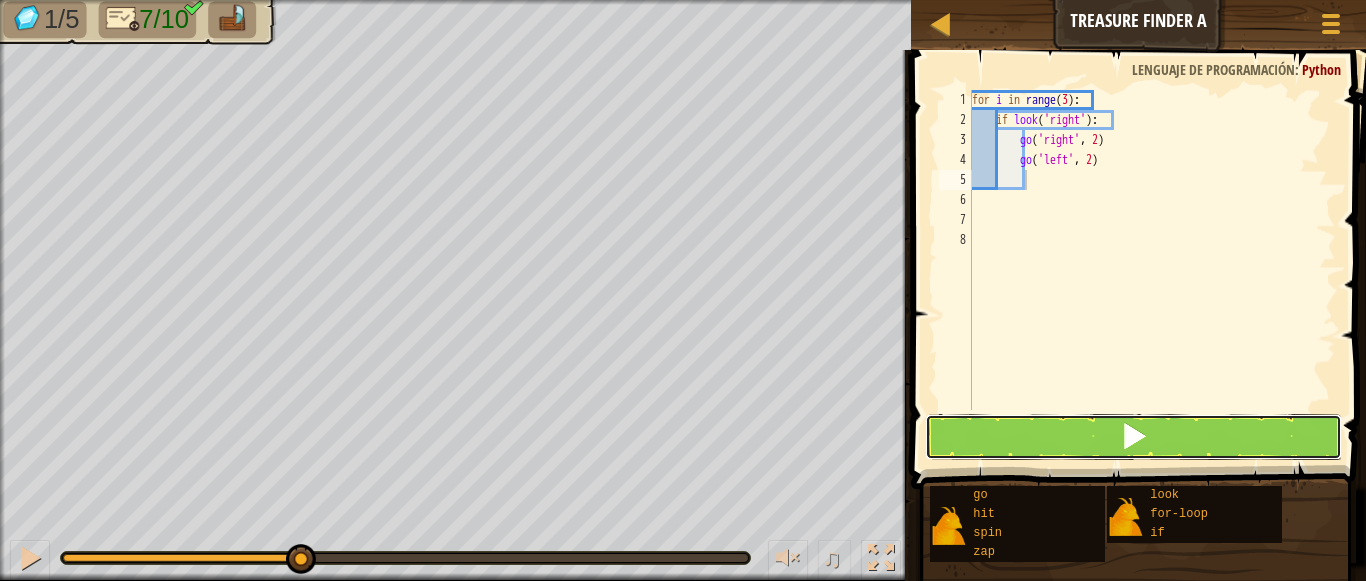 click at bounding box center [1134, 437] 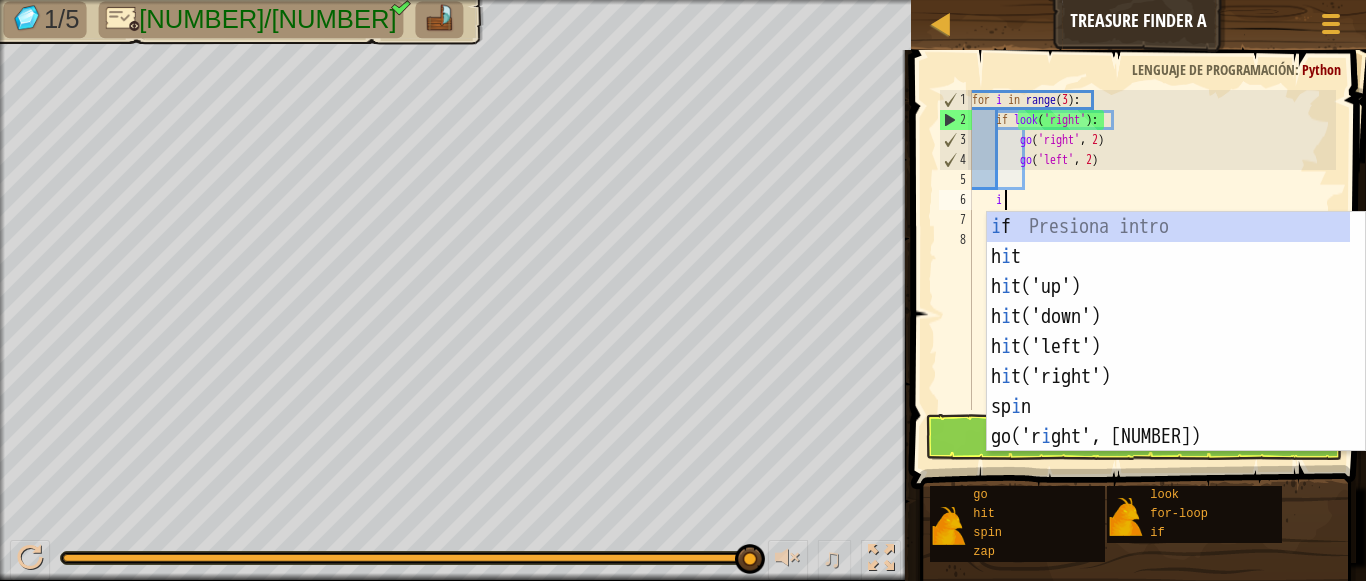 scroll, scrollTop: 9, scrollLeft: 2, axis: both 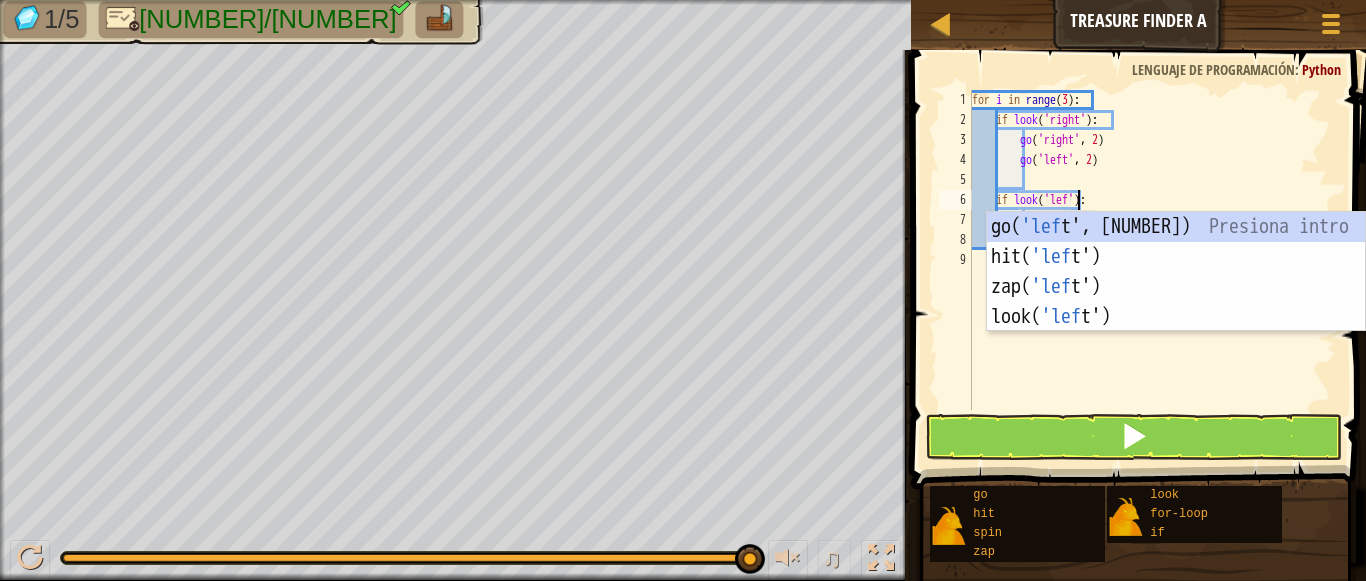 type on "if look('left'):" 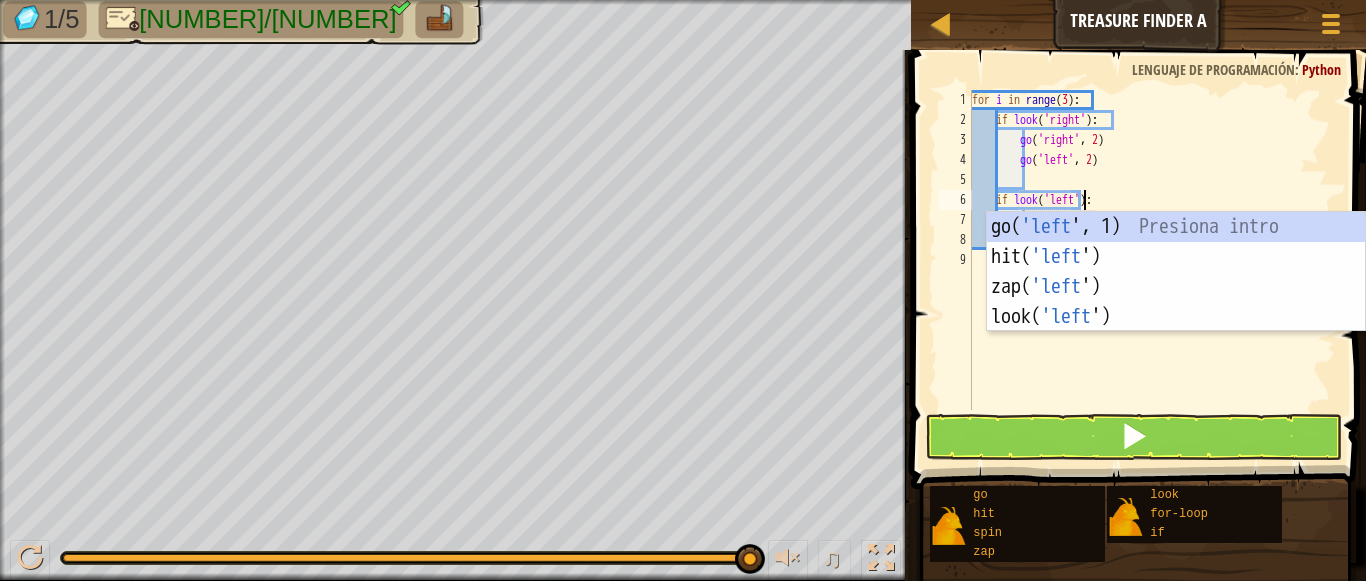 scroll, scrollTop: 9, scrollLeft: 10, axis: both 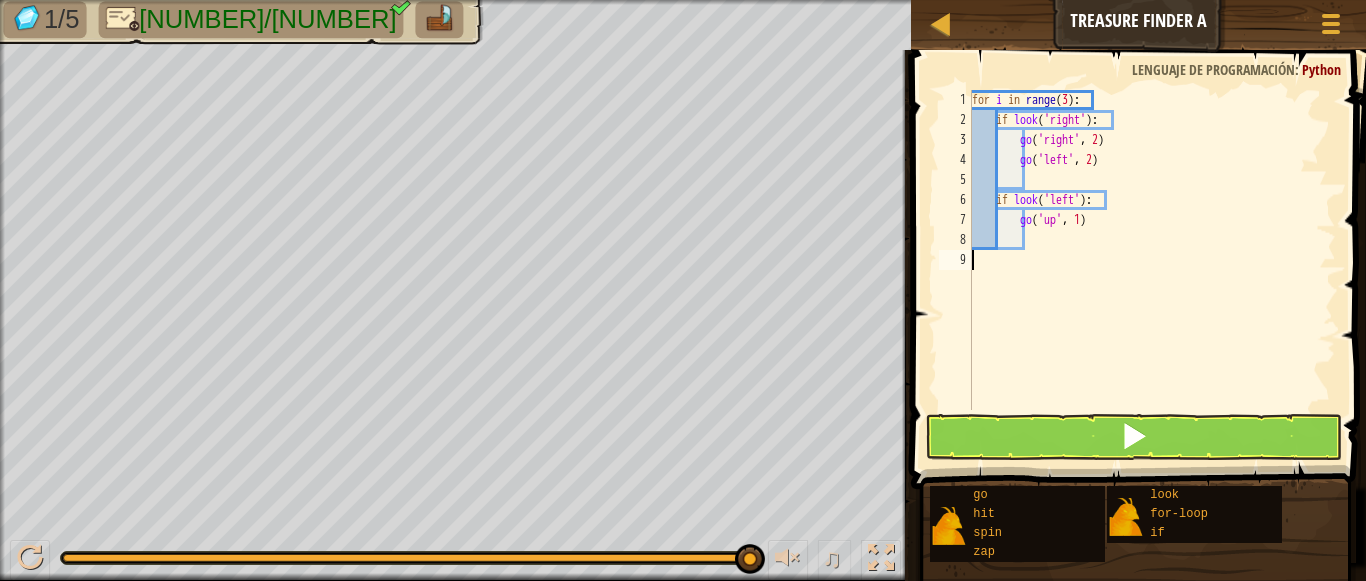 click on "for   i   in   range ( [NUMBER] ) :      if   look ( 'right' ) :          go ( 'right' ,   [NUMBER])          go ( 'left' ,   [NUMBER])               if   look ( 'left' ) :          go ( 'up' ,   [NUMBER])" at bounding box center [1152, 270] 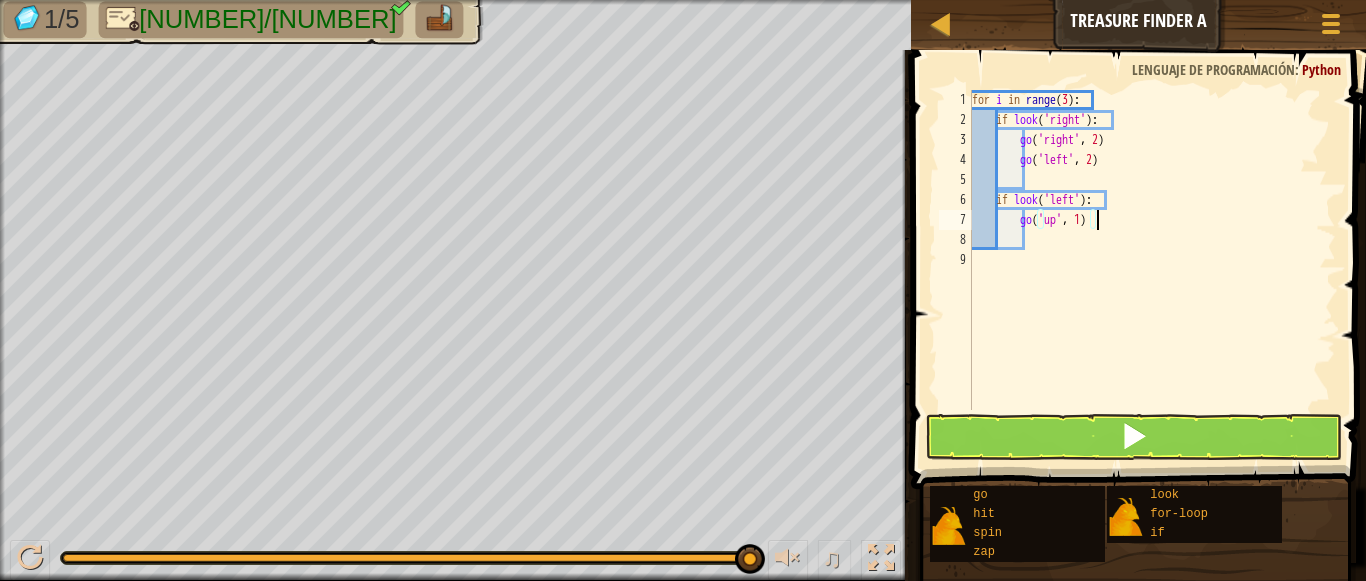 click on "for   i   in   range ( [NUMBER] ) :      if   look ( 'right' ) :          go ( 'right' ,   [NUMBER])          go ( 'left' ,   [NUMBER])               if   look ( 'left' ) :          go ( 'up' ,   [NUMBER])" at bounding box center [1152, 270] 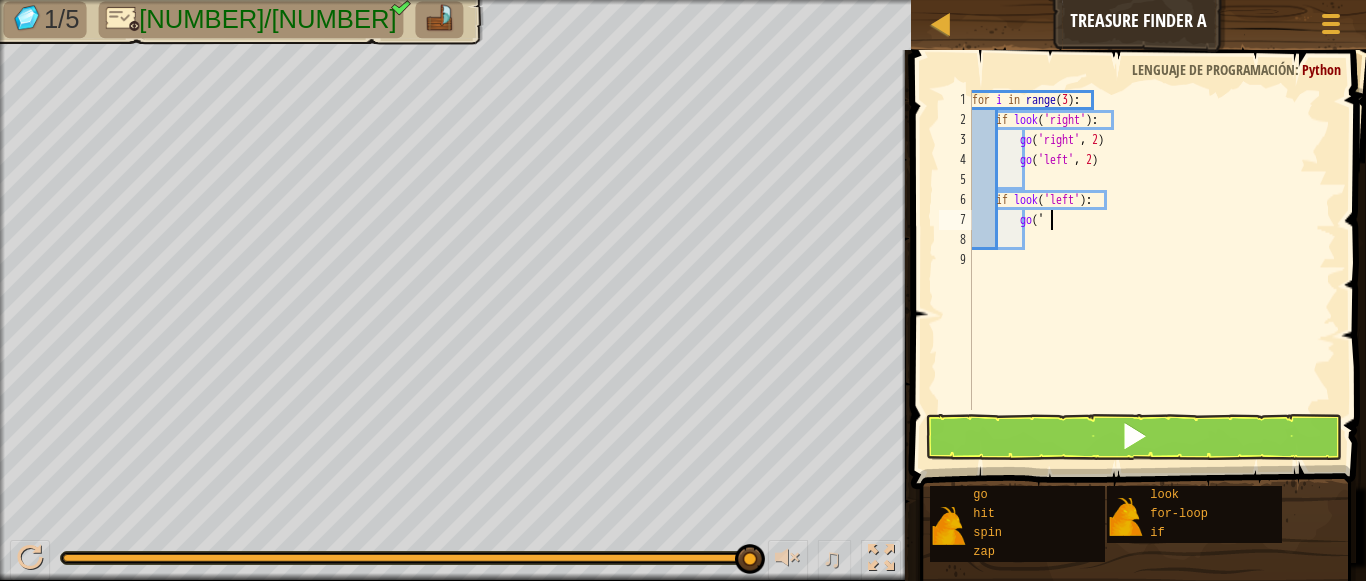 type on "g" 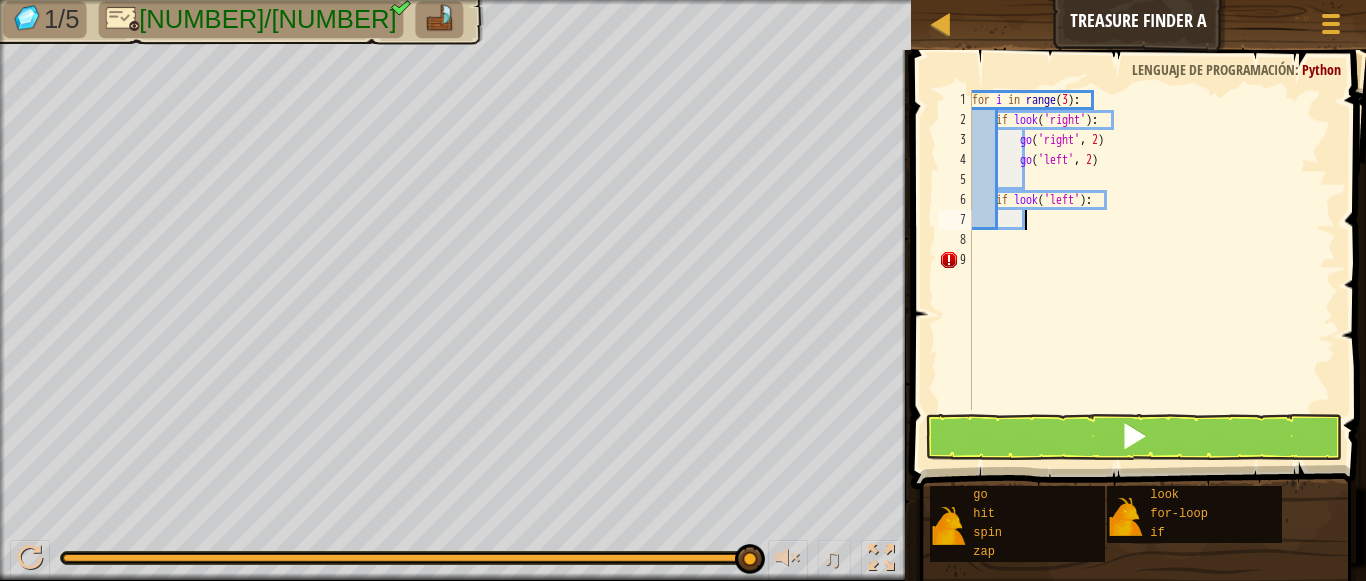 type on "g" 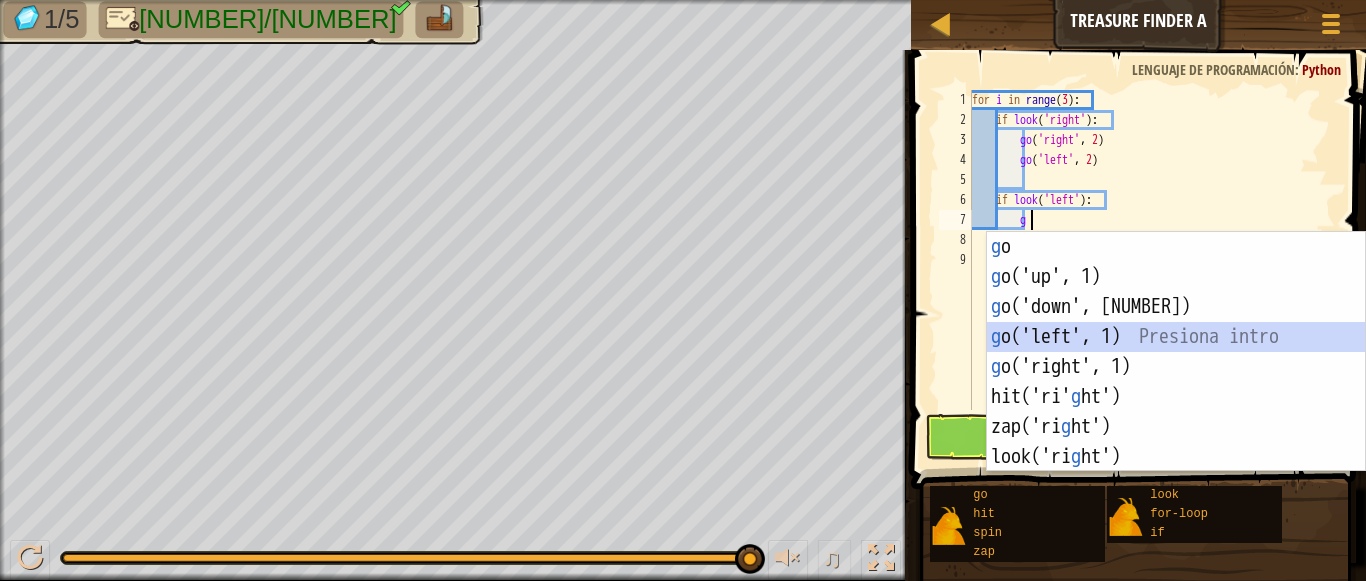 scroll, scrollTop: 9, scrollLeft: 3, axis: both 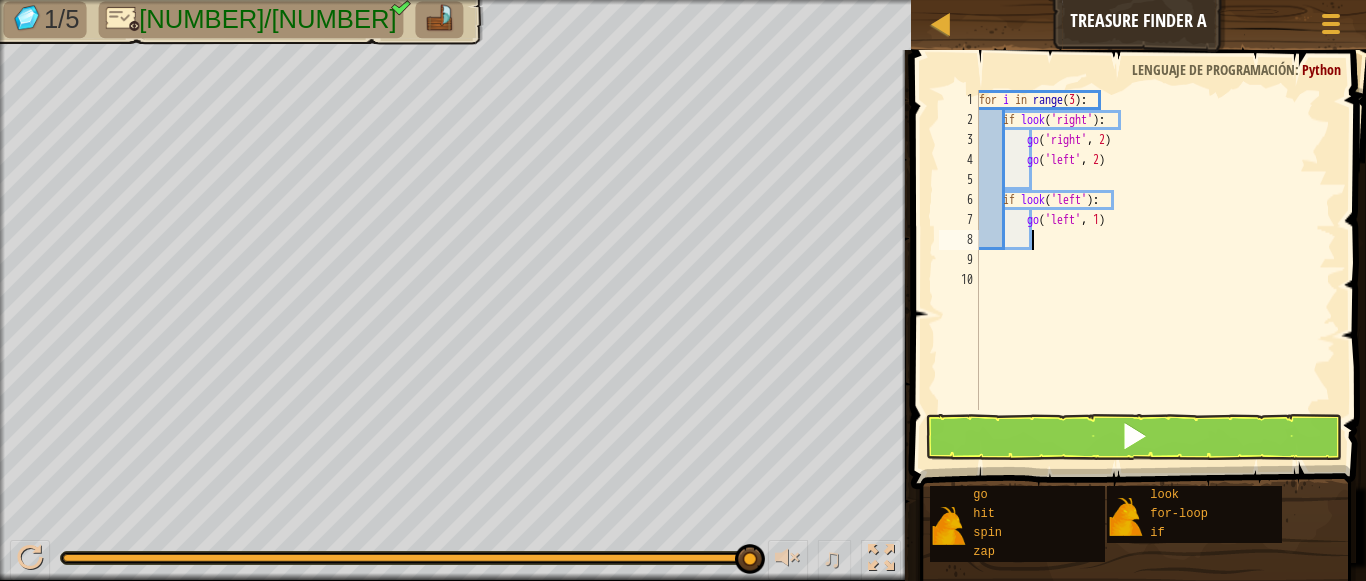 type on "g" 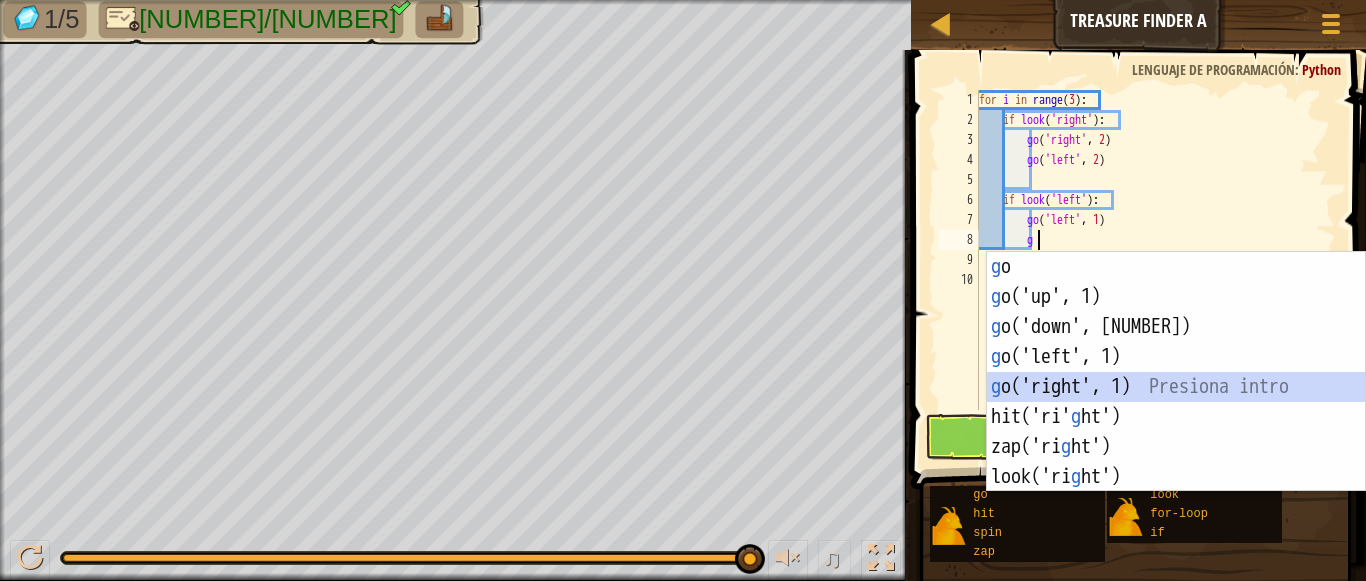 scroll, scrollTop: 9, scrollLeft: 3, axis: both 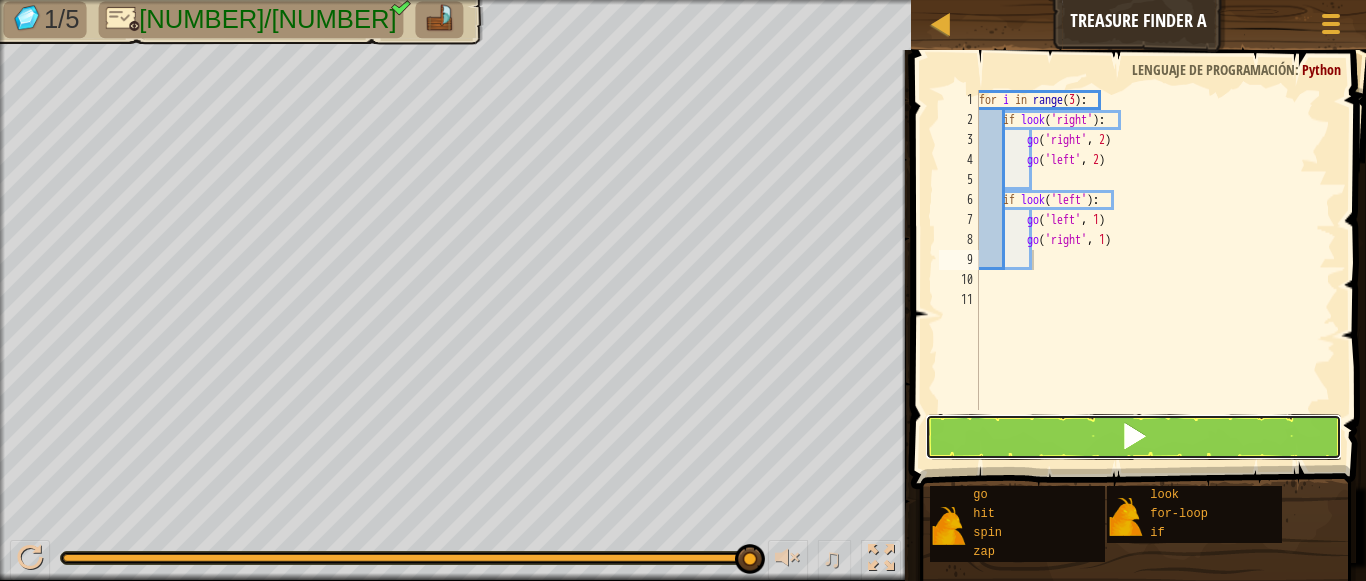 click at bounding box center (1134, 437) 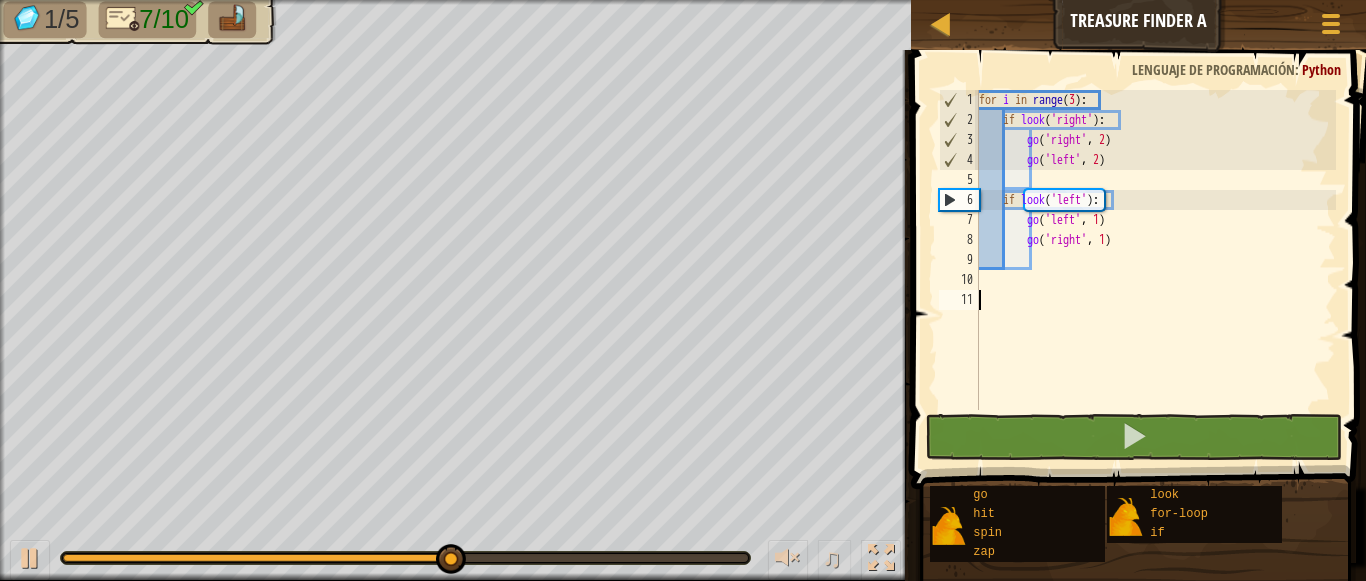 click on "for   i   in   range ( 3 ) :      if   look ( 'right' ) :          go ( 'right' ,   2 )          go ( 'left' ,   2 )               if   look ( 'left' ) :          go ( 'left' ,   1 )          go ( 'right' ,   1 )" at bounding box center [1156, 270] 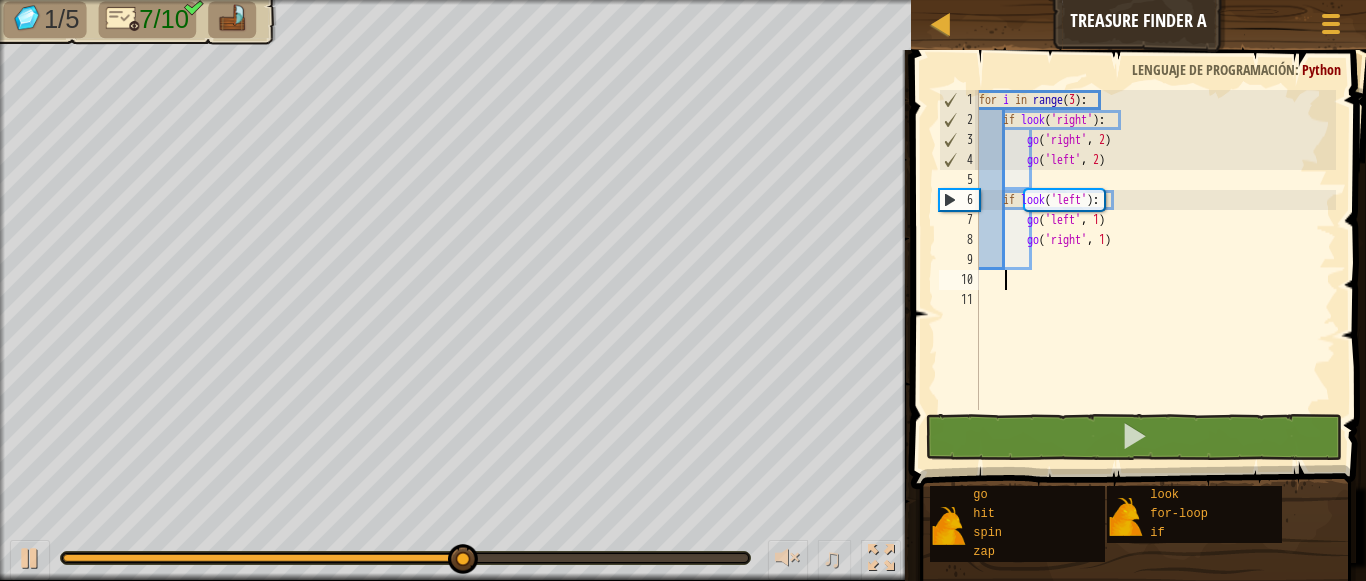click on "for   i   in   range ( 3 ) :      if   look ( 'right' ) :          go ( 'right' ,   2 )          go ( 'left' ,   2 )               if   look ( 'left' ) :          go ( 'left' ,   1 )          go ( 'right' ,   1 )" at bounding box center [1156, 270] 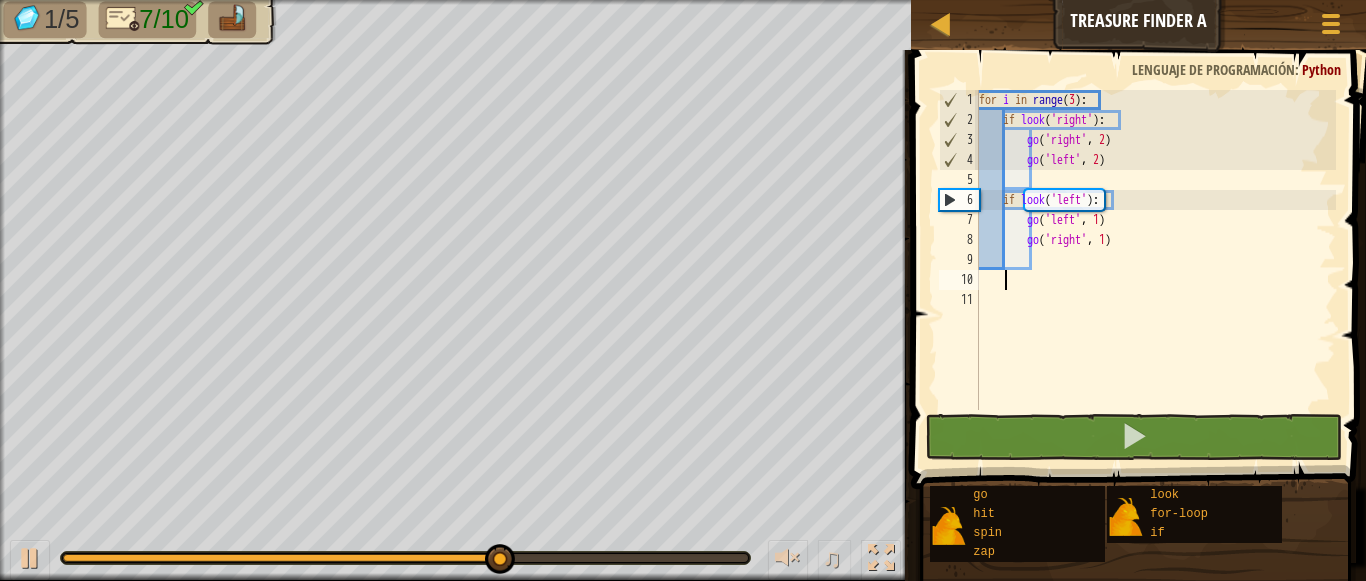 type on "g" 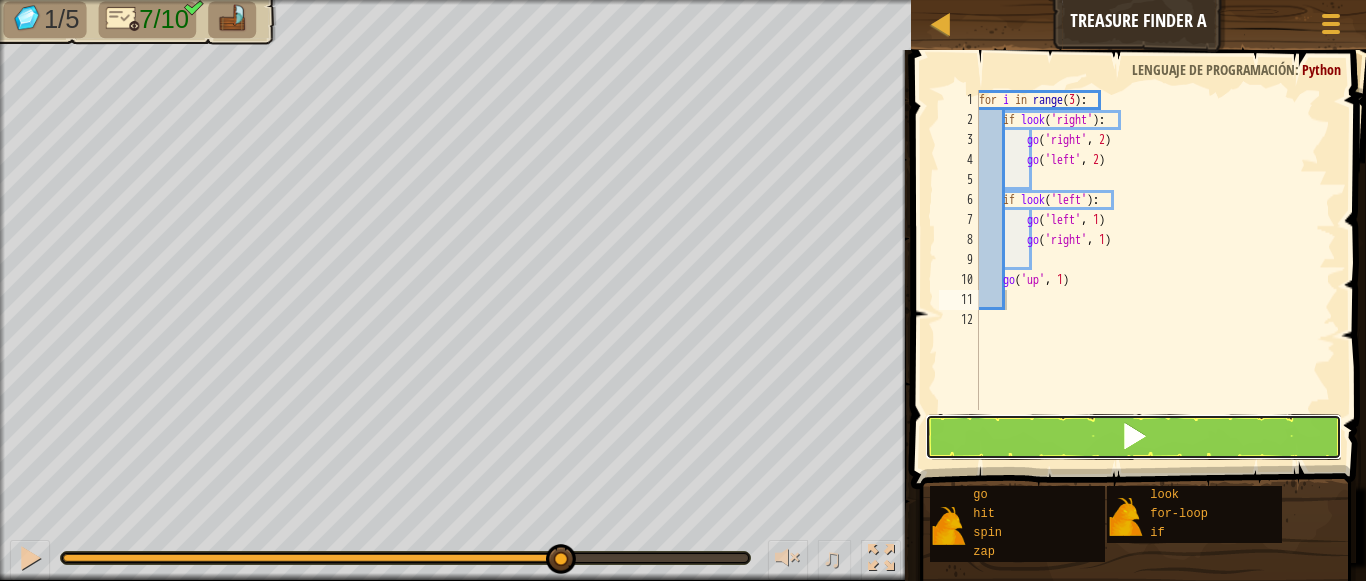 click at bounding box center [1134, 437] 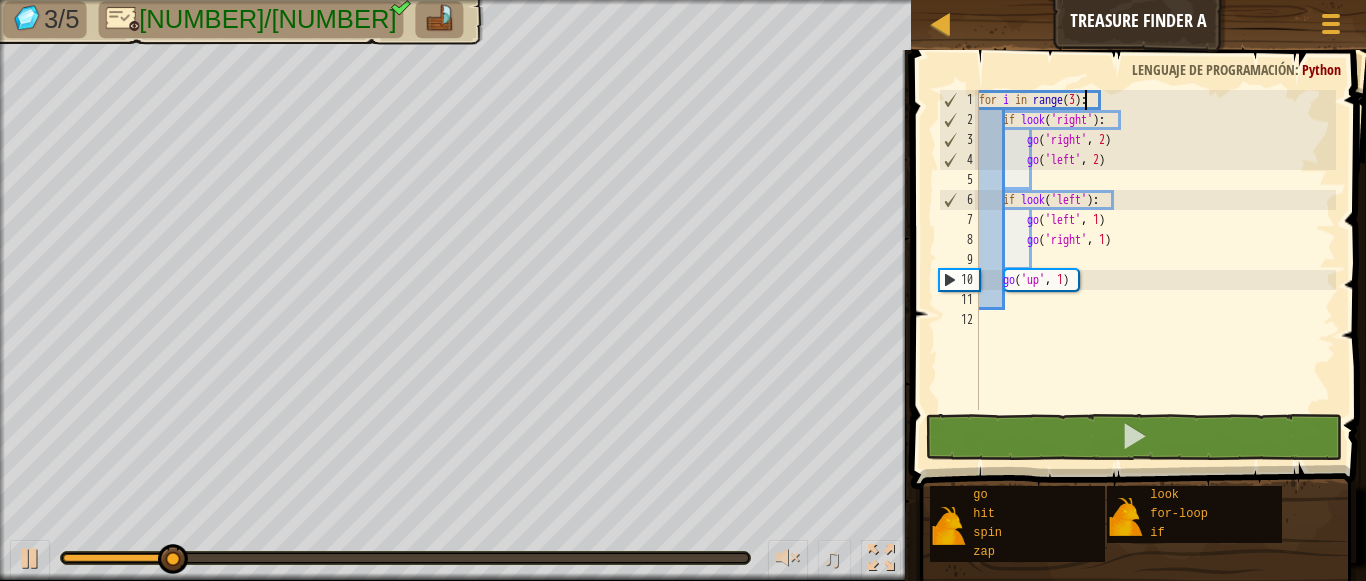 click on "for   i   in   range ( [NUMBER] ) :      if   look ( 'right' ) :          go ( 'right' ,   [NUMBER] )          go ( 'left' ,   [NUMBER] )               if   look ( 'left' ) :          go ( 'left' ,   [NUMBER] )          go ( 'right' ,   [NUMBER] )               go ( 'up' ,   [NUMBER] )" at bounding box center (1156, 270) 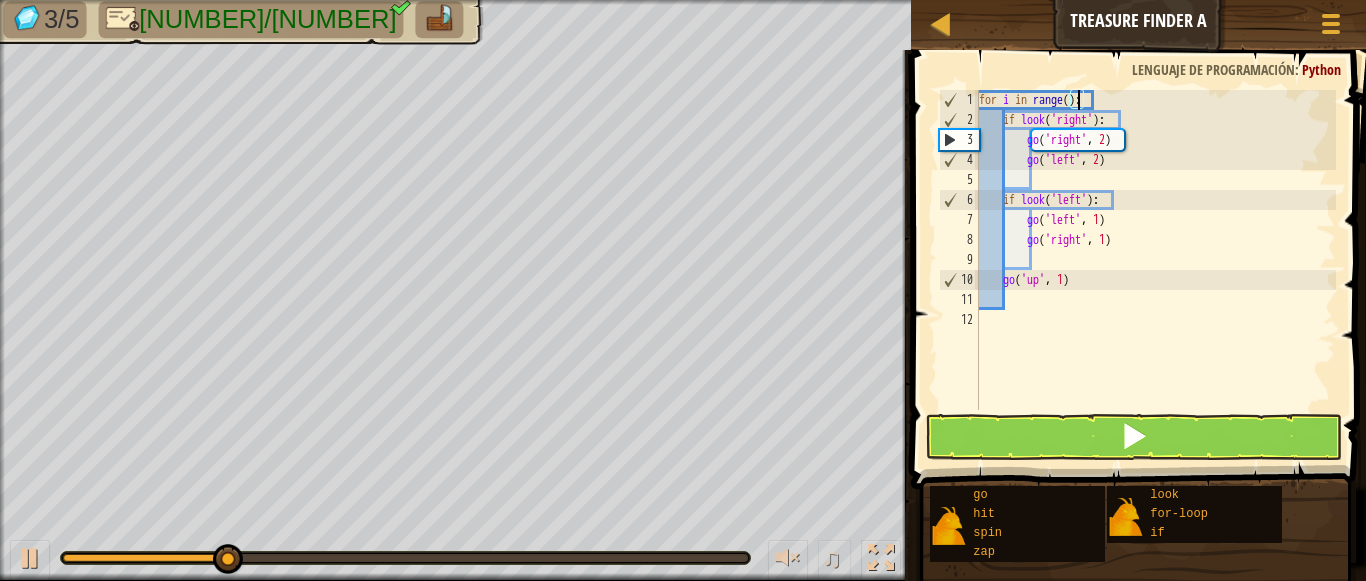scroll, scrollTop: 9, scrollLeft: 9, axis: both 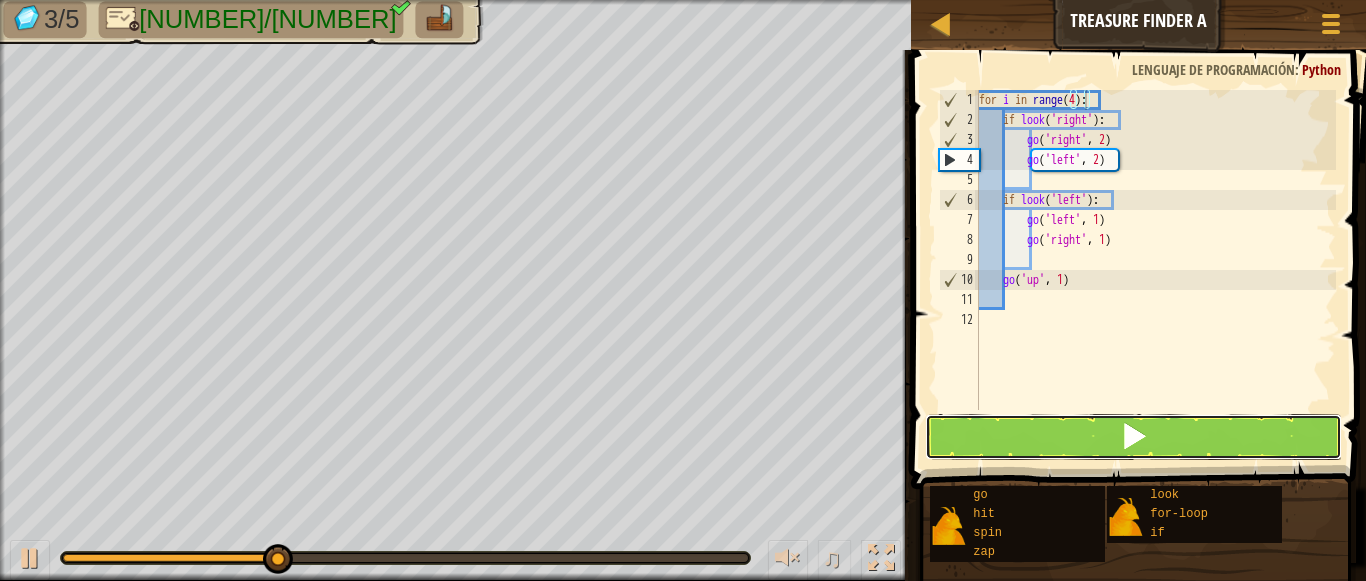 click at bounding box center (1134, 437) 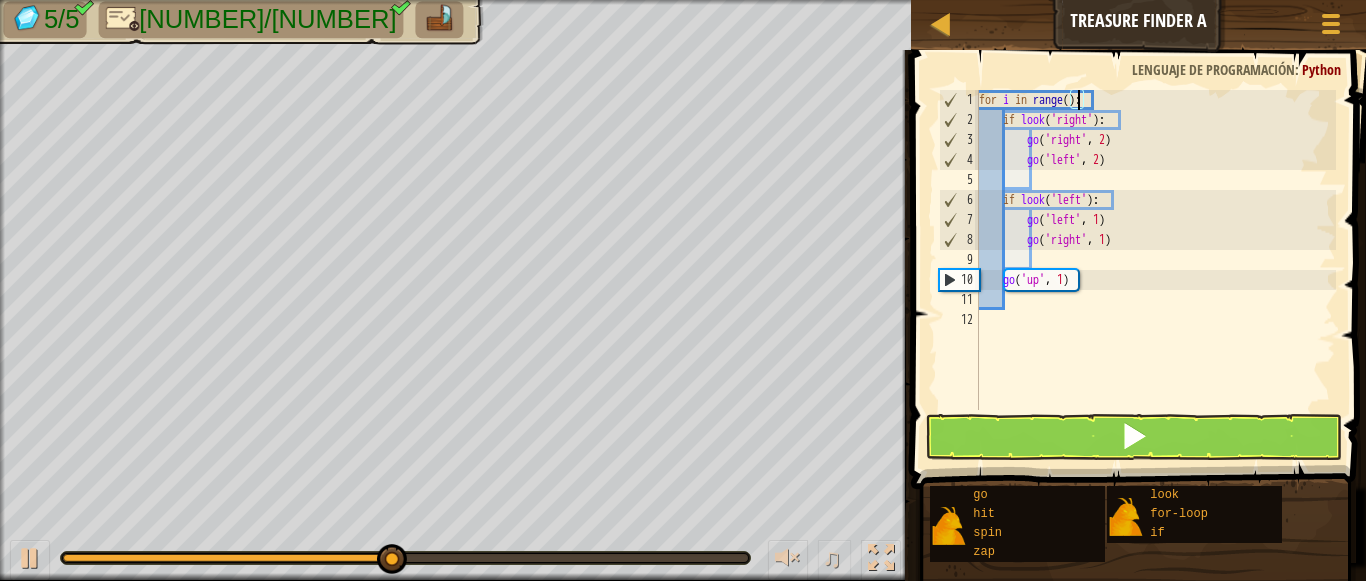 scroll, scrollTop: 9, scrollLeft: 9, axis: both 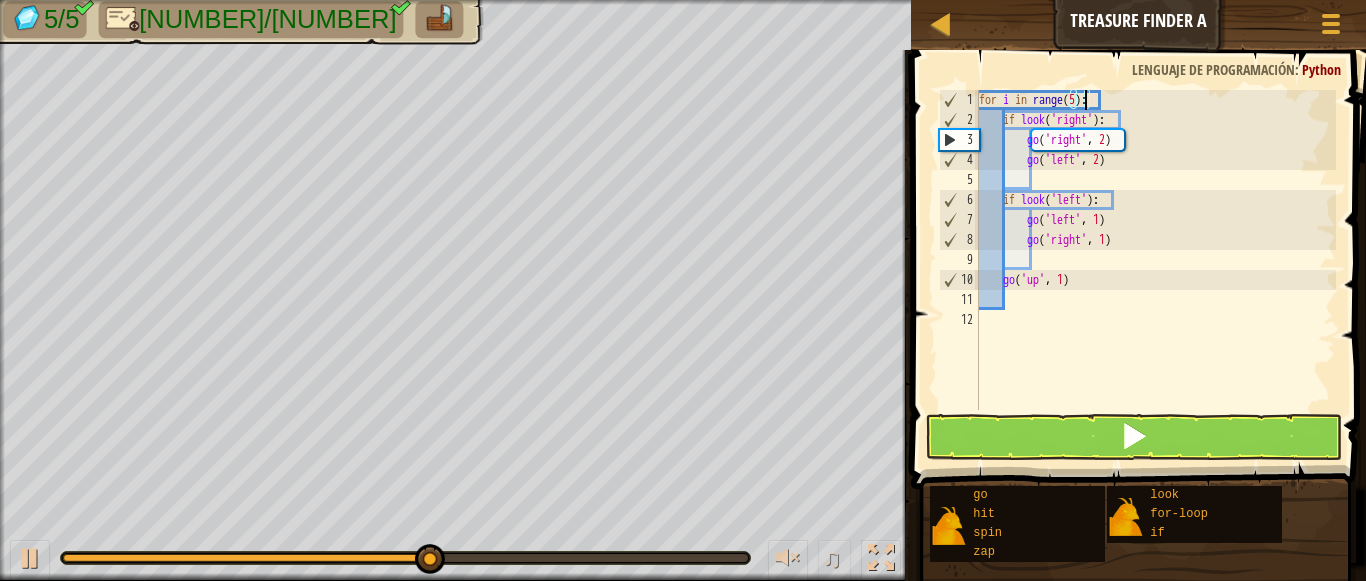 type on "for i in range([NUMBER]):" 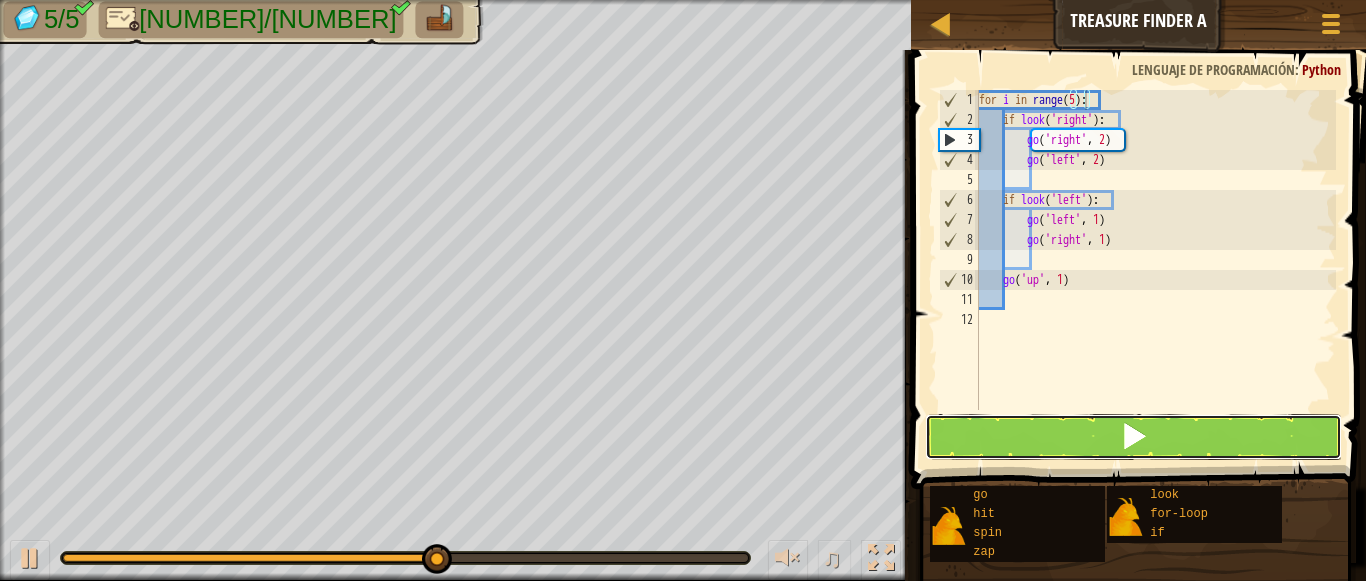 click at bounding box center [1134, 436] 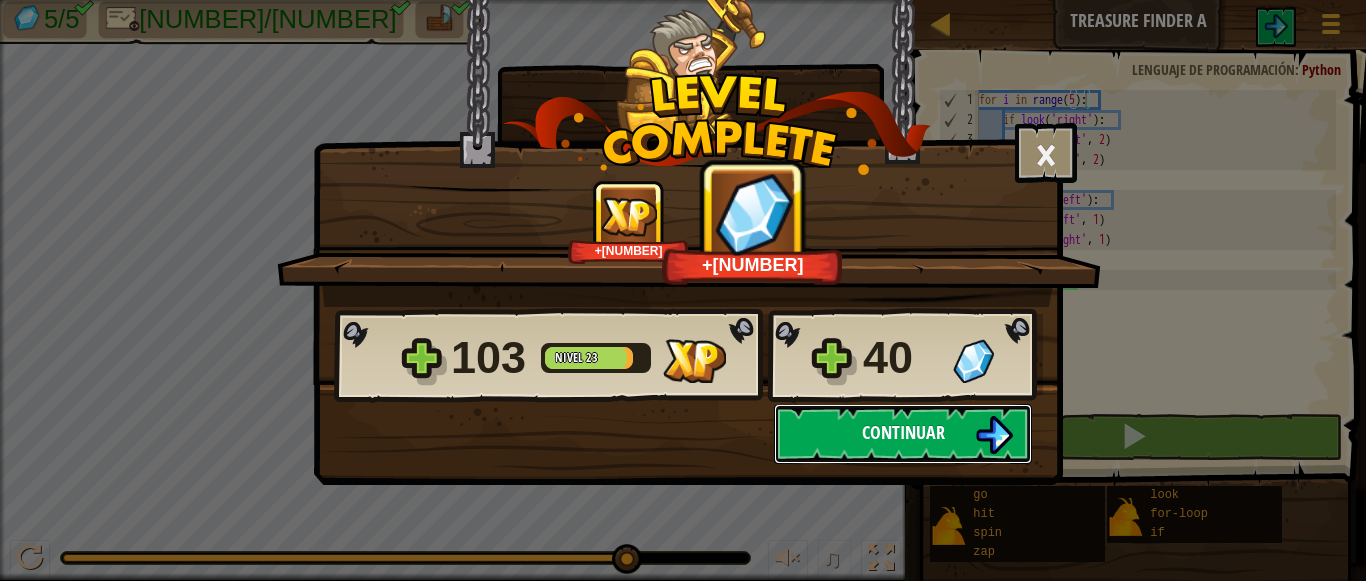click on "Continuar" at bounding box center [903, 434] 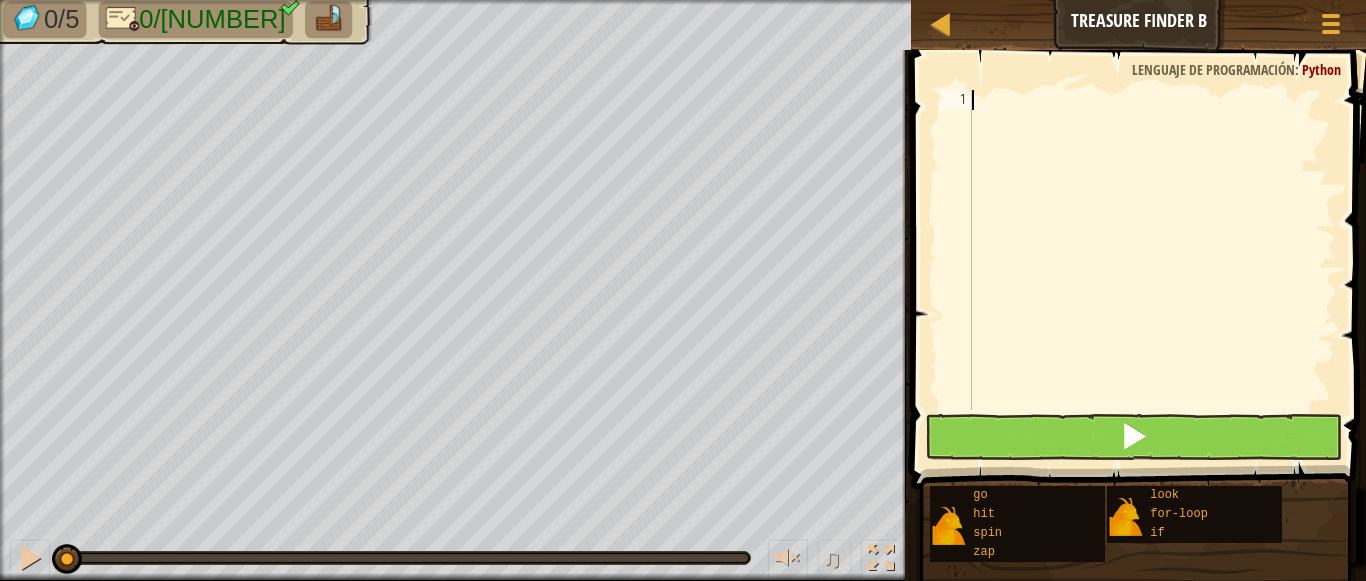scroll, scrollTop: 9, scrollLeft: 0, axis: vertical 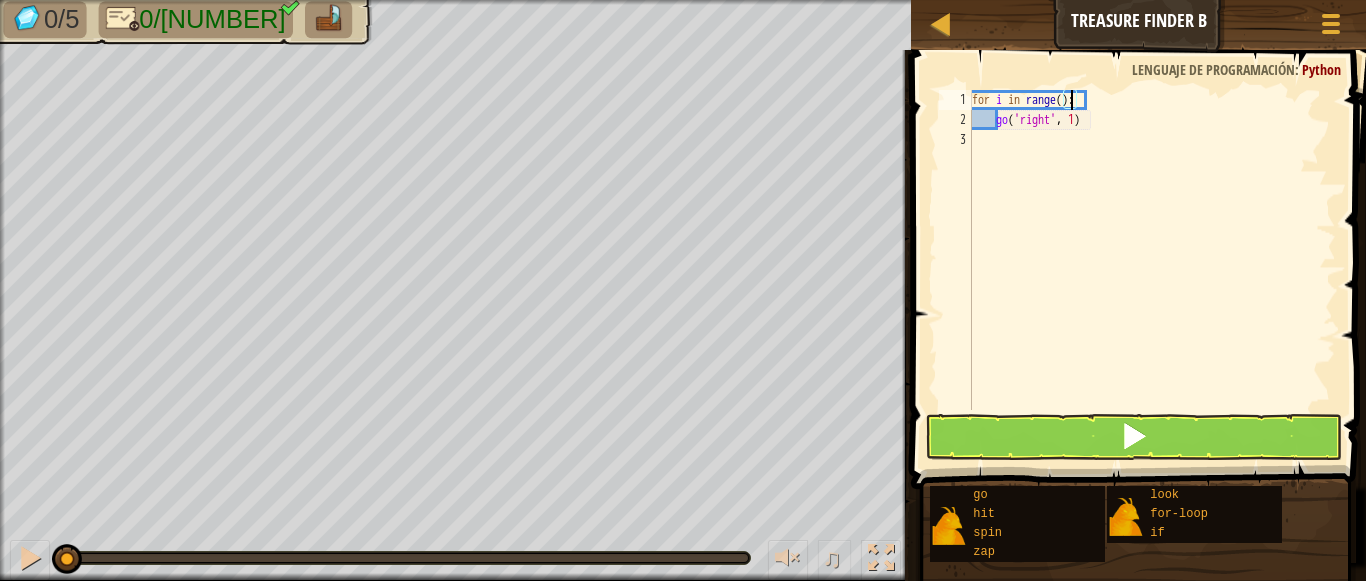 type on "for i in range(1):" 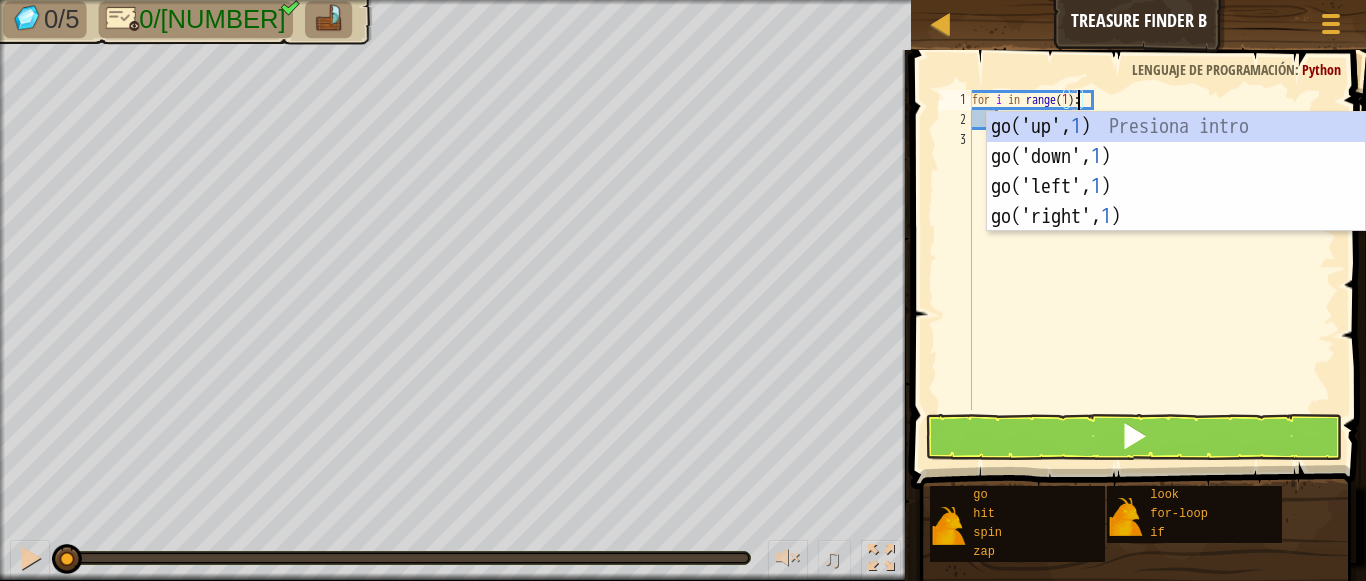 click on "for   i   in   range ( 1 ) :      go ( 'right' ,   1 )" at bounding box center [1152, 270] 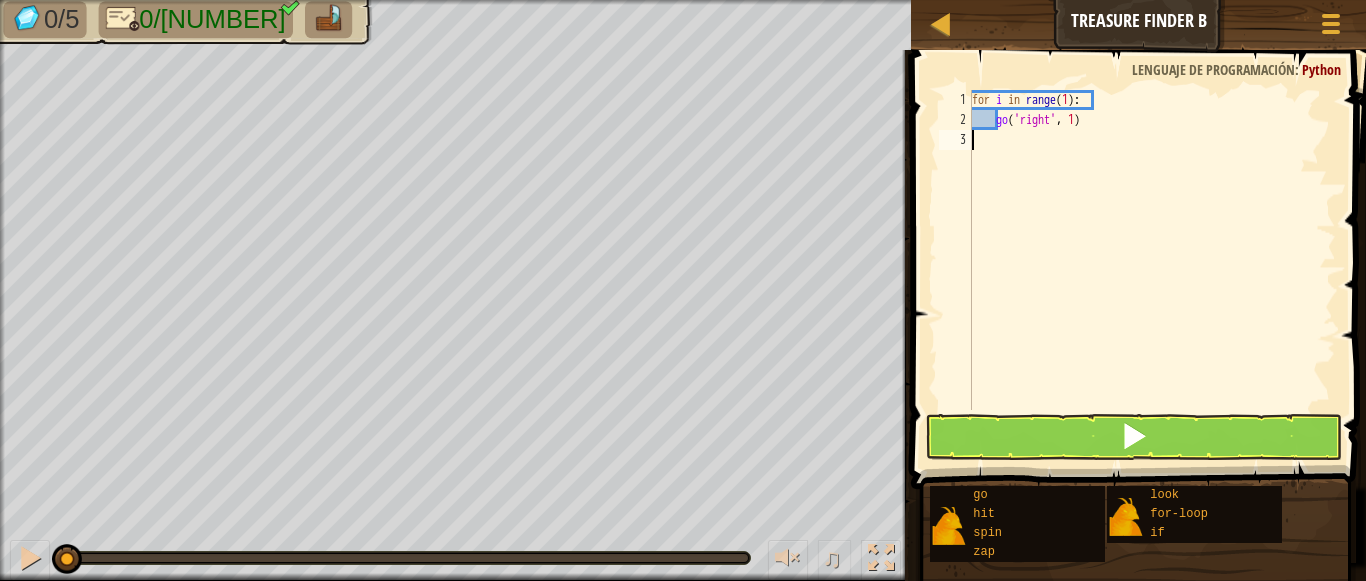 scroll, scrollTop: 9, scrollLeft: 0, axis: vertical 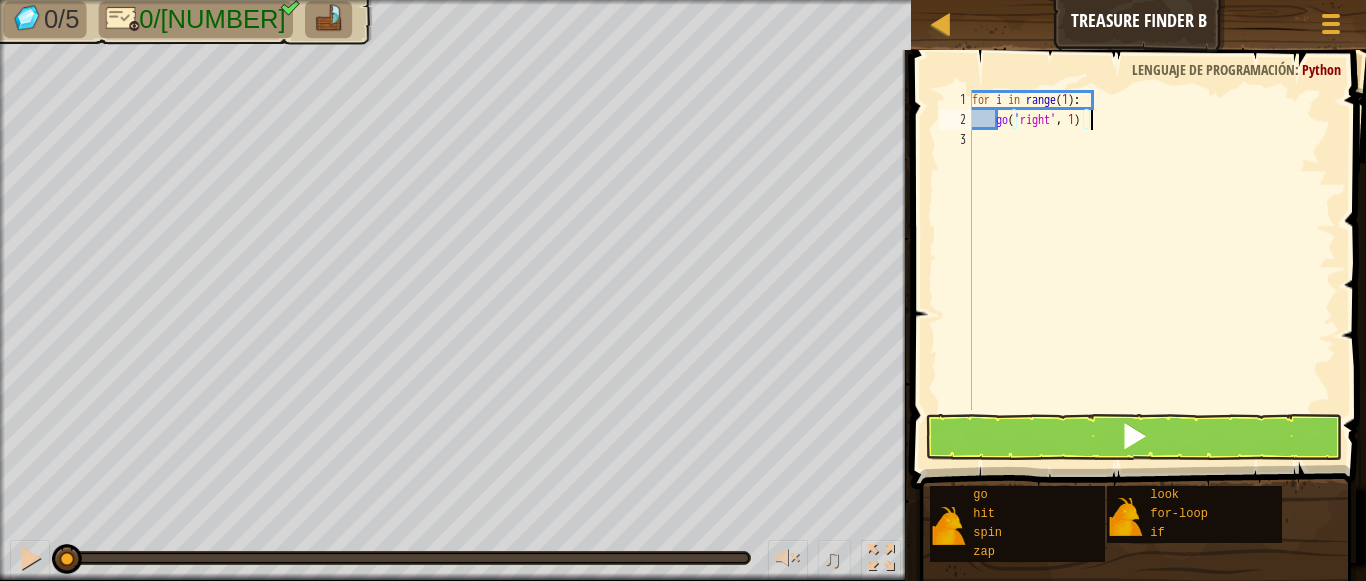 click on "for   i   in   range ( 1 ) :      go ( 'right' ,   1 )" at bounding box center (1152, 270) 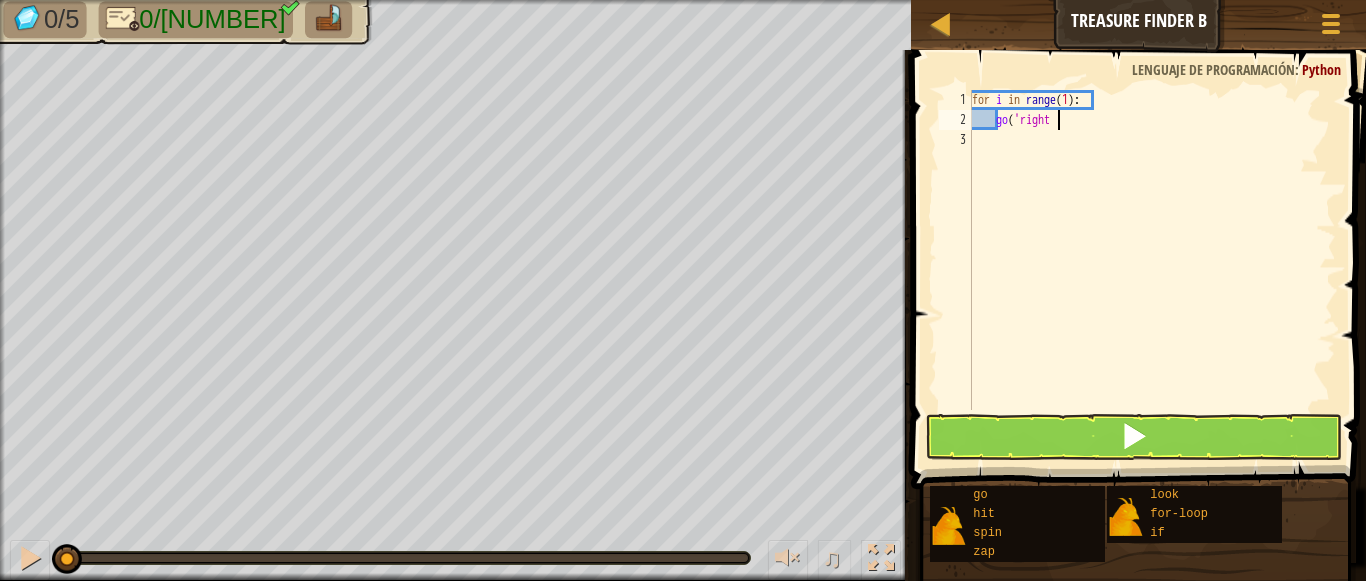 type on "g" 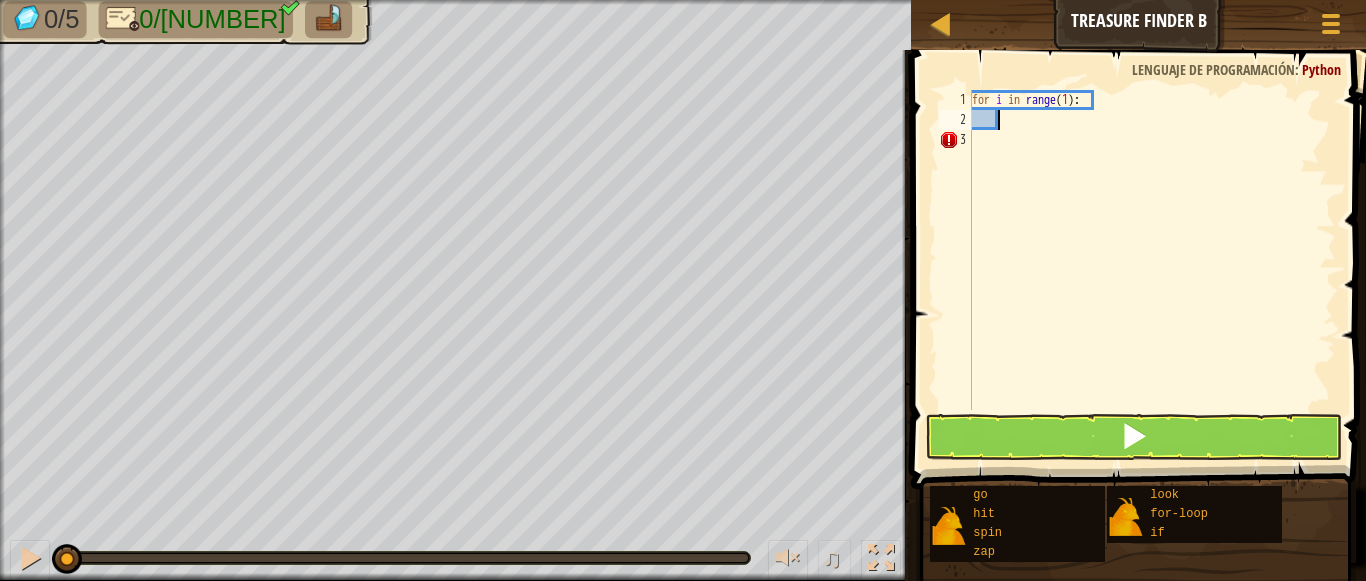 scroll, scrollTop: 9, scrollLeft: 2, axis: both 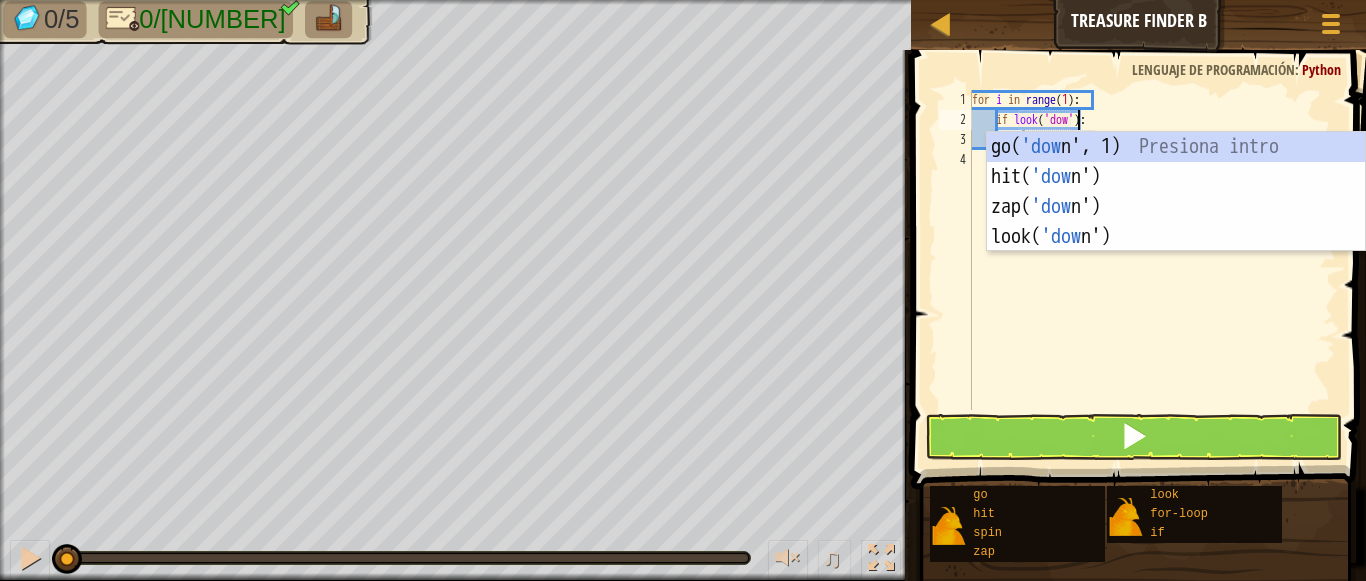 type on "if look('down'):" 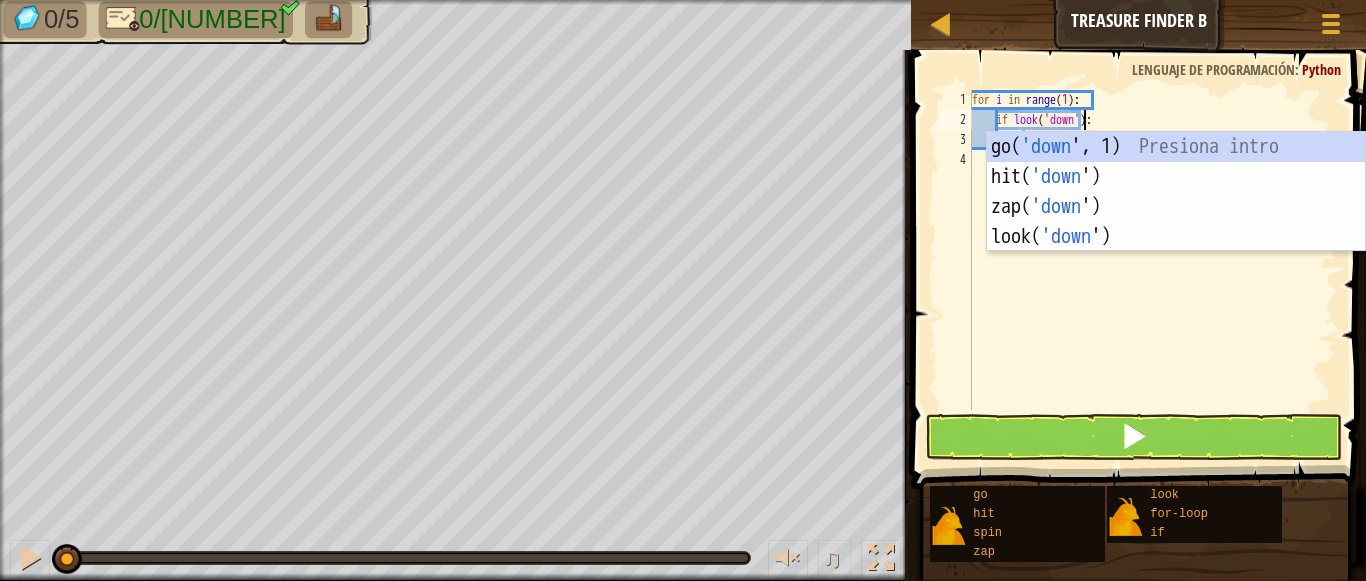 scroll, scrollTop: 9, scrollLeft: 10, axis: both 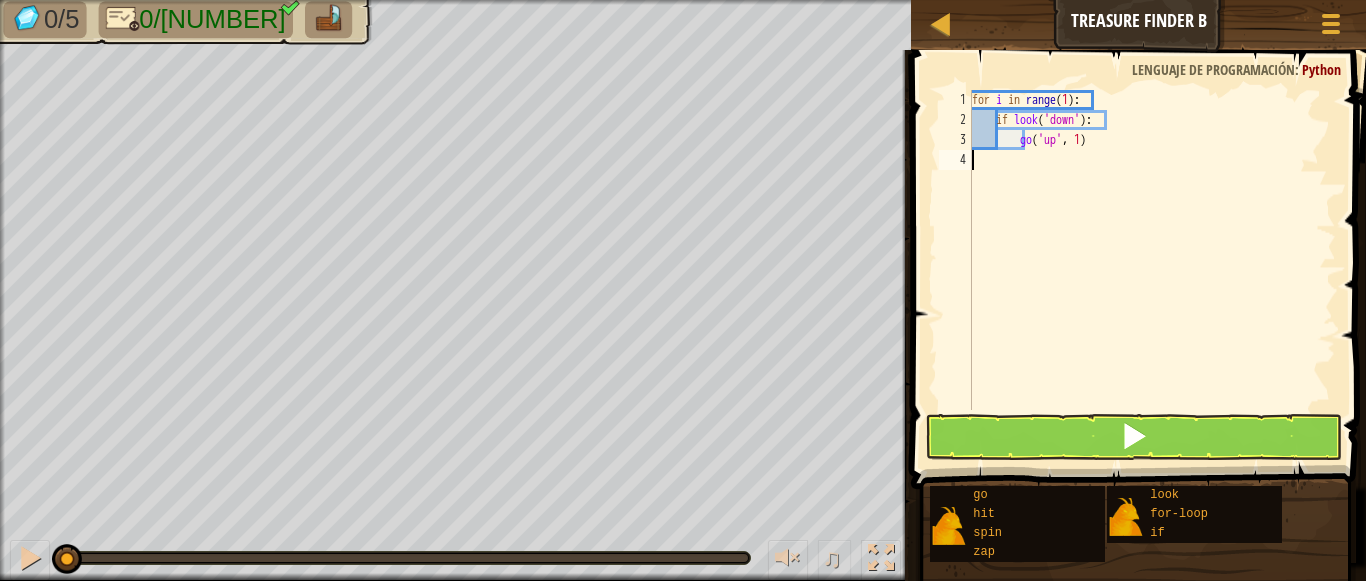 click on "1 2 3 4" at bounding box center (955, 500090) 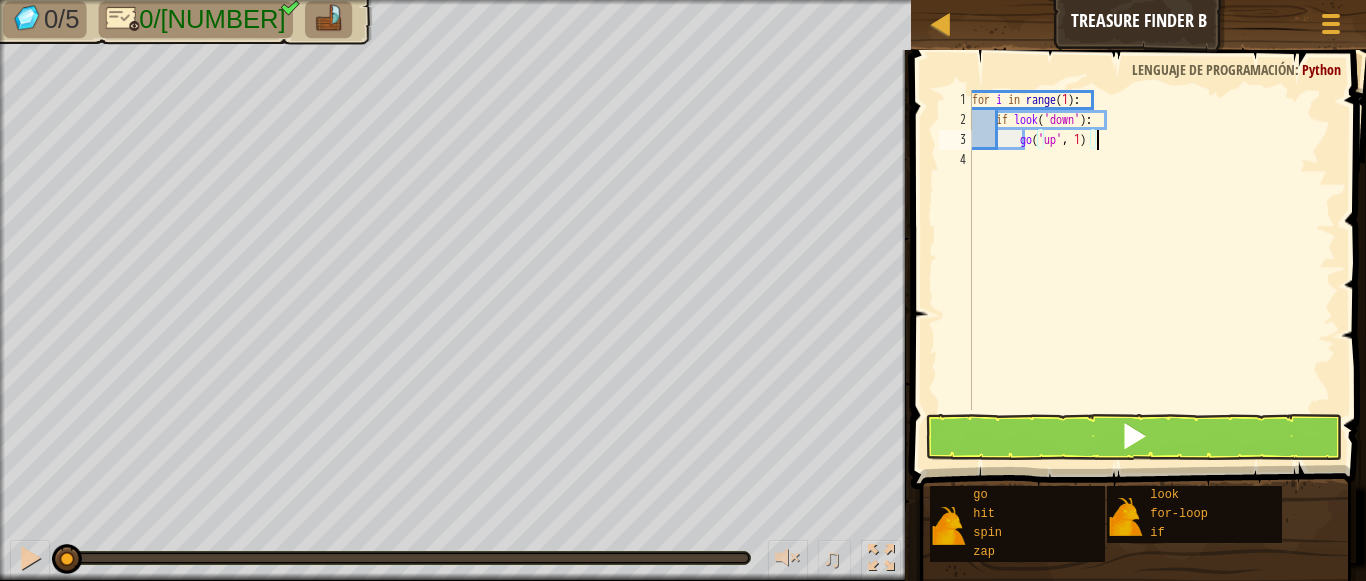 click on "for   i   in   range ( 1 ) :      if   look ( 'down' ) :          go ( 'up' ,   1 )" at bounding box center [1152, 270] 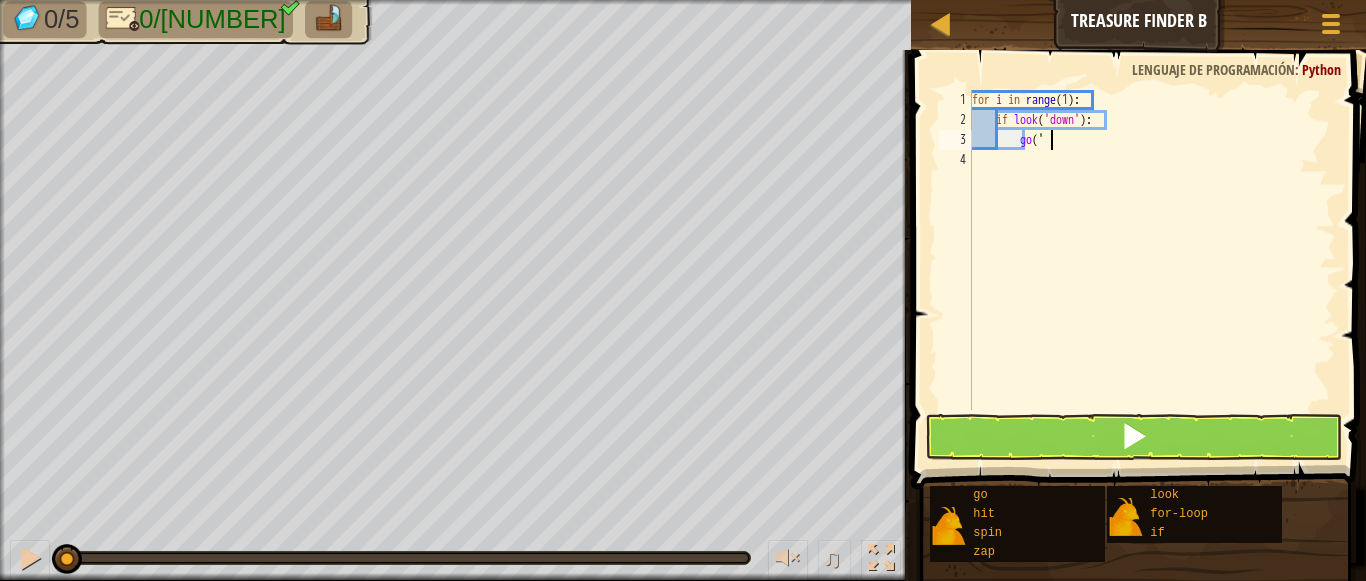 type on "g" 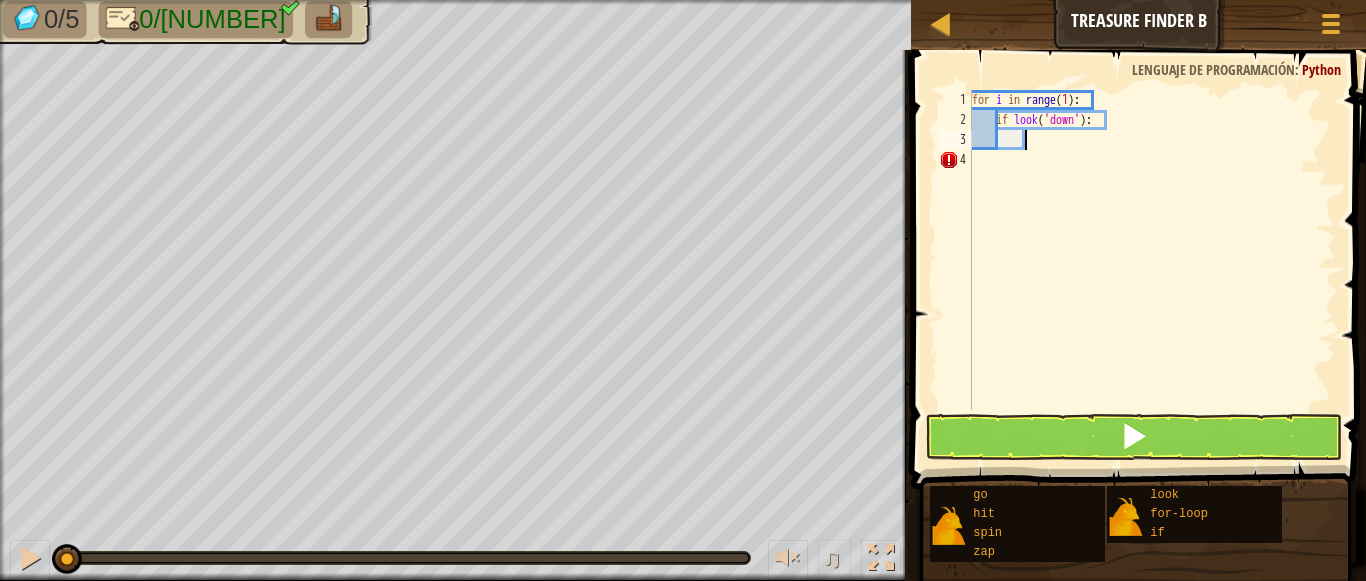 type on "g" 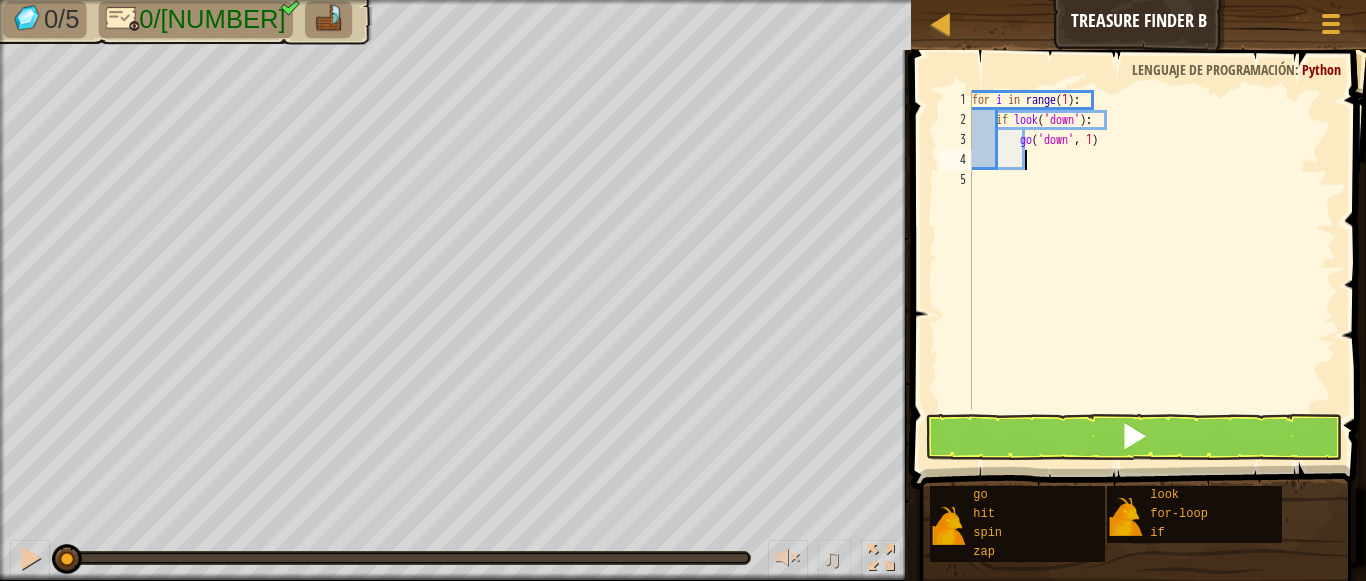 scroll, scrollTop: 9, scrollLeft: 3, axis: both 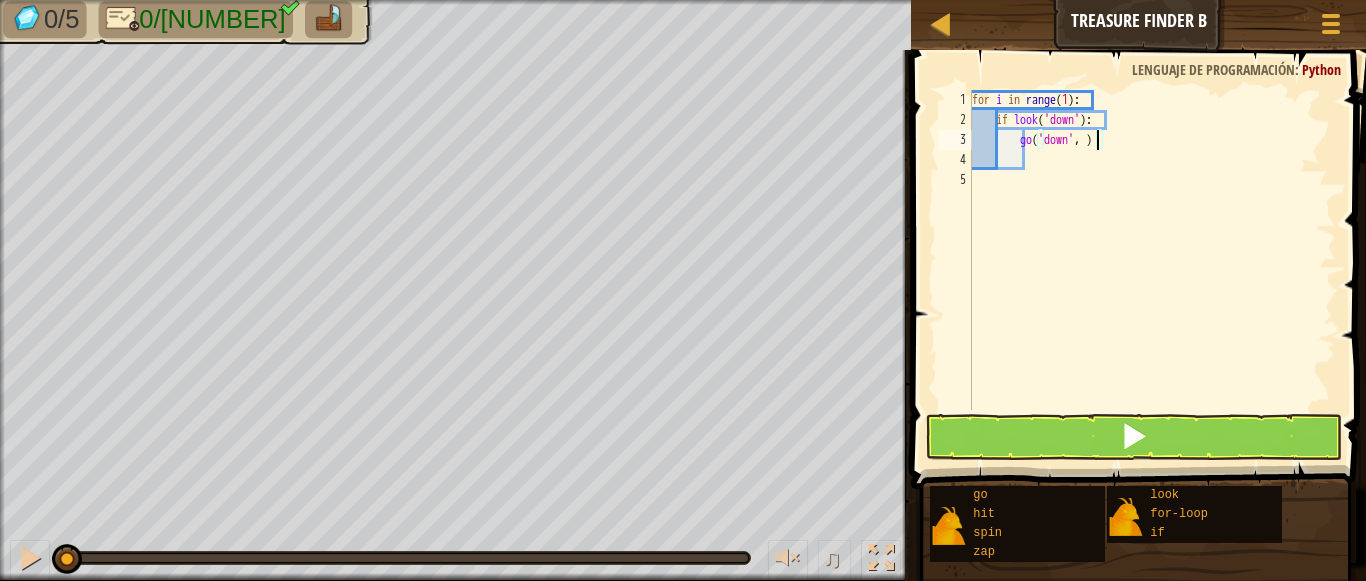 type on "go('down', 2)" 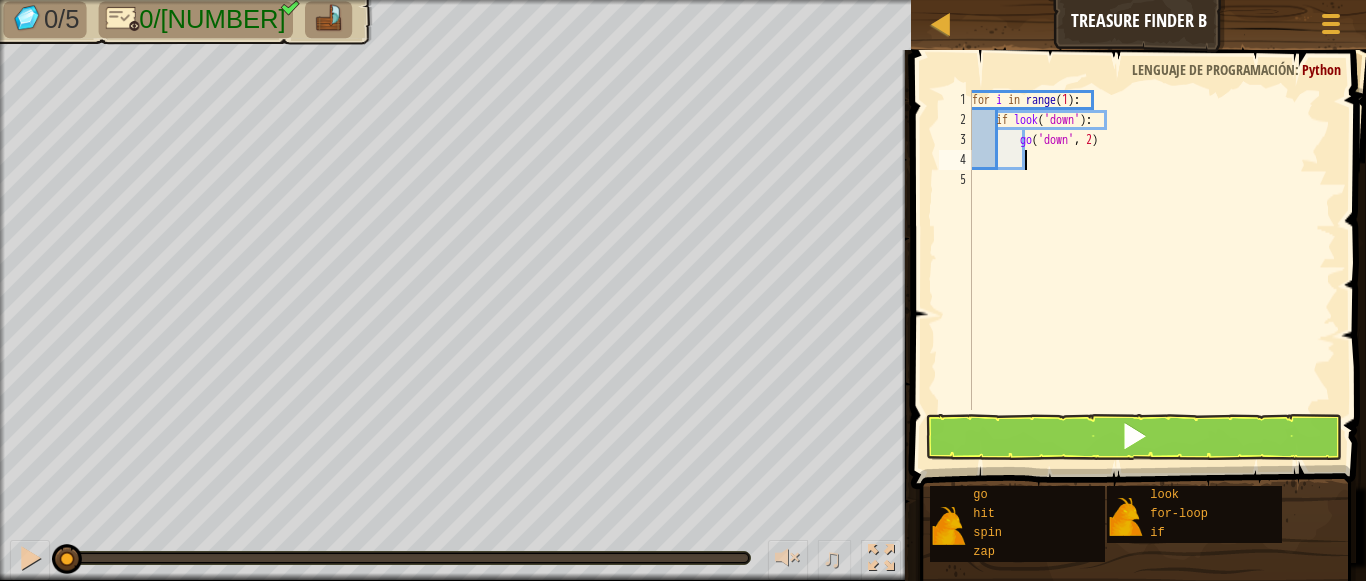 scroll, scrollTop: 9, scrollLeft: 3, axis: both 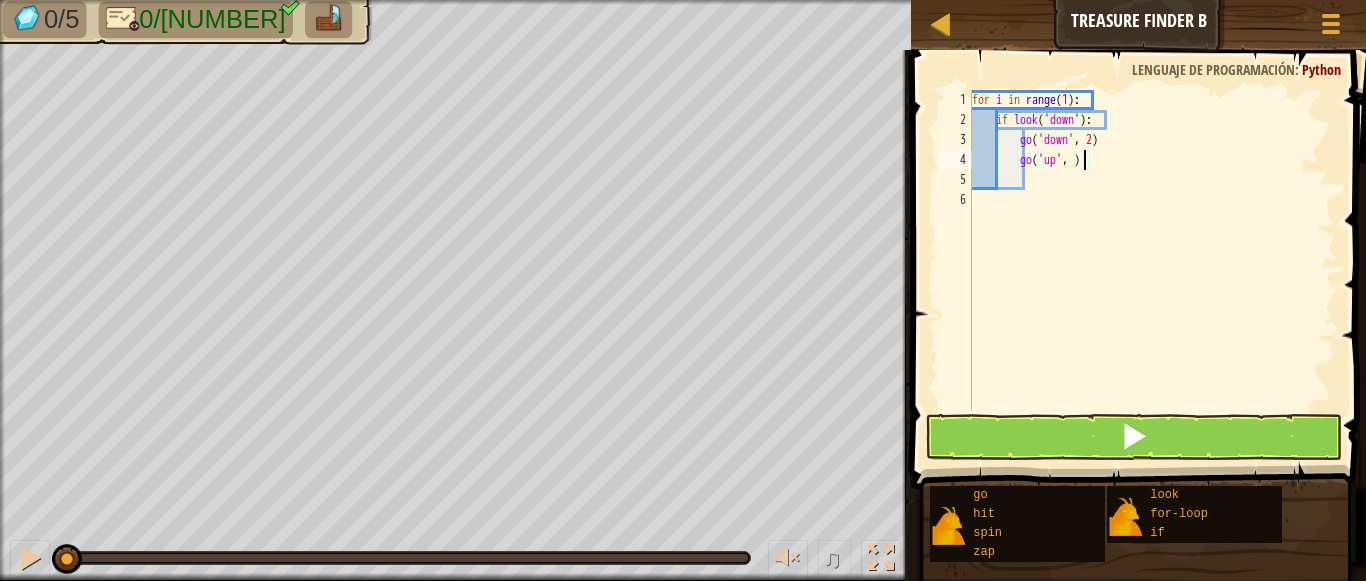 type on "go('up', 2)" 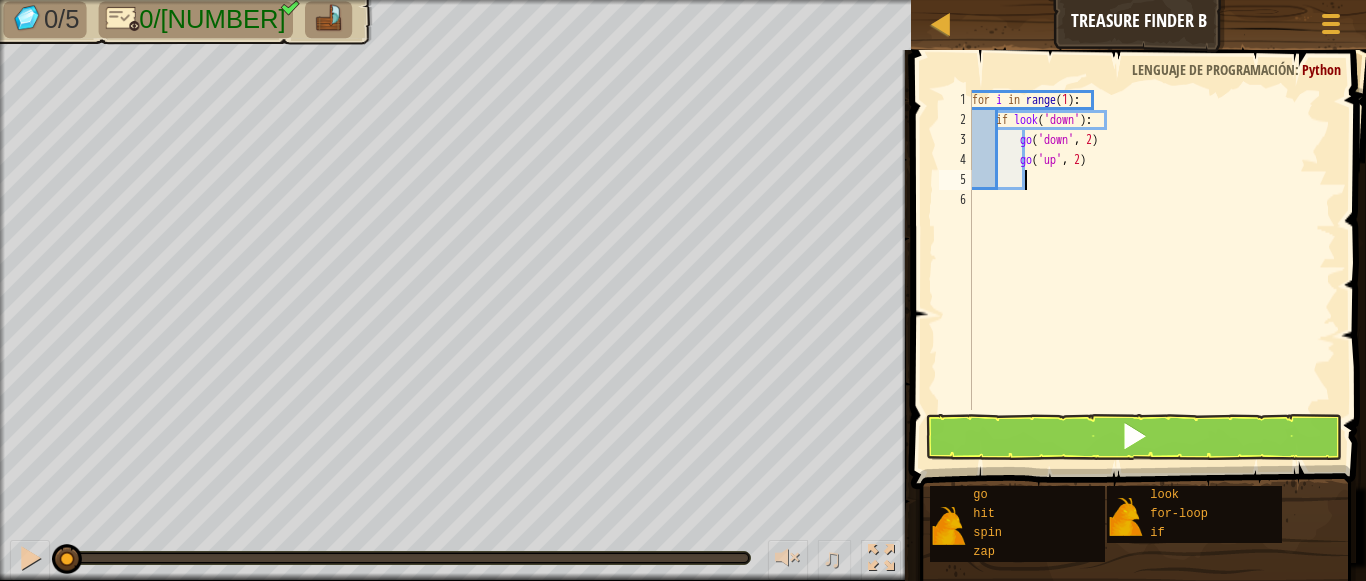 scroll, scrollTop: 9, scrollLeft: 4, axis: both 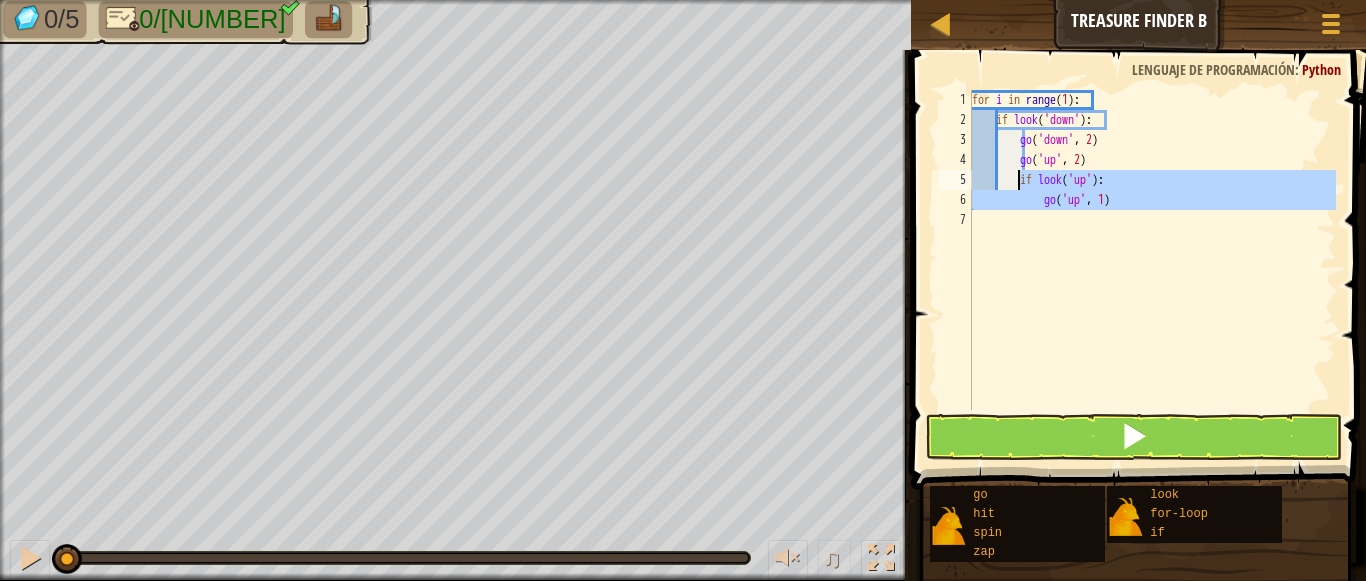 drag, startPoint x: 1028, startPoint y: 217, endPoint x: 1021, endPoint y: 180, distance: 37.65634 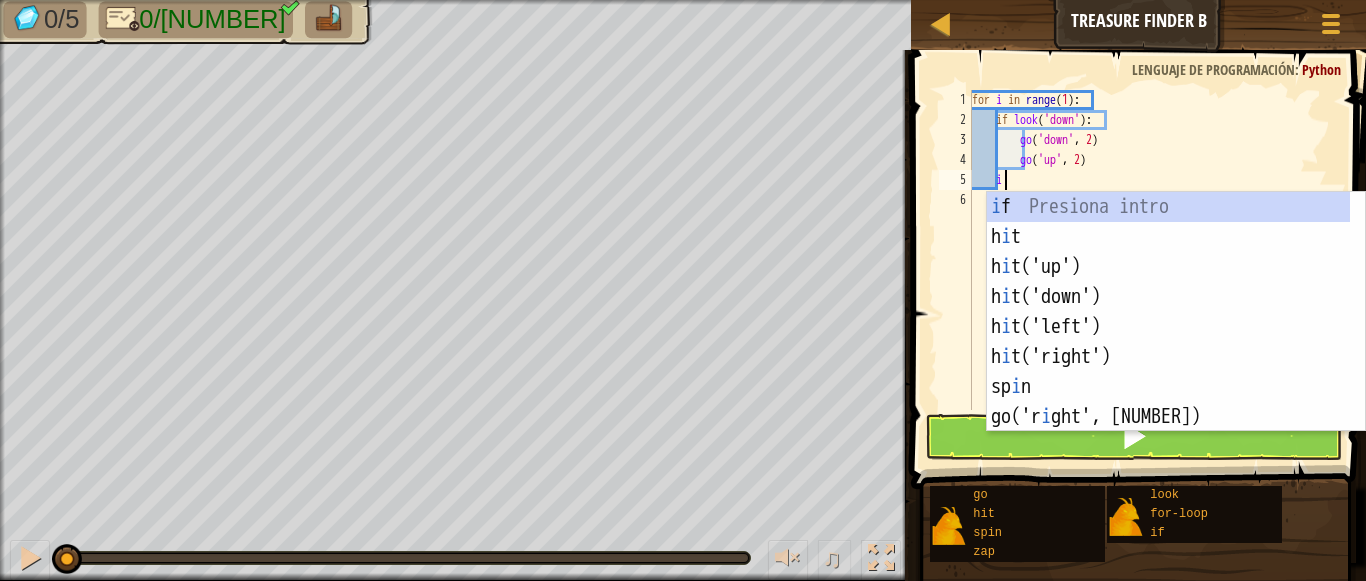 type on "if look('up'):" 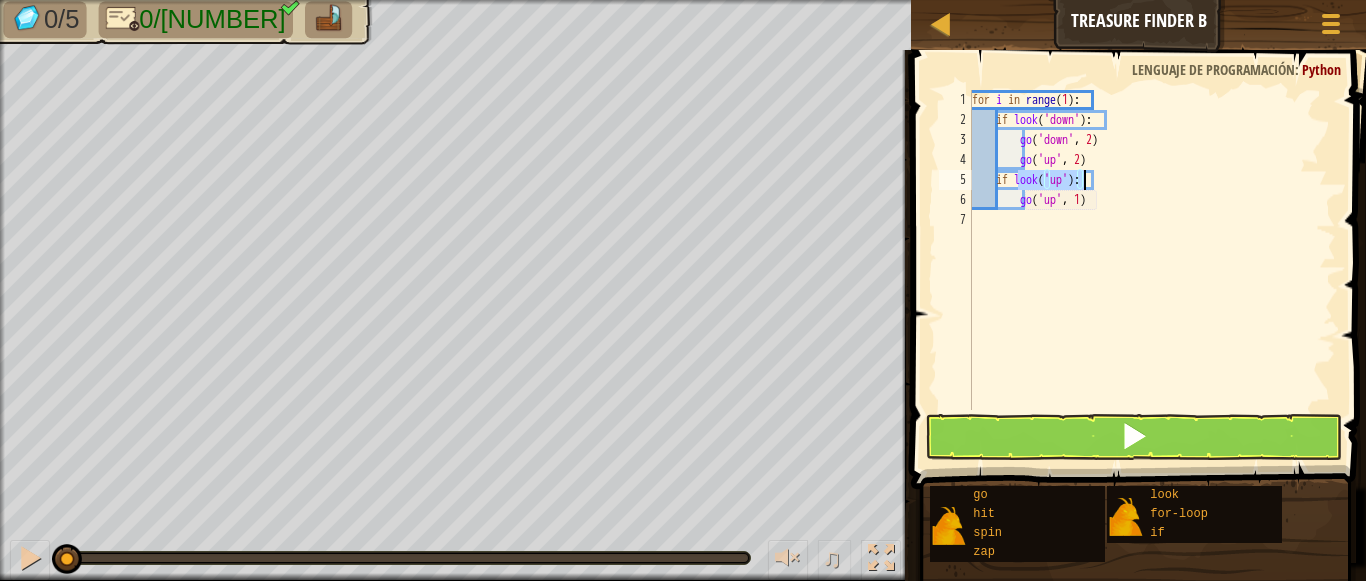 click on "for   i   in   range ( [NUMBER] ) :      if   look ( 'down' ) :          go ( 'down' ,   [NUMBER])          go ( 'up' ,   [NUMBER])      if   look ( 'up' ) :          go ( 'up' ,   [NUMBER])" at bounding box center [1152, 270] 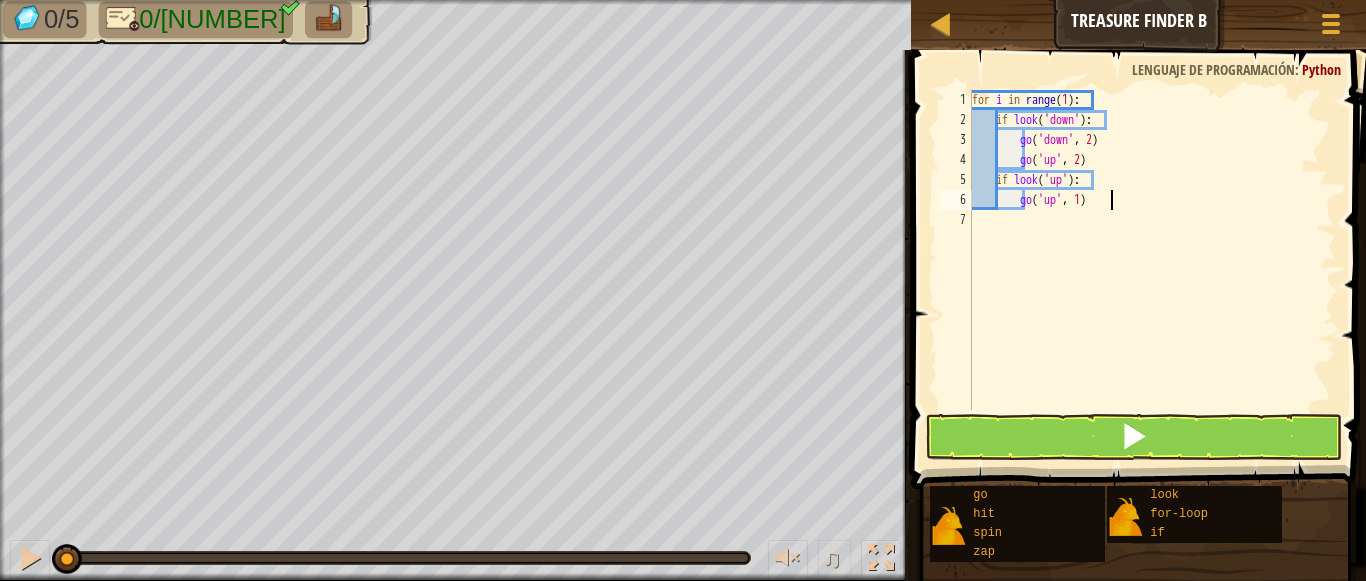 click on "for   i   in   range ( [NUMBER] ) :      if   look ( 'down' ) :          go ( 'down' ,   [NUMBER])          go ( 'up' ,   [NUMBER])      if   look ( 'up' ) :          go ( 'up' ,   [NUMBER])" at bounding box center [1152, 270] 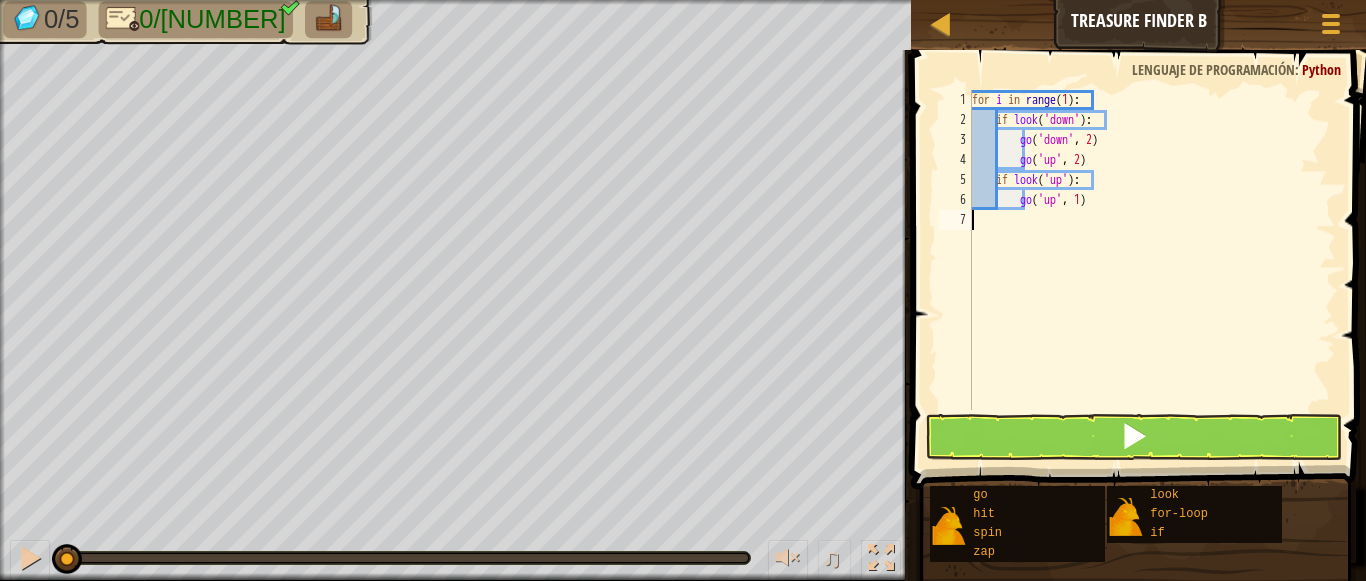drag, startPoint x: 1039, startPoint y: 213, endPoint x: 1029, endPoint y: 216, distance: 10.440307 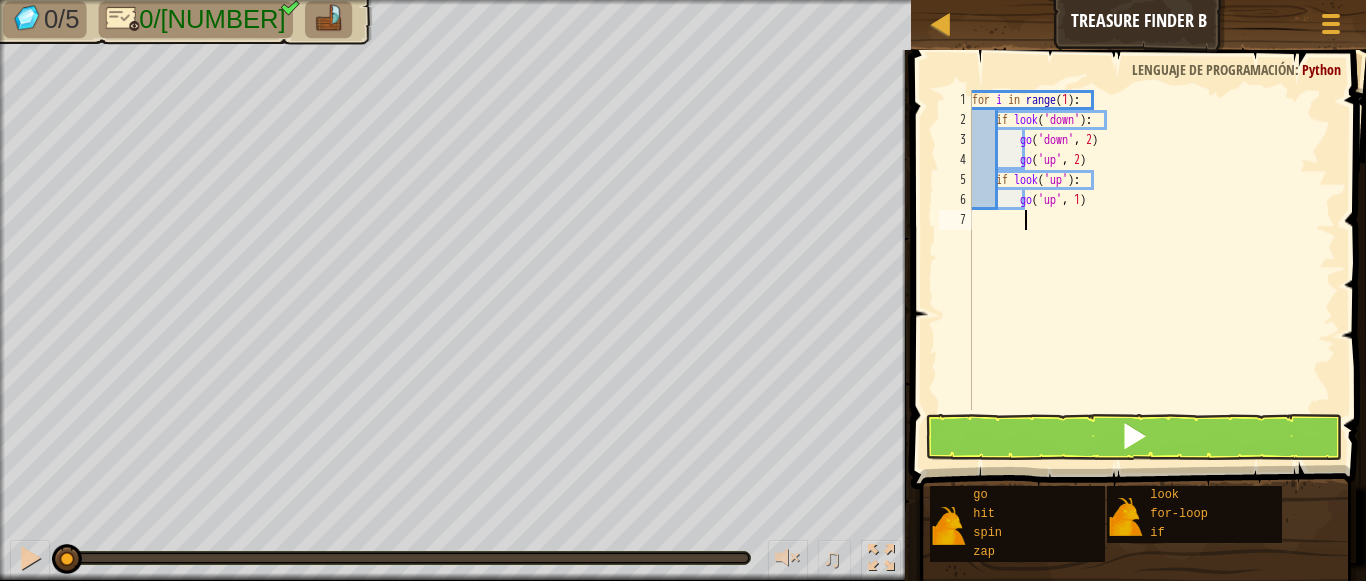 type on "g" 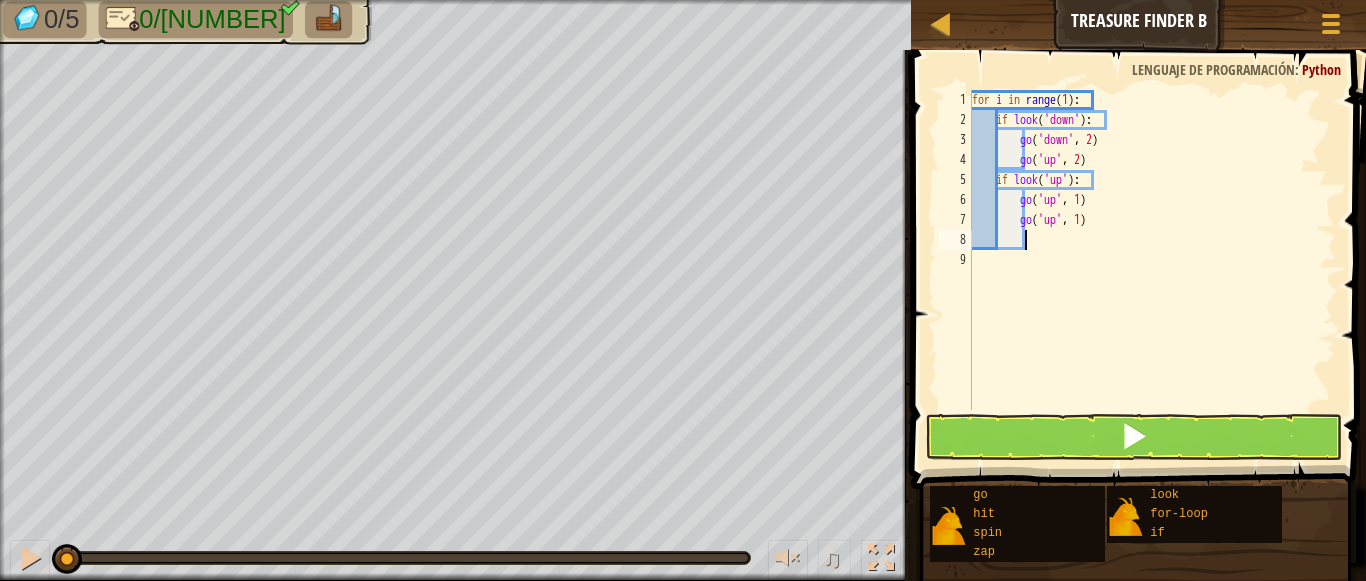 scroll, scrollTop: 9, scrollLeft: 3, axis: both 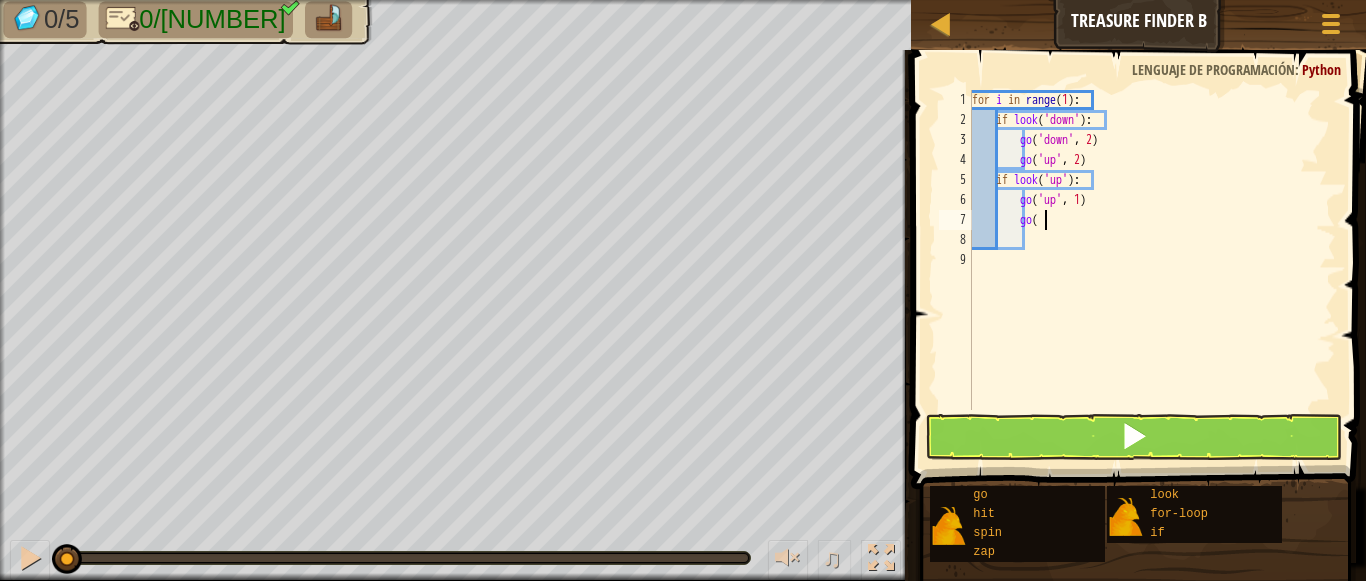 type on "g" 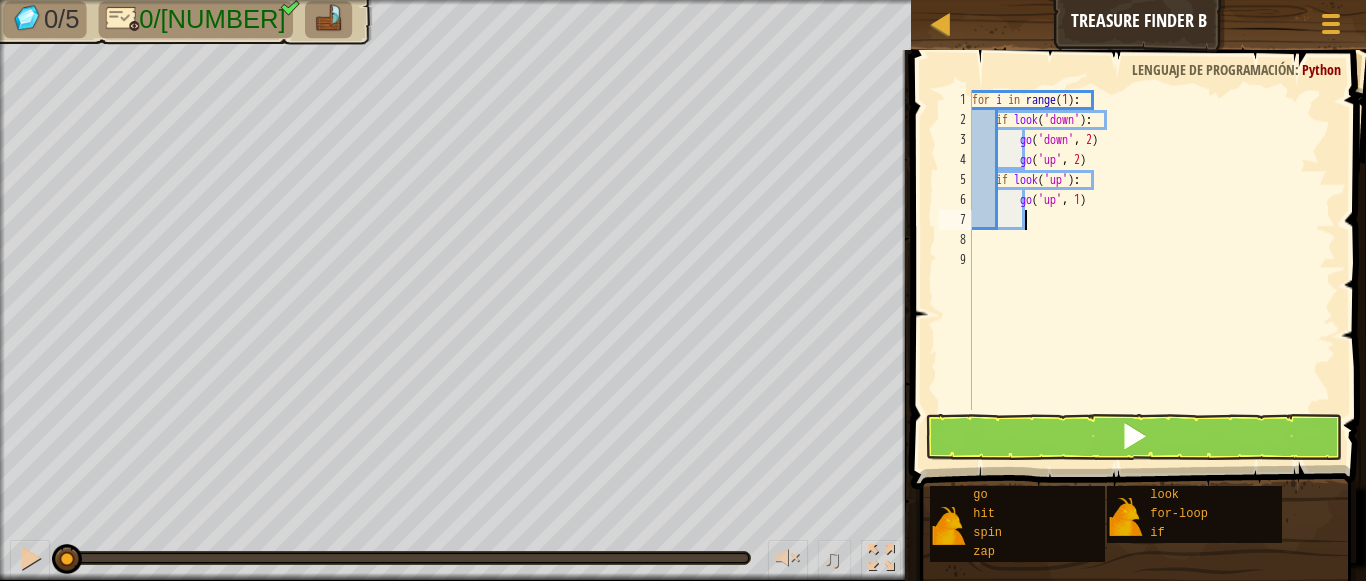 type on "g" 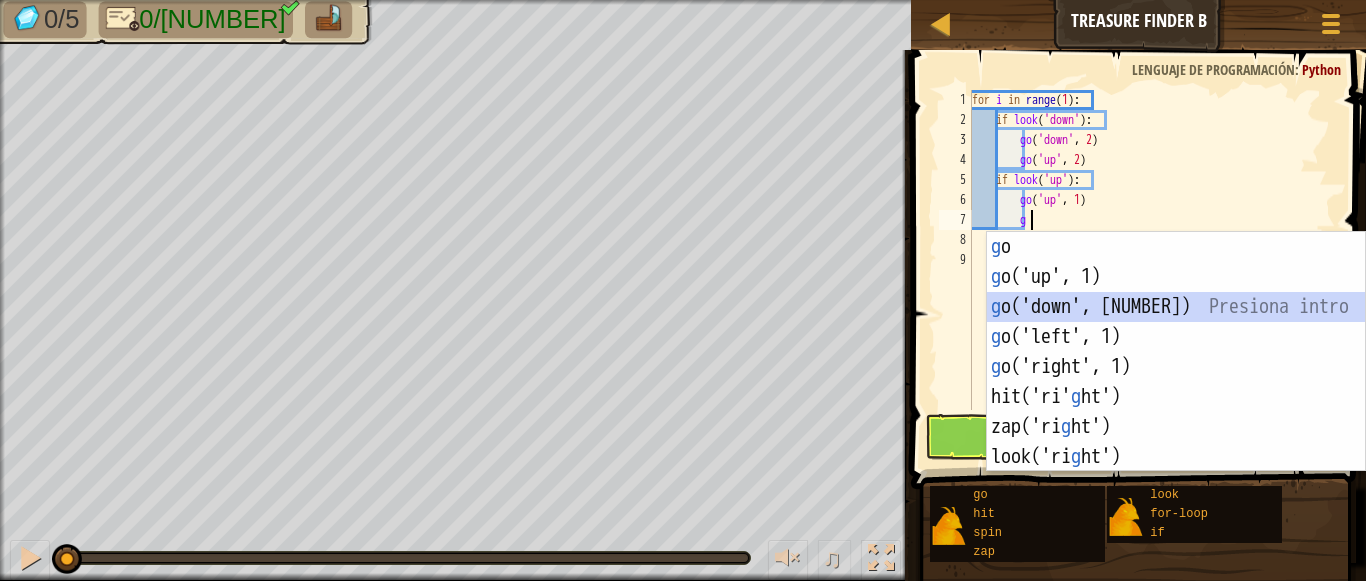 scroll, scrollTop: 9, scrollLeft: 3, axis: both 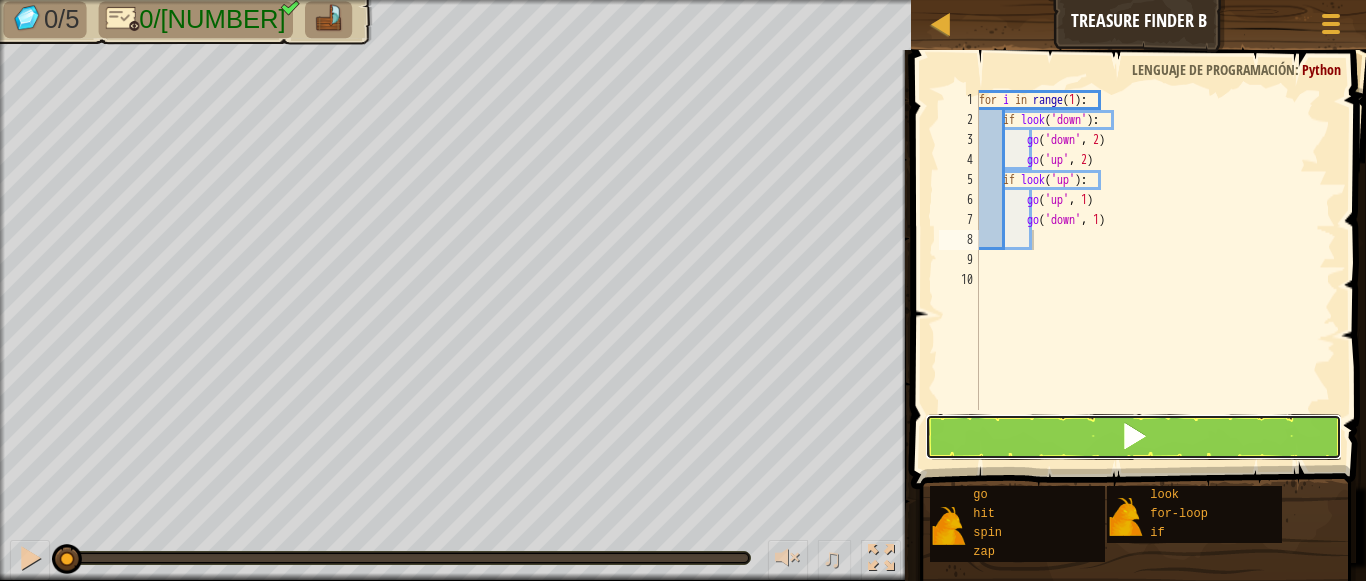 click at bounding box center (1134, 437) 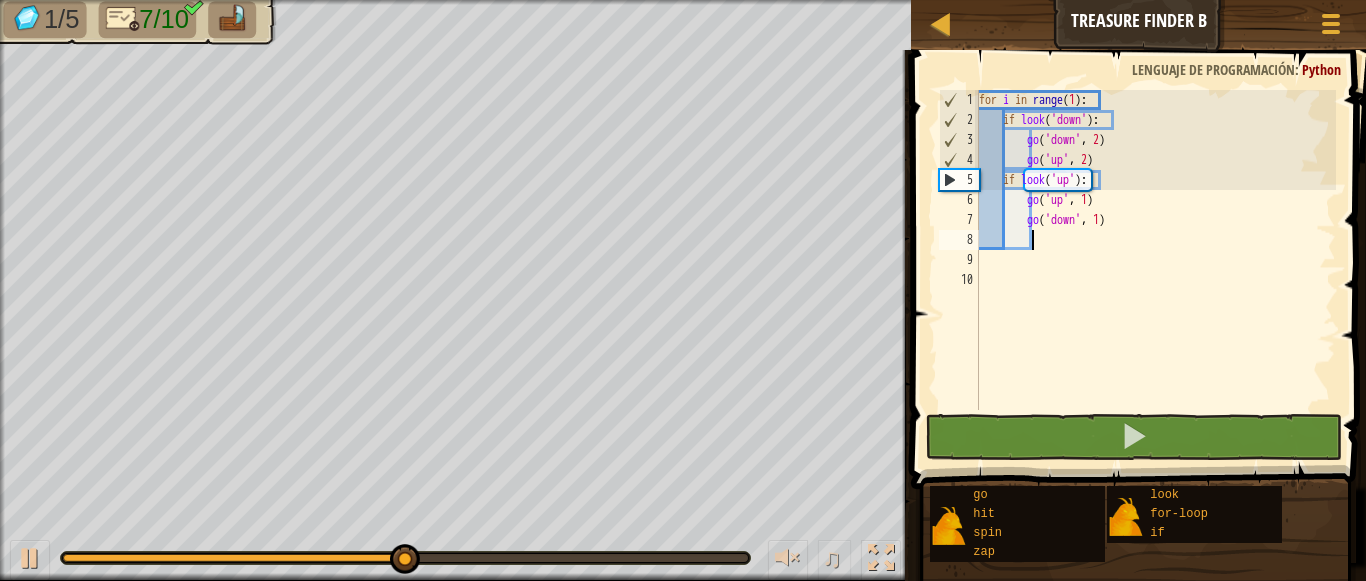 click on "for   i   in   range ( 1 ) :      if   look ( 'down' ) :          go ( 'down' ,   2 )          go ( 'up' ,   2 )      if   look ( 'up' ) :          go ( 'up' ,   1 )              go ( 'down' ,   1 )" at bounding box center (1156, 270) 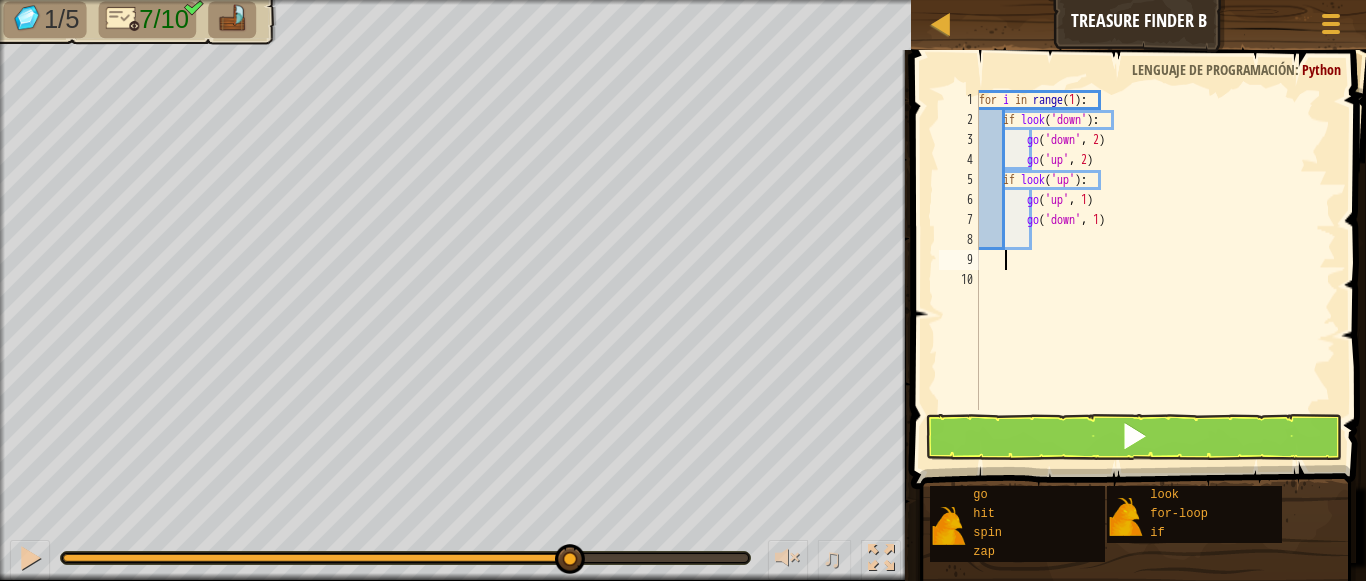 type on "g" 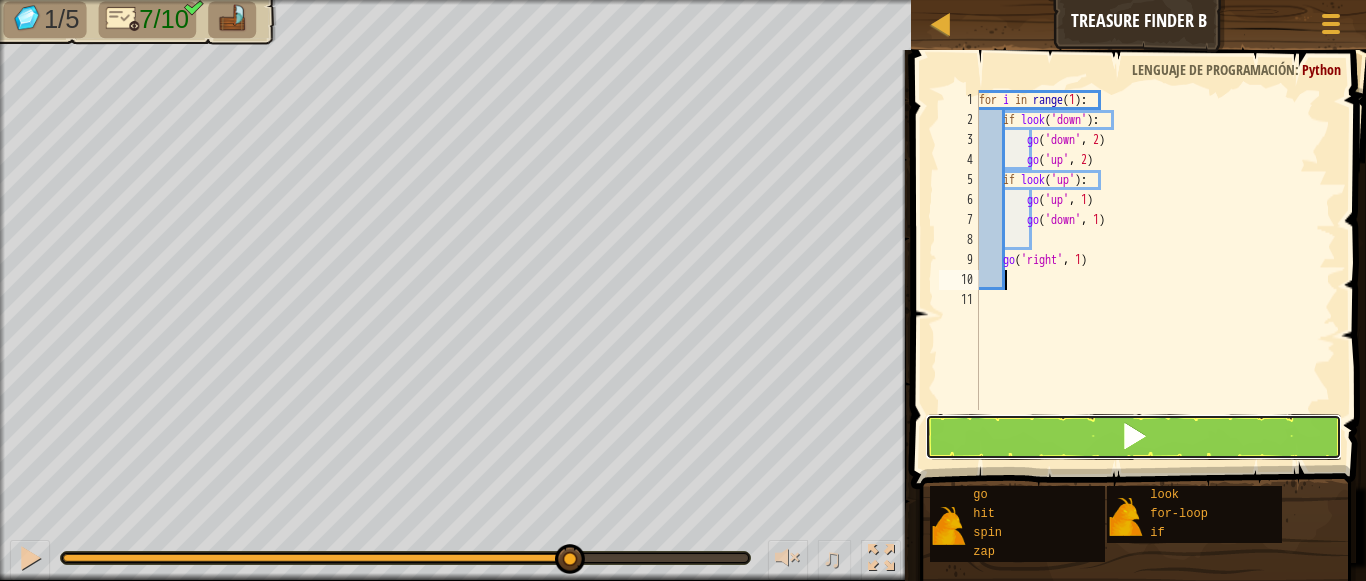 click at bounding box center [1134, 437] 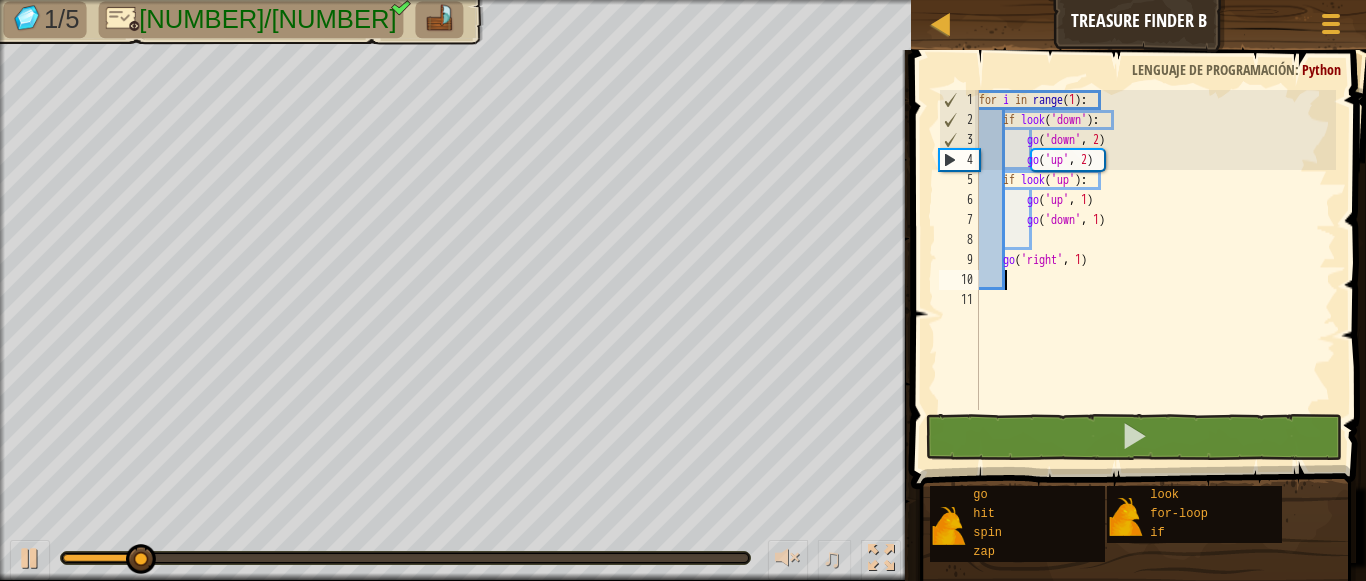 click on "for   i   in   range ( 1 ) :      if   look ( 'down' ) :          go ( 'down' ,   2 )          go ( 'up' ,   2 )      if   look ( 'up' ) :          go ( 'up' ,   1 )              go ( 'down' ,   1 )               go ( 'right' ,   1 )" at bounding box center [1156, 270] 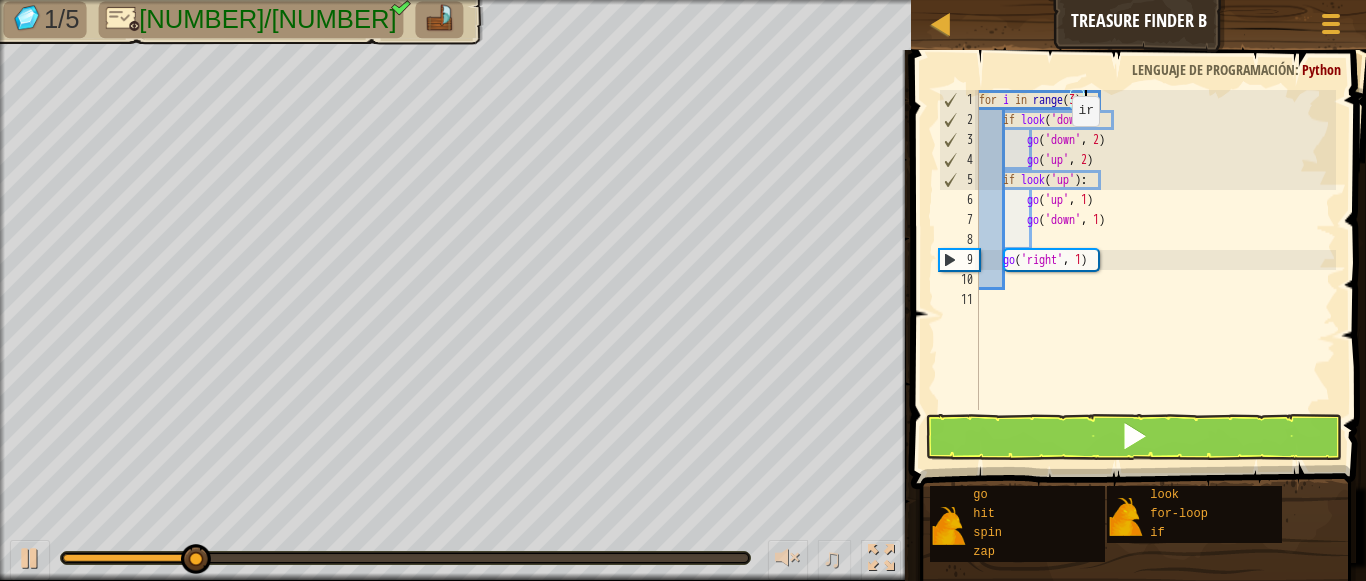 scroll, scrollTop: 9, scrollLeft: 9, axis: both 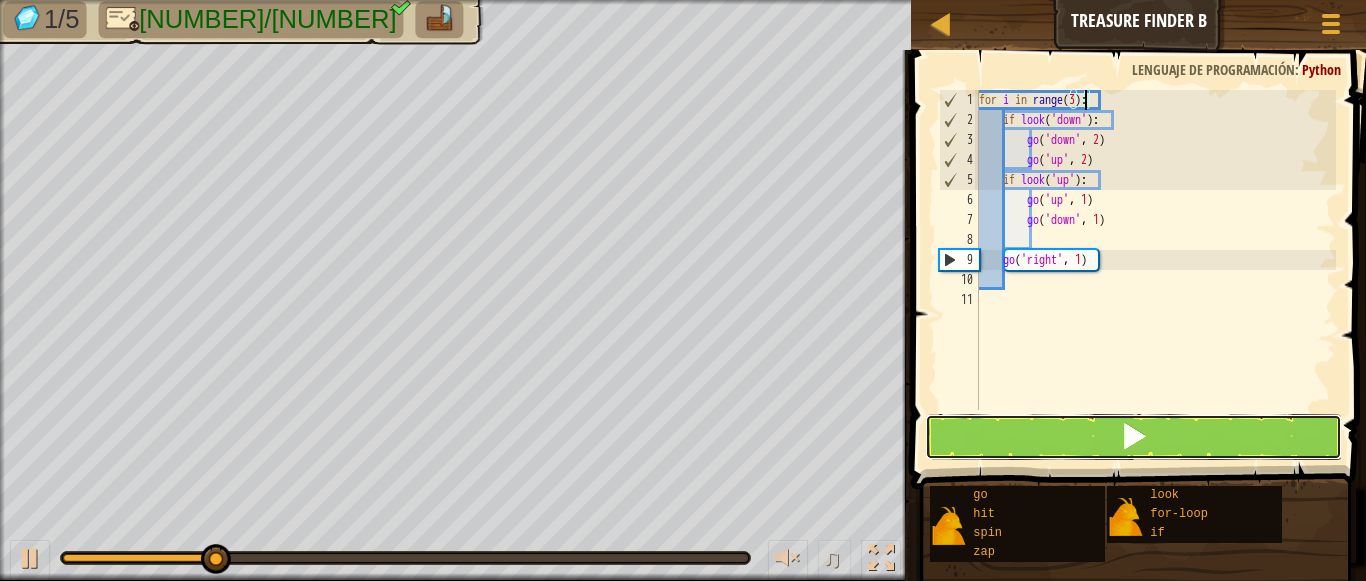 click at bounding box center [1134, 436] 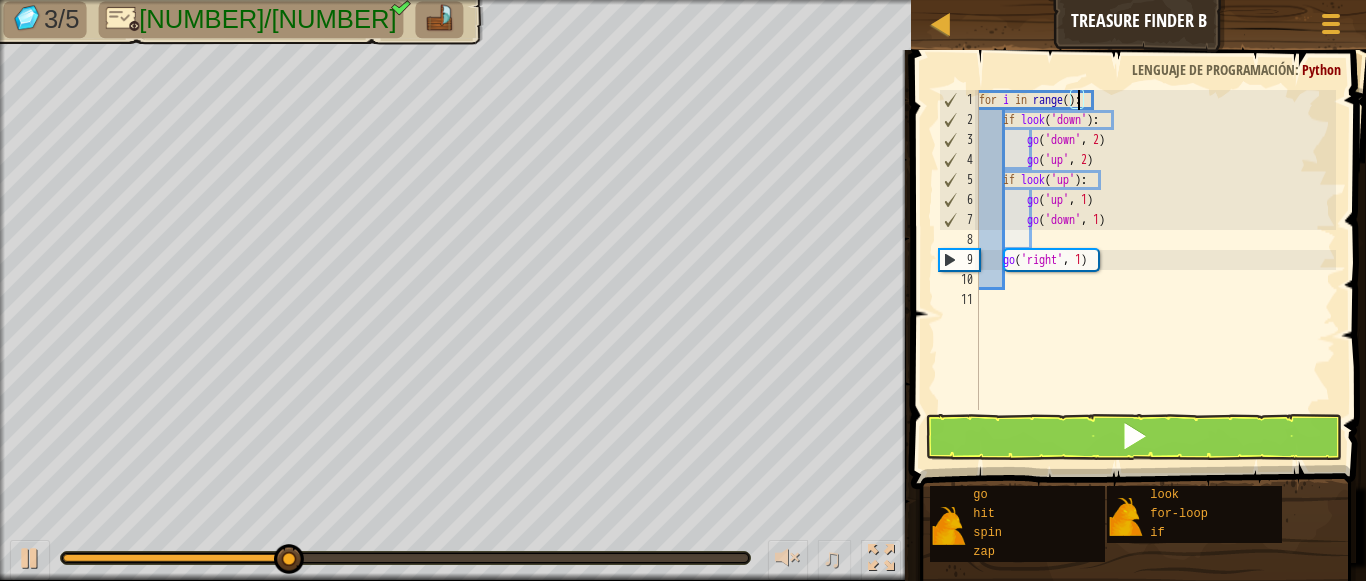 scroll, scrollTop: 9, scrollLeft: 9, axis: both 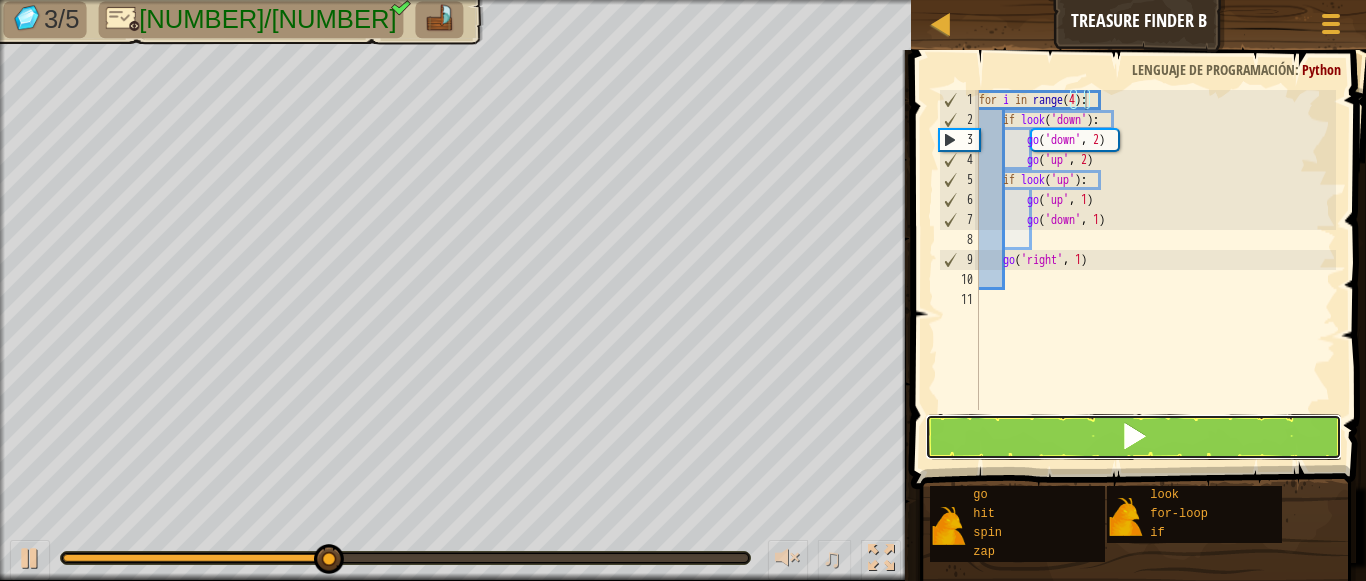 click at bounding box center (1134, 437) 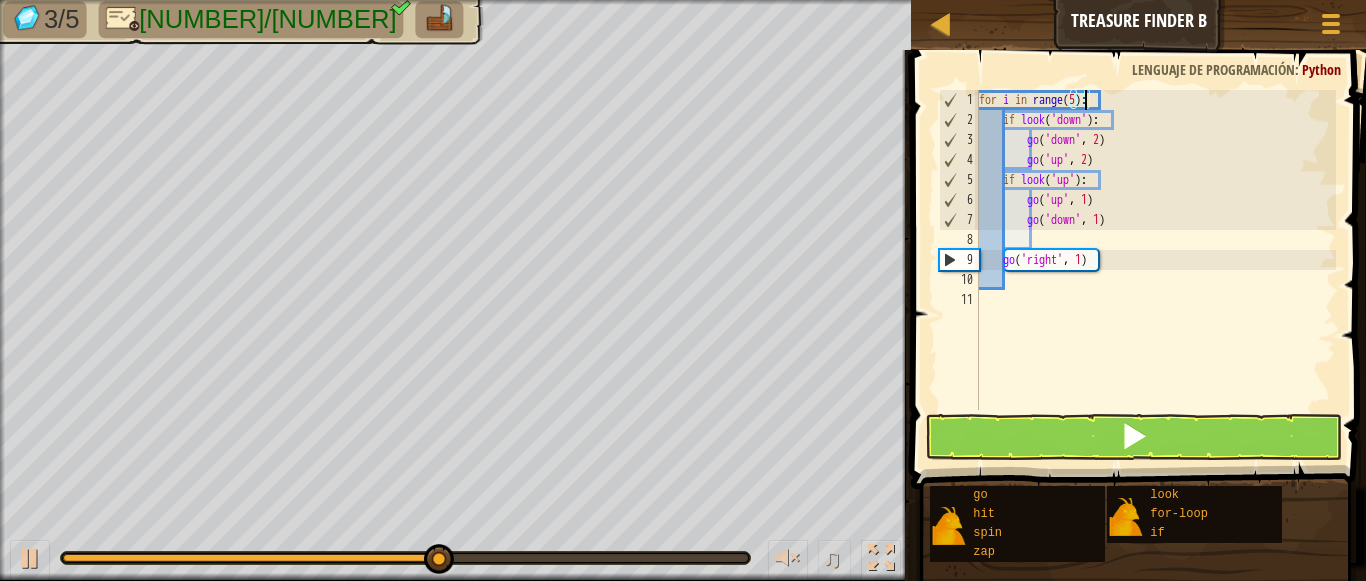scroll, scrollTop: 9, scrollLeft: 9, axis: both 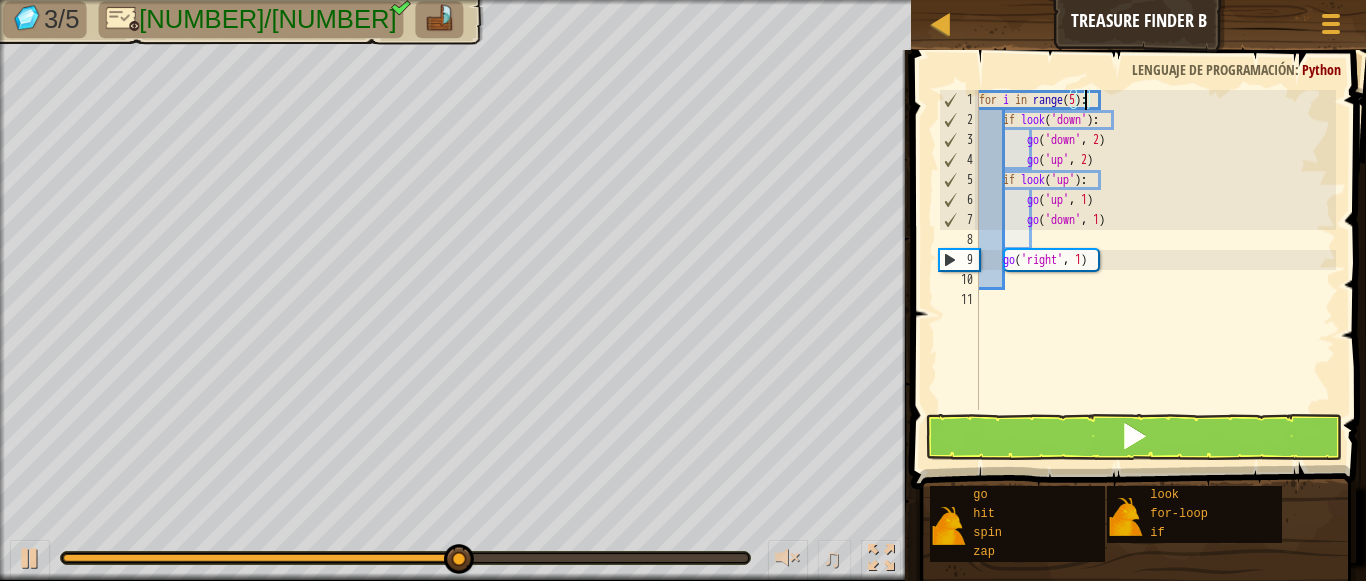 type on "for i in range([NUMBER]):" 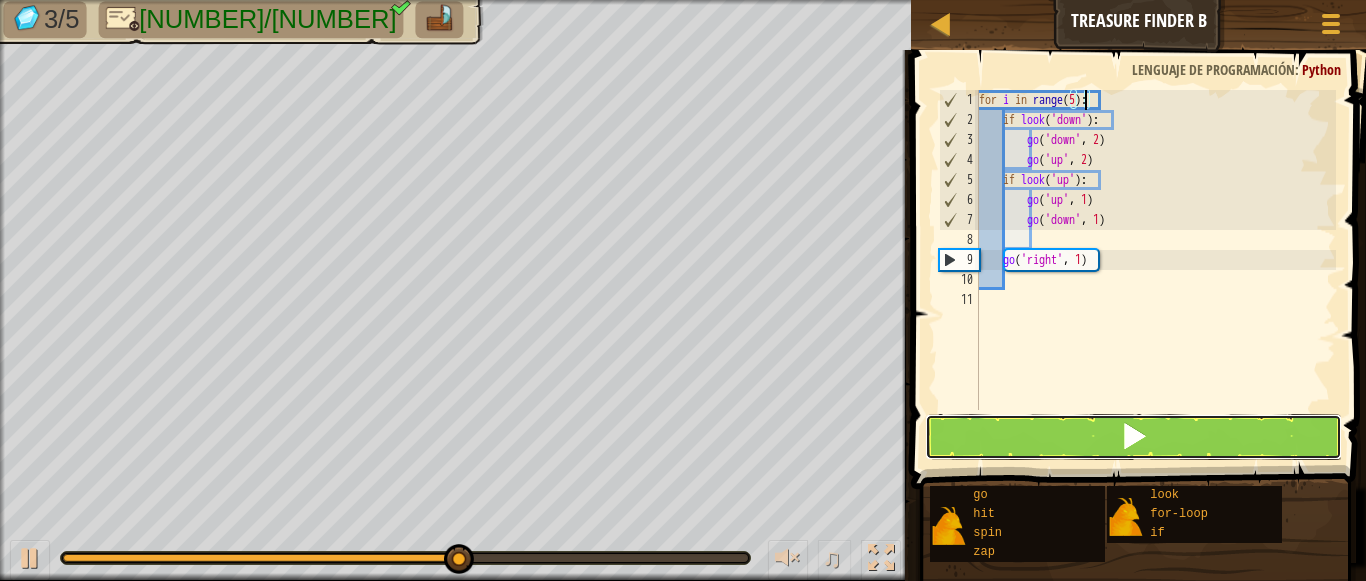 click at bounding box center [1134, 437] 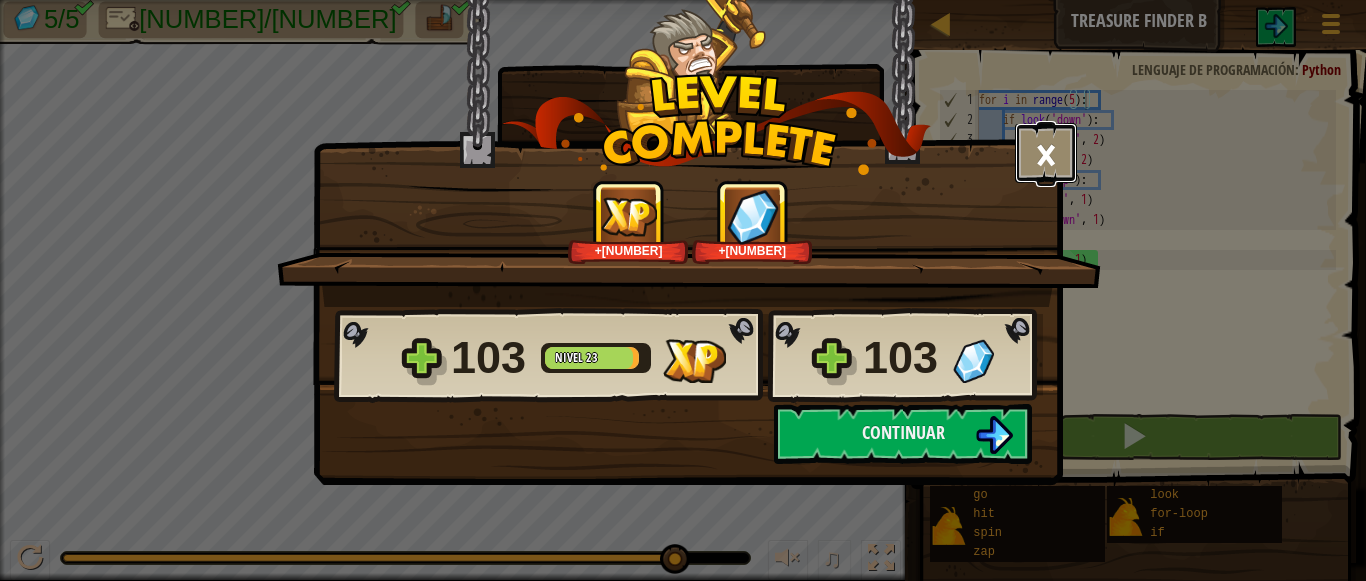click on "×" at bounding box center (1046, 153) 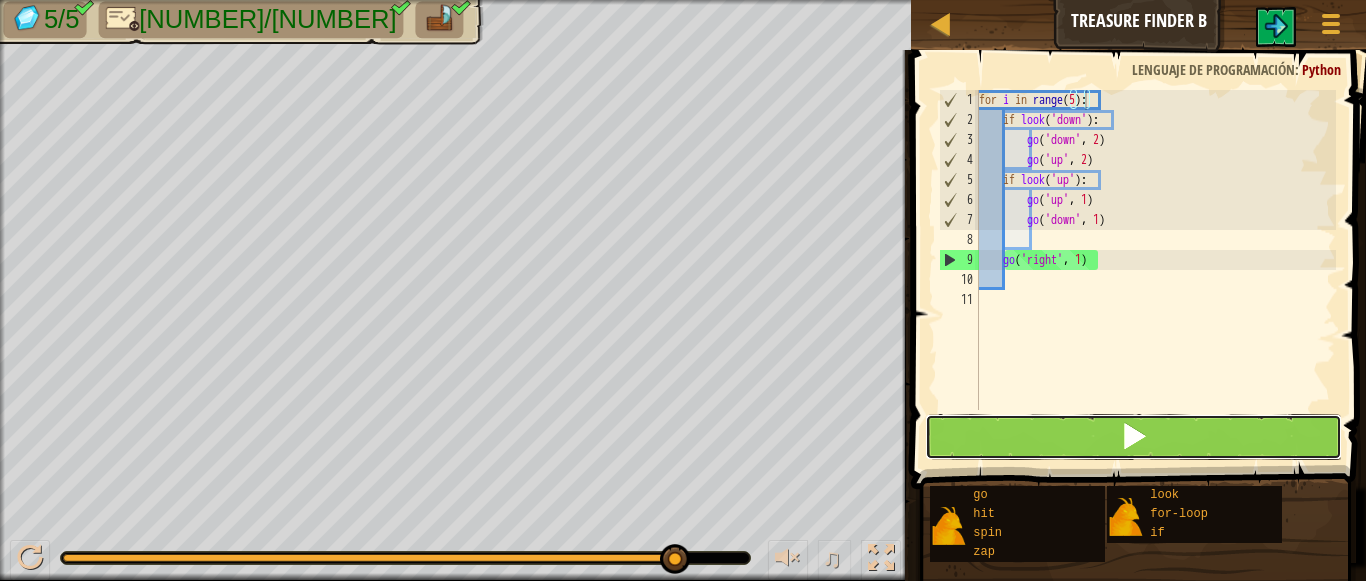 click at bounding box center (1134, 437) 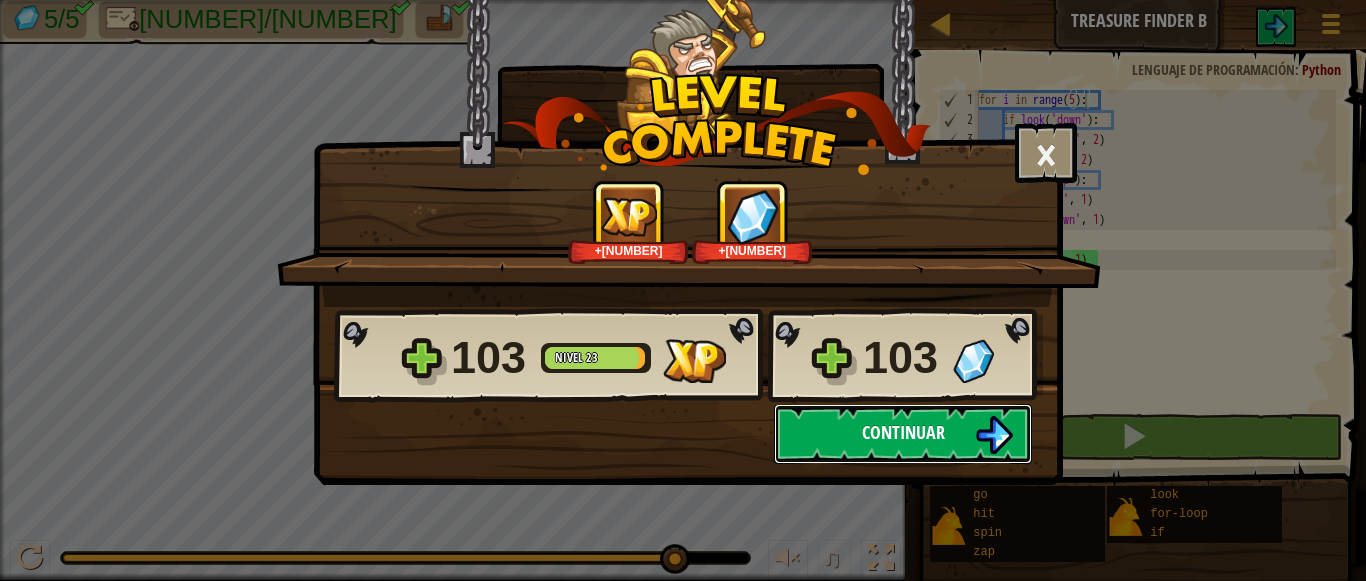 click on "Continuar" at bounding box center [903, 432] 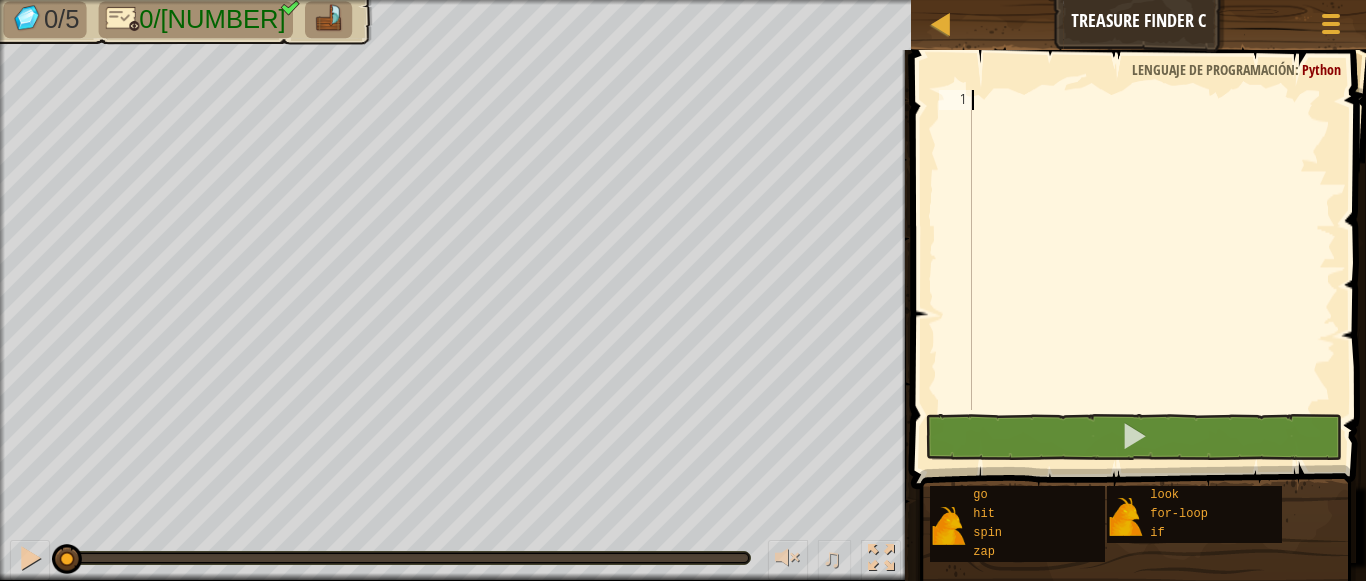 click at bounding box center [1152, 270] 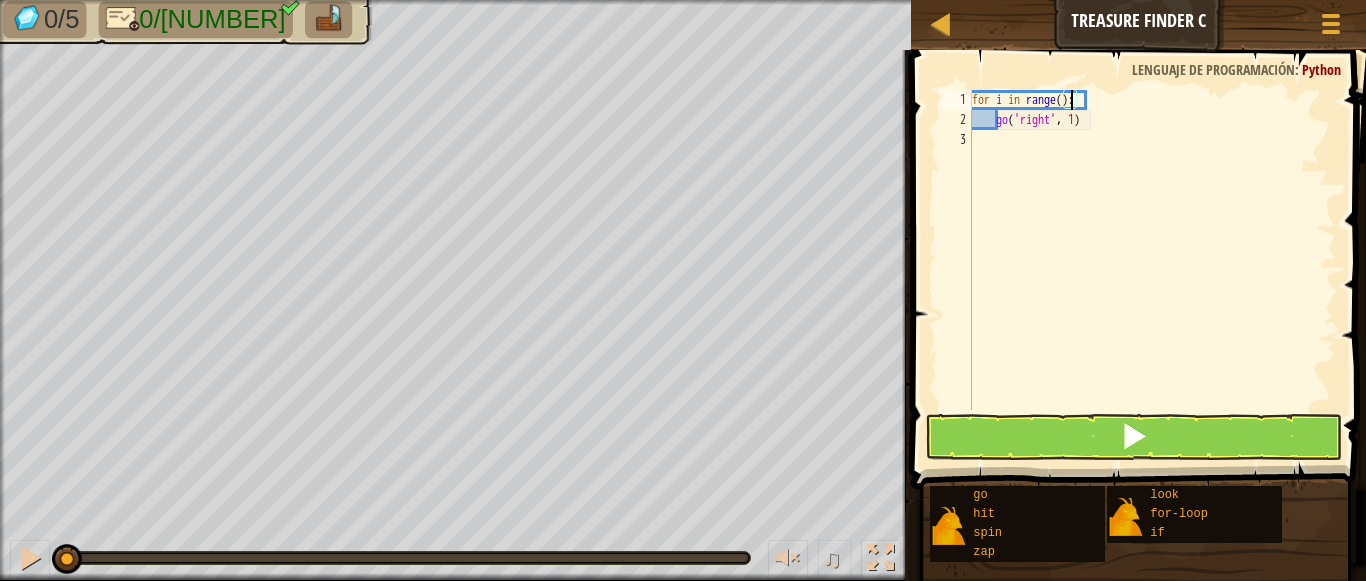 type on "for i in range(1):" 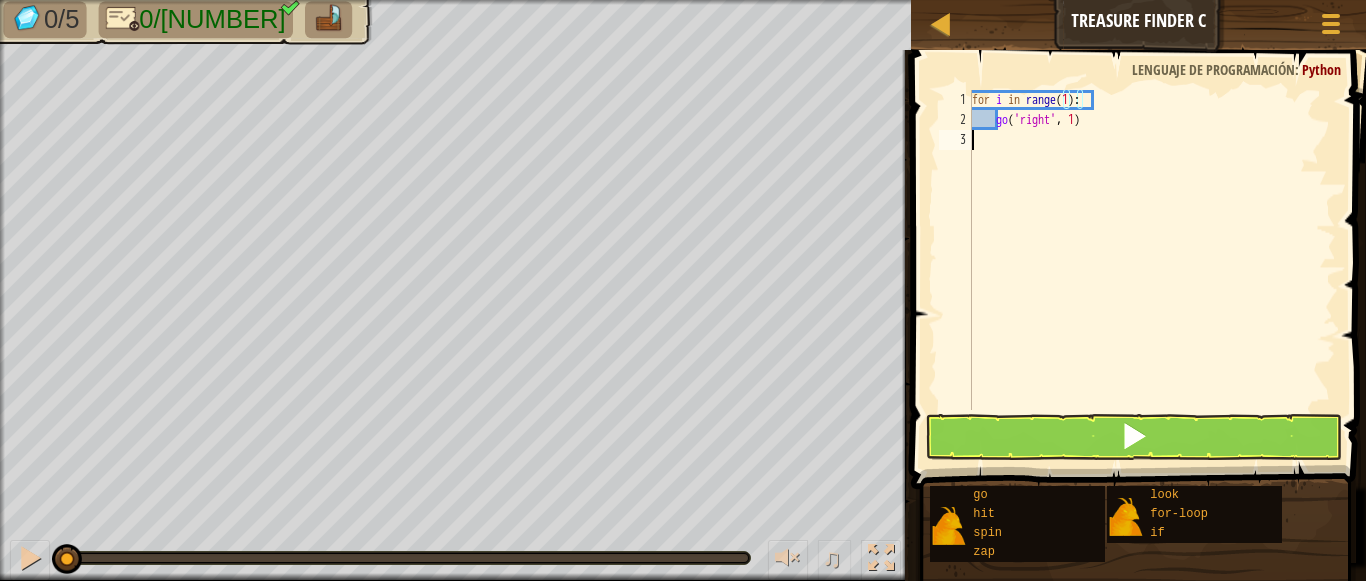 click on "for   i   in   range ( 1 ) :      go ( 'right' ,   1 )" at bounding box center [1152, 270] 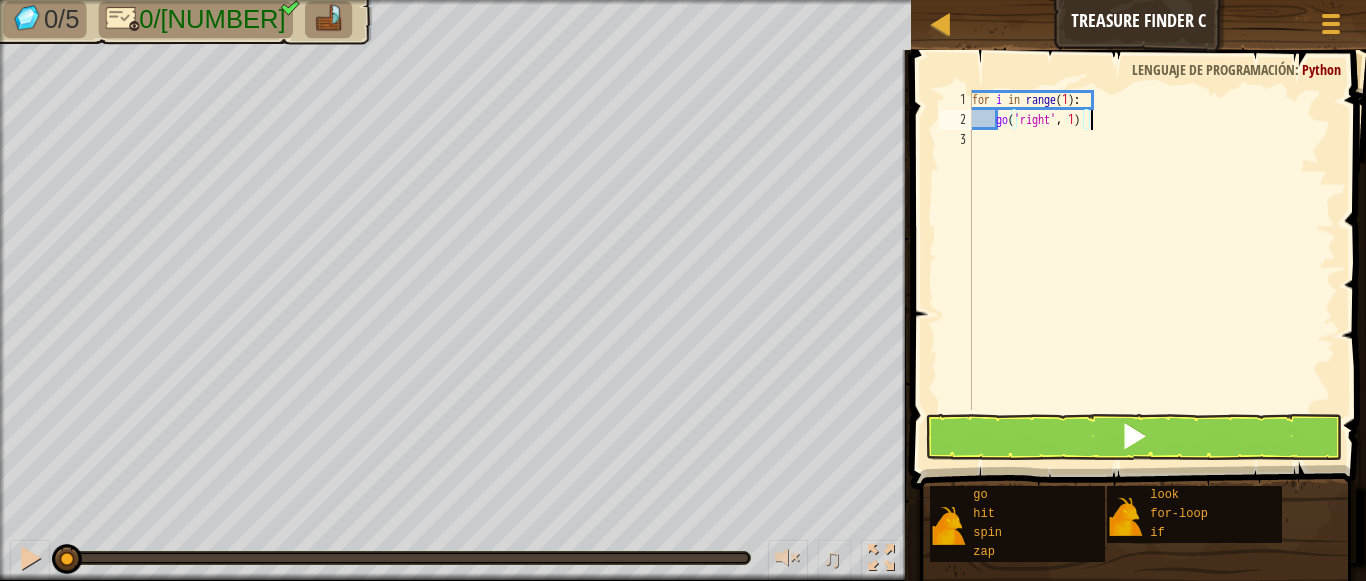click on "for   i   in   range ( 1 ) :      go ( 'right' ,   1 )" at bounding box center [1152, 270] 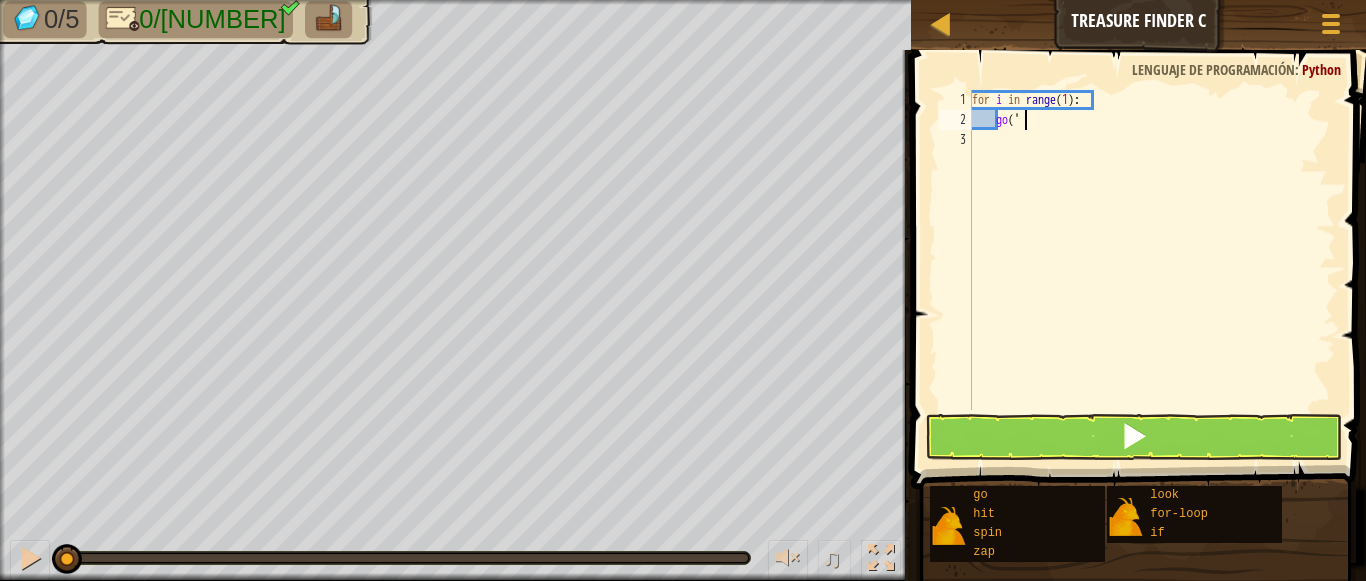 type on "g" 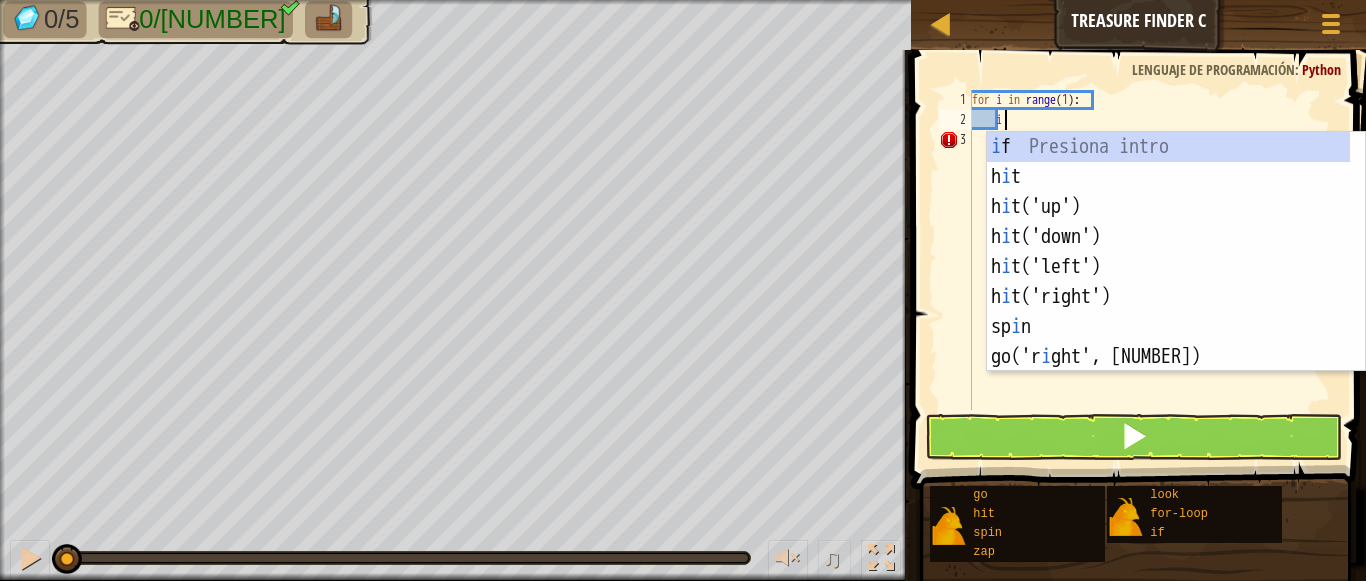 scroll, scrollTop: 9, scrollLeft: 2, axis: both 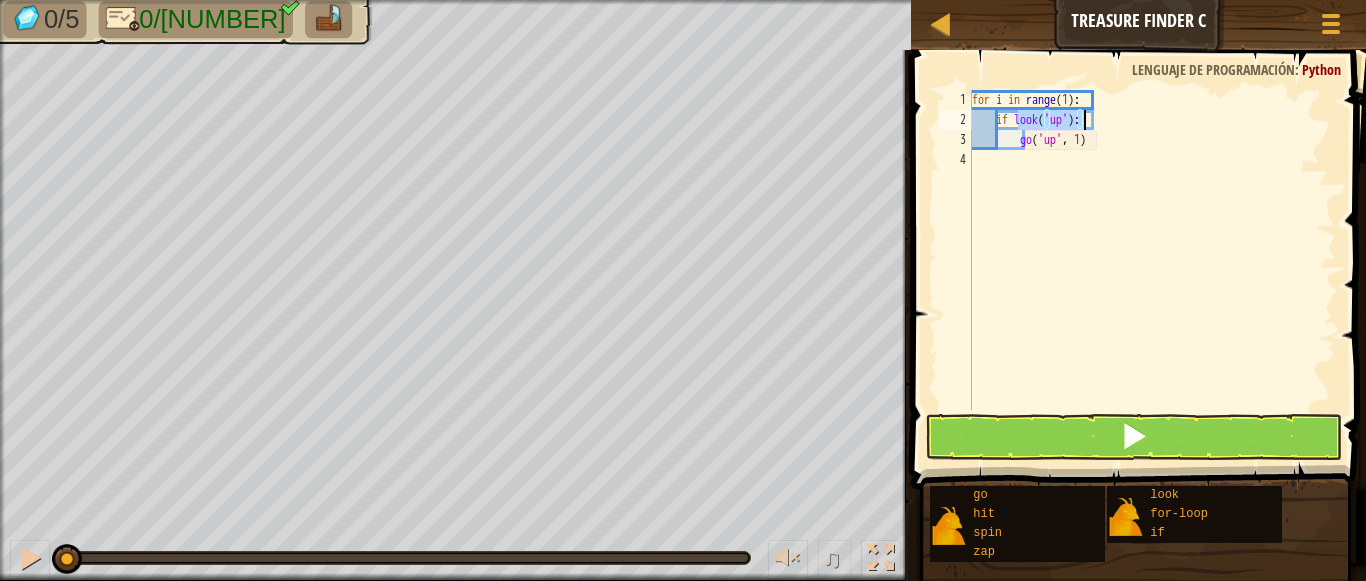 click on "for   i   in   range ( 1 ) :      if   look ( 'up' ) :          go ( 'up' ,   1 )" at bounding box center [1152, 250] 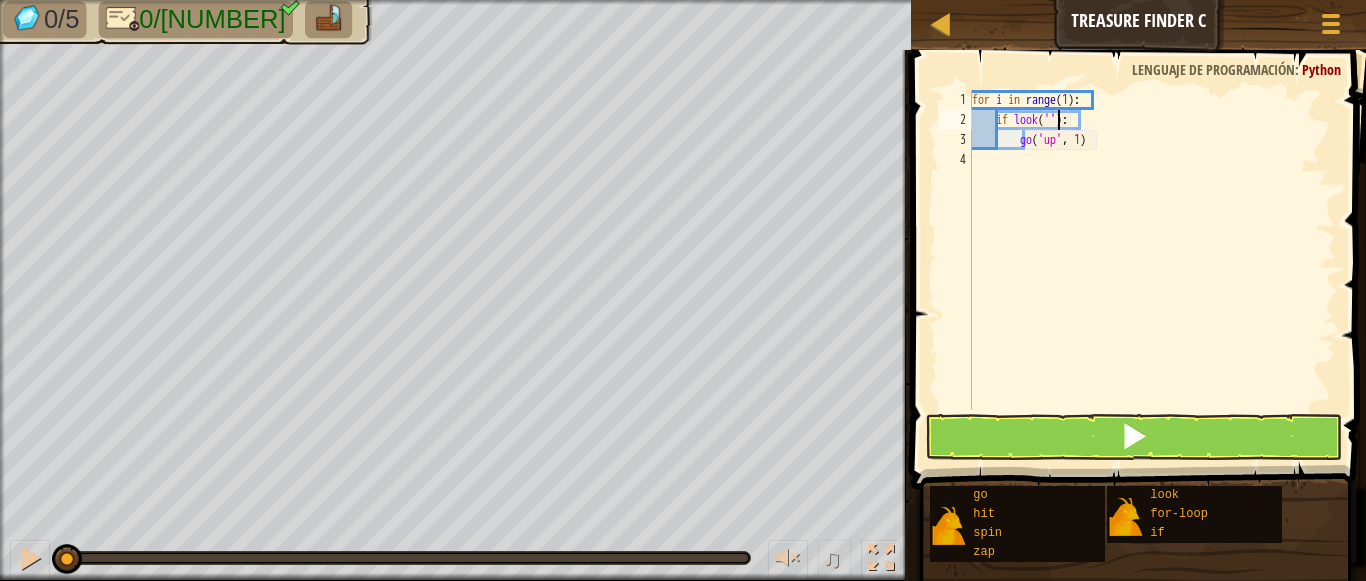 scroll, scrollTop: 9, scrollLeft: 8, axis: both 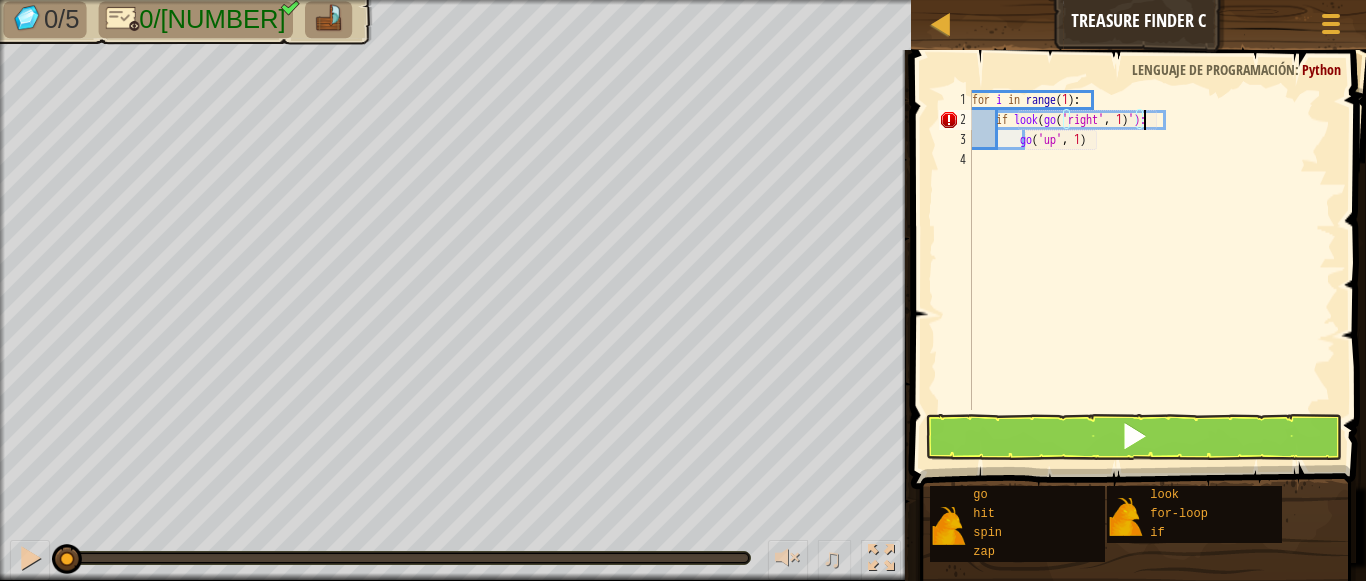 click on "for   i   in   range ( [NUMBER] ) :      if   look ( go ( 'right' ,   [NUMBER] ) '):          go ( 'up' ,   [NUMBER])" at bounding box center [1152, 270] 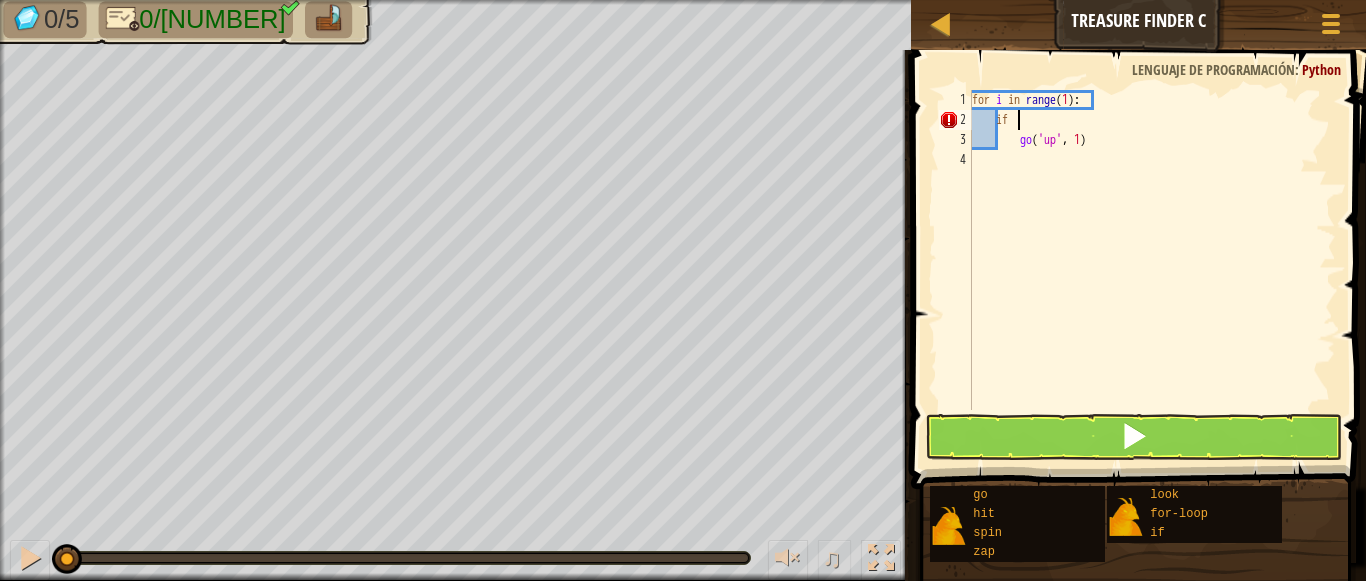 type on "i" 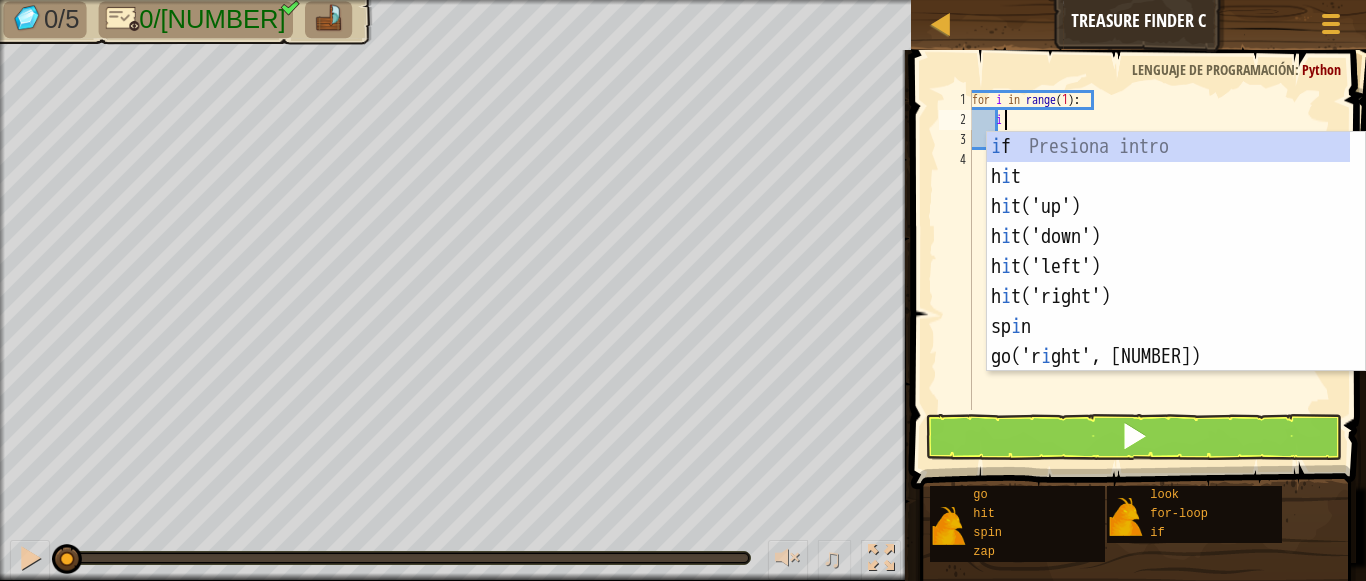 scroll, scrollTop: 9, scrollLeft: 2, axis: both 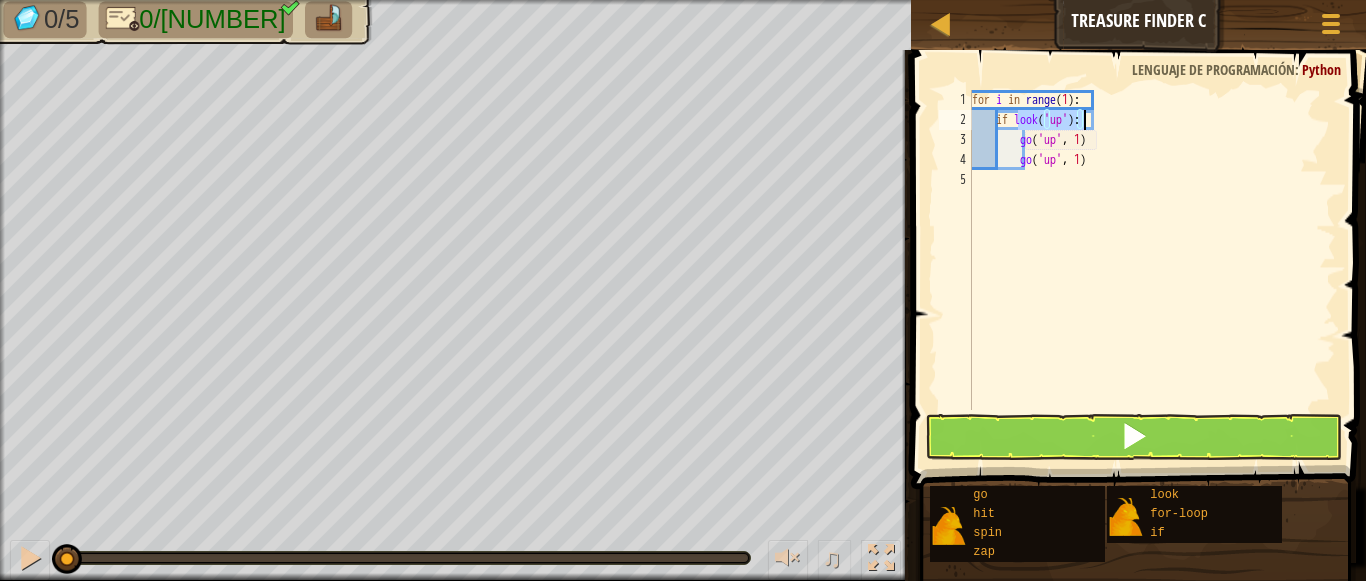 click on "for   i   in   range ( 1 ) :      if   look ( 'up' ) :          go ( 'up' ,   1 )          go ( 'up' ,   1 )" at bounding box center (1152, 270) 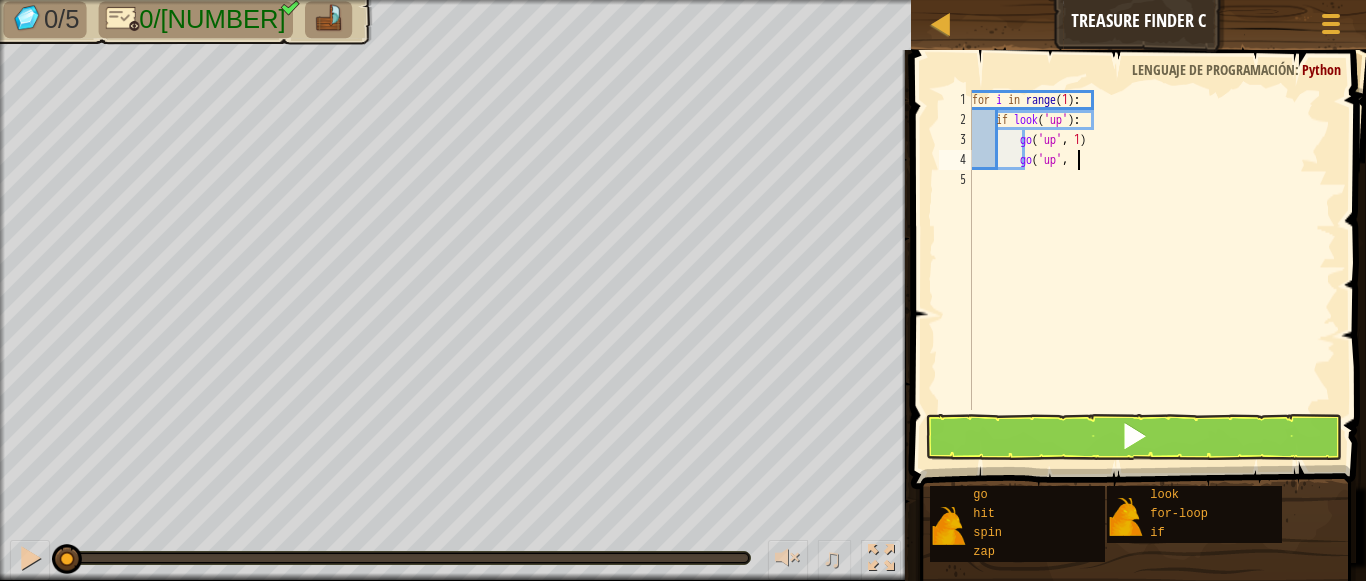 type on "g" 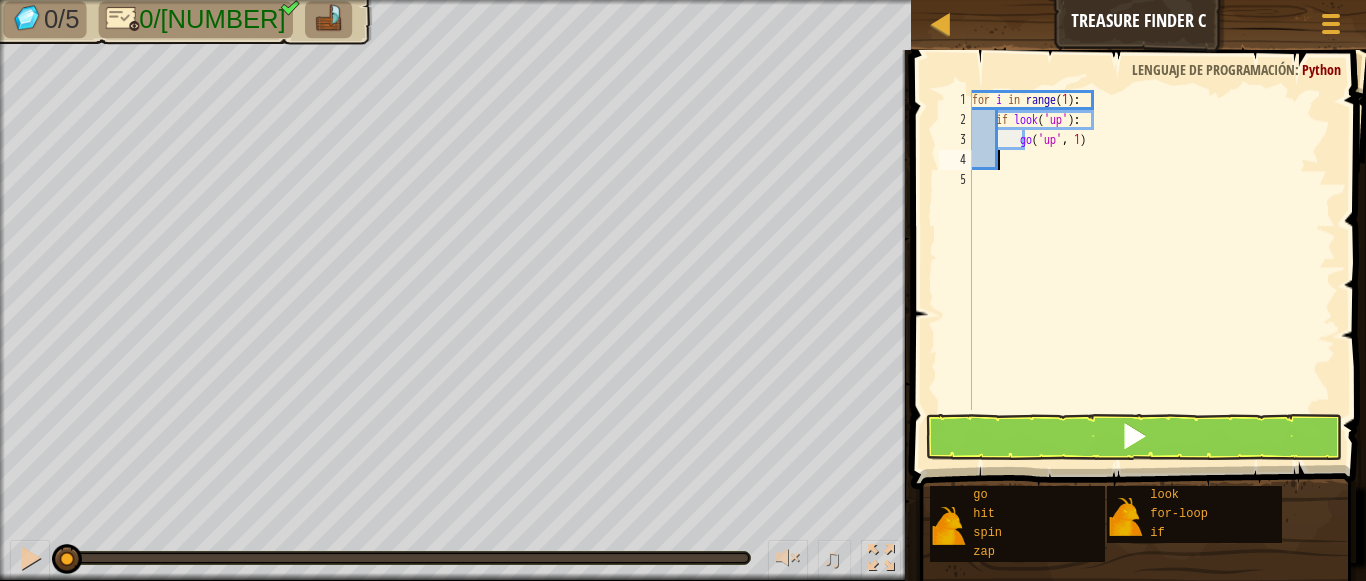 scroll, scrollTop: 9, scrollLeft: 0, axis: vertical 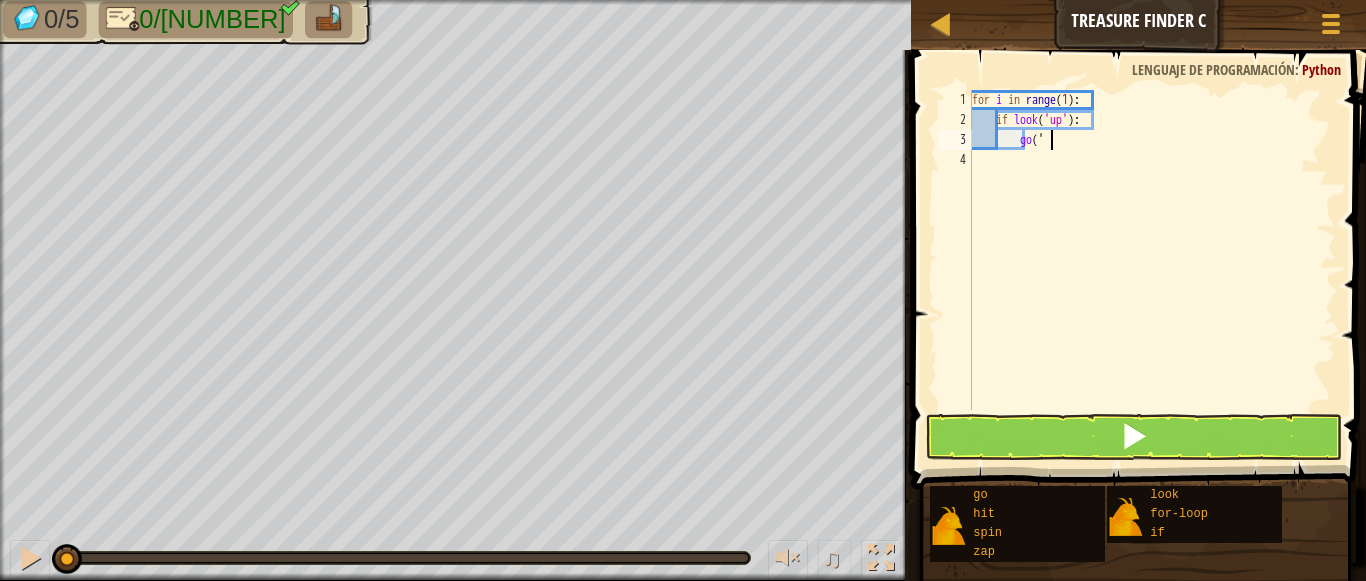 type on "g" 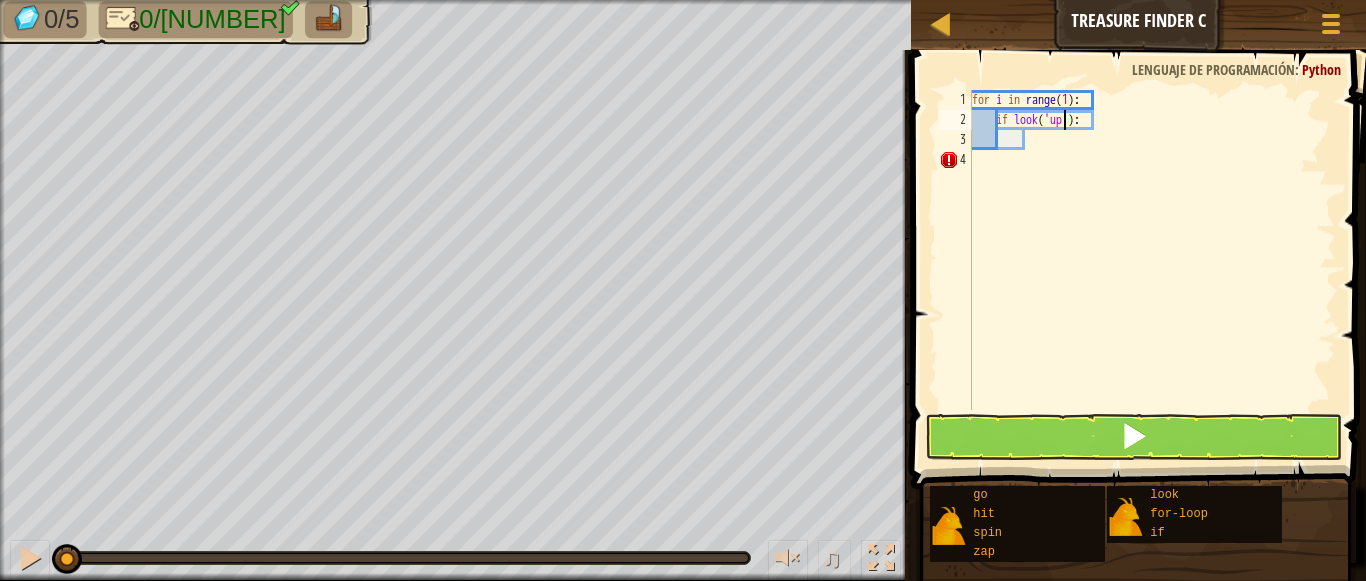 click on "for   i   in   range ( [NUMBER] ) :      if   look ( 'up' ) :" at bounding box center (1152, 270) 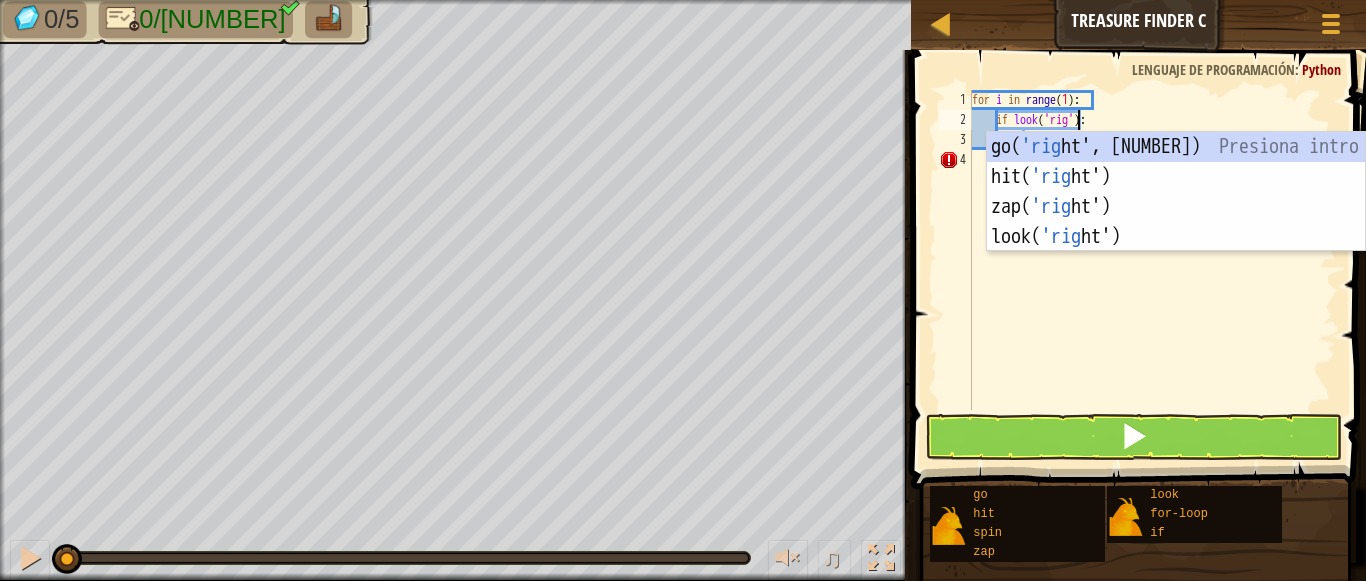 scroll, scrollTop: 9, scrollLeft: 10, axis: both 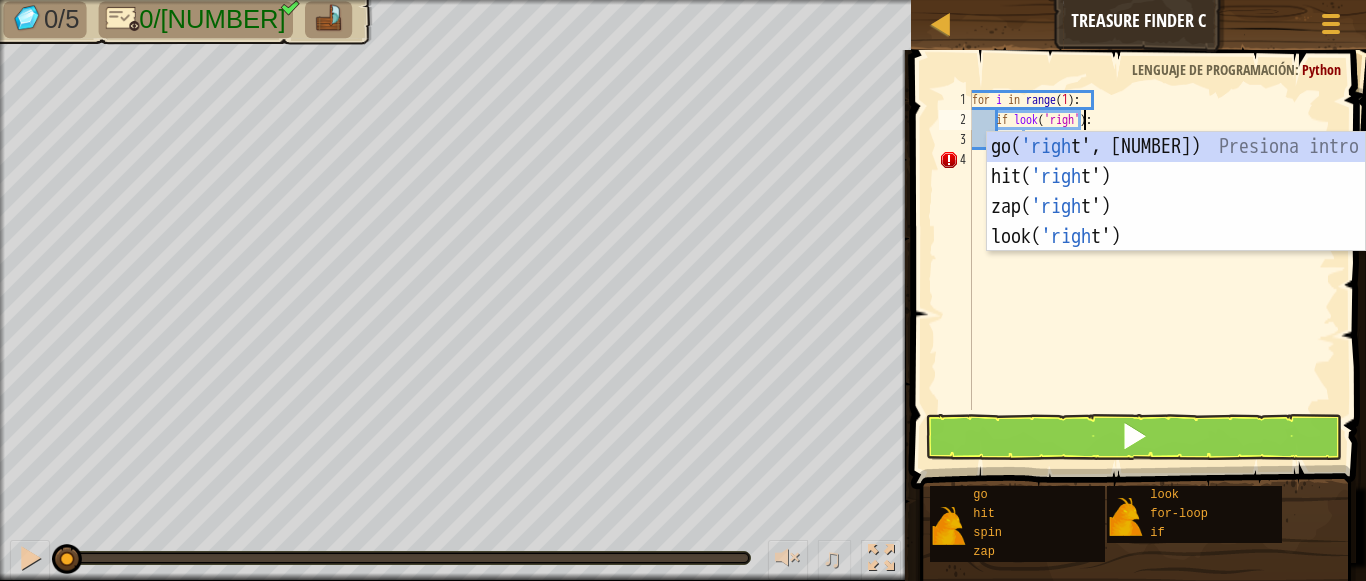 type on "if look('right'):" 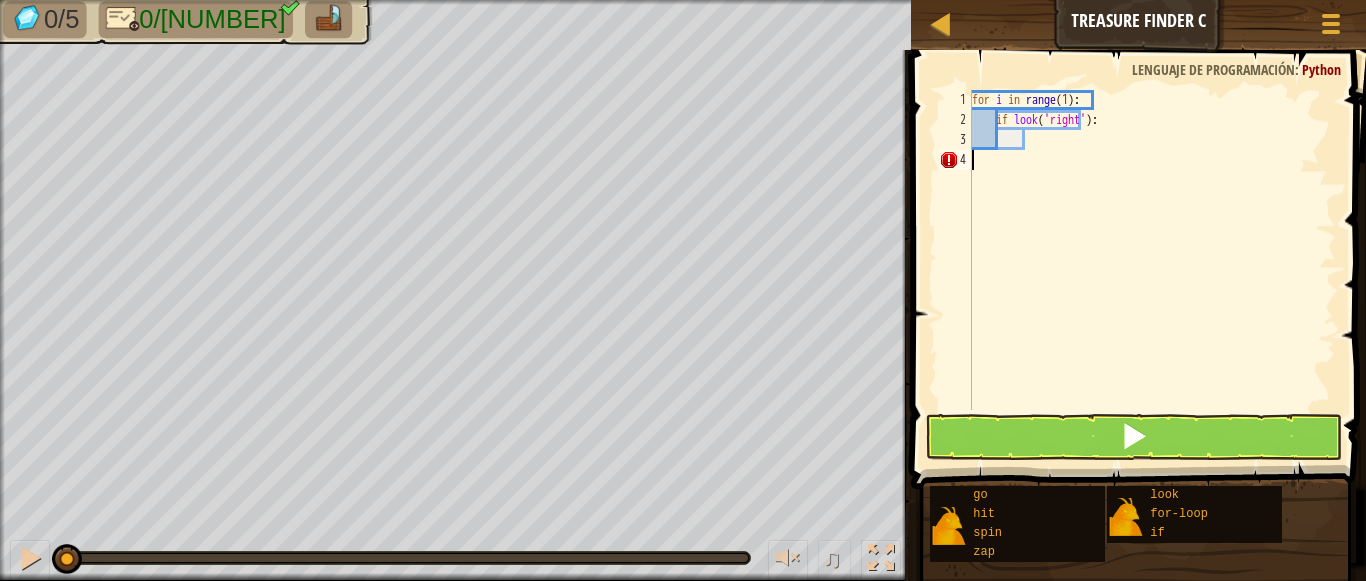 click on "for   i   in   range ( 1 ) :      if   look ( 'right' ) :" at bounding box center [1152, 270] 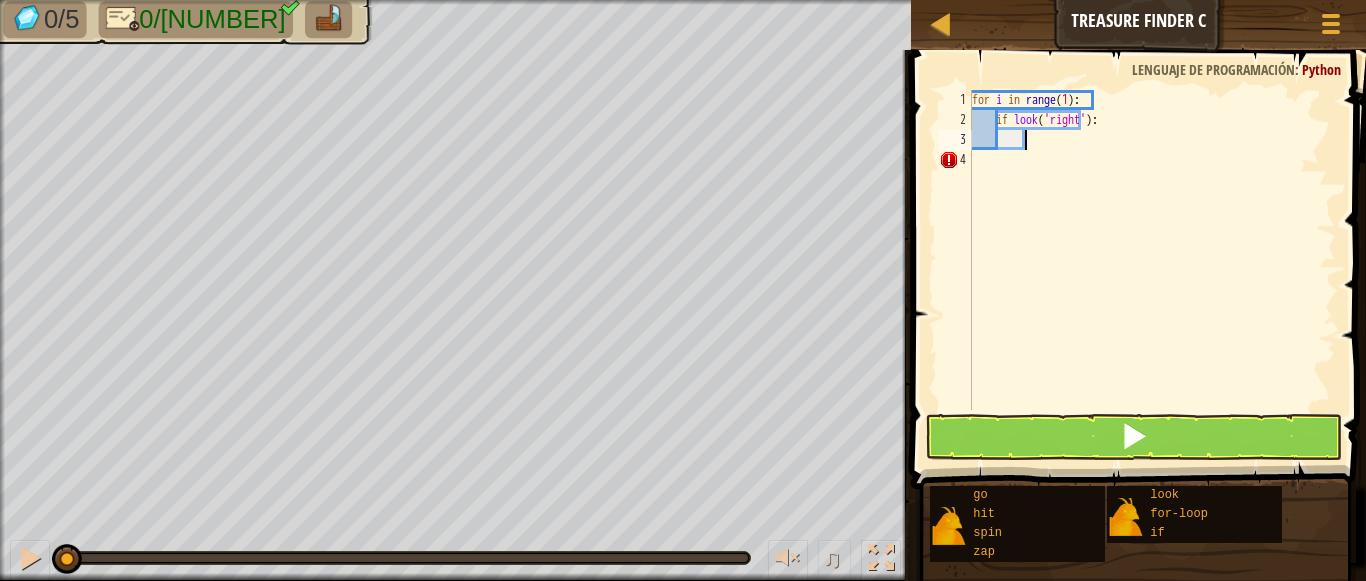 click on "for   i   in   range ( 1 ) :      if   look ( 'right' ) :" at bounding box center [1152, 270] 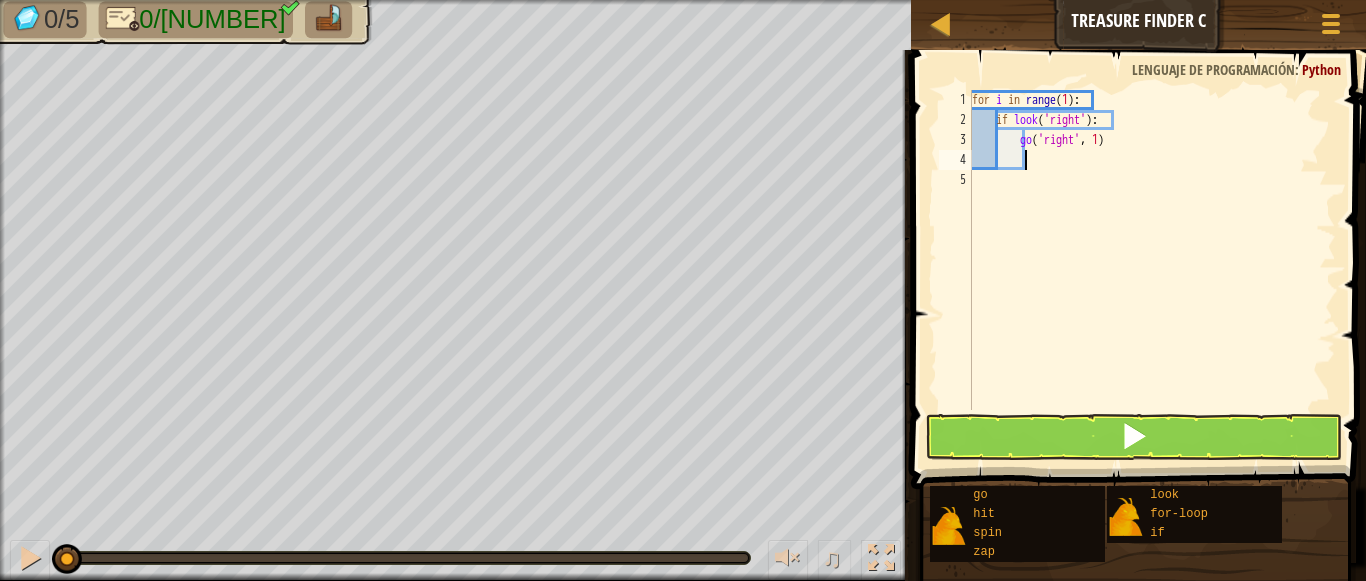 scroll, scrollTop: 9, scrollLeft: 3, axis: both 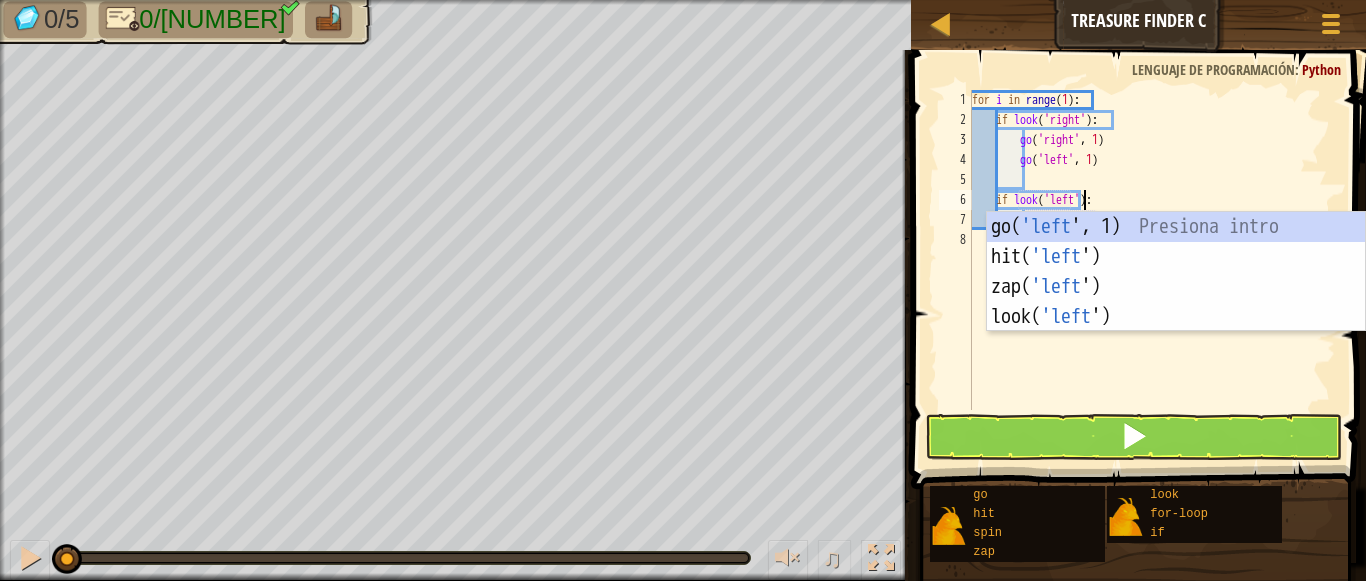 type on "if look('left'):" 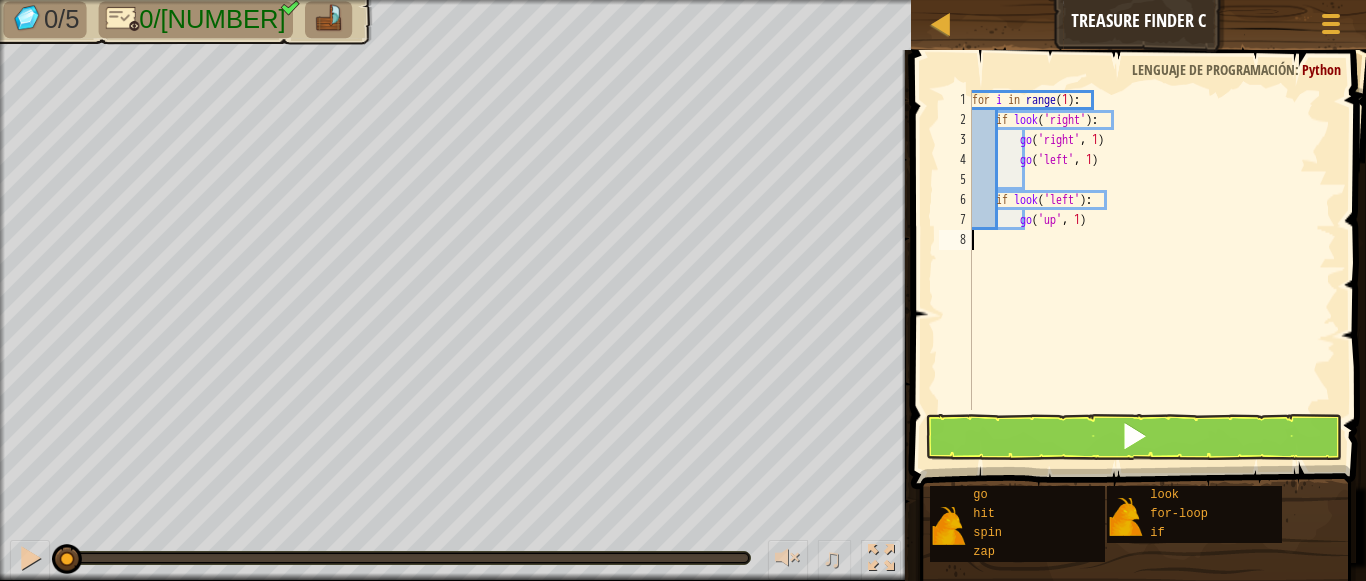 scroll, scrollTop: 9, scrollLeft: 0, axis: vertical 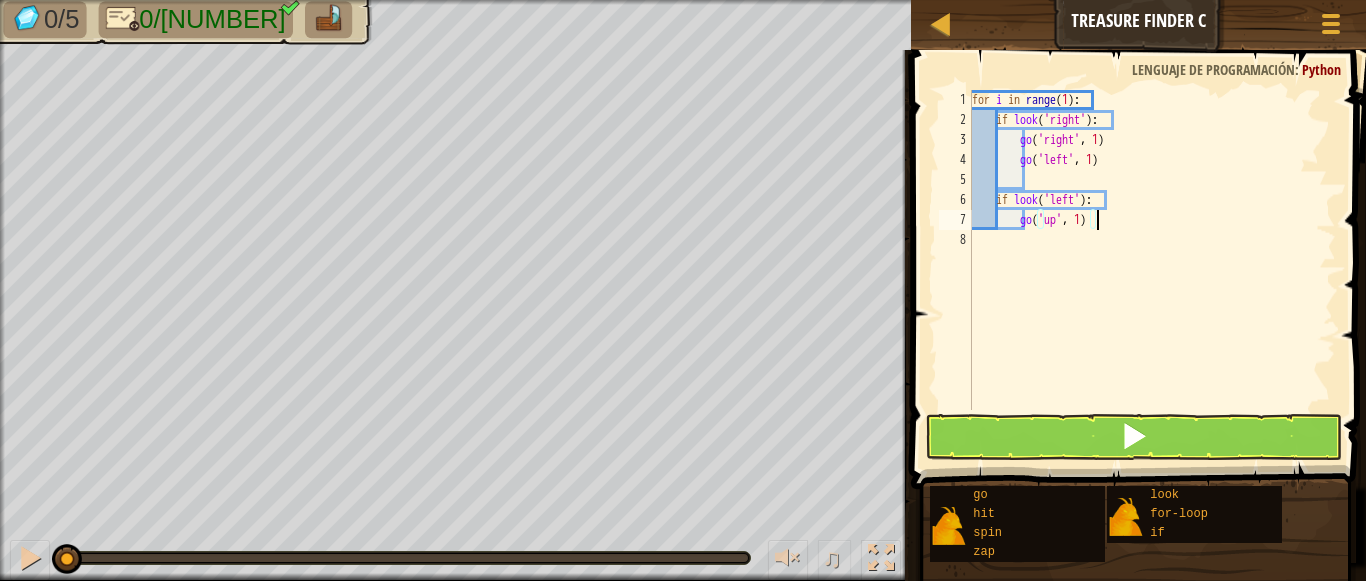 click on "for   i   in   range ( 1 ) :      if   look ( 'right' ) :          go ( 'right' ,   1 )          go ( 'left' ,   1 )               if   look ( 'left' ) :          go ( 'up' ,   1 )" at bounding box center (1152, 270) 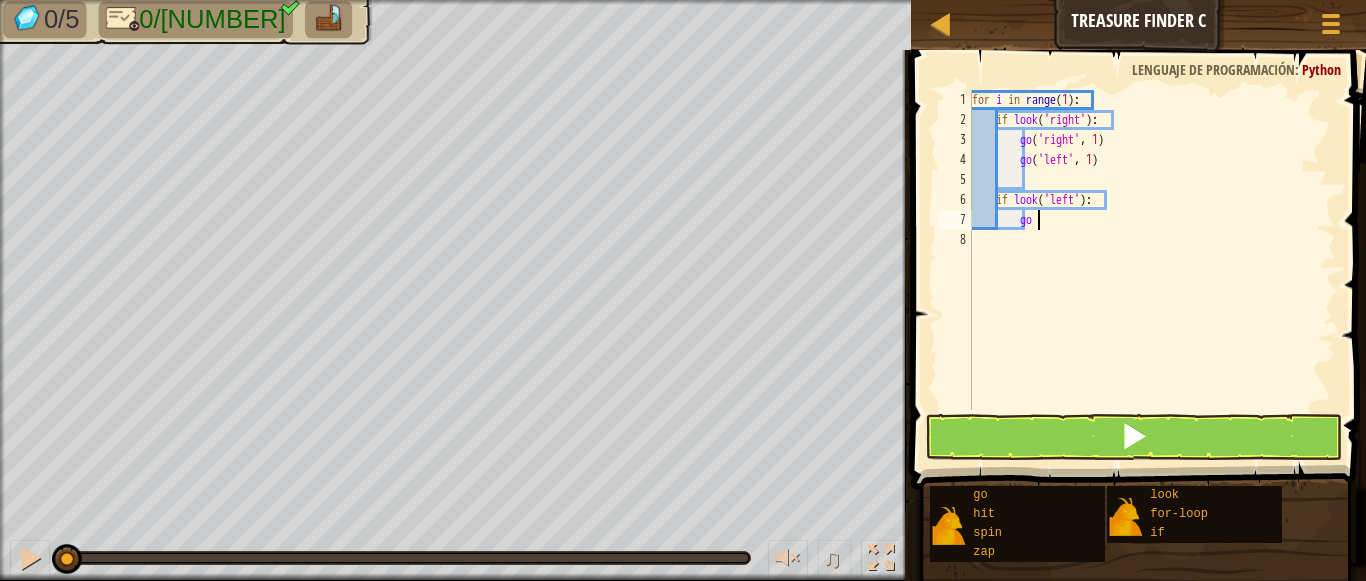 type on "g" 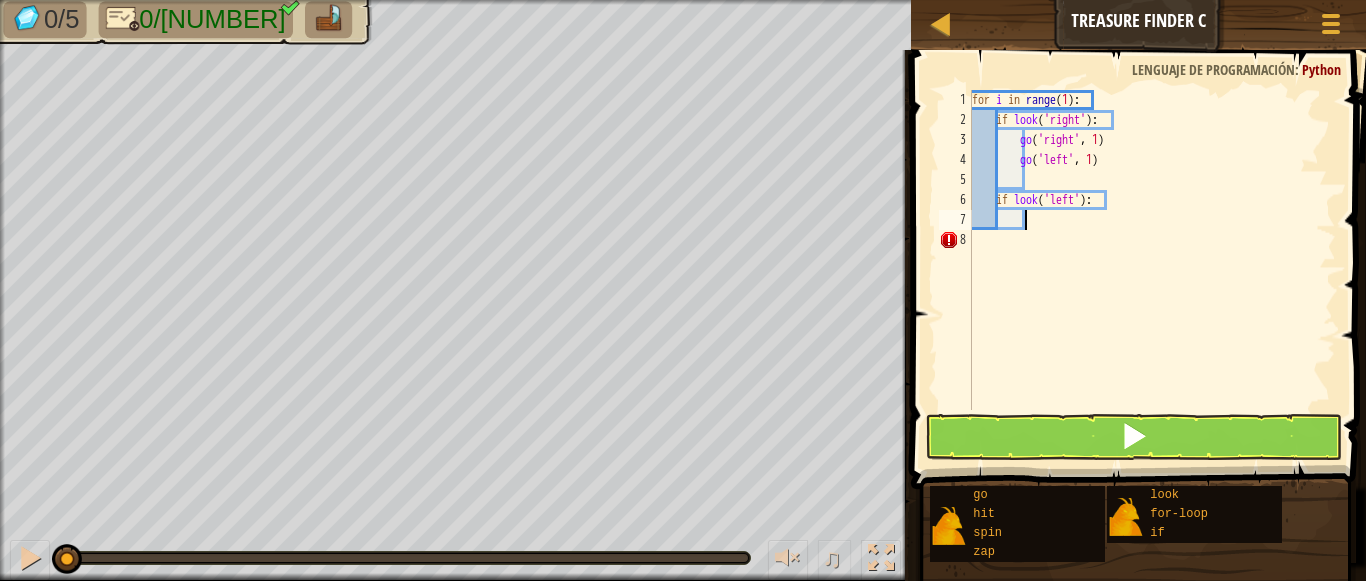 type on "g" 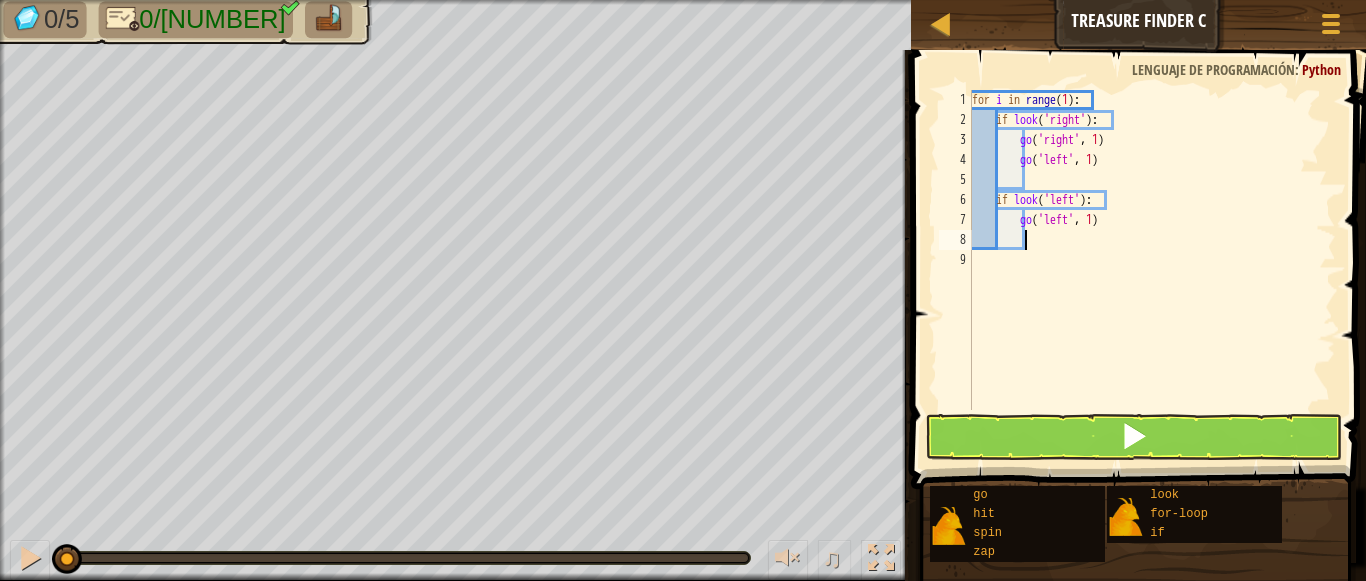 scroll, scrollTop: 9, scrollLeft: 3, axis: both 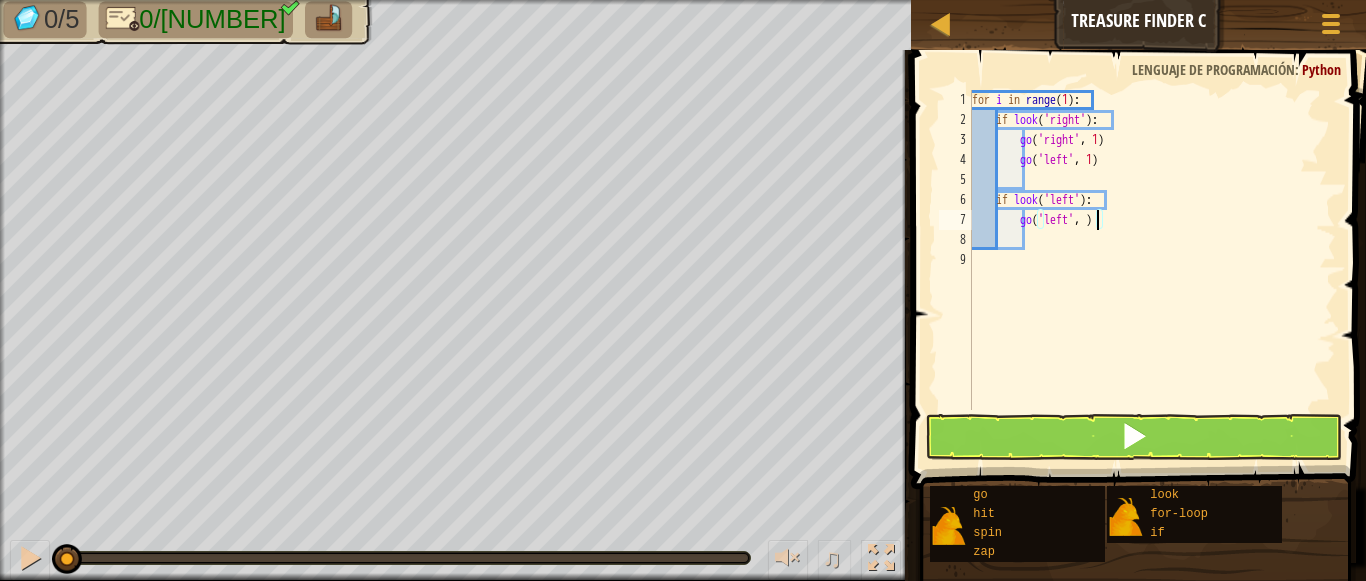 type on "go('left', 2)" 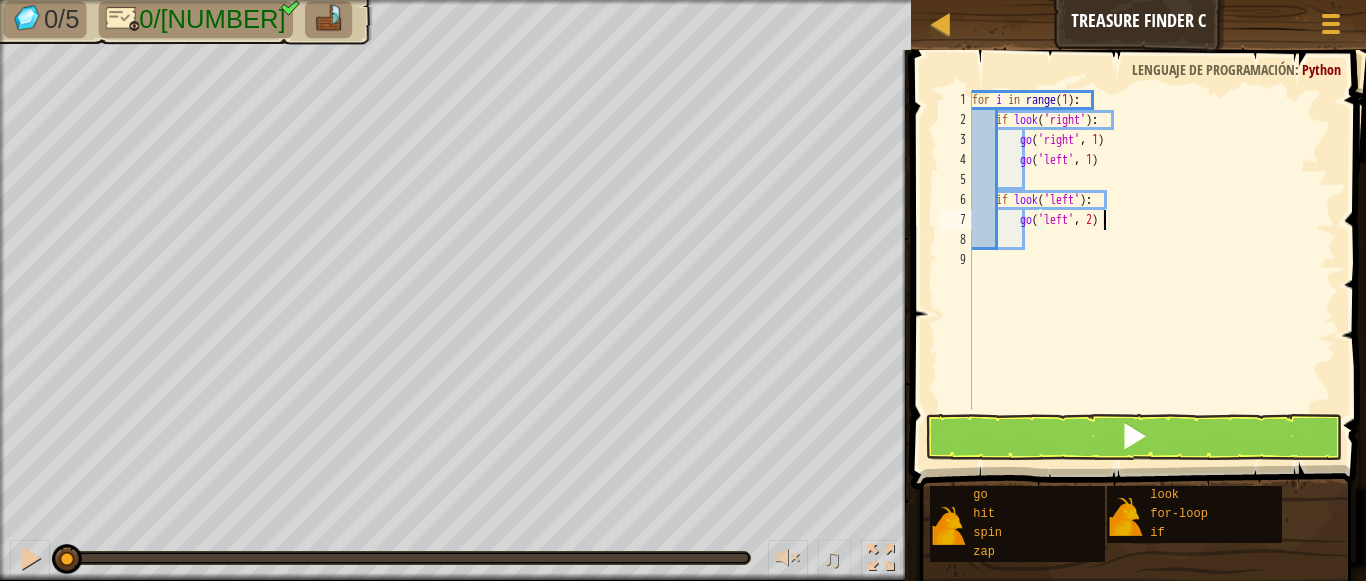scroll, scrollTop: 9, scrollLeft: 3, axis: both 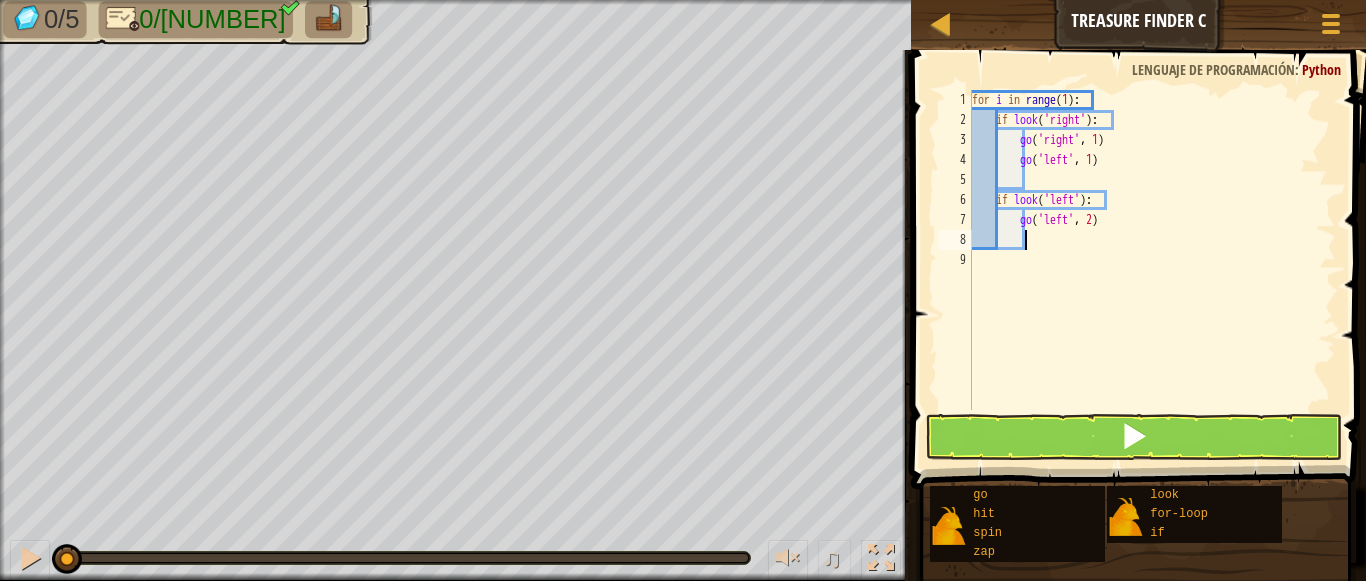 type on "g" 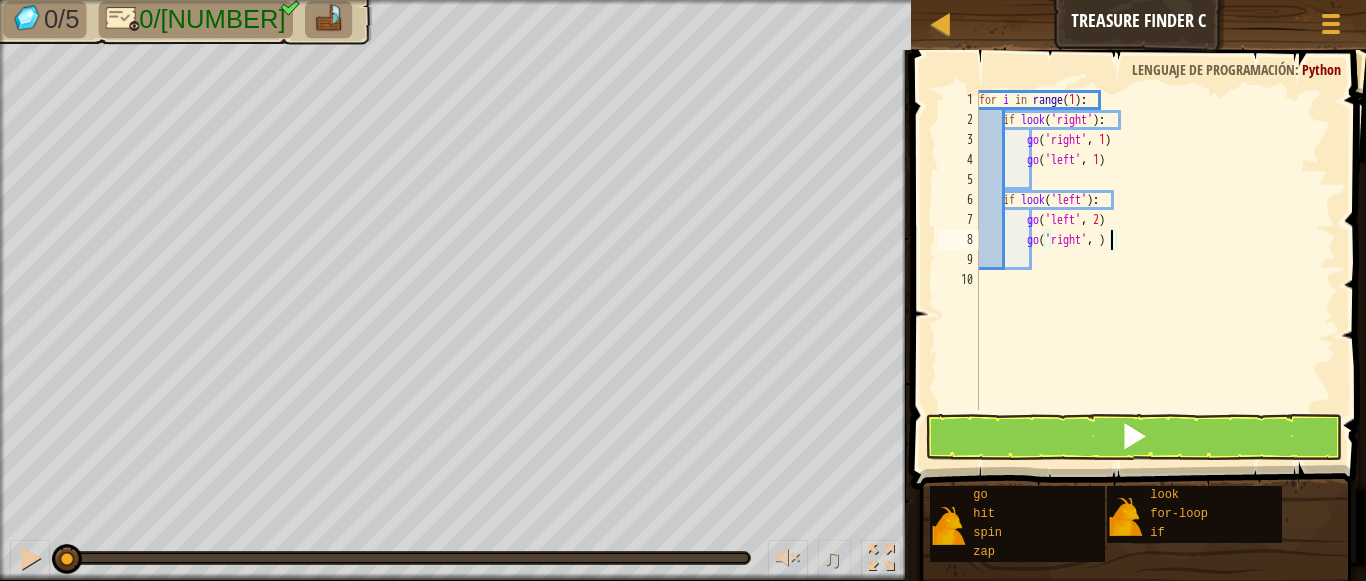 scroll, scrollTop: 9, scrollLeft: 11, axis: both 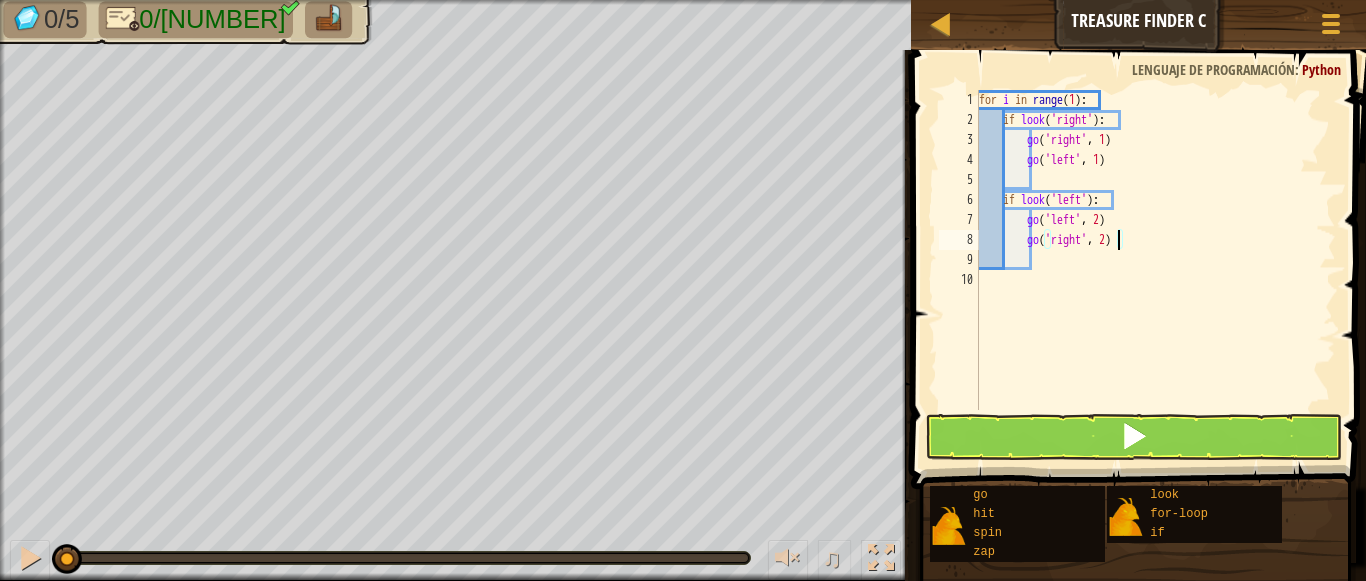 type on "go('right', 2)" 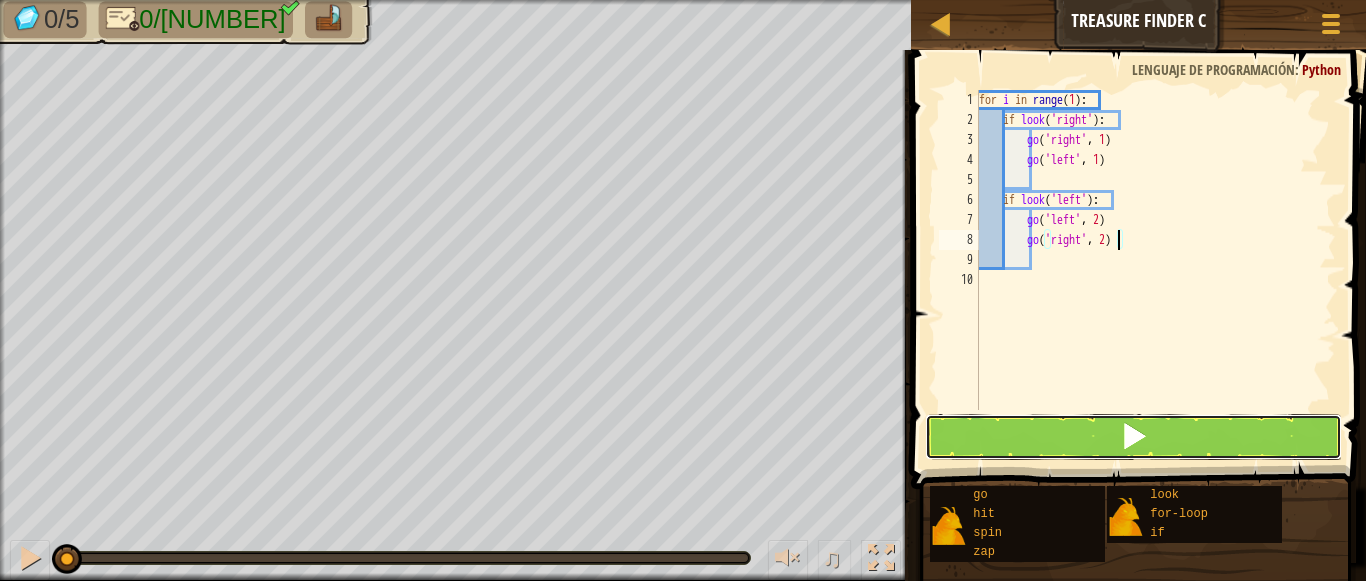 click at bounding box center (1134, 437) 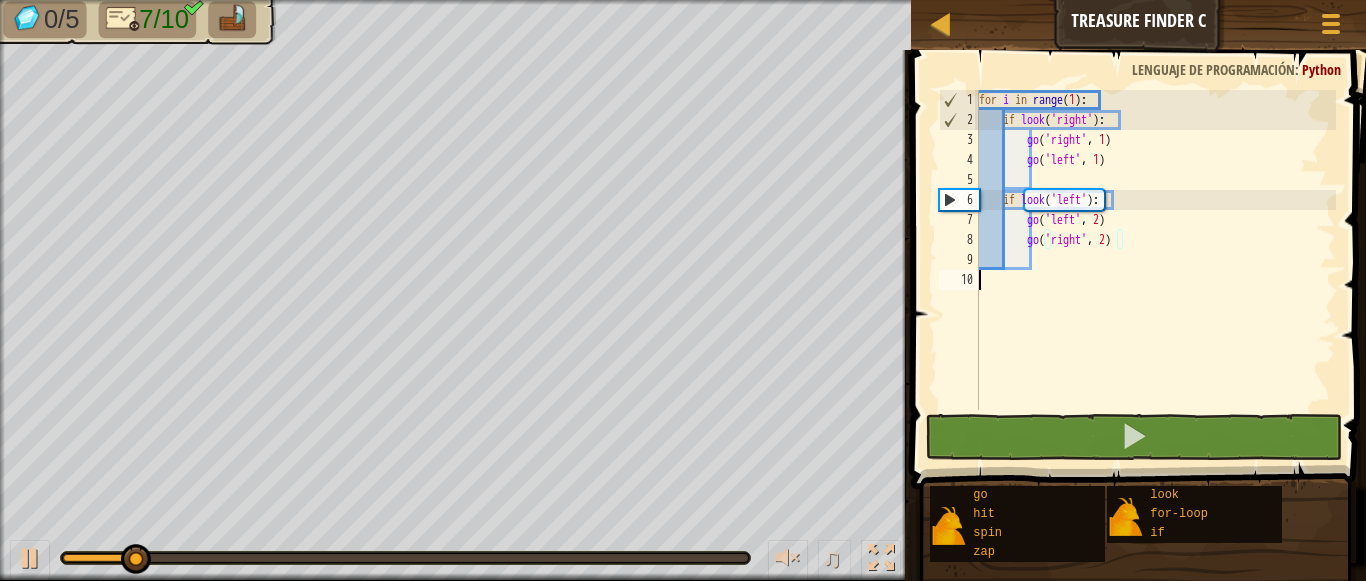 click on "for   i   in   range ( [NUMBER] ) :      if   look ( 'right' ) :          go ( 'right' ,   [NUMBER] )          go ( 'left' ,   [NUMBER] )               if   look ( 'left' ) :          go ( 'left' ,   [NUMBER] )          go ( 'right' ,   [NUMBER] )" at bounding box center (1156, 270) 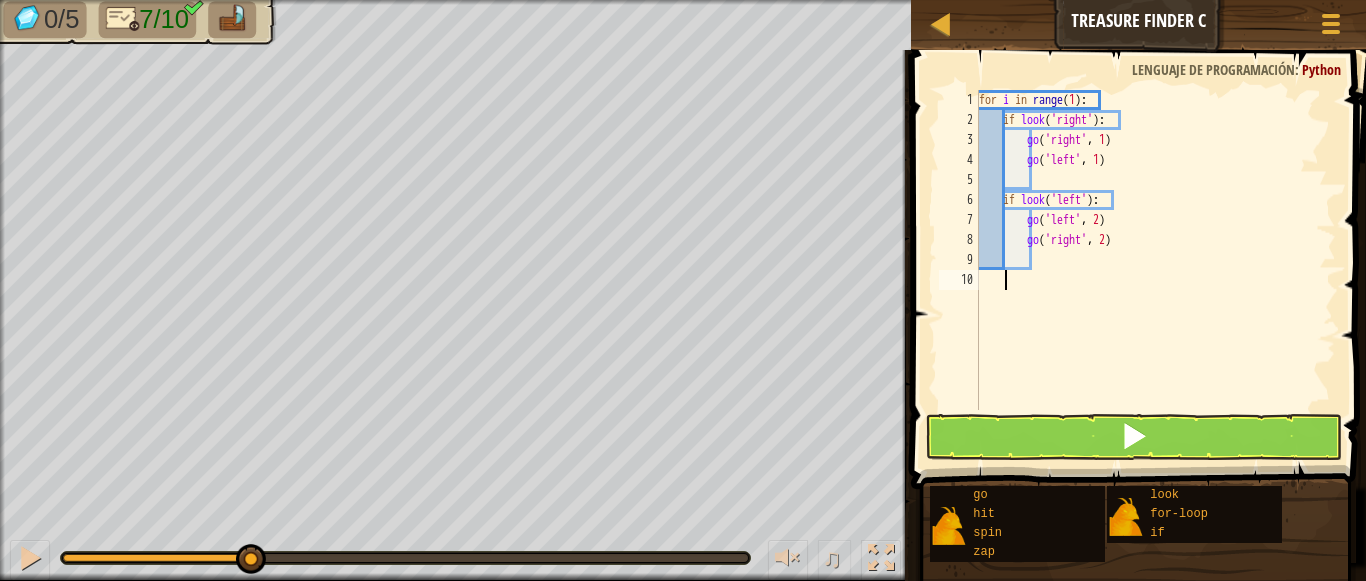 type on "g" 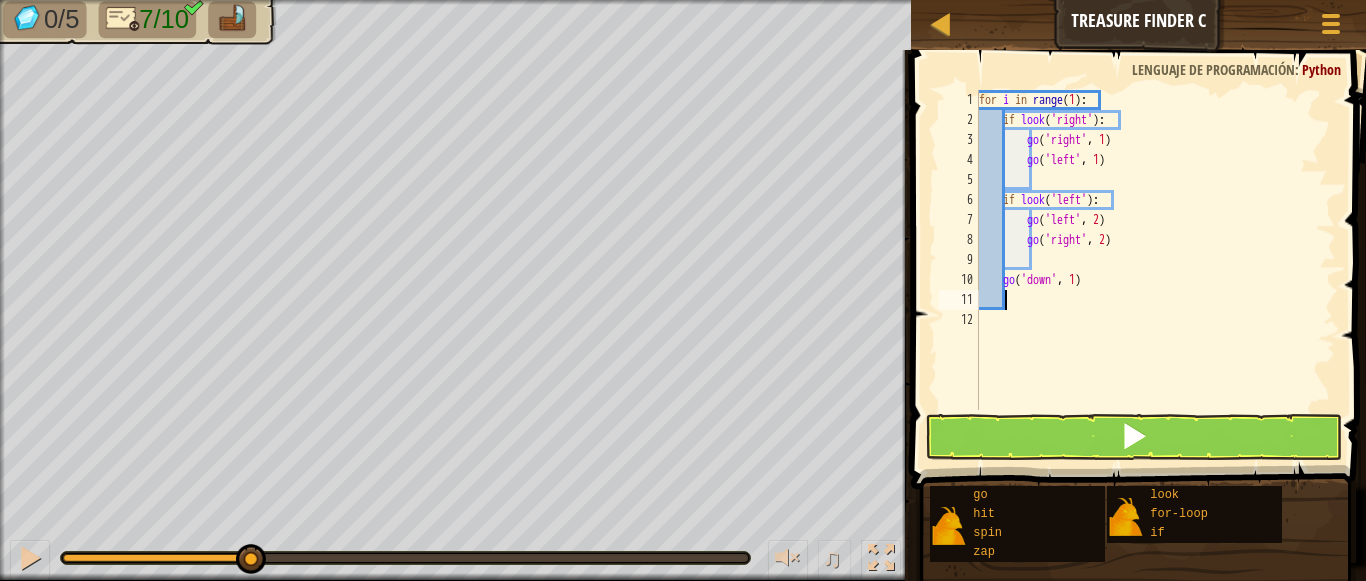 scroll, scrollTop: 9, scrollLeft: 1, axis: both 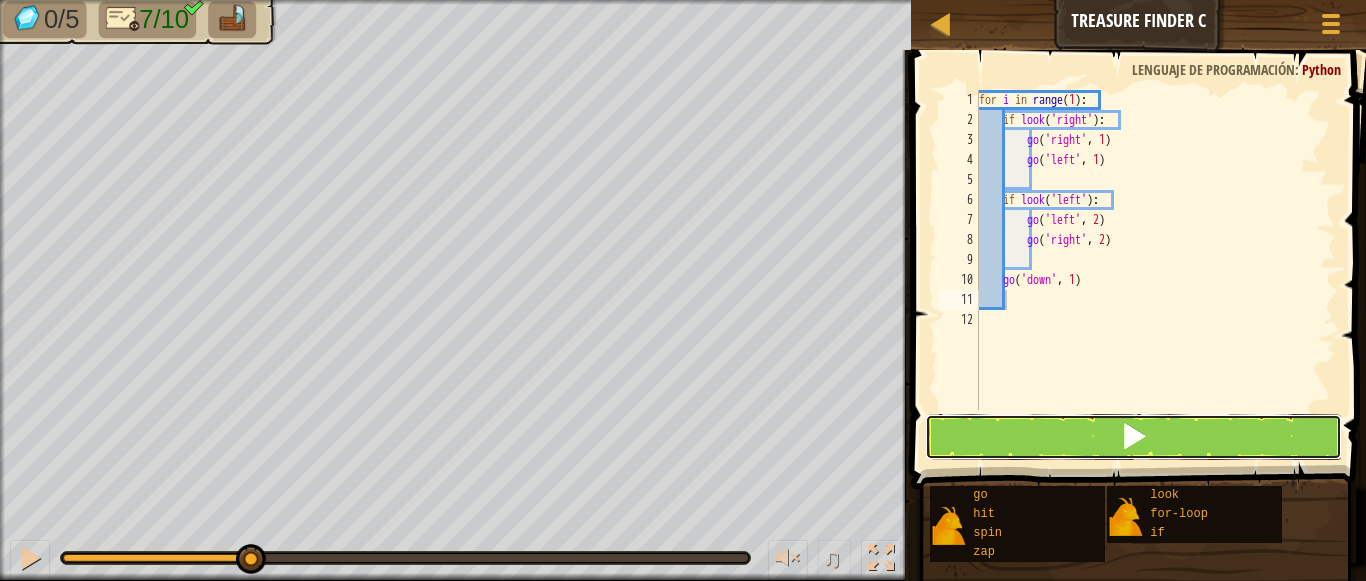 click at bounding box center [1134, 437] 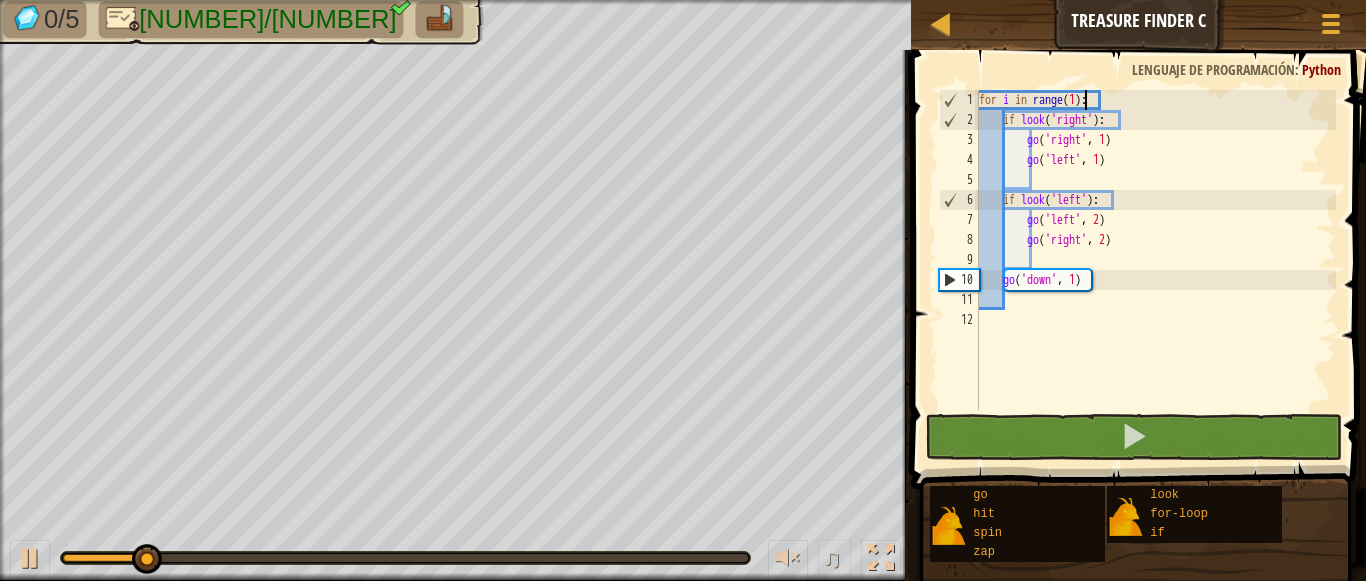 click on "for   i   in   range ( 1 ) :      if   look ( 'right' ) :          go ( 'right' ,   1 )          go ( 'left' ,   1 )               if   look ( 'left' ) :          go ( 'left' ,   2 )          go ( 'right' ,   2 )               go ( 'down' ,   1 )" at bounding box center [1156, 270] 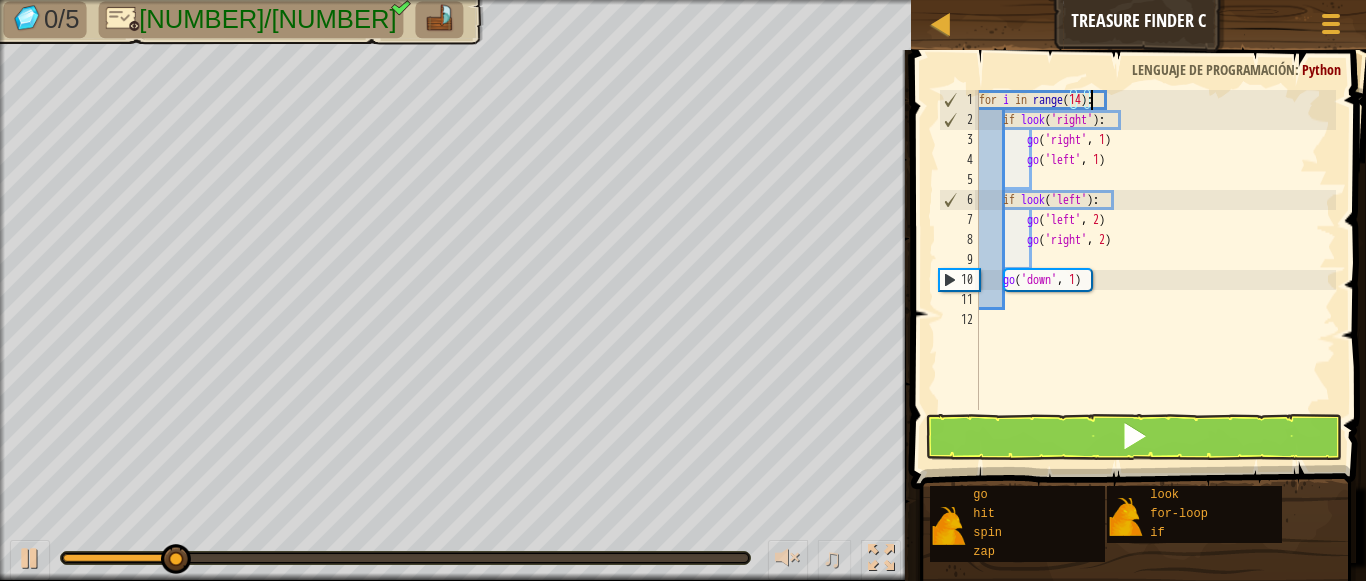 scroll, scrollTop: 9, scrollLeft: 9, axis: both 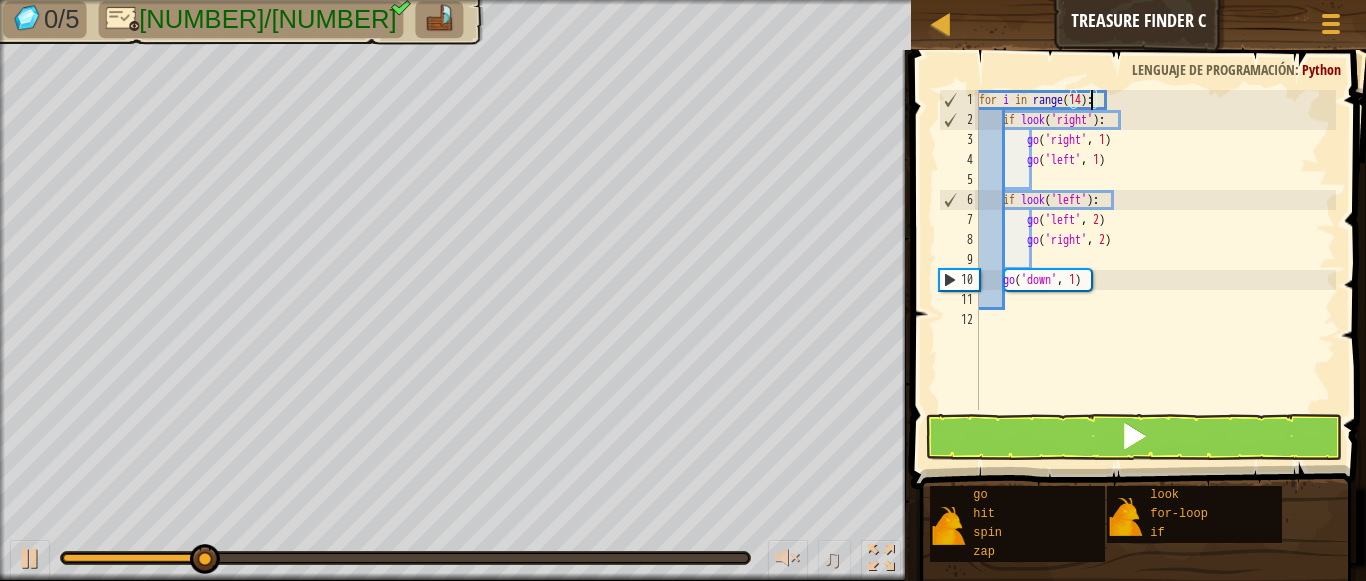 type on "for i in range(14):" 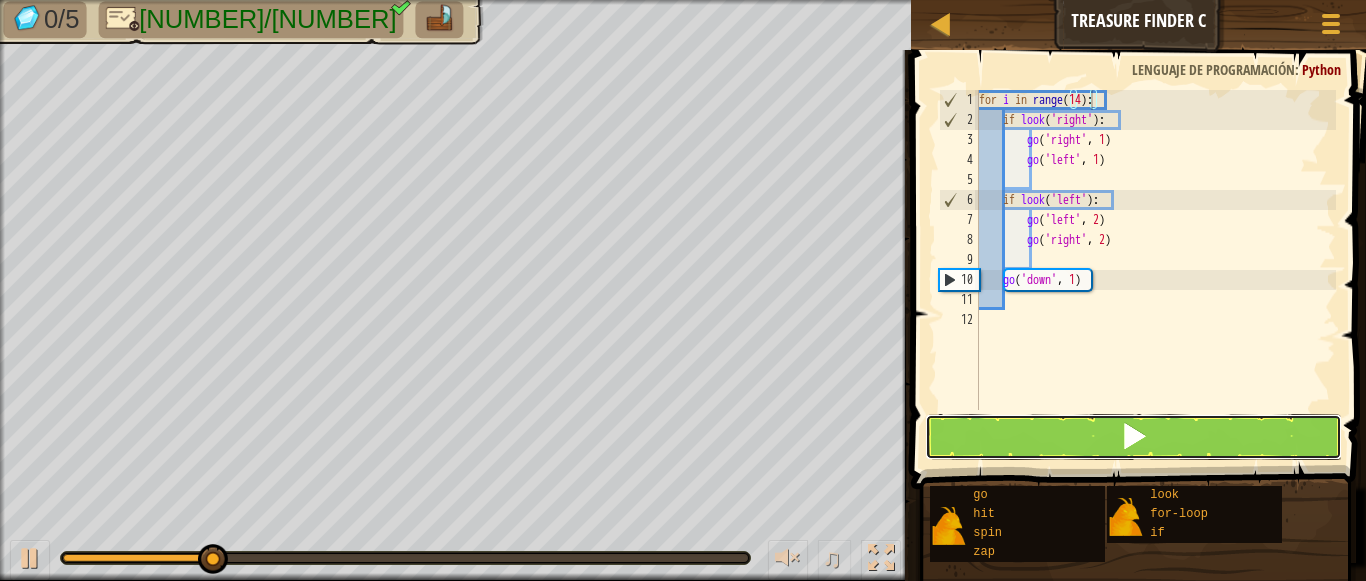 click at bounding box center (1134, 437) 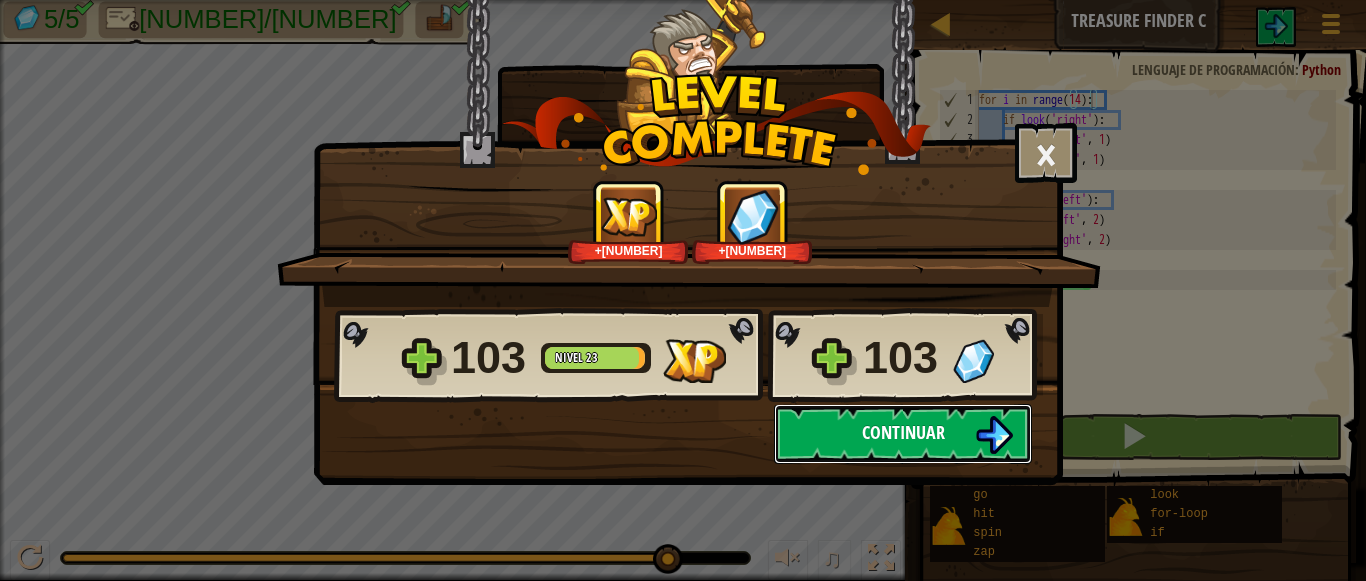 click on "Continuar" at bounding box center (903, 434) 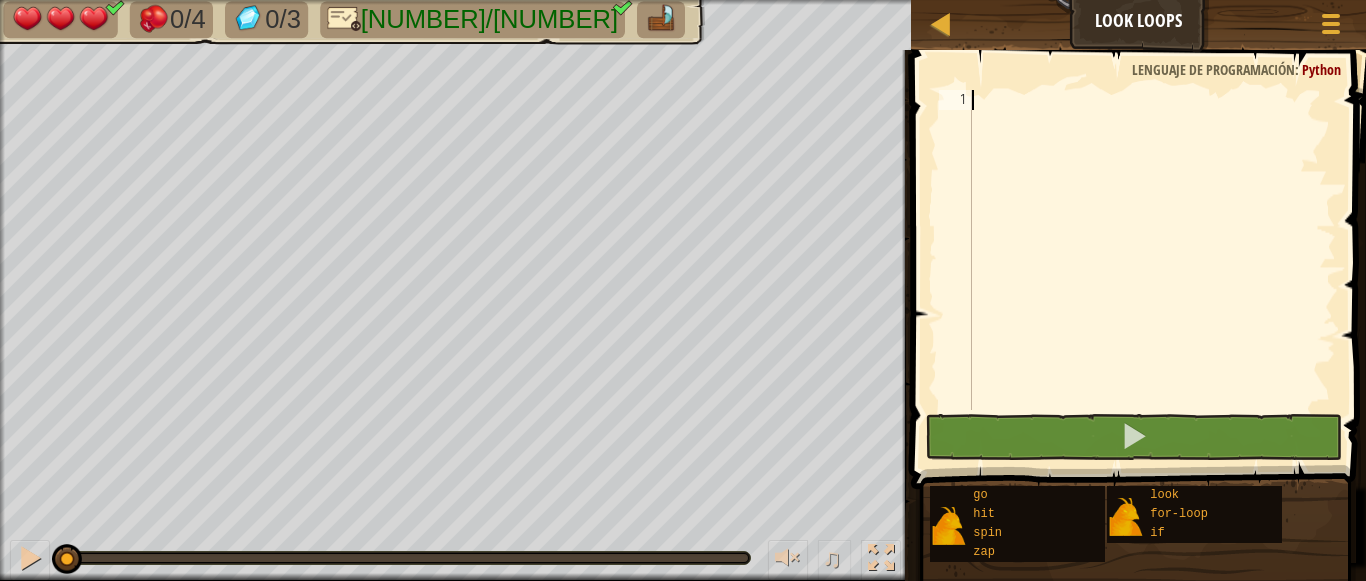 type on "k" 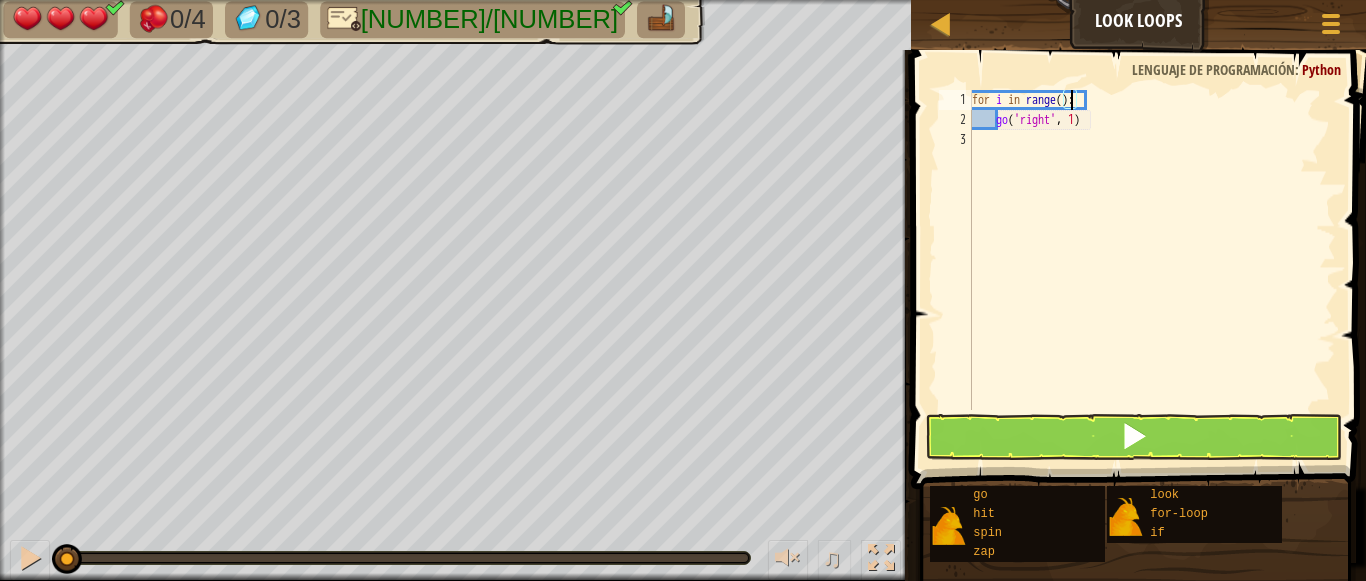 type on "for i in range(1):" 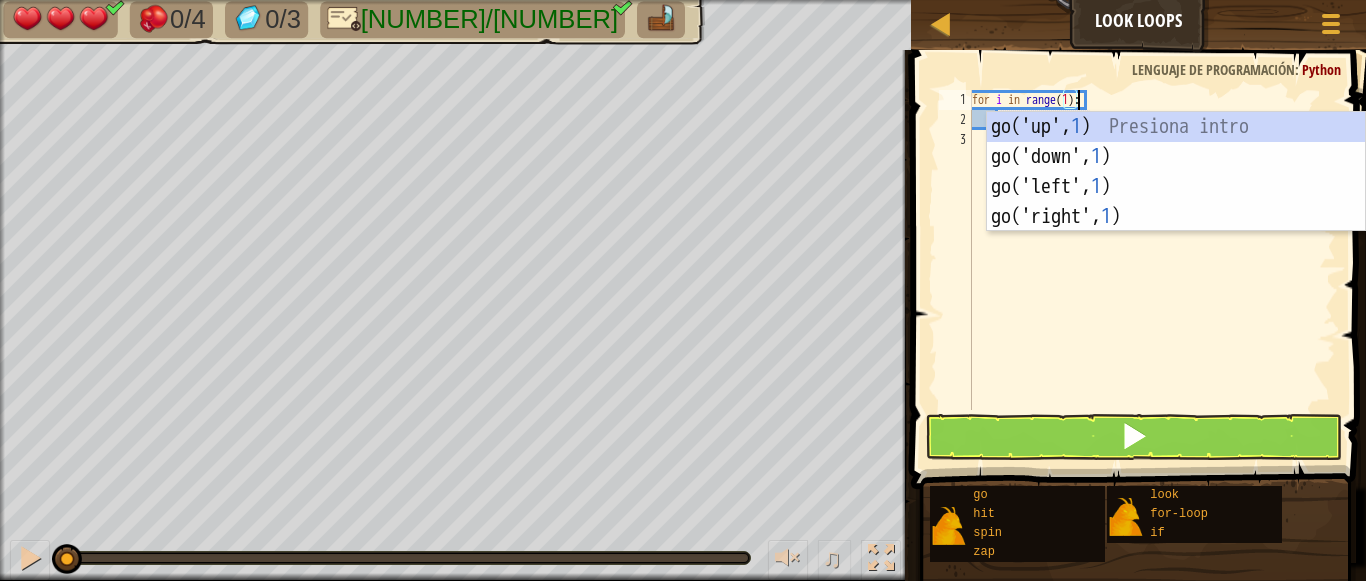 scroll, scrollTop: 9, scrollLeft: 9, axis: both 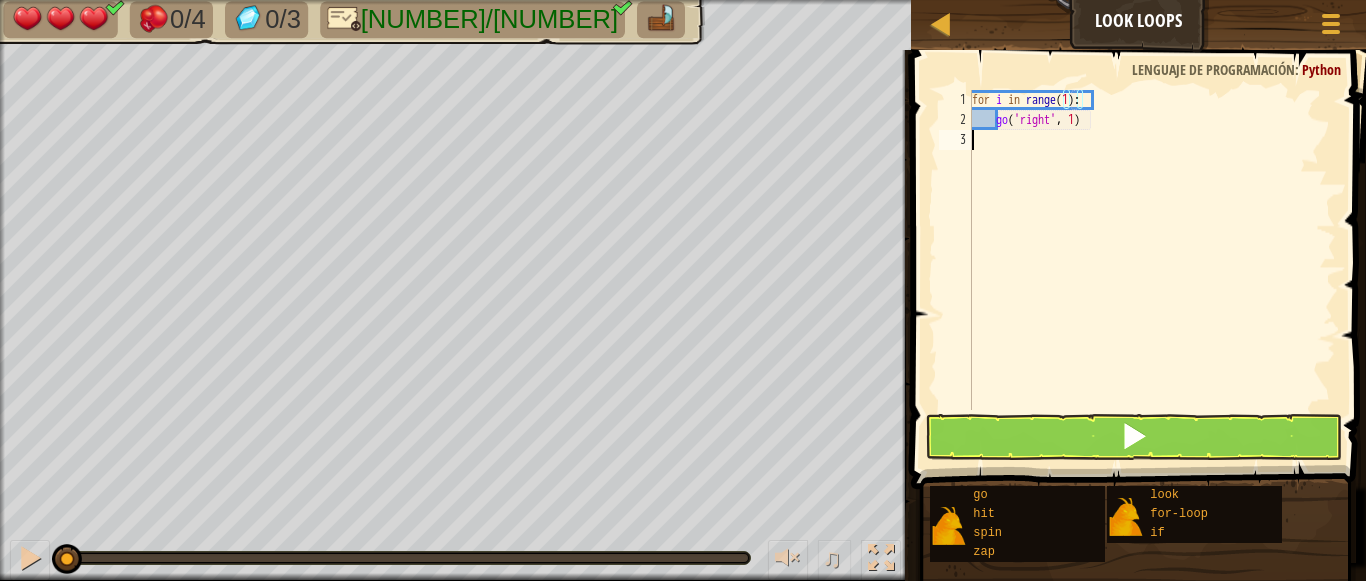 click on "for   i   in   range ( 1 ) :      go ( 'right' ,   1 )" at bounding box center [1152, 270] 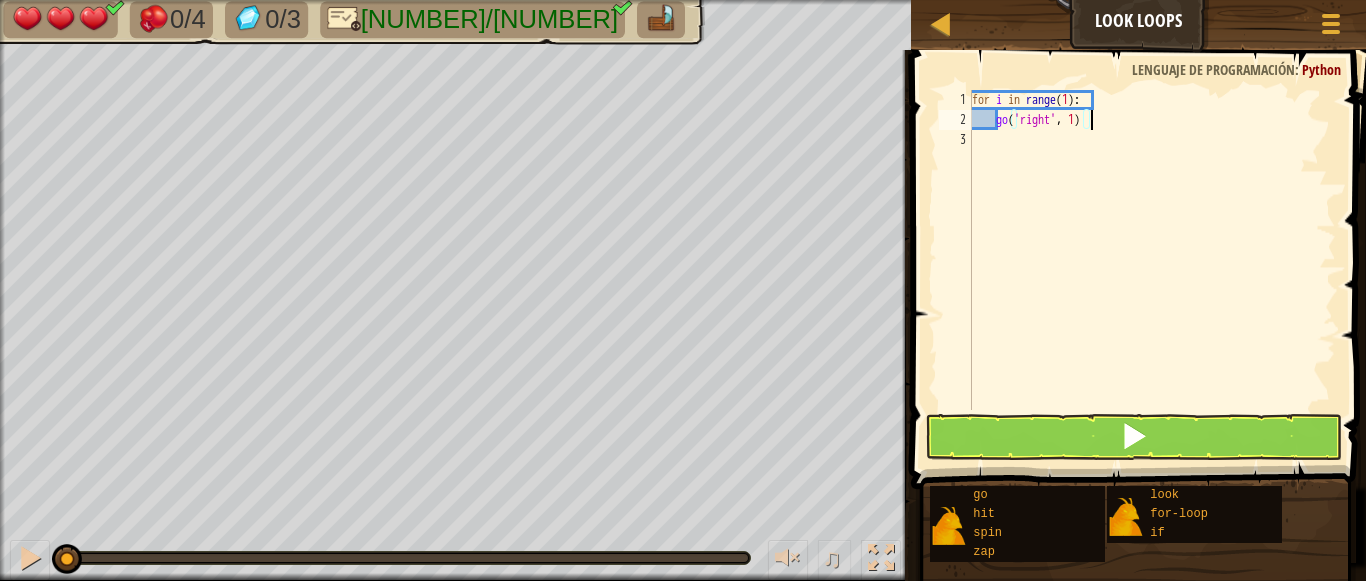 click on "for   i   in   range ( 1 ) :      go ( 'right' ,   1 )" at bounding box center [1152, 270] 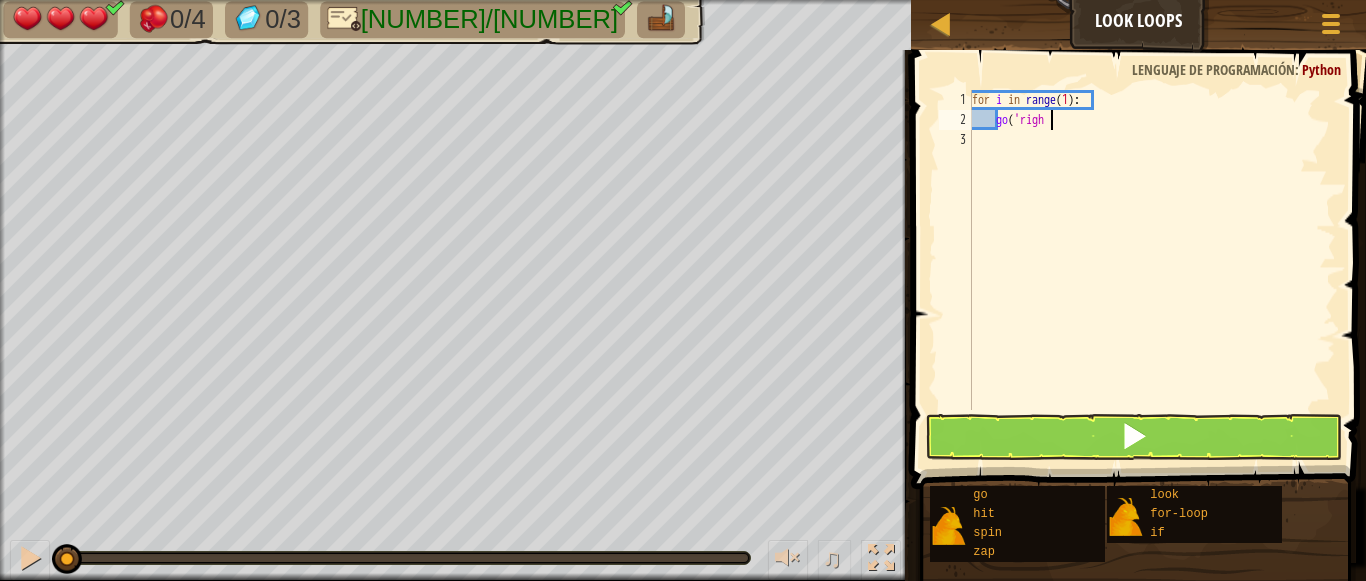 type on "g" 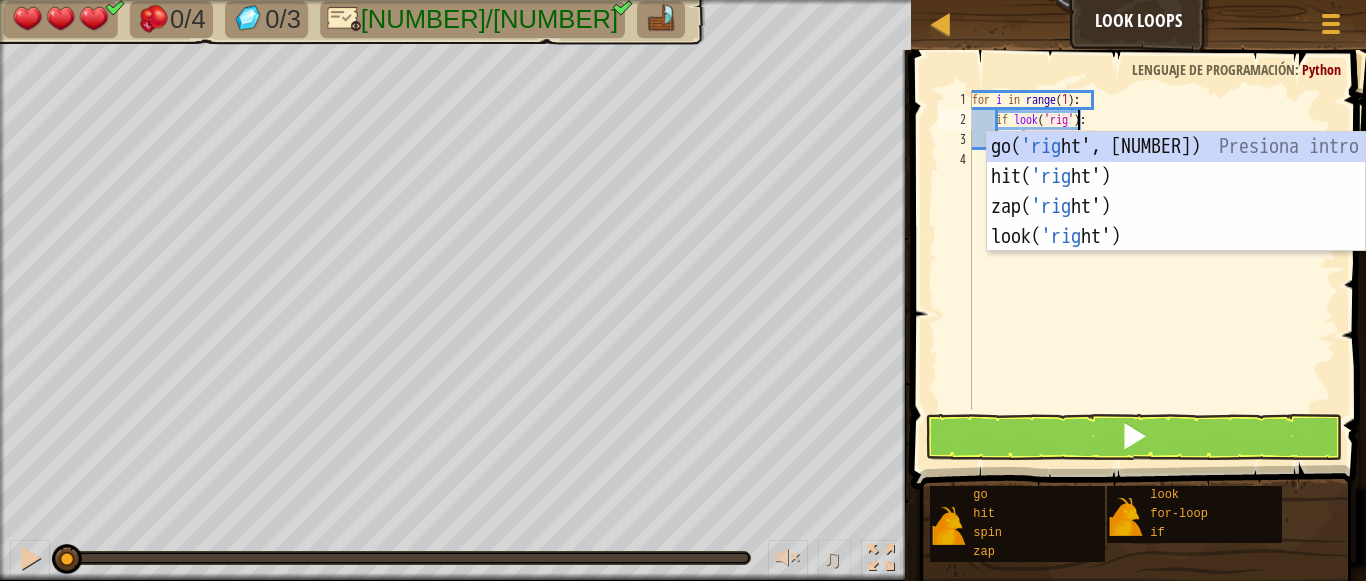 scroll, scrollTop: 9, scrollLeft: 10, axis: both 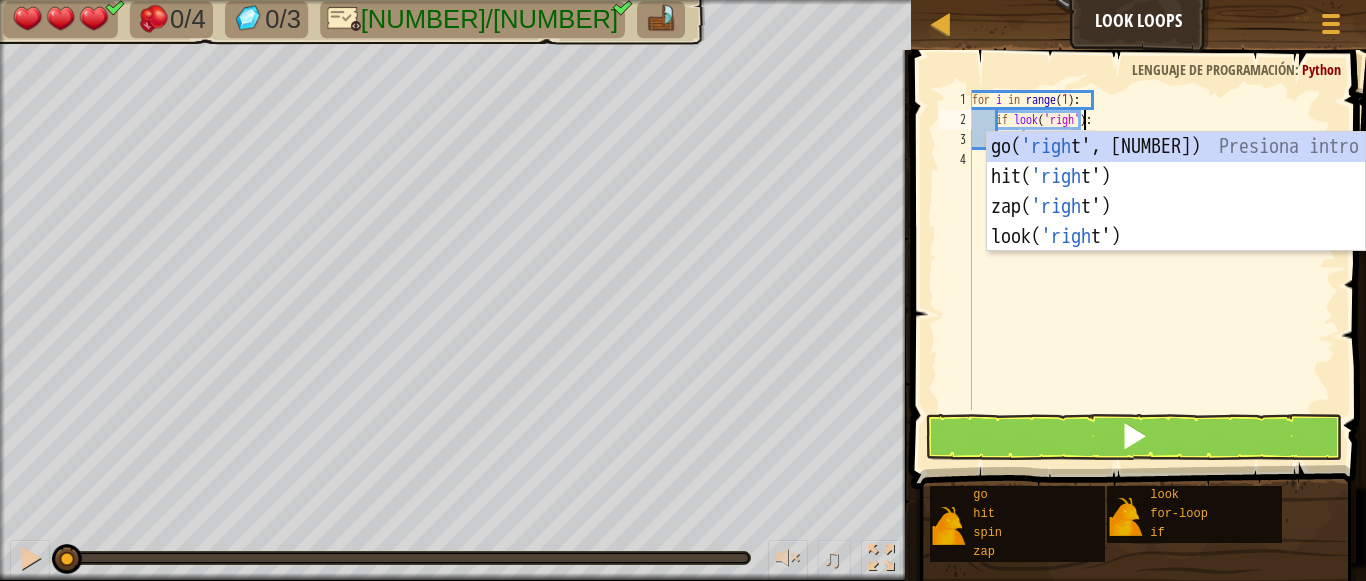 type on "if look('right'):" 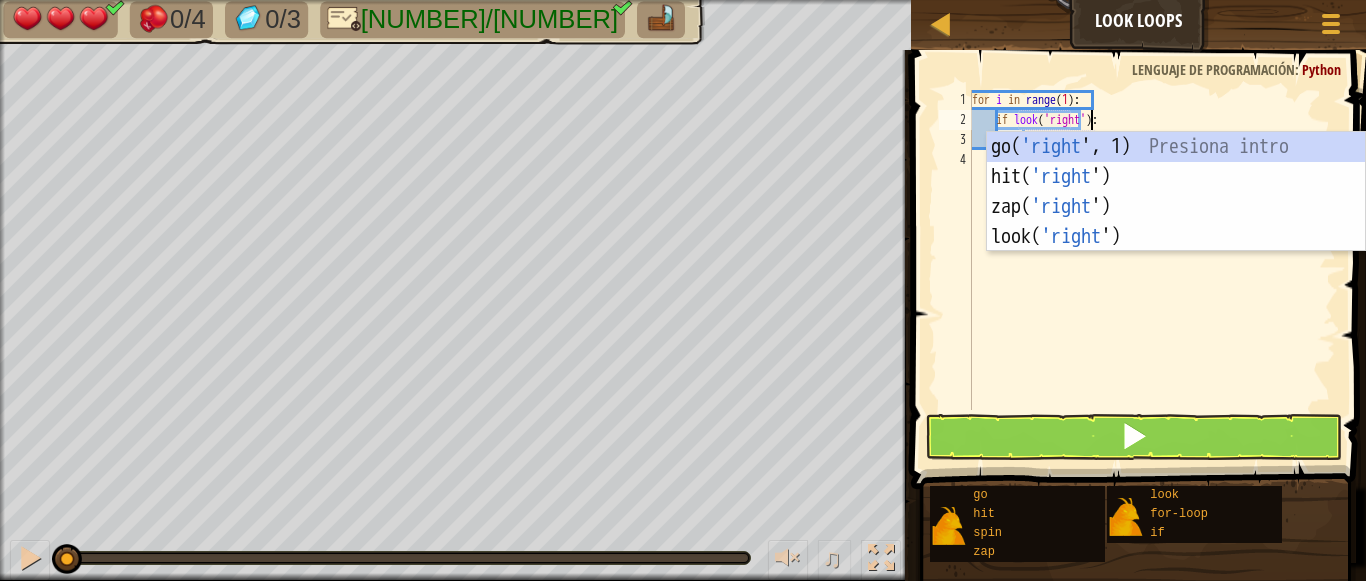 click on "for   i   in   range ( 1 ) :      if   look ( 'right' ) :          go ( 'up' ,   1 )" at bounding box center [1152, 270] 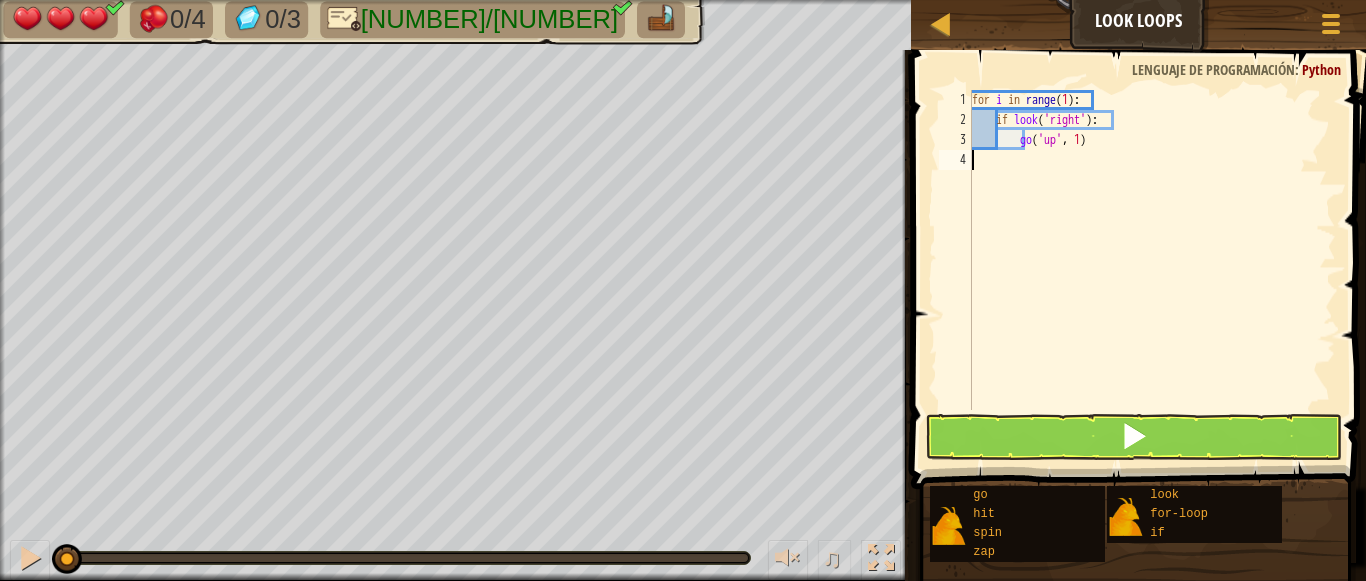 scroll, scrollTop: 9, scrollLeft: 0, axis: vertical 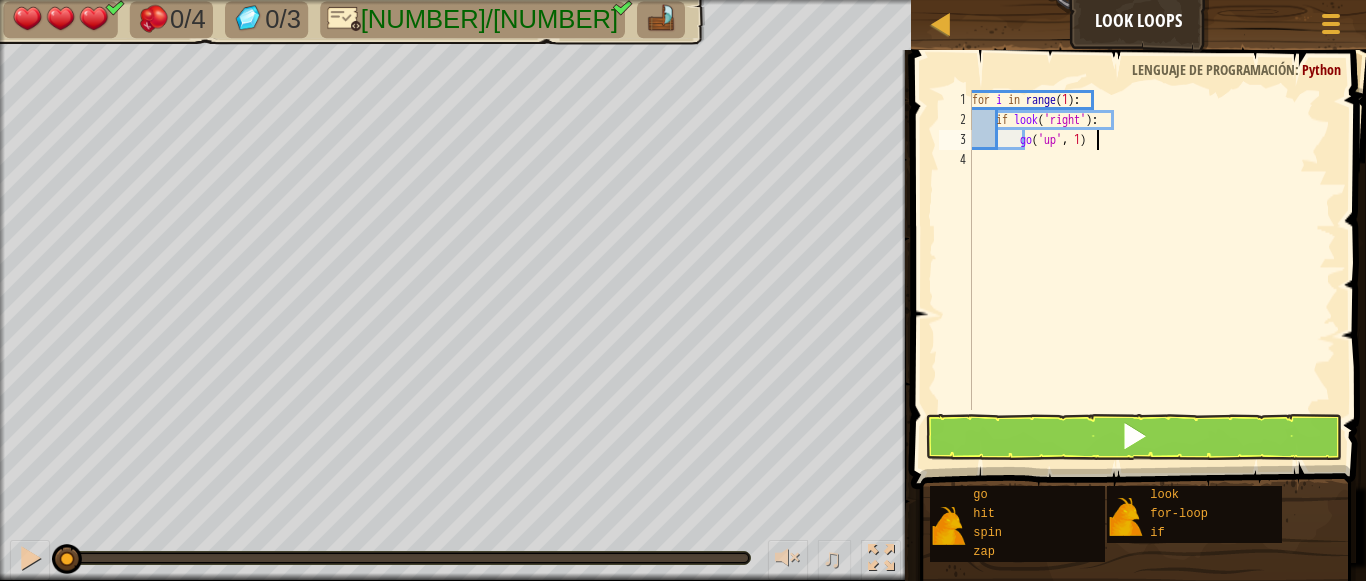 click on "for   i   in   range ( 1 ) :      if   look ( 'right' ) :          go ( 'up' ,   1 )" at bounding box center [1152, 270] 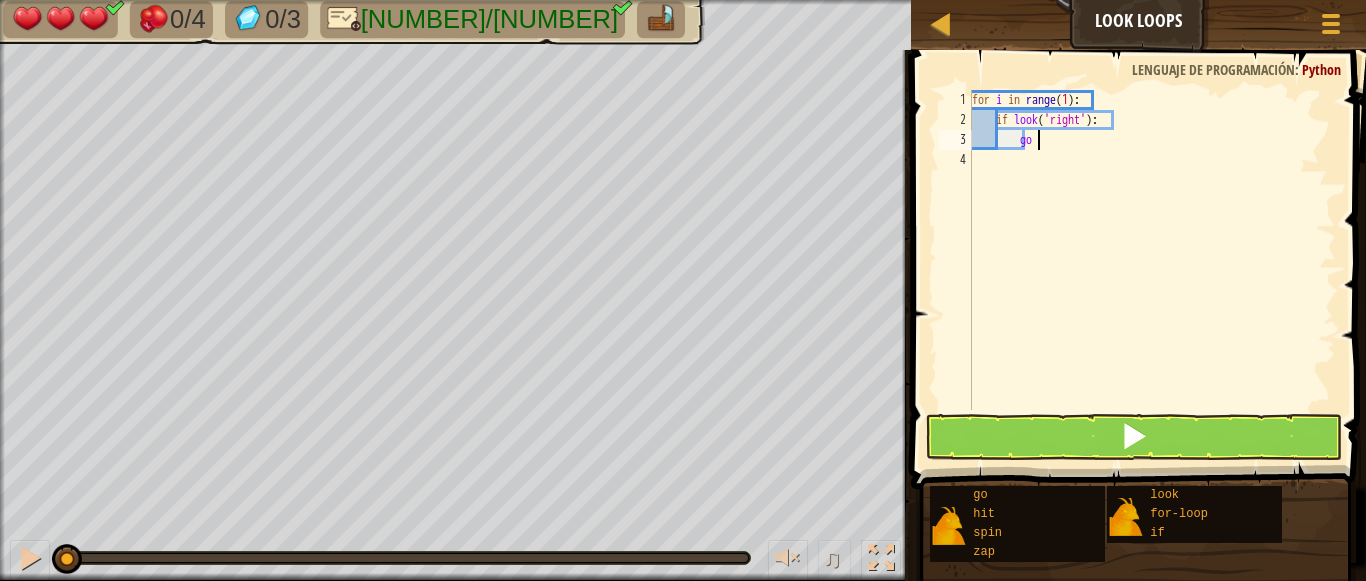type on "g" 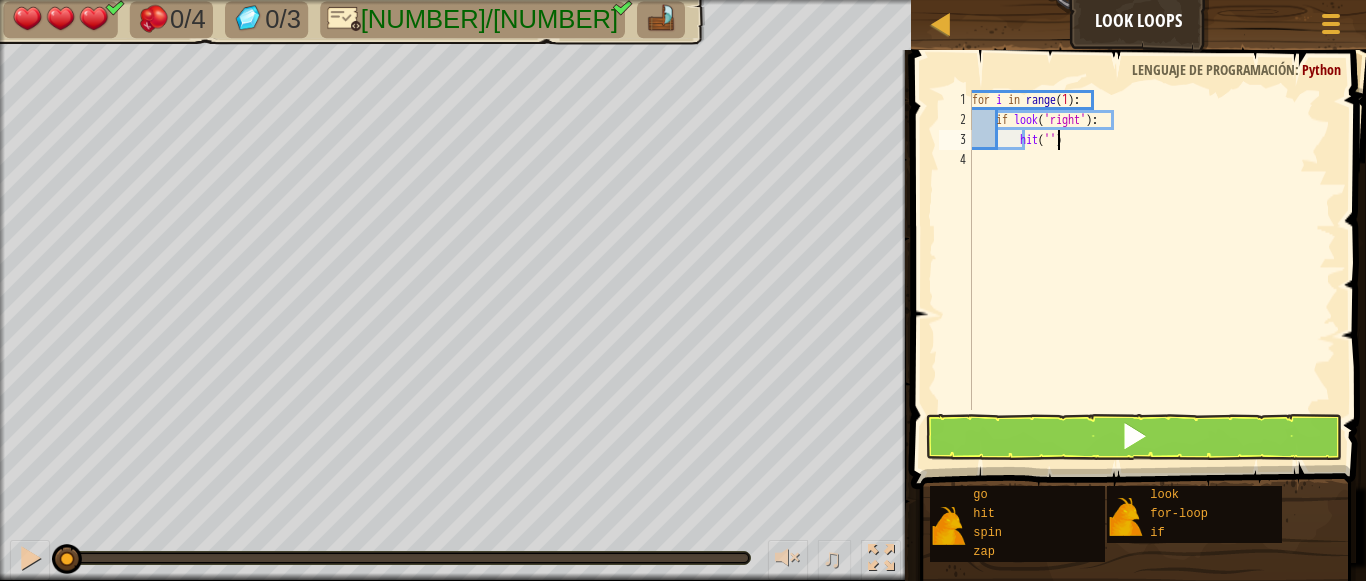 scroll, scrollTop: 9, scrollLeft: 8, axis: both 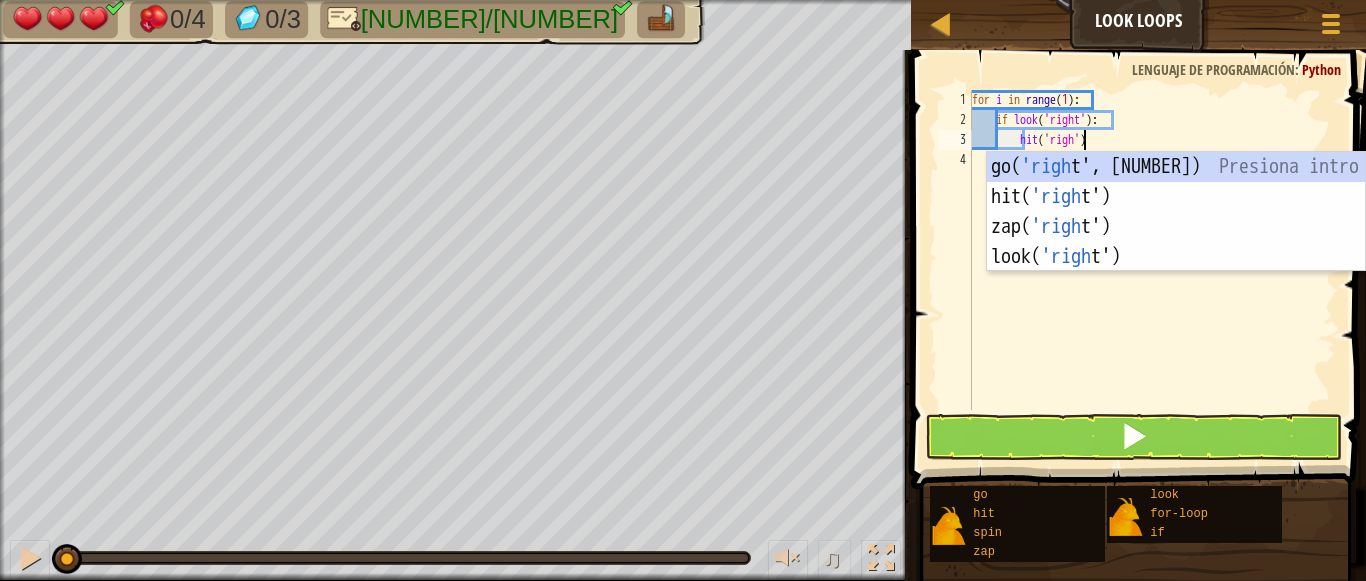 type on "hit('right')" 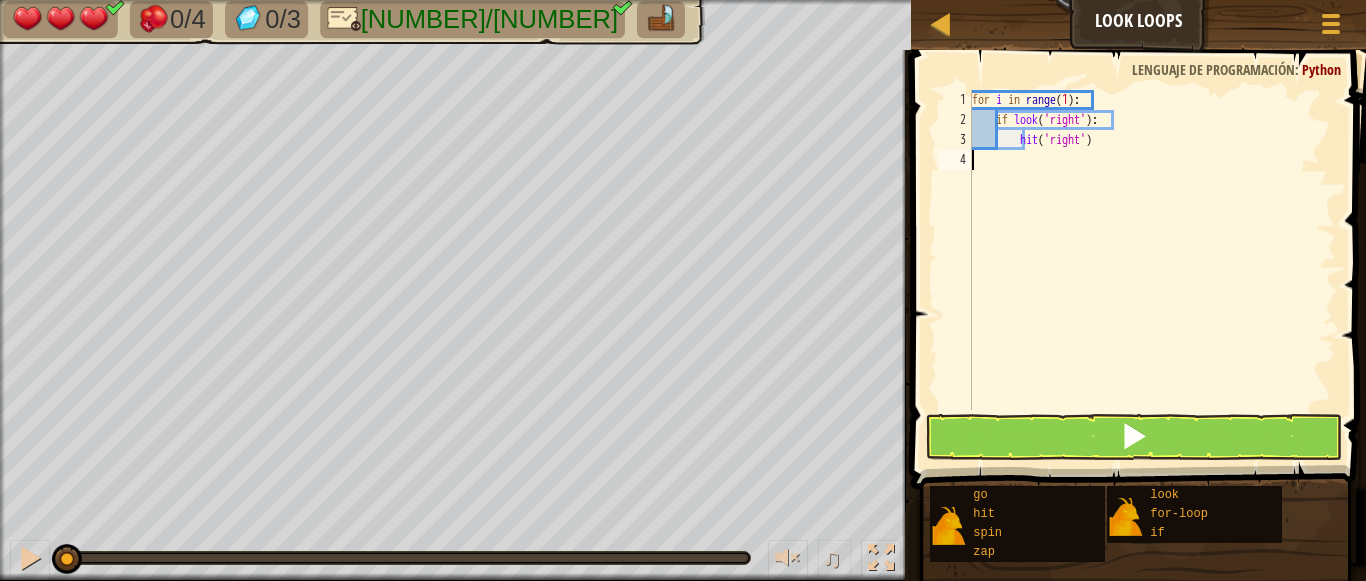 drag, startPoint x: 1050, startPoint y: 286, endPoint x: 1044, endPoint y: 302, distance: 17.088007 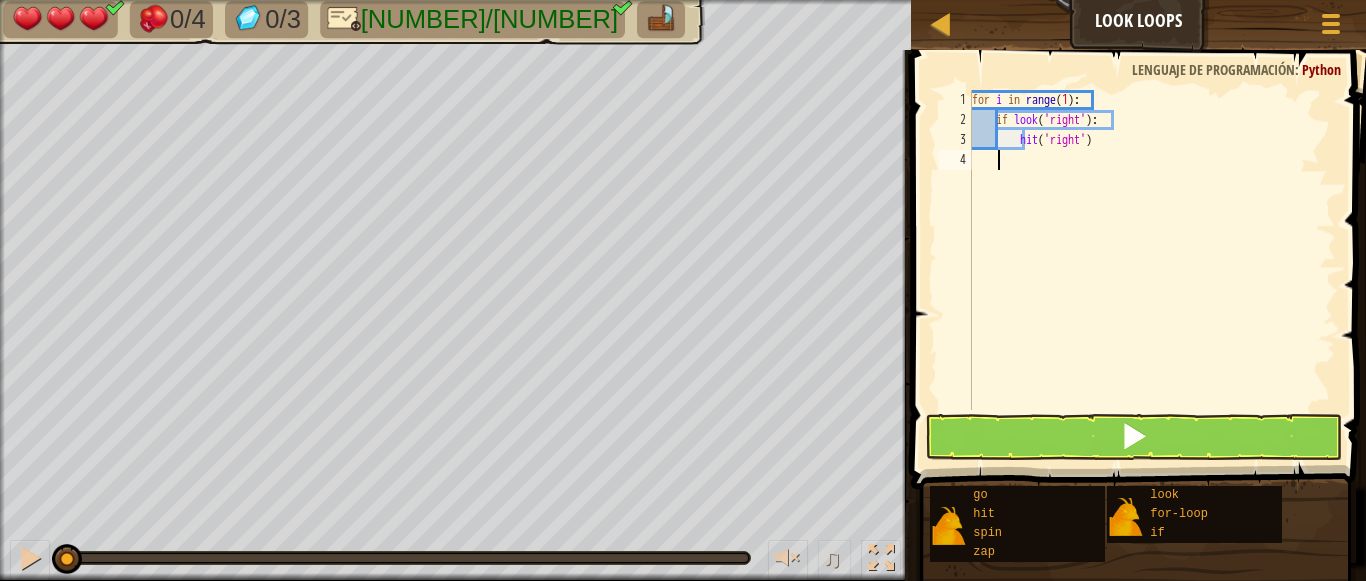 type on "g" 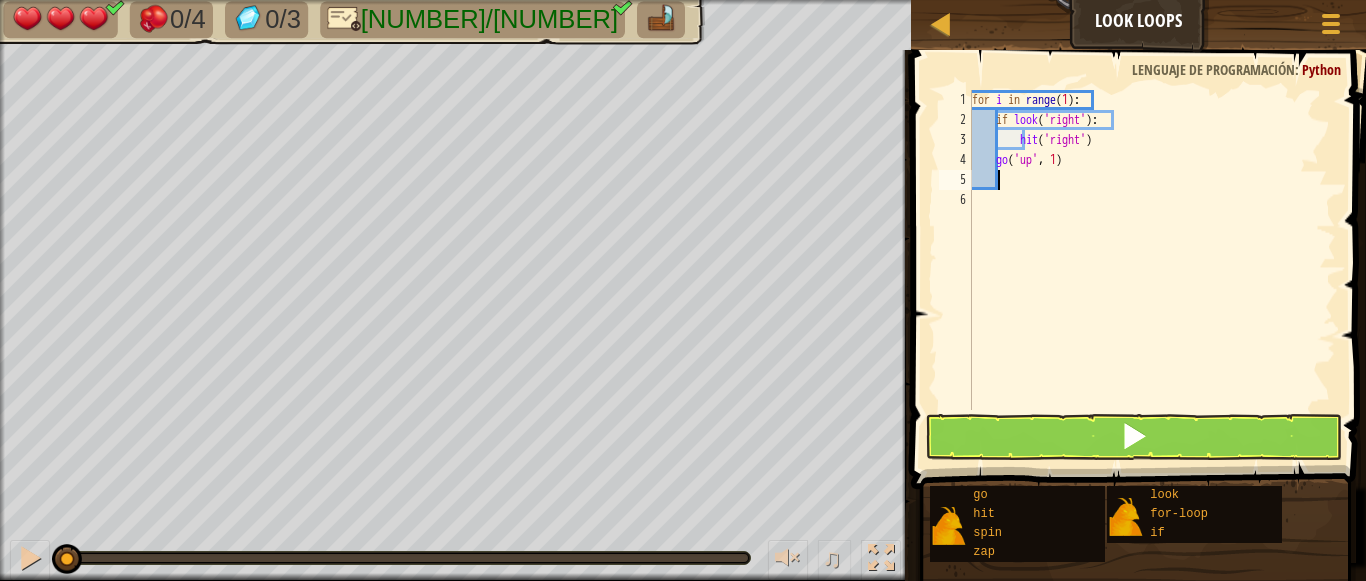 scroll, scrollTop: 9, scrollLeft: 1, axis: both 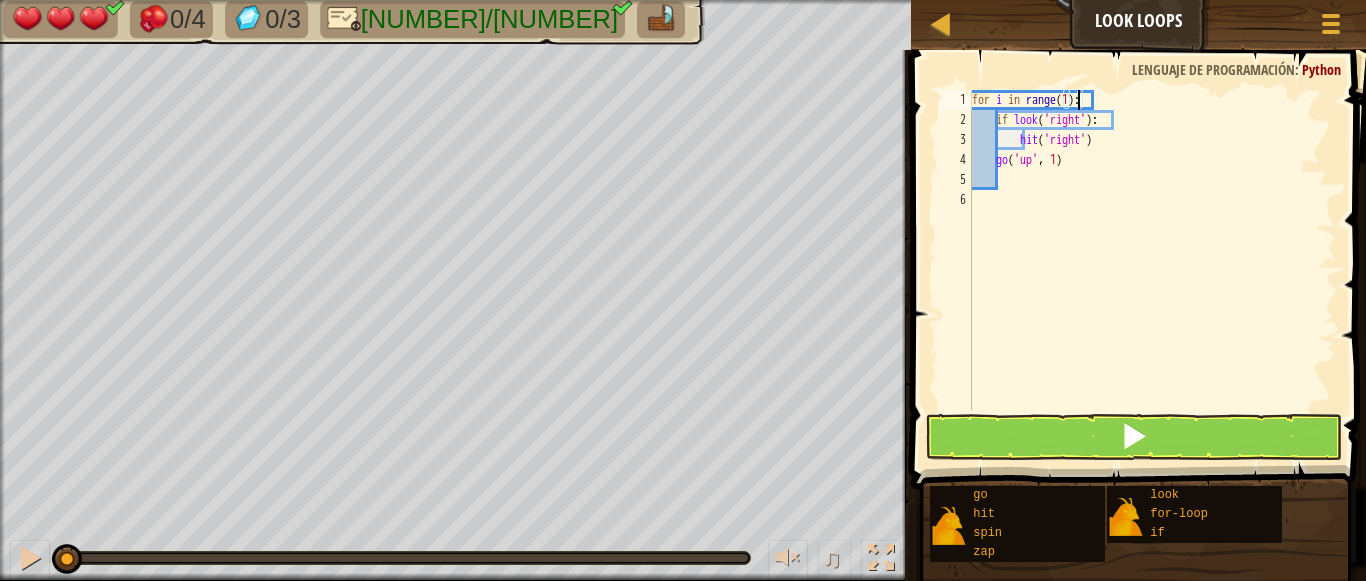 click on "for   i   in   range ( [NUMBER] ) :      if   look ( 'right' ) :          hit ( 'right' )      go ( 'up' ,   [NUMBER] )" at bounding box center [1152, 270] 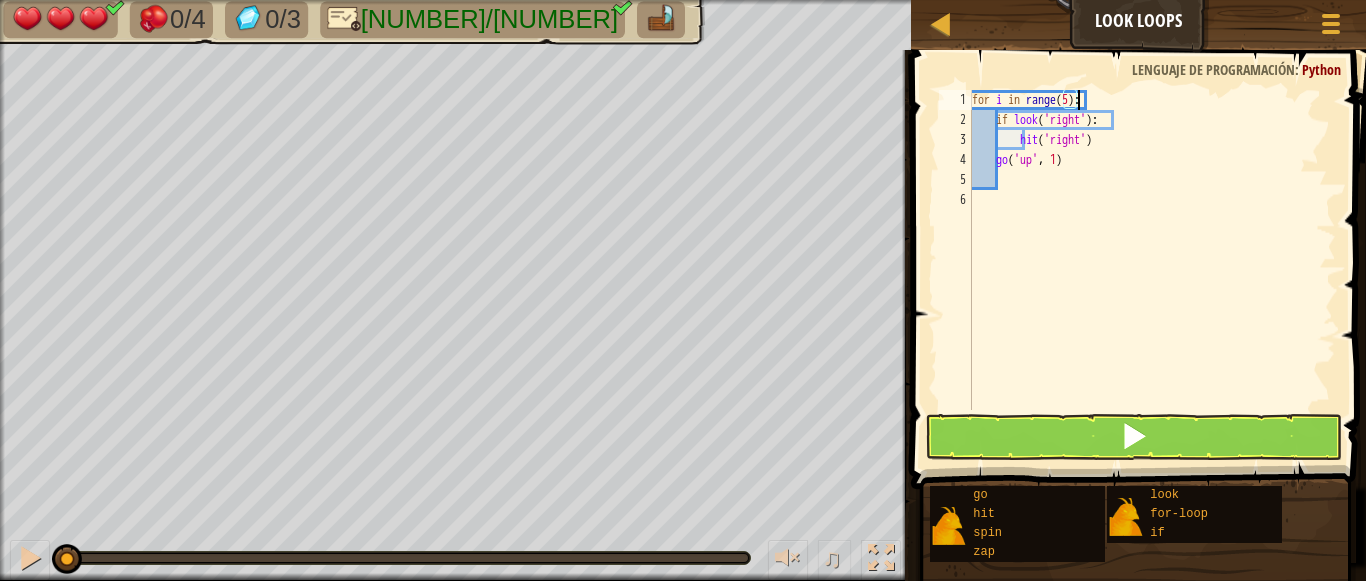 scroll, scrollTop: 9, scrollLeft: 9, axis: both 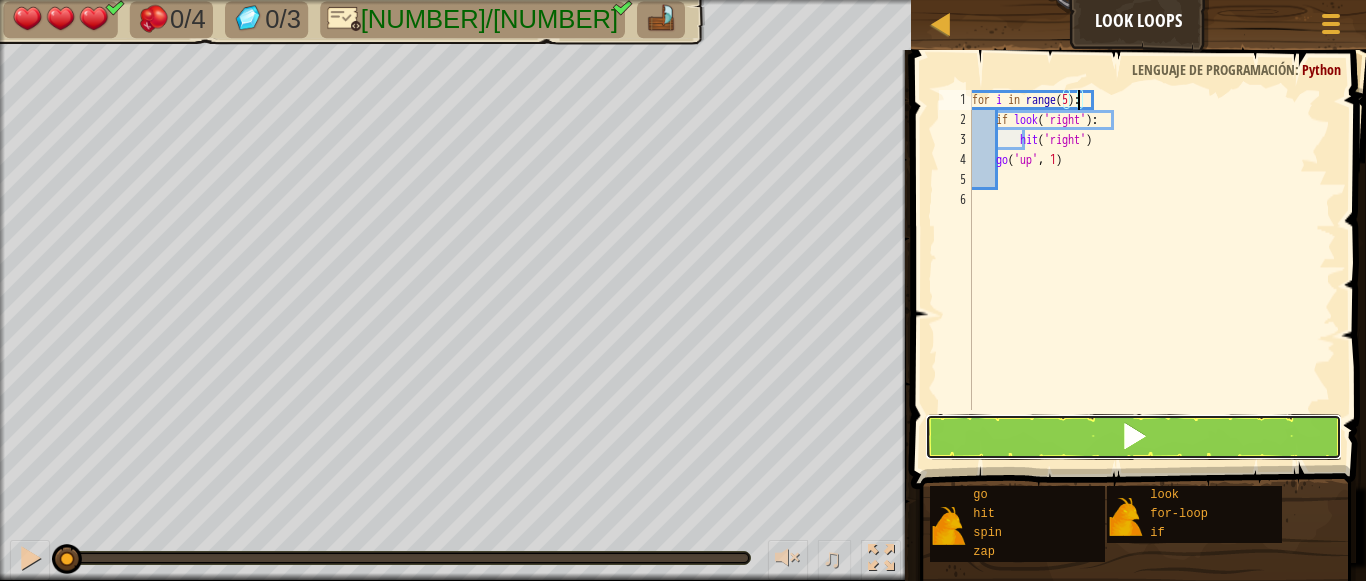 click at bounding box center [1134, 437] 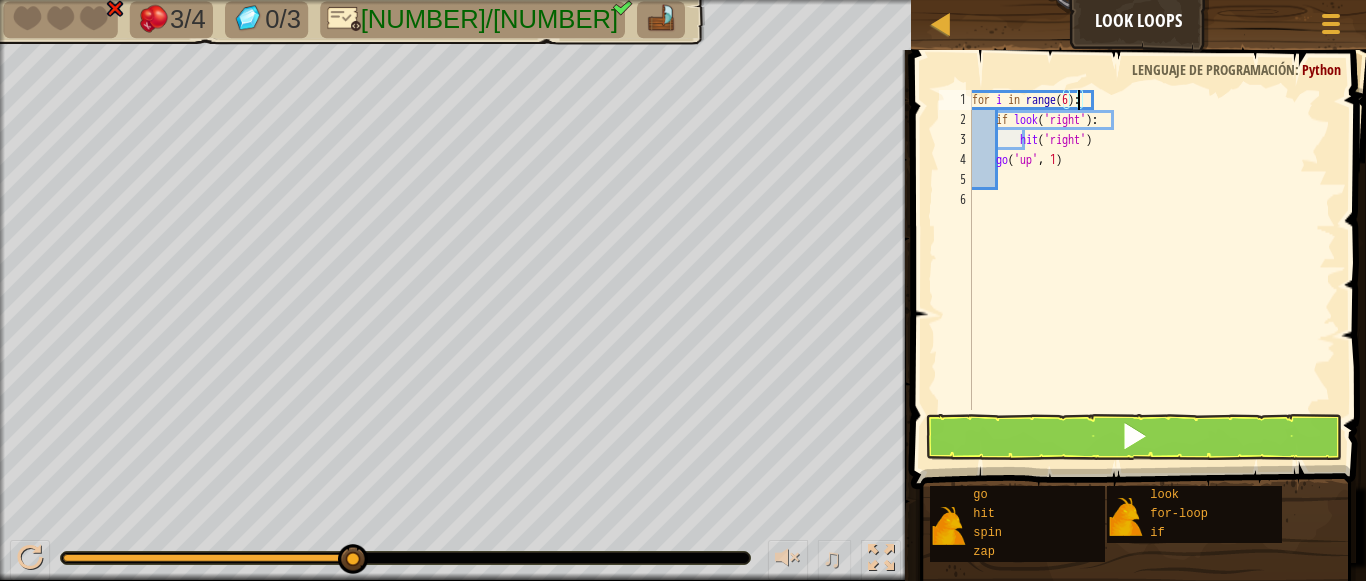 scroll, scrollTop: 9, scrollLeft: 9, axis: both 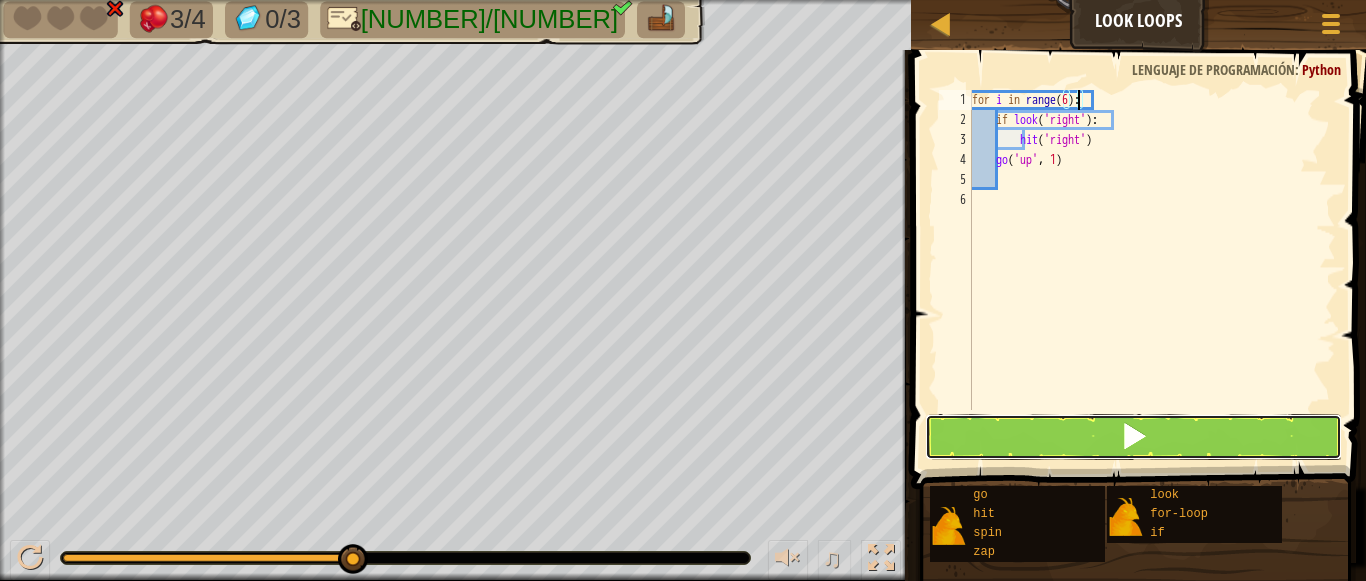 click at bounding box center (1134, 437) 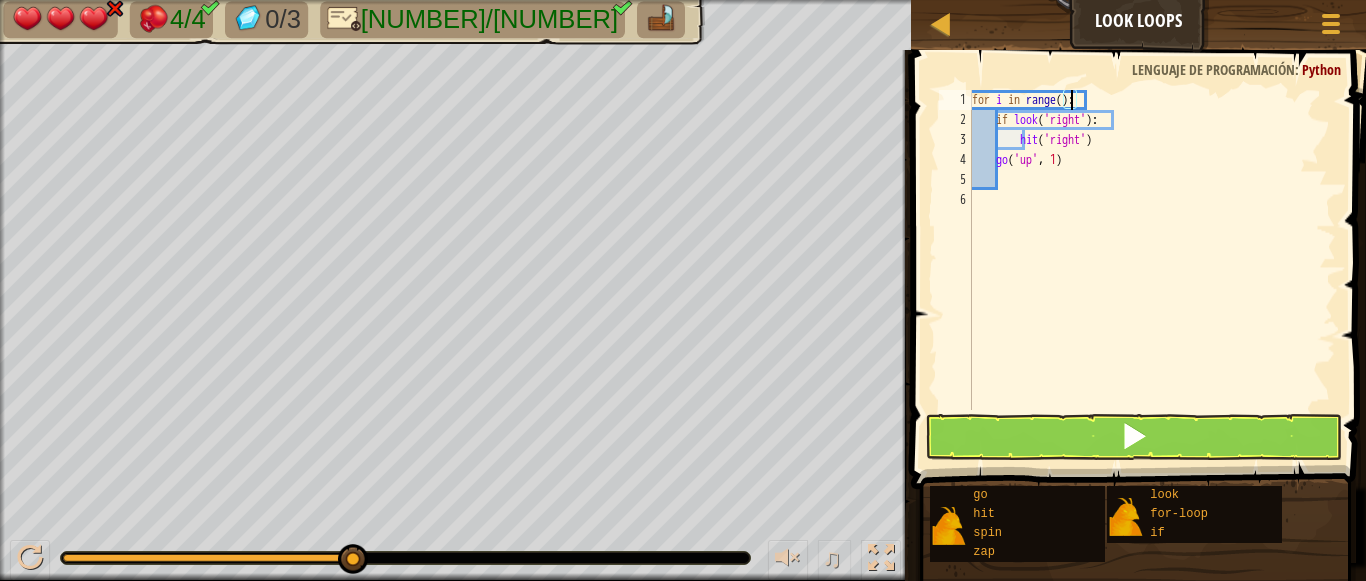 scroll, scrollTop: 9, scrollLeft: 9, axis: both 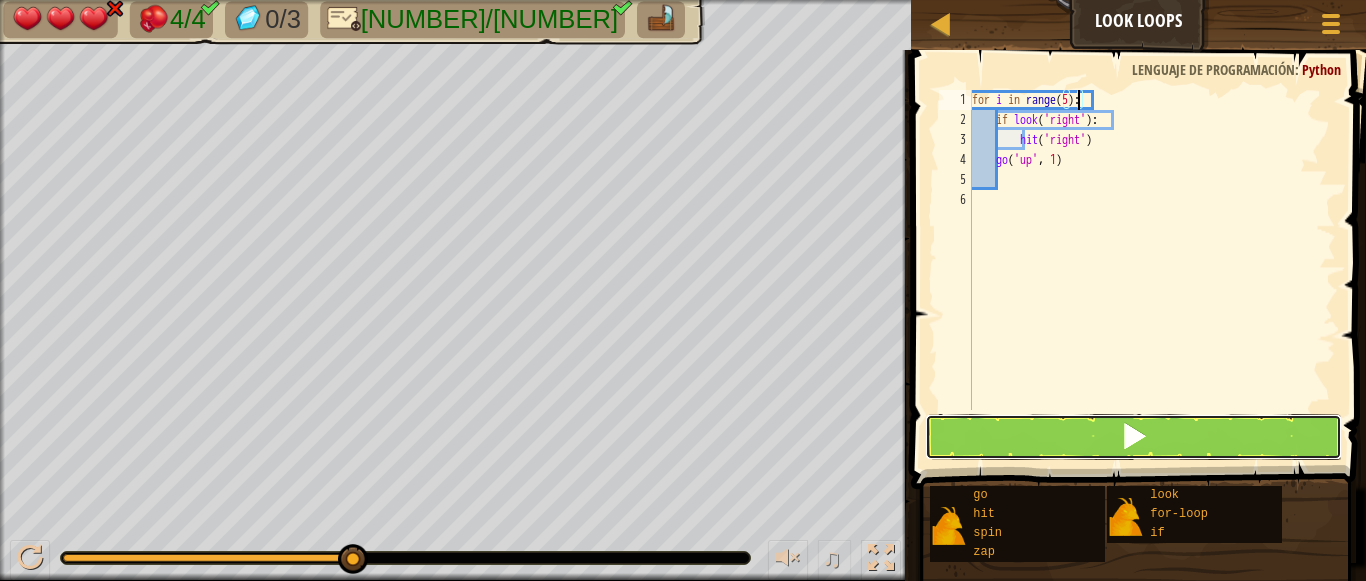 click at bounding box center [1134, 437] 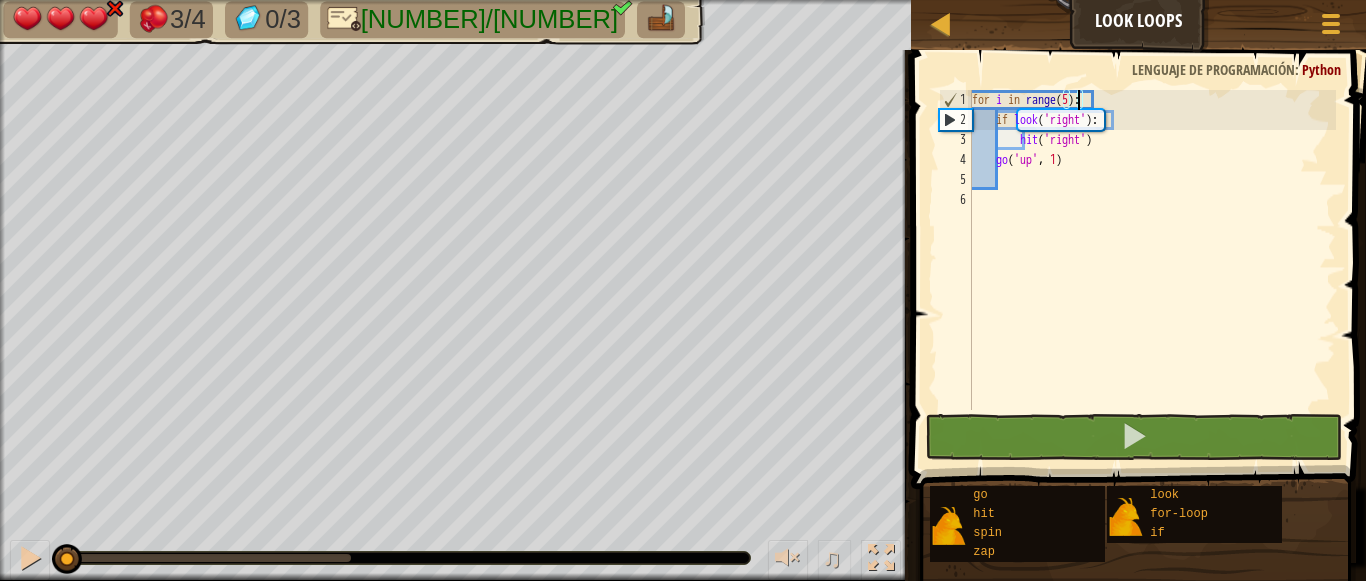 drag, startPoint x: 350, startPoint y: 557, endPoint x: 4, endPoint y: 461, distance: 359.071 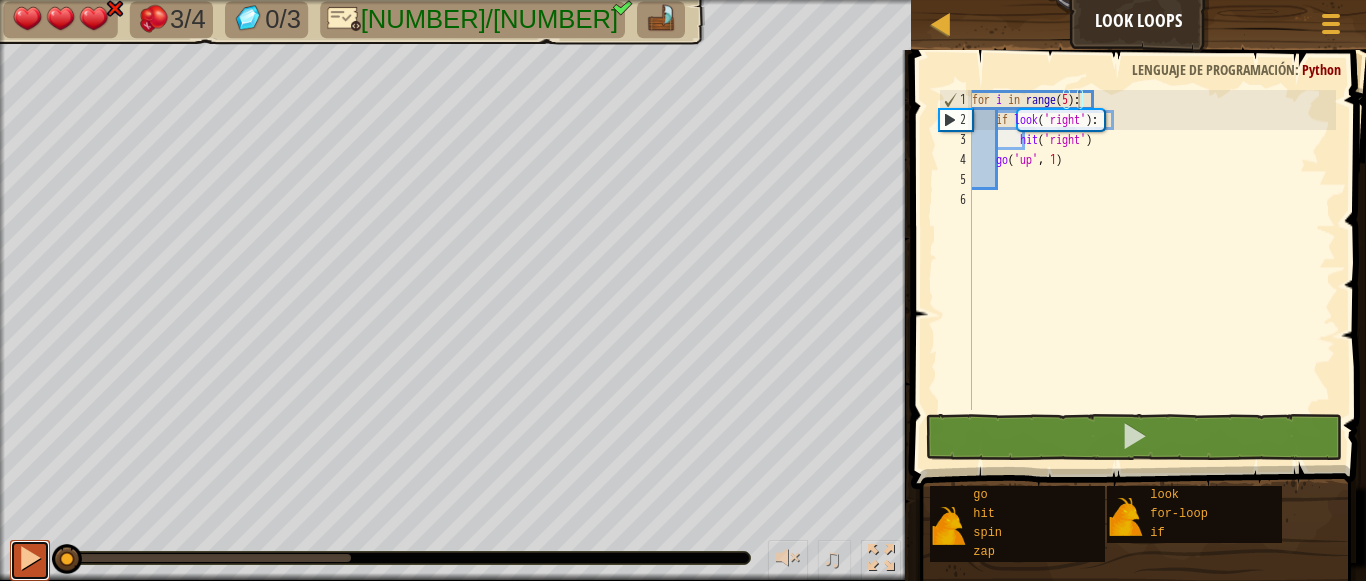 click at bounding box center (30, 558) 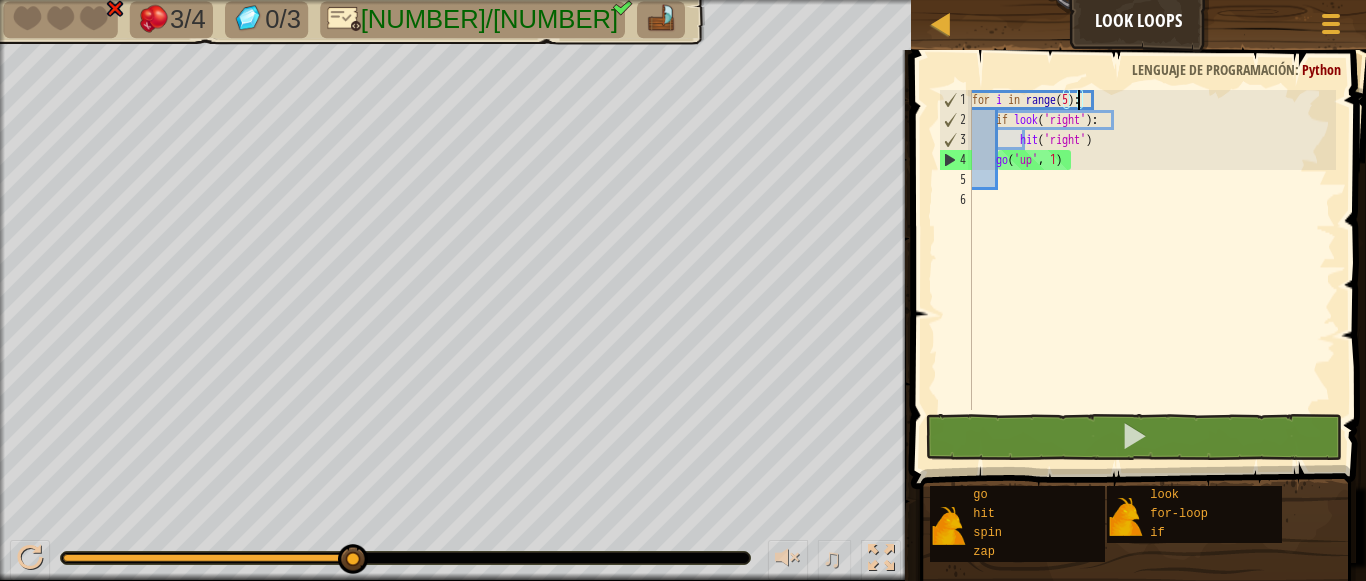 click on "for   i   in   range ( 5 ) :      if   look ( 'right' ) :          hit ( 'right' )      go ( 'up' ,   1 )" at bounding box center [1152, 270] 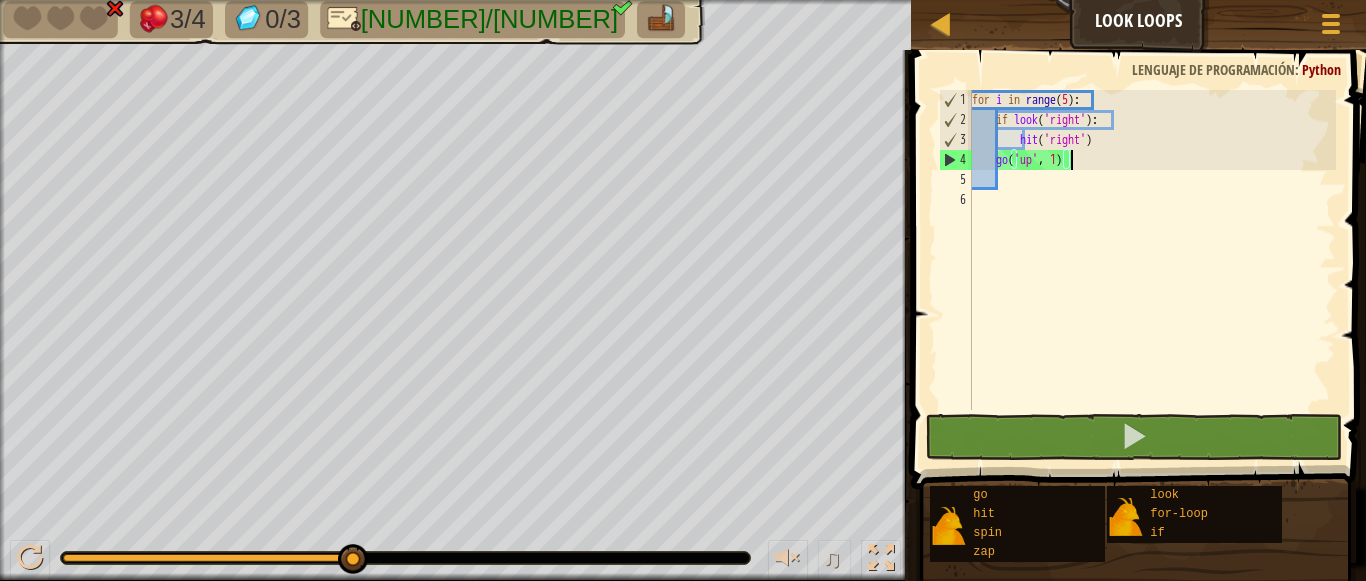 scroll, scrollTop: 9, scrollLeft: 7, axis: both 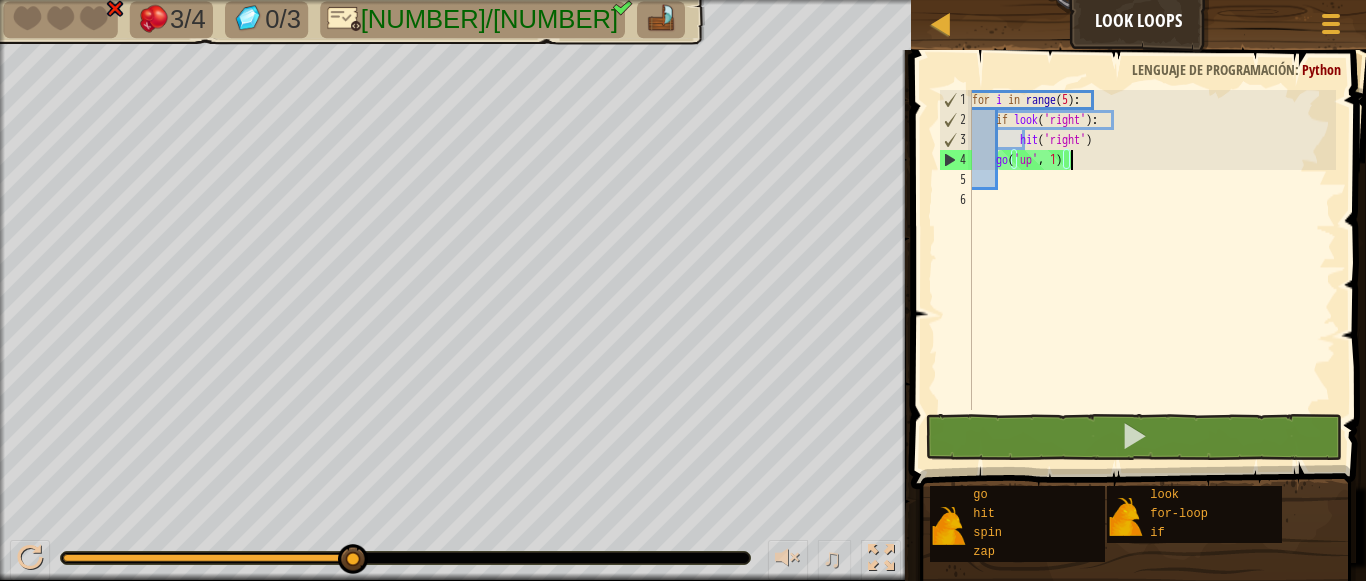 click on "for   i   in   range ( 5 ) :      if   look ( 'right' ) :          hit ( 'right' )      go ( 'up' ,   1 )" at bounding box center (1152, 270) 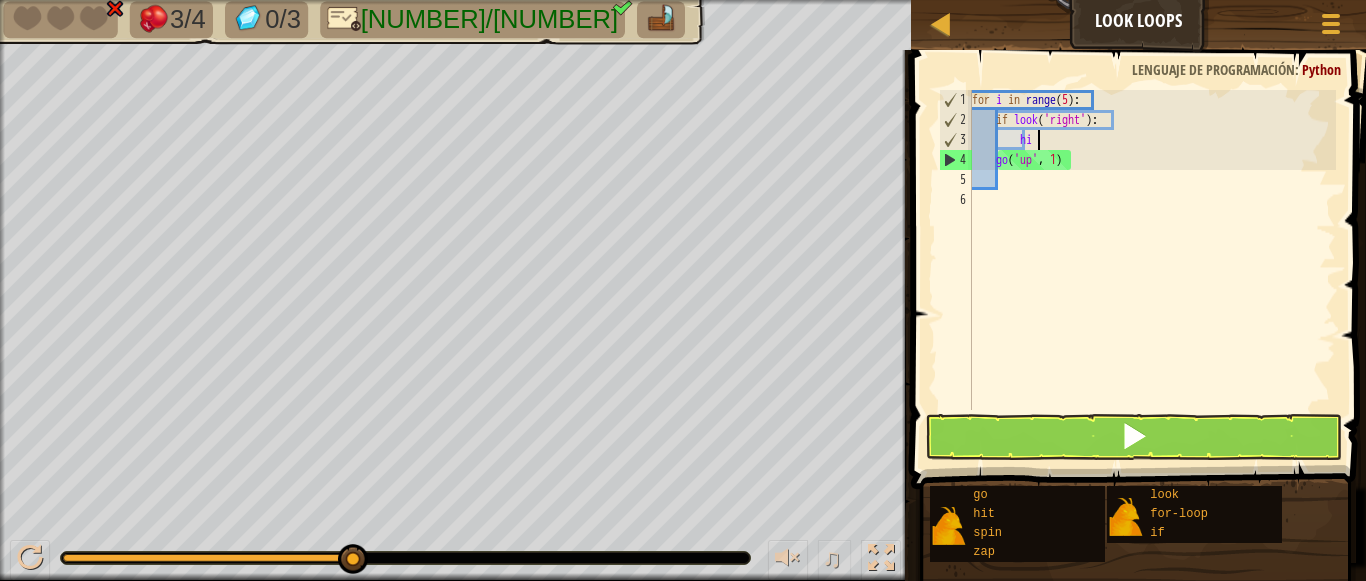 type on "h" 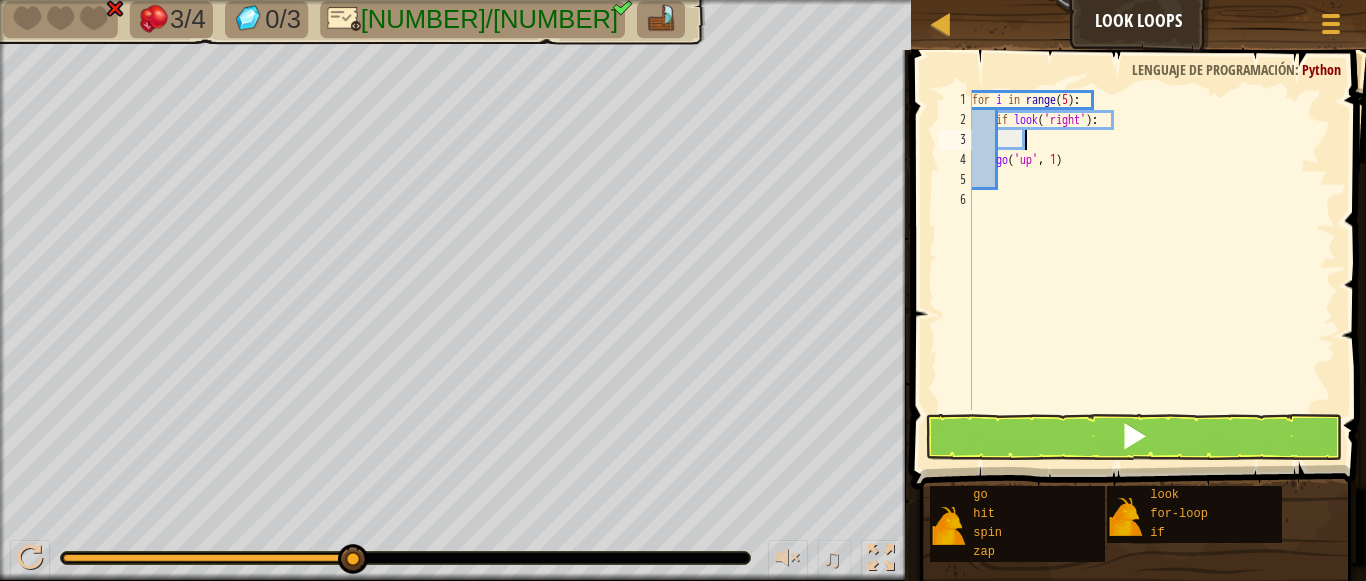 scroll, scrollTop: 9, scrollLeft: 3, axis: both 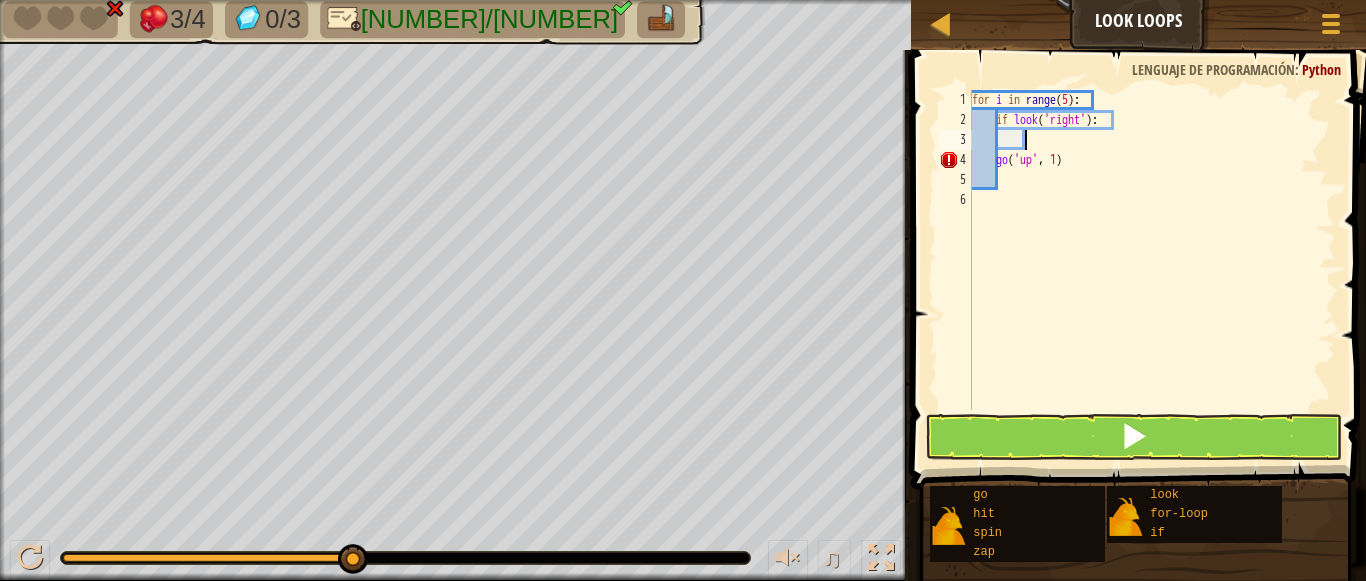 type on "z" 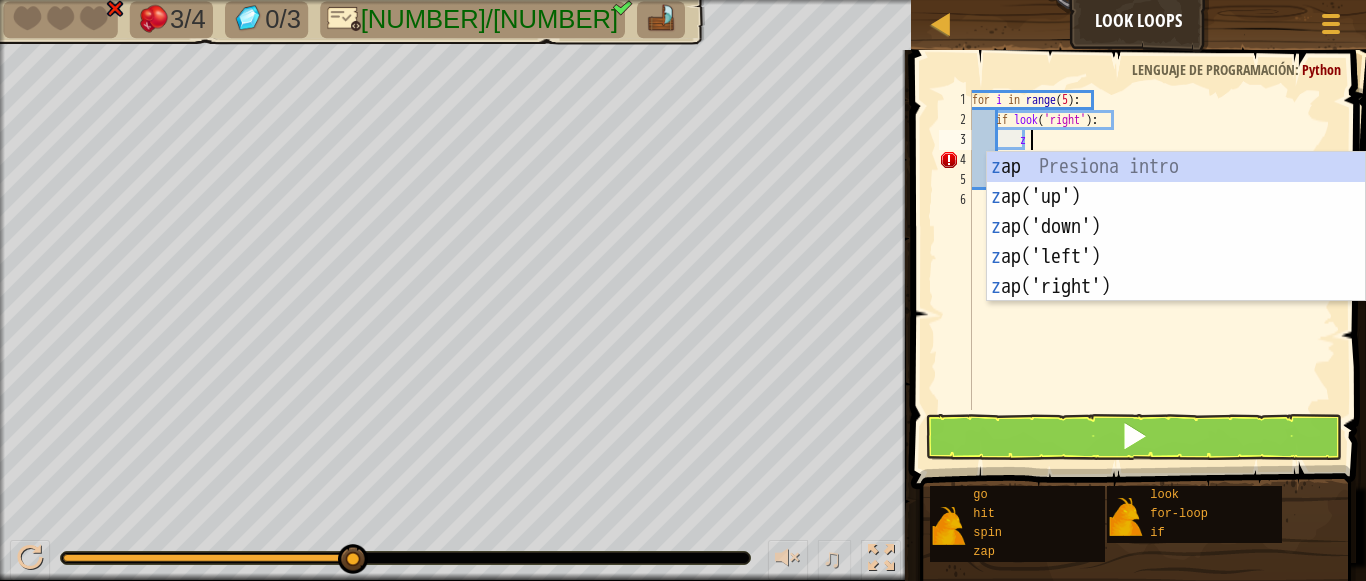 scroll, scrollTop: 9, scrollLeft: 4, axis: both 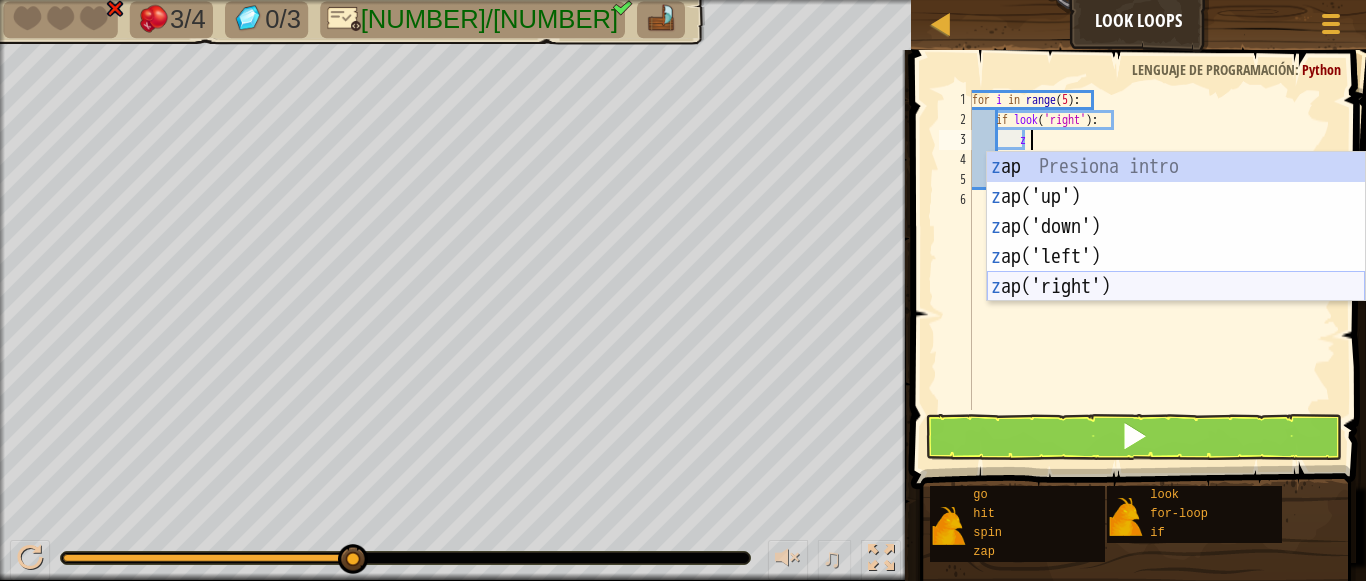 click on "z ap Presiona intro z ap('up') Presiona intro z ap('down') Presiona intro z ap('left') Presiona intro z ap('right') Presiona intro" at bounding box center [1176, 257] 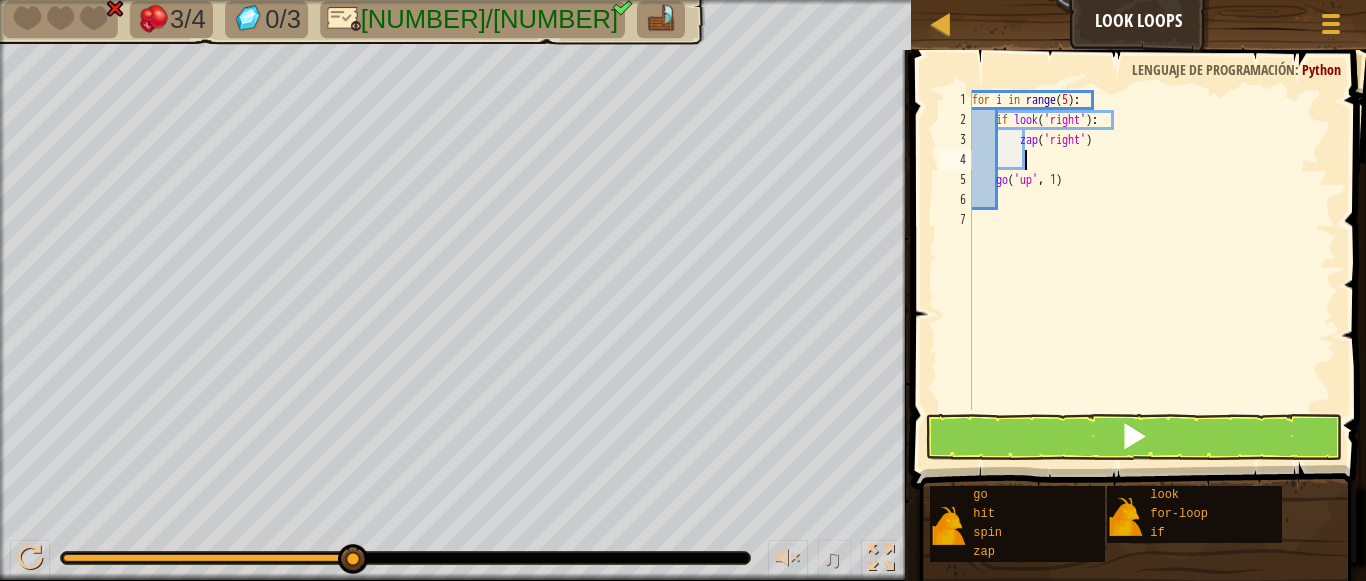 scroll, scrollTop: 9, scrollLeft: 3, axis: both 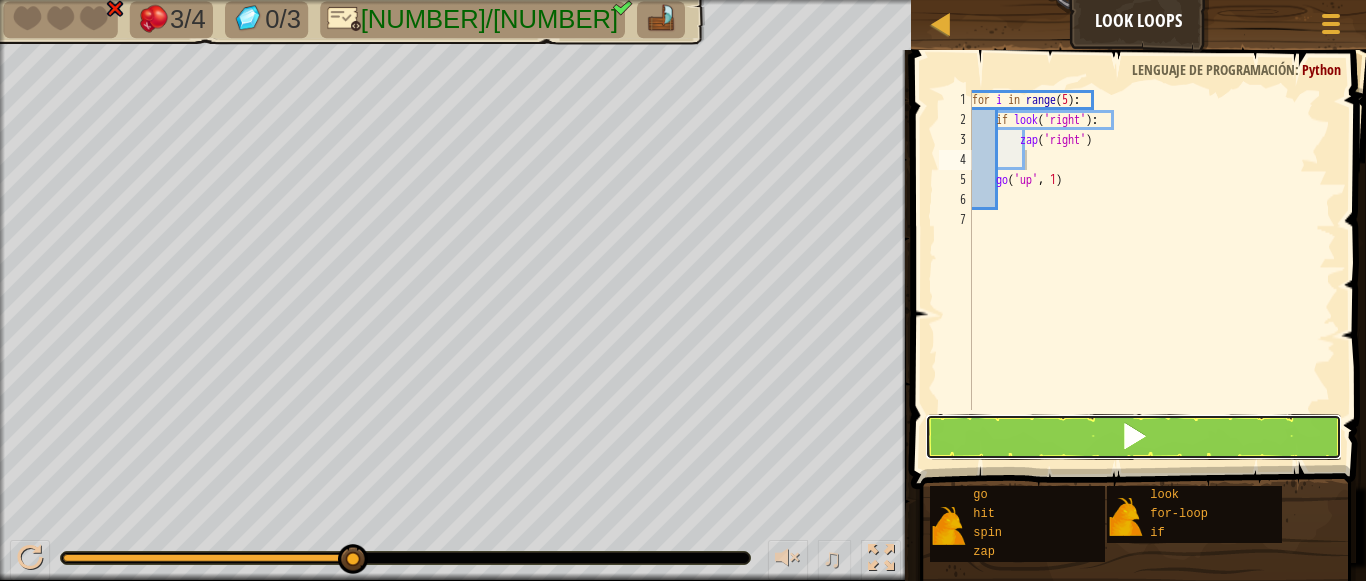 click at bounding box center (1134, 436) 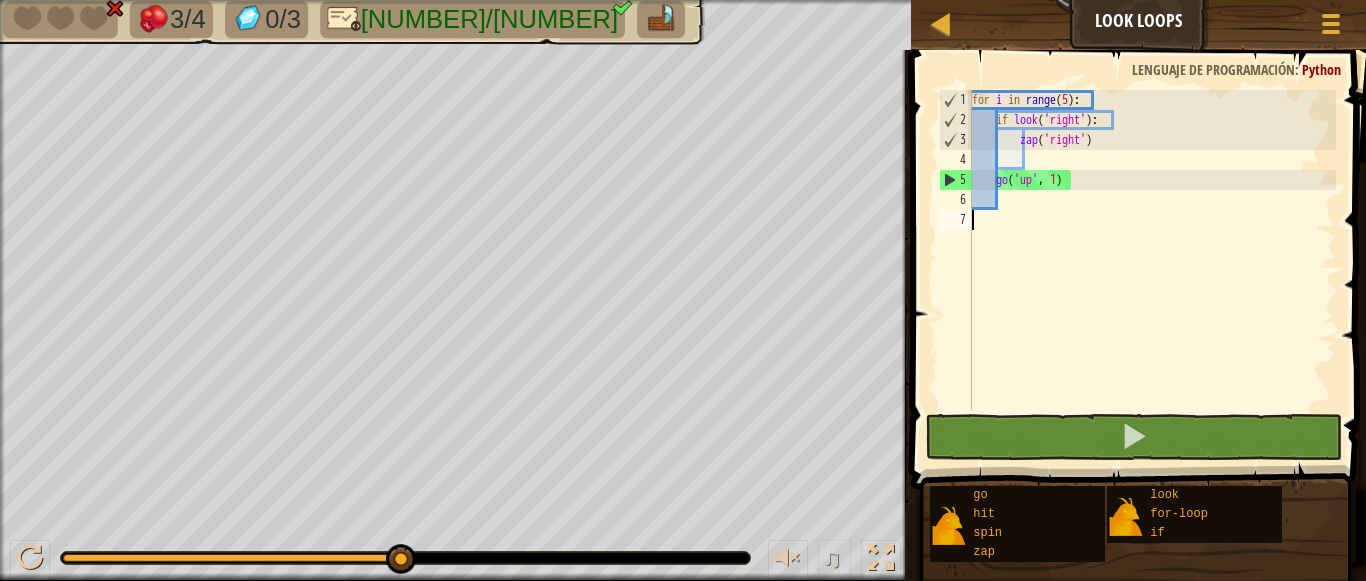 click on "for   i   in   range ( 5 ) :      if   look ( 'right' ) :          zap ( 'right' )               go ( 'up' ,   1 )" at bounding box center [1152, 270] 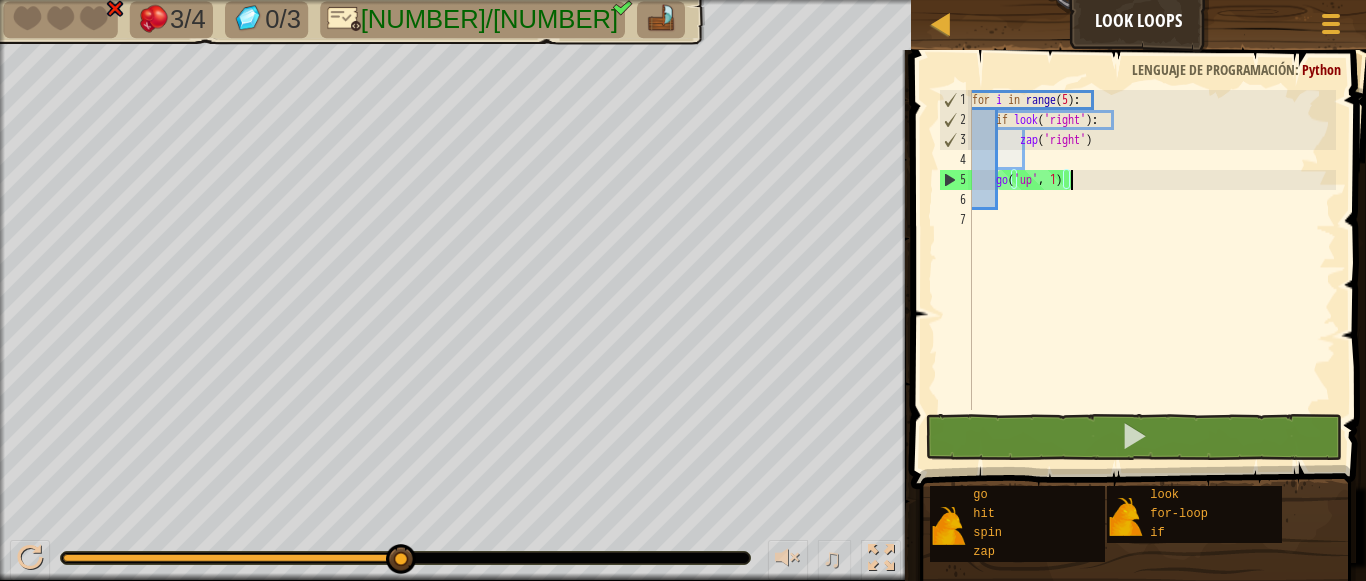 click on "for   i   in   range ( 5 ) :      if   look ( 'right' ) :          zap ( 'right' )               go ( 'up' ,   1 )" at bounding box center (1152, 270) 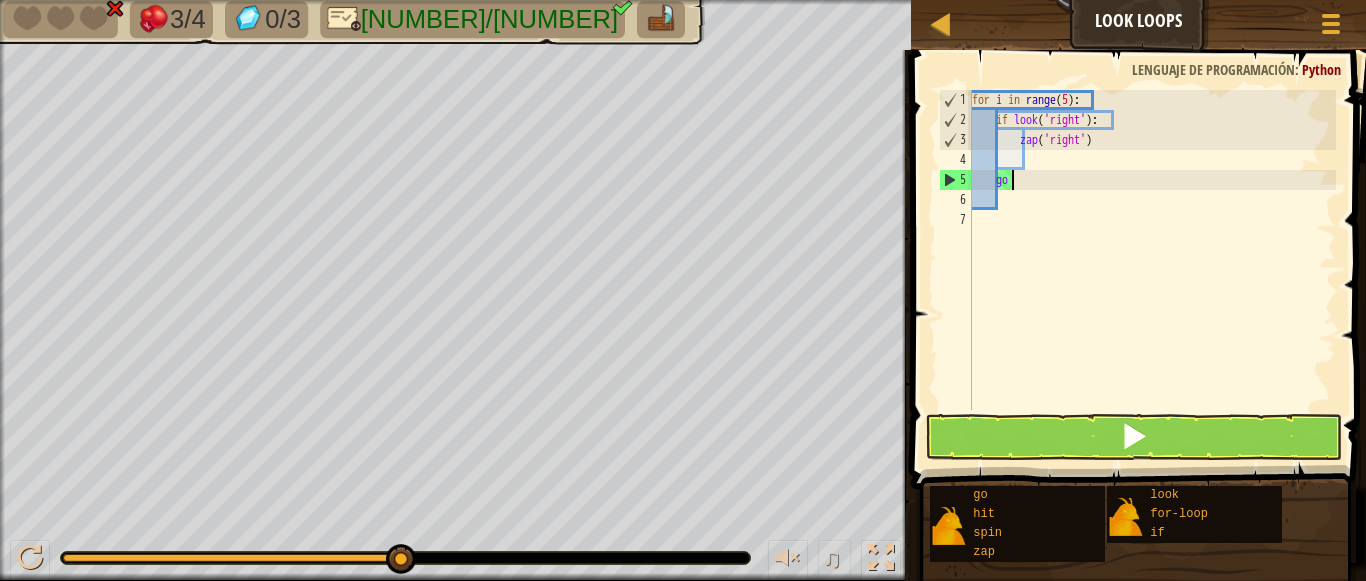 type on "g" 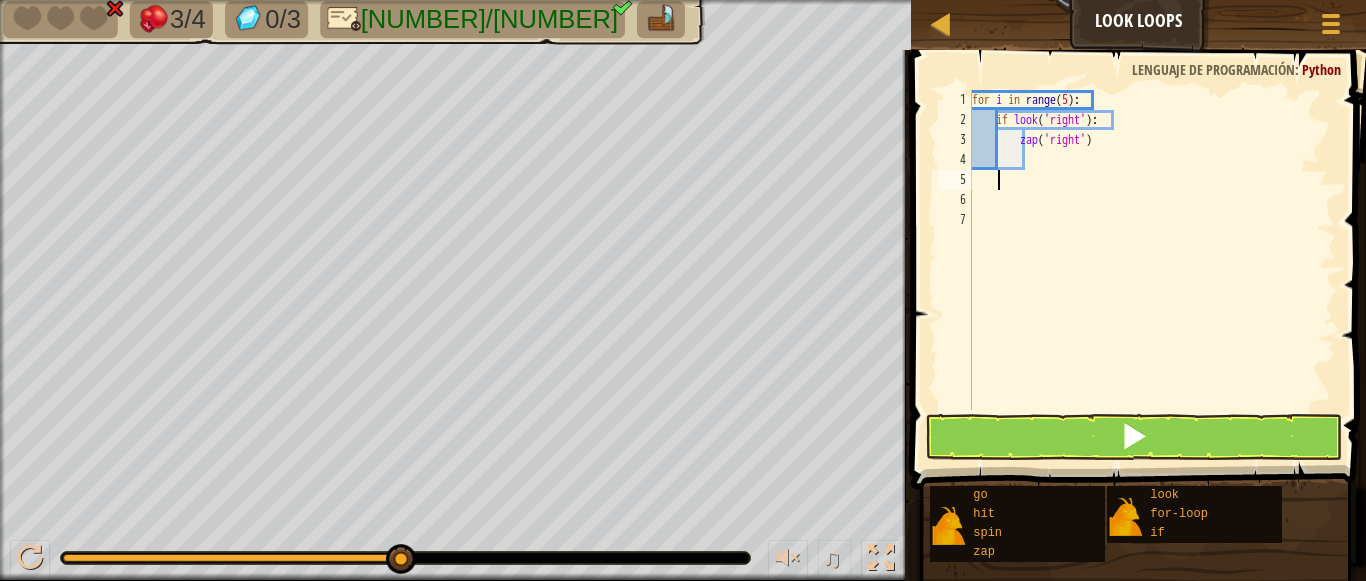 click on "for   i   in   range ( 5 ) :      if   look ( 'right' ) :          zap ( 'right' )" at bounding box center [1152, 270] 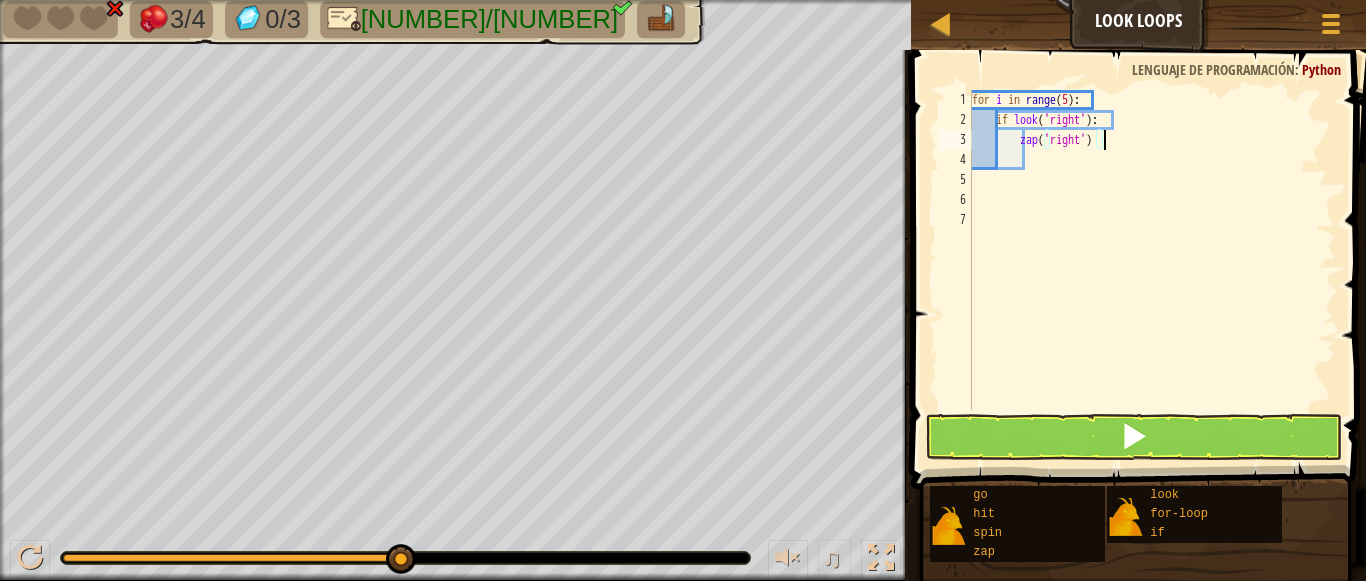 click on "for   i   in   range ( 5 ) :      if   look ( 'right' ) :          zap ( 'right' )" at bounding box center (1152, 270) 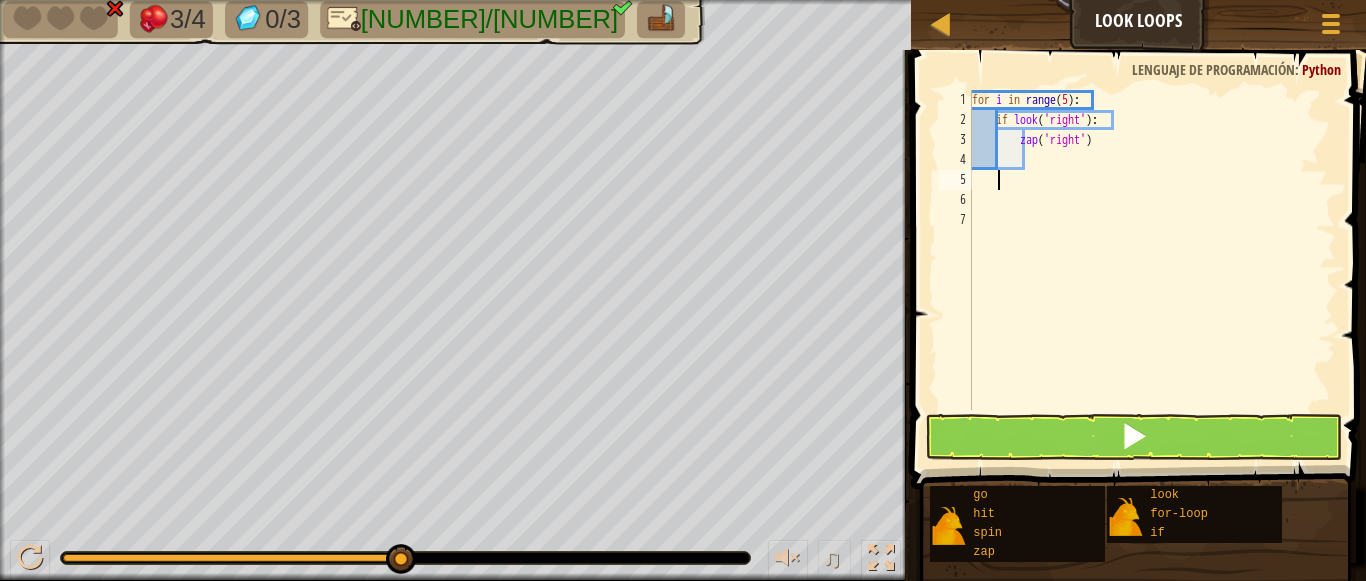click on "for   i   in   range ( 5 ) :      if   look ( 'right' ) :          zap ( 'right' )" at bounding box center (1152, 270) 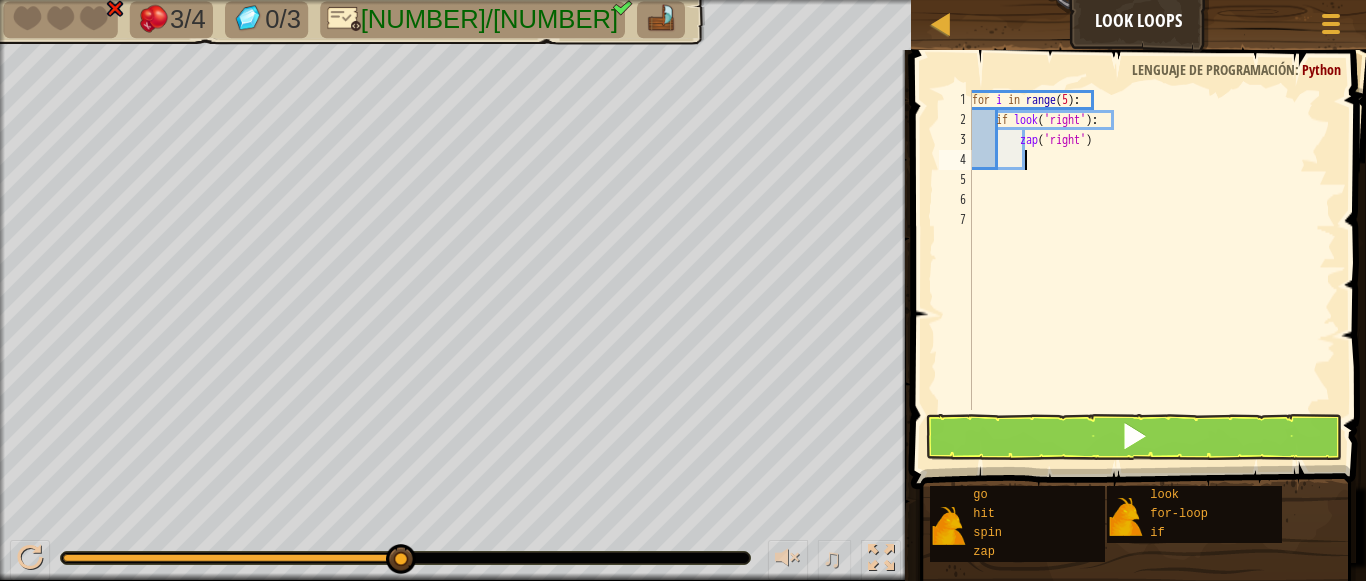 click on "for   i   in   range ( 5 ) :      if   look ( 'right' ) :          zap ( 'right' )" at bounding box center (1152, 270) 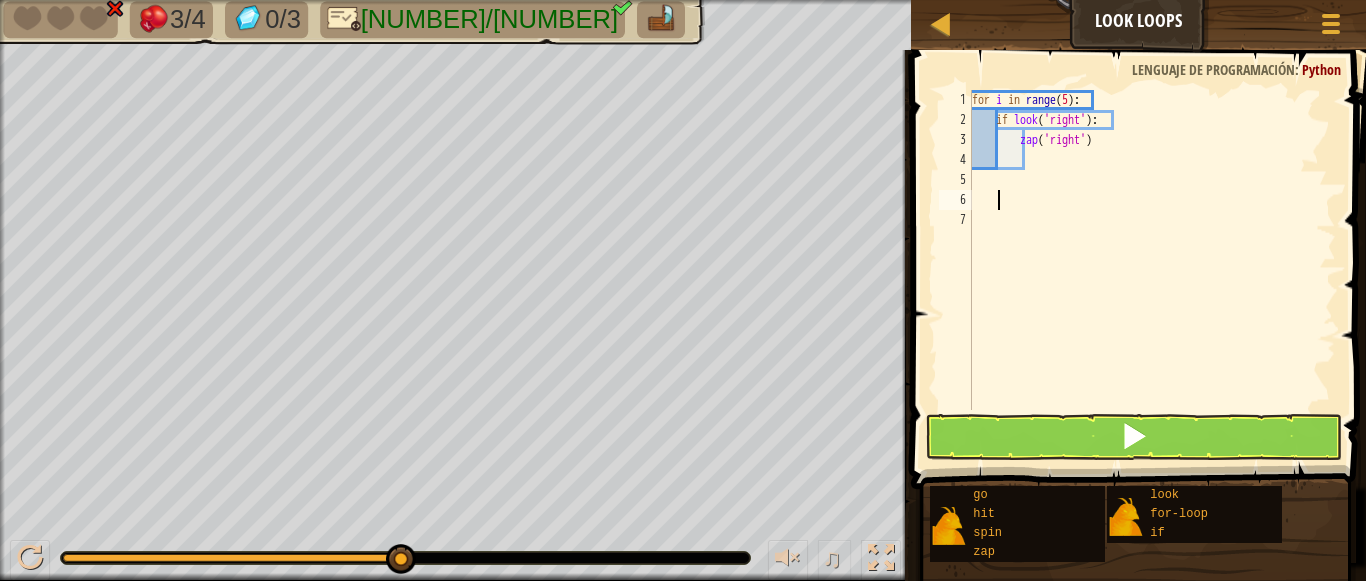 click on "for   i   in   range ( 5 ) :      if   look ( 'right' ) :          zap ( 'right' )" at bounding box center (1152, 270) 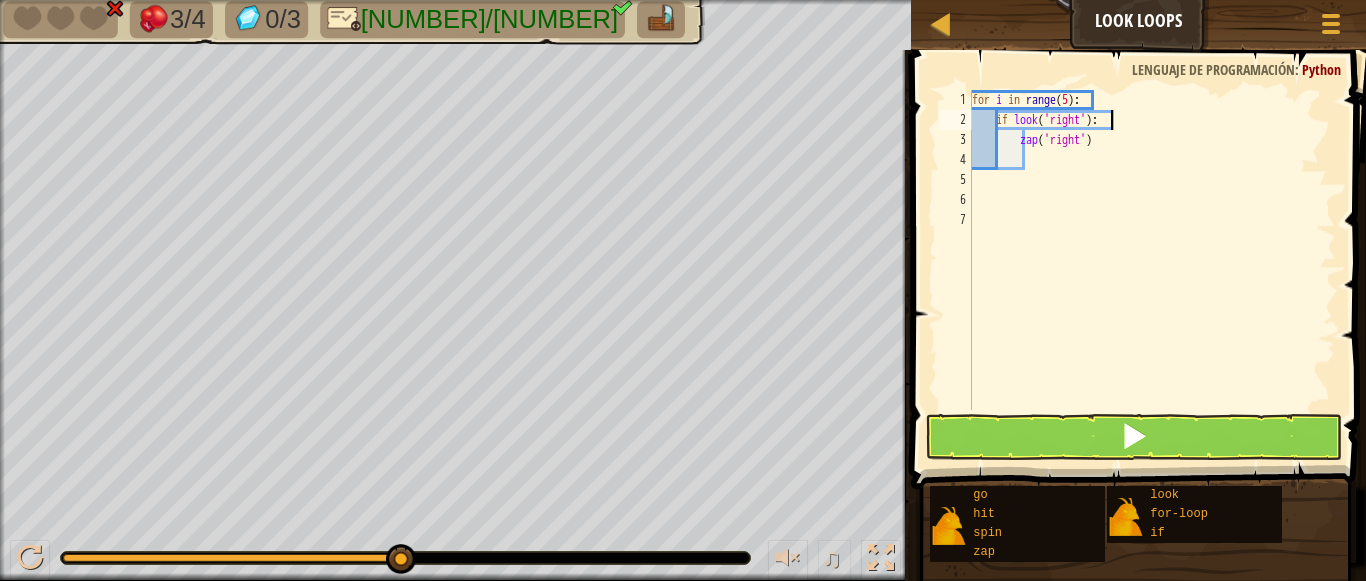 click on "for   i   in   range ( 5 ) :      if   look ( 'right' ) :          zap ( 'right' )" at bounding box center [1152, 270] 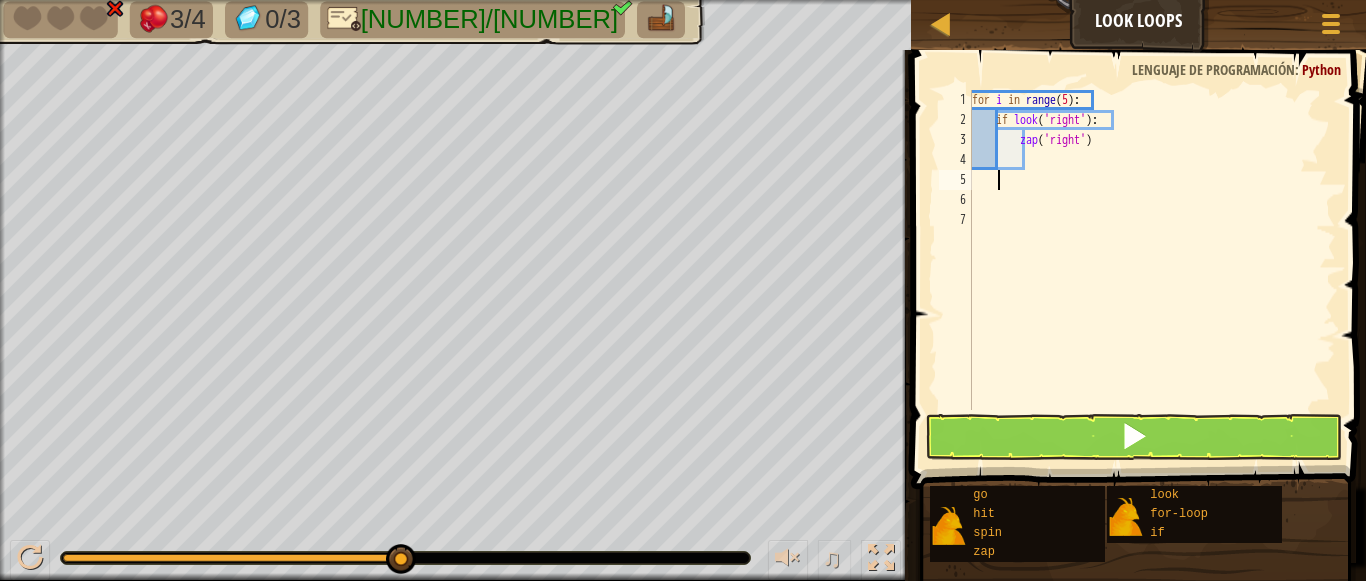 click on "5" at bounding box center (955, 180) 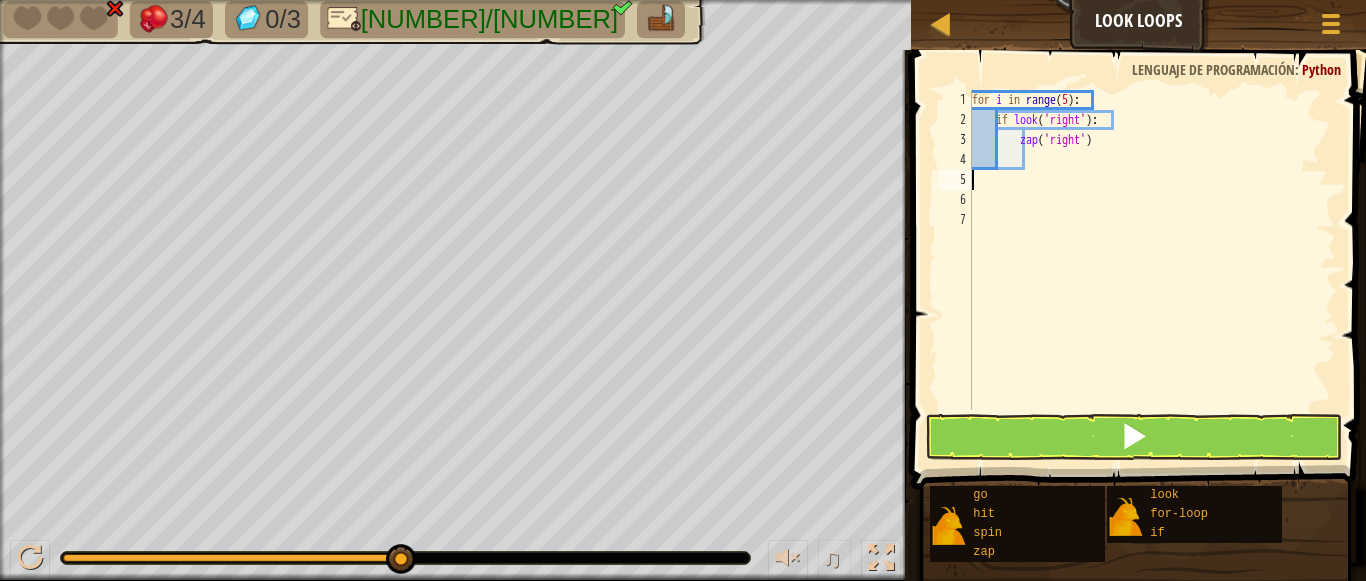 click on "for   i   in   range ( 5 ) :      if   look ( 'right' ) :          zap ( 'right' )" at bounding box center (1152, 270) 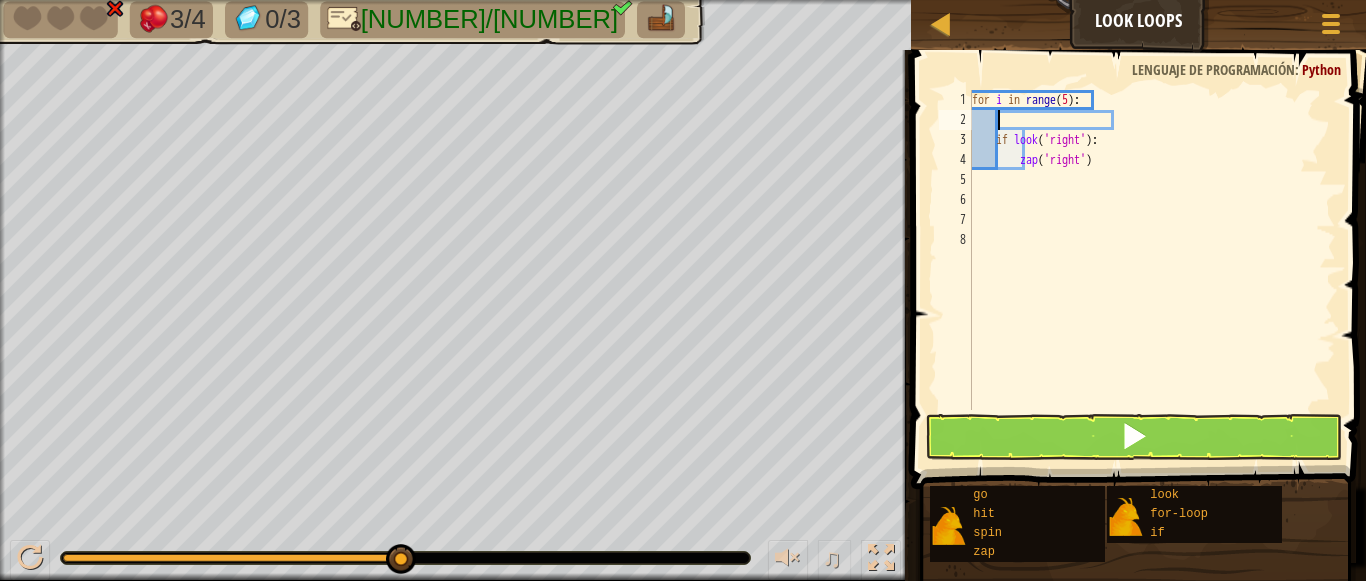 type on "g" 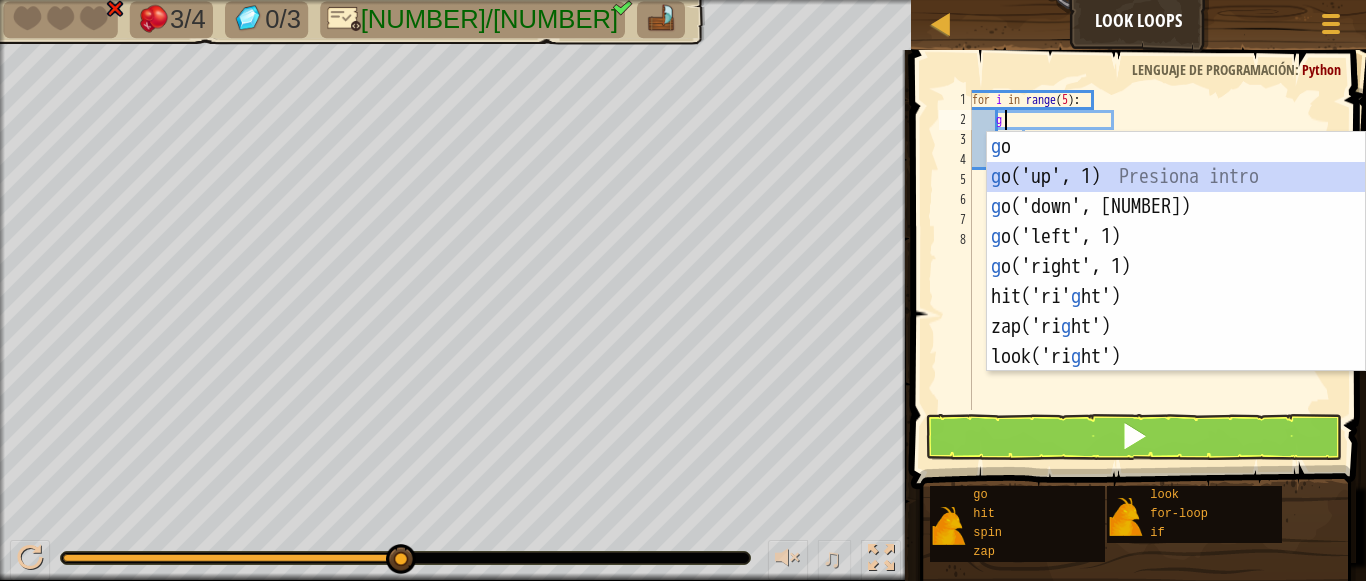 scroll, scrollTop: 9, scrollLeft: 1, axis: both 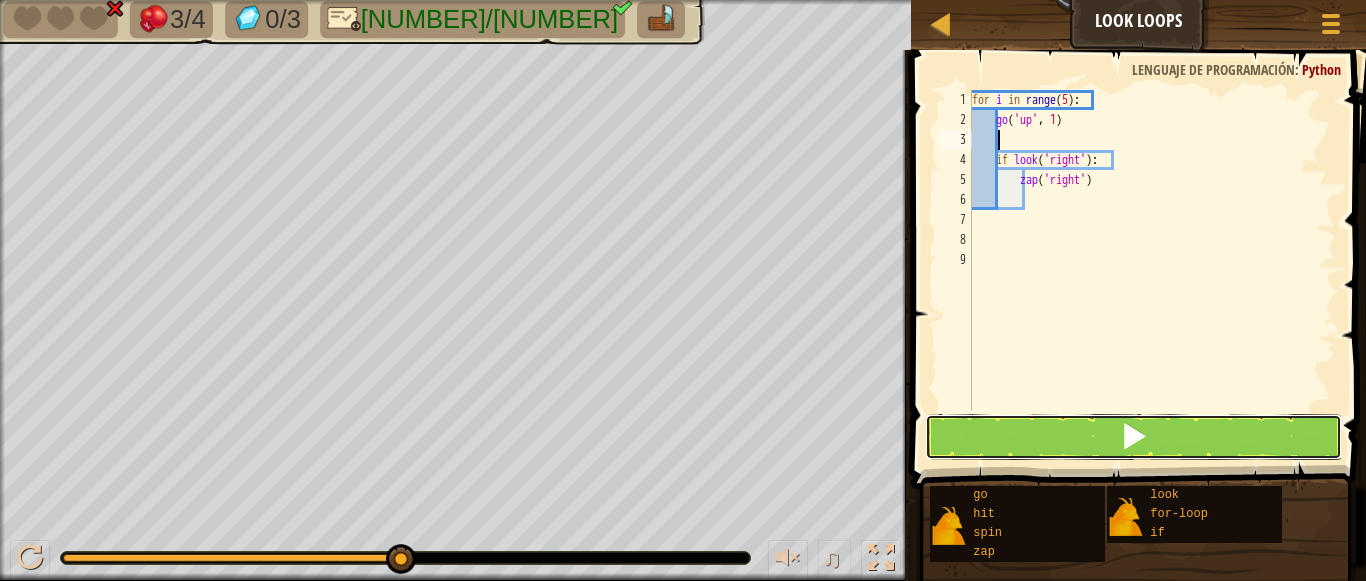 click at bounding box center (1134, 437) 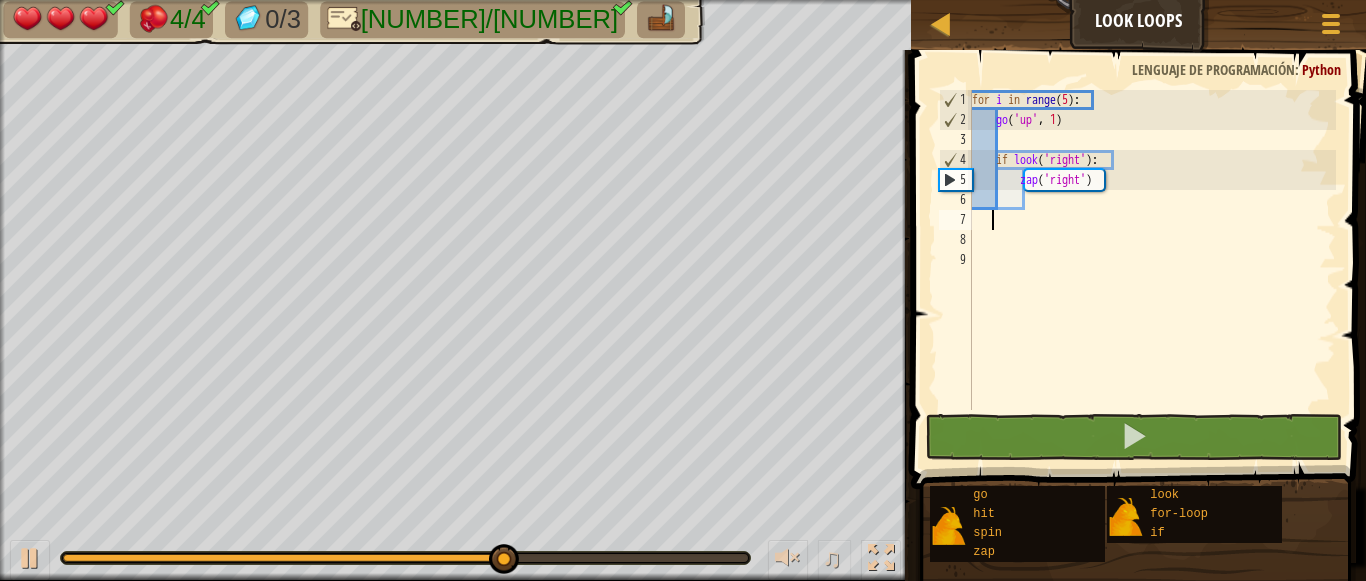 click on "for   i   in   range ( 5 ) :      go ( 'up' ,   1 )           if   look ( 'right' ) :          zap ( 'right' )" at bounding box center [1152, 270] 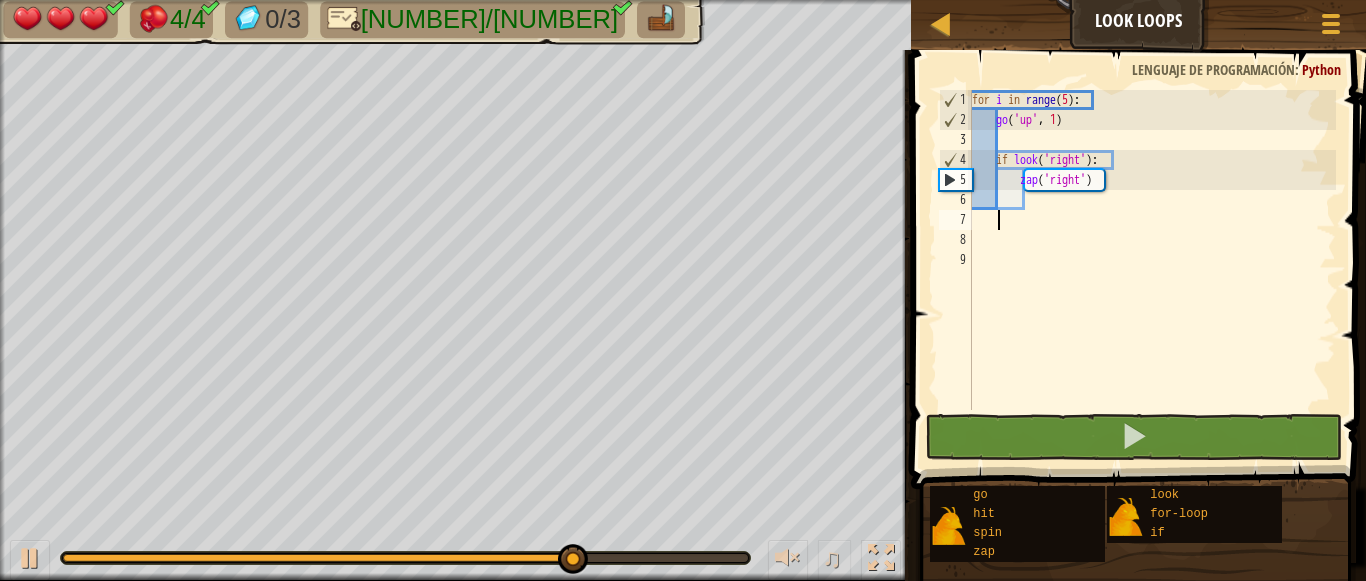 click on "for   i   in   range ( 5 ) :      go ( 'up' ,   1 )           if   look ( 'right' ) :          zap ( 'right' )" at bounding box center [1152, 270] 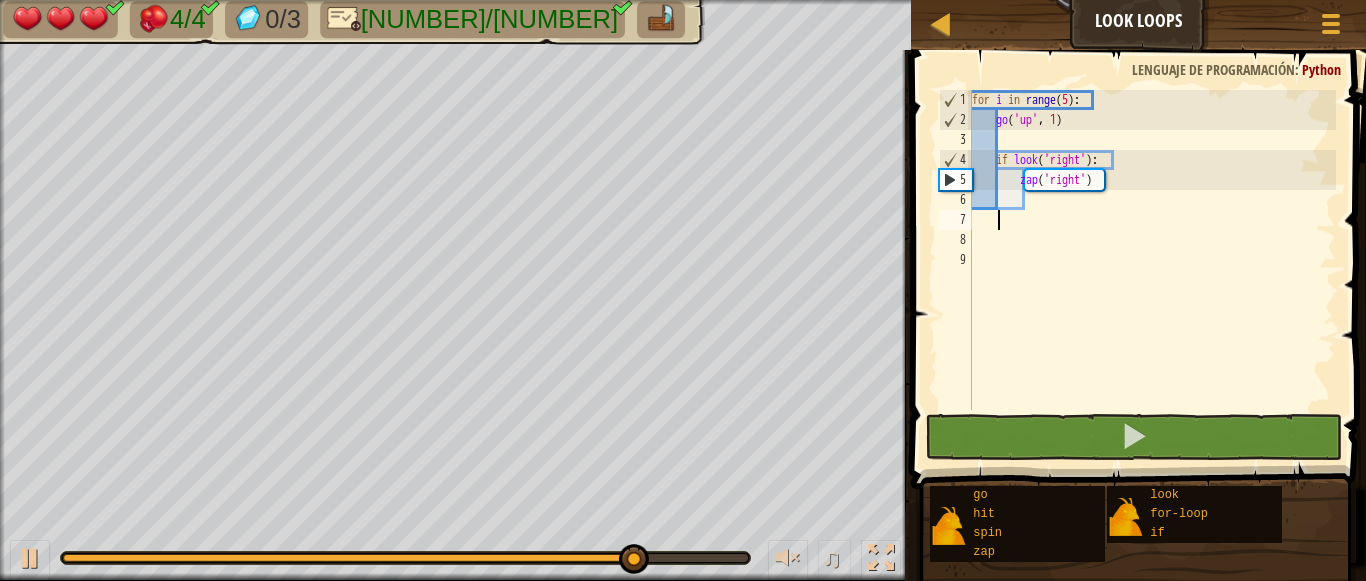scroll, scrollTop: 9, scrollLeft: 2, axis: both 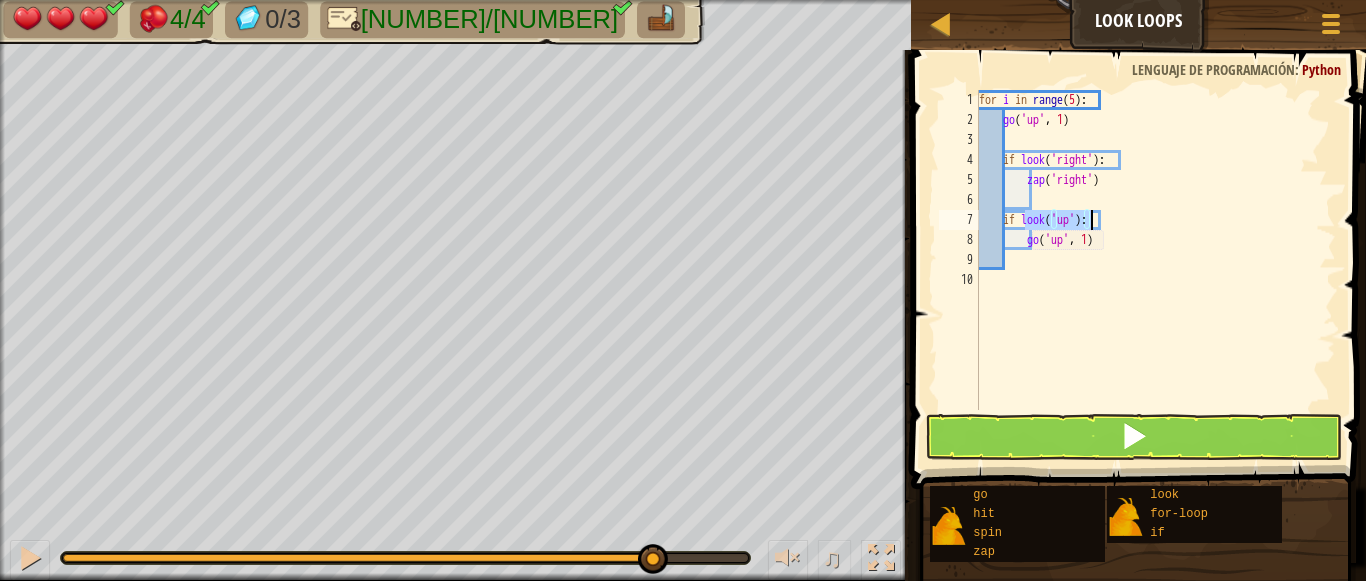 click on "for   i   in   range ( 5 ) :      go ( 'up' ,   1 )           if   look ( 'right' ) :          zap ( 'right' )               if   look ( 'up' ) :          go ( 'up' ,   1 )" at bounding box center [1156, 270] 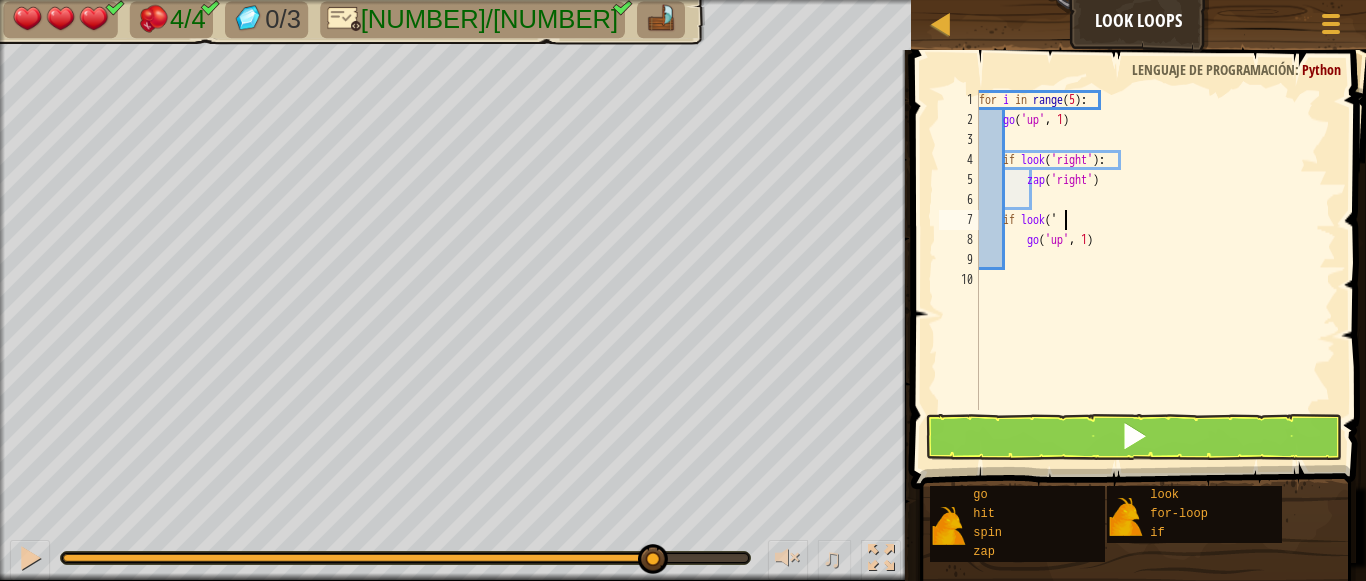 type on "i" 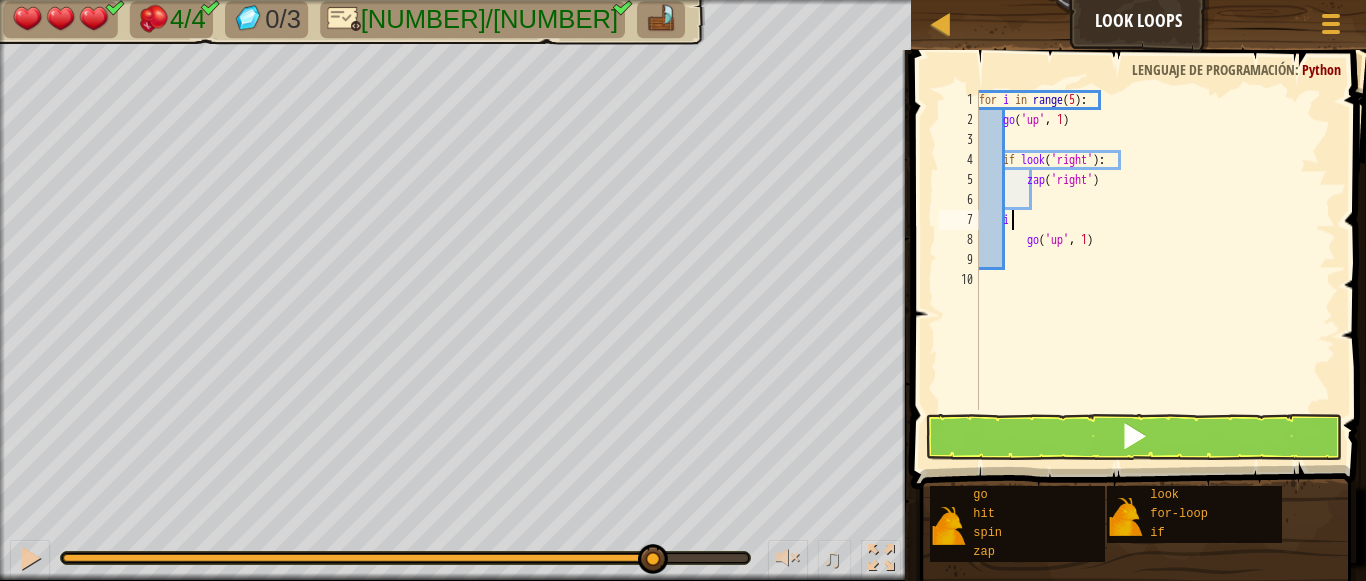 scroll, scrollTop: 9, scrollLeft: 1, axis: both 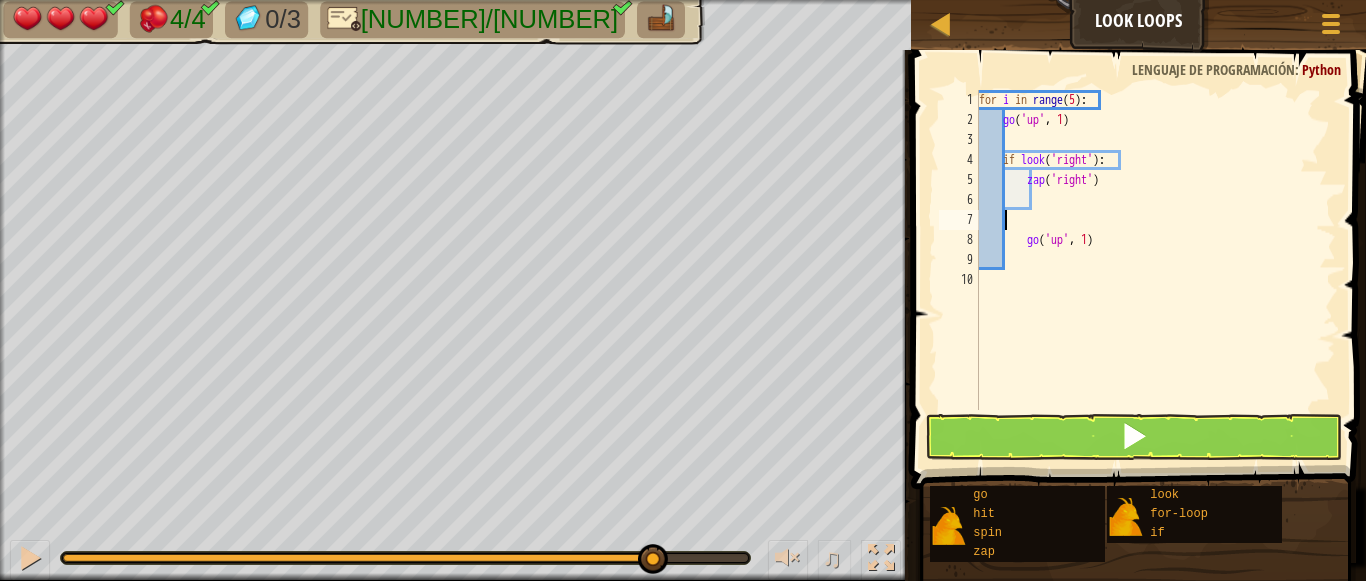 type on "go('up', 1)" 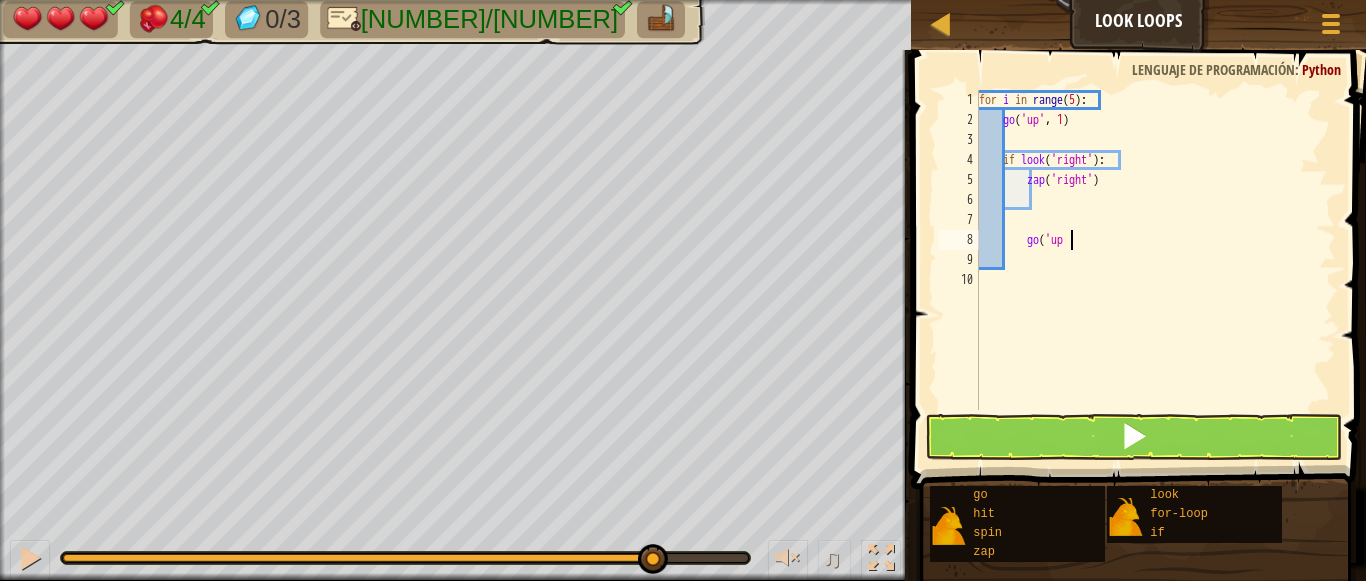 type on "g" 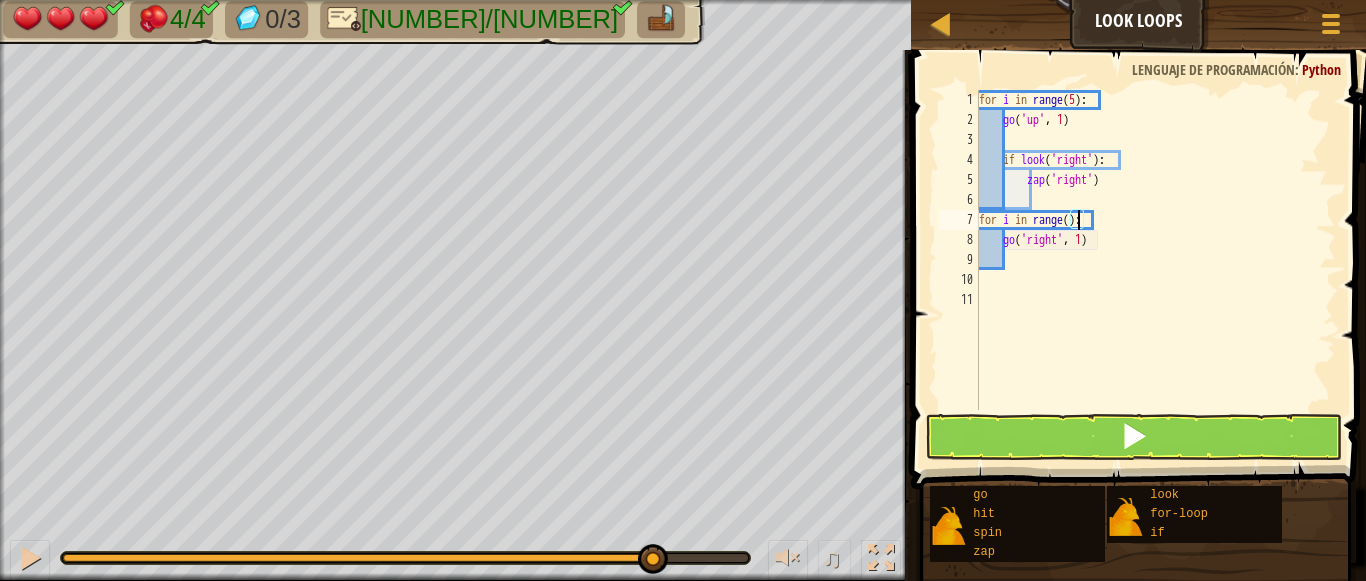 type on "for i in range(1):" 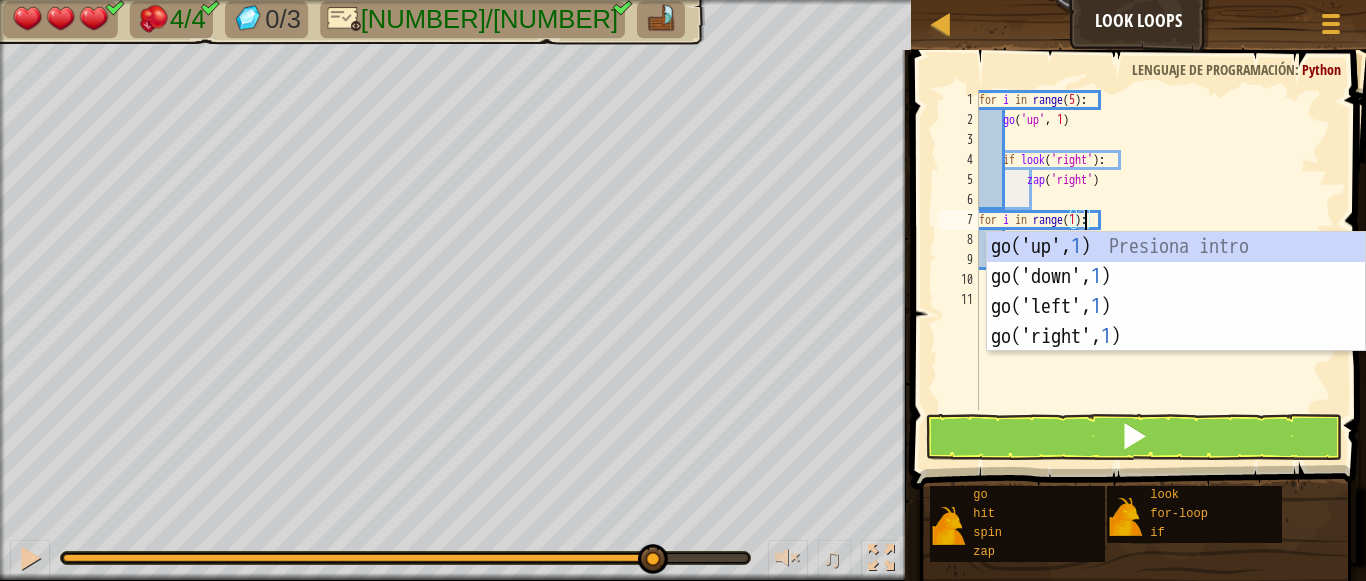 scroll, scrollTop: 9, scrollLeft: 9, axis: both 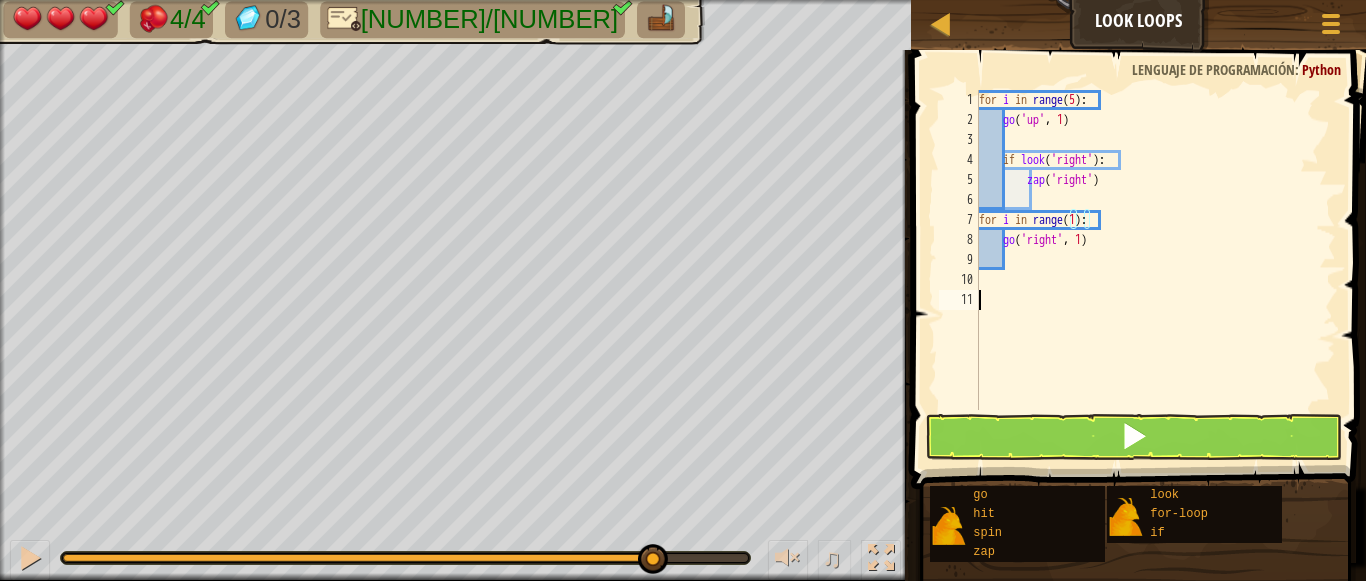 click on "for   i   in   range ( [NUMBER] ) :      go ( 'up' ,   [NUMBER])           if   look ( 'right' ) :          zap ( 'right' )          for   i   in   range ( [NUMBER] ) :      go ( 'right' ,   [NUMBER])" at bounding box center (1155, 270) 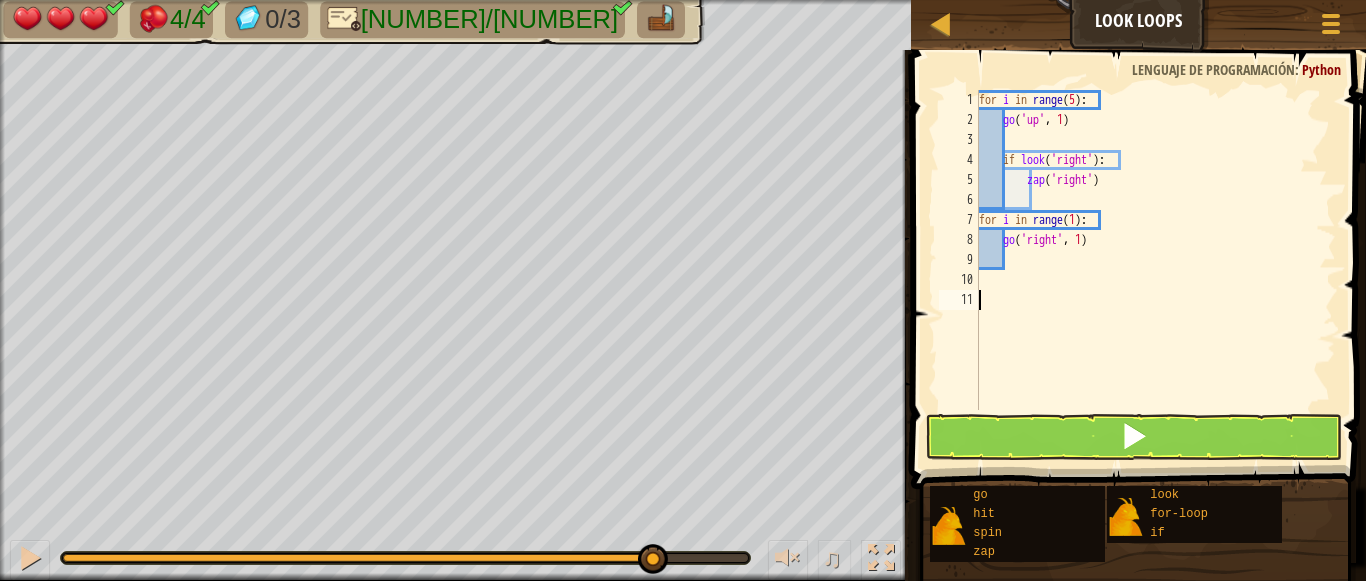 click on "for   i   in   range ( [NUMBER] ) :      go ( 'up' ,   [NUMBER])           if   look ( 'right' ) :          zap ( 'right' )          for   i   in   range ( [NUMBER] ) :      go ( 'right' ,   [NUMBER])" at bounding box center [1155, 270] 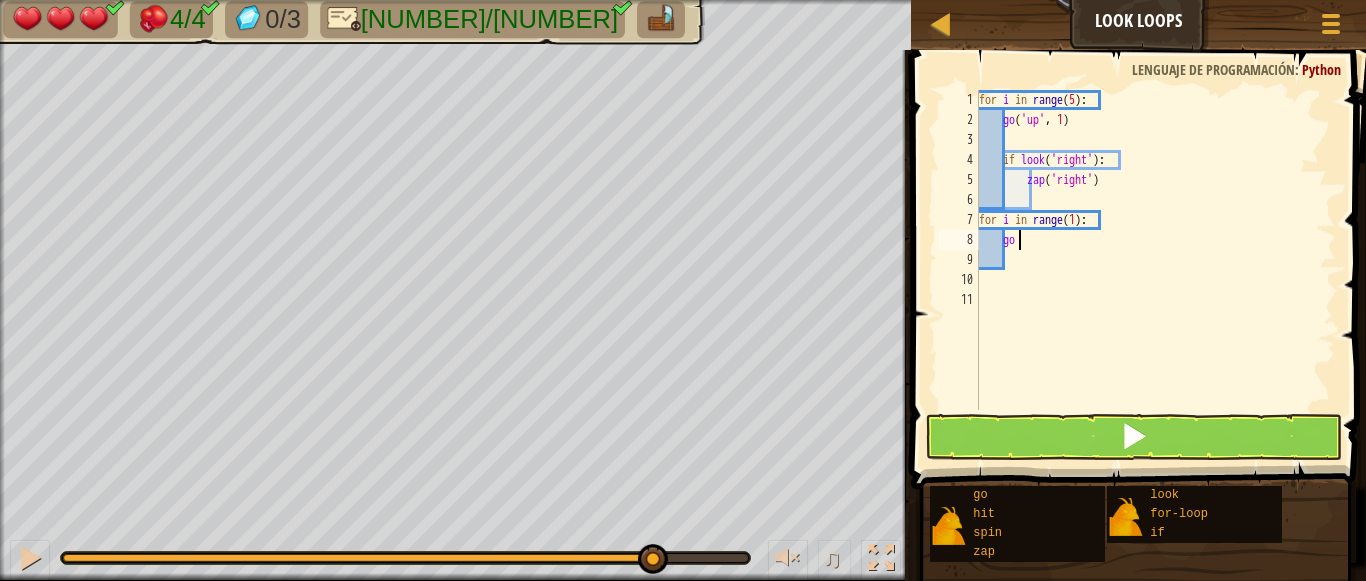 type on "g" 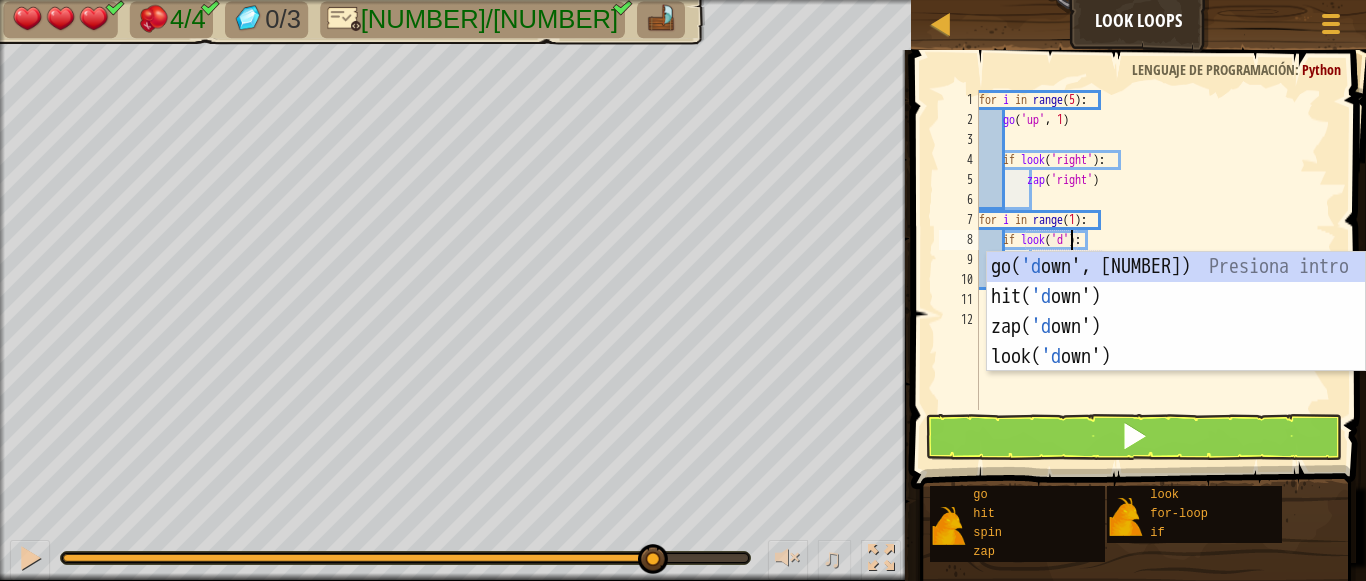 scroll, scrollTop: 9, scrollLeft: 9, axis: both 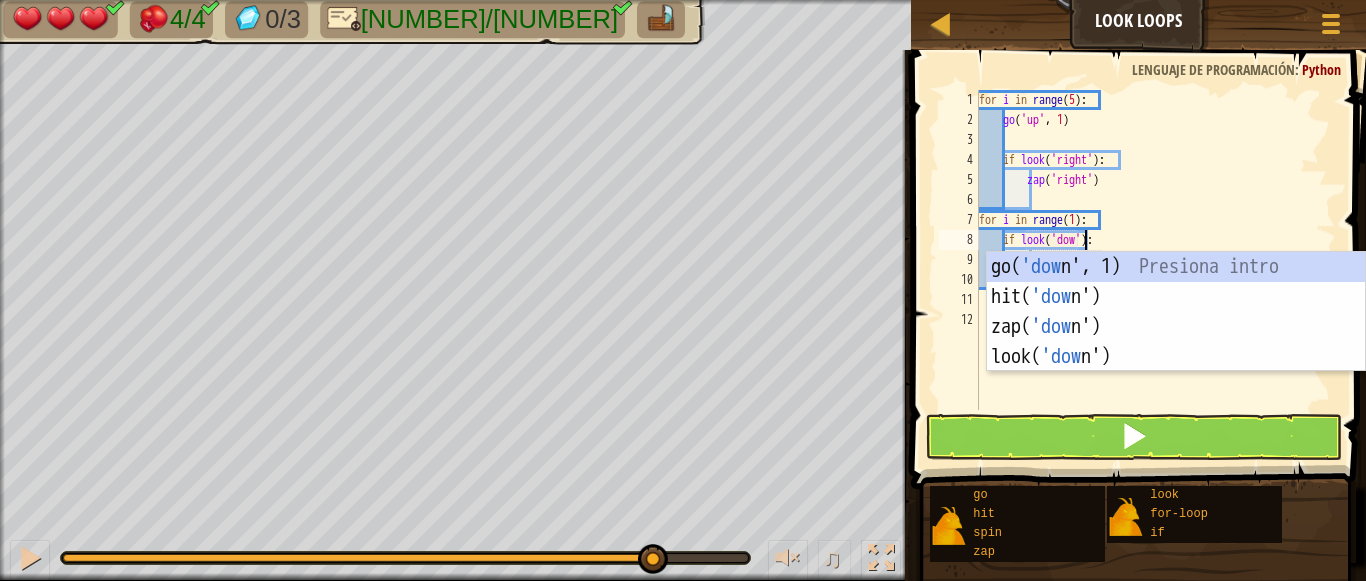 type on "if look('down'):" 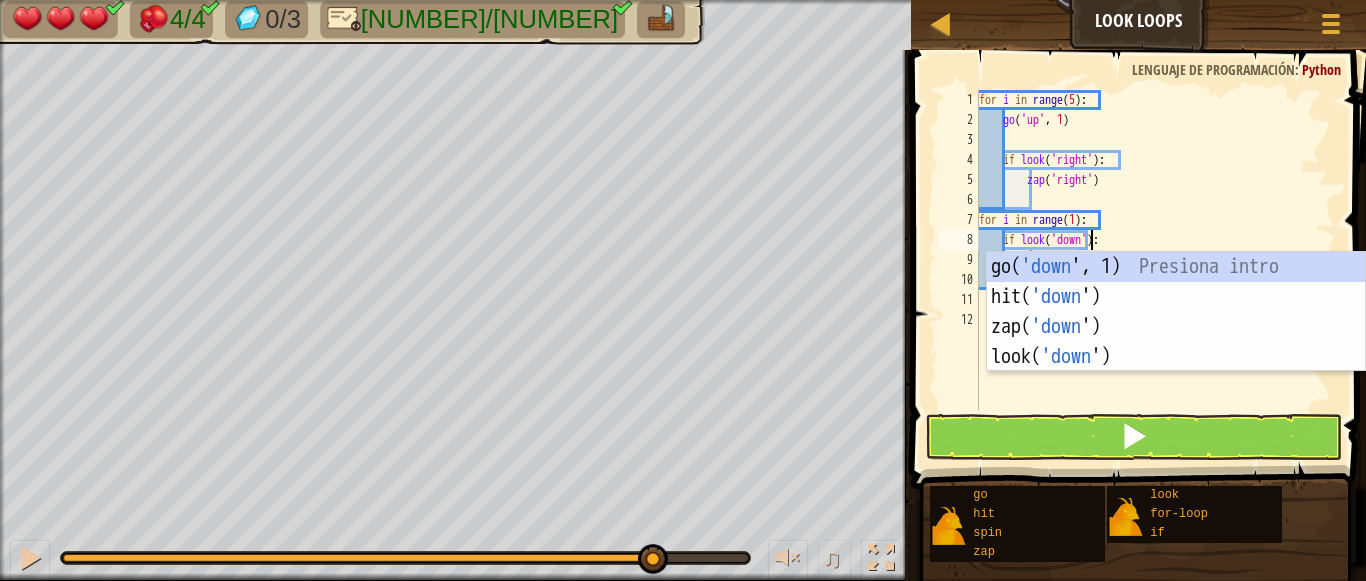 click on "for   i   in   range ( 5 ) :      go ( 'up' ,   1 )           if   look ( 'right' ) :          zap ( 'right' )          for   i   in   range ( 1 ) :      if   look ( 'down' ) :          go ( 'up' ,   1 )" at bounding box center (1155, 270) 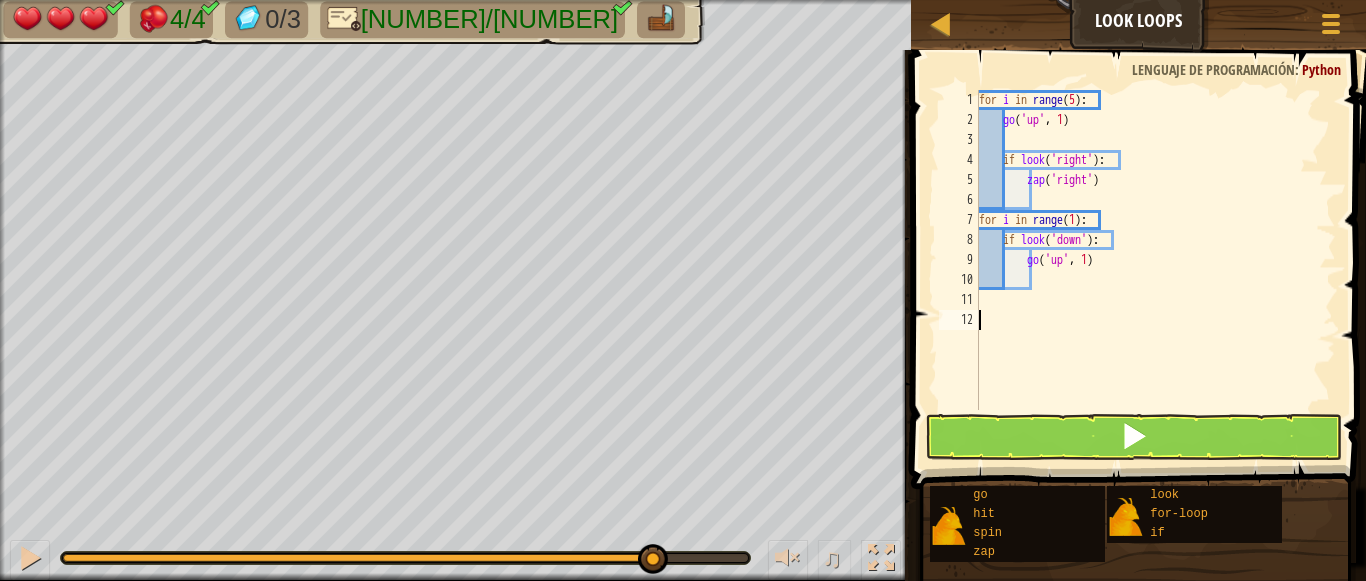 scroll, scrollTop: 9, scrollLeft: 0, axis: vertical 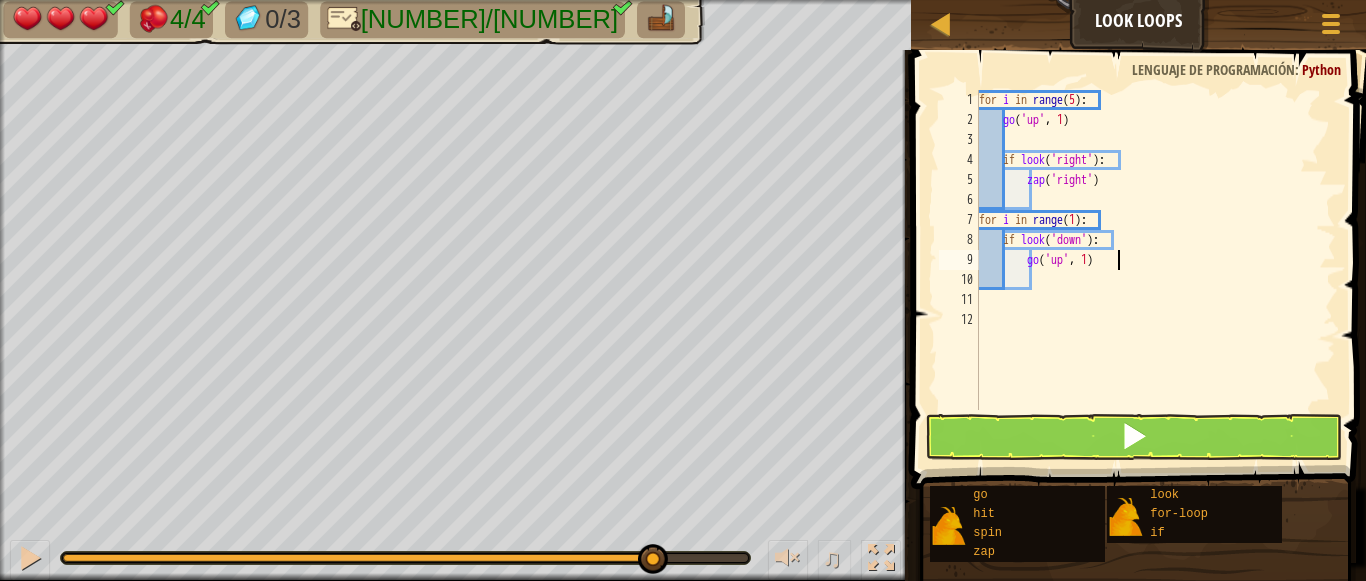 click on "for   i   in   range ( 5 ) :      go ( 'up' ,   1 )           if   look ( 'right' ) :          zap ( 'right' )          for   i   in   range ( 1 ) :      if   look ( 'down' ) :          go ( 'up' ,   1 )" at bounding box center [1155, 270] 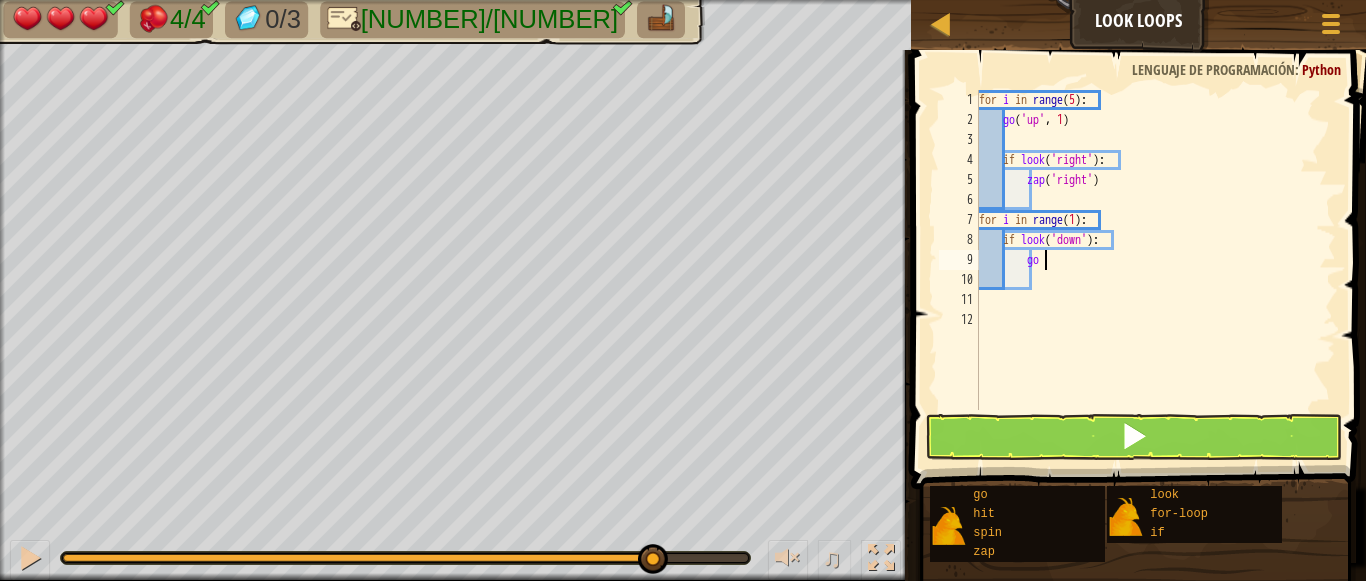 type on "g" 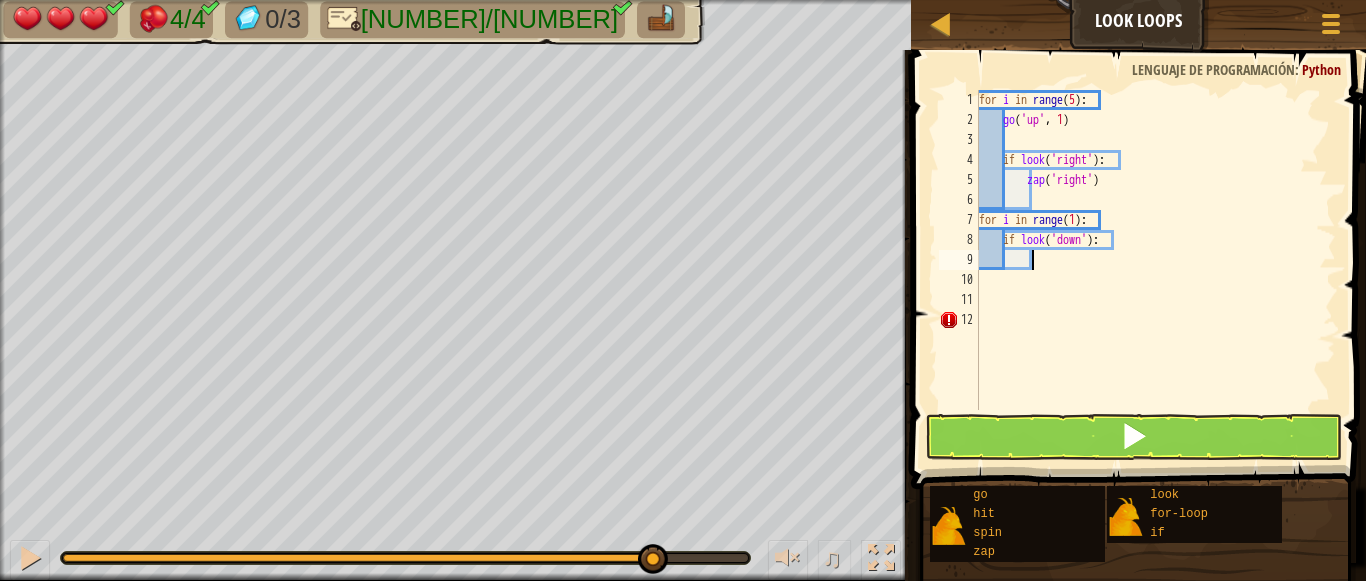 type on "g" 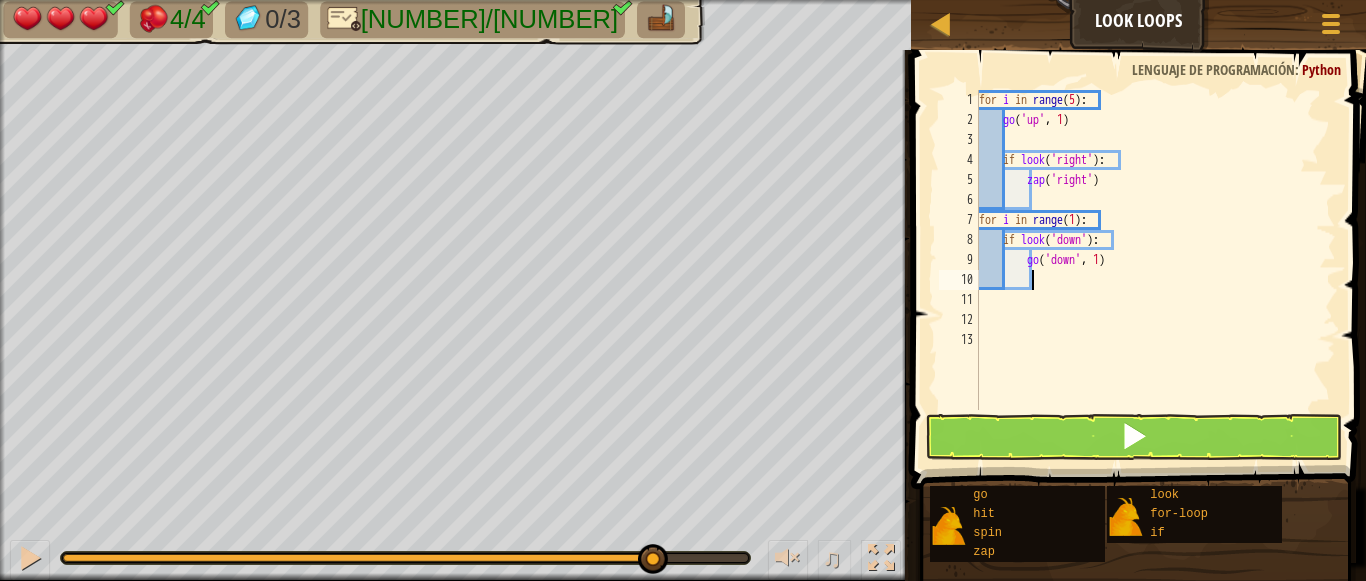 scroll, scrollTop: 9, scrollLeft: 3, axis: both 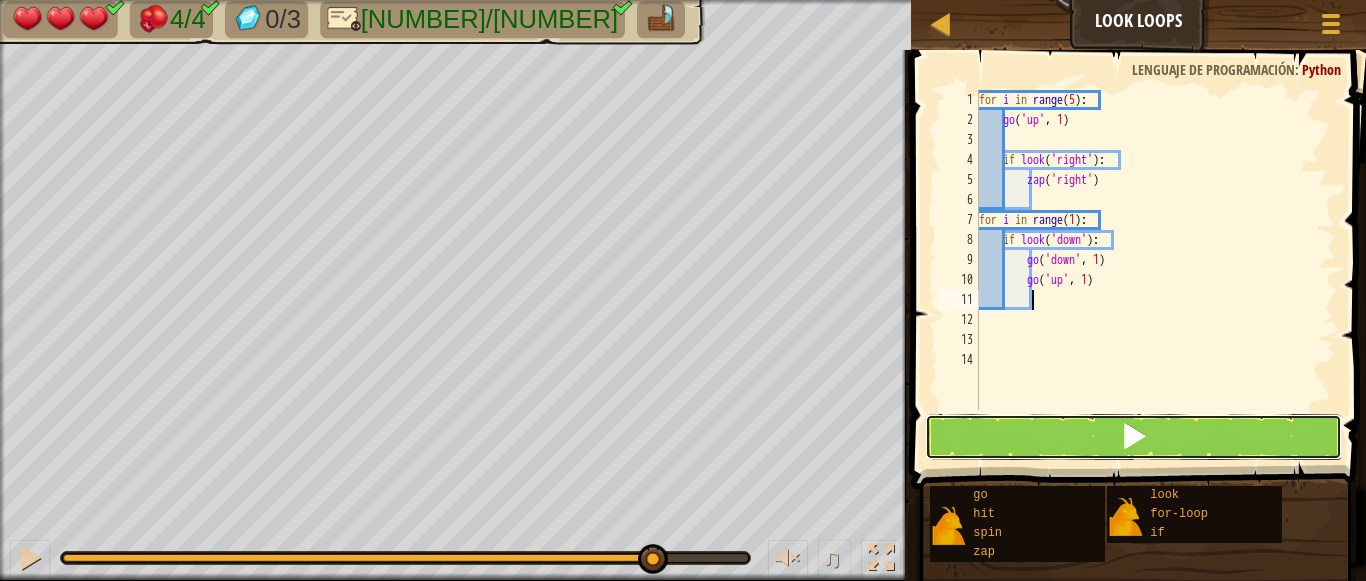 click at bounding box center [1134, 437] 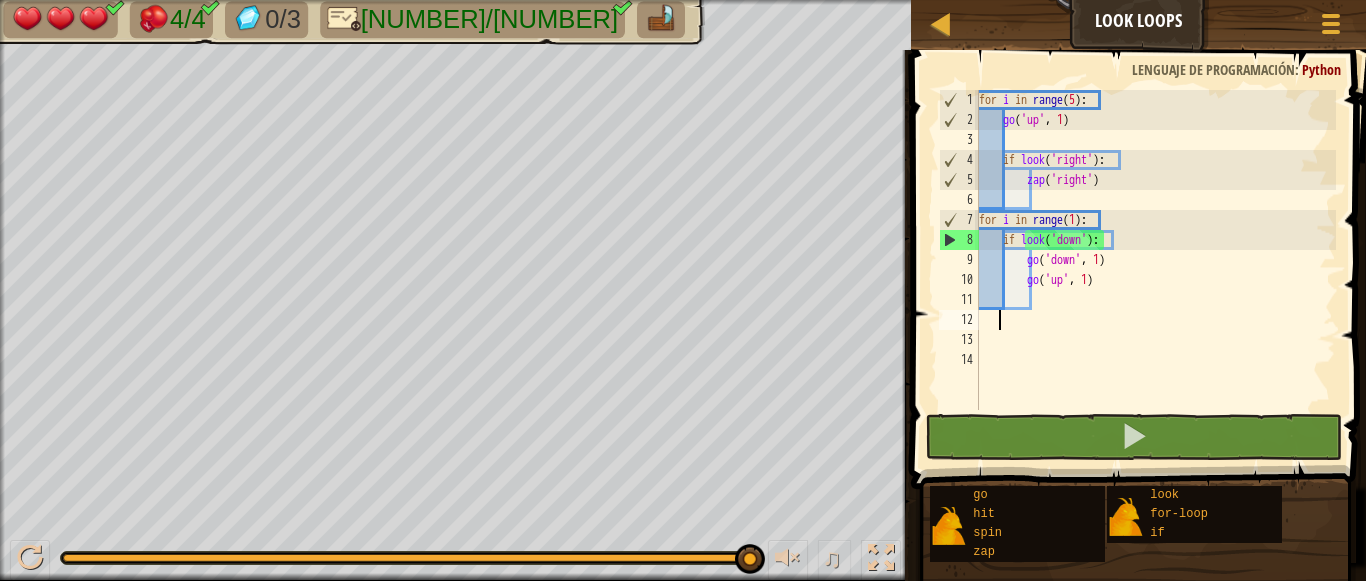 click on "for   i   in   range ( 5 ) :      go ( 'up' ,   1 )           if   look ( 'right' ) :          zap ( 'right' )          for   i   in   range ( 1 ) :      if   look ( 'down' ) :          go ( 'down' ,   1 )          go ( 'up' ,   1 )" at bounding box center (1155, 270) 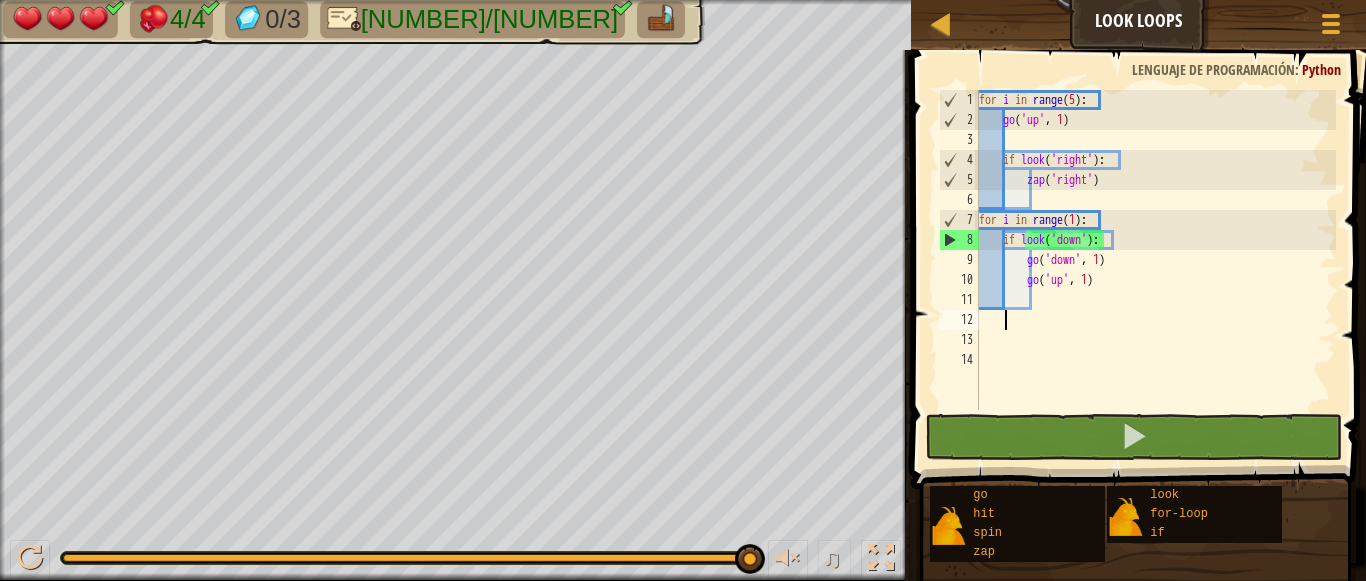 click on "for   i   in   range ( 5 ) :      go ( 'up' ,   1 )           if   look ( 'right' ) :          zap ( 'right' )          for   i   in   range ( 1 ) :      if   look ( 'down' ) :          go ( 'down' ,   1 )          go ( 'up' ,   1 )" at bounding box center (1155, 270) 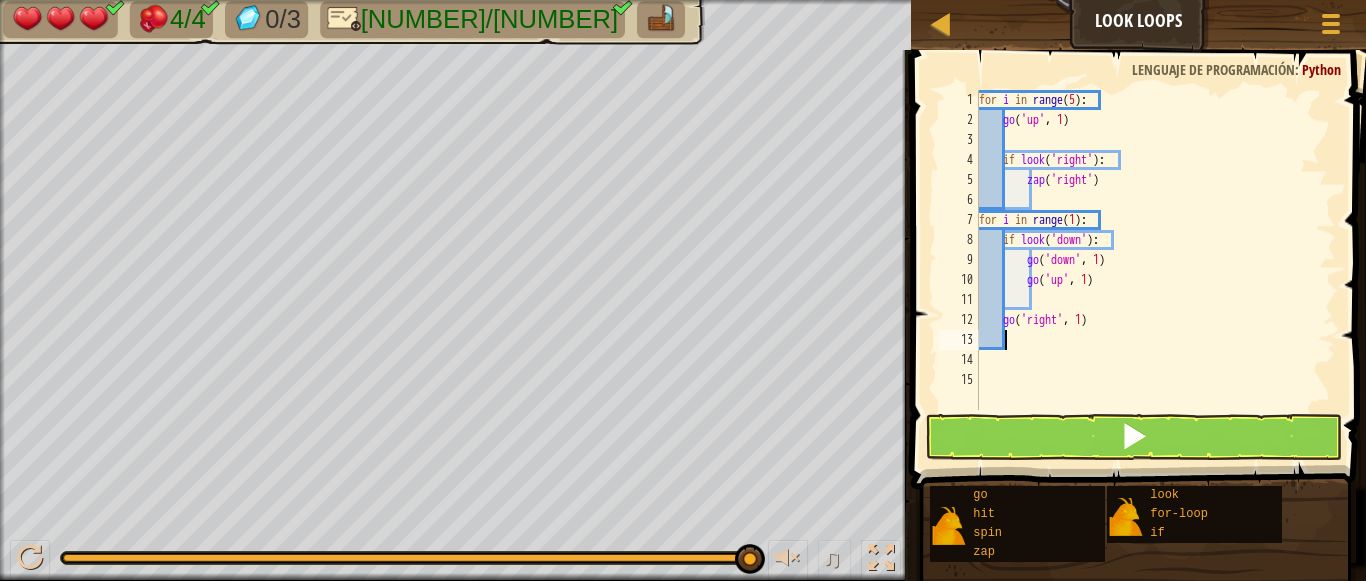 click on "for   i   in   range ( 5 ) :      go ( 'up' ,   1 )           if   look ( 'right' ) :          zap ( 'right' )          for   i   in   range ( 1 ) :      if   look ( 'down' ) :          go ( 'down' ,   1 )          go ( 'up' ,   1 )               go ( 'right' ,   1 )" at bounding box center [1155, 270] 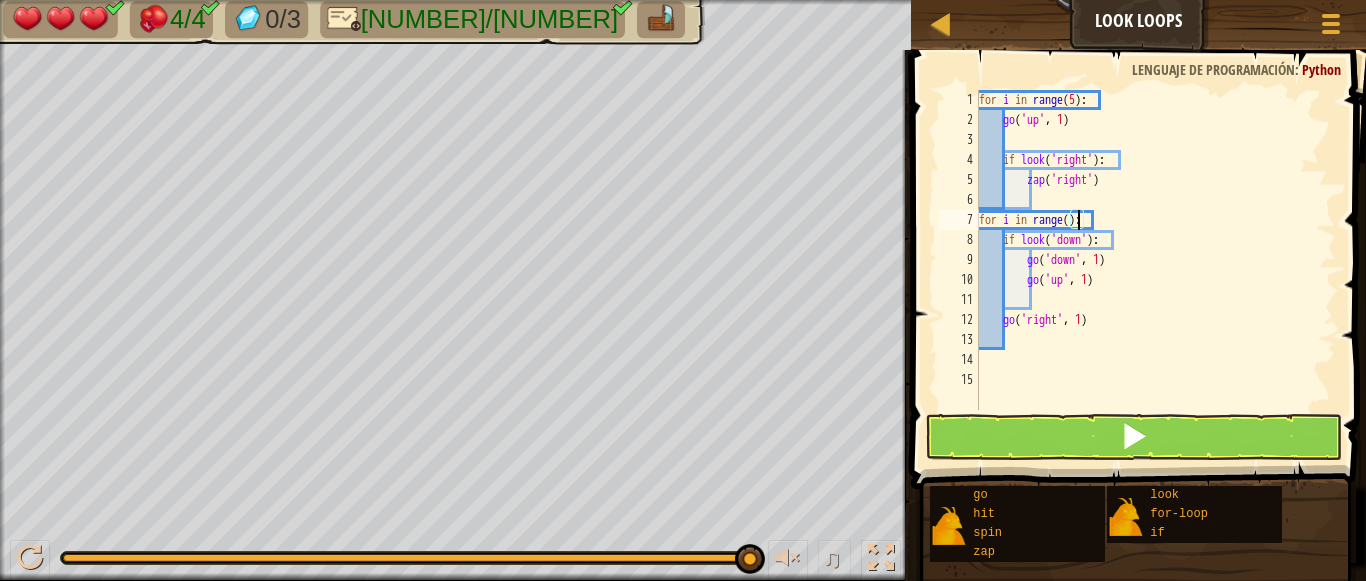 scroll, scrollTop: 9, scrollLeft: 9, axis: both 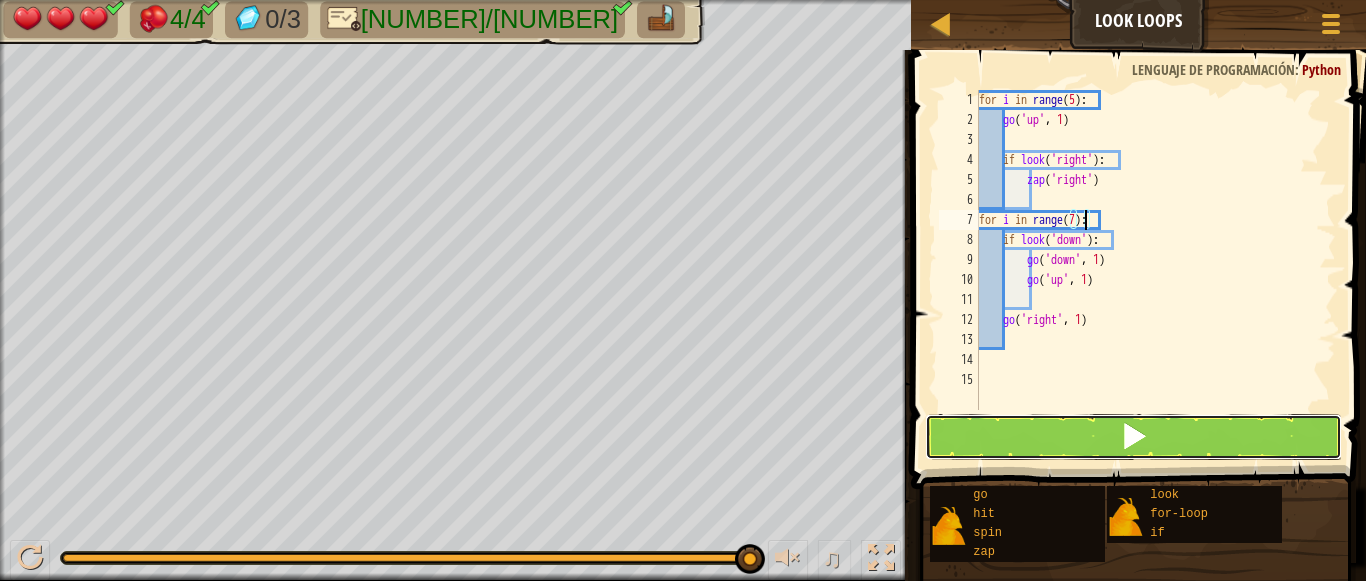click at bounding box center (1134, 437) 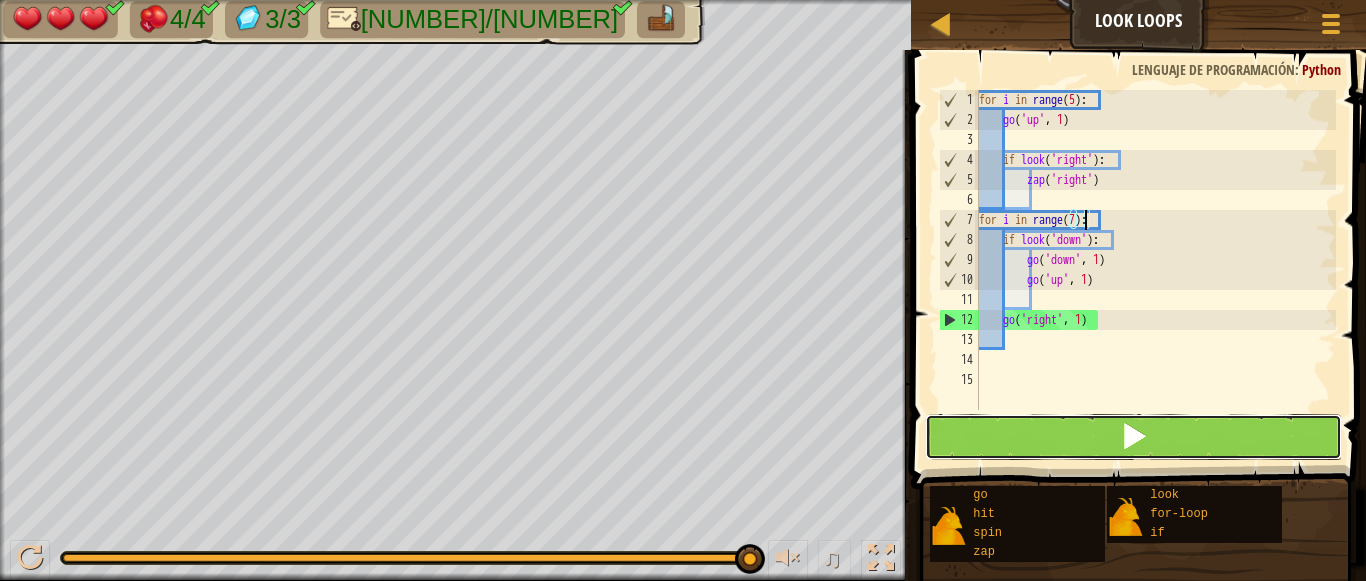 click at bounding box center (1134, 437) 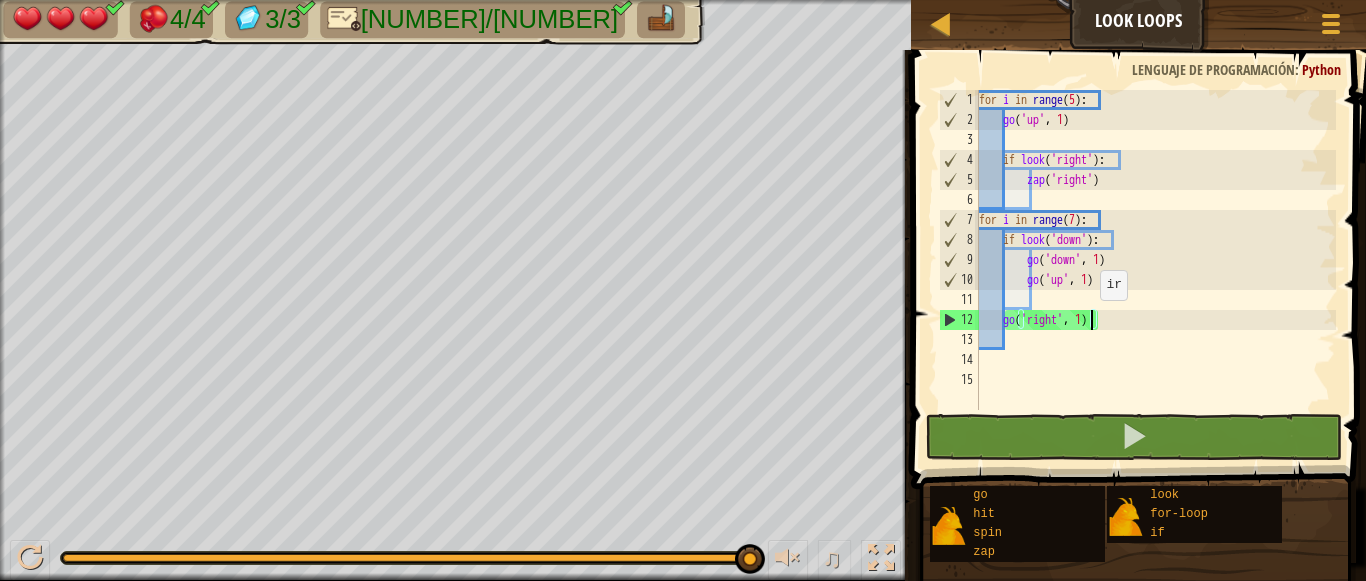 click on "for   i   in   range ( 5 ) :      go ( 'up' ,   1 )           if   look ( 'right' ) :          zap ( 'right' )          for   i   in   range ( 7 ) :      if   look ( 'down' ) :          go ( 'down' ,   1 )          go ( 'up' ,   1 )               go ( 'right' ,   1 )" at bounding box center [1155, 270] 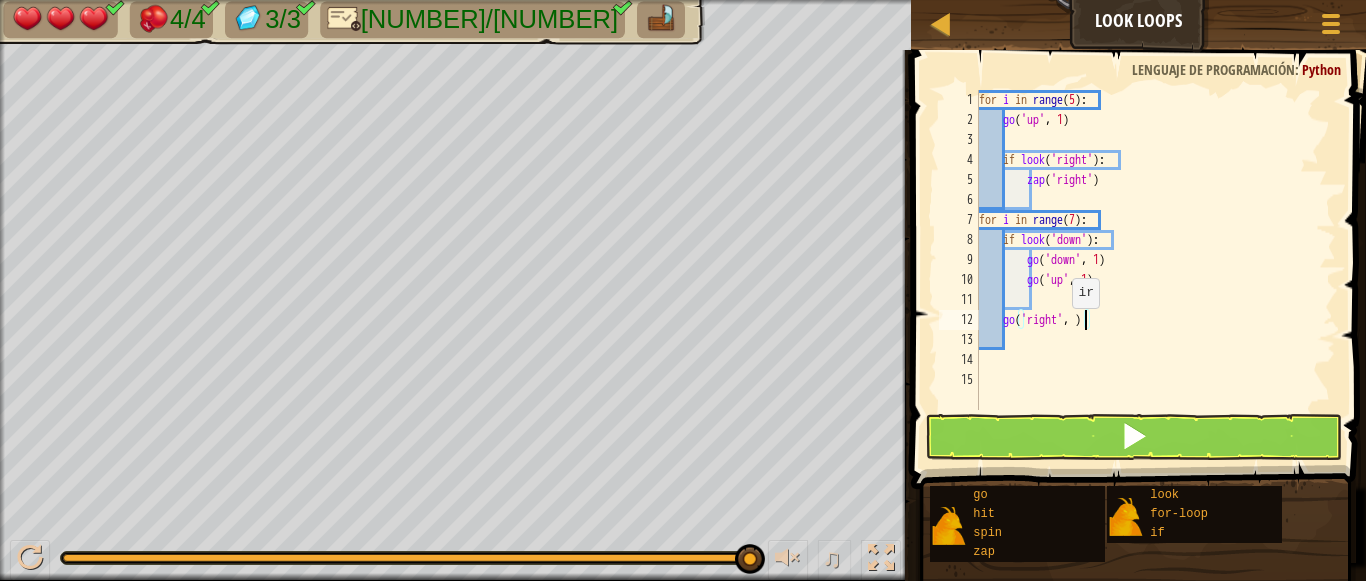 scroll, scrollTop: 9, scrollLeft: 9, axis: both 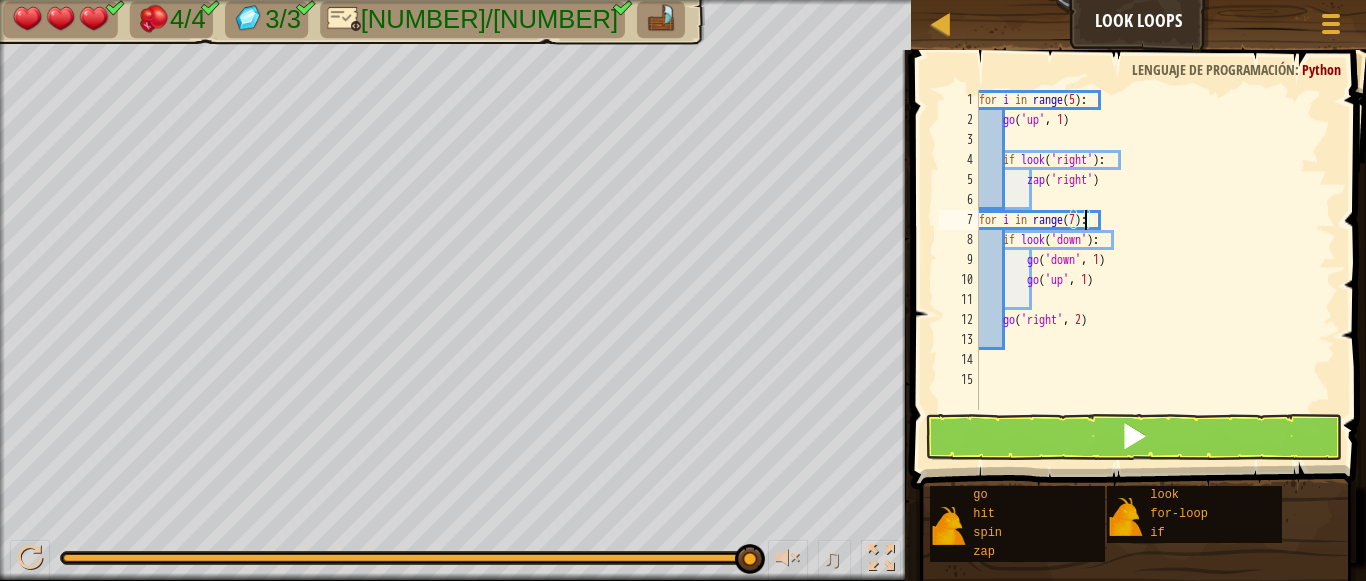 click on "for   i   in   range ( 5 ) :      go ( 'up' ,   1 )           if   look ( 'right' ) :          zap ( 'right' )          for   i   in   range ( 7 ) :      if   look ( 'down' ) :          go ( 'down' ,   1 )          go ( 'up' ,   1 )               go ( 'right' ,   2 )" at bounding box center (1155, 270) 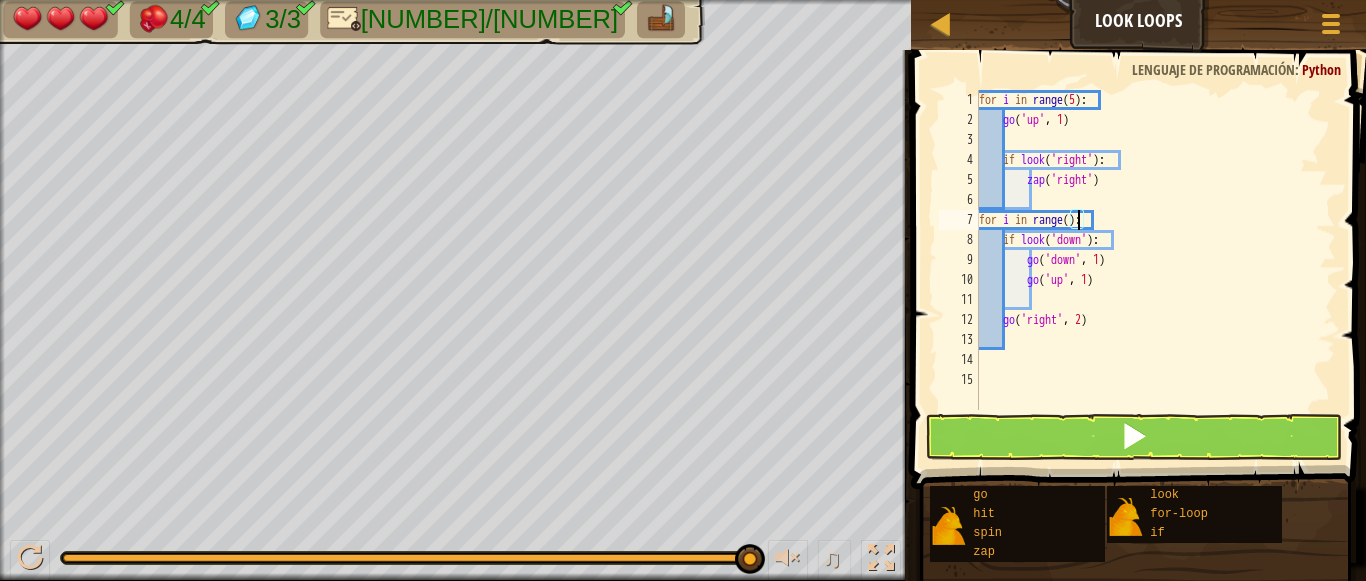 scroll, scrollTop: 9, scrollLeft: 9, axis: both 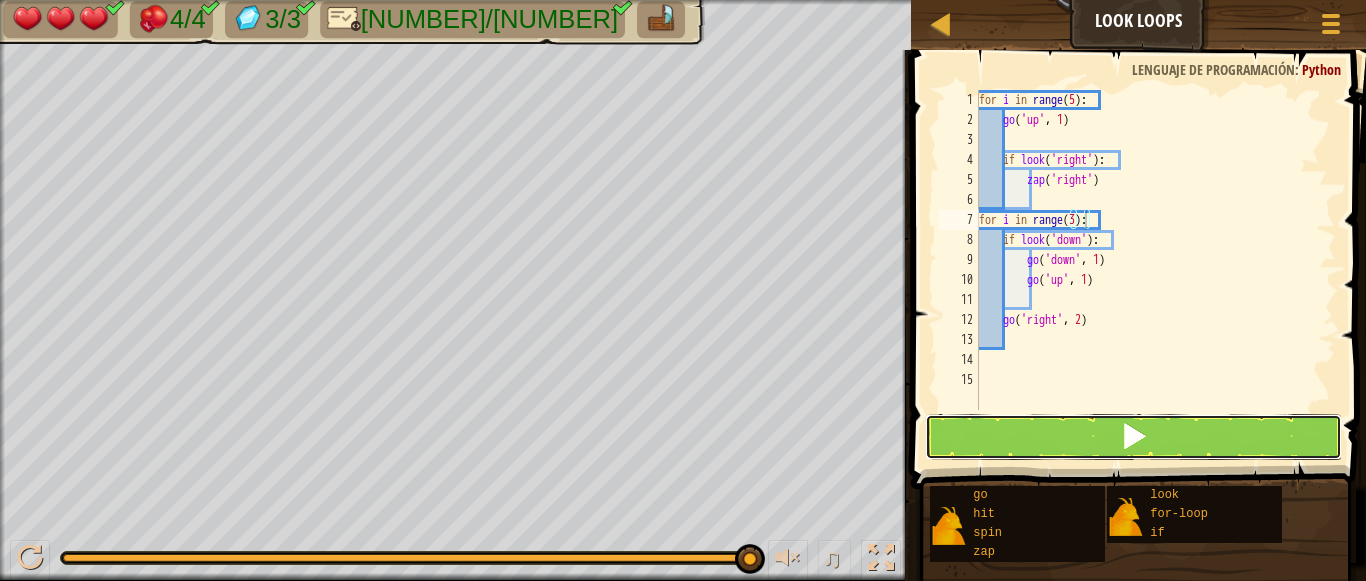 click at bounding box center [1134, 437] 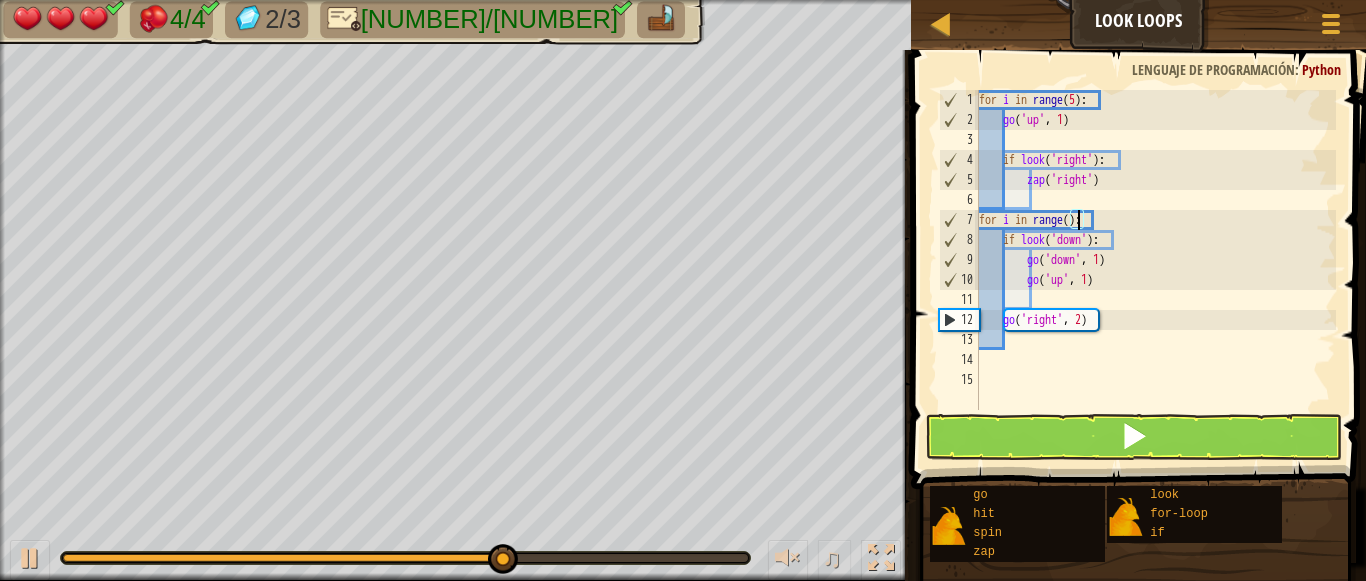 scroll, scrollTop: 9, scrollLeft: 9, axis: both 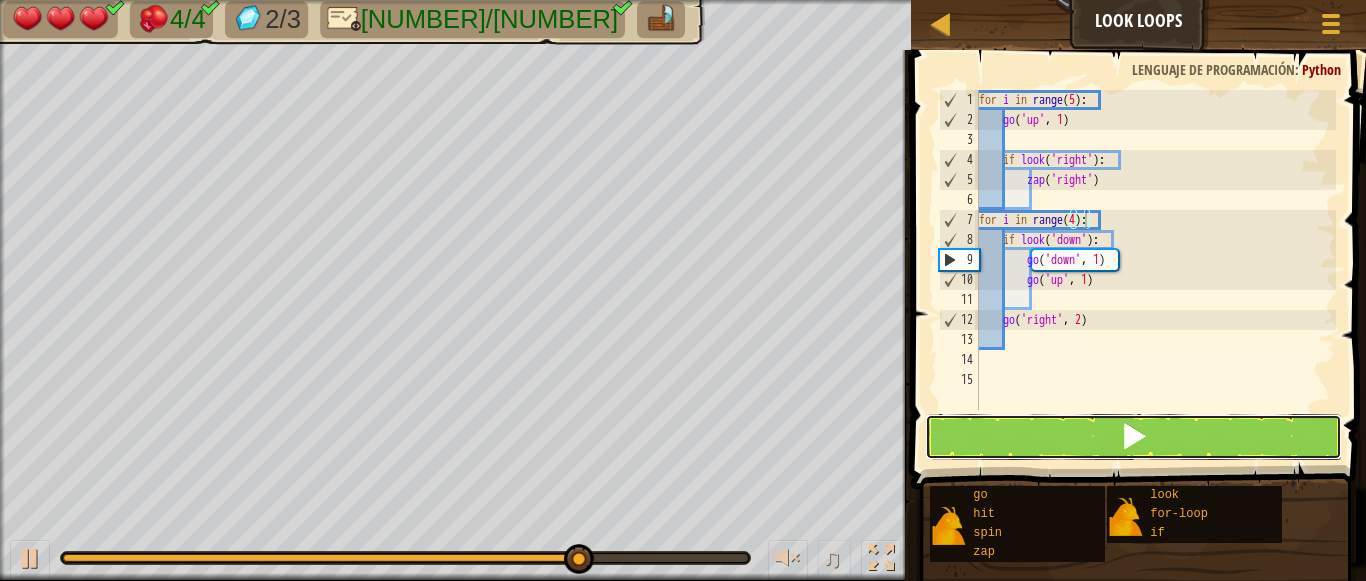click at bounding box center [1134, 437] 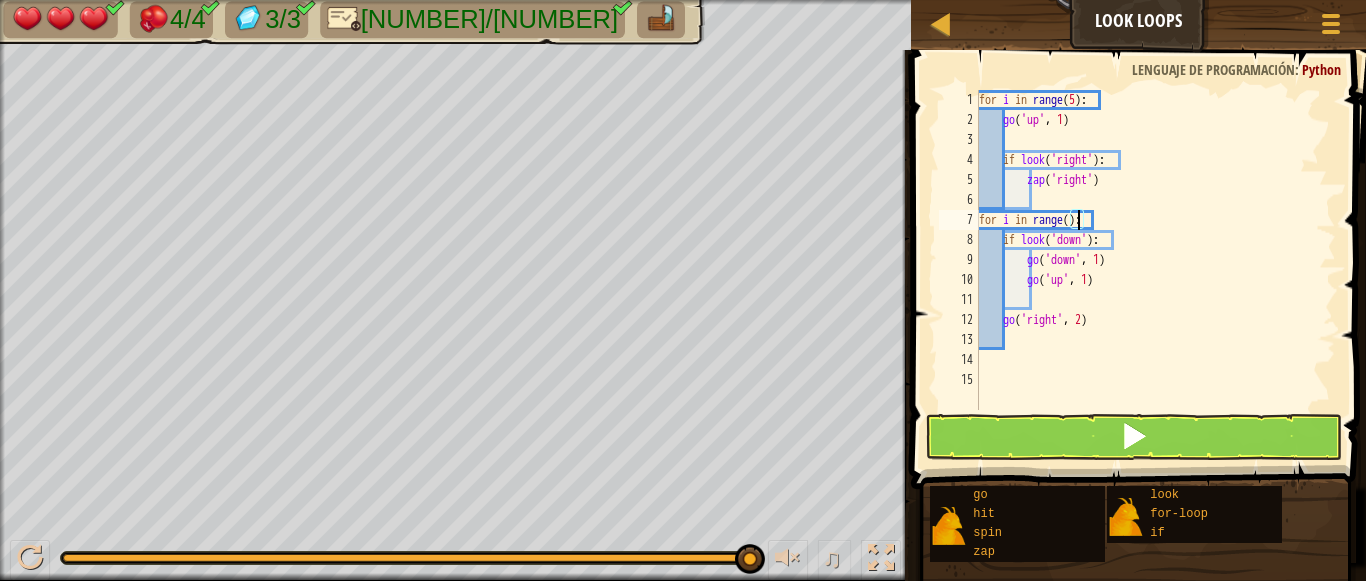 scroll, scrollTop: 9, scrollLeft: 9, axis: both 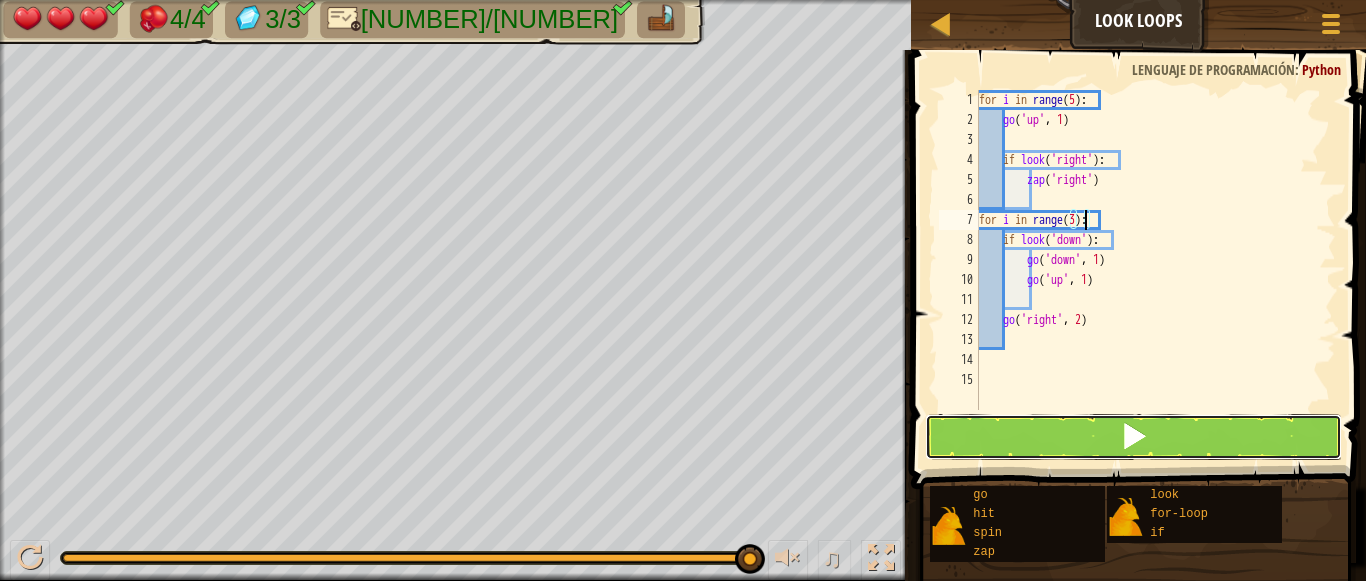 click at bounding box center (1134, 437) 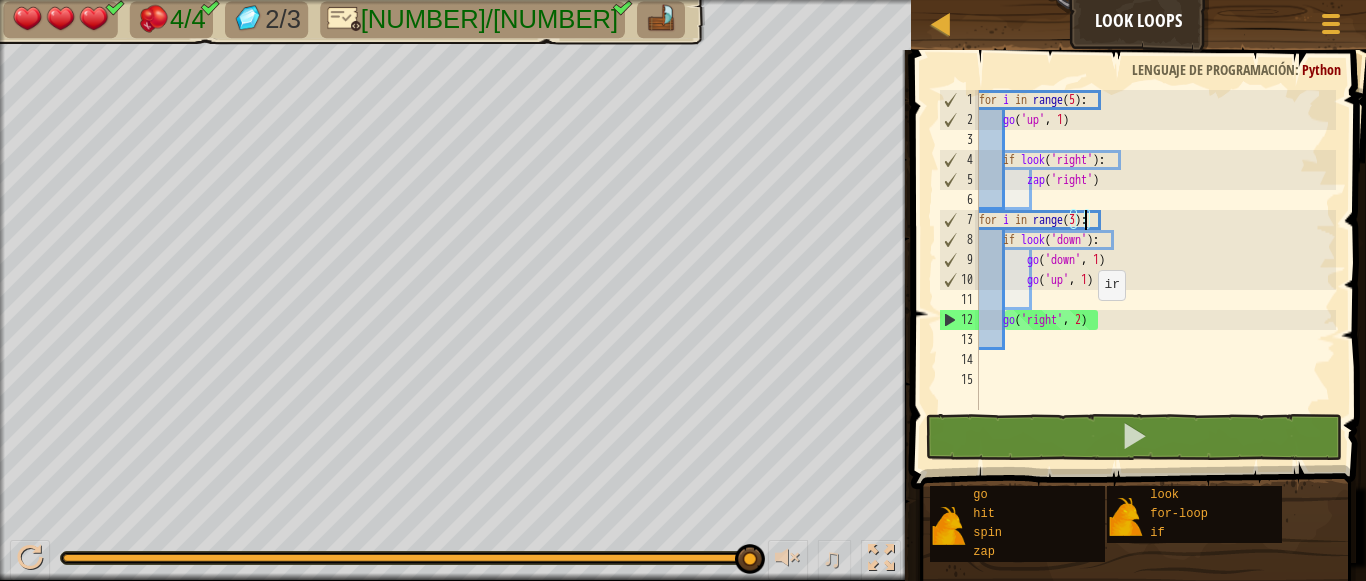 click on "for   i   in   range ( 5 ) :      go ( 'up' ,   1 )           if   look ( 'right' ) :          zap ( 'right' )          for   i   in   range ( 3 ) :      if   look ( 'down' ) :          go ( 'down' ,   1 )          go ( 'up' ,   1 )               go ( 'right' ,   2 )" at bounding box center (1155, 270) 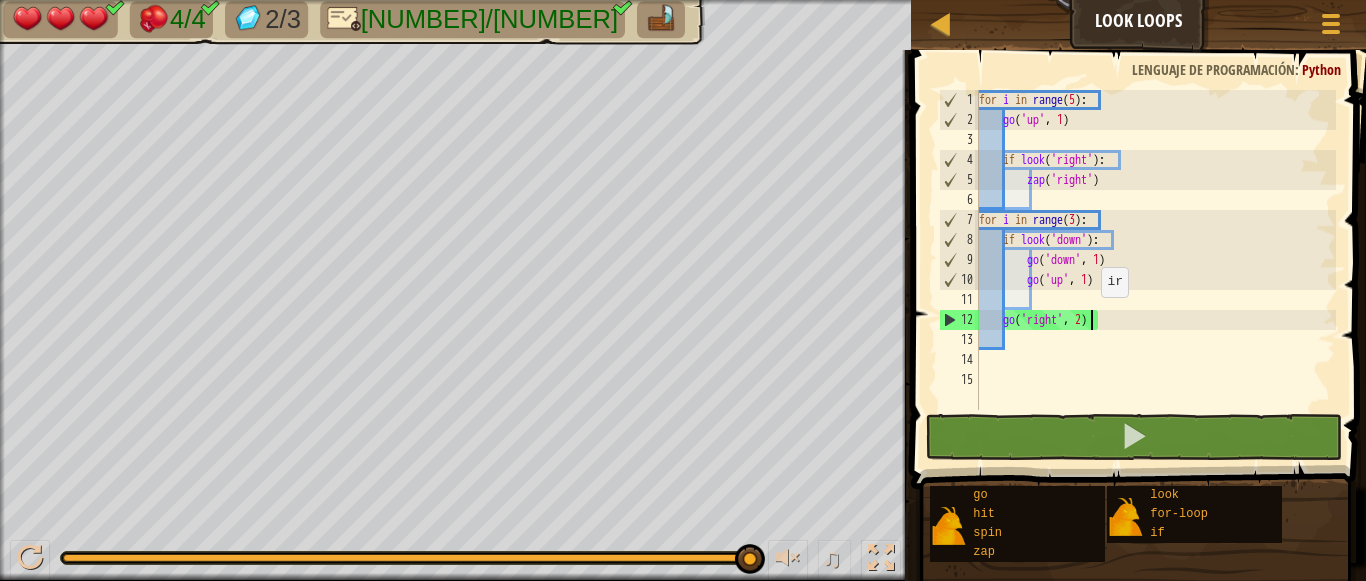 click on "for   i   in   range ( 5 ) :      go ( 'up' ,   1 )           if   look ( 'right' ) :          zap ( 'right' )          for   i   in   range ( 3 ) :      if   look ( 'down' ) :          go ( 'down' ,   1 )          go ( 'up' ,   1 )               go ( 'right' ,   2 )" at bounding box center [1155, 270] 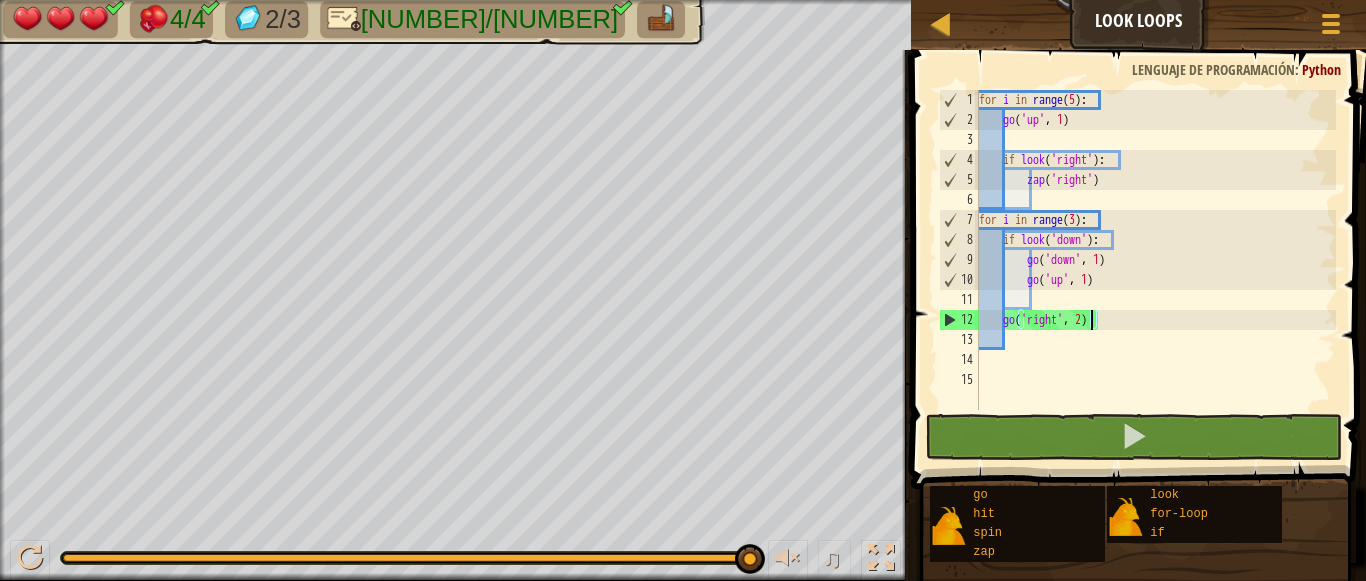 scroll, scrollTop: 9, scrollLeft: 8, axis: both 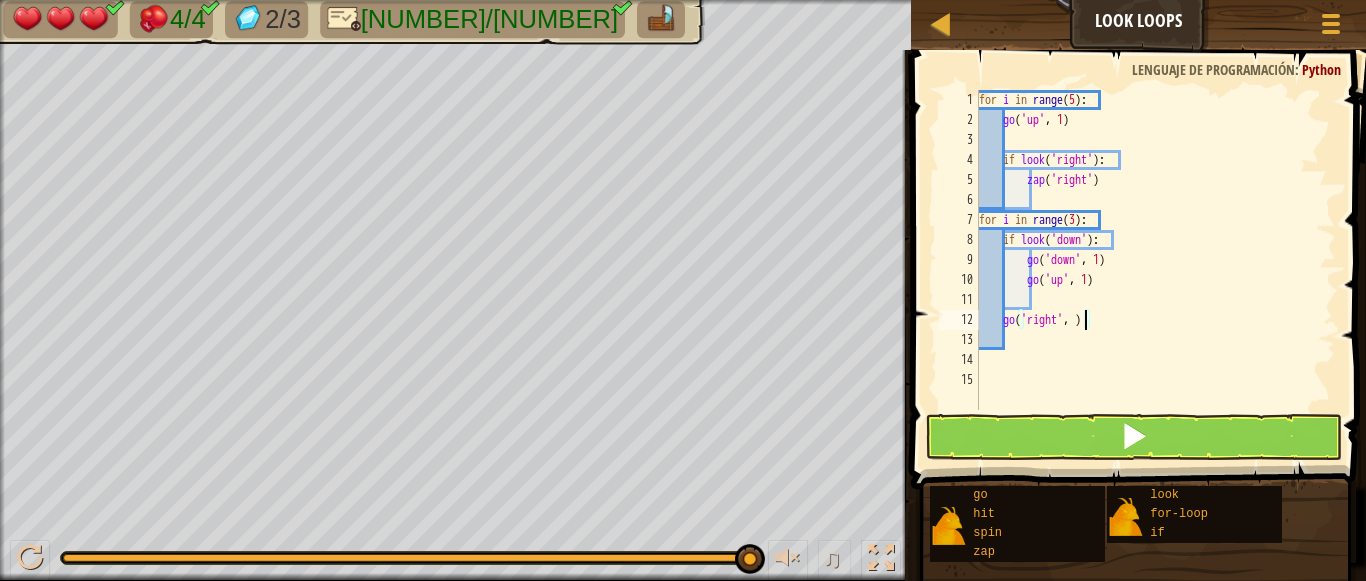 type on "go('right', 2)" 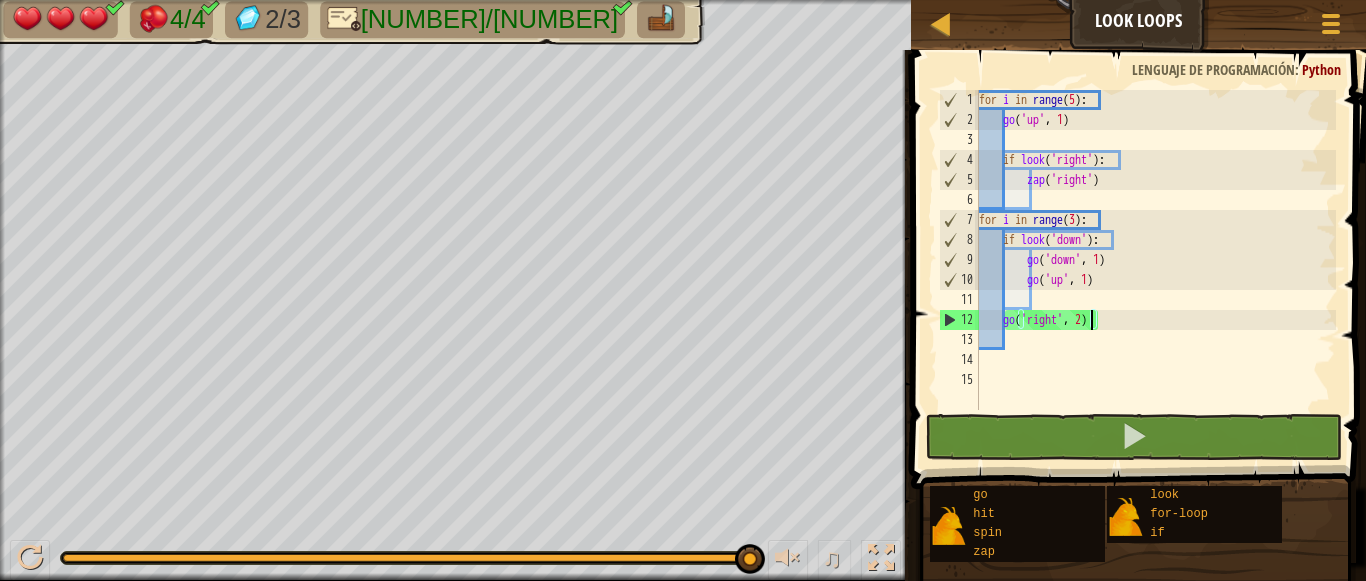 click on "for   i   in   range ( 5 ) :      go ( 'up' ,   1 )           if   look ( 'right' ) :          zap ( 'right' )          for   i   in   range ( 3 ) :      if   look ( 'down' ) :          go ( 'down' ,   1 )          go ( 'up' ,   1 )               go ( 'right' ,   2 )" at bounding box center (1155, 270) 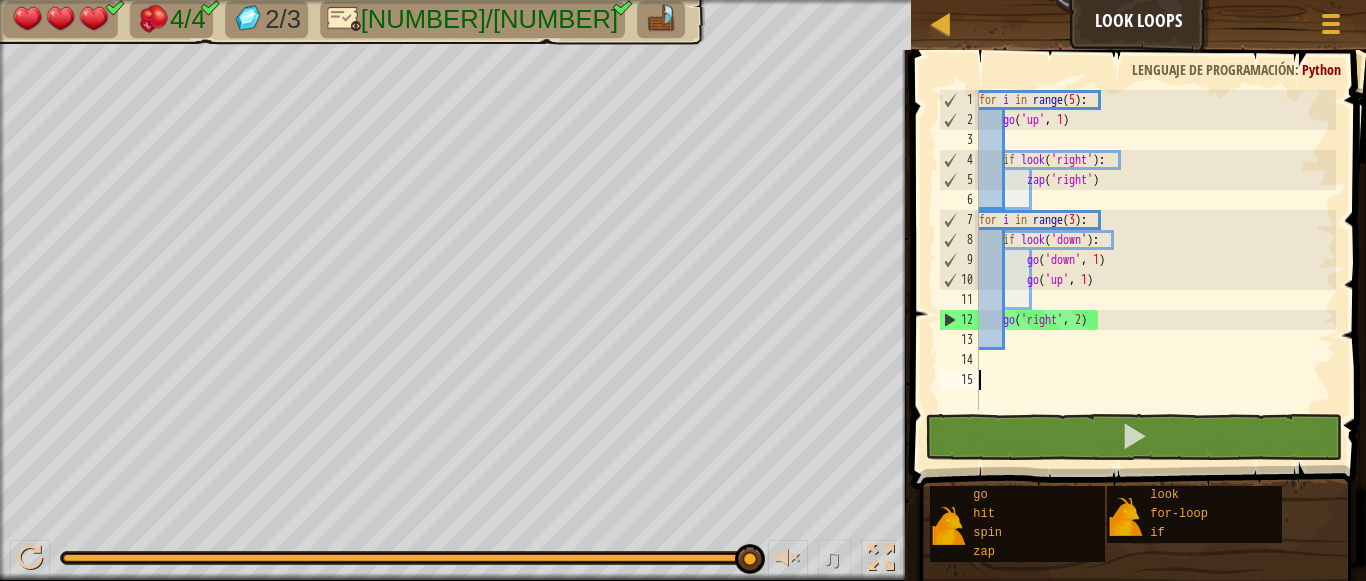 click on "for   i   in   range ( 5 ) :      go ( 'up' ,   1 )           if   look ( 'right' ) :          zap ( 'right' )          for   i   in   range ( 3 ) :      if   look ( 'down' ) :          go ( 'down' ,   1 )          go ( 'up' ,   1 )               go ( 'right' ,   2 )" at bounding box center (1155, 270) 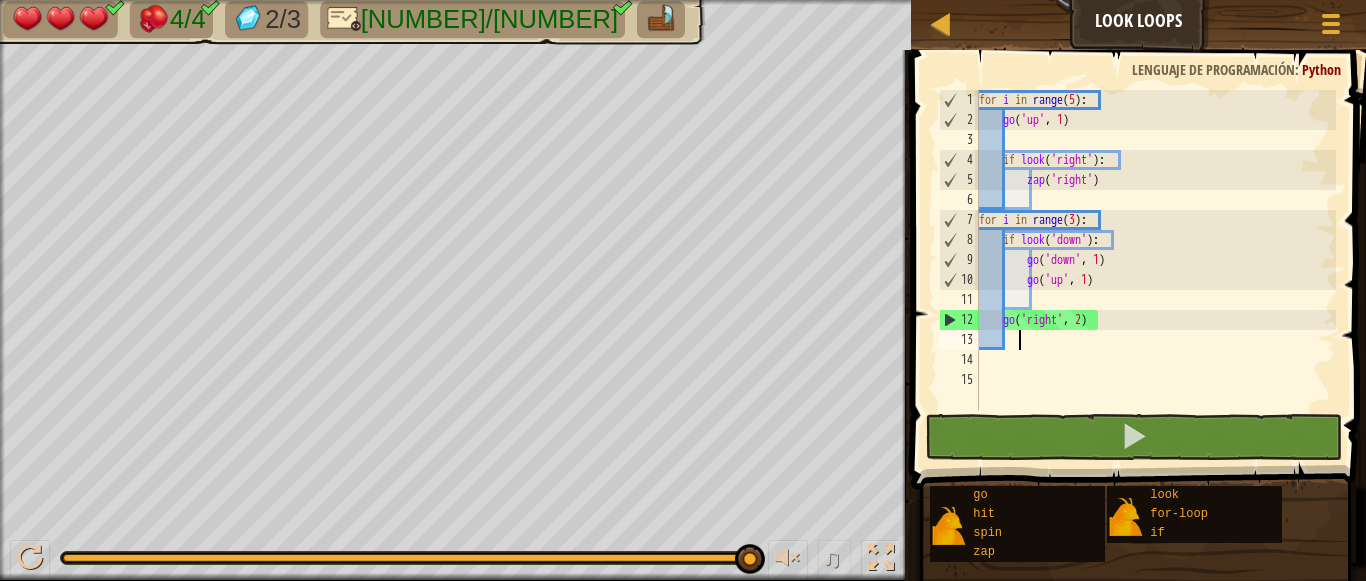click on "for   i   in   range ( 5 ) :      go ( 'up' ,   1 )           if   look ( 'right' ) :          zap ( 'right' )          for   i   in   range ( 3 ) :      if   look ( 'down' ) :          go ( 'down' ,   1 )          go ( 'up' ,   1 )               go ( 'right' ,   2 )" at bounding box center (1155, 270) 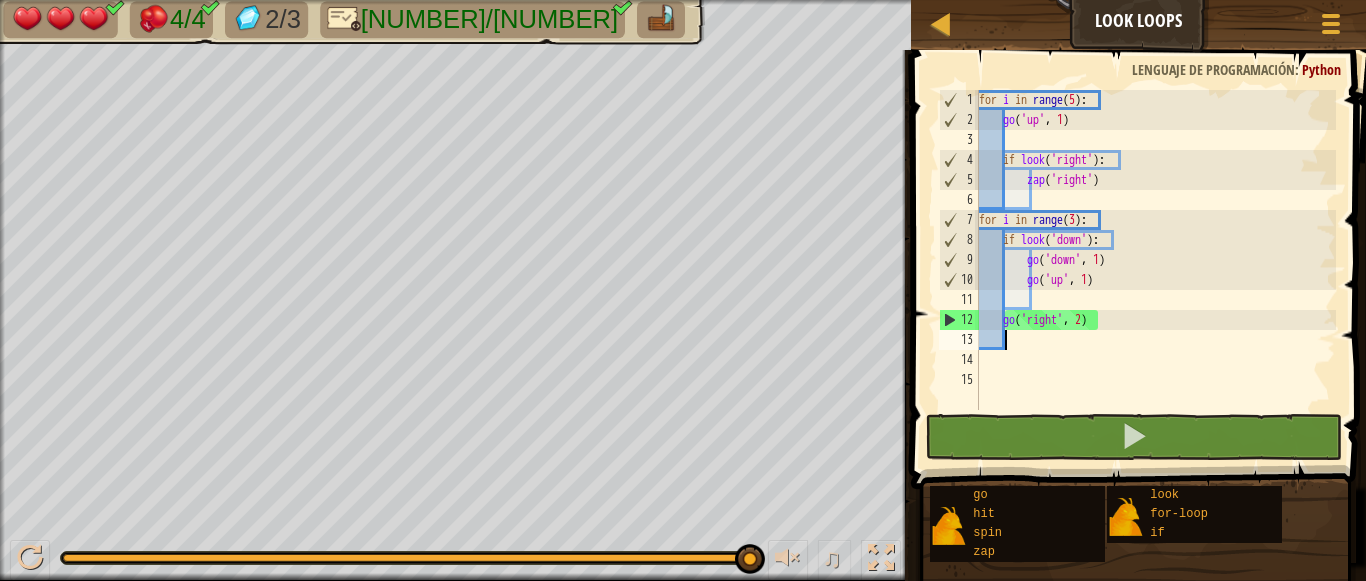 scroll, scrollTop: 9, scrollLeft: 3, axis: both 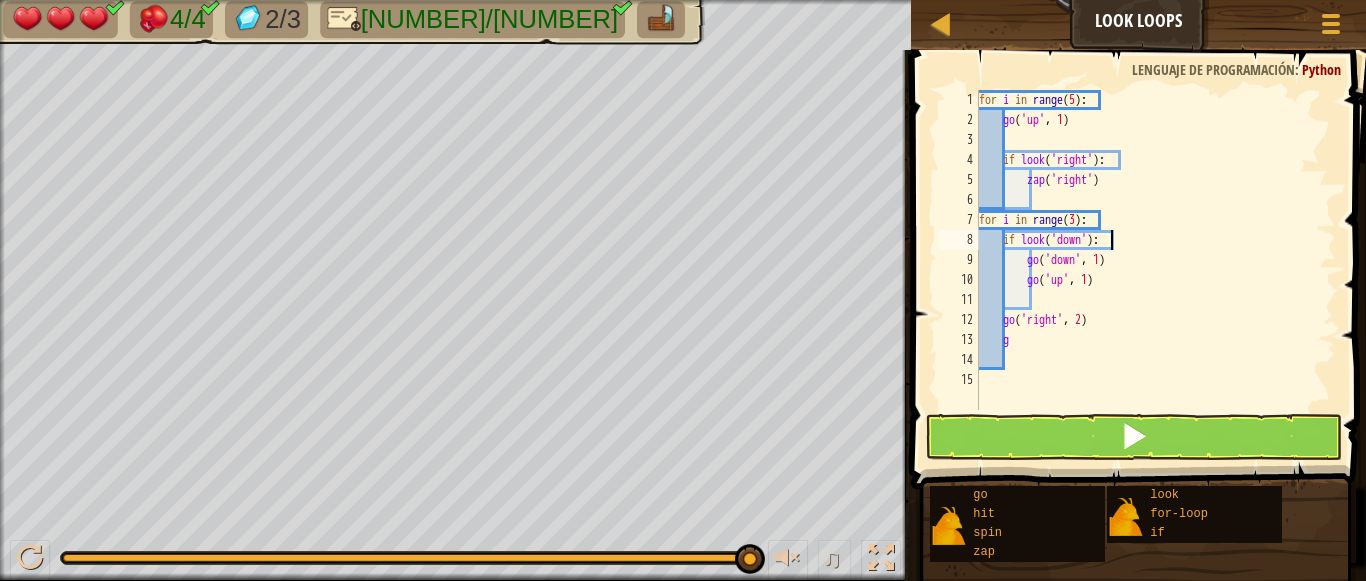 click on "for   i   in   range ( 5 ) :      go ( 'up' ,   1 )           if   look ( 'right' ) :          zap ( 'right' )          for   i   in   range ( 3 ) :      if   look ( 'down' ) :          go ( 'down' ,   1 )          go ( 'up' ,   1 )               go ( 'right' ,   2 )      g" at bounding box center (1155, 270) 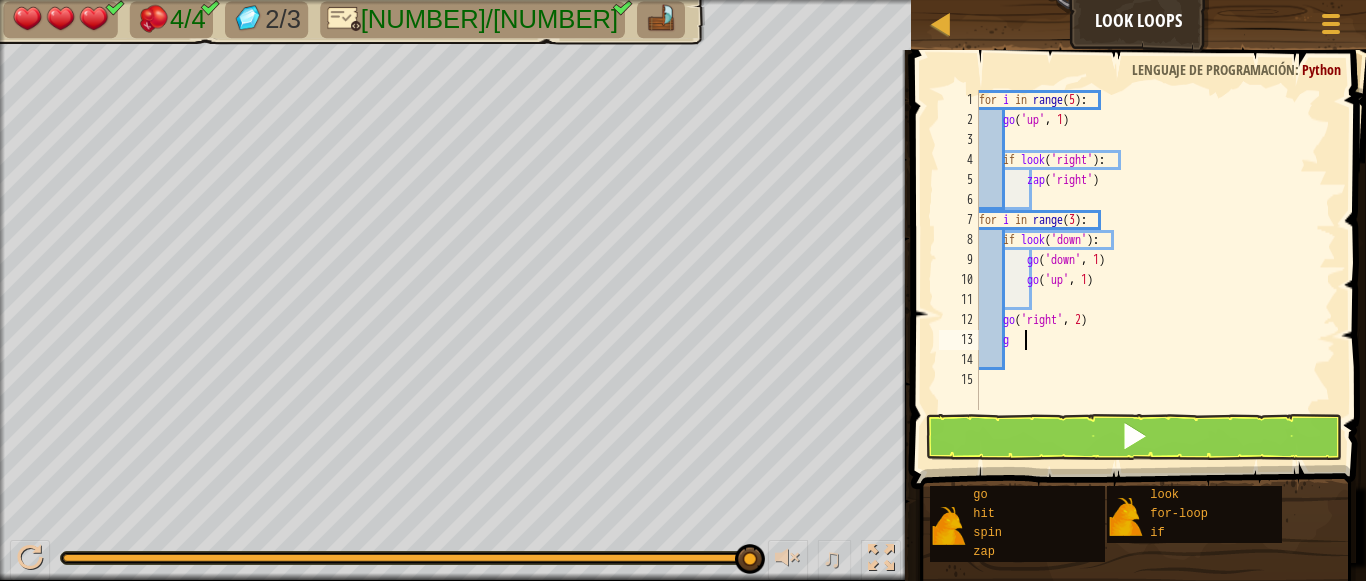 click on "for   i   in   range ( 5 ) :      go ( 'up' ,   1 )           if   look ( 'right' ) :          zap ( 'right' )          for   i   in   range ( 3 ) :      if   look ( 'down' ) :          go ( 'down' ,   1 )          go ( 'up' ,   1 )               go ( 'right' ,   2 )      g" at bounding box center [1155, 270] 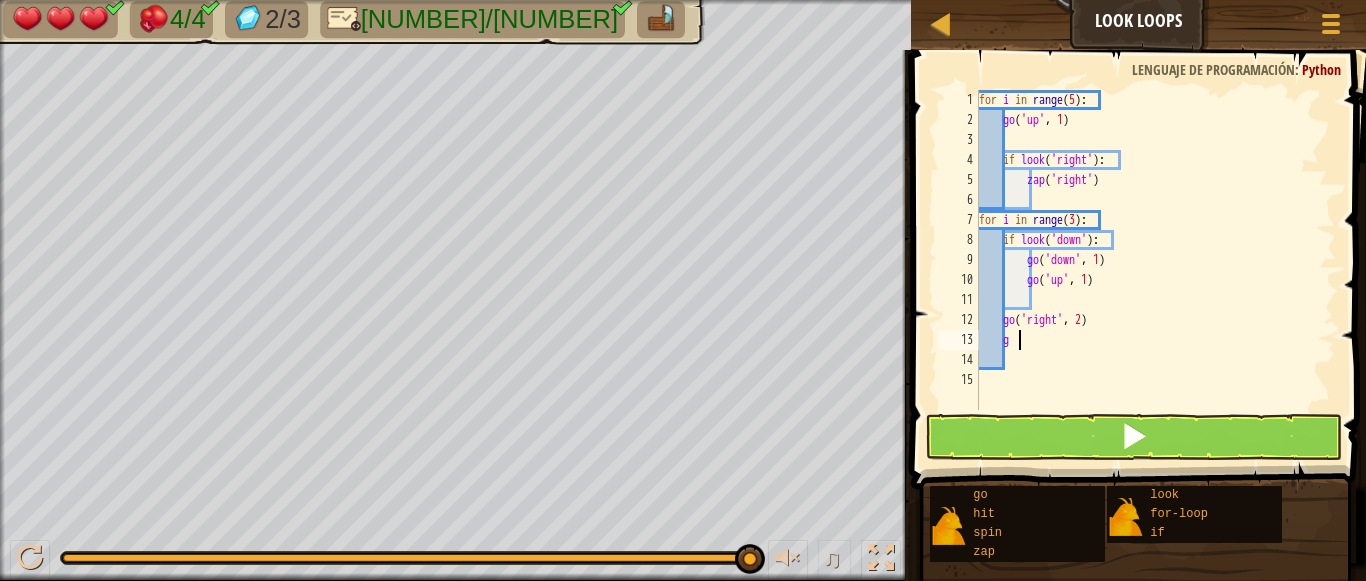 type on "g" 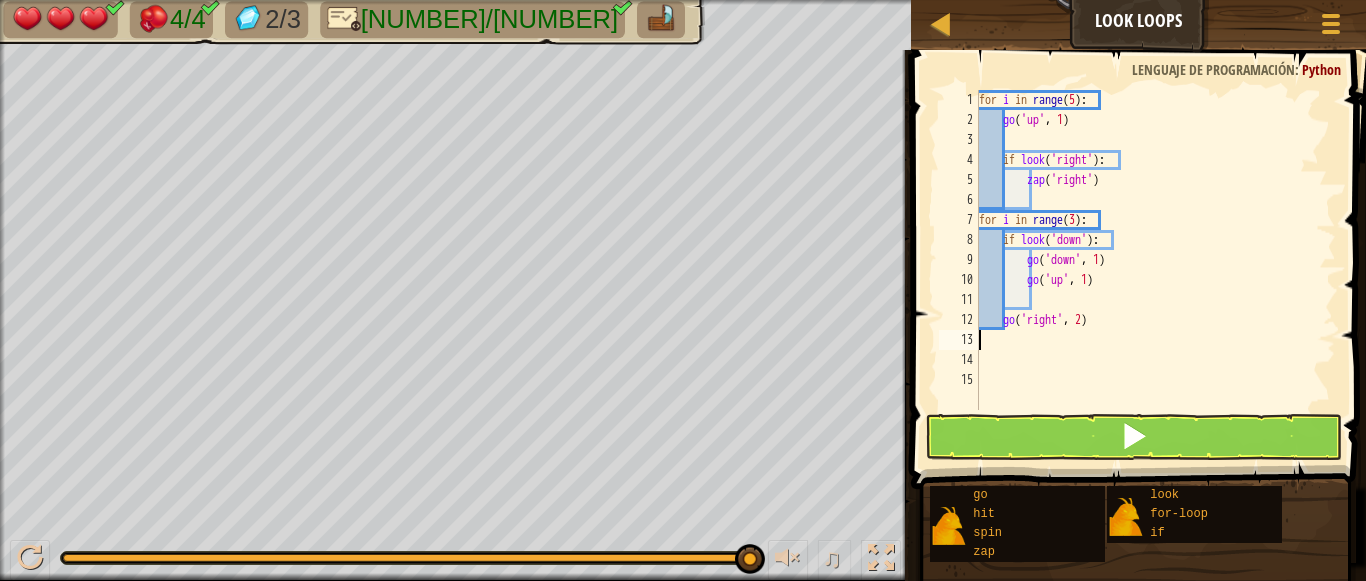scroll, scrollTop: 9, scrollLeft: 0, axis: vertical 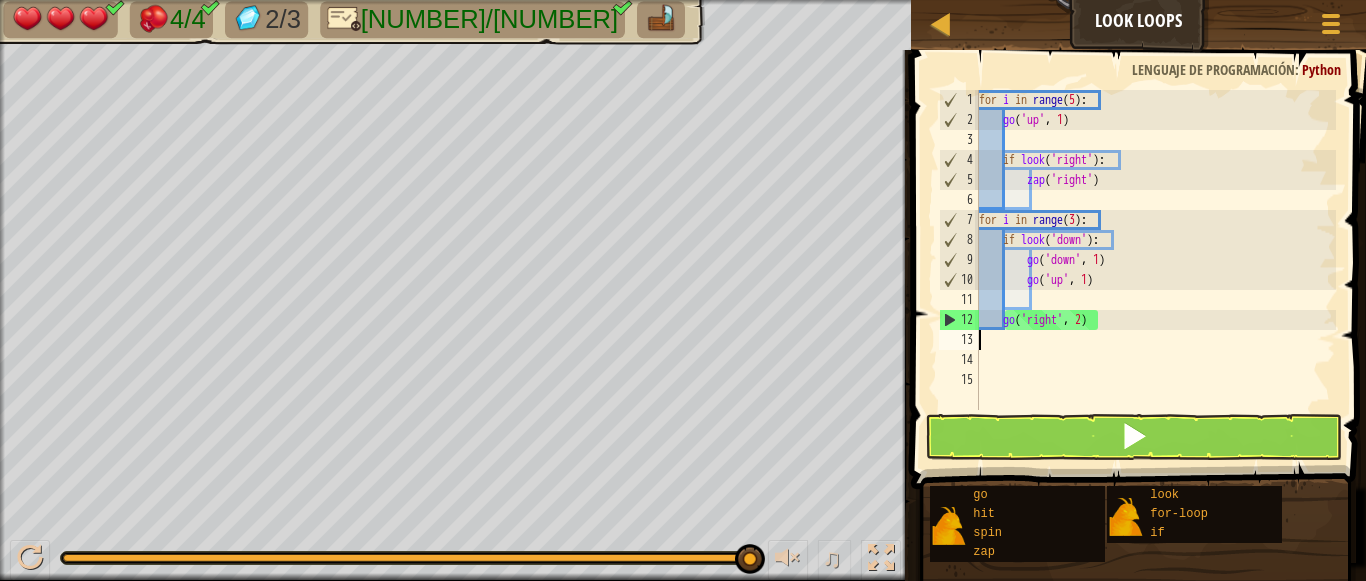 type on "g" 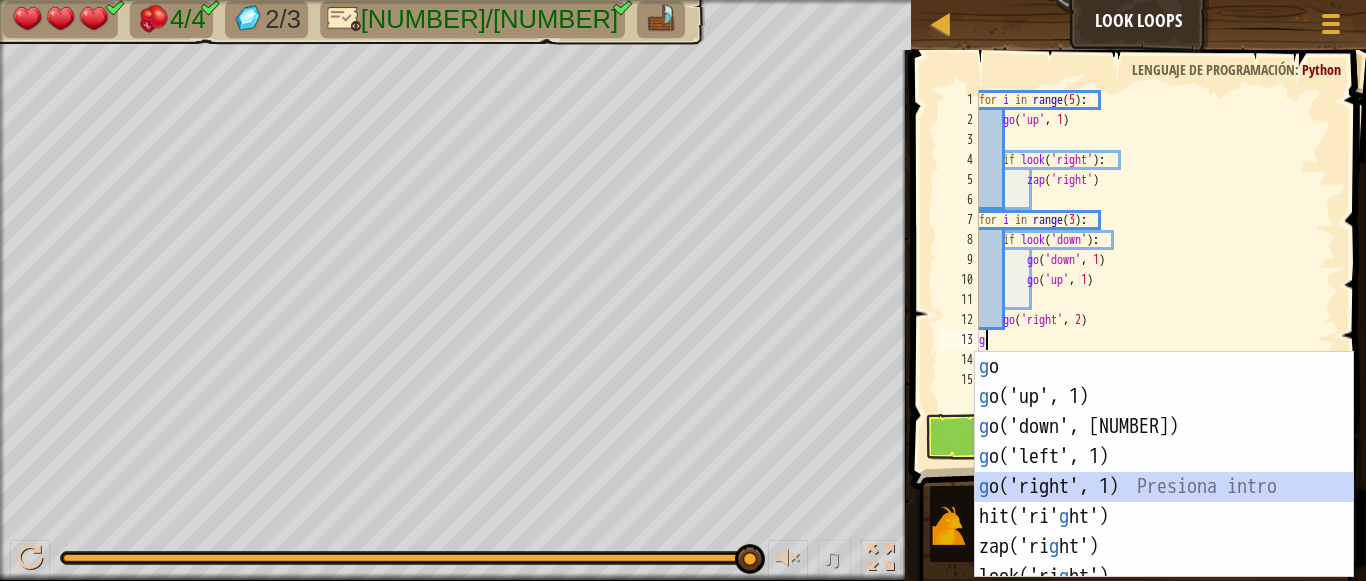 scroll, scrollTop: 9, scrollLeft: 0, axis: vertical 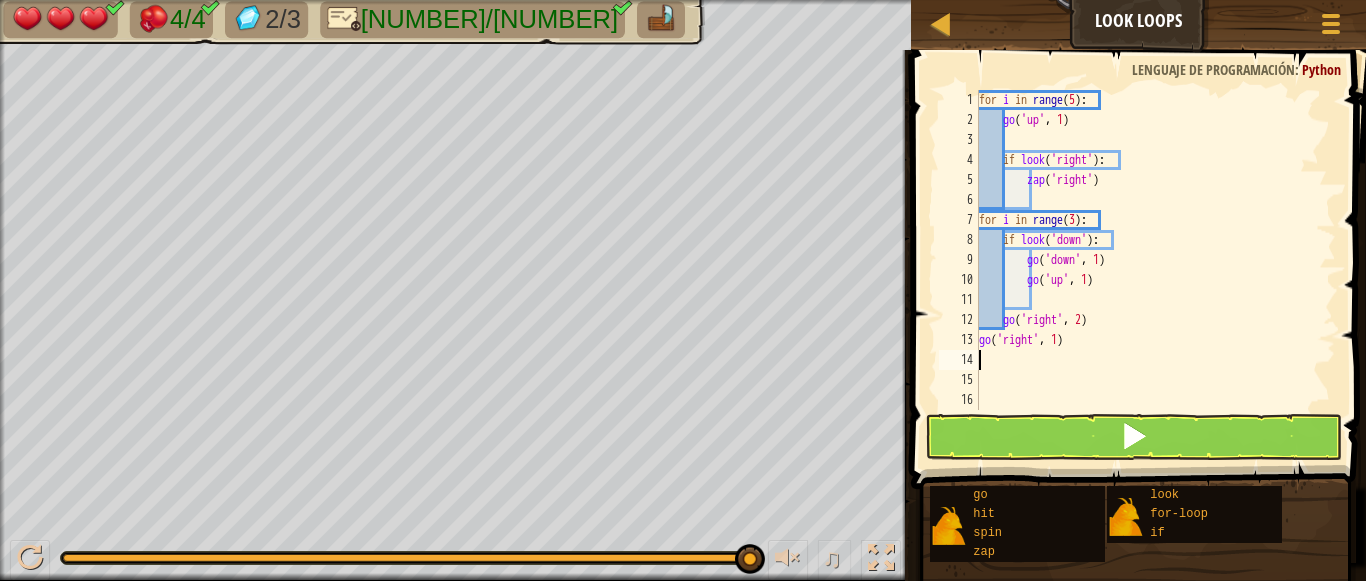 type 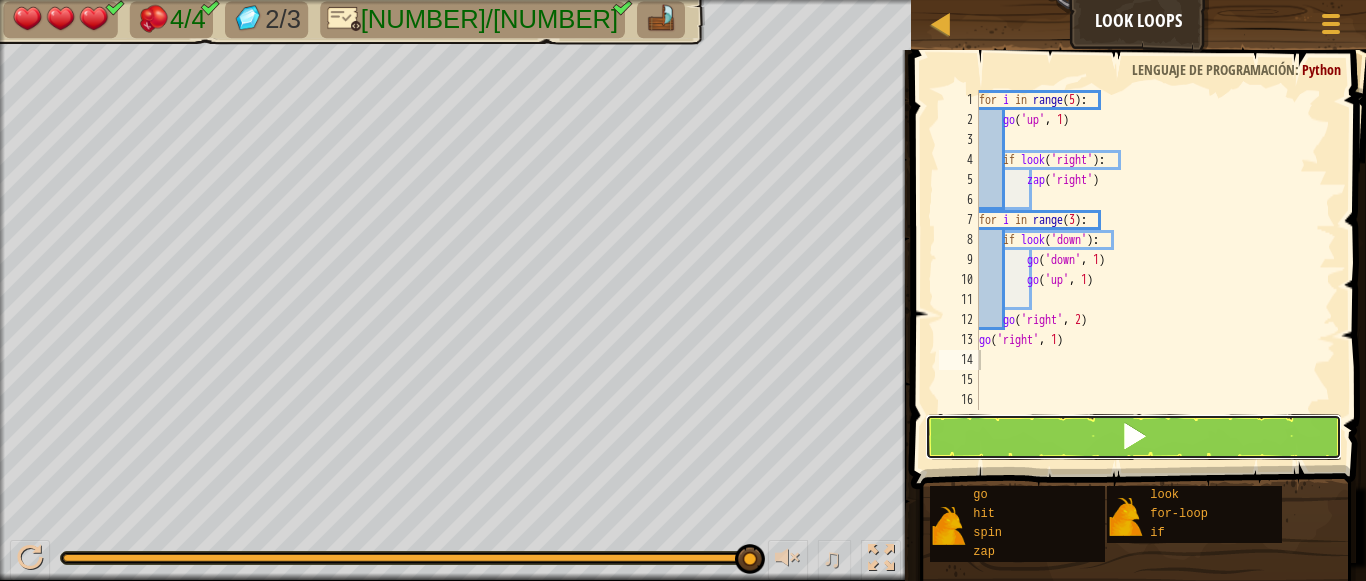 click at bounding box center [1134, 437] 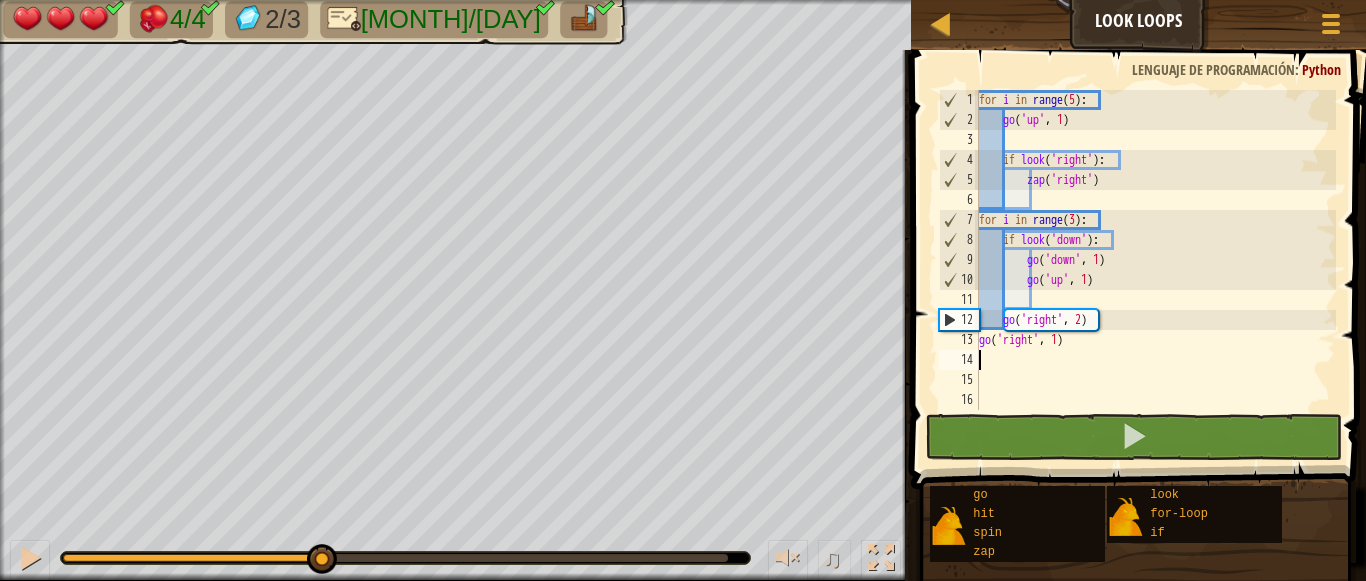 click at bounding box center [191, 558] 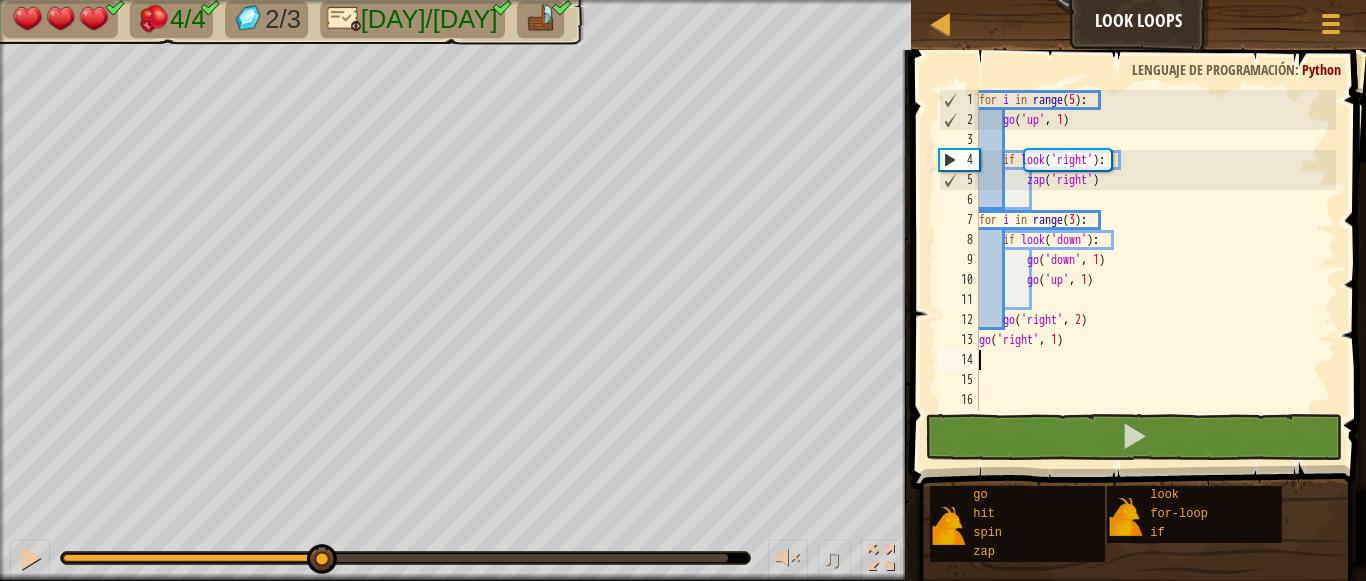 scroll, scrollTop: 0, scrollLeft: 0, axis: both 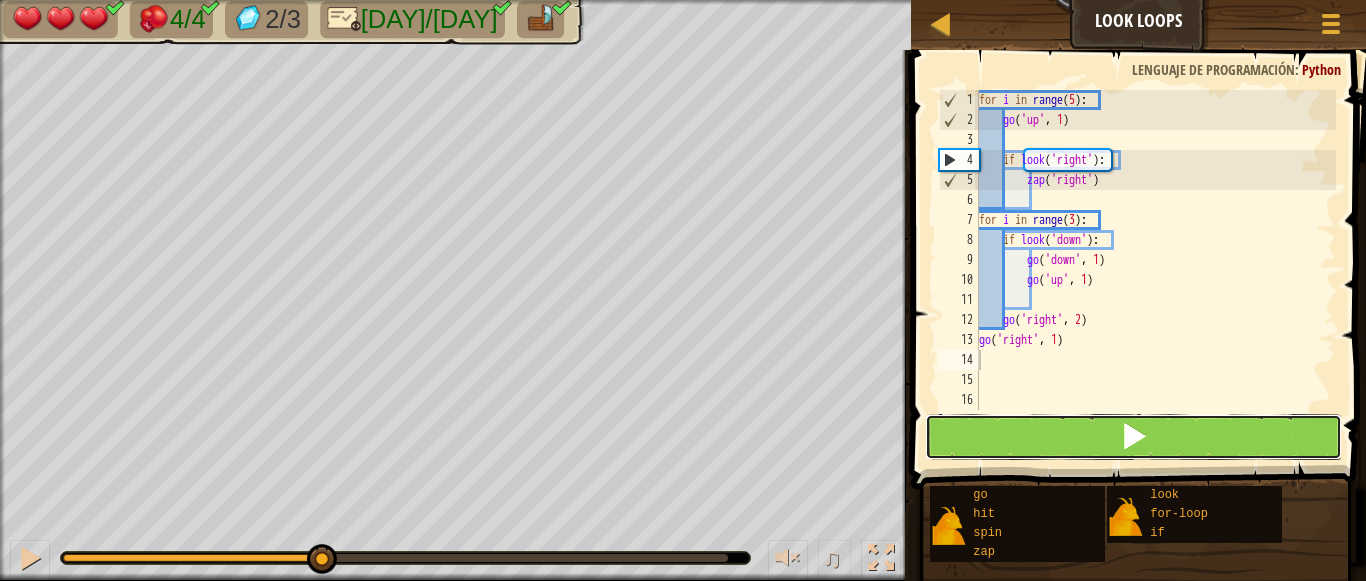 click at bounding box center (1134, 437) 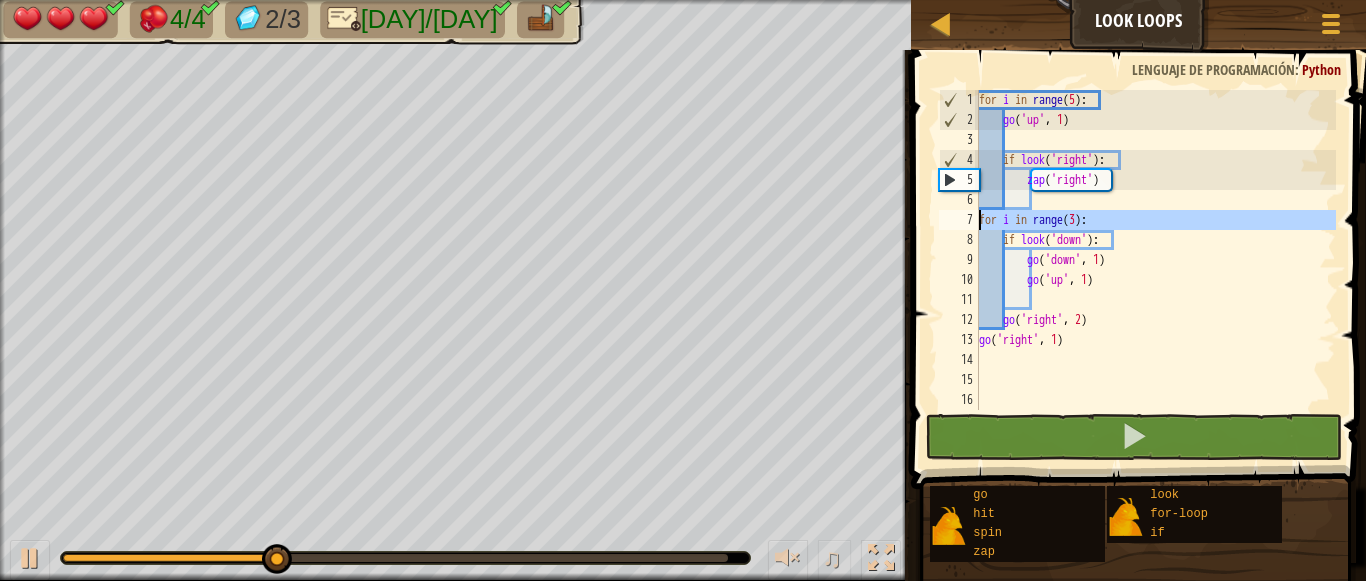 click on "7" at bounding box center (959, 220) 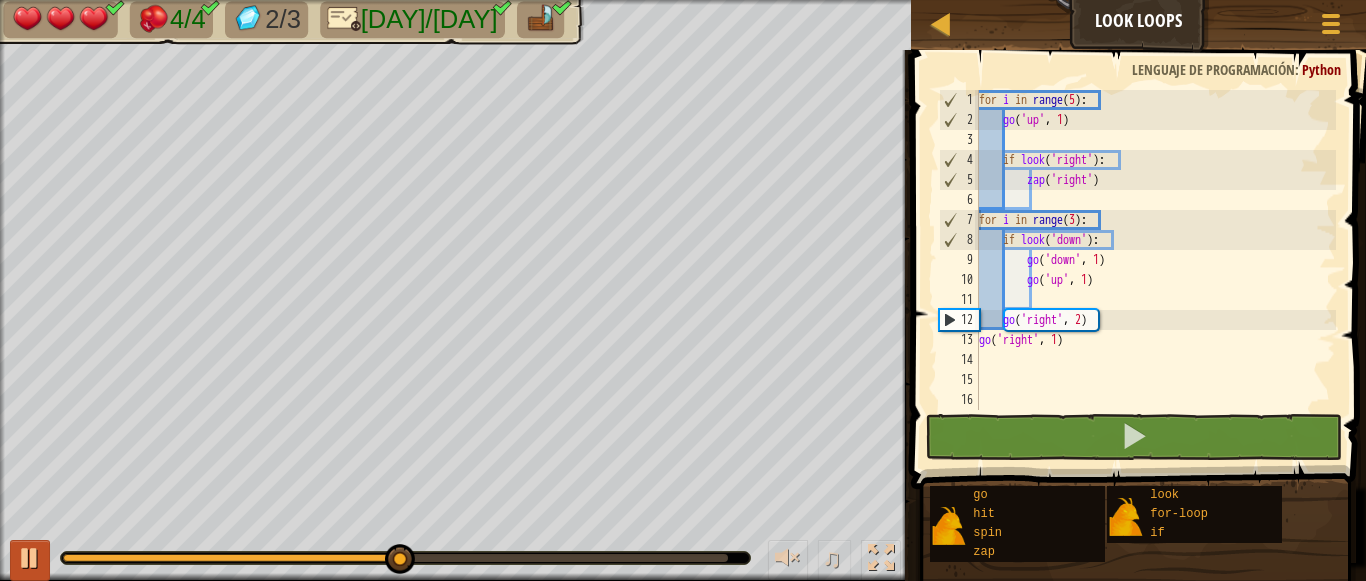 click on "♫" at bounding box center [455, 553] 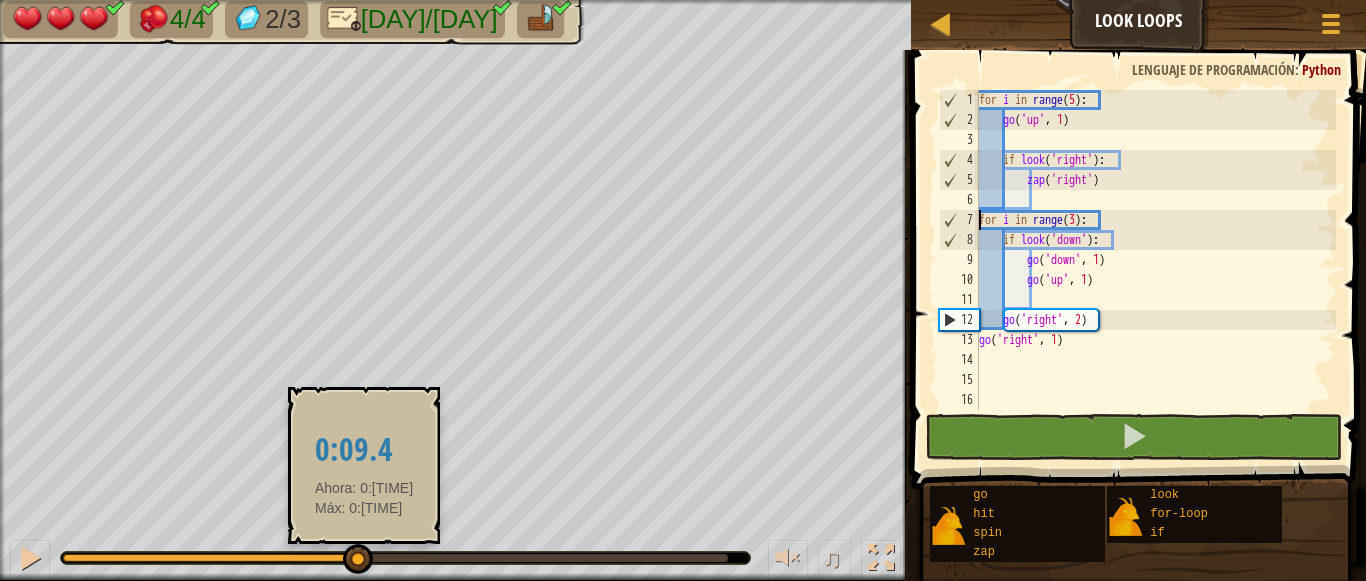 drag, startPoint x: 432, startPoint y: 555, endPoint x: 357, endPoint y: 564, distance: 75.53807 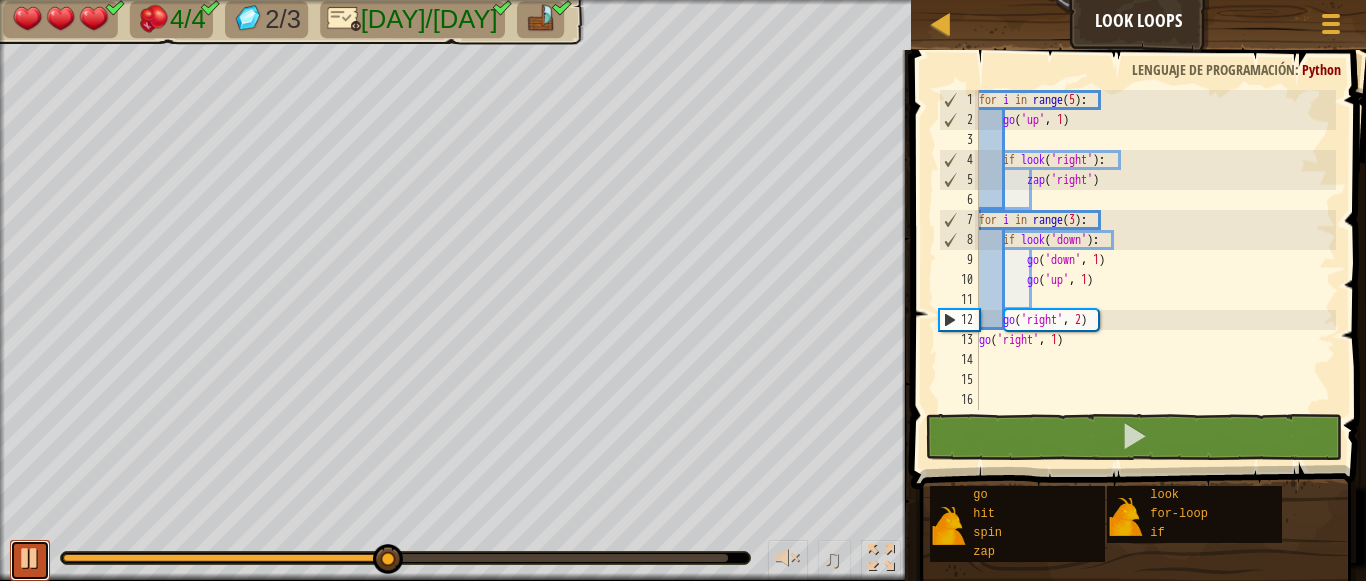click at bounding box center (30, 560) 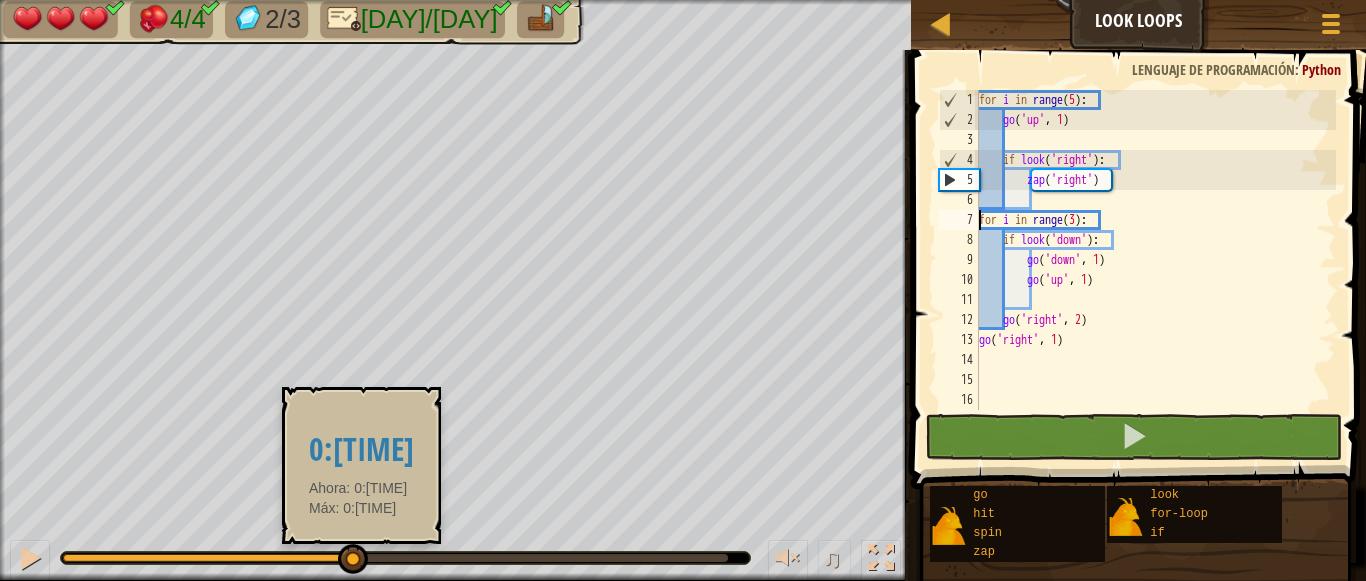 drag, startPoint x: 398, startPoint y: 566, endPoint x: 351, endPoint y: 571, distance: 47.26521 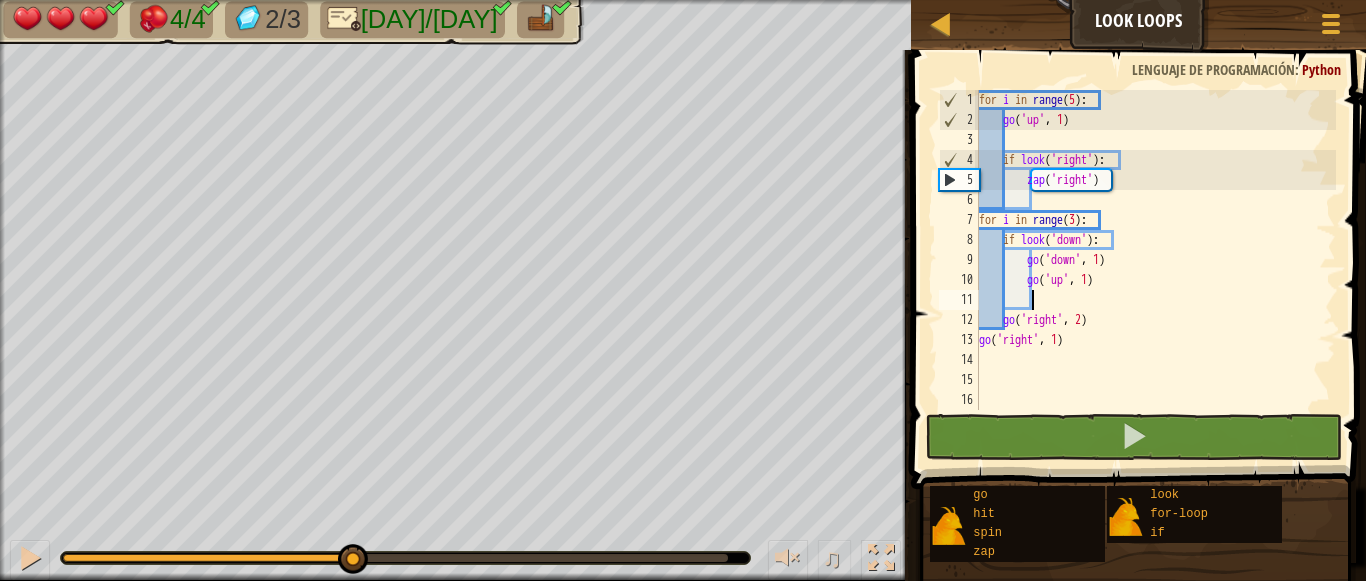 click on "for   i   in   range ( 5 ) :      go ( 'up' ,   1 )           if   look ( 'right' ) :          zap ( 'right' )          for   i   in   range ( 3 ) :      if   look ( 'down' ) :          go ( 'down' ,   1 )          go ( 'up' ,   1 )               go ( 'right' ,   2 ) go ( 'right' ,   1 )" at bounding box center (1155, 270) 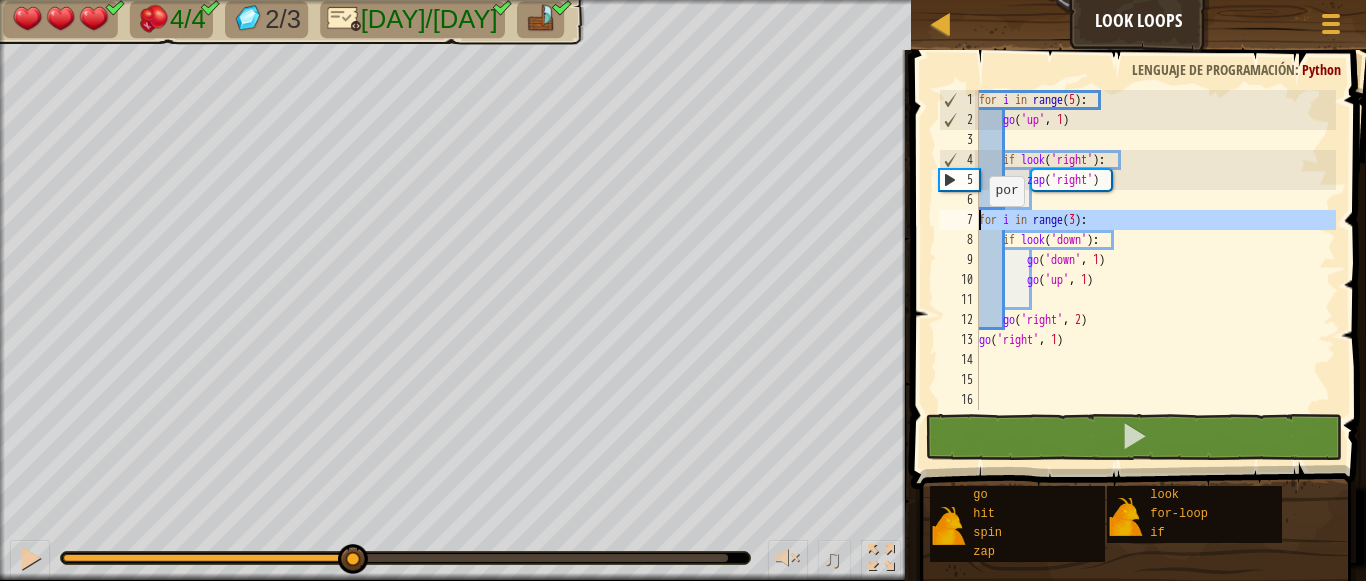 click on "7" at bounding box center [959, 220] 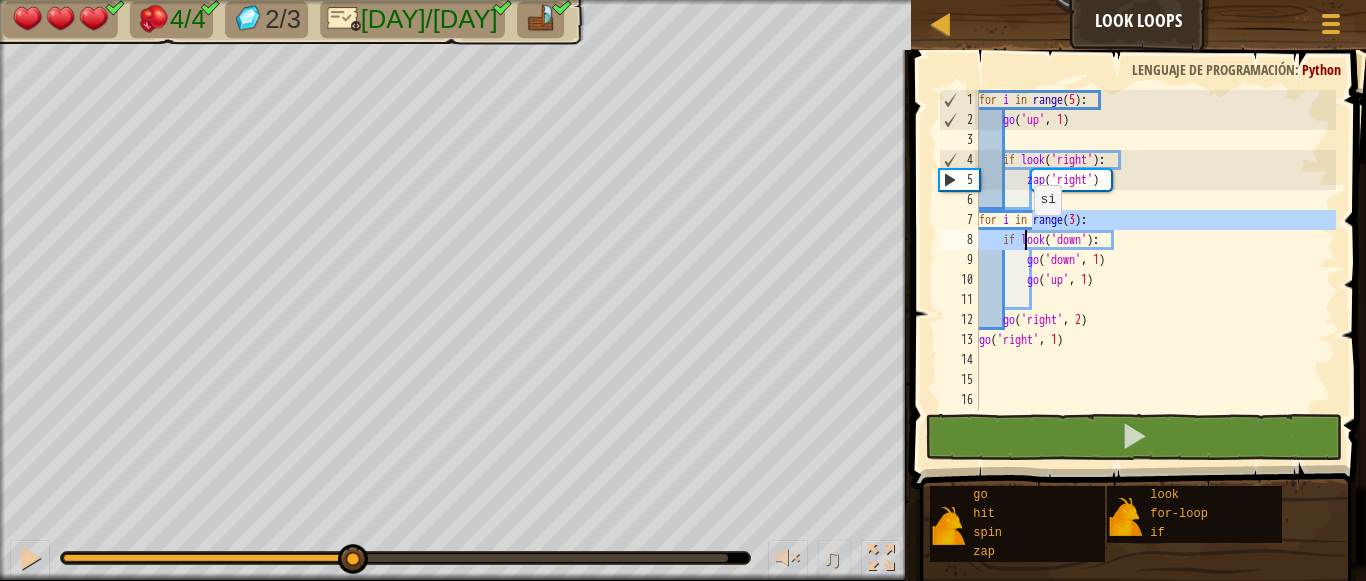 click on "for   i   in   range ( 5 ) :      go ( 'up' ,   1 )           if   look ( 'right' ) :          zap ( 'right' )          for   i   in   range ( 3 ) :      if   look ( 'down' ) :          go ( 'down' ,   1 )          go ( 'up' ,   1 )               go ( 'right' ,   2 ) go ( 'right' ,   1 )" at bounding box center (1155, 270) 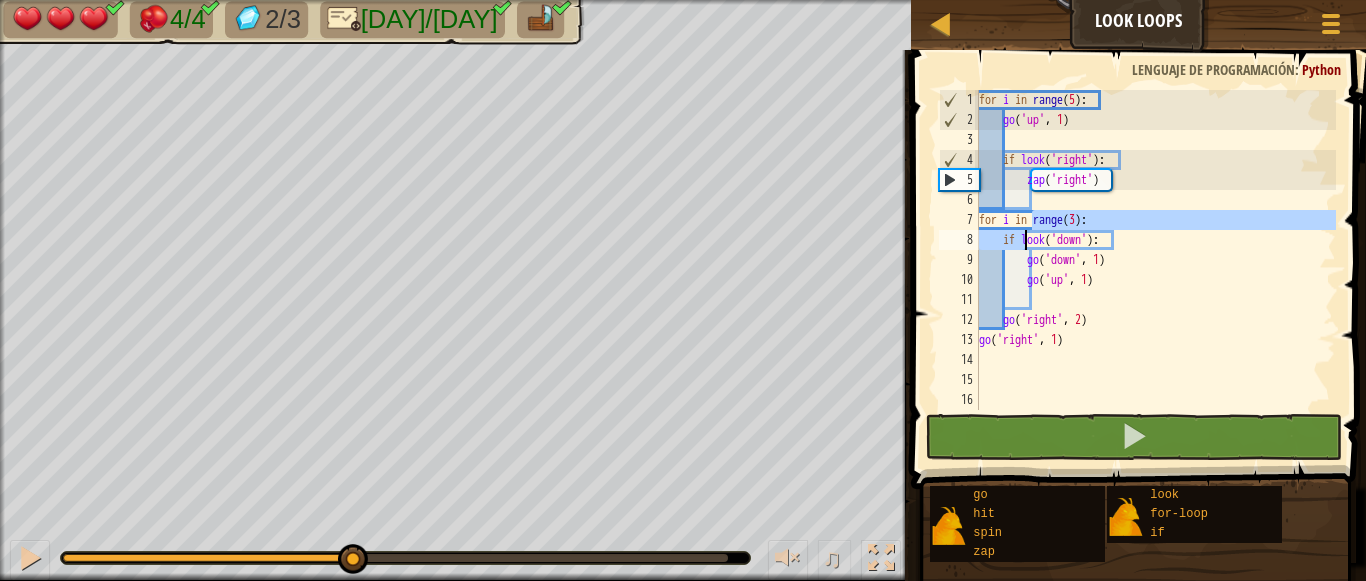 click on "for   i   in   range ( 5 ) :      go ( 'up' ,   1 )           if   look ( 'right' ) :          zap ( 'right' )          for   i   in   range ( 3 ) :      if   look ( 'down' ) :          go ( 'down' ,   1 )          go ( 'up' ,   1 )               go ( 'right' ,   2 ) go ( 'right' ,   1 )" at bounding box center [1155, 270] 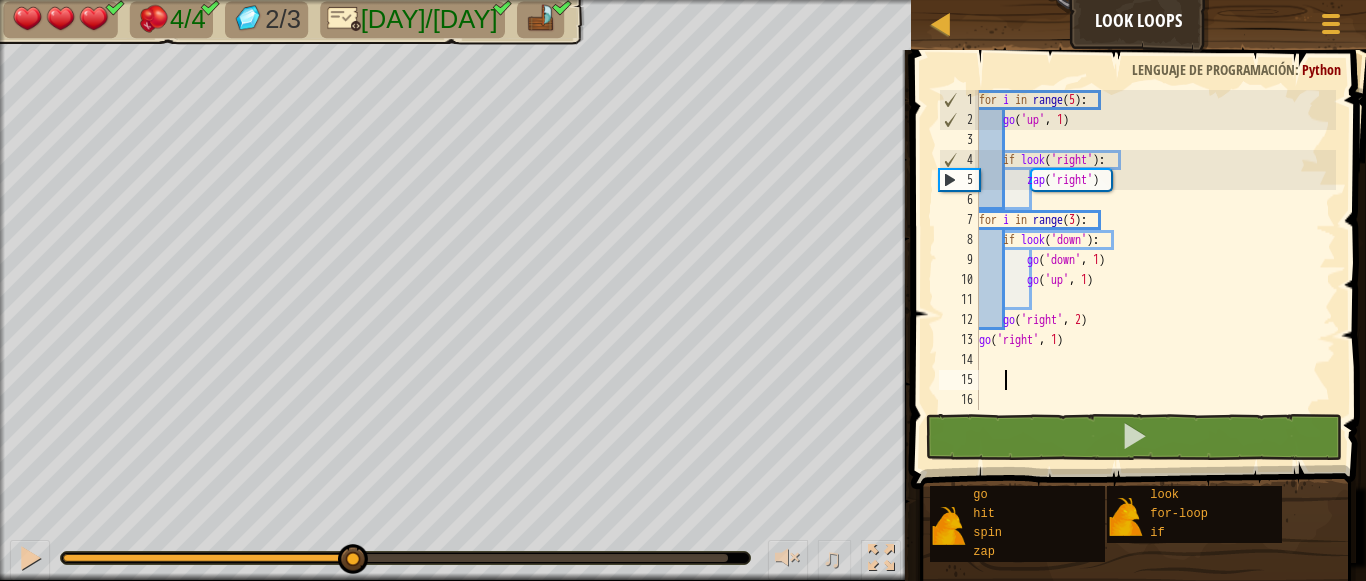 click on "for   i   in   range ( 5 ) :      go ( 'up' ,   1 )           if   look ( 'right' ) :          zap ( 'right' )          for   i   in   range ( 3 ) :      if   look ( 'down' ) :          go ( 'down' ,   1 )          go ( 'up' ,   1 )               go ( 'right' ,   2 ) go ( 'right' ,   1 )" at bounding box center (1155, 270) 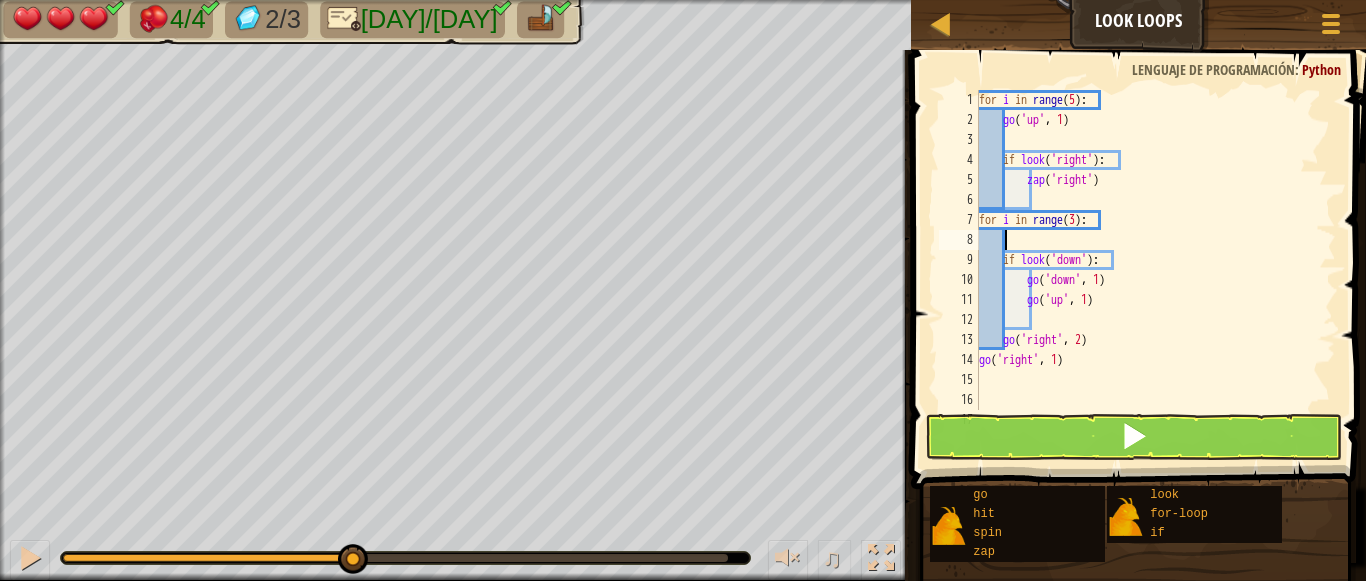 type on "g" 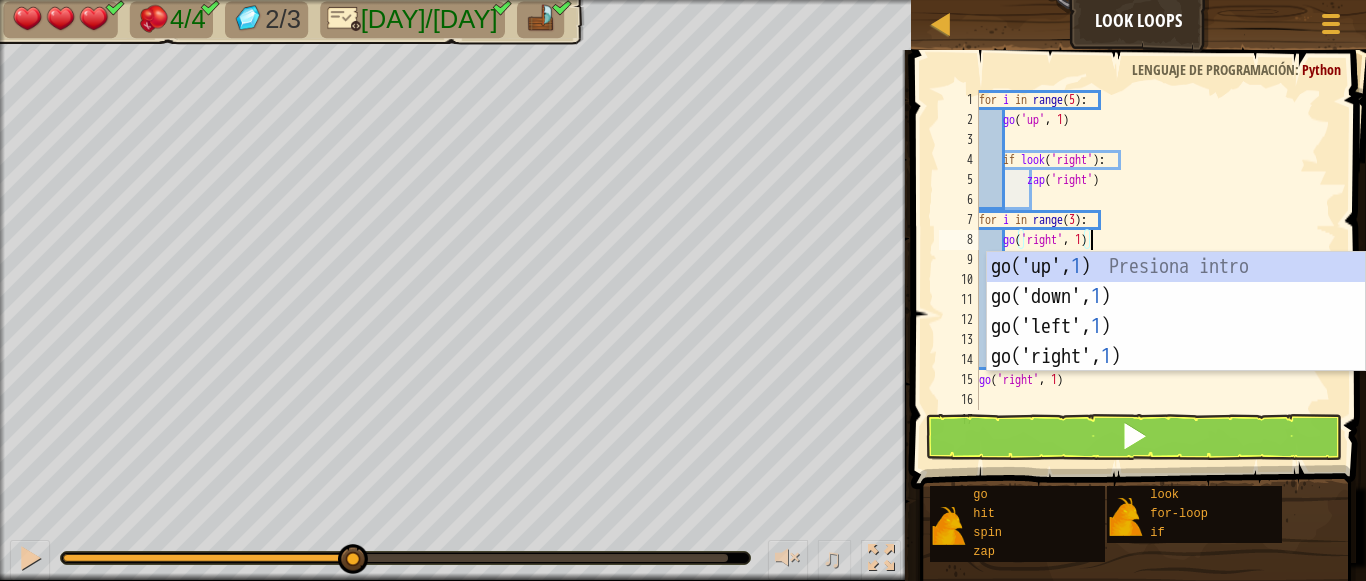 scroll, scrollTop: 9, scrollLeft: 9, axis: both 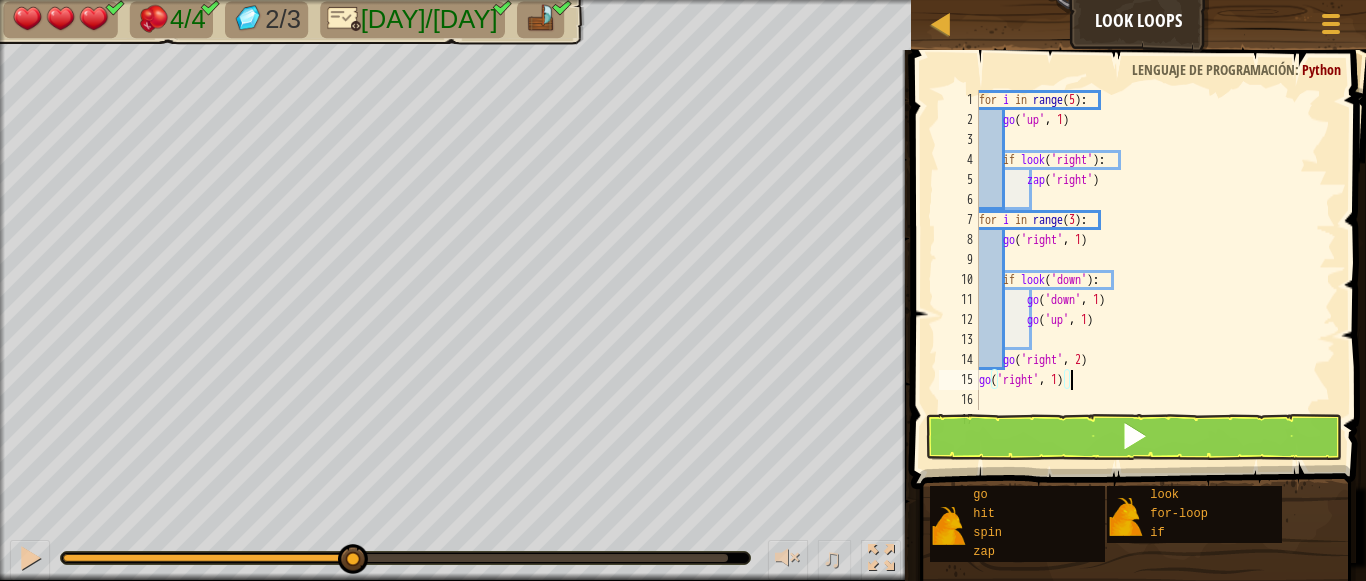 click on "for   i   in   range ( 5 ) :      go ( 'up' ,   1 )           if   look ( 'right' ) :          zap ( 'right' )          for   i   in   range ( 3 ) :      go ( 'right' ,   1 )           if   look ( 'down' ) :          go ( 'down' ,   1 )          go ( 'up' ,   1 )               go ( 'right' ,   2 ) go ( 'right' ,   1 )" at bounding box center (1148, 270) 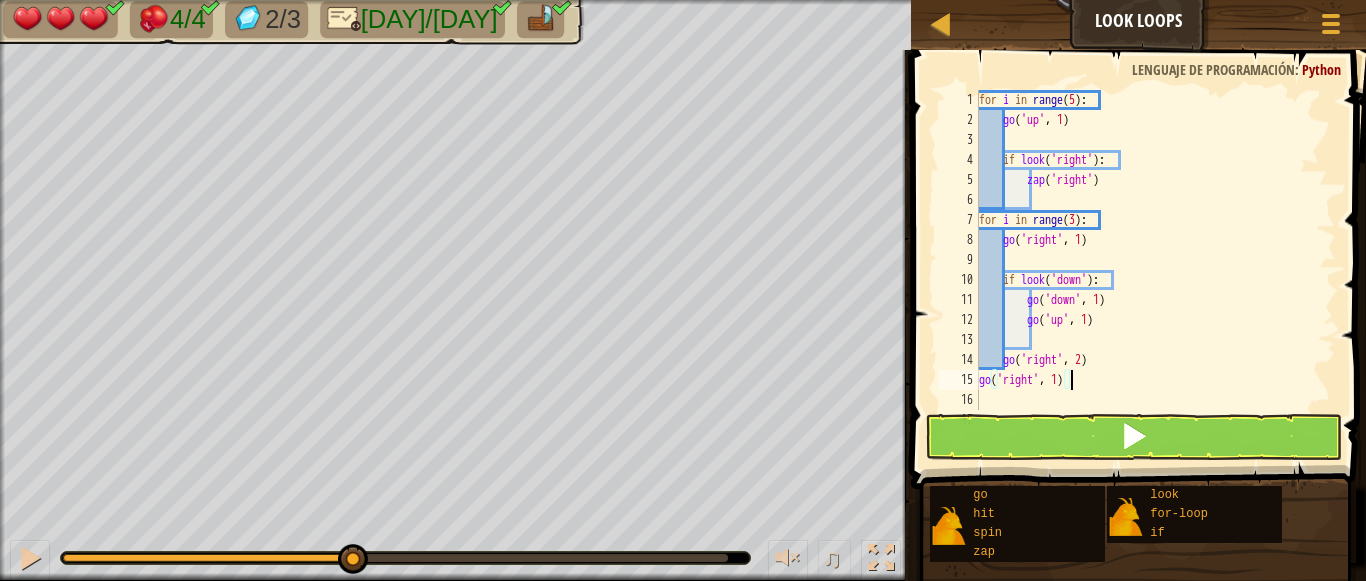 type on "go('right', 1)" 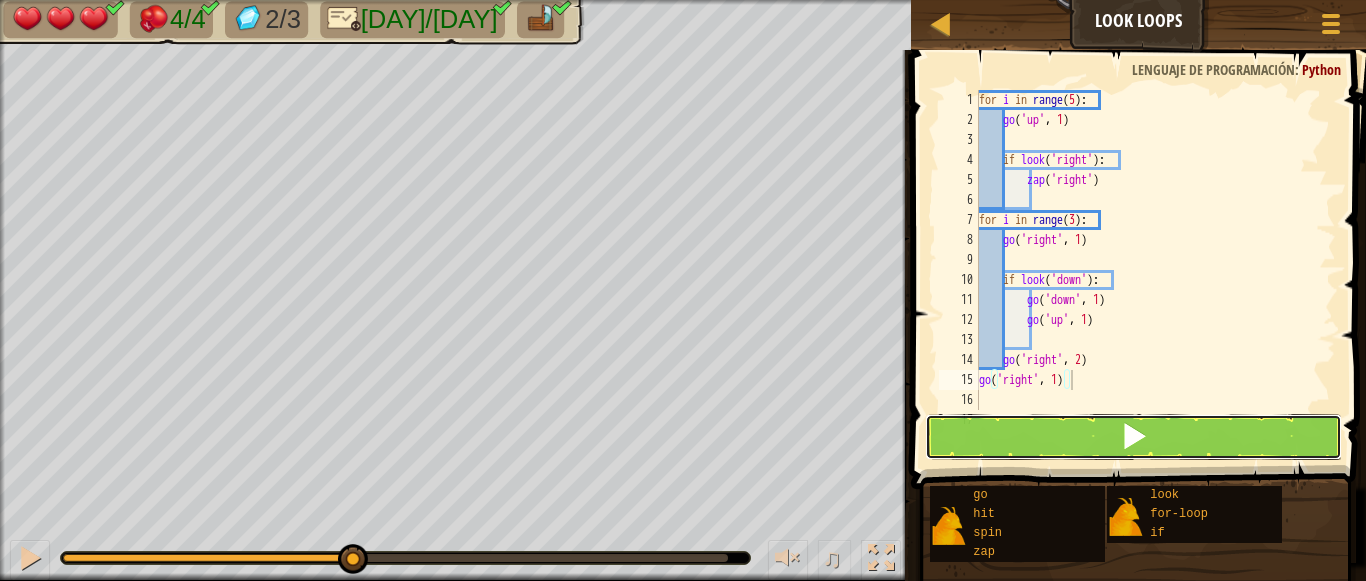 drag, startPoint x: 1156, startPoint y: 418, endPoint x: 1159, endPoint y: 403, distance: 15.297058 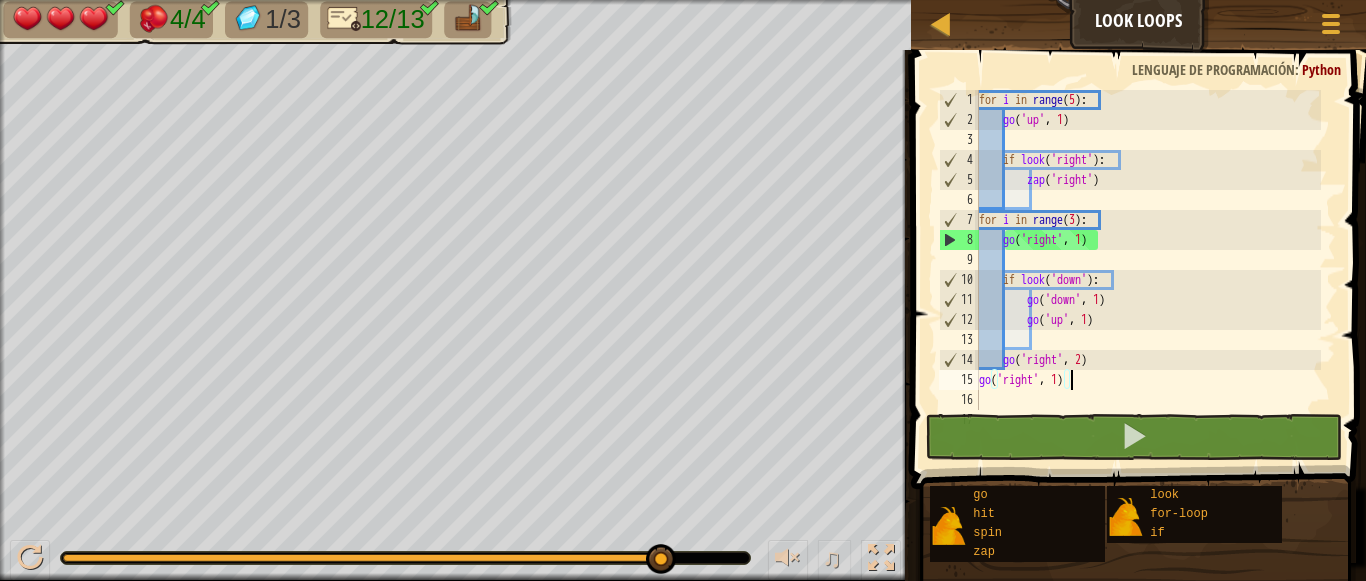 scroll, scrollTop: 0, scrollLeft: 0, axis: both 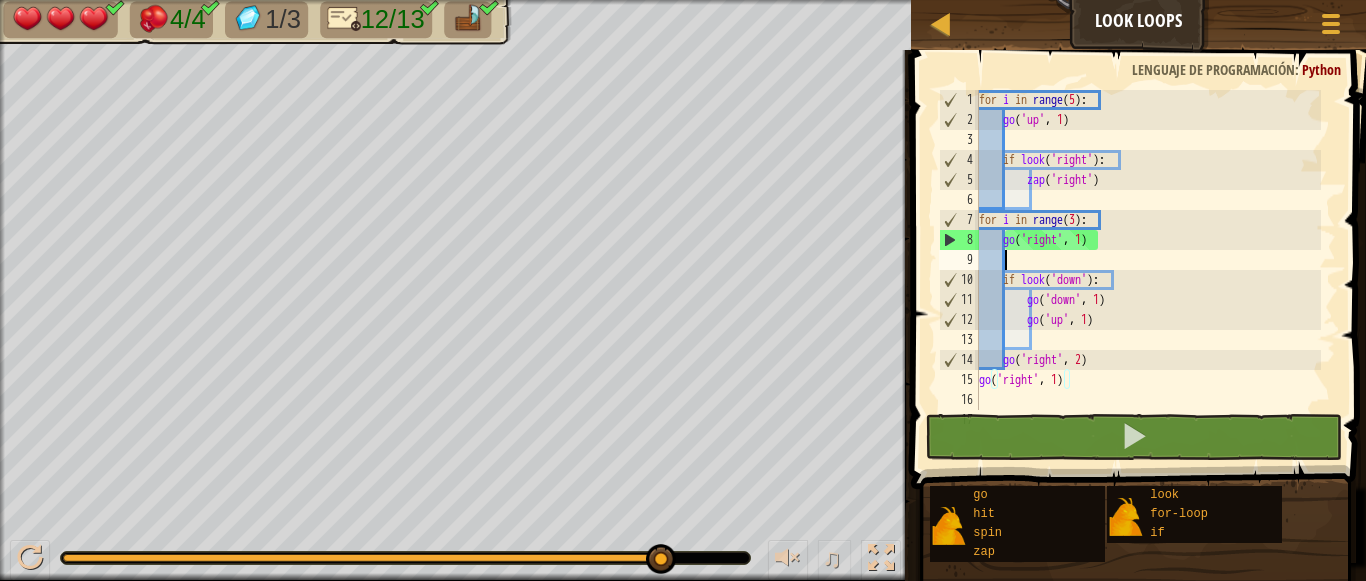 click on "for   i   in   range ( 5 ) :      go ( 'up' ,   1 )           if   look ( 'right' ) :          zap ( 'right' )          for   i   in   range ( 3 ) :      go ( 'right' ,   1 )           if   look ( 'down' ) :          go ( 'down' ,   1 )          go ( 'up' ,   1 )               go ( 'right' ,   2 ) go ( 'right' ,   1 )" at bounding box center [1148, 270] 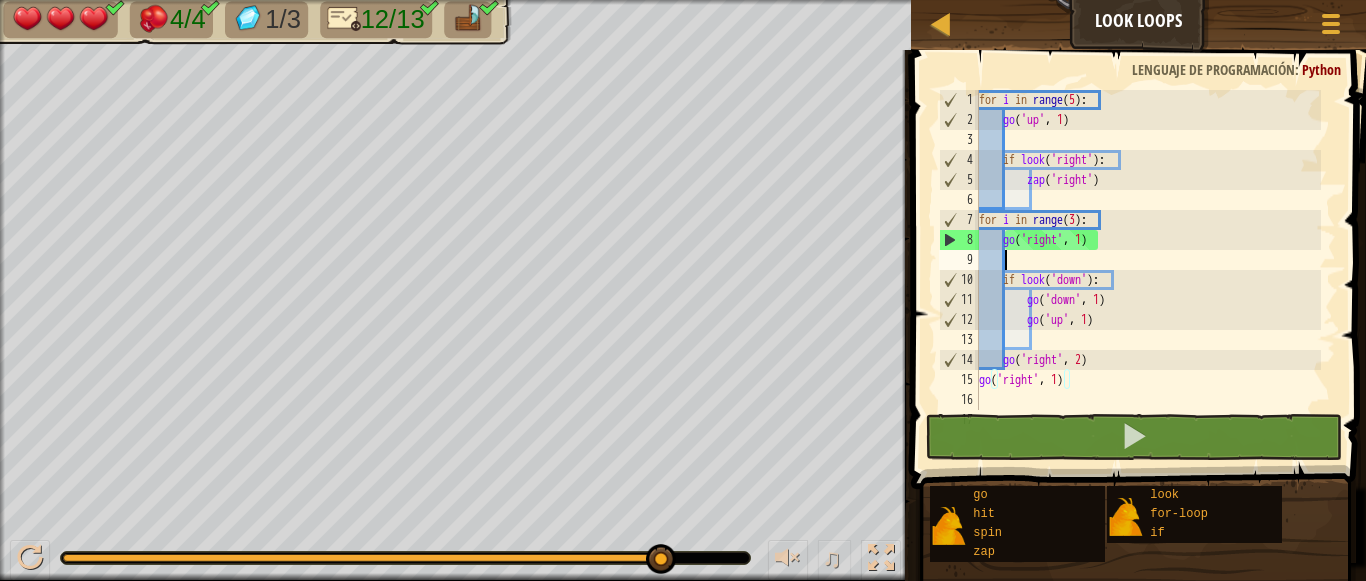 scroll, scrollTop: 9, scrollLeft: 1, axis: both 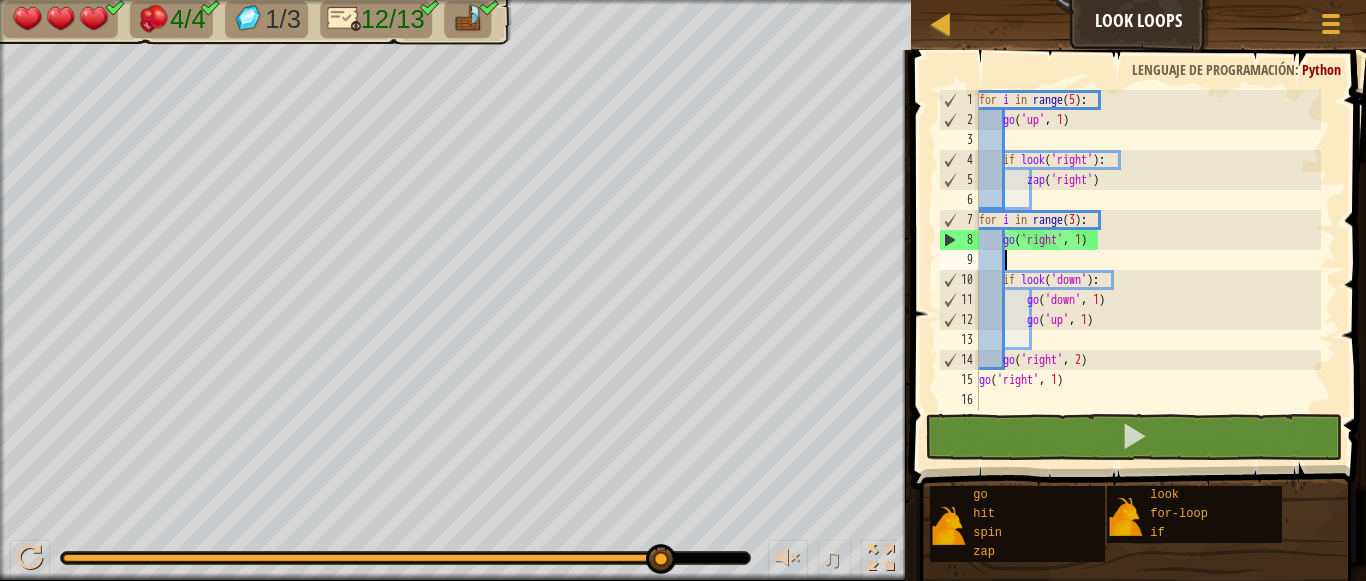 click on "for   i   in   range ( 5 ) :      go ( 'up' ,   1 )           if   look ( 'right' ) :          zap ( 'right' )          for   i   in   range ( 3 ) :      go ( 'right' ,   1 )           if   look ( 'down' ) :          go ( 'down' ,   1 )          go ( 'up' ,   1 )               go ( 'right' ,   2 ) go ( 'right' ,   1 )" at bounding box center [1148, 270] 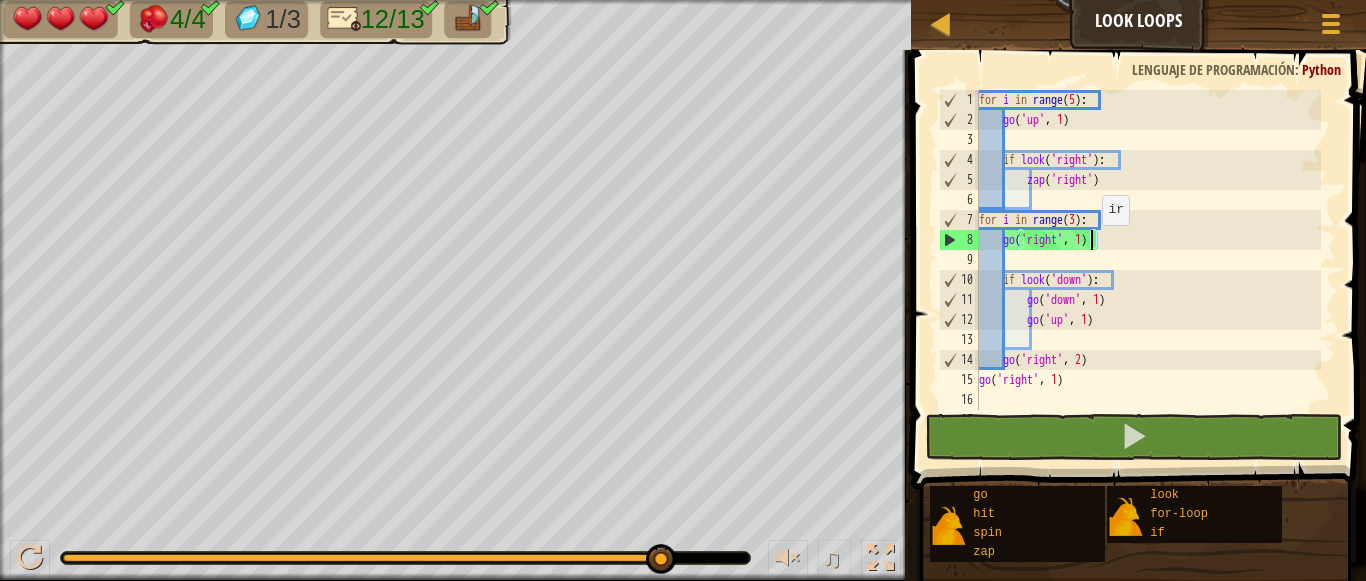 click on "for   i   in   range ( 5 ) :      go ( 'up' ,   1 )           if   look ( 'right' ) :          zap ( 'right' )          for   i   in   range ( 3 ) :      go ( 'right' ,   1 )           if   look ( 'down' ) :          go ( 'down' ,   1 )          go ( 'up' ,   1 )               go ( 'right' ,   2 ) go ( 'right' ,   1 )" at bounding box center [1148, 270] 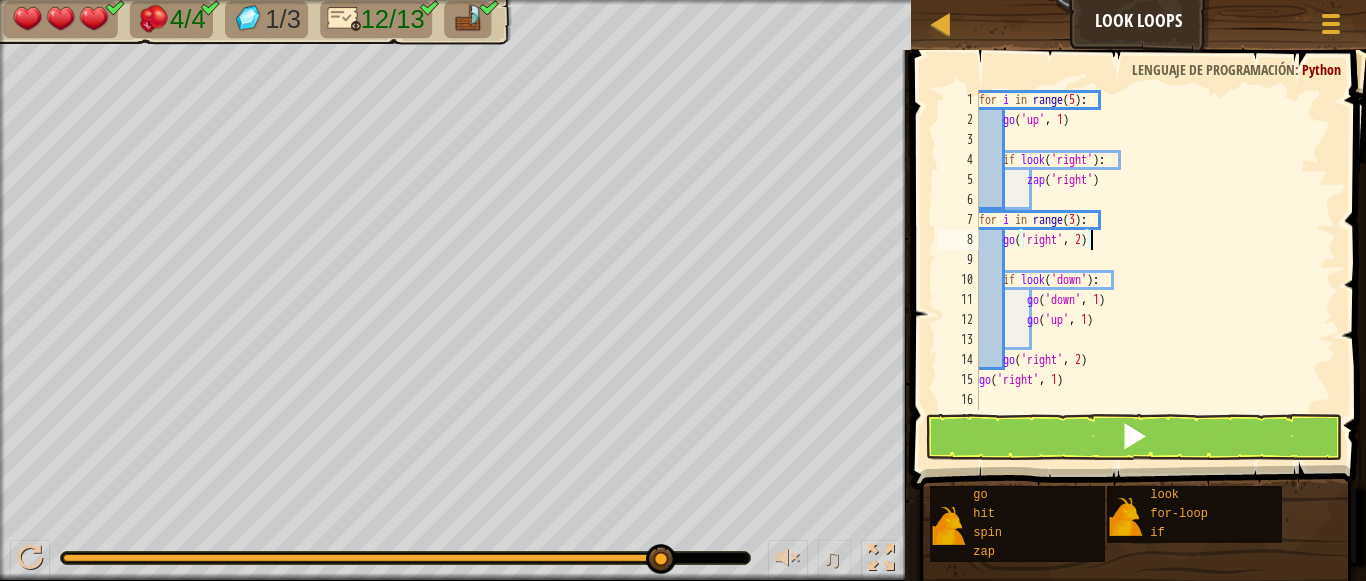 scroll, scrollTop: 9, scrollLeft: 9, axis: both 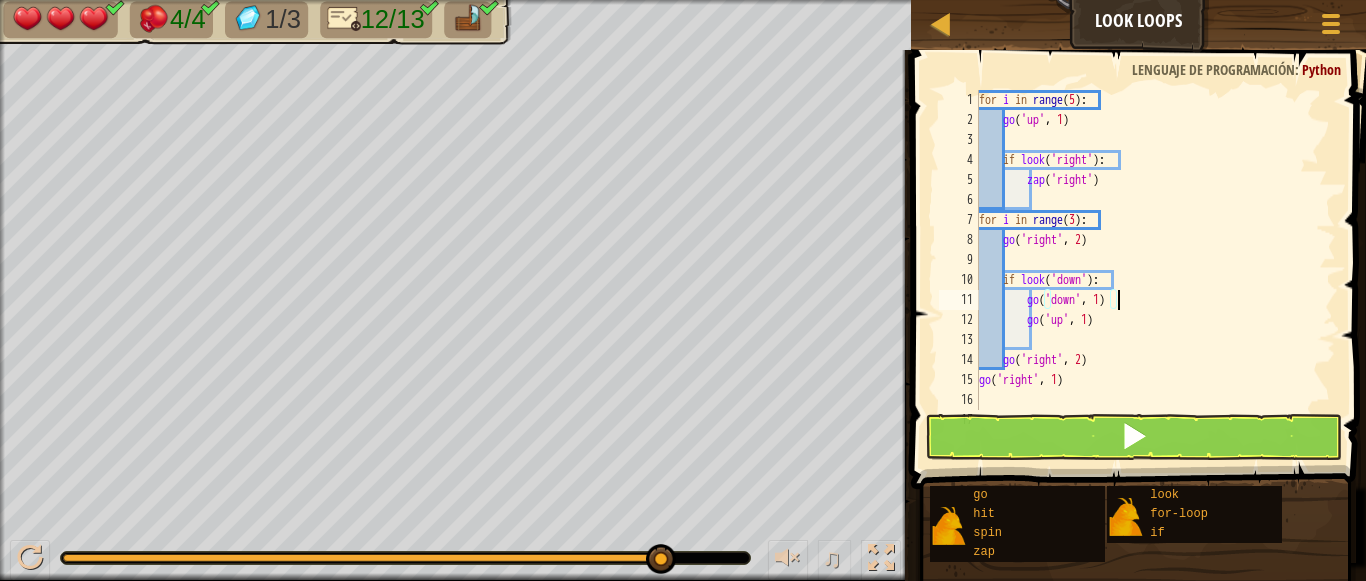 click on "for   i   in   range ( 5 ) :      go ( 'up' ,   1 )           if   look ( 'right' ) :          zap ( 'right' )          for   i   in   range ( 3 ) :      go ( 'right' ,   2 )           if   look ( 'down' ) :          go ( 'down' ,   1 )          go ( 'up' ,   1 )               go ( 'right' ,   2 ) go ( 'right' ,   1 )" at bounding box center (1148, 270) 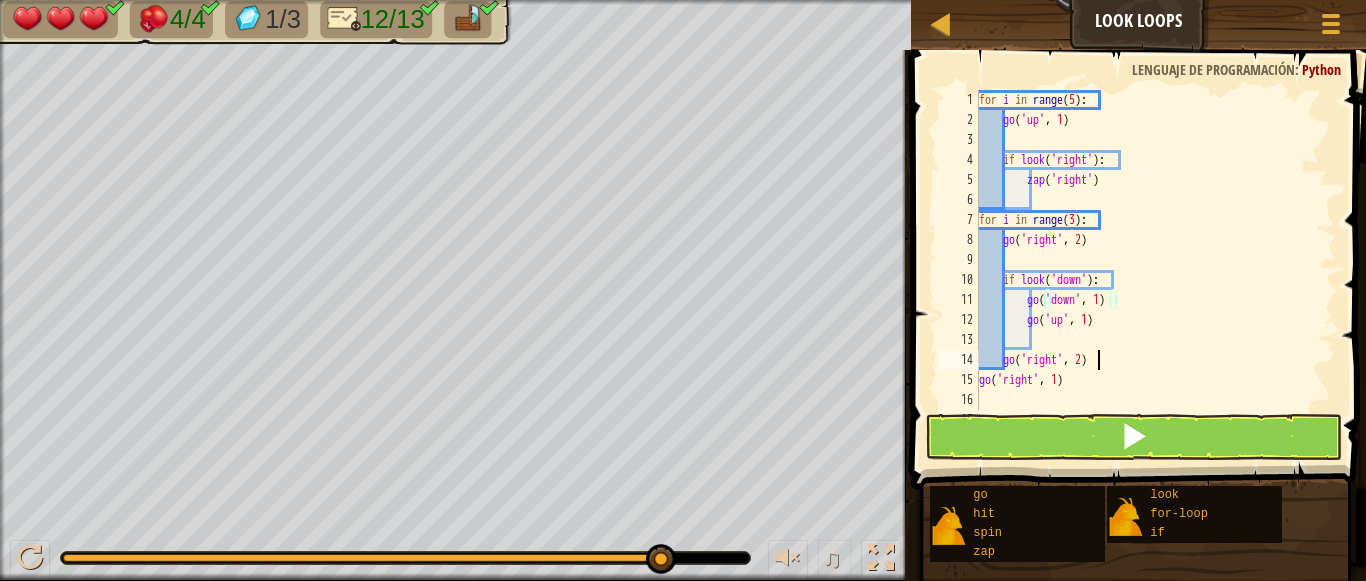 click on "for   i   in   range ( 5 ) :      go ( 'up' ,   1 )           if   look ( 'right' ) :          zap ( 'right' )          for   i   in   range ( 3 ) :      go ( 'right' ,   2 )           if   look ( 'down' ) :          go ( 'down' ,   1 )          go ( 'up' ,   1 )               go ( 'right' ,   2 ) go ( 'right' ,   1 )" at bounding box center (1148, 270) 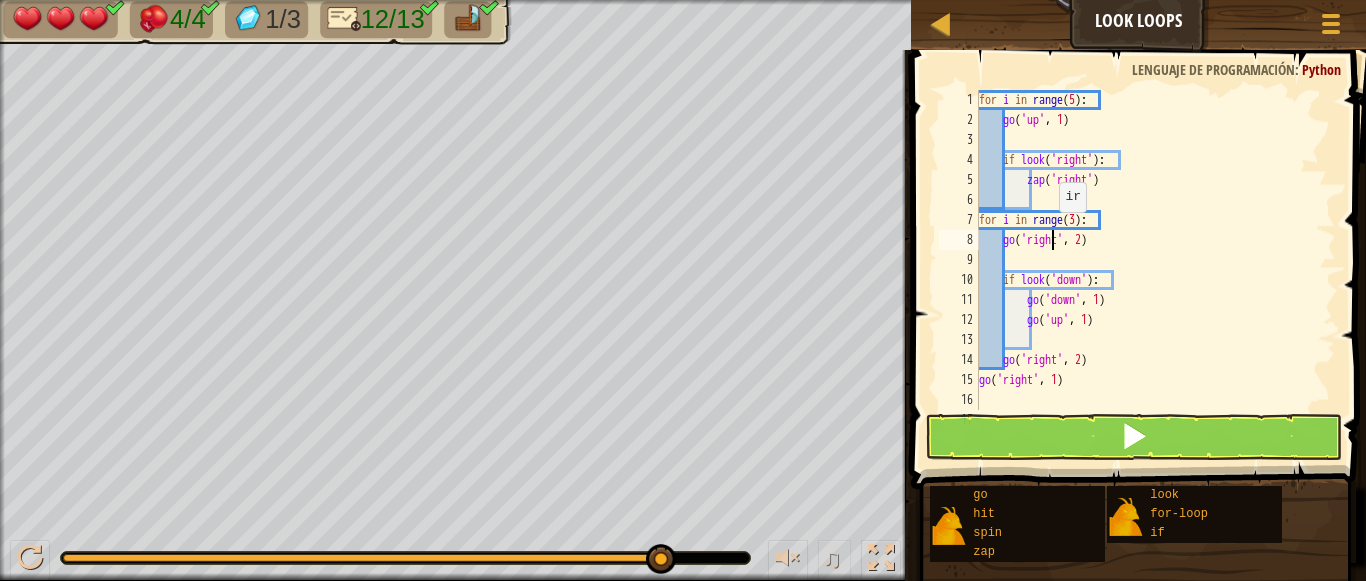 click on "for   i   in   range ( 5 ) :      go ( 'up' ,   1 )           if   look ( 'right' ) :          zap ( 'right' )          for   i   in   range ( 3 ) :      go ( 'right' ,   2 )           if   look ( 'down' ) :          go ( 'down' ,   1 )          go ( 'up' ,   1 )               go ( 'right' ,   2 ) go ( 'right' ,   1 )" at bounding box center [1148, 270] 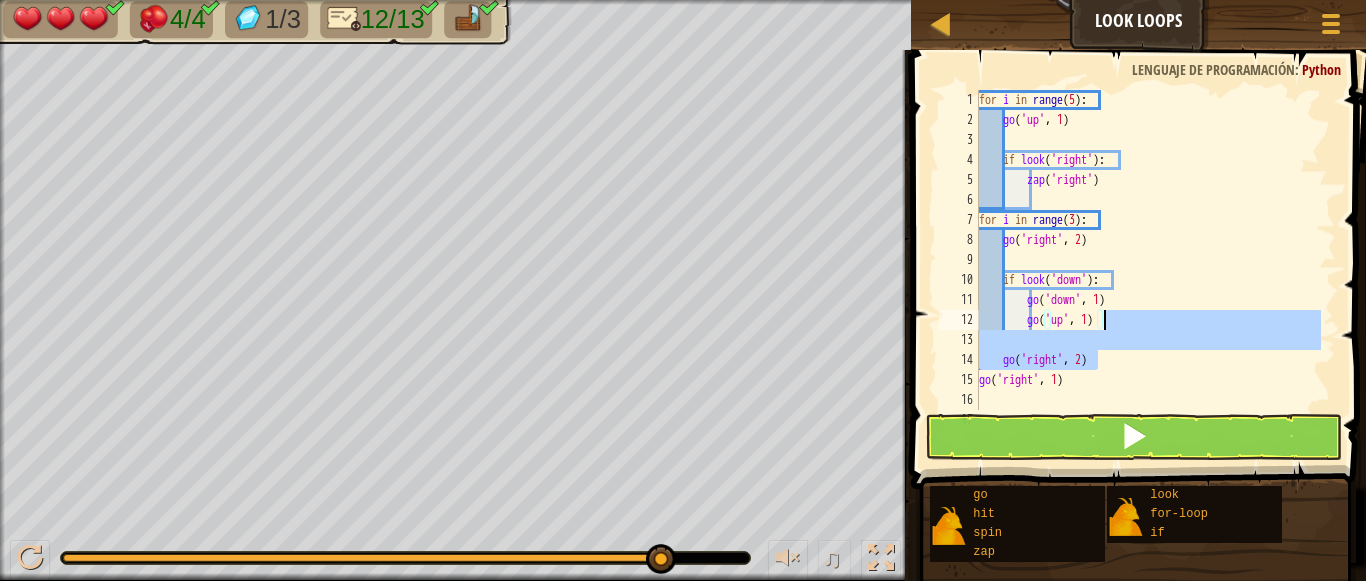 drag, startPoint x: 1132, startPoint y: 366, endPoint x: 1126, endPoint y: 315, distance: 51.351727 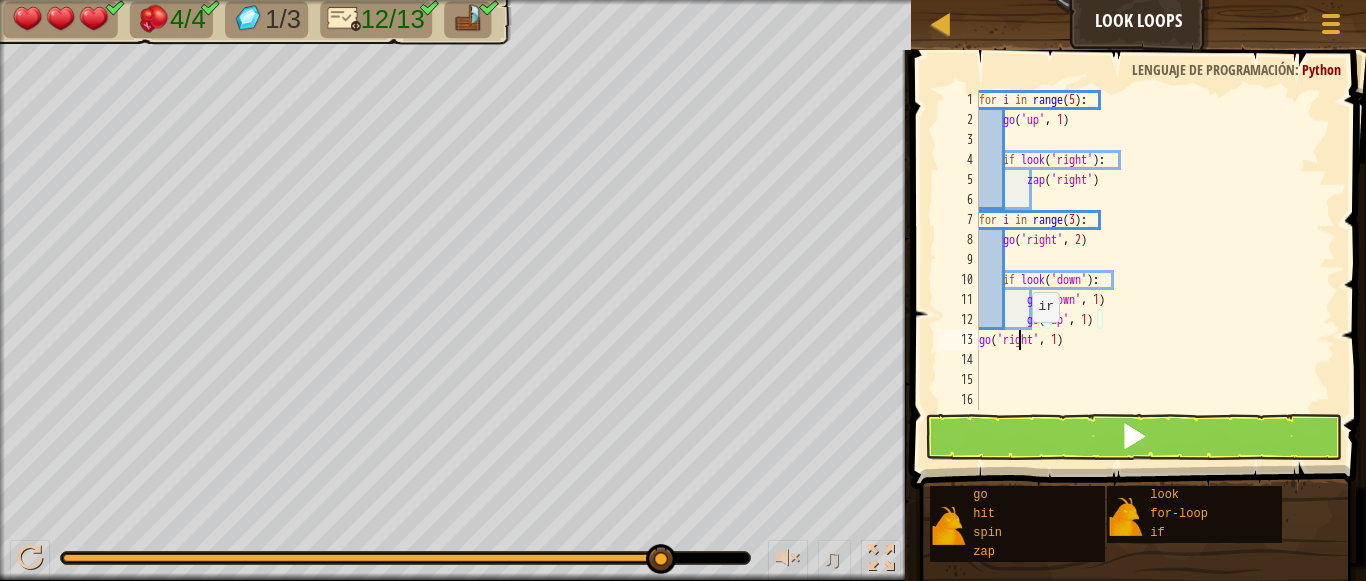 click on "for   i   in   range ( 5 ) :      go ( 'up' ,   1 )           if   look ( 'right' ) :          zap ( 'right' )          for   i   in   range ( 3 ) :      go ( 'right' ,   2 )           if   look ( 'down' ) :          go ( 'down' ,   1 )          go ( 'up' ,   1 ) go ( 'right' ,   1 )" at bounding box center (1155, 270) 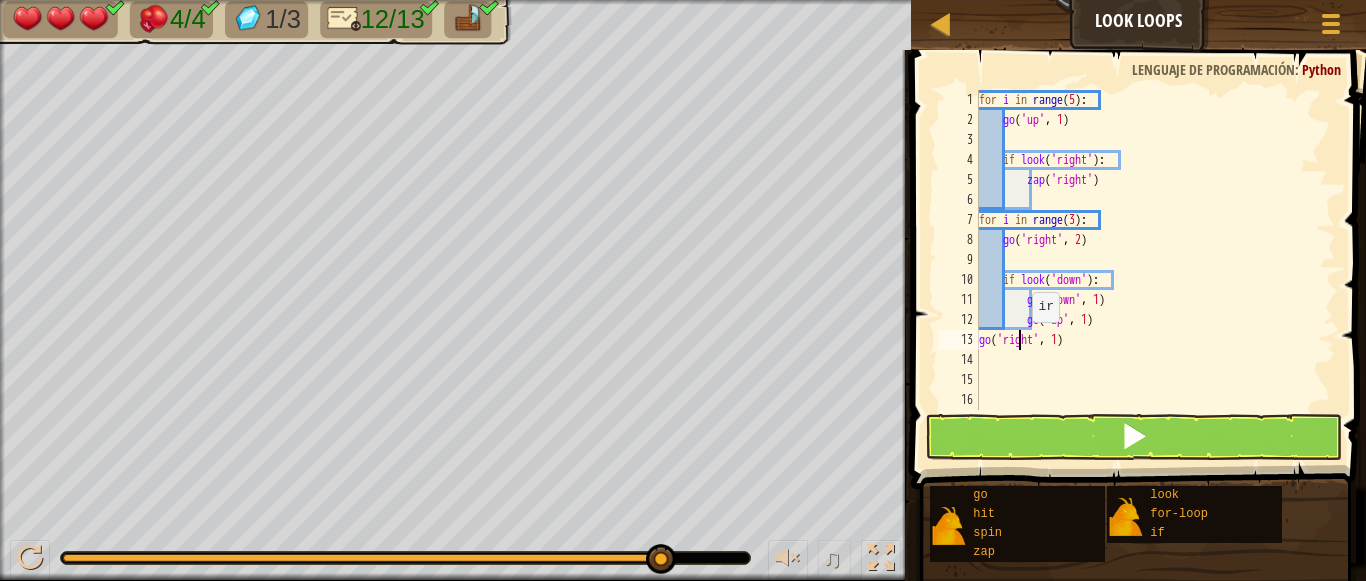 scroll, scrollTop: 9, scrollLeft: 7, axis: both 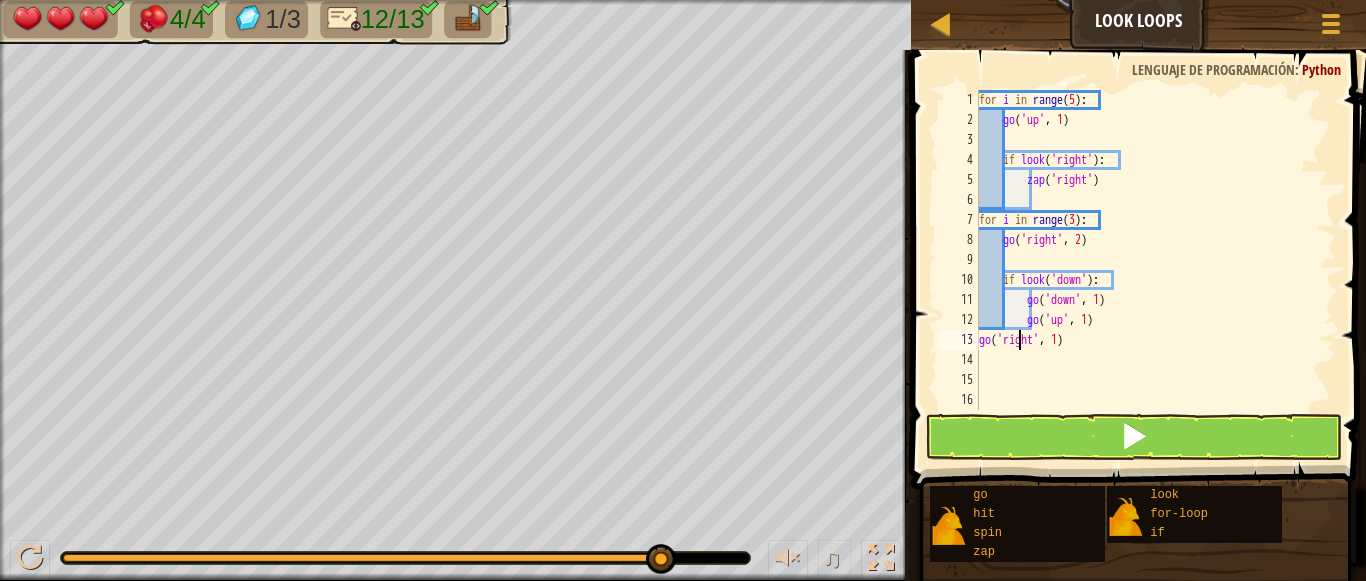 type on "go('right', 1)" 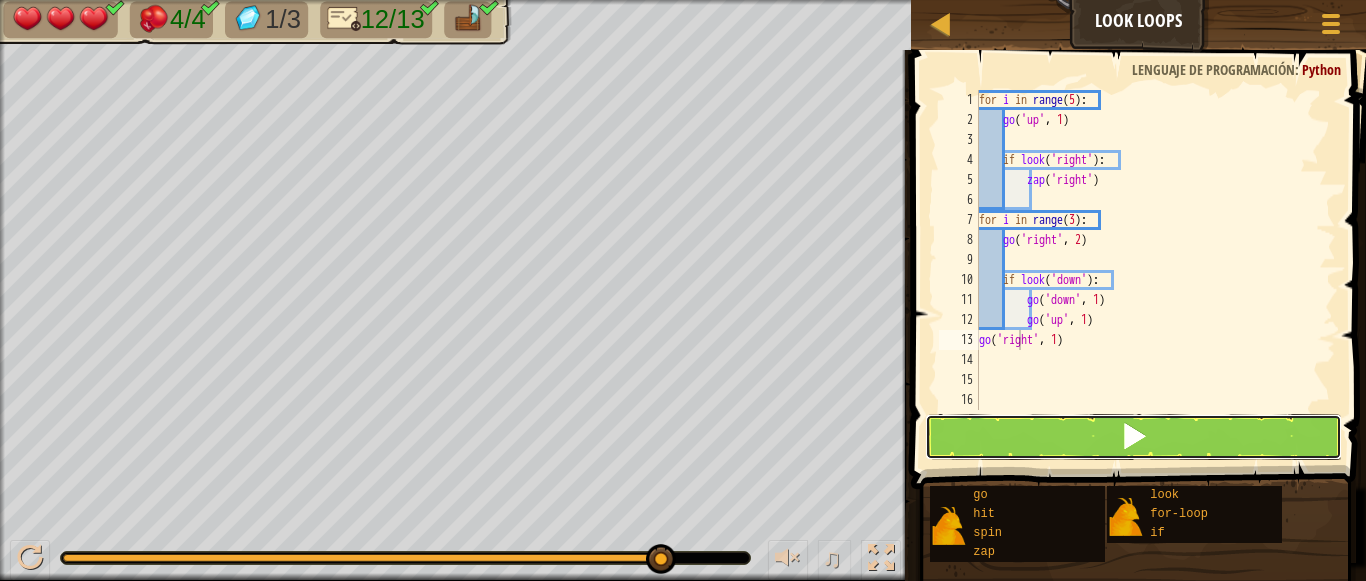 click at bounding box center [1134, 436] 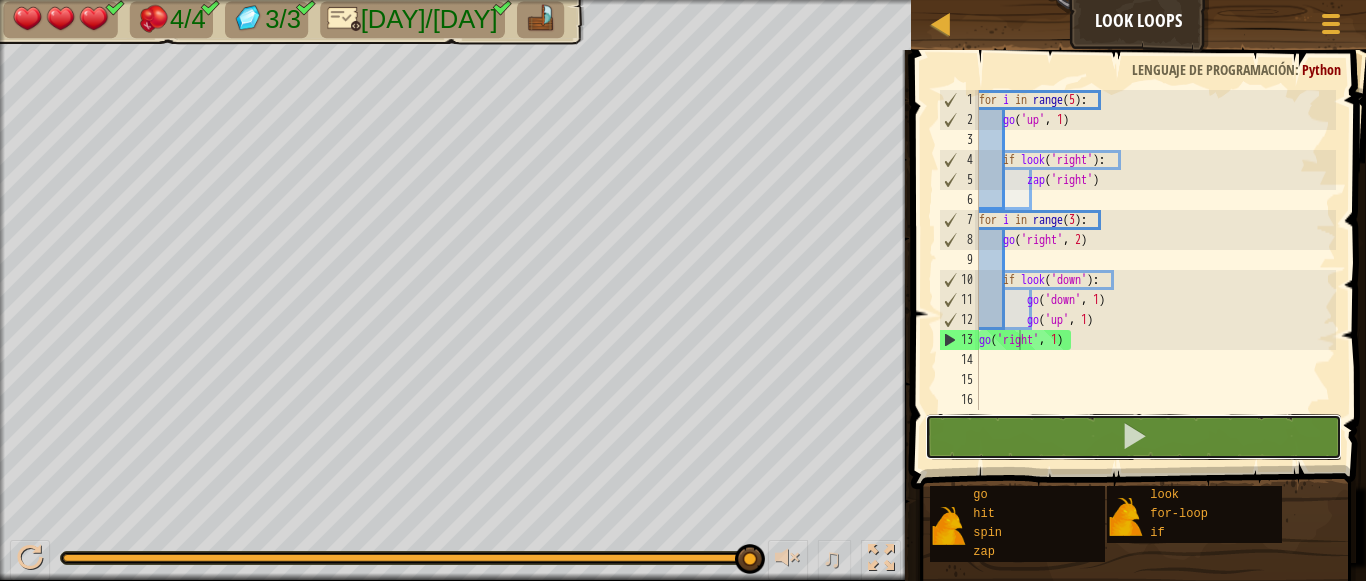 drag, startPoint x: 1141, startPoint y: 437, endPoint x: 1275, endPoint y: 312, distance: 183.25119 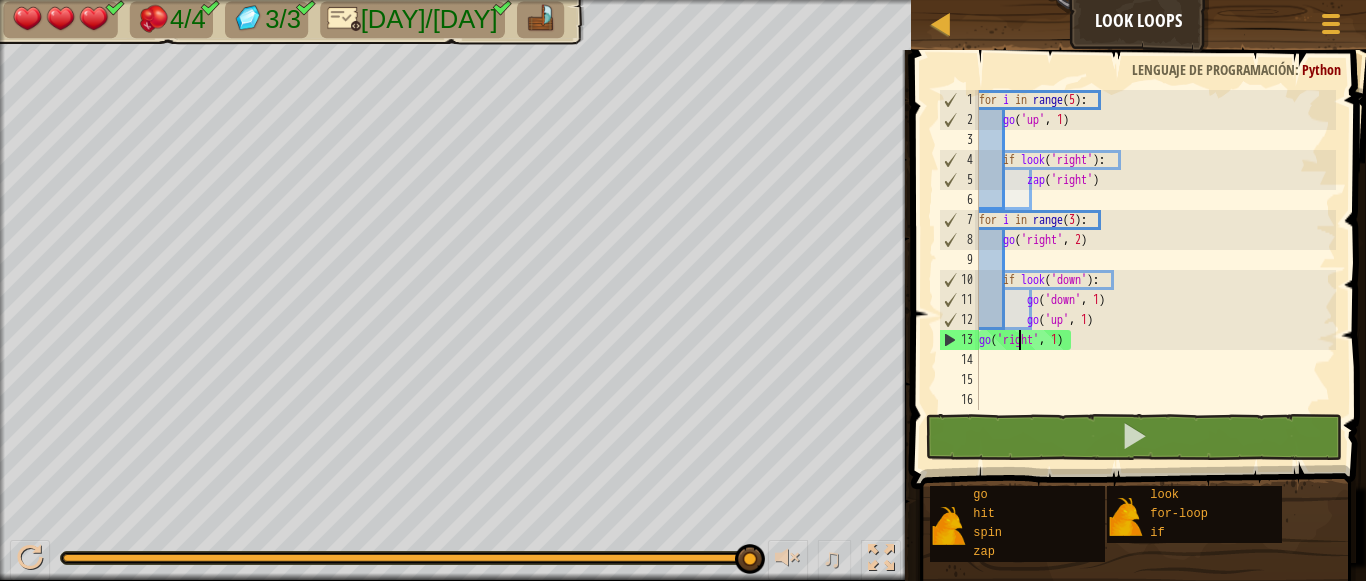 click on "for   i   in   range ( 5 ) :      go ( 'up' ,   1 )           if   look ( 'right' ) :          zap ( 'right' )          for   i   in   range ( 3 ) :      go ( 'right' ,   2 )           if   look ( 'down' ) :          go ( 'down' ,   1 )          go ( 'up' ,   1 ) go ( 'right' ,   1 )" at bounding box center (1155, 270) 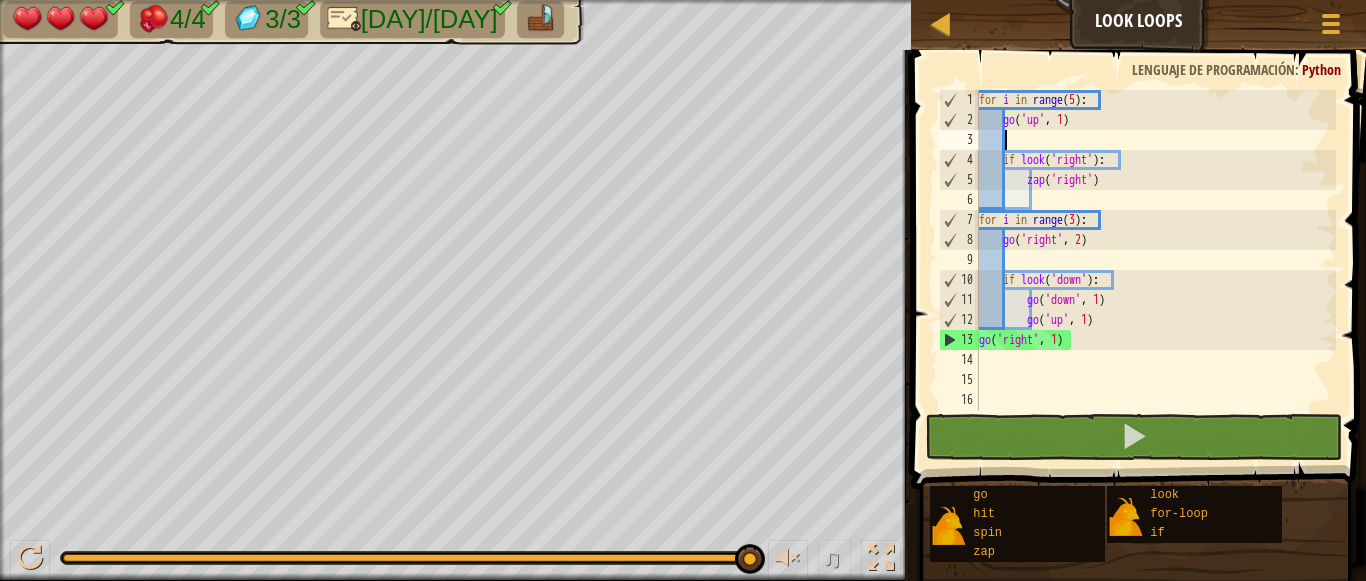 scroll, scrollTop: 9, scrollLeft: 1, axis: both 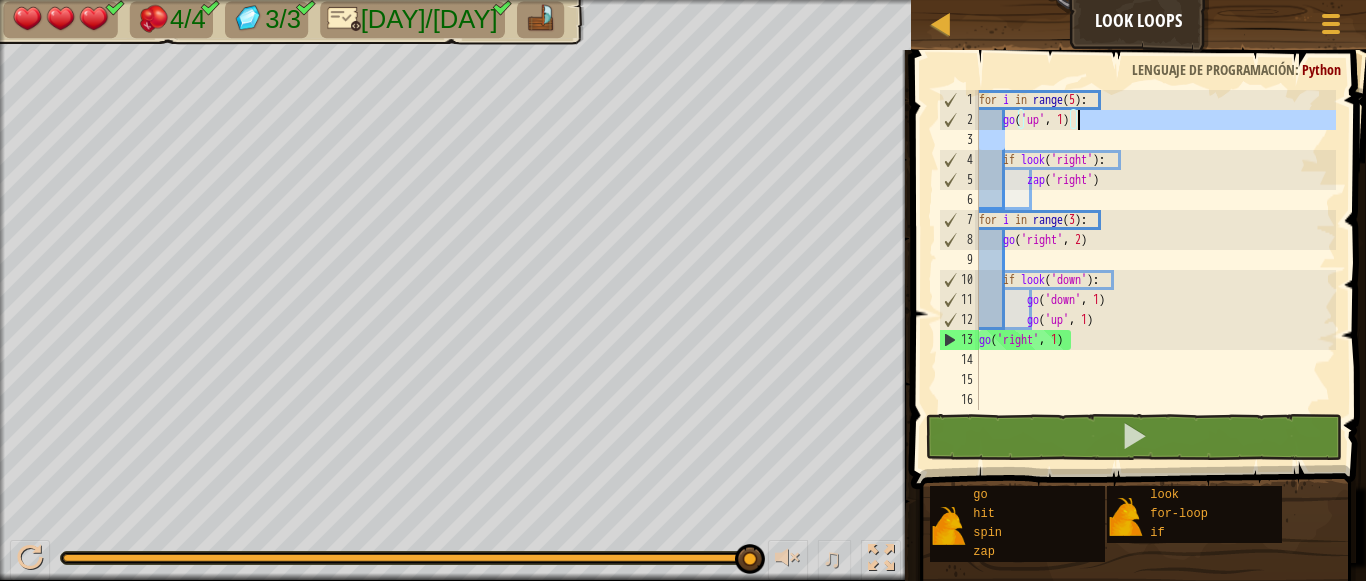 drag, startPoint x: 1026, startPoint y: 138, endPoint x: 1094, endPoint y: 117, distance: 71.168816 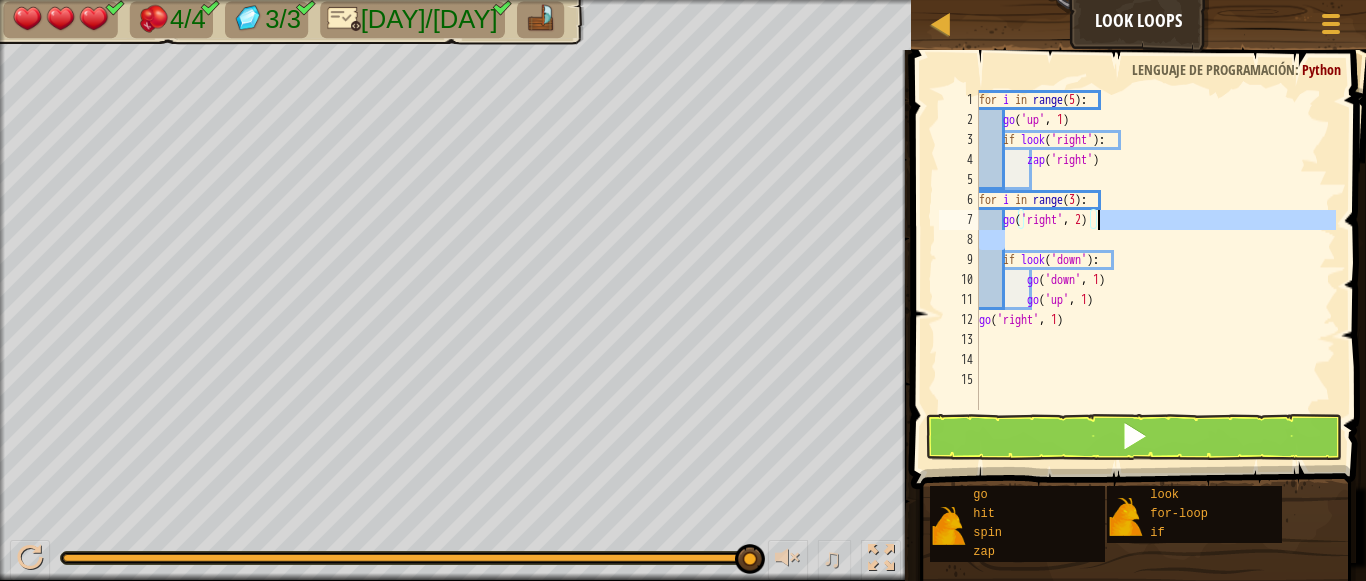 drag, startPoint x: 1029, startPoint y: 245, endPoint x: 1187, endPoint y: 218, distance: 160.29036 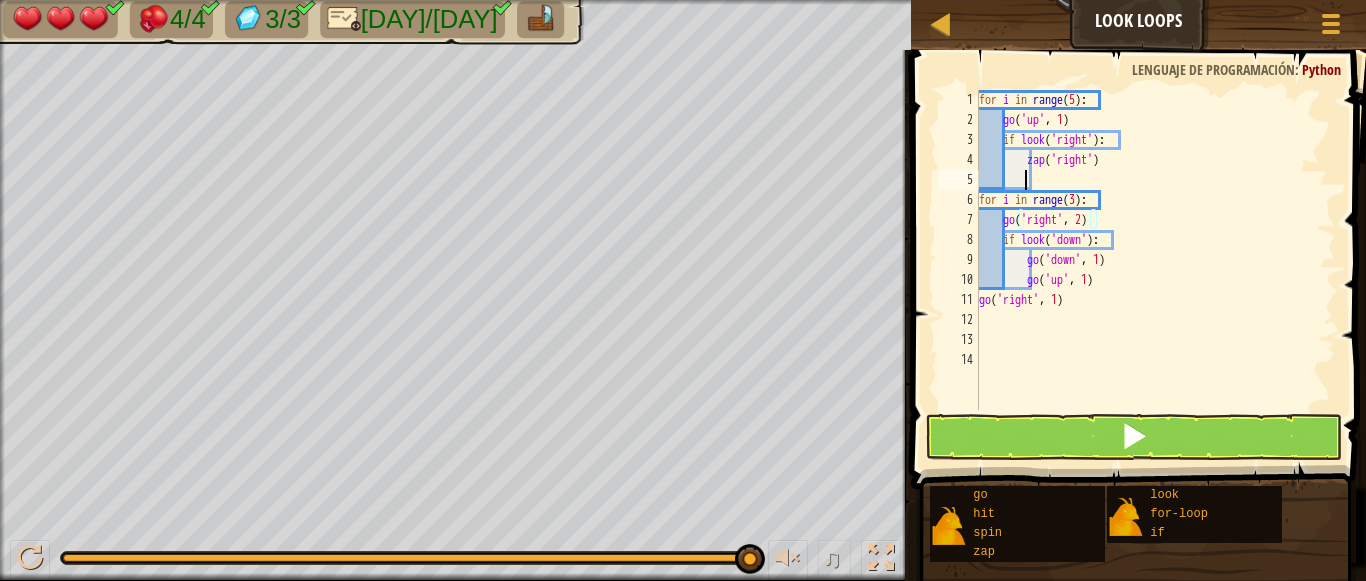 click on "for   i   in   range ( 5 ) :      go ( 'up' ,   1 )      if   look ( 'right' ) :          zap ( 'right' )          for   i   in   range ( 3 ) :      go ( 'right' ,   2 )      if   look ( 'down' ) :          go ( 'down' ,   1 )          go ( 'up' ,   1 ) go ( 'right' ,   1 )" at bounding box center [1155, 270] 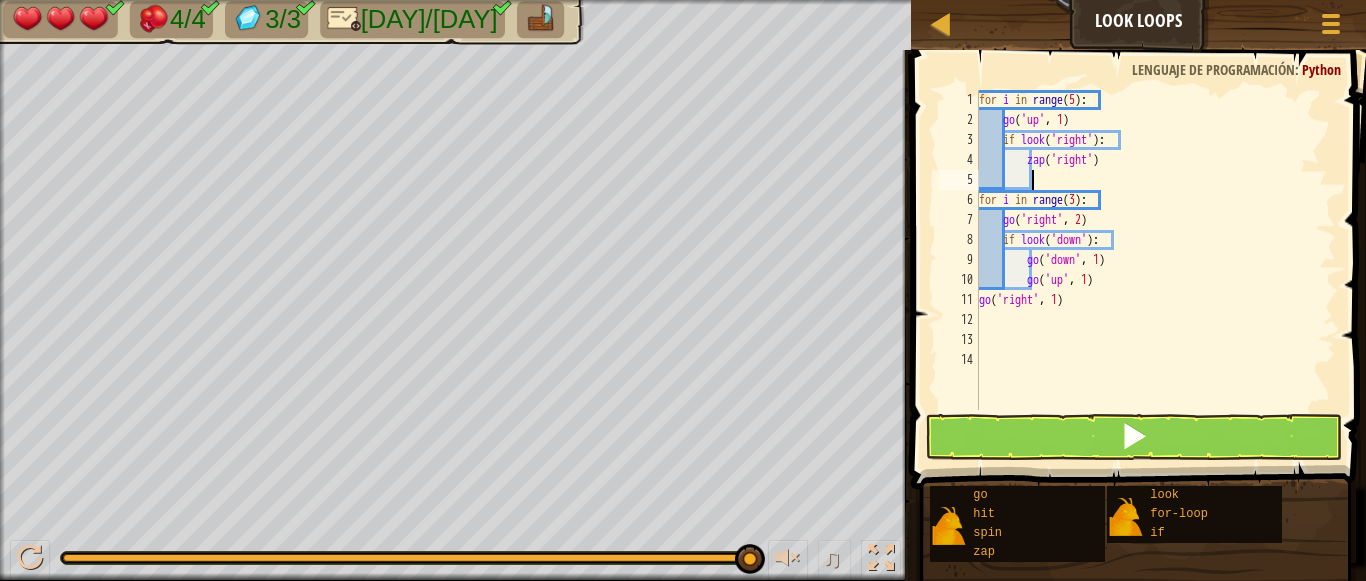 click on "for   i   in   range ( 5 ) :      go ( 'up' ,   1 )      if   look ( 'right' ) :          zap ( 'right' )          for   i   in   range ( 3 ) :      go ( 'right' ,   2 )      if   look ( 'down' ) :          go ( 'down' ,   1 )          go ( 'up' ,   1 ) go ( 'right' ,   1 )" at bounding box center (1155, 270) 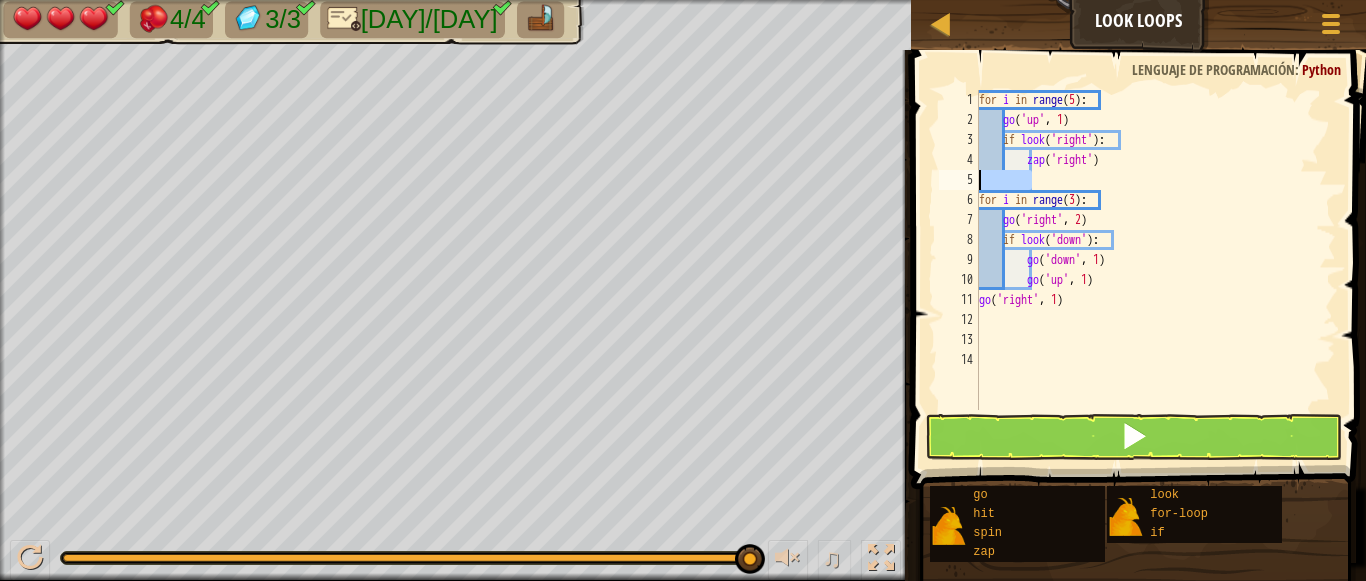 drag, startPoint x: 1048, startPoint y: 177, endPoint x: 953, endPoint y: 180, distance: 95.047356 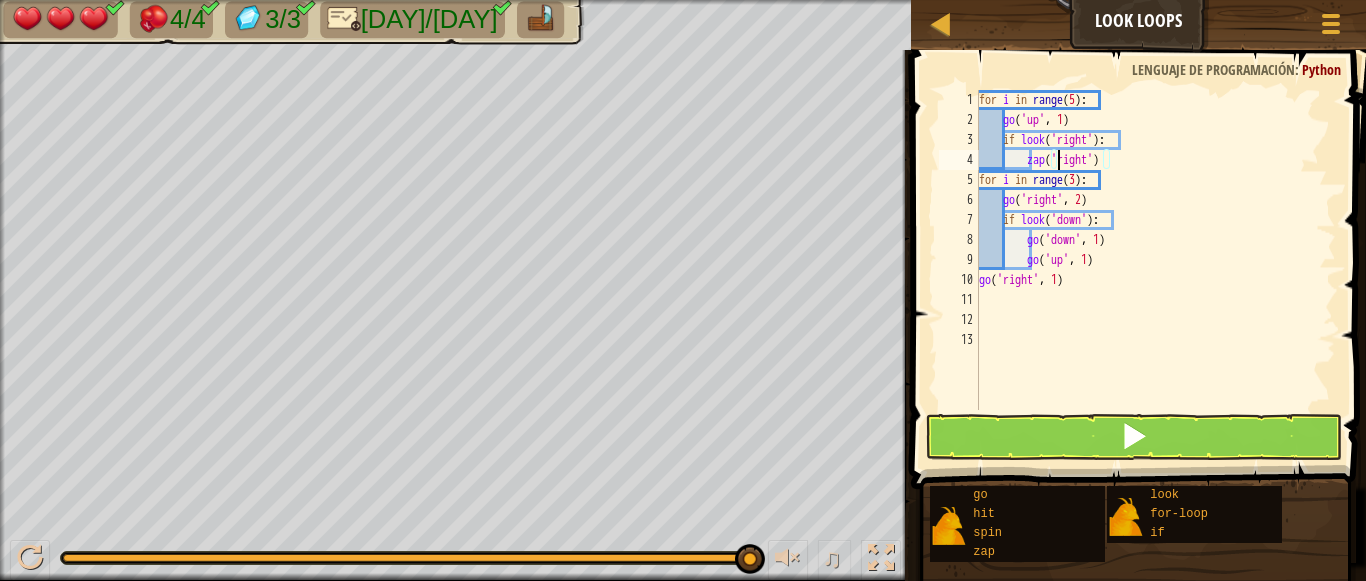 click on "for   i   in   range ( 5 ) :      go ( 'up' ,   1 )      if   look ( 'right' ) :          zap ( 'right' ) for   i   in   range ( 3 ) :      go ( 'right' ,   2 )      if   look ( 'down' ) :          go ( 'down' ,   1 )          go ( 'up' ,   1 ) go ( 'right' ,   1 )" at bounding box center (1155, 270) 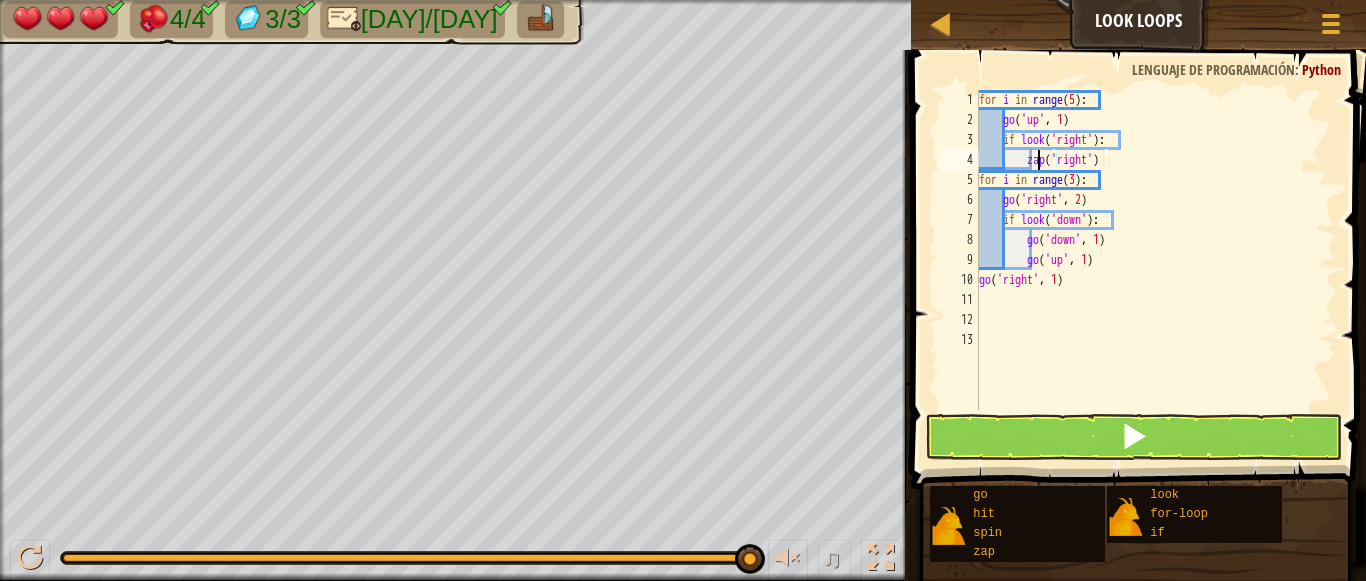 click on "for   i   in   range ( 5 ) :      go ( 'up' ,   1 )      if   look ( 'right' ) :          zap ( 'right' ) for   i   in   range ( 3 ) :      go ( 'right' ,   2 )      if   look ( 'down' ) :          go ( 'down' ,   1 )          go ( 'up' ,   1 ) go ( 'right' ,   1 )" at bounding box center (1155, 270) 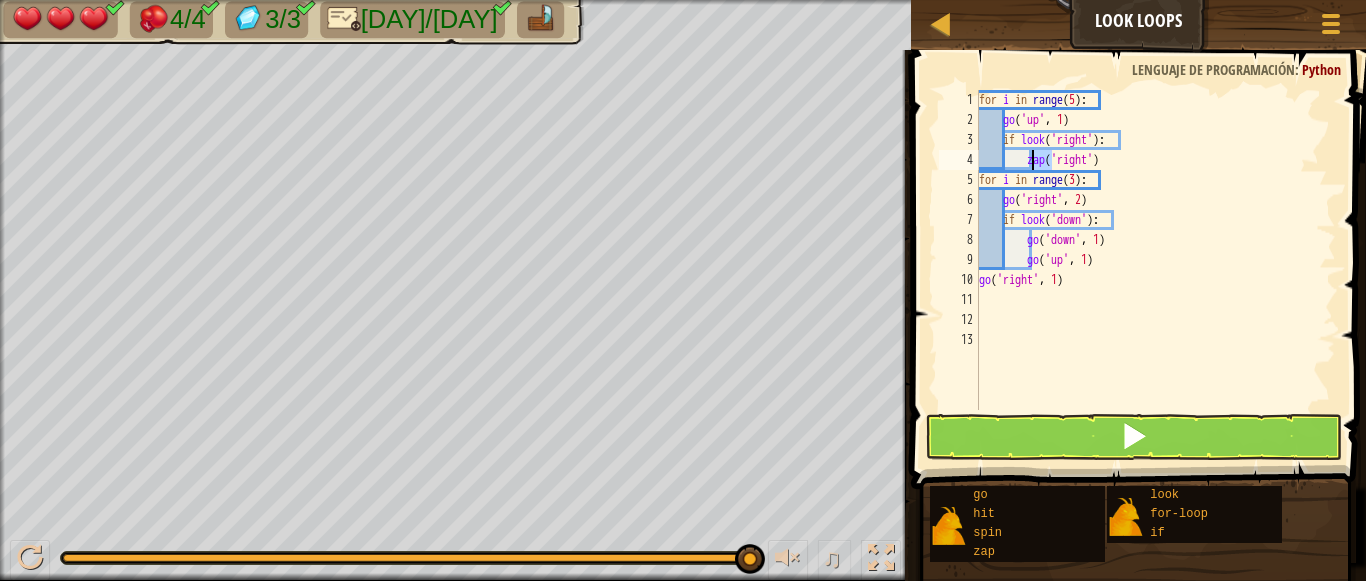 click on "for   i   in   range ( 5 ) :      go ( 'up' ,   1 )      if   look ( 'right' ) :          zap ( 'right' ) for   i   in   range ( 3 ) :      go ( 'right' ,   2 )      if   look ( 'down' ) :          go ( 'down' ,   1 )          go ( 'up' ,   1 ) go ( 'right' ,   1 )" at bounding box center [1155, 270] 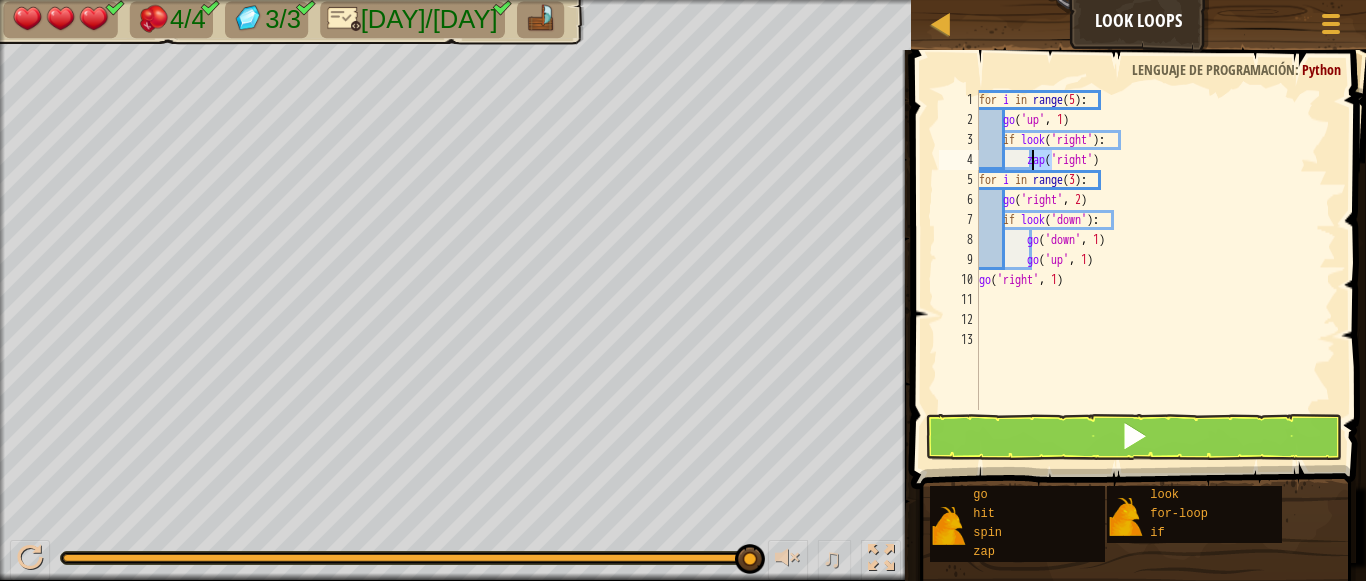 click on "for   i   in   range ( 5 ) :      go ( 'up' ,   1 )      if   look ( 'right' ) :          zap ( 'right' ) for   i   in   range ( 3 ) :      go ( 'right' ,   2 )      if   look ( 'down' ) :          go ( 'down' ,   1 )          go ( 'up' ,   1 ) go ( 'right' ,   1 )" at bounding box center (1155, 250) 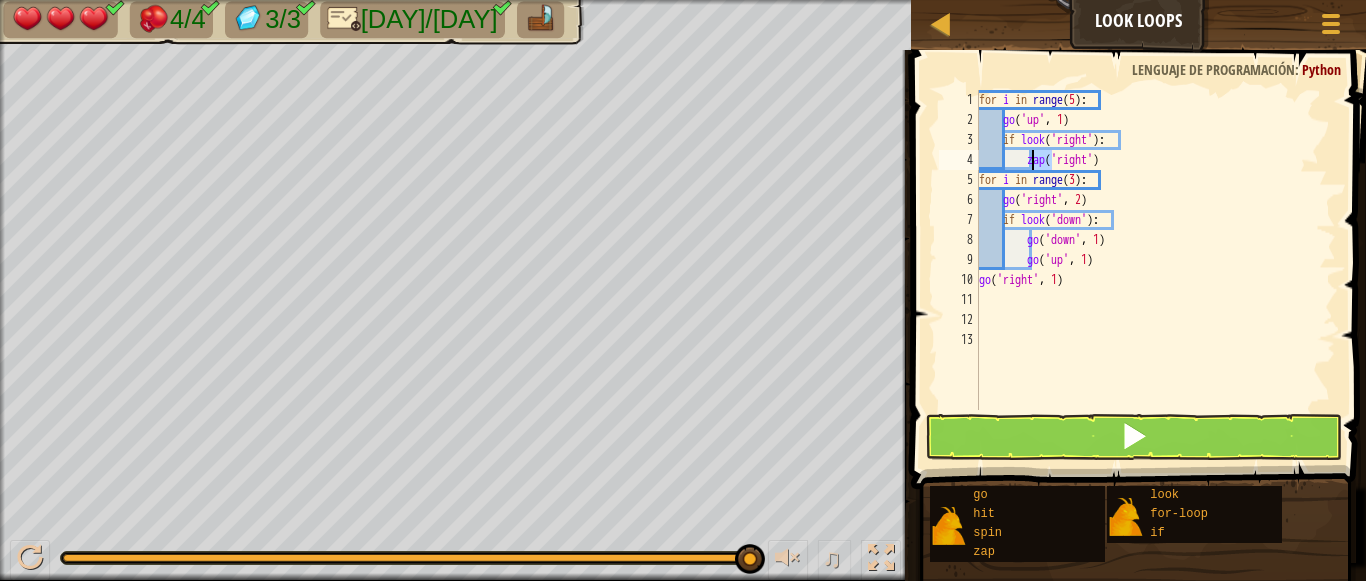 click on "for   i   in   range ( 5 ) :      go ( 'up' ,   1 )      if   look ( 'right' ) :          zap ( 'right' ) for   i   in   range ( 3 ) :      go ( 'right' ,   2 )      if   look ( 'down' ) :          go ( 'down' ,   1 )          go ( 'up' ,   1 ) go ( 'right' ,   1 )" at bounding box center (1155, 270) 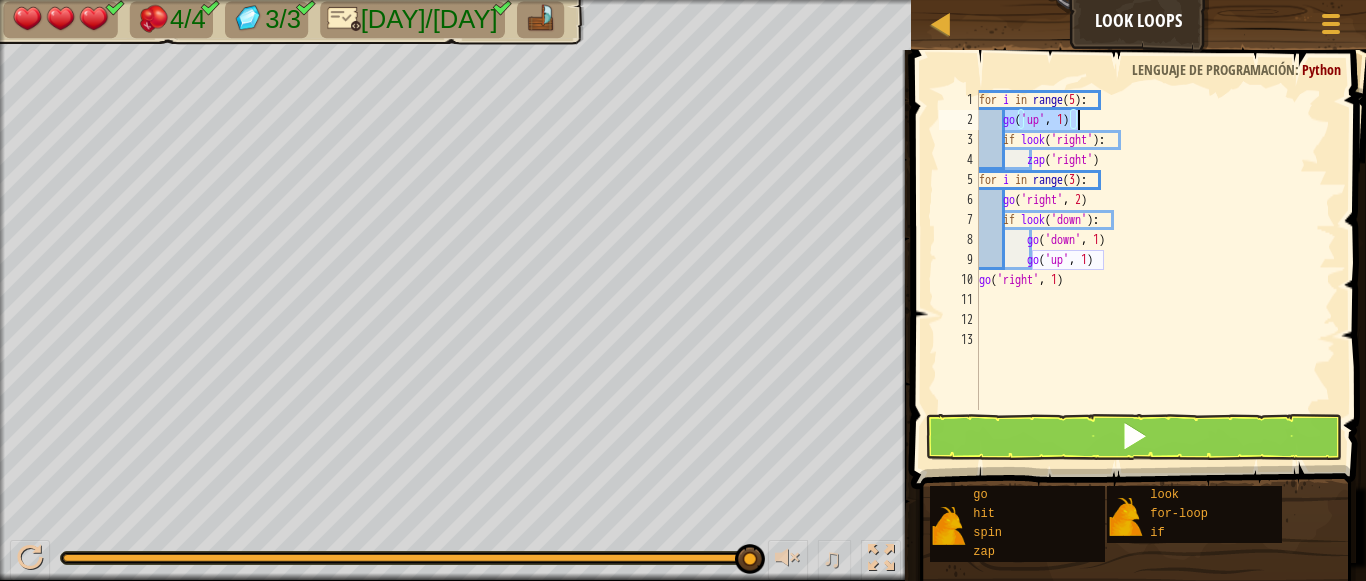 drag, startPoint x: 1008, startPoint y: 123, endPoint x: 1089, endPoint y: 115, distance: 81.394104 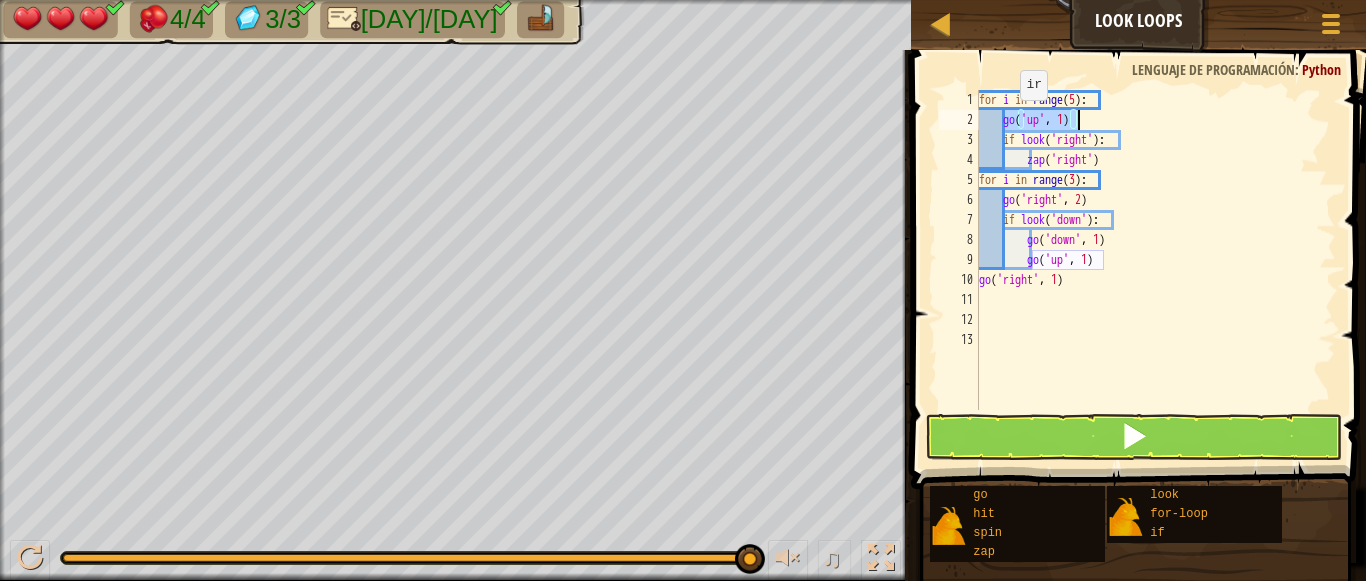 click on "for   i   in   range ( 5 ) :      go ( 'up' ,   1 )      if   look ( 'right' ) :          zap ( 'right' ) for   i   in   range ( 3 ) :      go ( 'right' ,   2 )      if   look ( 'down' ) :          go ( 'down' ,   1 )          go ( 'up' ,   1 ) go ( 'right' ,   1 )" at bounding box center [1155, 250] 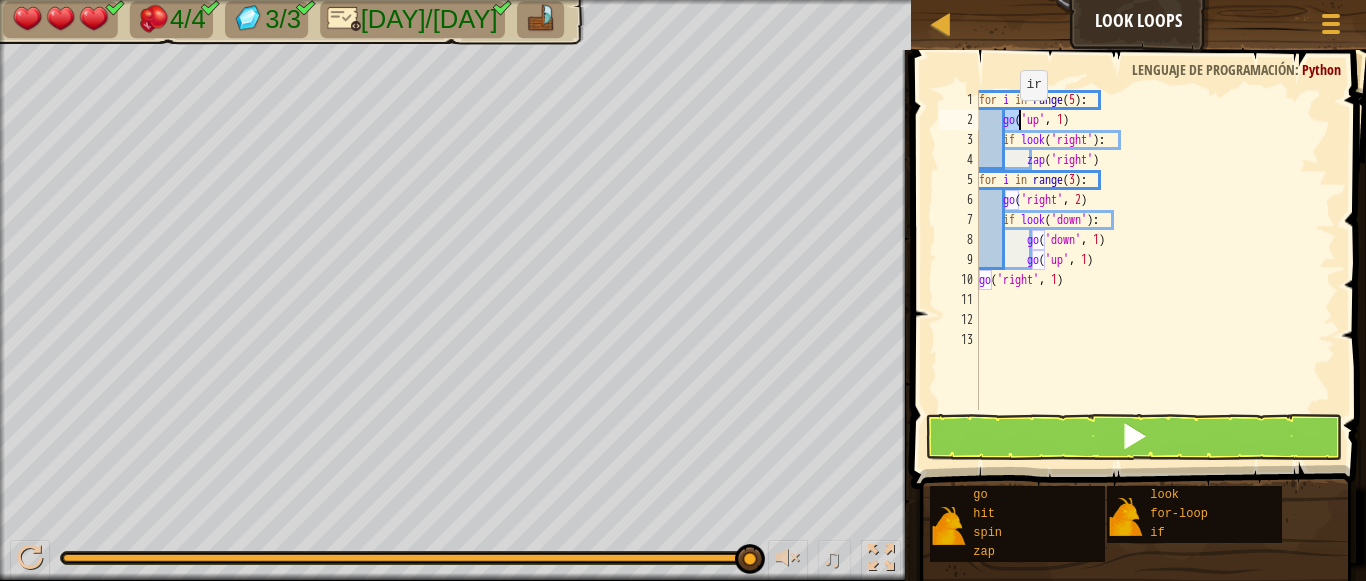 click on "for   i   in   range ( 5 ) :      go ( 'up' ,   1 )      if   look ( 'right' ) :          zap ( 'right' ) for   i   in   range ( 3 ) :      go ( 'right' ,   2 )      if   look ( 'down' ) :          go ( 'down' ,   1 )          go ( 'up' ,   1 ) go ( 'right' ,   1 )" at bounding box center [1155, 270] 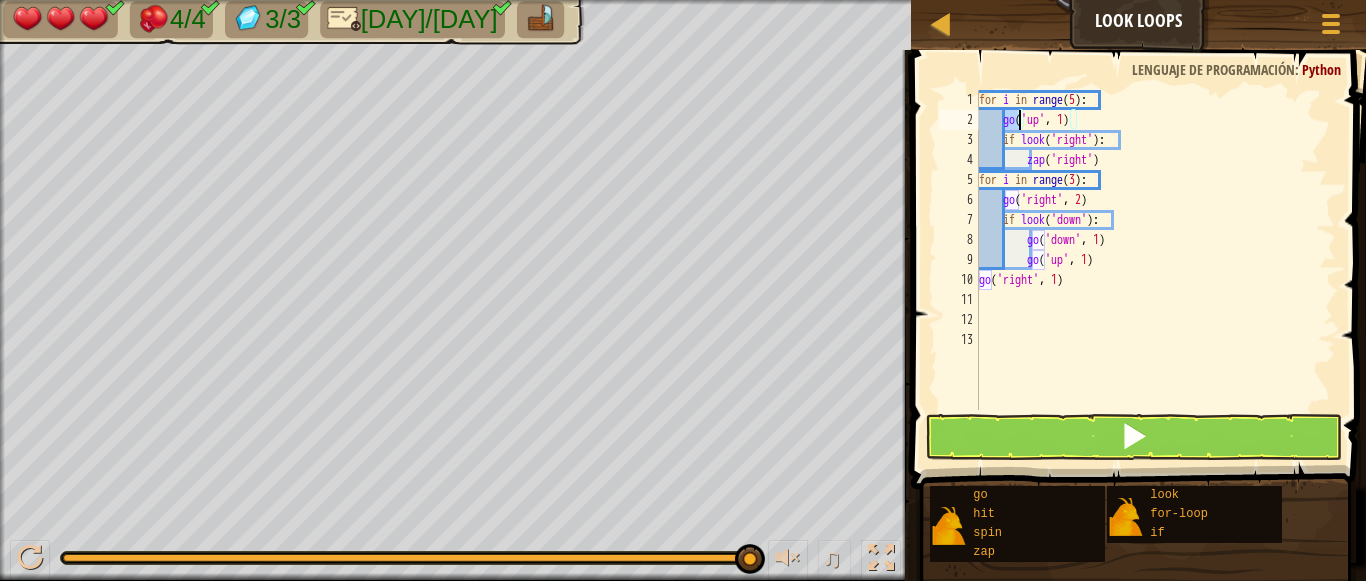 click on "for   i   in   range ( 5 ) :      go ( 'up' ,   1 )      if   look ( 'right' ) :          zap ( 'right' ) for   i   in   range ( 3 ) :      go ( 'right' ,   2 )      if   look ( 'down' ) :          go ( 'down' ,   1 )          go ( 'up' ,   1 ) go ( 'right' ,   1 )" at bounding box center (1155, 270) 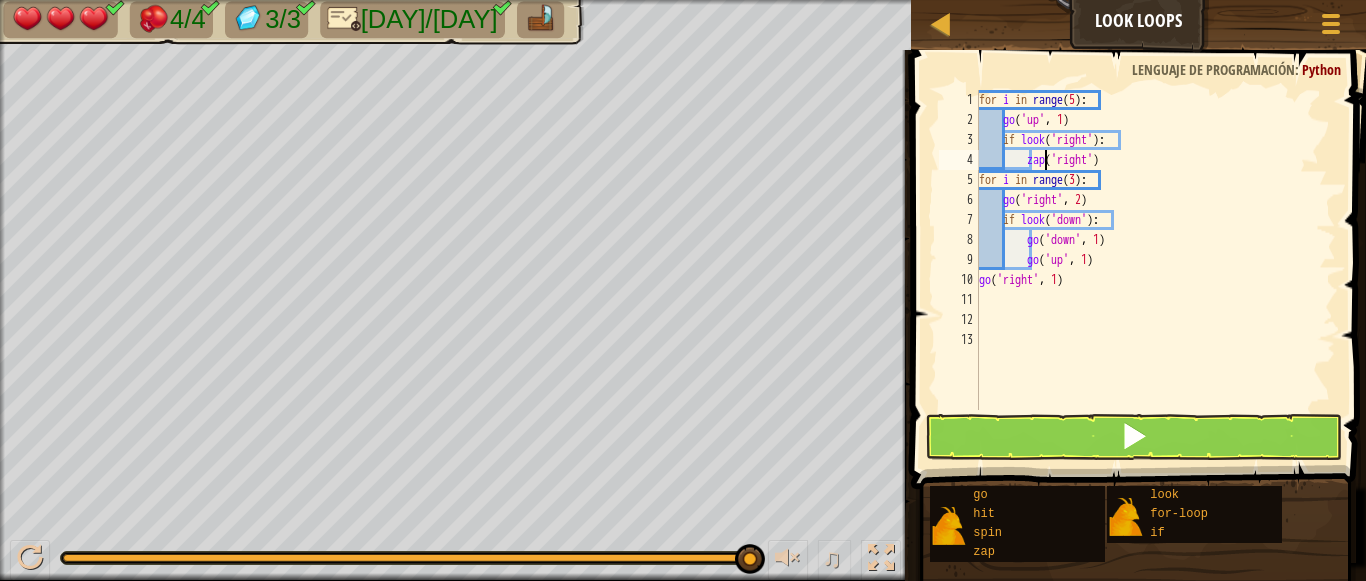 click on "for   i   in   range ( 5 ) :      go ( 'up' ,   1 )      if   look ( 'right' ) :          zap ( 'right' ) for   i   in   range ( 3 ) :      go ( 'right' ,   2 )      if   look ( 'down' ) :          go ( 'down' ,   1 )          go ( 'up' ,   1 ) go ( 'right' ,   1 )" at bounding box center (1155, 270) 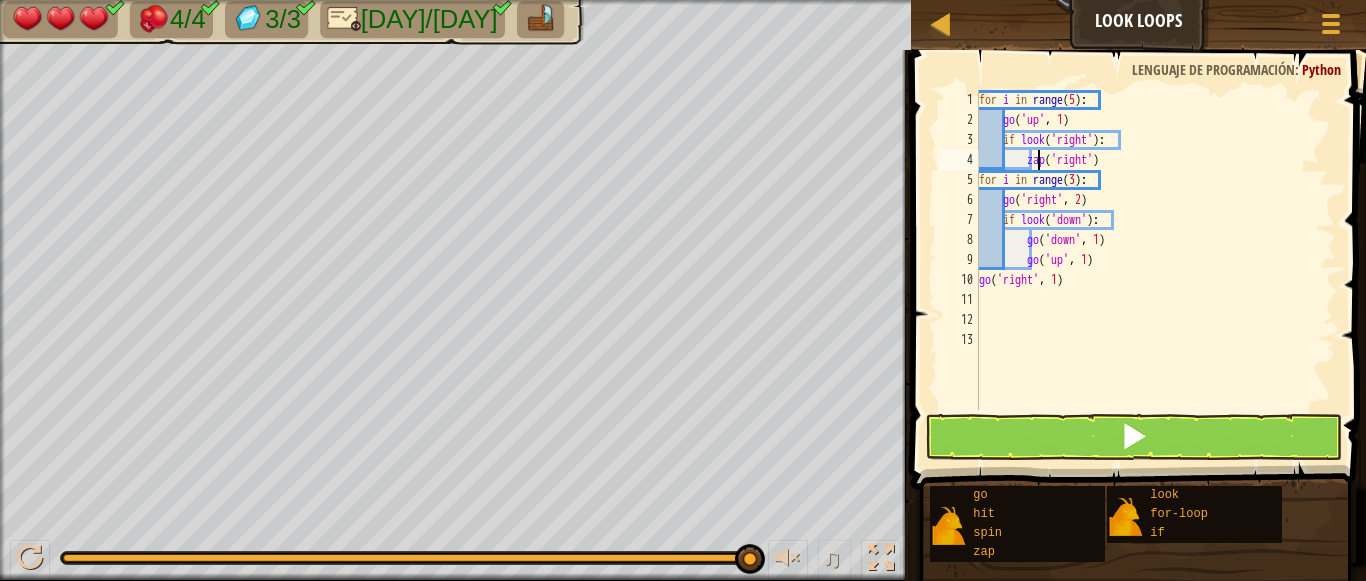 click on "for   i   in   range ( 5 ) :      go ( 'up' ,   1 )      if   look ( 'right' ) :          zap ( 'right' ) for   i   in   range ( 3 ) :      go ( 'right' ,   2 )      if   look ( 'down' ) :          go ( 'down' ,   1 )          go ( 'up' ,   1 ) go ( 'right' ,   1 )" at bounding box center (1155, 270) 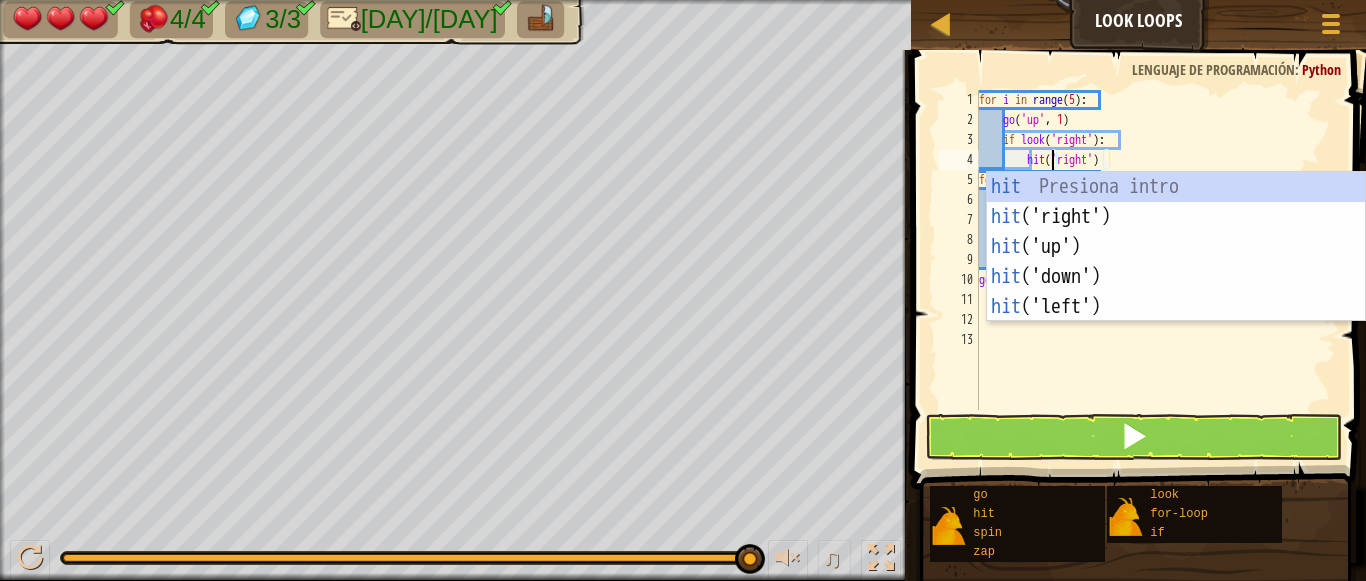 scroll, scrollTop: 9, scrollLeft: 7, axis: both 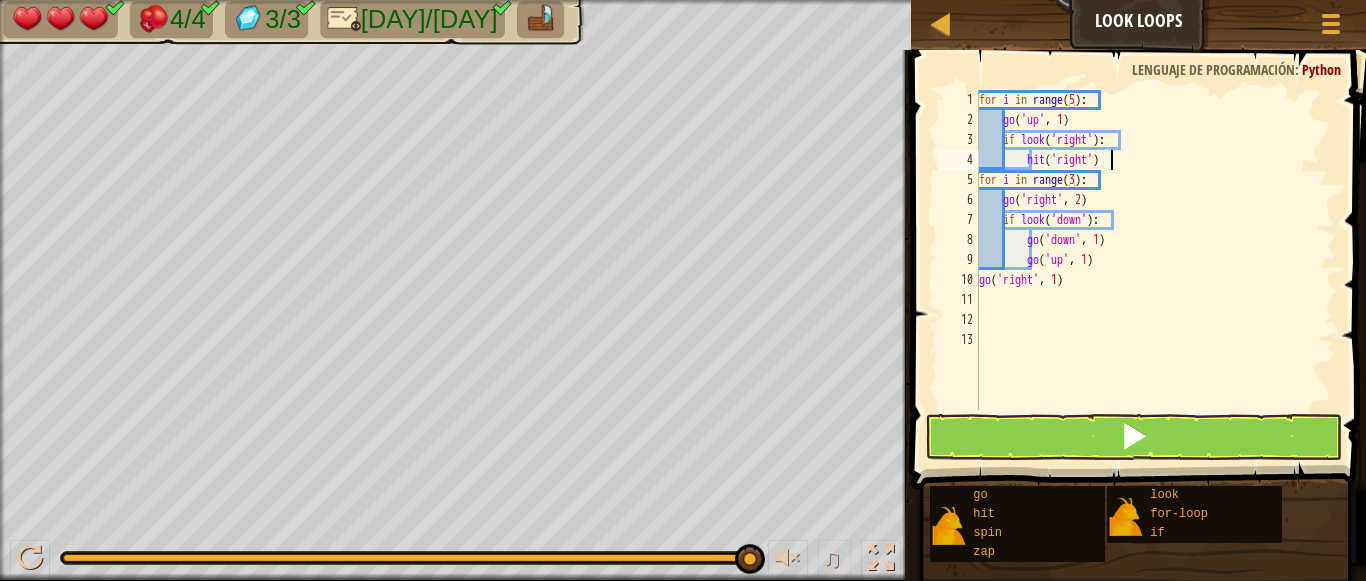 type on "hit('right')" 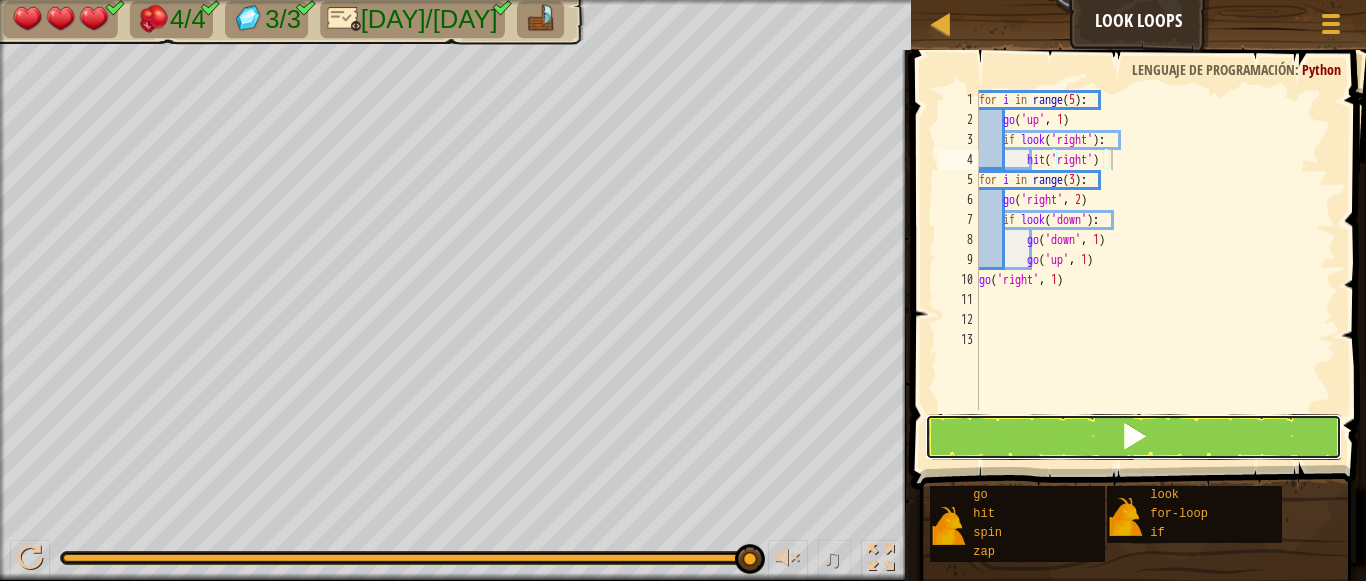 click at bounding box center [1134, 436] 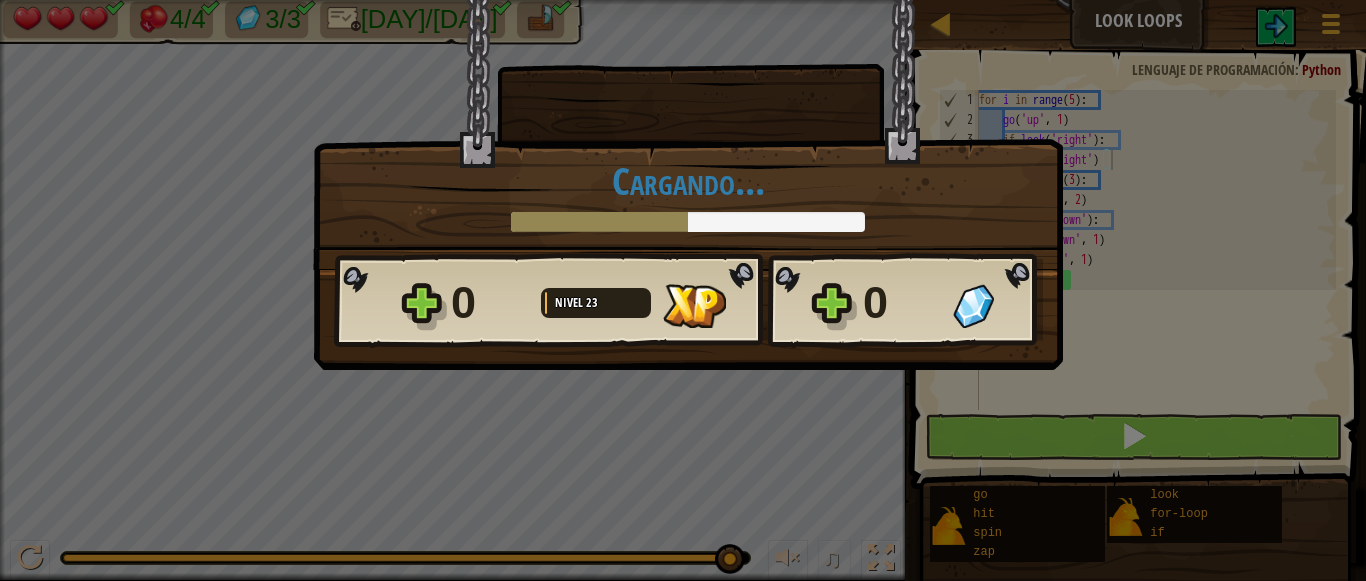 scroll, scrollTop: 9, scrollLeft: 10, axis: both 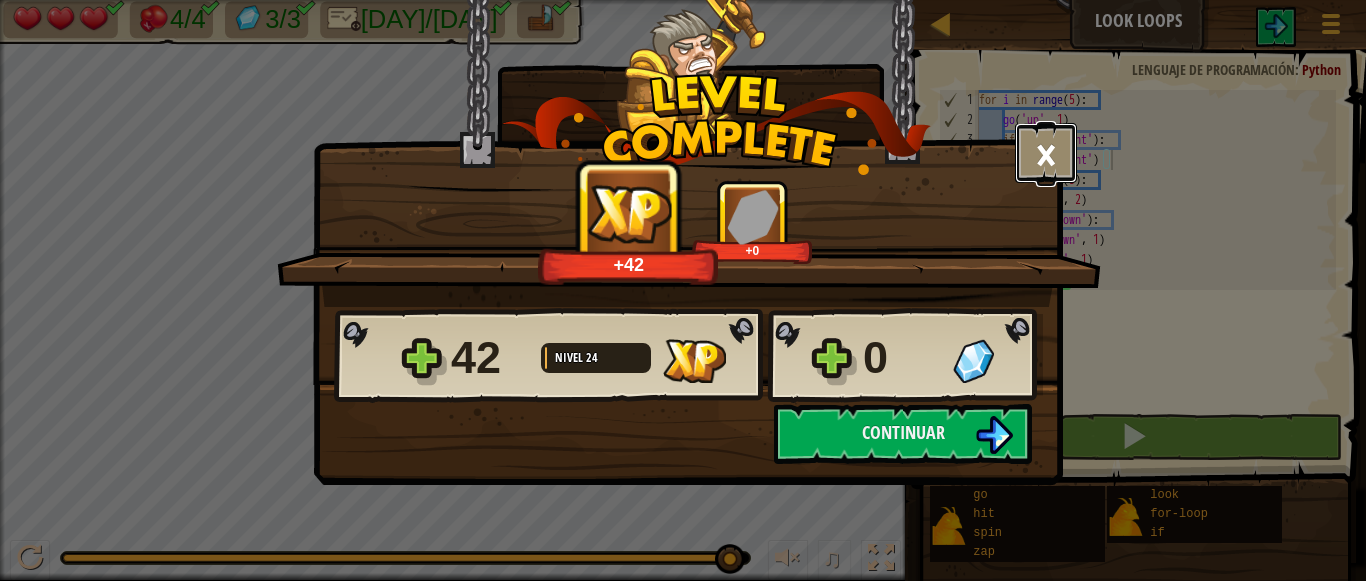click on "×" at bounding box center [1046, 153] 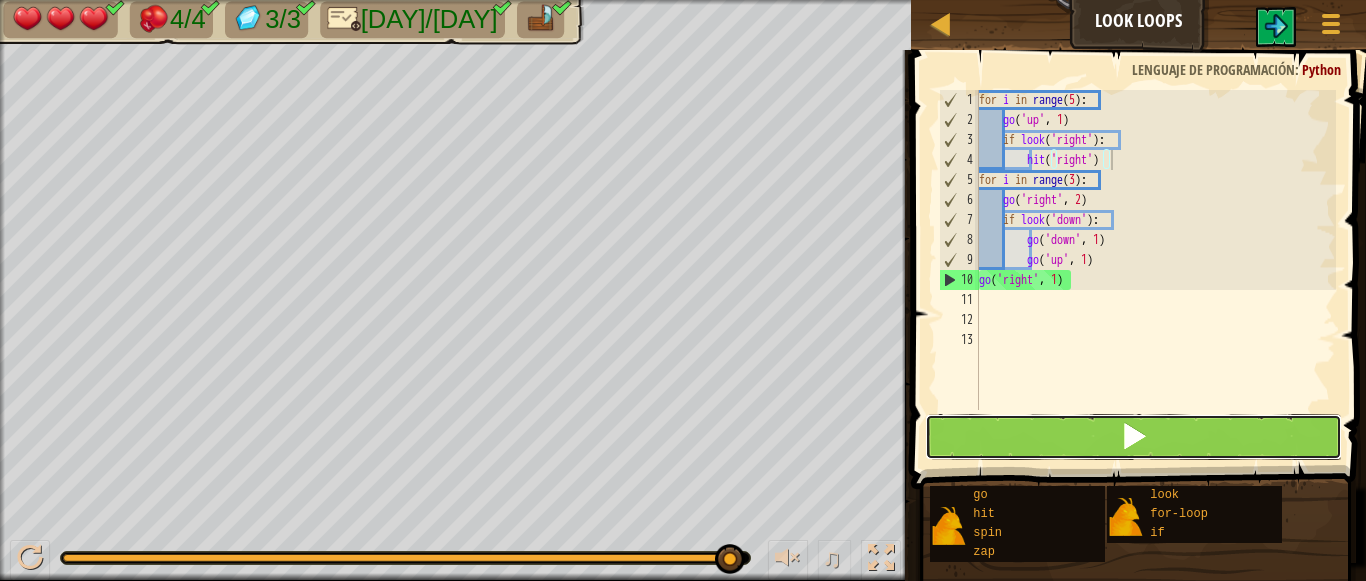 click at bounding box center (1134, 437) 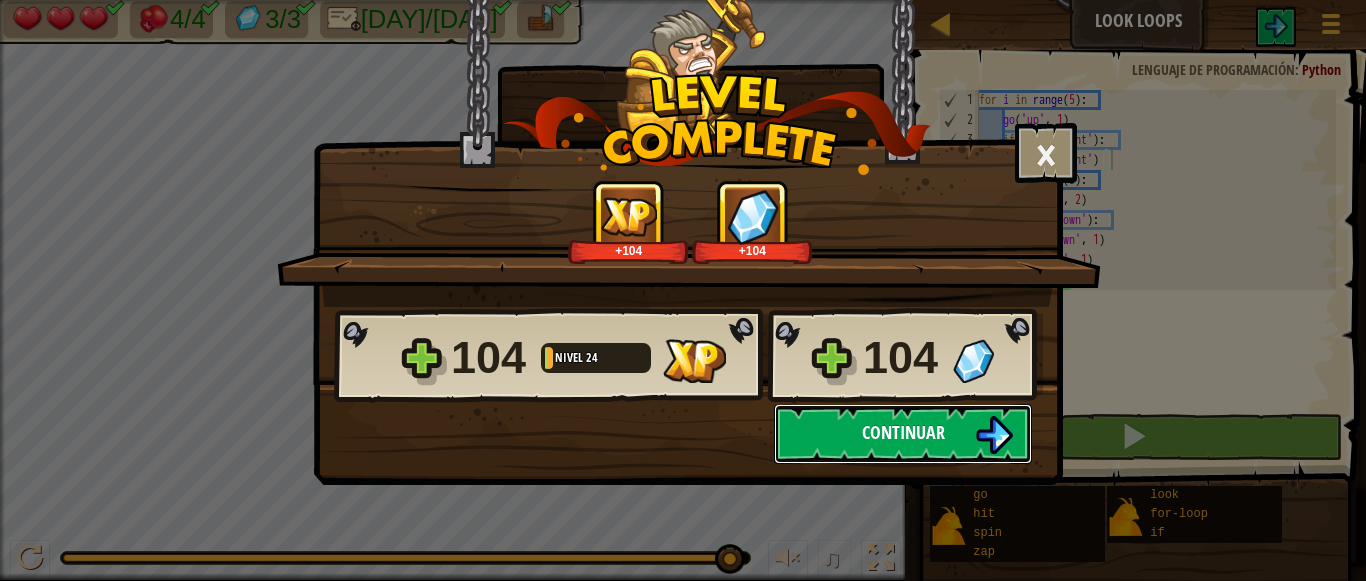 click on "Continuar" at bounding box center [903, 432] 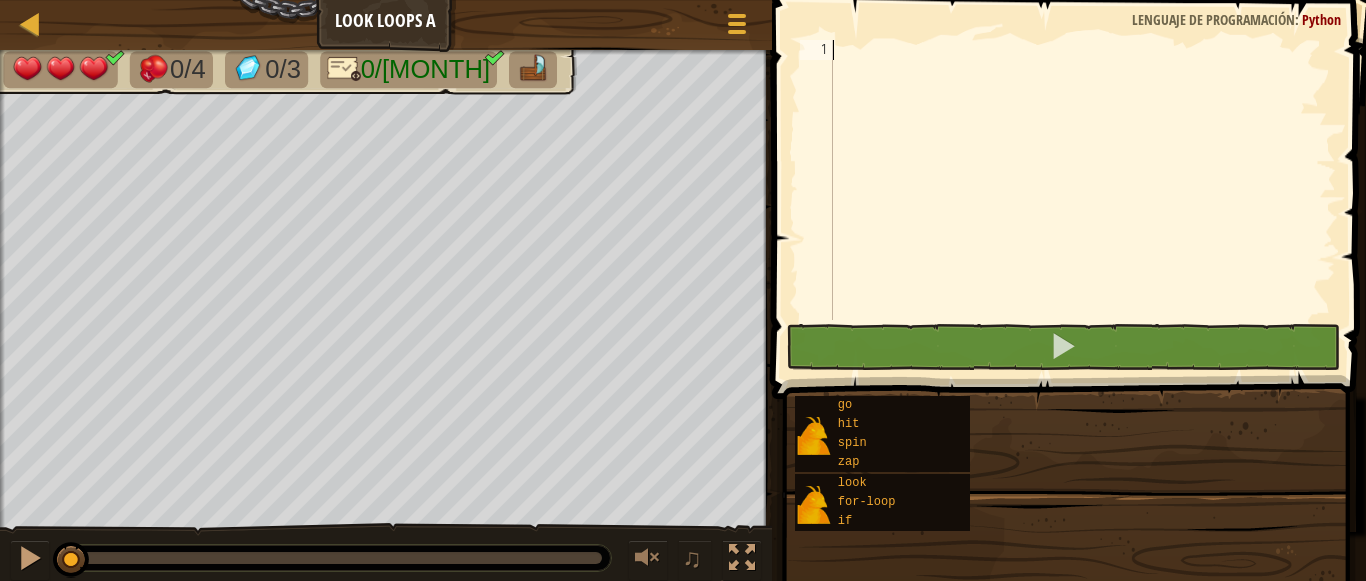 click on "go hit spin zap look for-loop if" at bounding box center (1073, 463) 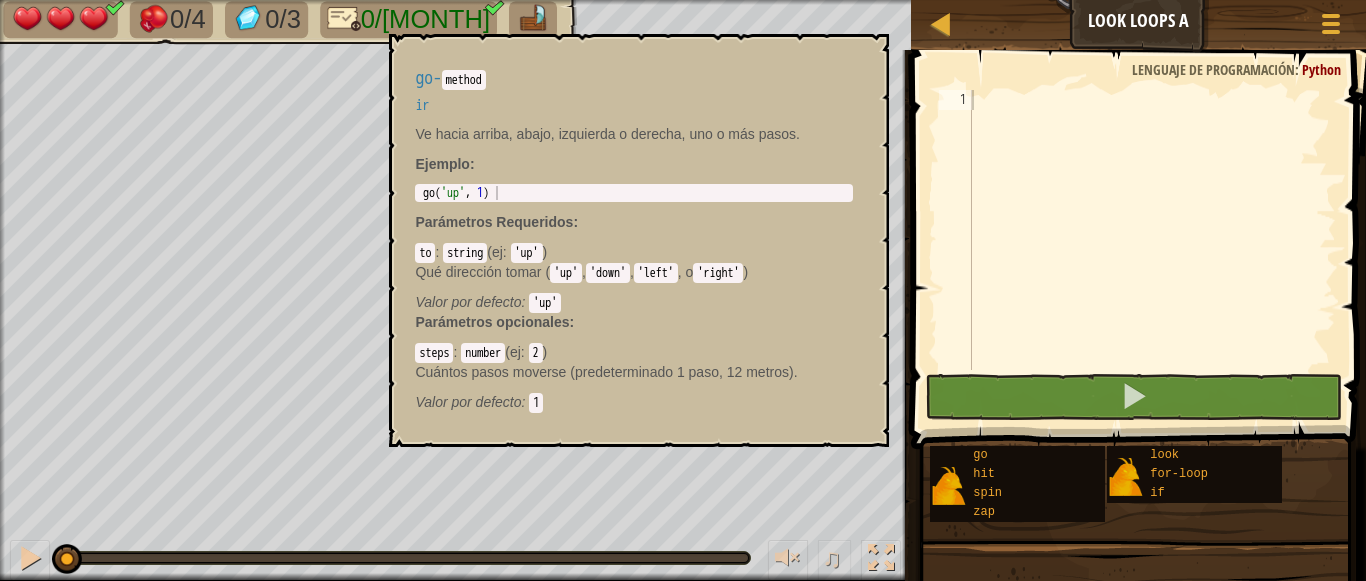 drag, startPoint x: 978, startPoint y: 449, endPoint x: 951, endPoint y: 430, distance: 33.01515 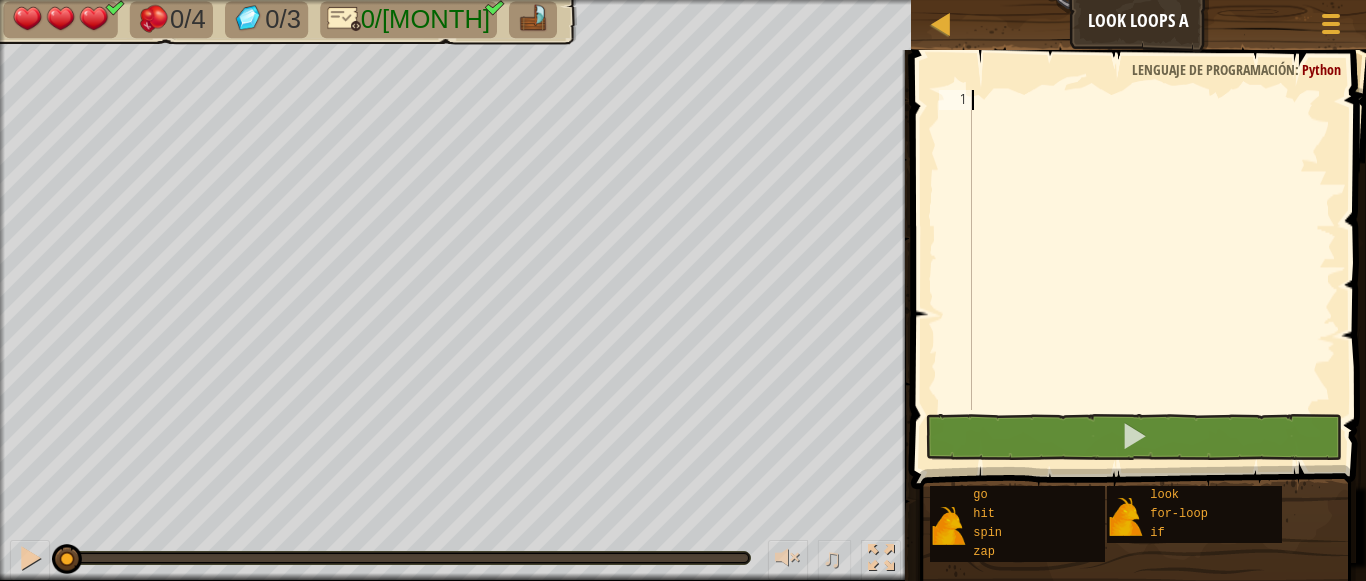click at bounding box center [1152, 270] 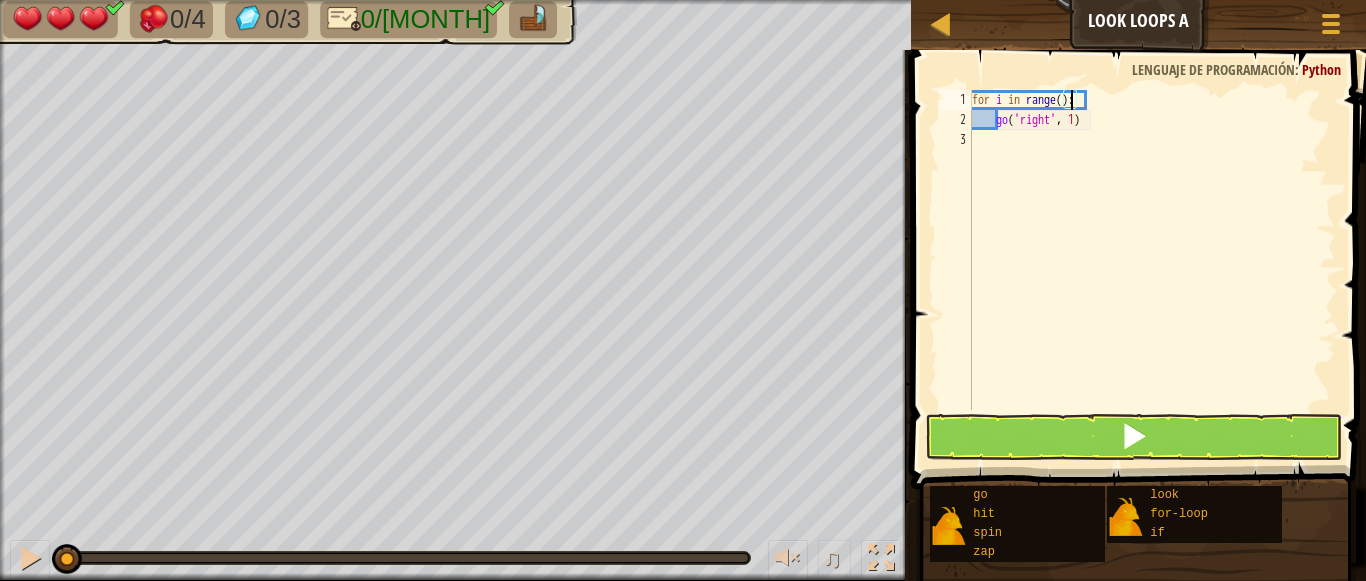 type on "for i in range(1):" 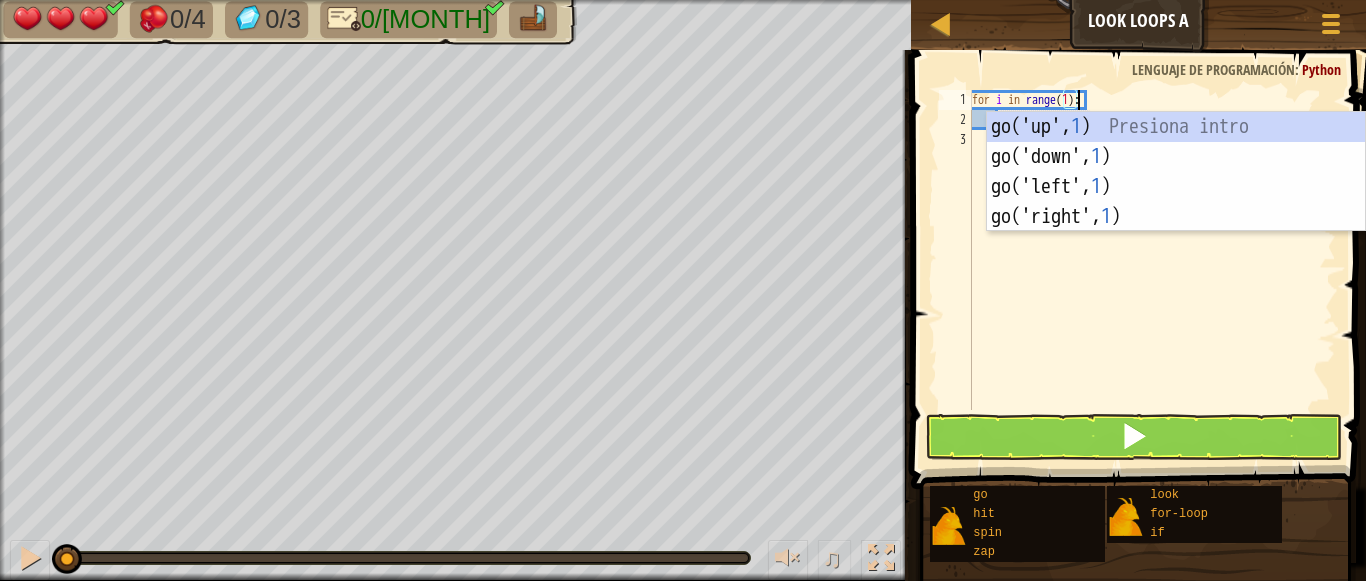 scroll, scrollTop: 9, scrollLeft: 9, axis: both 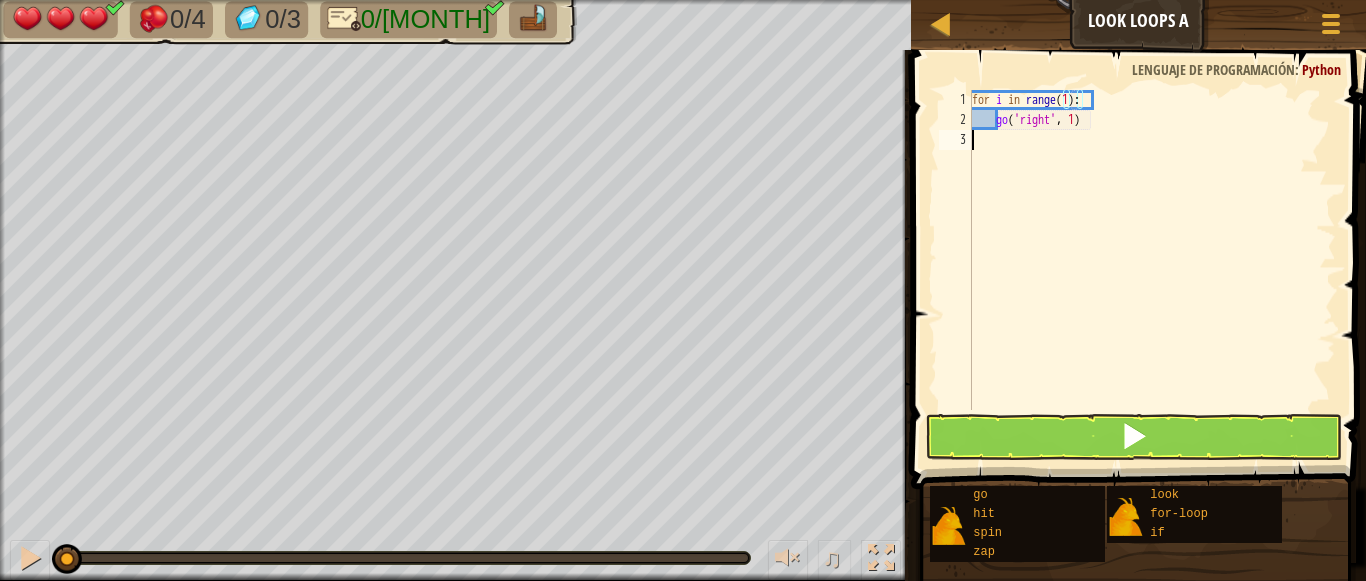 click on "for   i   in   range ( 1 ) :      go ( 'right' ,   1 )" at bounding box center [1152, 270] 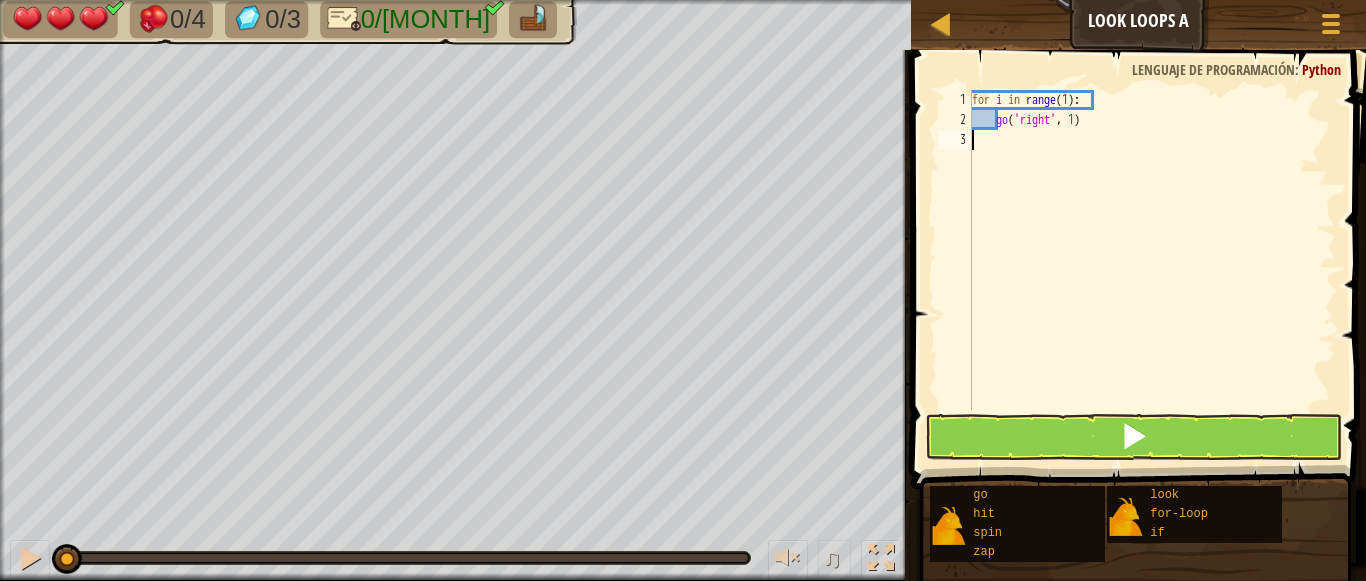 click on "for   i   in   range ( 1 ) :      go ( 'right' ,   1 )" at bounding box center [1152, 270] 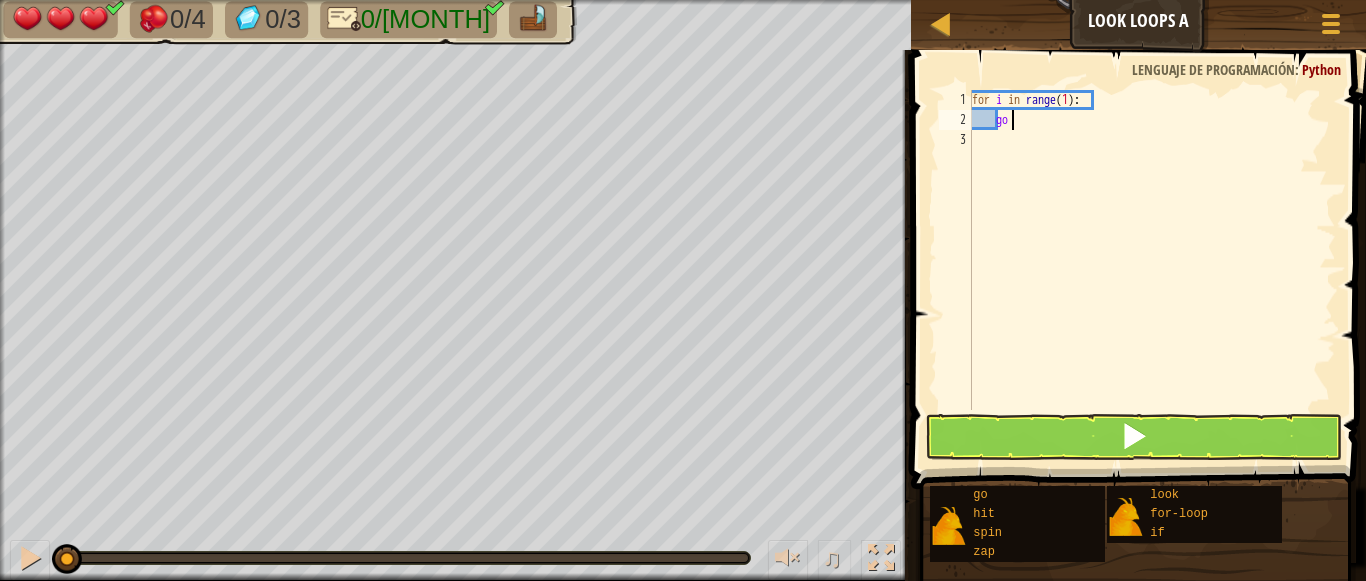 type on "g" 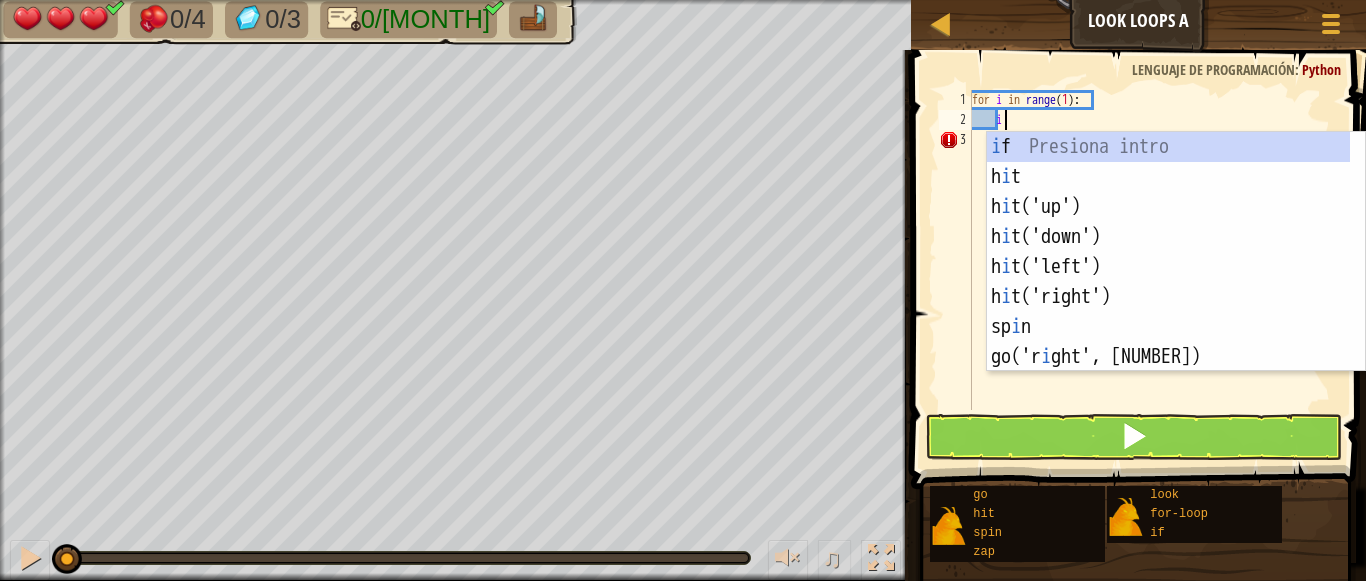 scroll, scrollTop: 9, scrollLeft: 2, axis: both 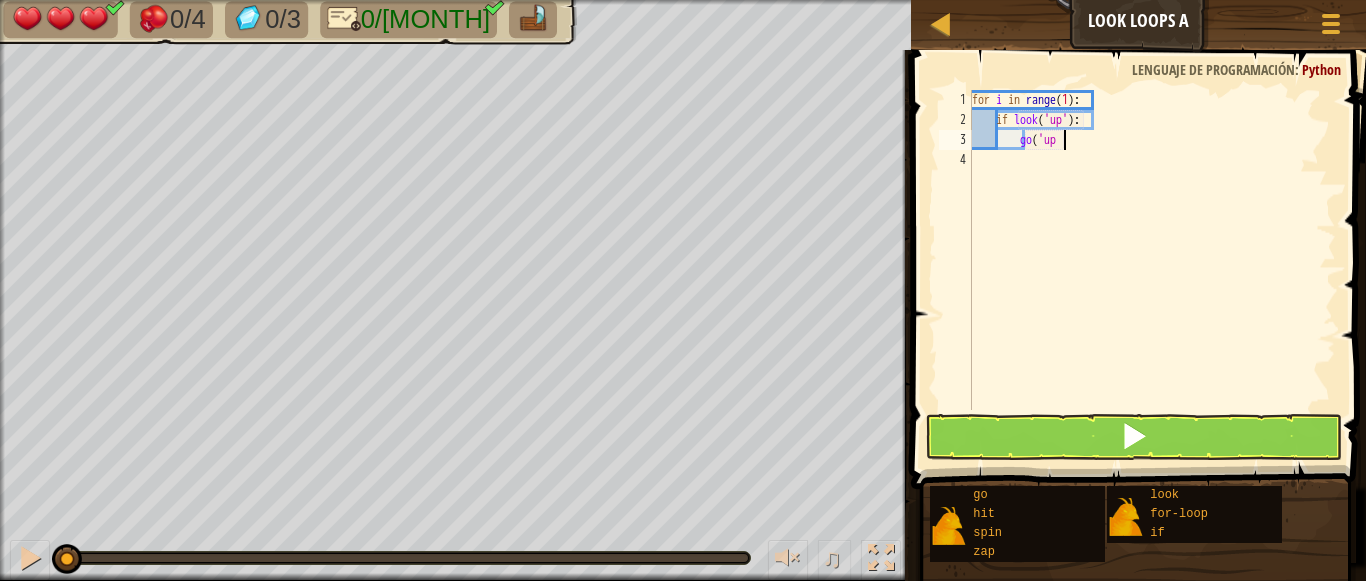 type on "g" 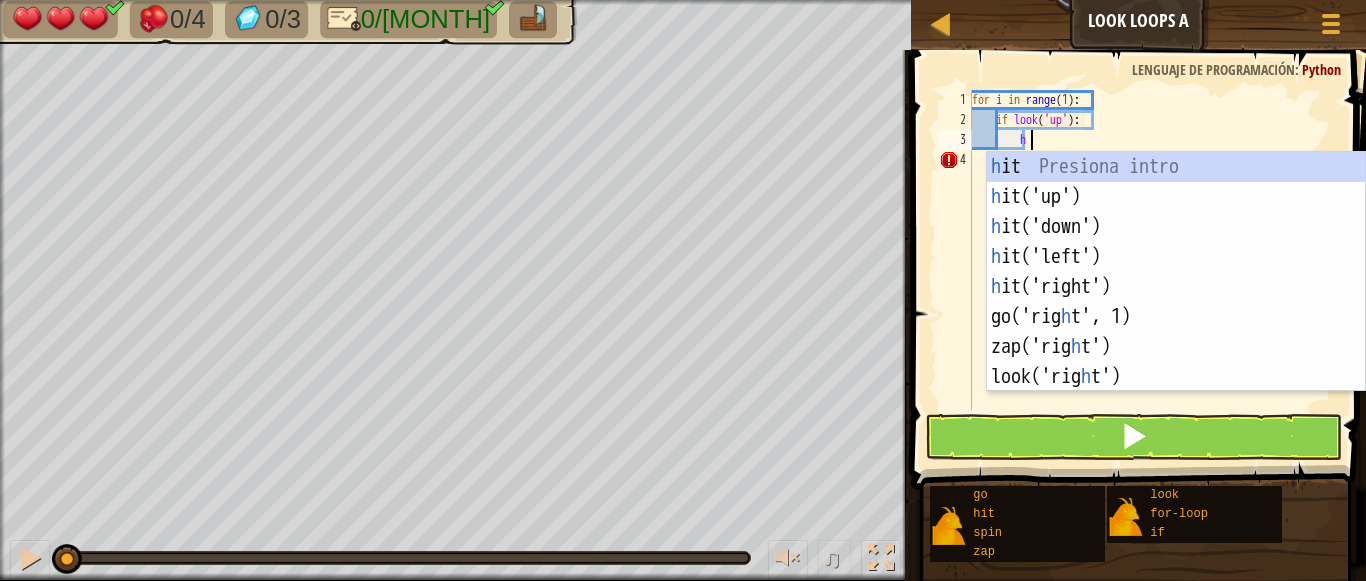 scroll, scrollTop: 9, scrollLeft: 4, axis: both 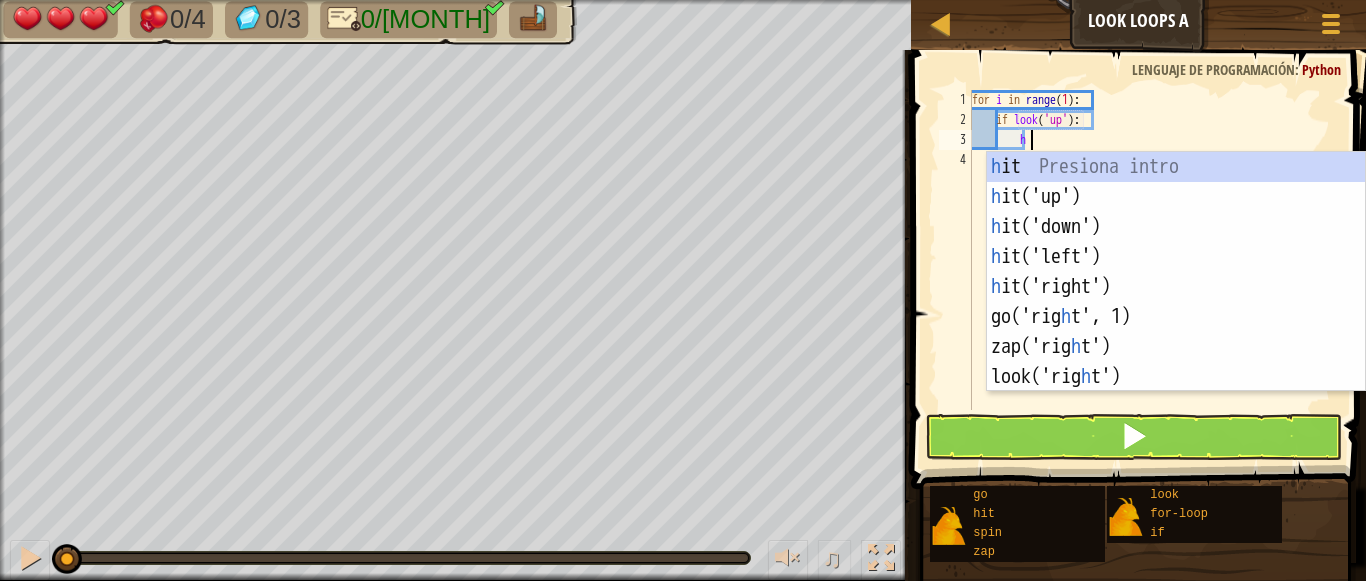 type on "hit('up')" 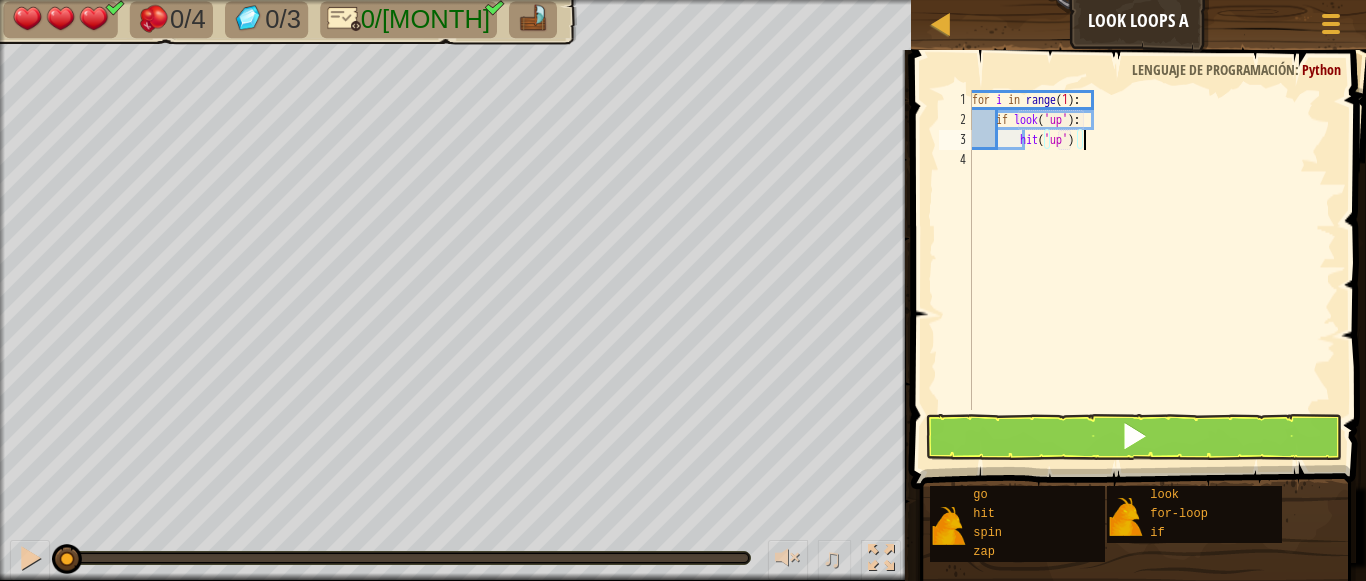 click on "for   i   in   range ( 1 ) :      if   look ( 'up' ) :          hit ( 'up' )" at bounding box center (1152, 270) 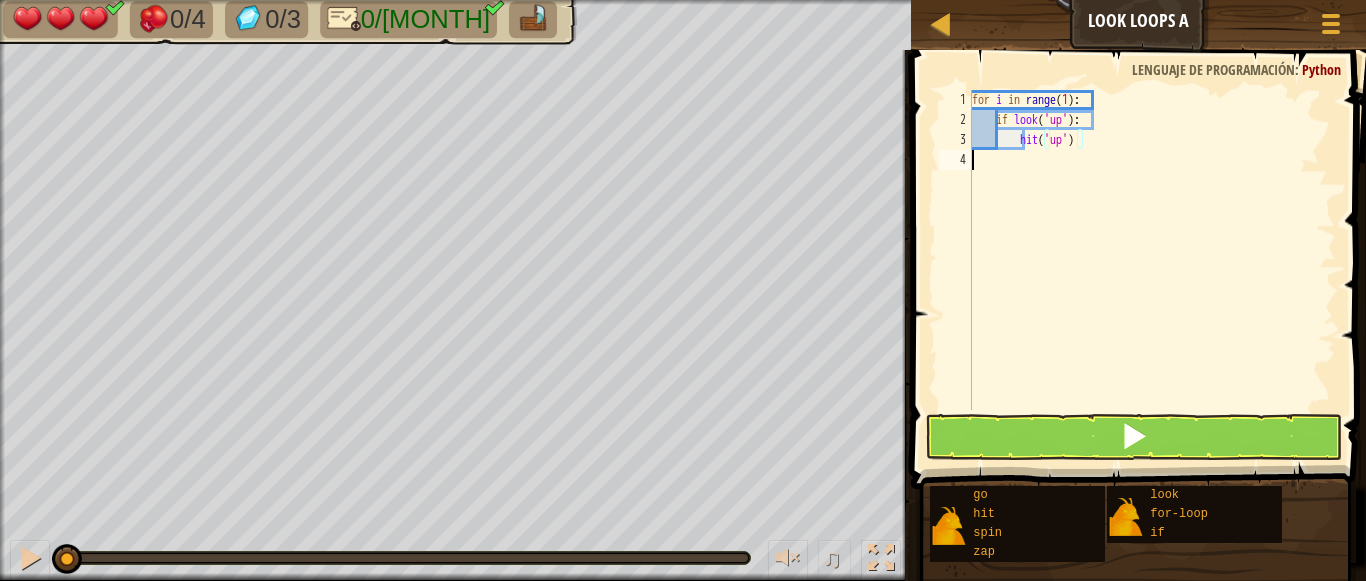 click on "for   i   in   range ( 1 ) :      if   look ( 'up' ) :          hit ( 'up' )" at bounding box center (1152, 270) 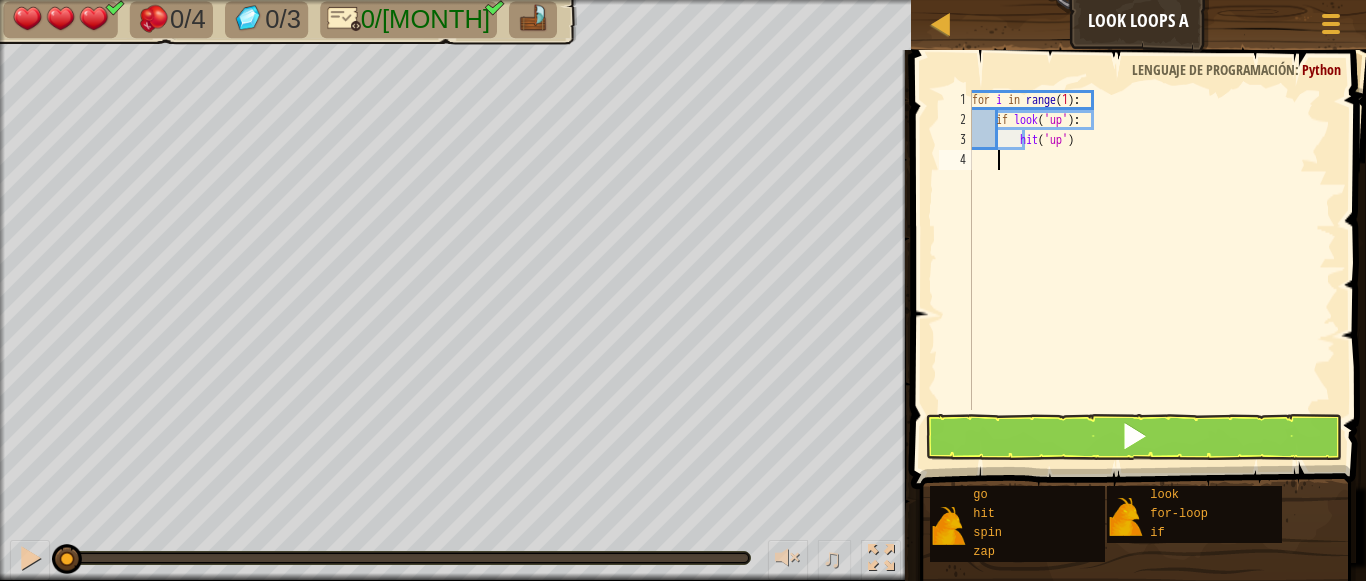 type on "g" 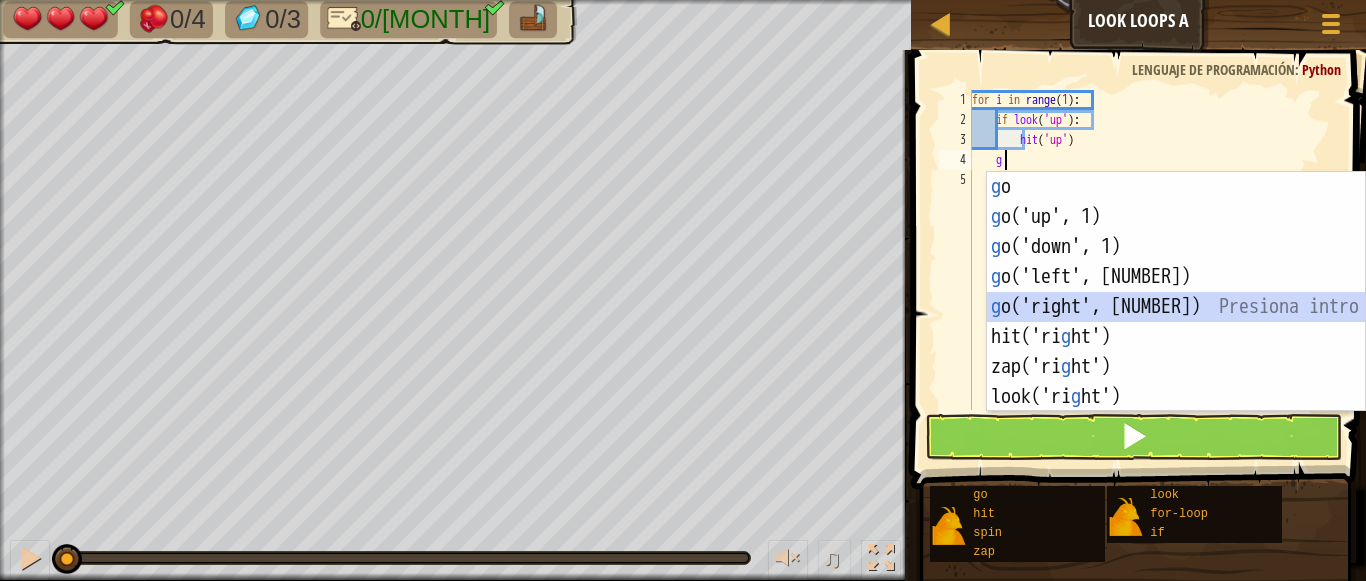 scroll, scrollTop: 9, scrollLeft: 1, axis: both 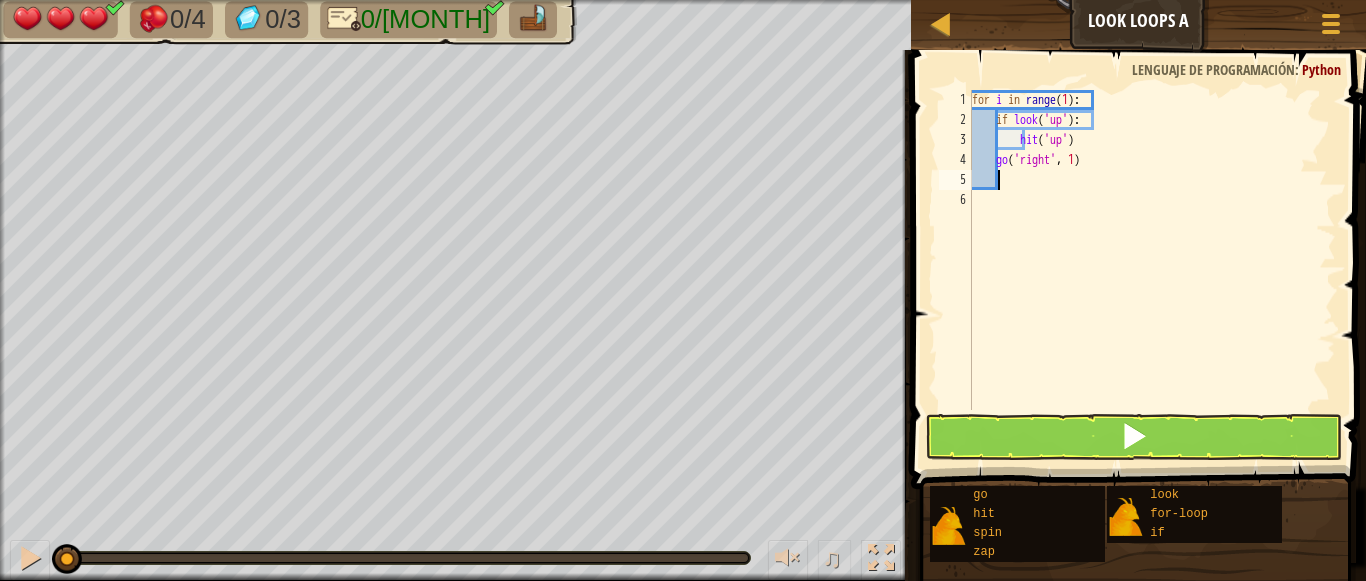 click on "for   i   in   range ( 1 ) :      if   look ( 'up' ) :          hit ( 'up' )      go ( 'right' ,   1 )" at bounding box center [1152, 270] 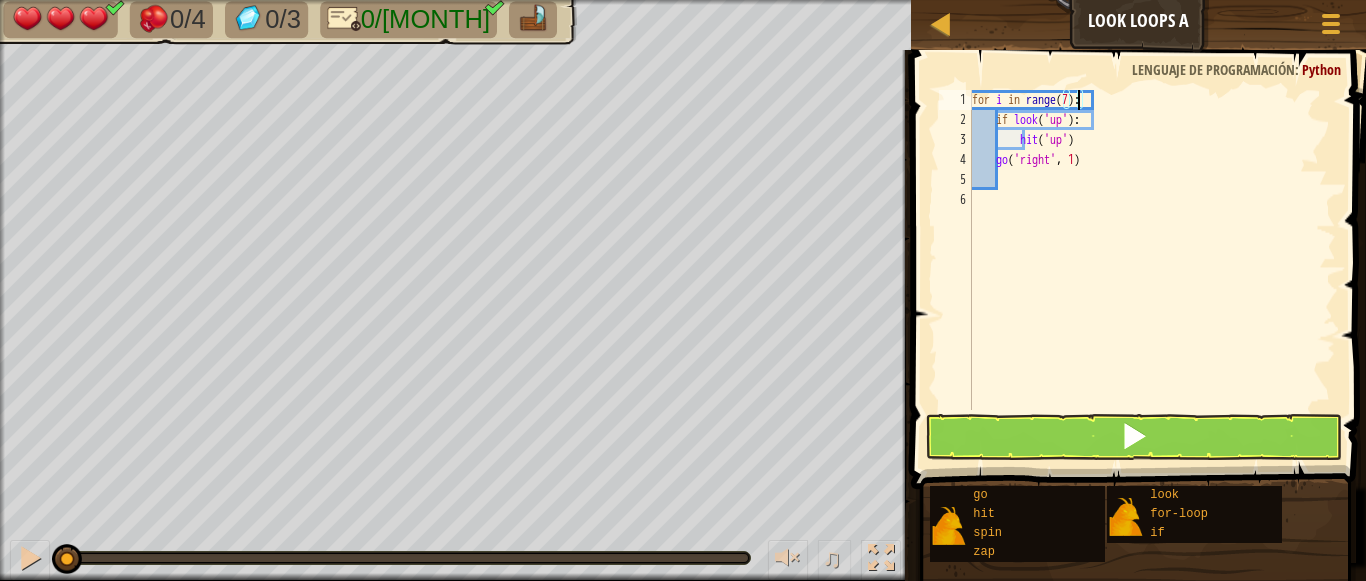 scroll, scrollTop: 9, scrollLeft: 9, axis: both 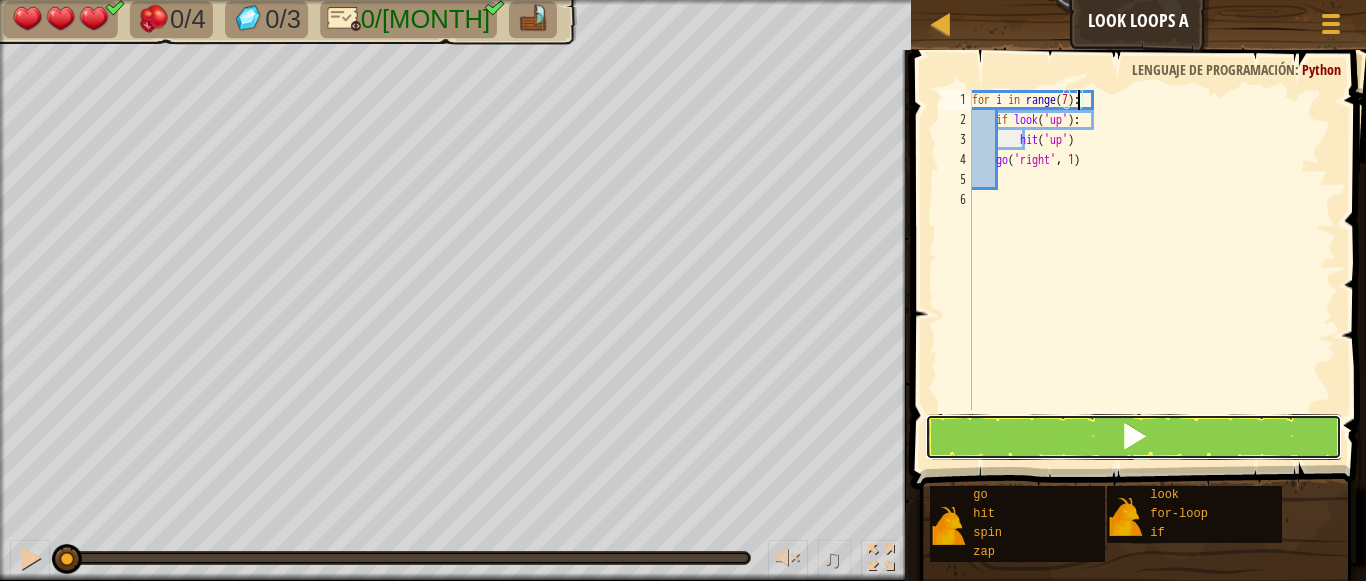 click at bounding box center (1134, 437) 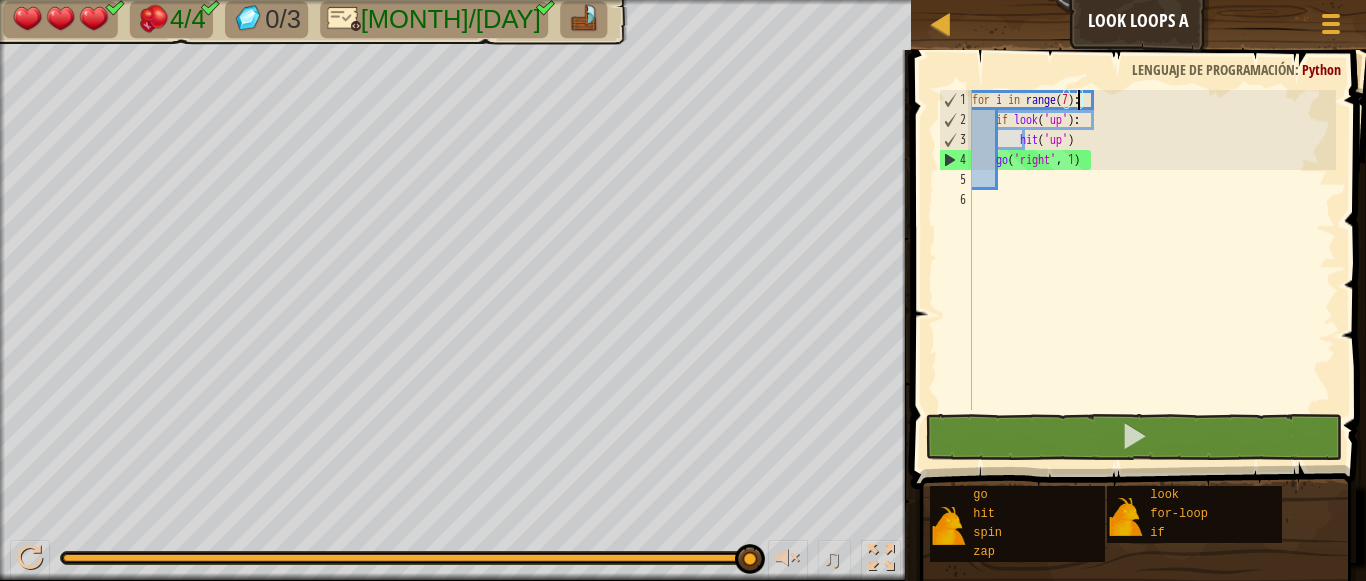 click on "for   i   in   range ( 7 ) :      if   look ( 'up' ) :          hit ( 'up' )      go ( 'right' ,   1 )" at bounding box center [1152, 270] 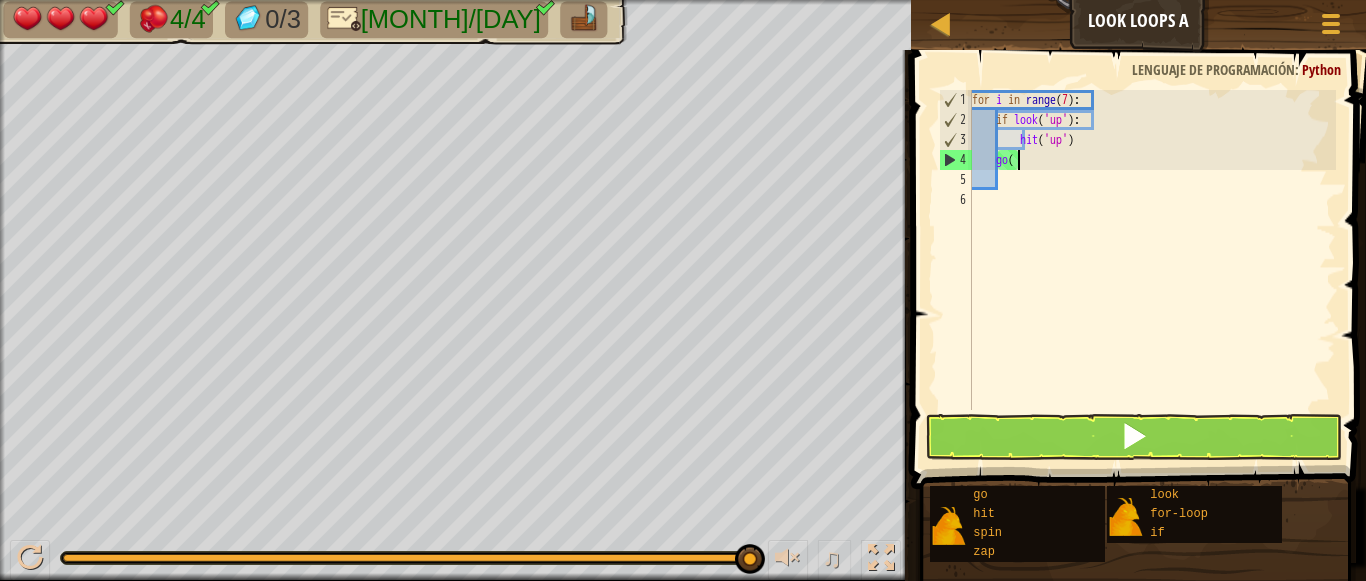 type on "g" 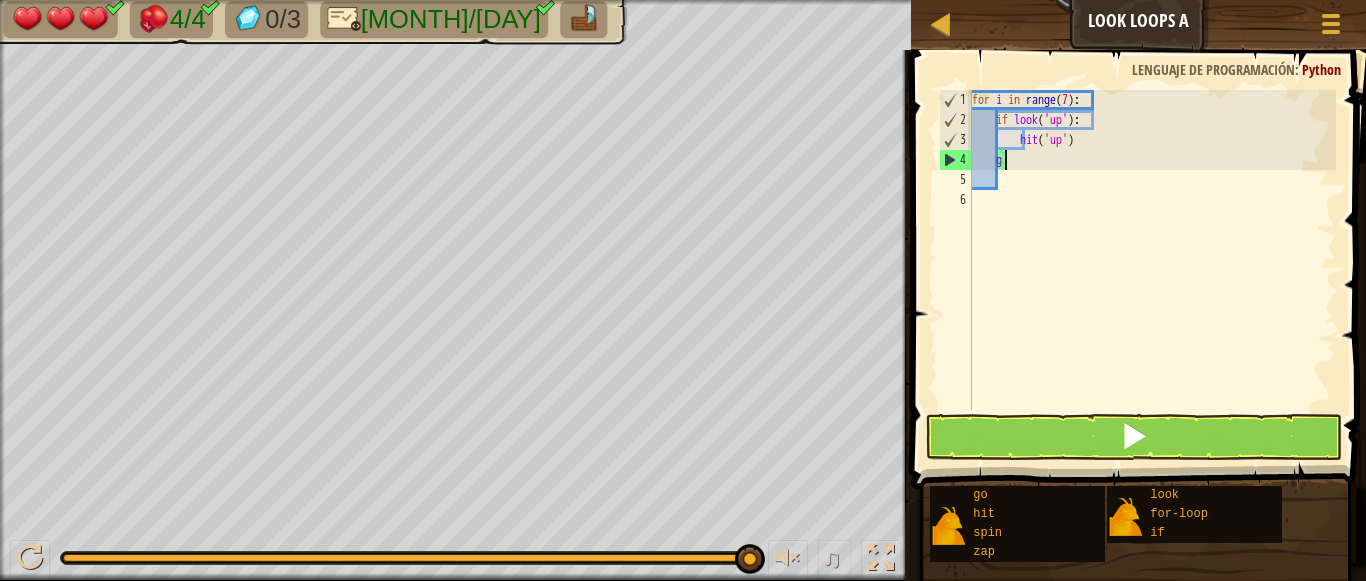 scroll, scrollTop: 9, scrollLeft: 1, axis: both 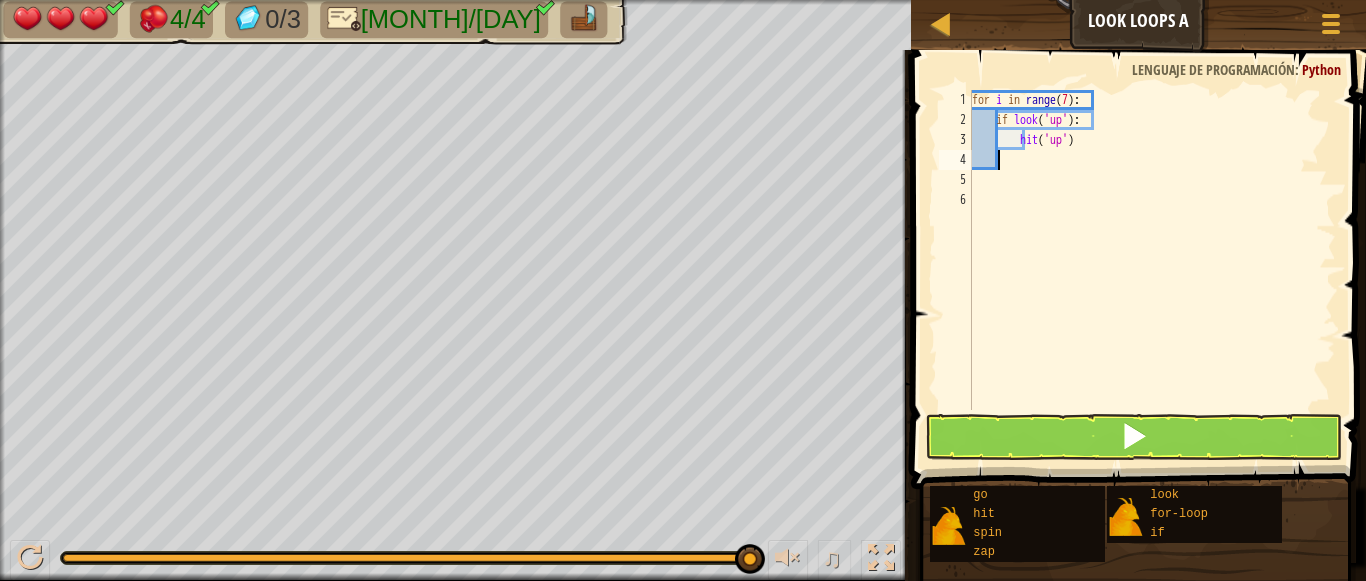click on "for   i   in   range ( 7 ) :      if   look ( 'up' ) :          hit ( 'up' )" at bounding box center [1152, 270] 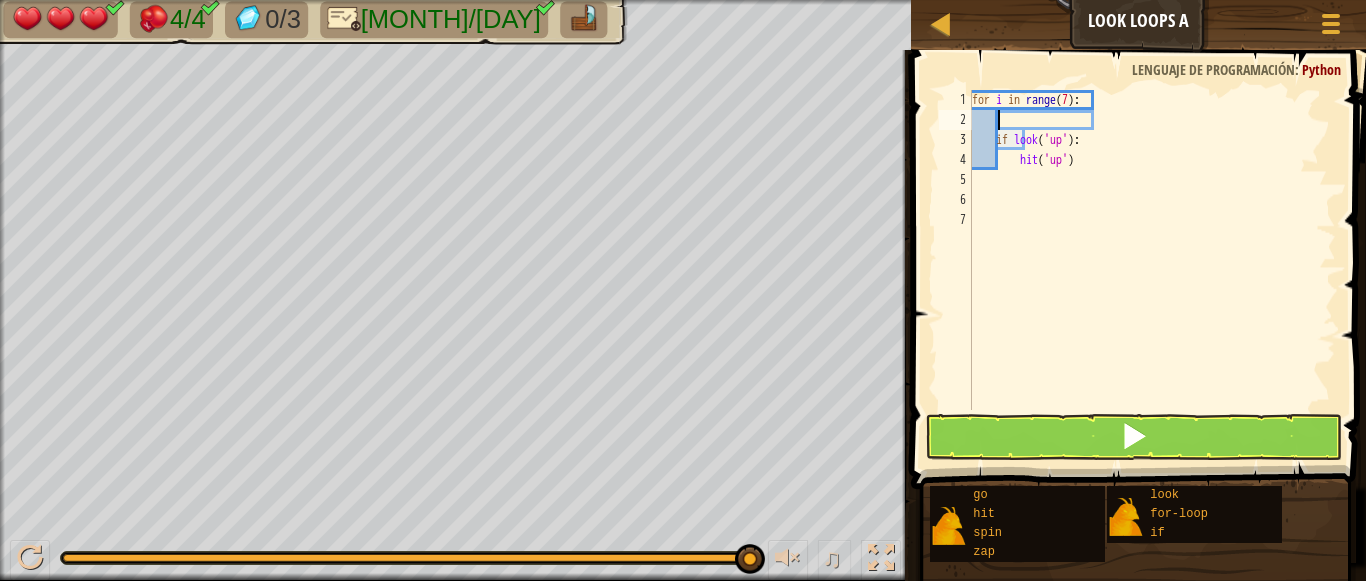 type on "g" 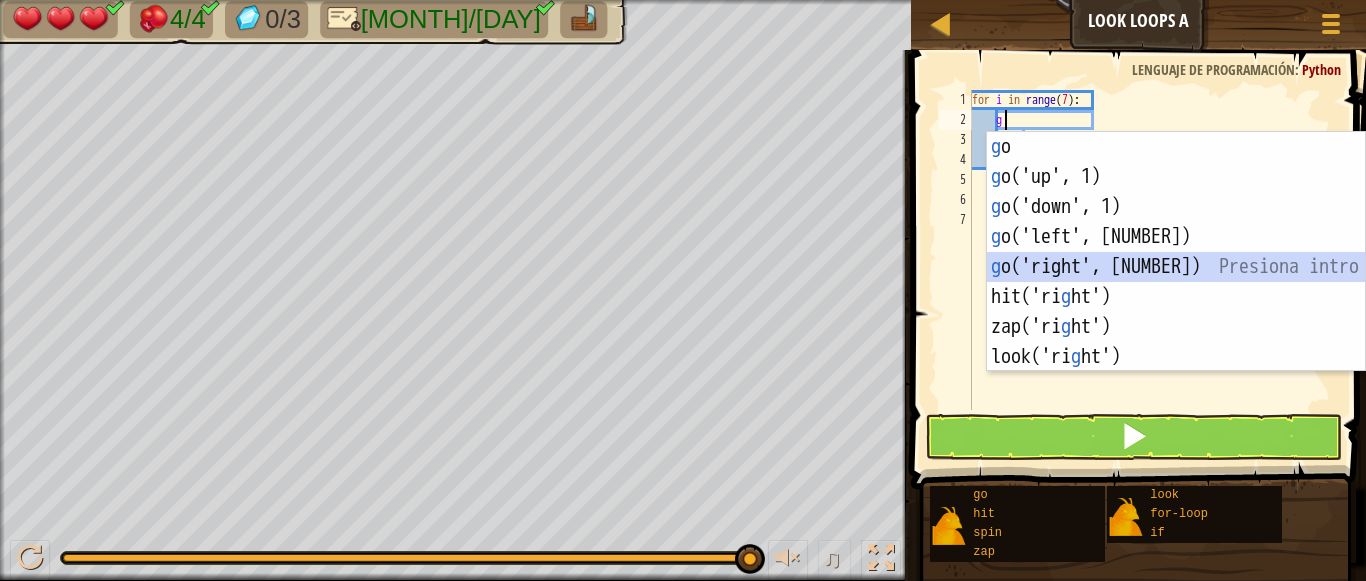 scroll, scrollTop: 9, scrollLeft: 1, axis: both 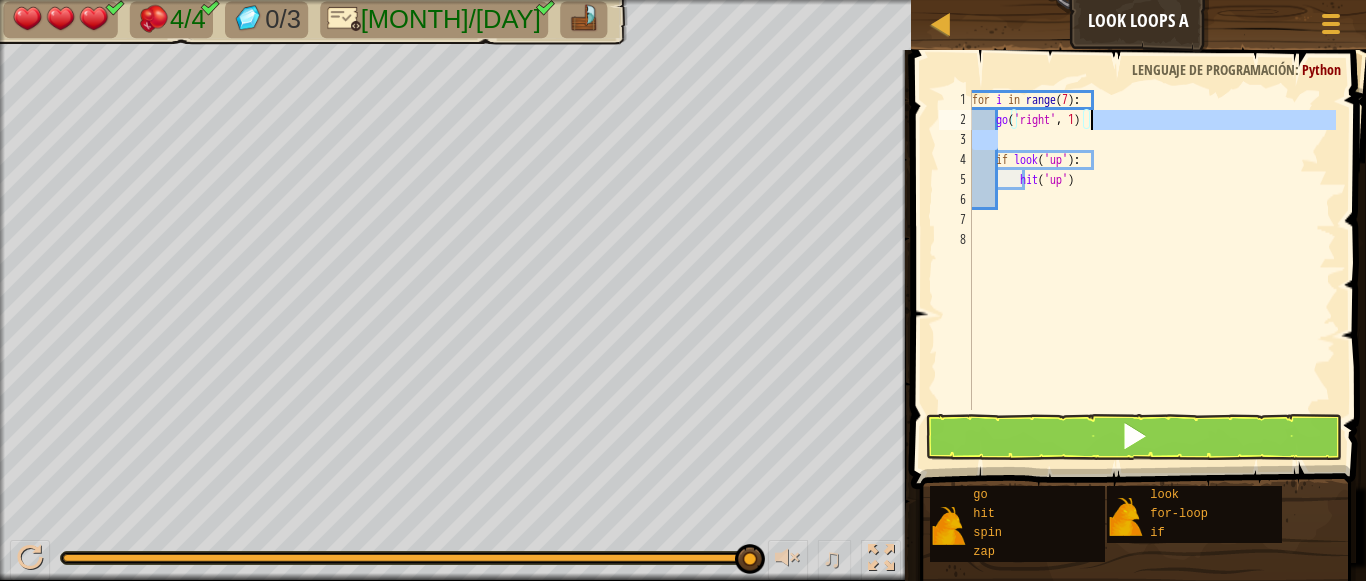drag, startPoint x: 1004, startPoint y: 137, endPoint x: 1093, endPoint y: 112, distance: 92.44458 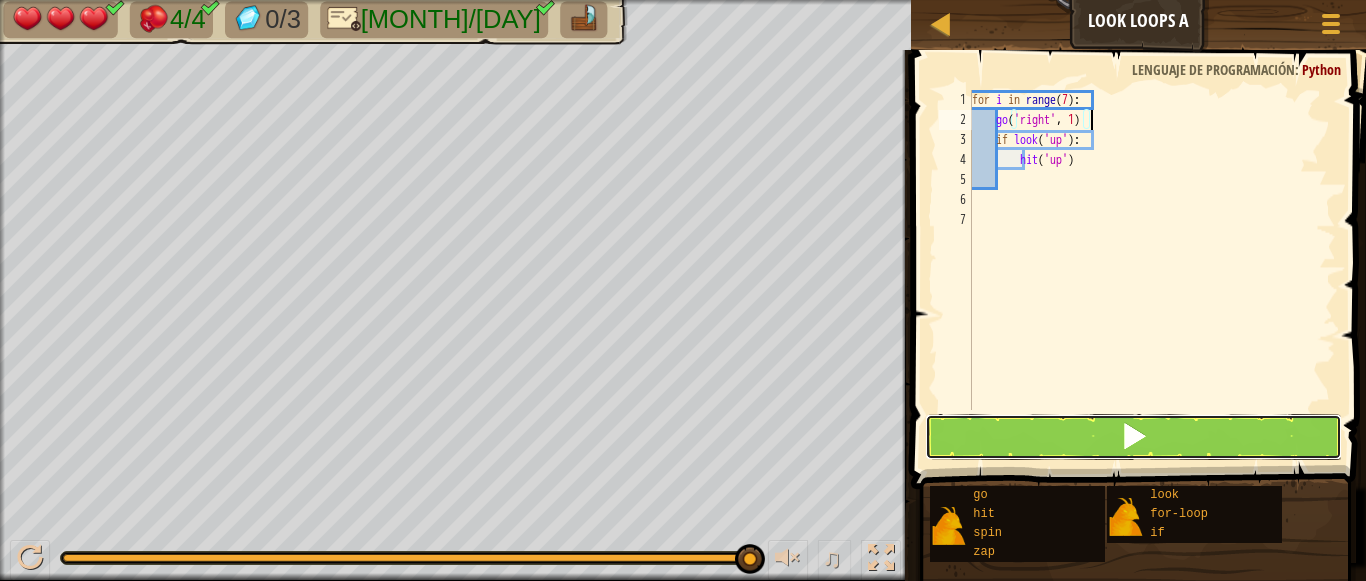 click at bounding box center [1134, 437] 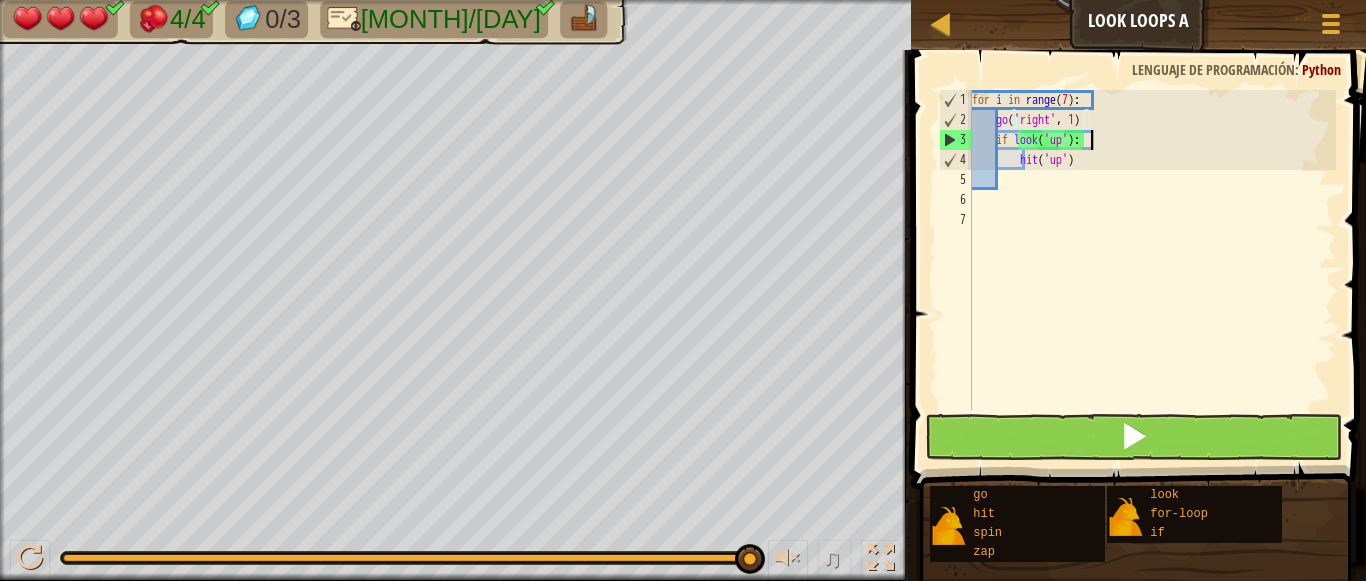 type on "hit('up')" 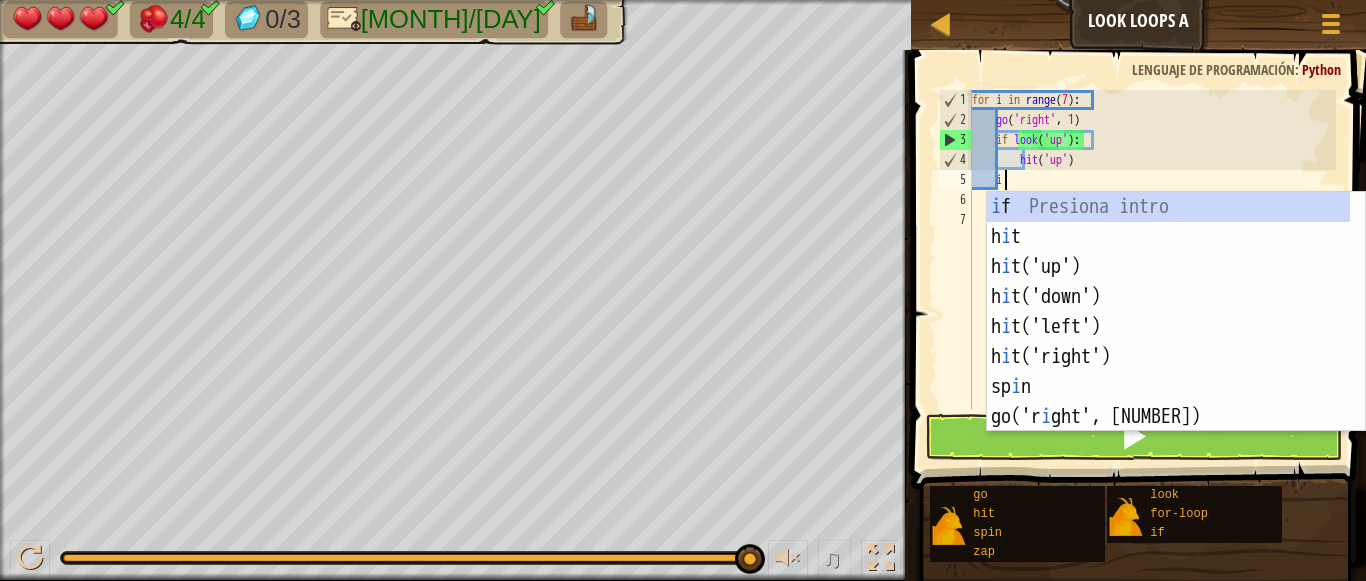 scroll, scrollTop: 9, scrollLeft: 2, axis: both 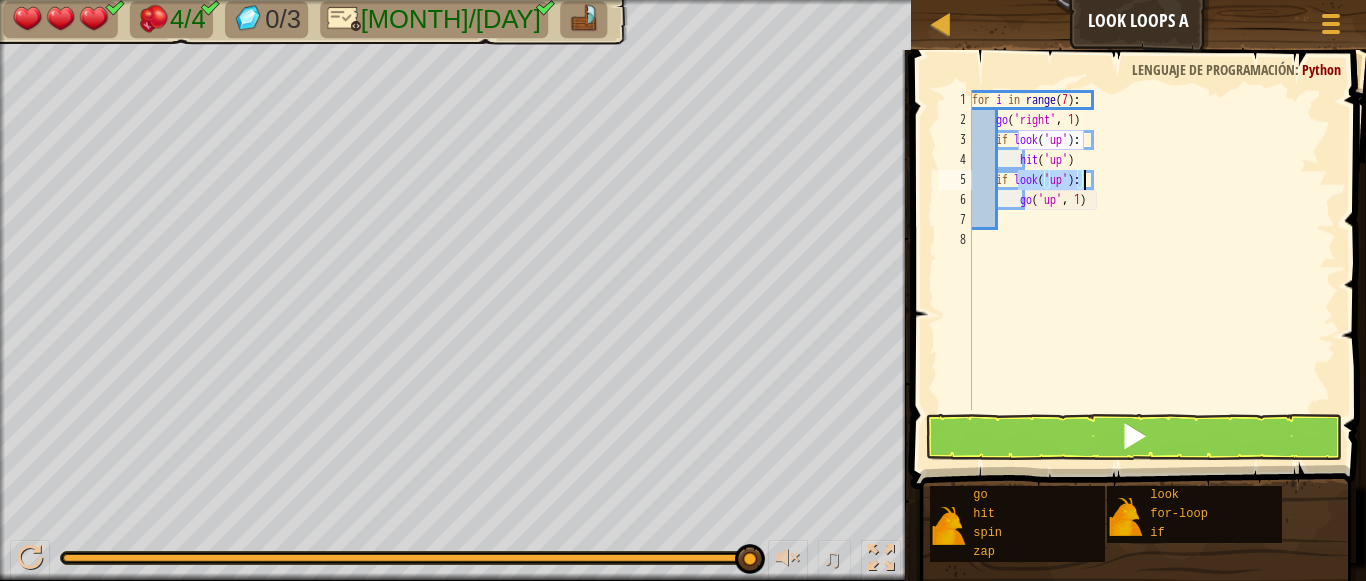 click on "for   i   in   range ( 7 ) :      go ( 'right' ,   1 )      if   look ( 'up' ) :          hit ( 'up' )      if   look ( 'up' ) :          go ( 'up' ,   1 )" at bounding box center (1152, 250) 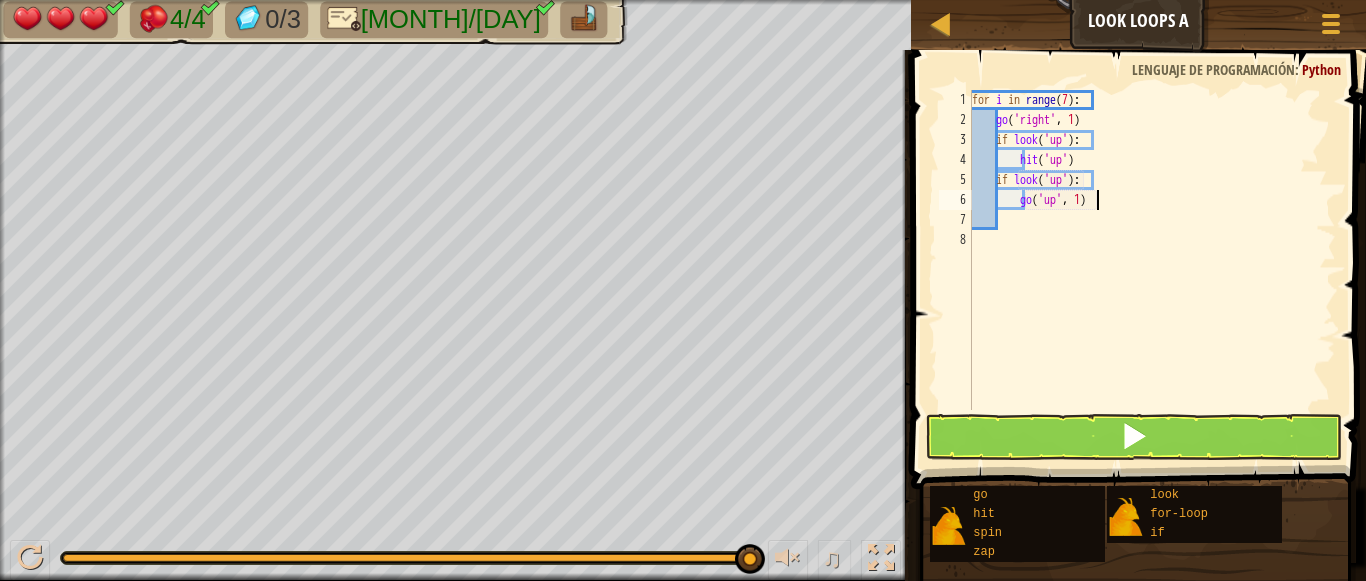 click on "for   i   in   range ( 7 ) :      go ( 'right' ,   1 )      if   look ( 'up' ) :          hit ( 'up' )      if   look ( 'up' ) :          go ( 'up' ,   1 )" at bounding box center (1152, 270) 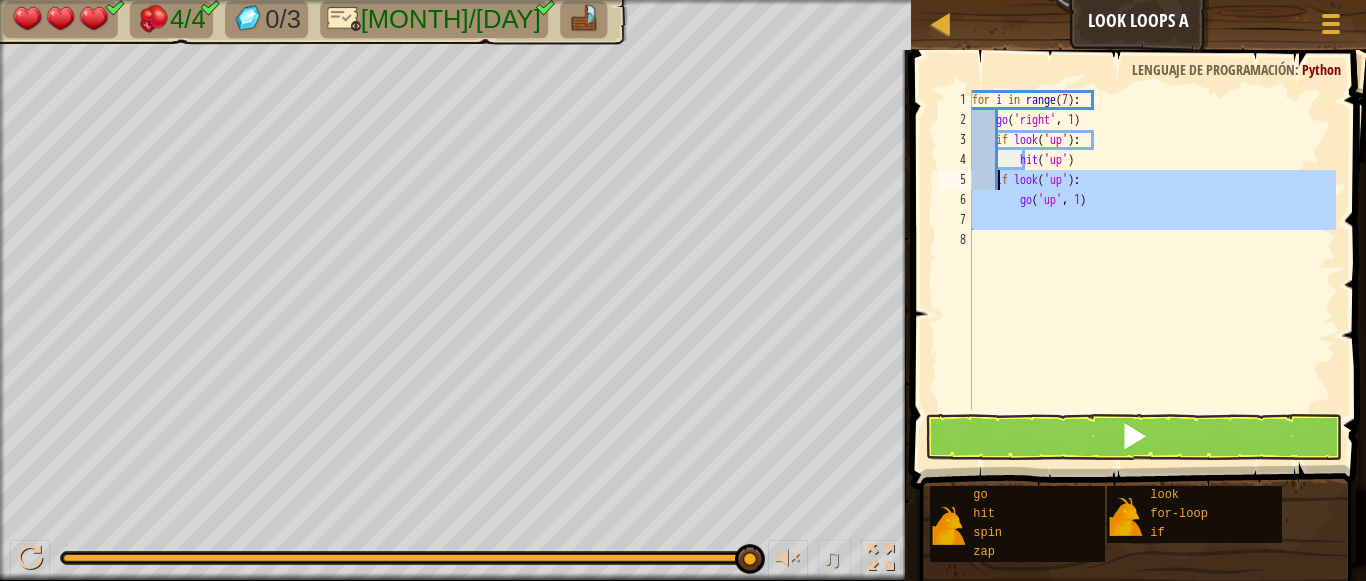 drag, startPoint x: 1010, startPoint y: 243, endPoint x: 997, endPoint y: 180, distance: 64.327286 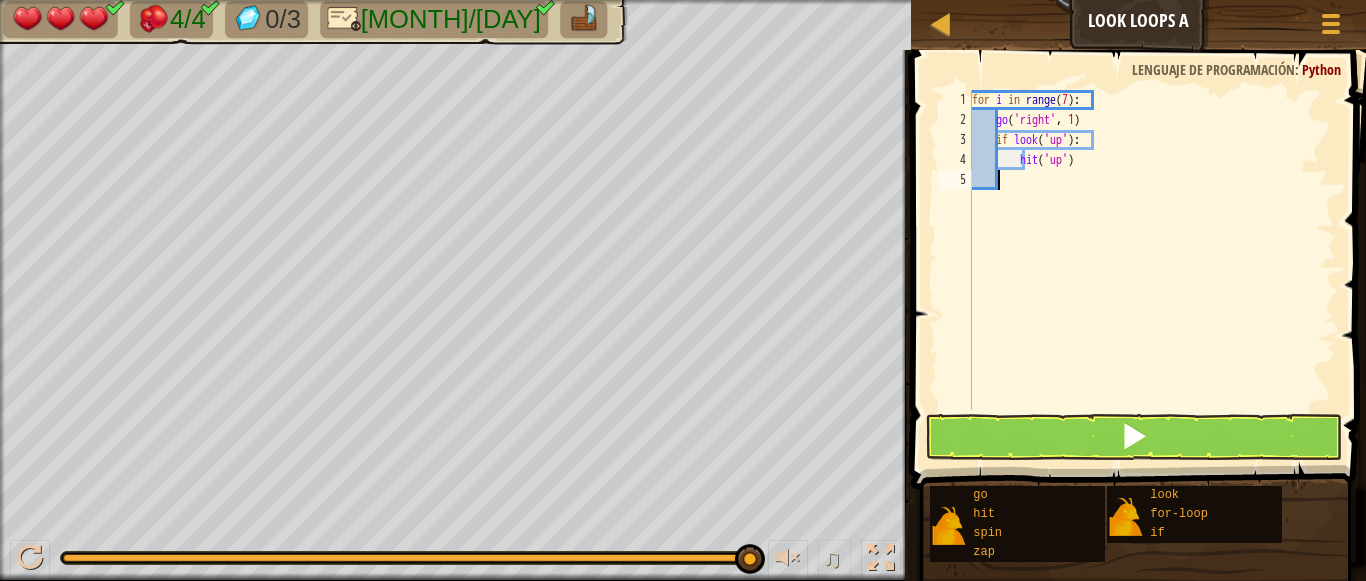 scroll, scrollTop: 9, scrollLeft: 0, axis: vertical 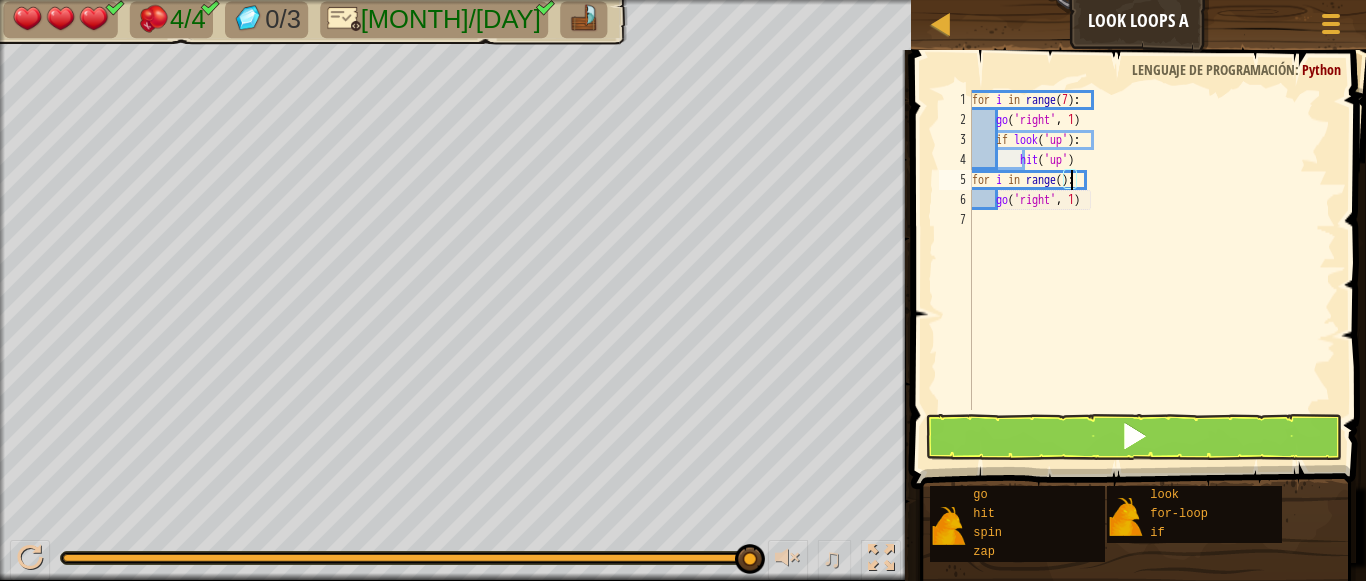 type on "for i in range(1):" 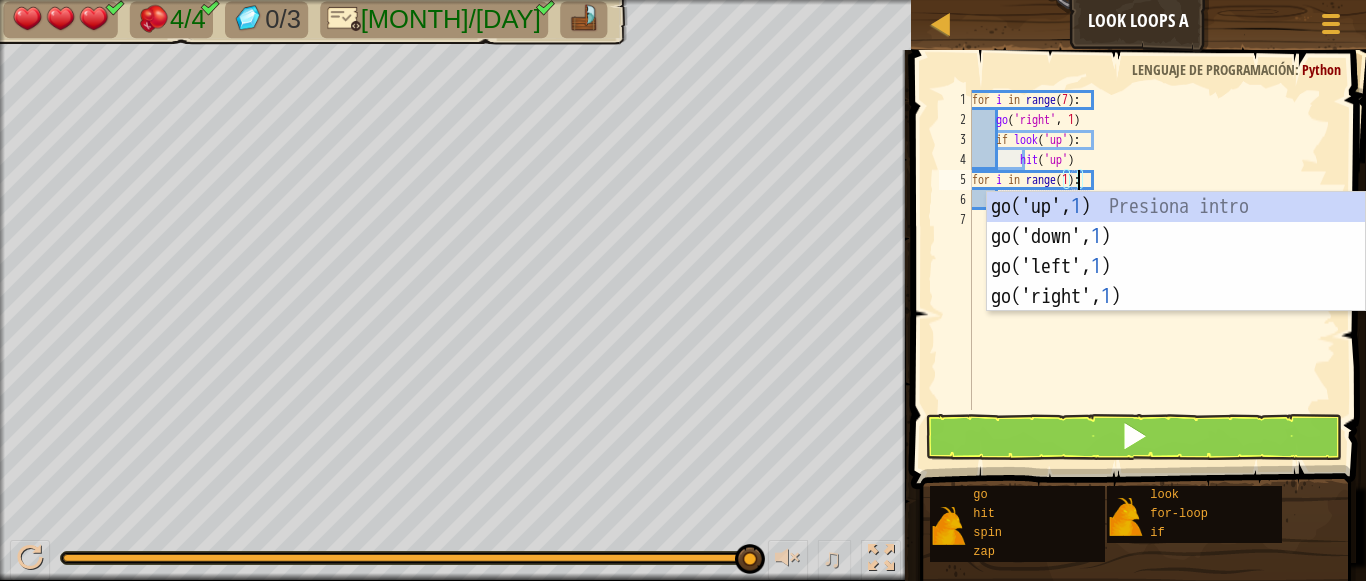 click on "for   i   in   range ( 7 ) :      go ( 'right' ,   1 )      if   look ( 'up' ) :          hit ( 'up' ) for   i   in   range ( 1 ) :      go ( 'right' ,   1 )" at bounding box center (1152, 270) 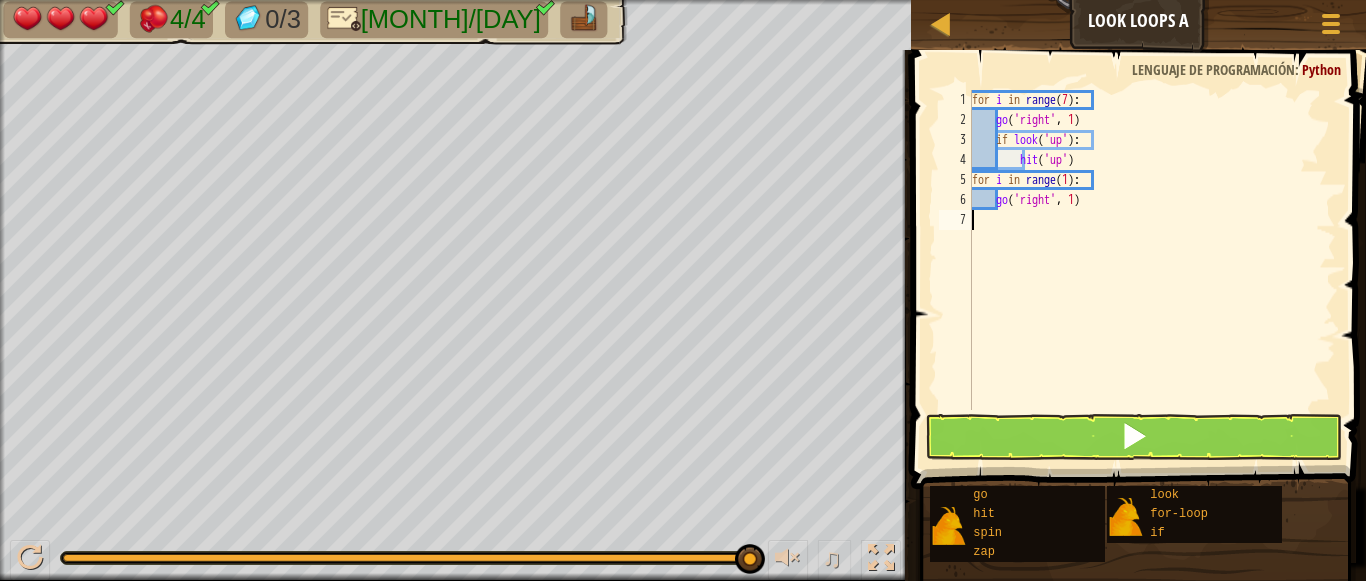 scroll, scrollTop: 9, scrollLeft: 0, axis: vertical 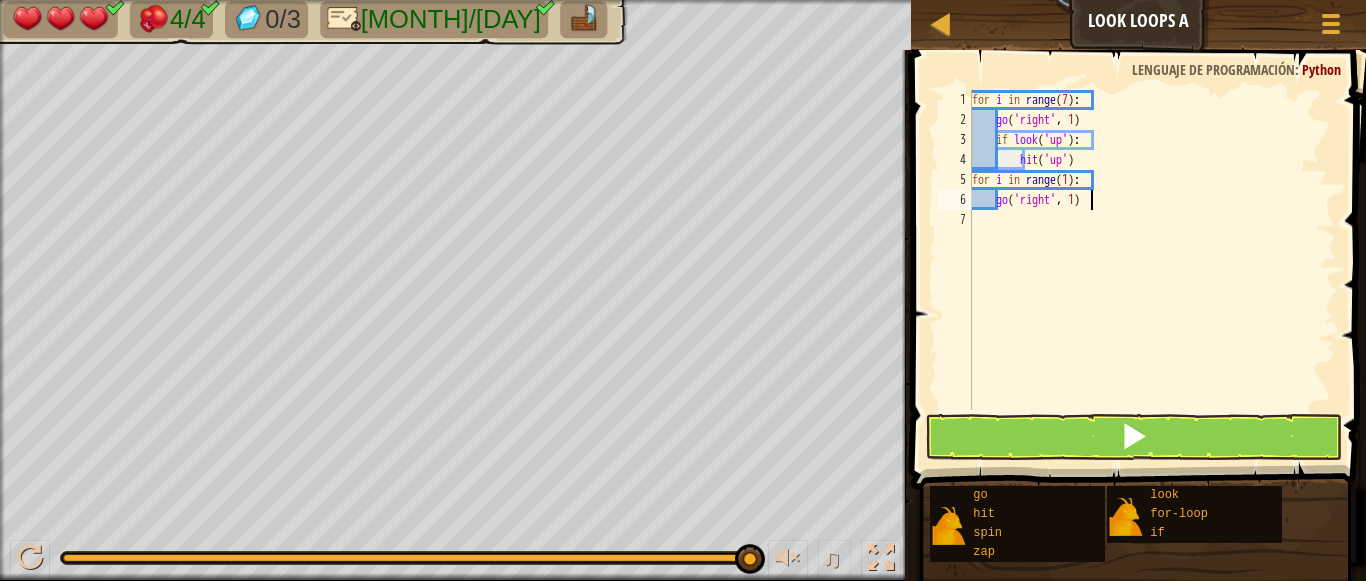click on "for   i   in   range ( 7 ) :      go ( 'right' ,   1 )      if   look ( 'up' ) :          hit ( 'up' ) for   i   in   range ( 1 ) :      go ( 'right' ,   1 )" at bounding box center [1152, 270] 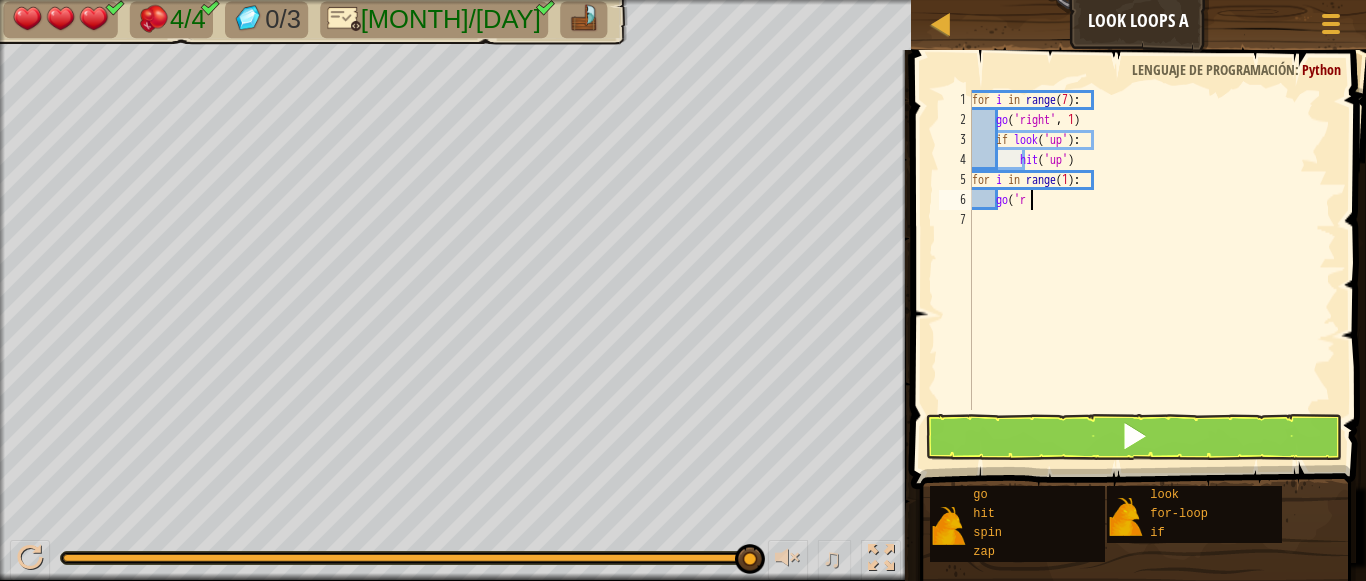 type on "g" 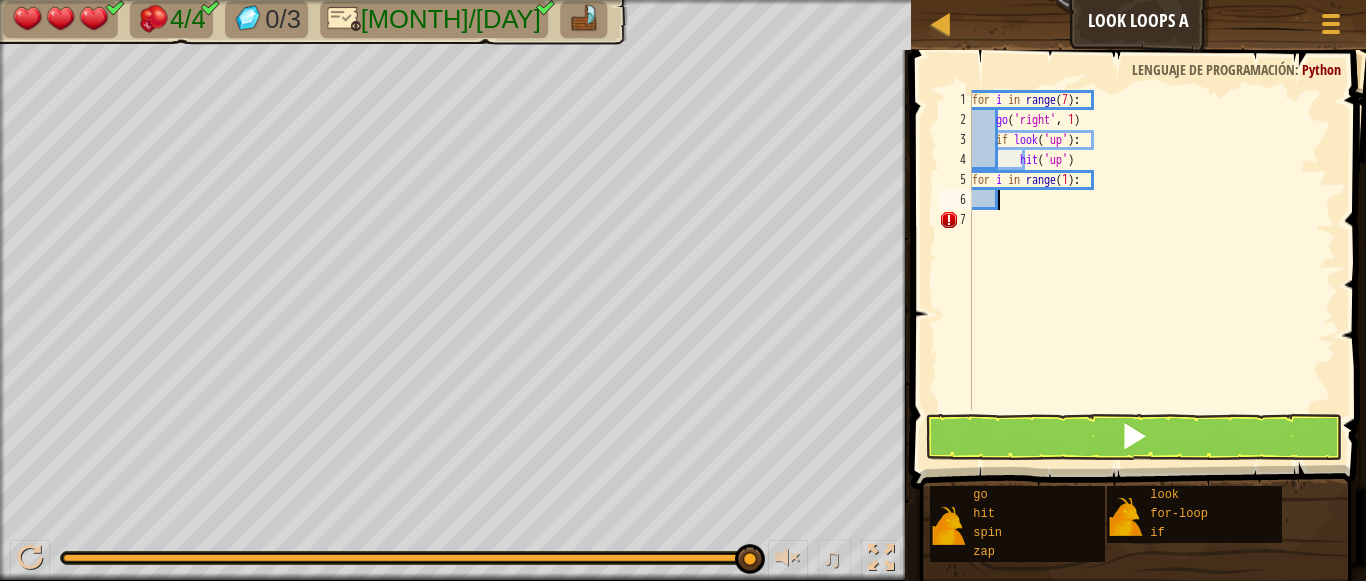 type on "g" 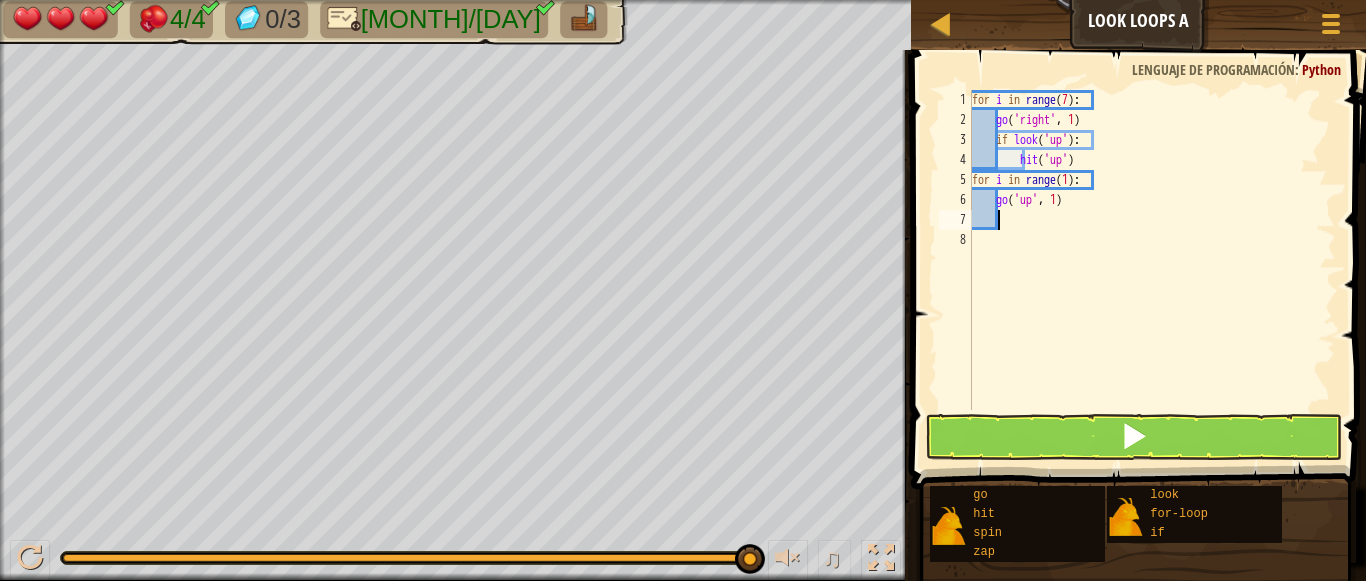 scroll, scrollTop: 9, scrollLeft: 2, axis: both 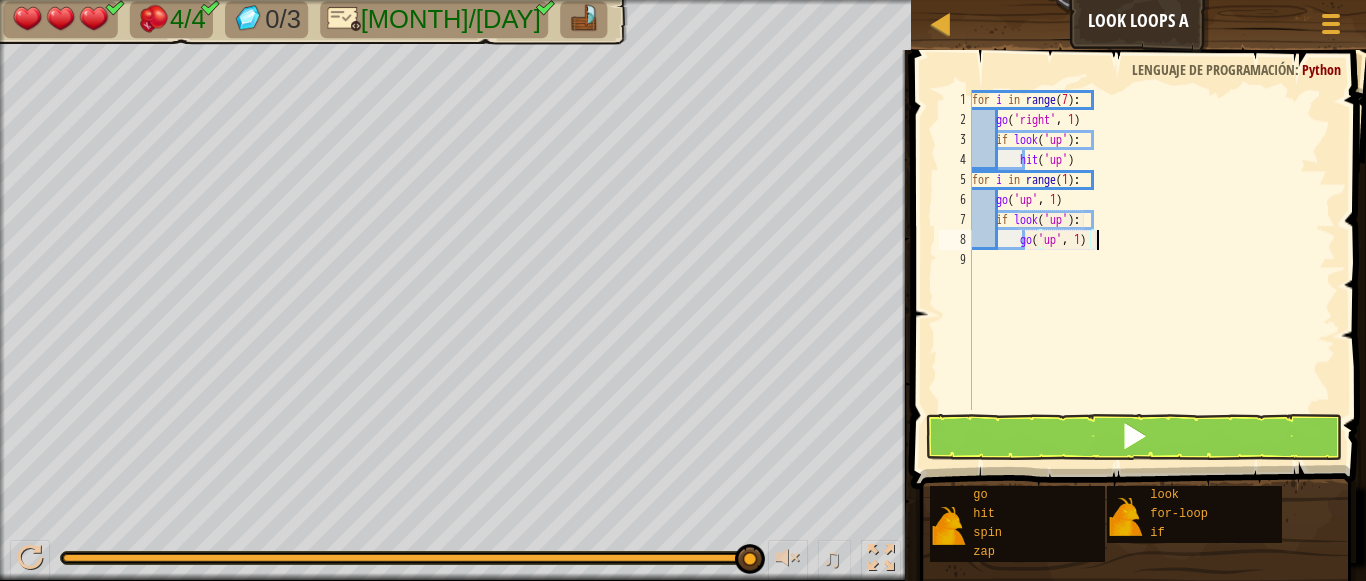 click on "for   i   in   range ( 7 ) :      go ( 'right' ,   1 )      if   look ( 'up' ) :          hit ( 'up' ) for   i   in   range ( 1 ) :      go ( 'up' ,   1 )      if   look ( 'up' ) :          go ( 'up' ,   1 )" at bounding box center (1152, 270) 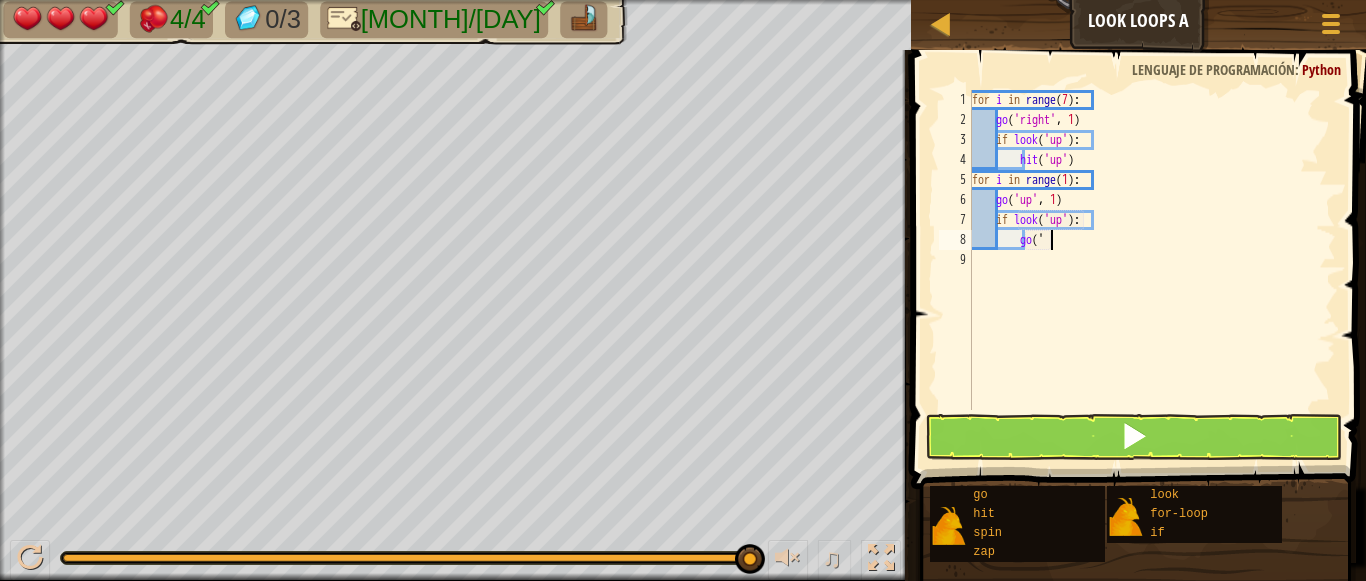 type on "g" 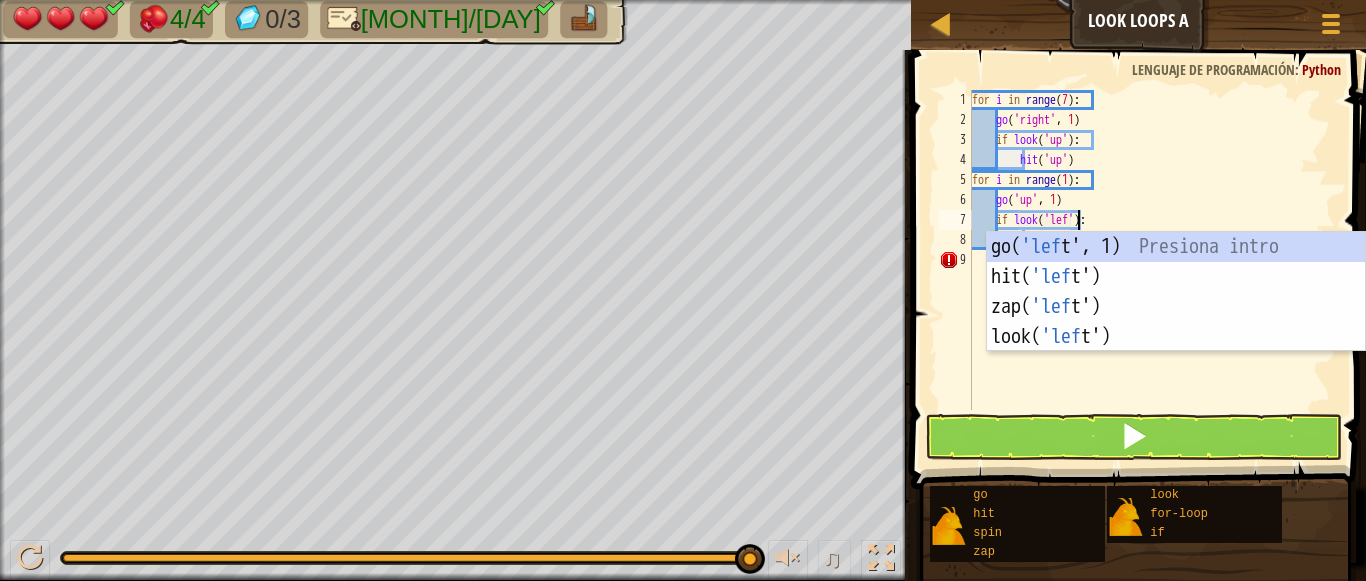 type on "if look('left'):" 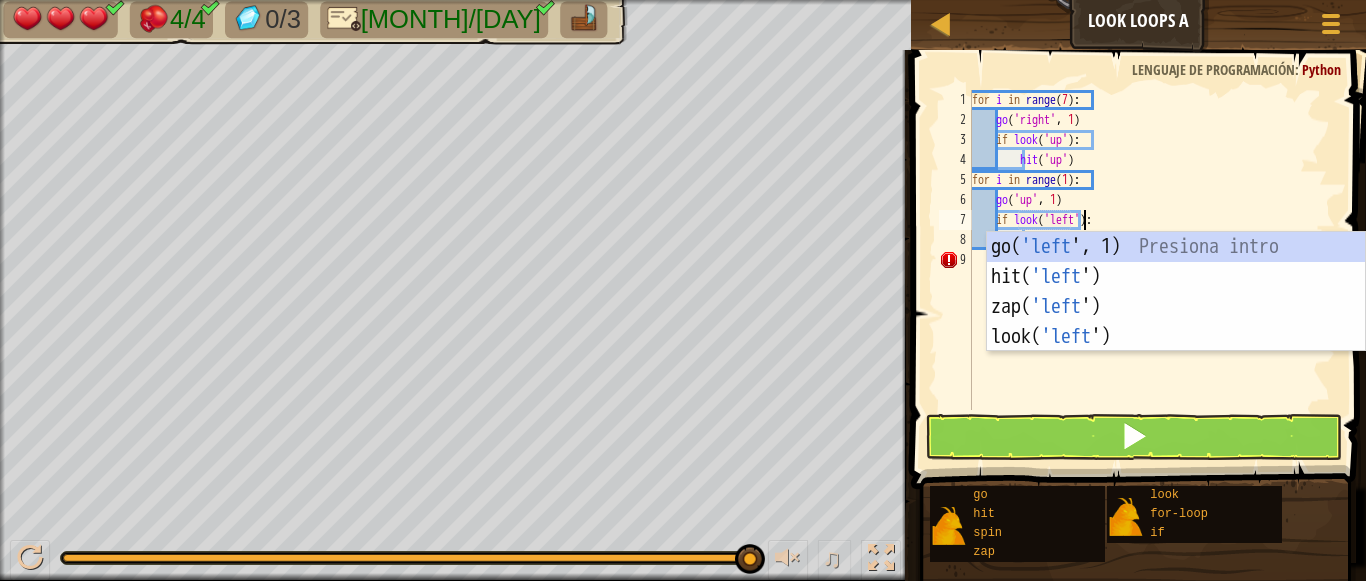 click on "for   i   in   range ( 7 ) :      go ( 'right' ,   1 )      if   look ( 'up' ) :          hit ( 'up' ) for   i   in   range ( 1 ) :      go ( 'up' ,   1 )      if   look ( 'left' ) :" at bounding box center (1152, 270) 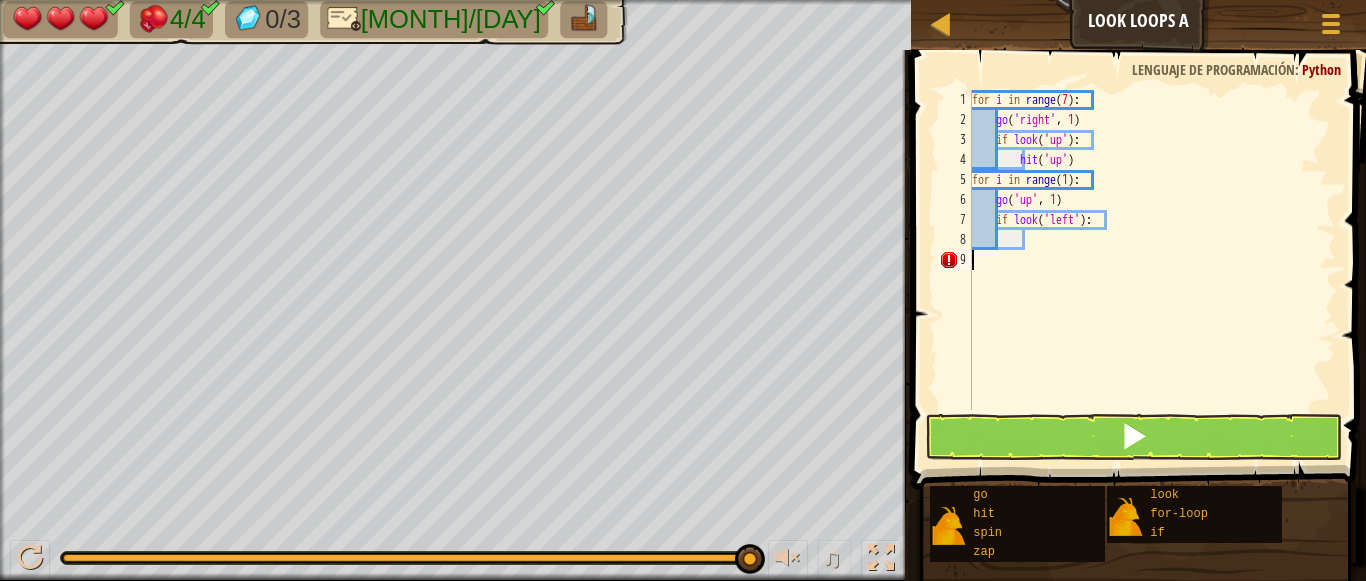 scroll, scrollTop: 9, scrollLeft: 0, axis: vertical 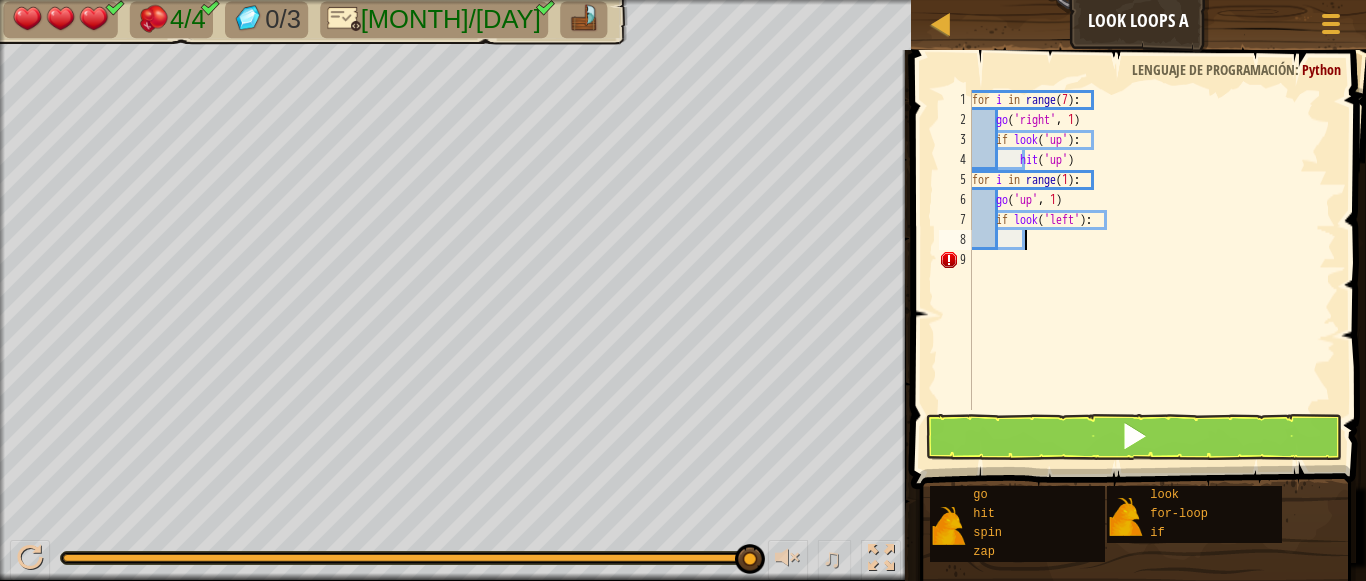 type on "g" 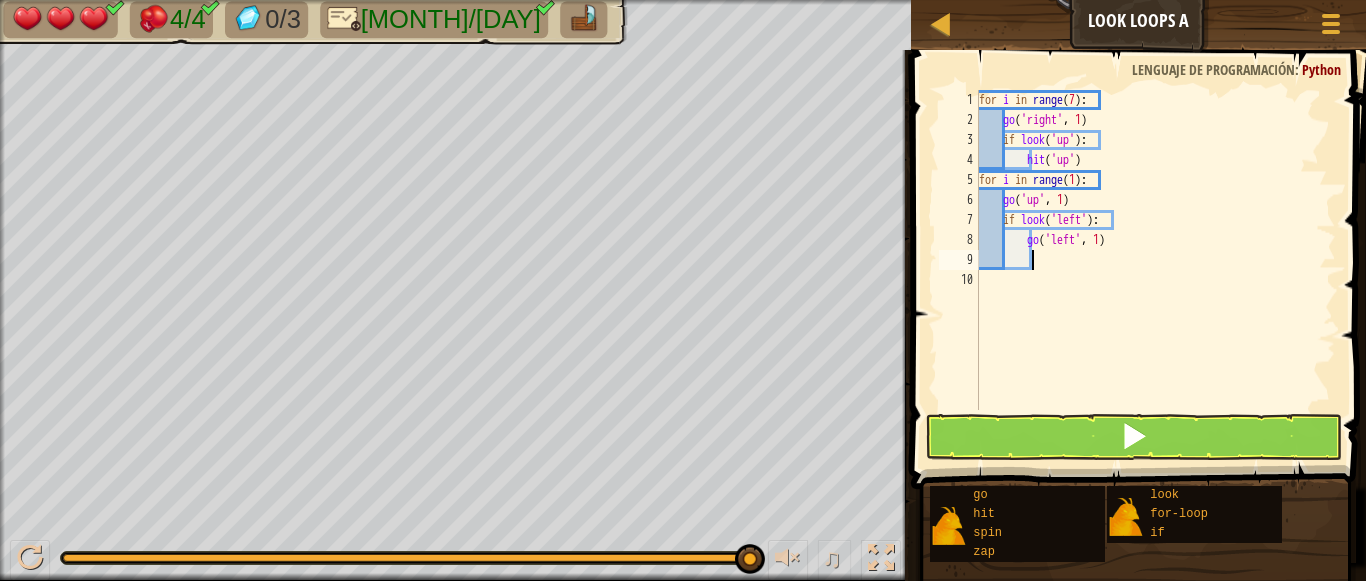 scroll, scrollTop: 9, scrollLeft: 3, axis: both 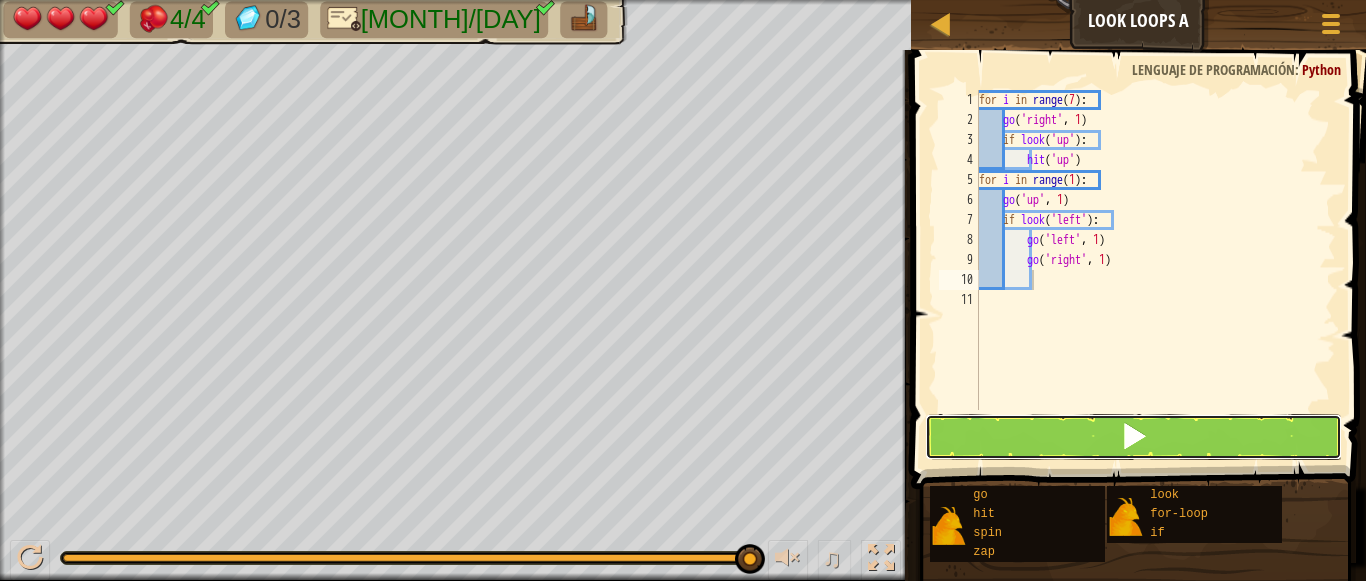 click at bounding box center (1134, 436) 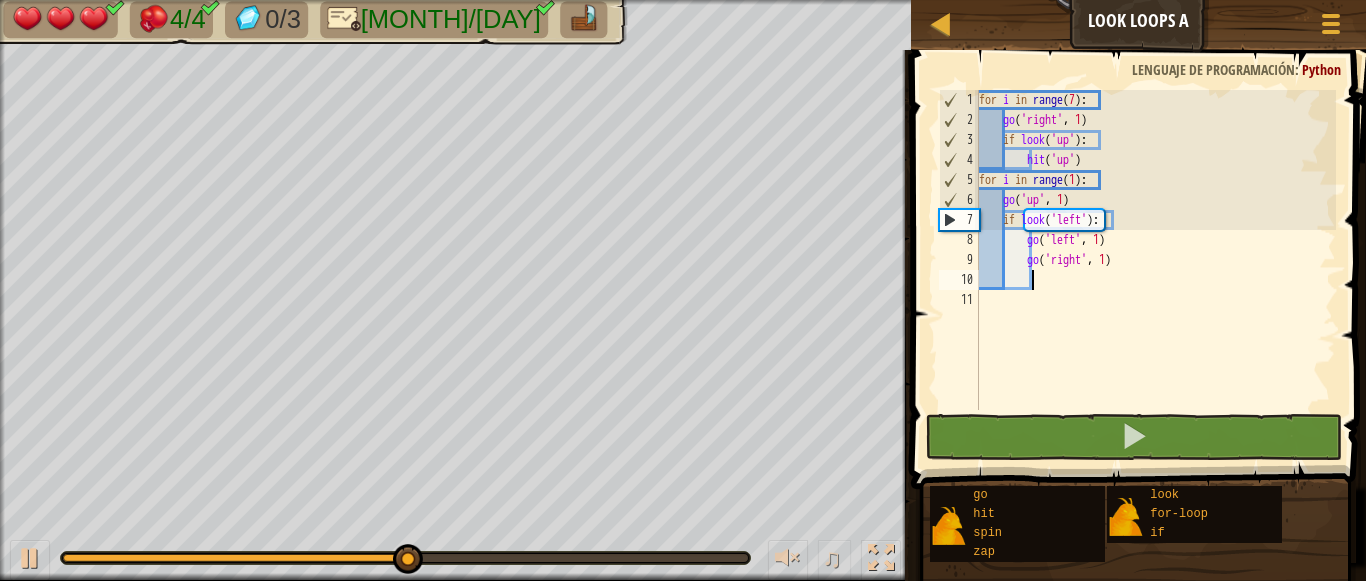 click on "for   i   in   range ( 7 ) :      go ( 'right' ,   1 )      if   look ( 'up' ) :          hit ( 'up' ) for   i   in   range ( 1 ) :      go ( 'up' ,   1 )      if   look ( 'left' ) :          go ( 'left' ,   1 )          go ( 'right' ,   1 )" at bounding box center (1156, 270) 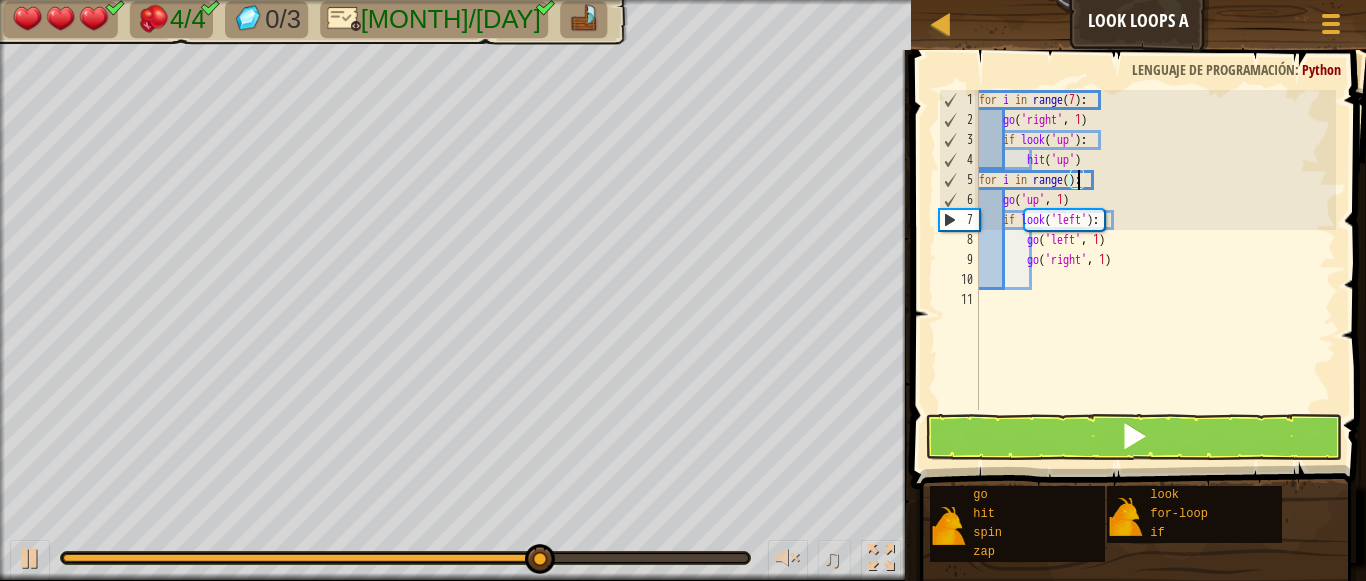 scroll, scrollTop: 9, scrollLeft: 9, axis: both 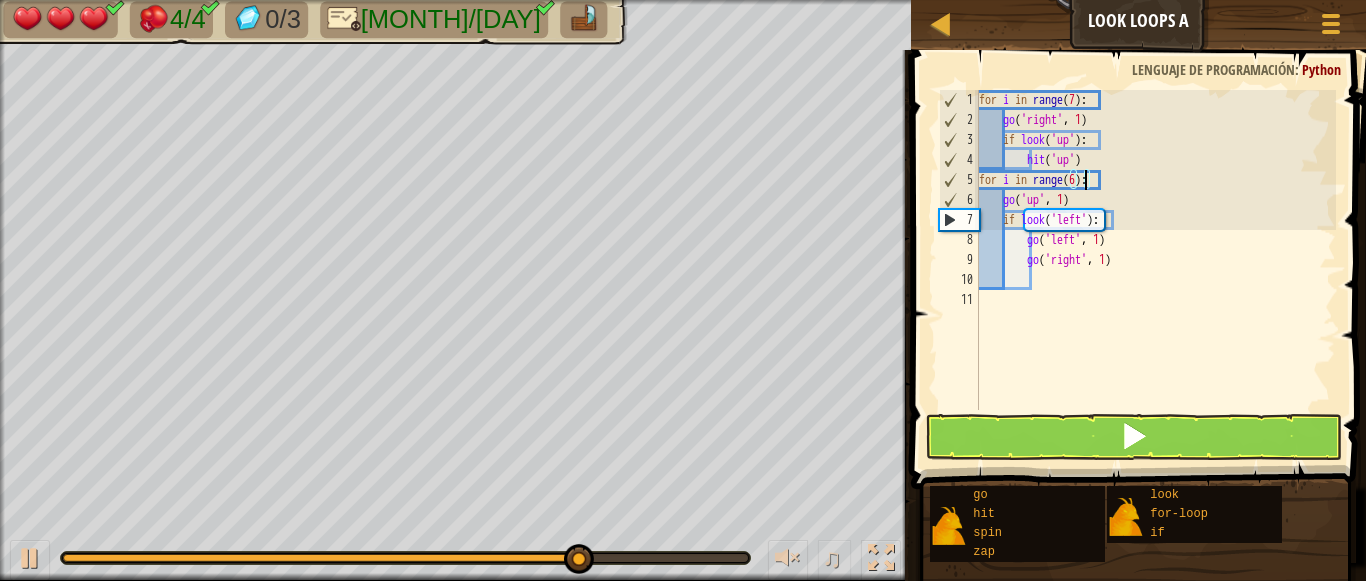 type on "for i in range(6):" 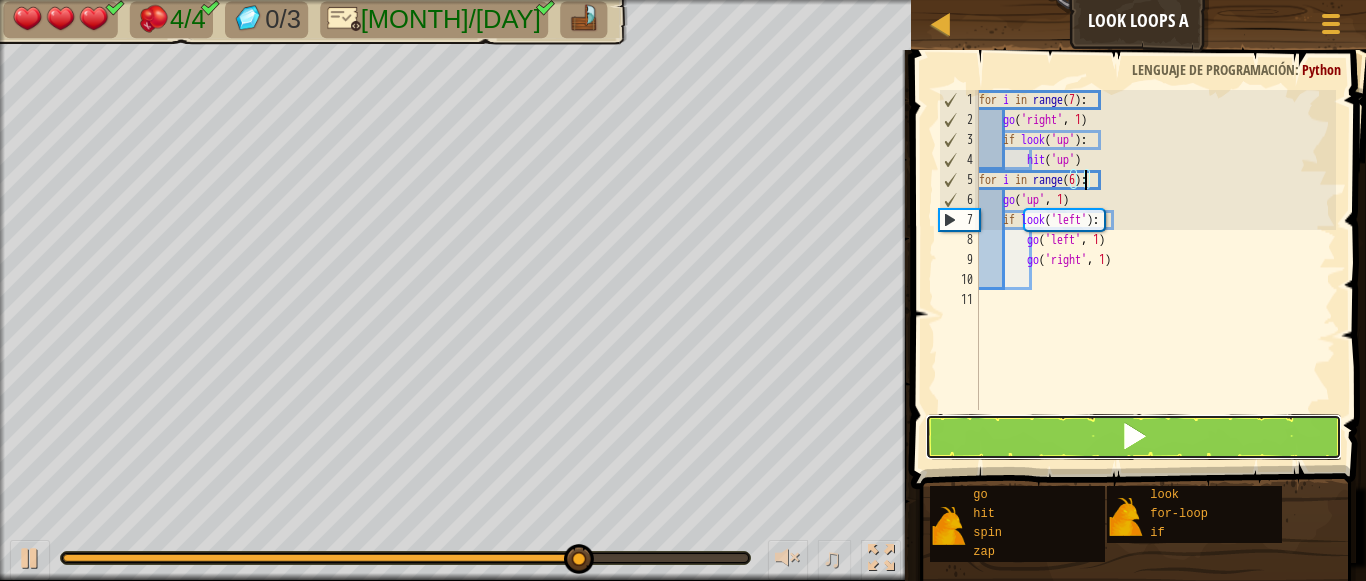 click at bounding box center [1134, 437] 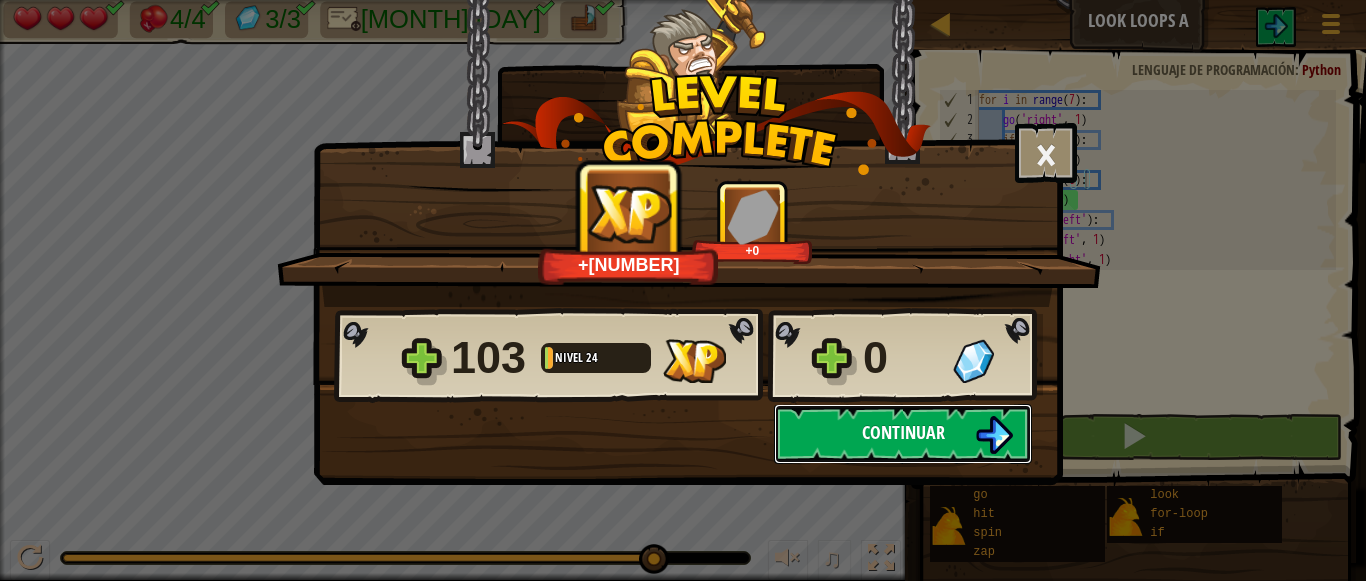 click on "Continuar" at bounding box center [903, 434] 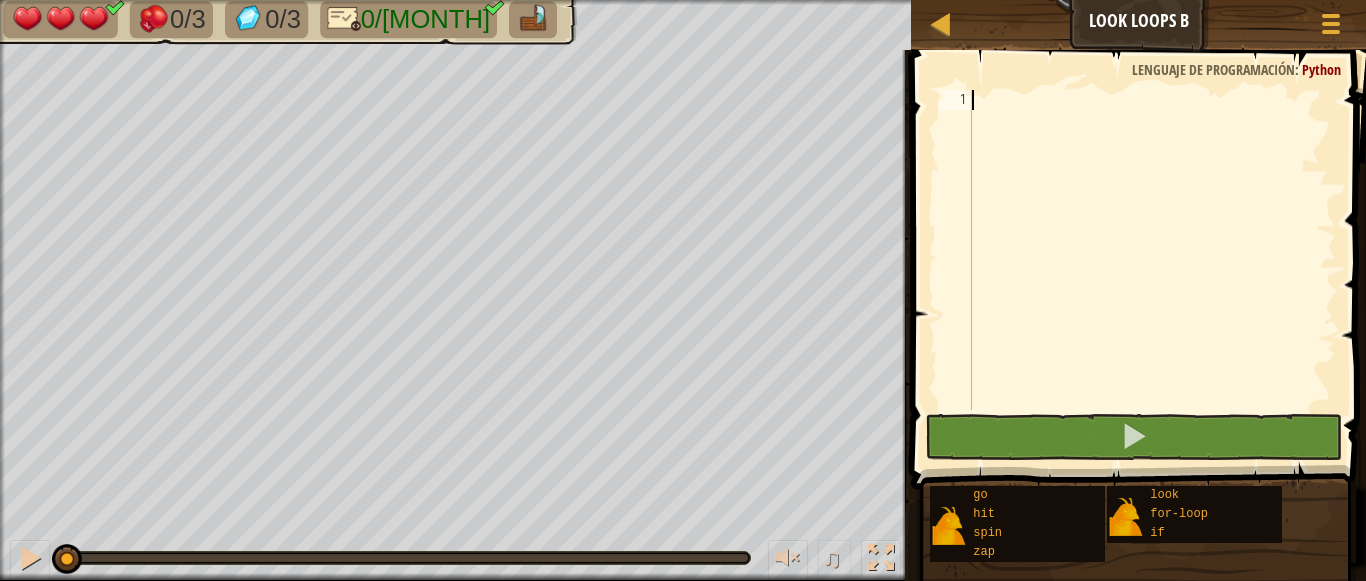 click at bounding box center [1152, 270] 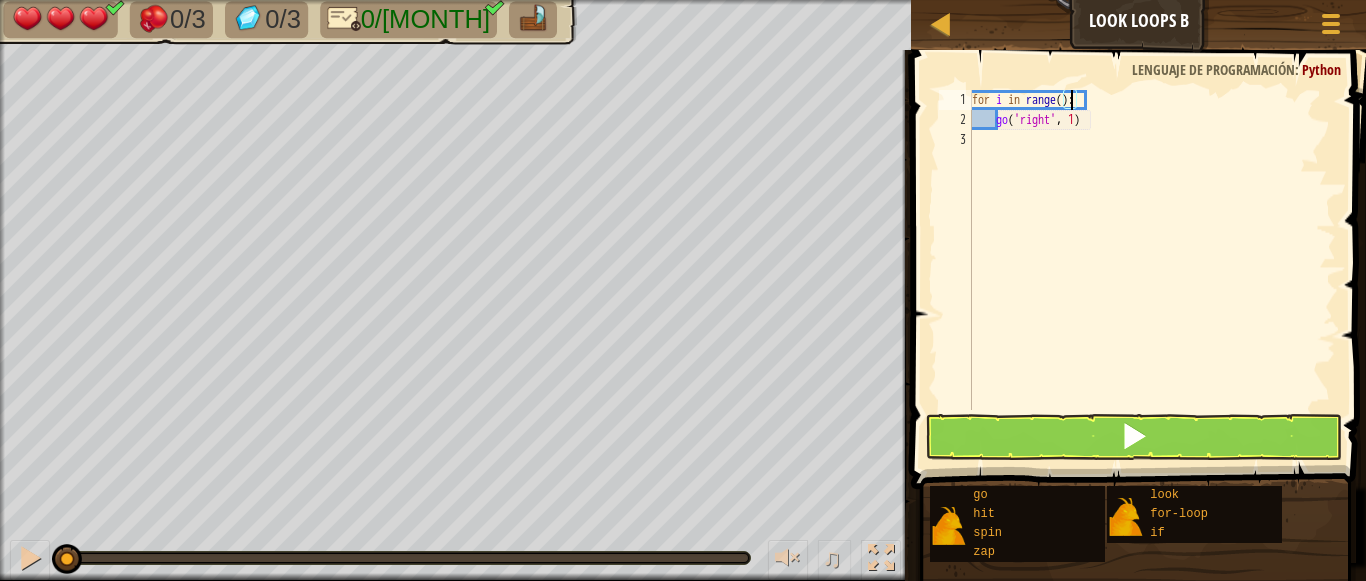 type on "for i in range(1):" 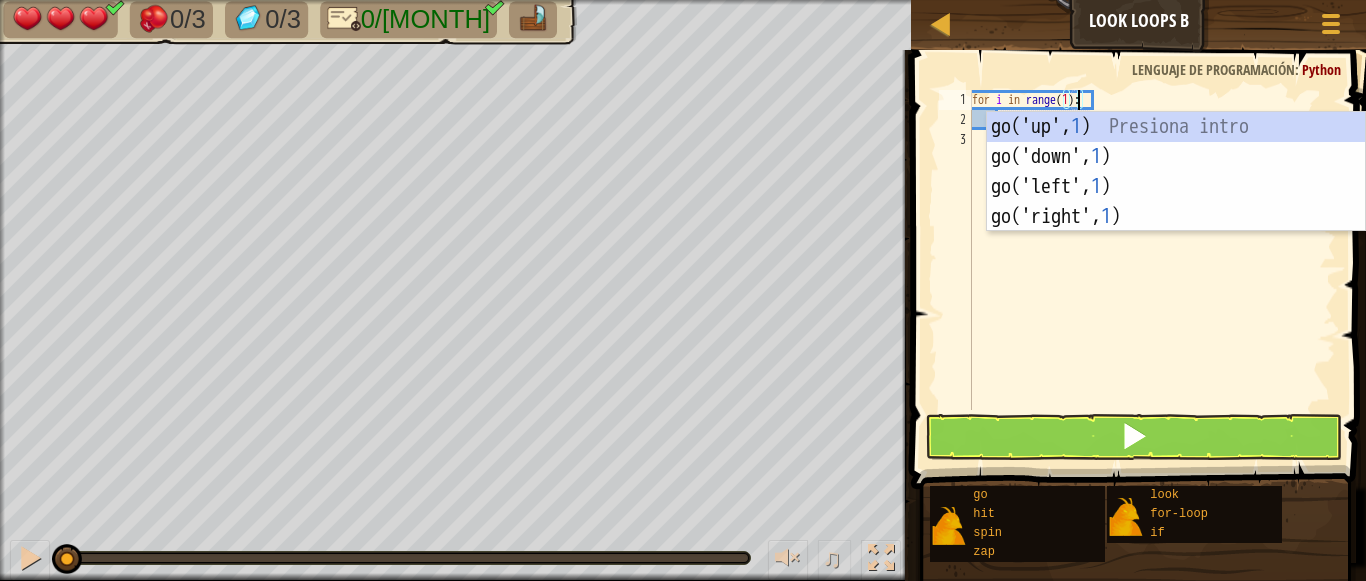 click on "for   i   in   range ( 1 ) :      go ( 'right' ,   1 )" at bounding box center [1152, 270] 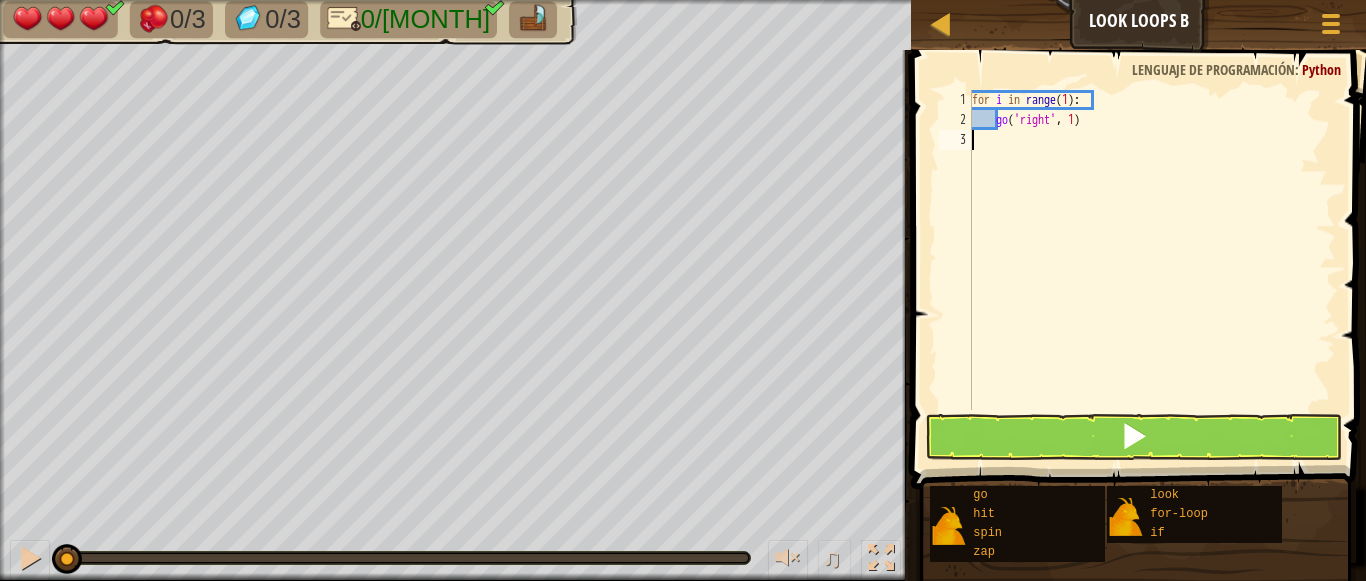 scroll, scrollTop: 9, scrollLeft: 0, axis: vertical 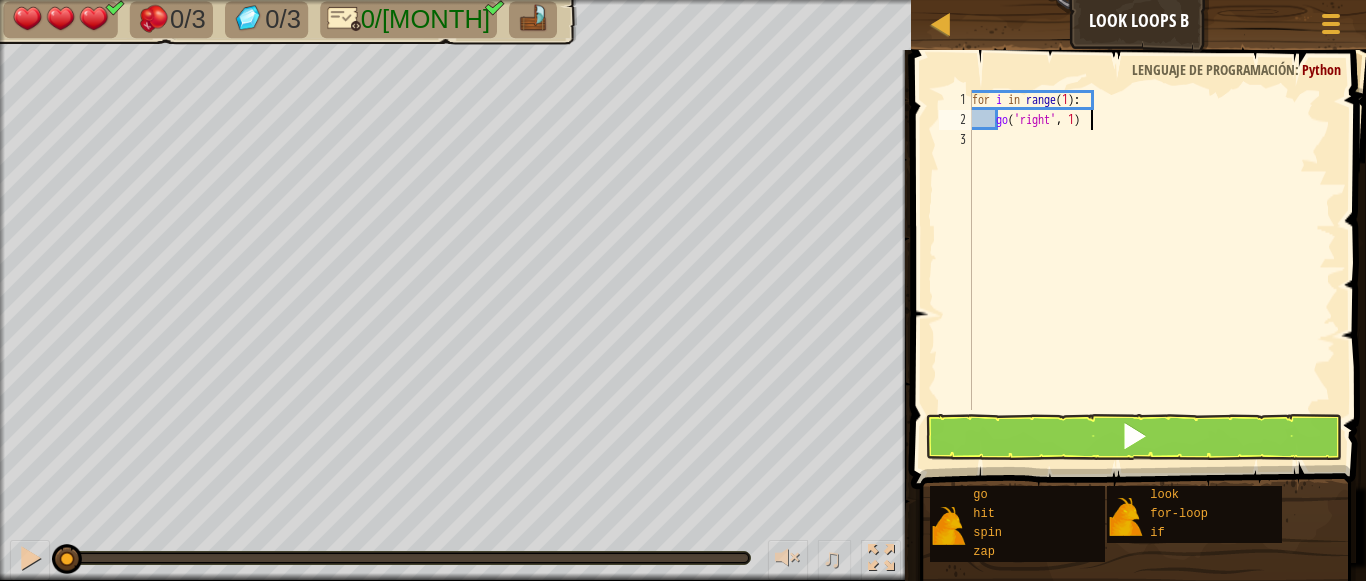 click on "for   i   in   range ( 1 ) :      go ( 'right' ,   1 )" at bounding box center (1152, 270) 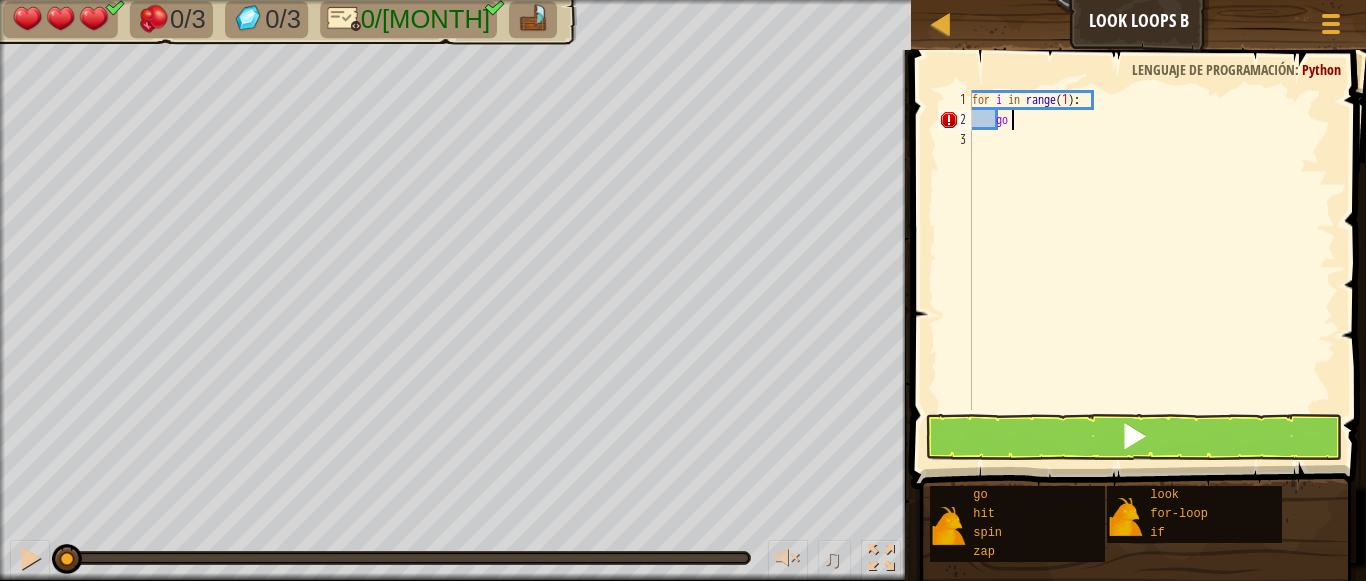 type on "g" 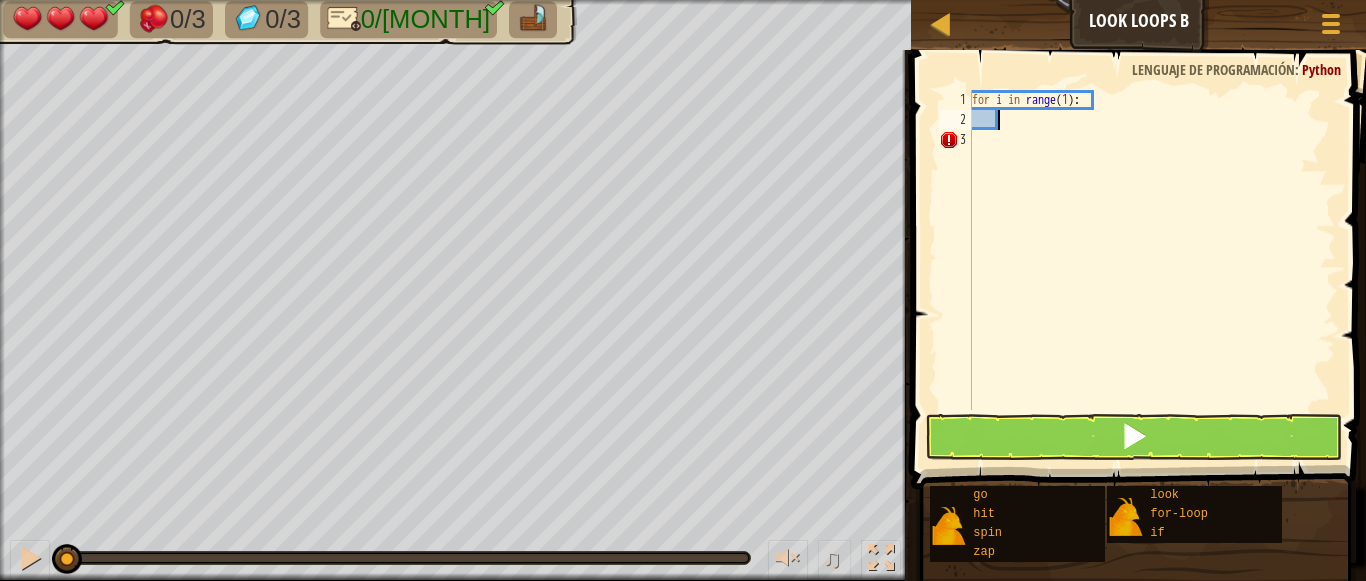type on "g" 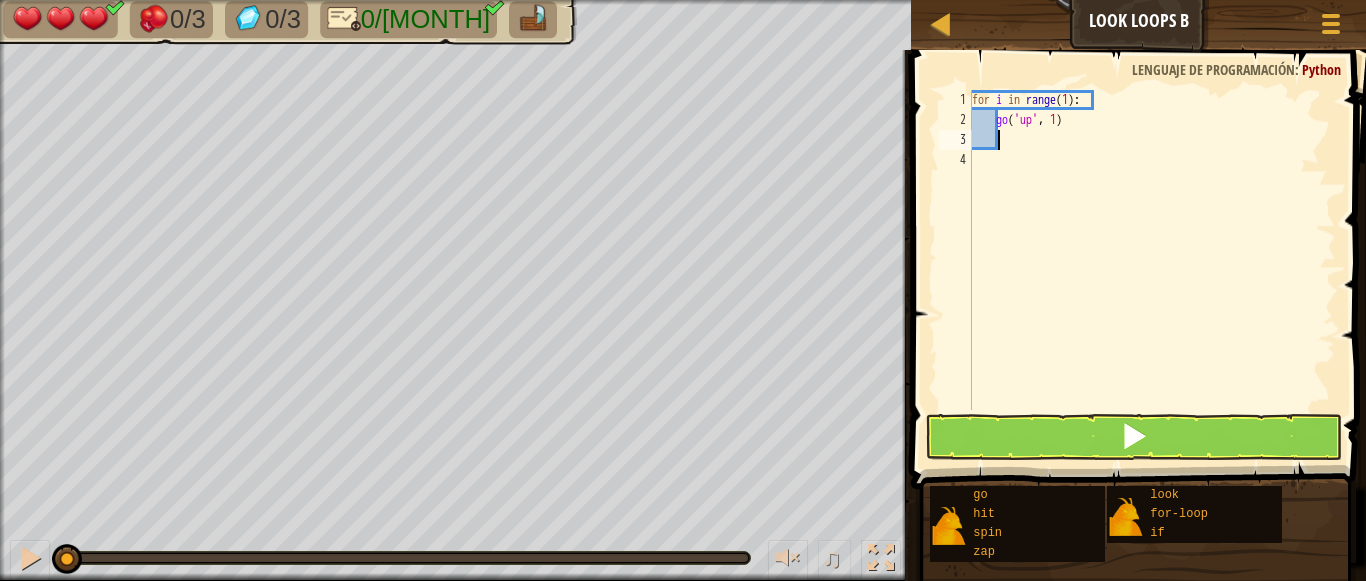 scroll, scrollTop: 9, scrollLeft: 1, axis: both 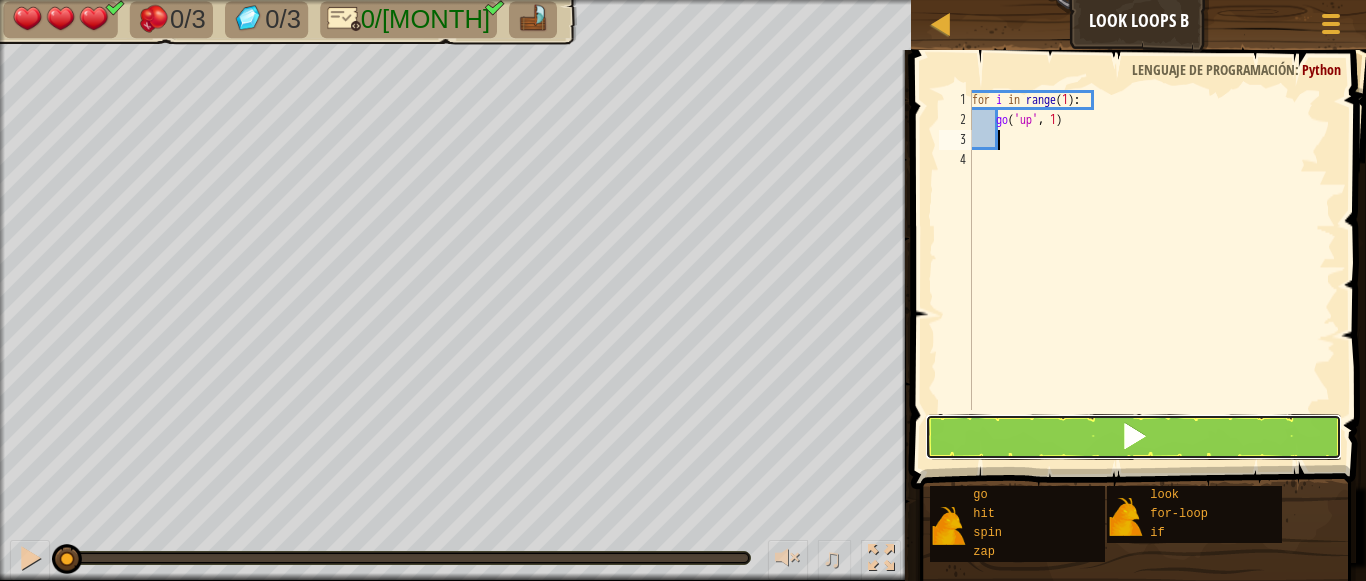 click at bounding box center [1134, 437] 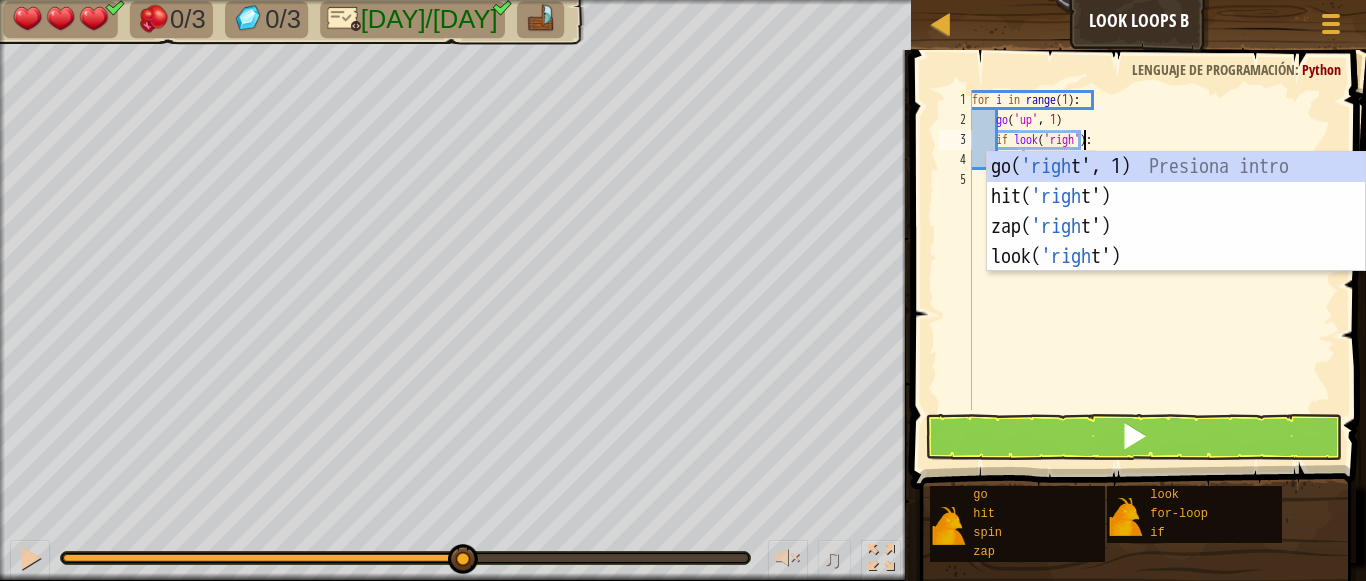 scroll, scrollTop: 9, scrollLeft: 10, axis: both 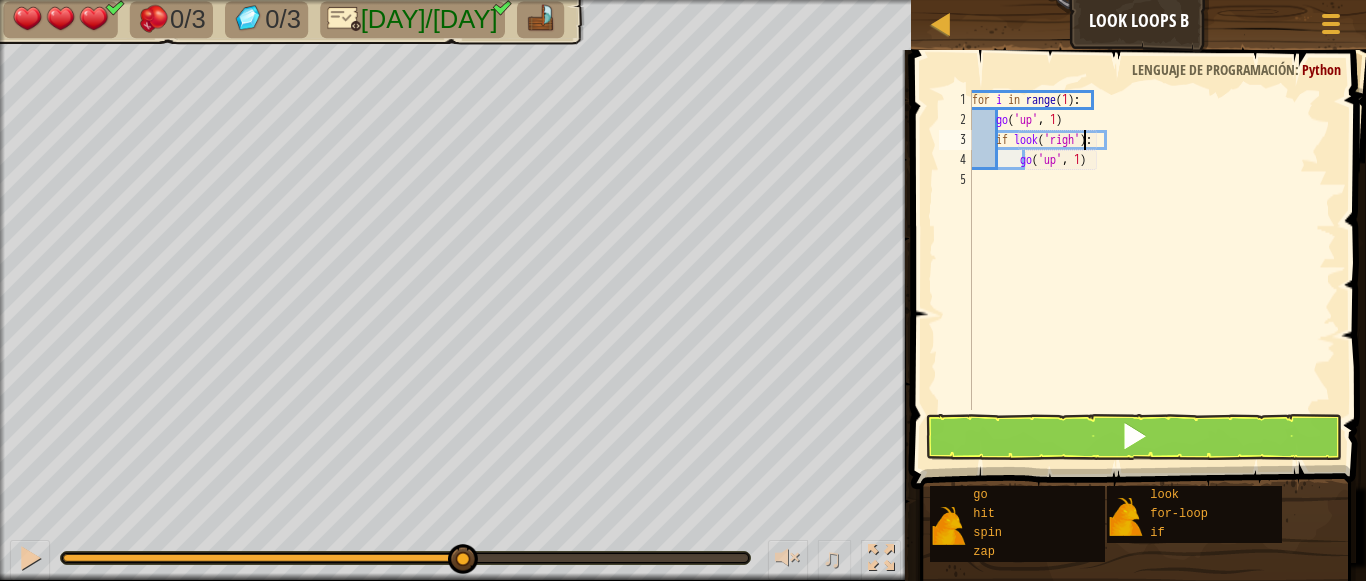 type on "if look('right'):" 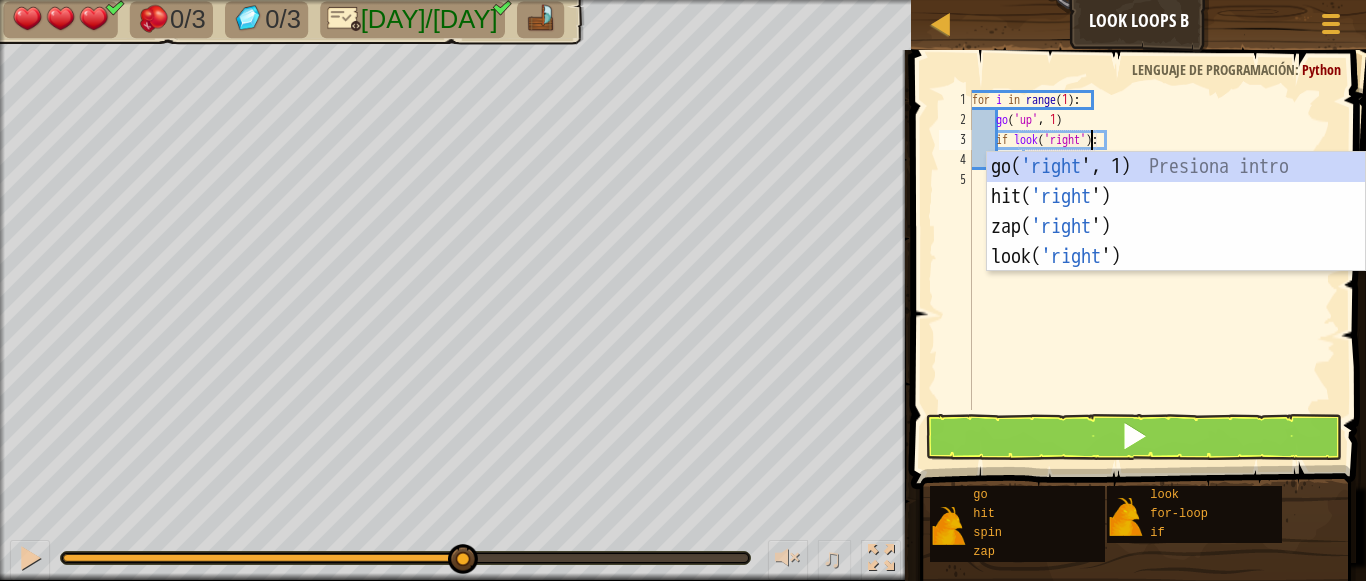 drag, startPoint x: 1148, startPoint y: 364, endPoint x: 1133, endPoint y: 293, distance: 72.56721 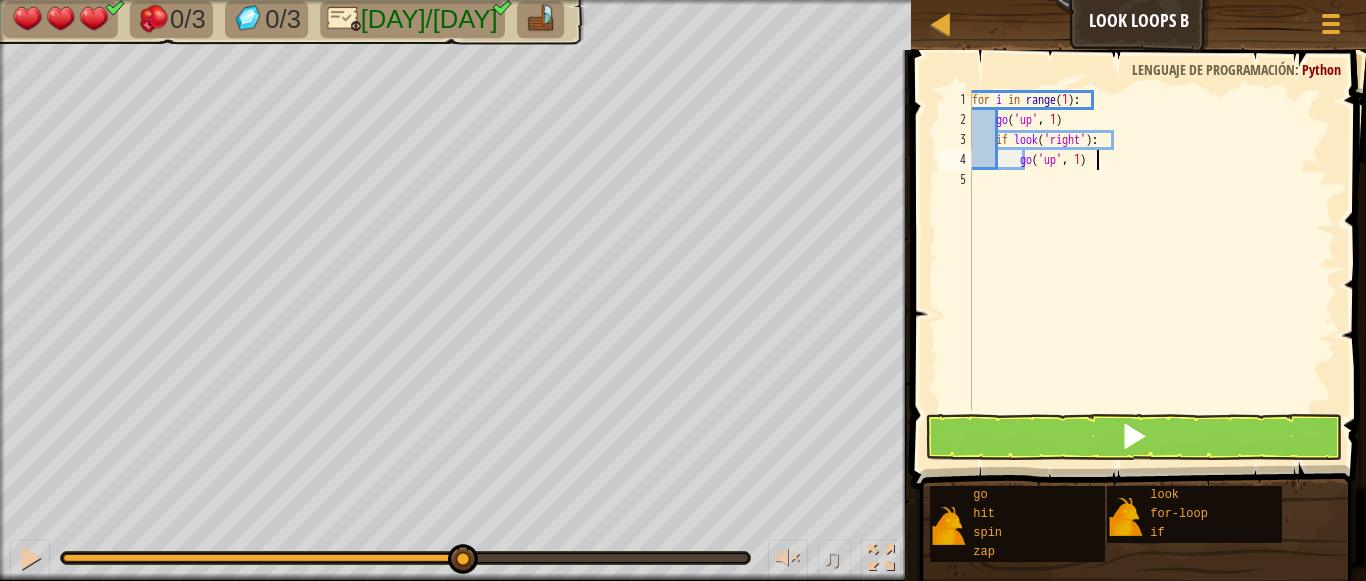 click on "for   i   in   range ( 1 ) :      go ( 'up' ,   1 )      if   look ( 'right' ) :          go ( 'up' ,   1 )" at bounding box center (1152, 270) 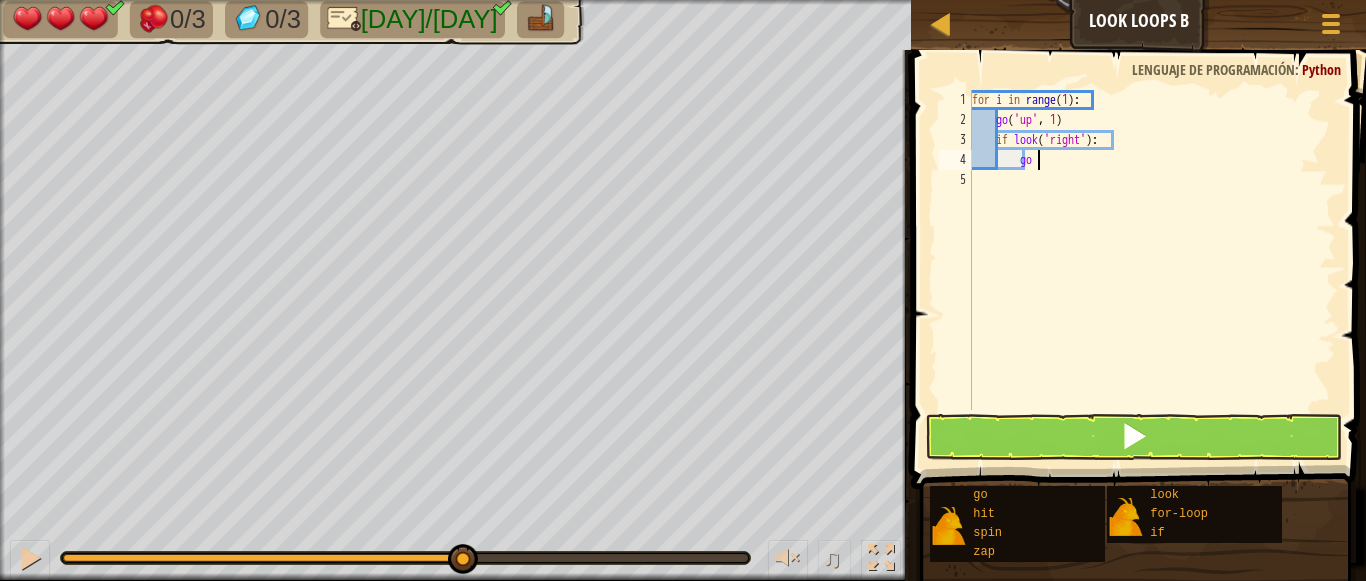 type on "g" 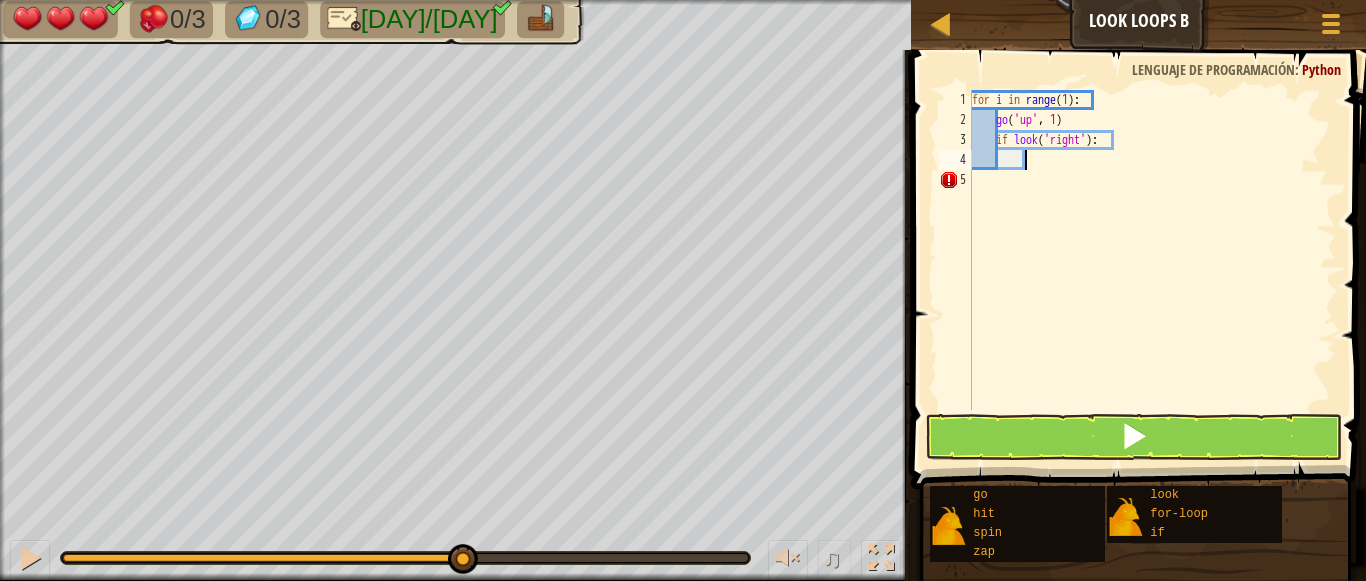 type on "g" 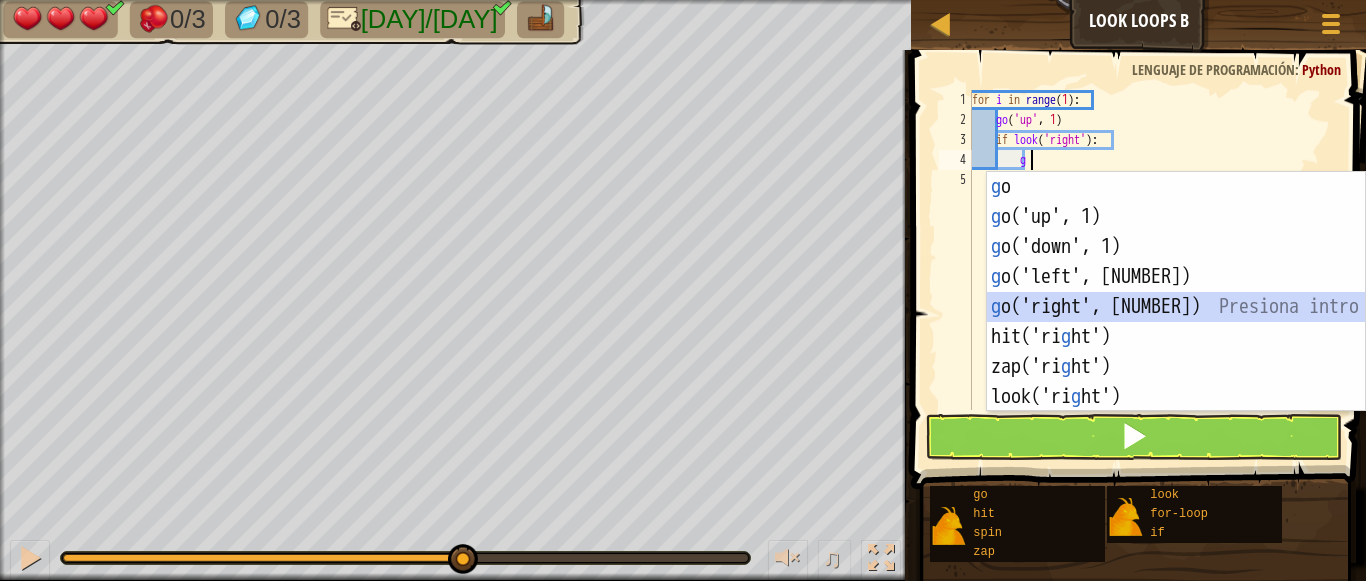 scroll, scrollTop: 9, scrollLeft: 3, axis: both 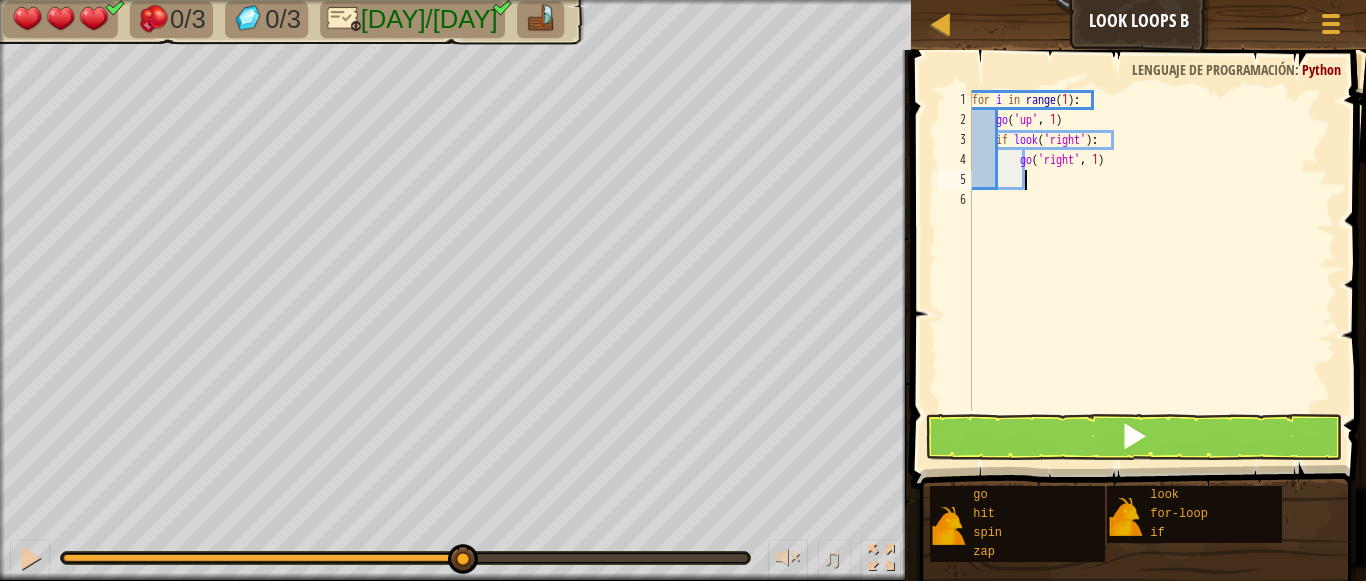 type on "g" 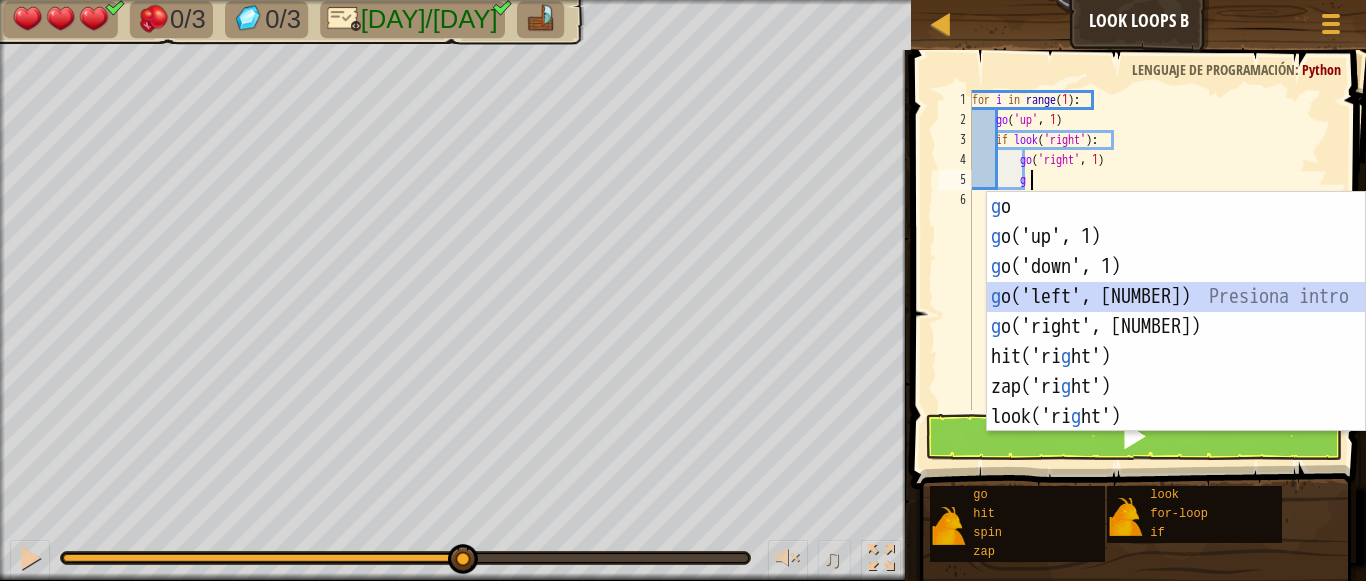 scroll, scrollTop: 9, scrollLeft: 3, axis: both 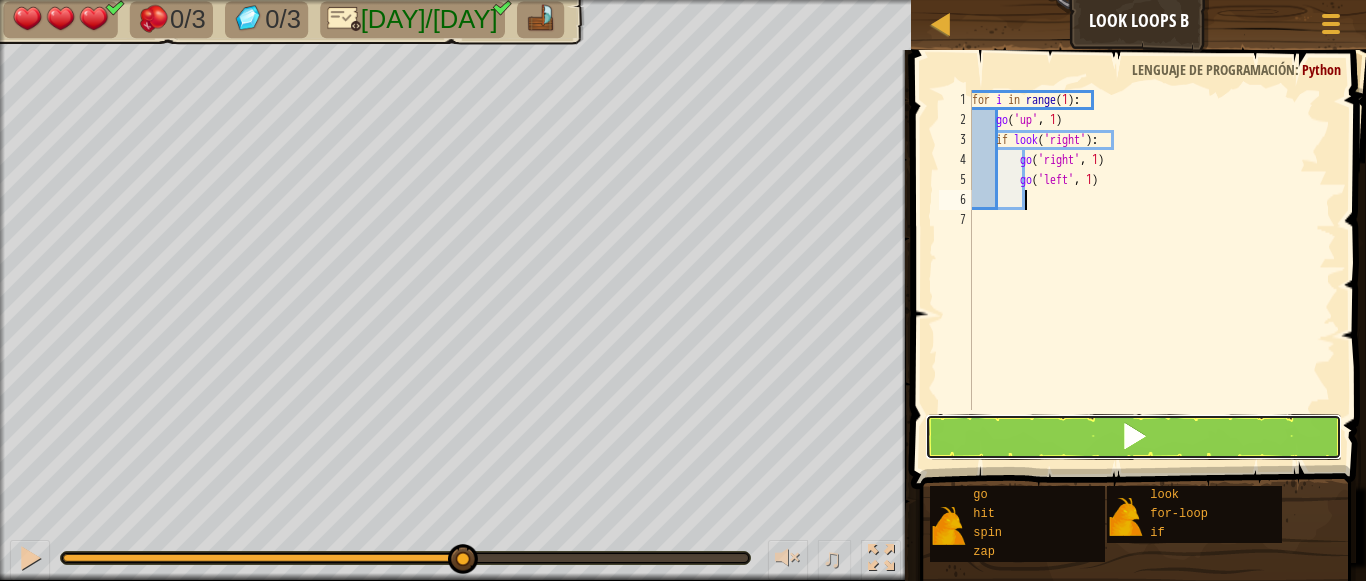 drag, startPoint x: 1235, startPoint y: 447, endPoint x: 1247, endPoint y: 444, distance: 12.369317 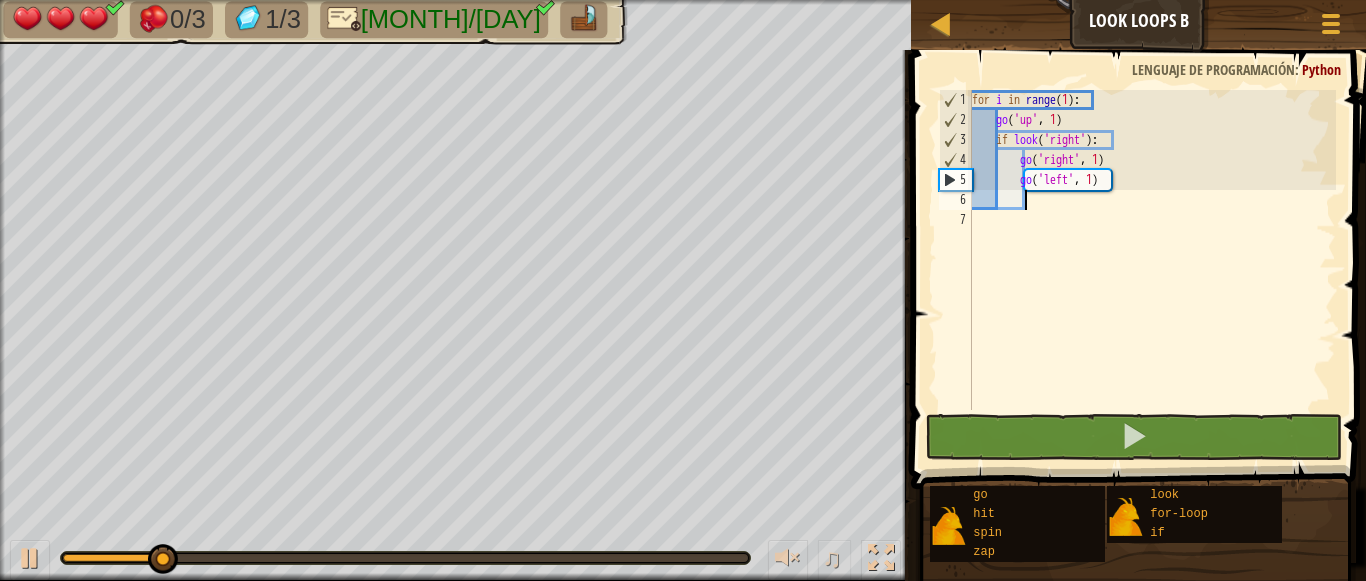 click on "for   i   in   range ( 1 ) :      go ( 'up' ,   1 )      if   look ( 'right' ) :          go ( 'right' ,   1 )          go ( 'left' ,   1 )" at bounding box center (1152, 270) 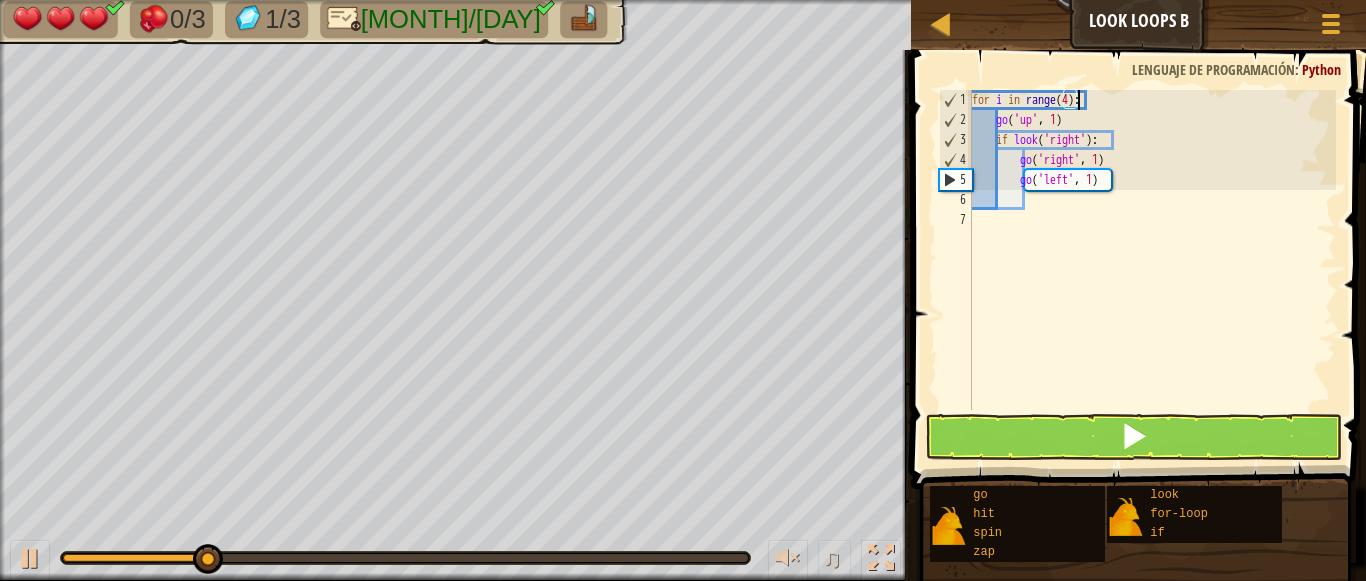 scroll, scrollTop: 9, scrollLeft: 9, axis: both 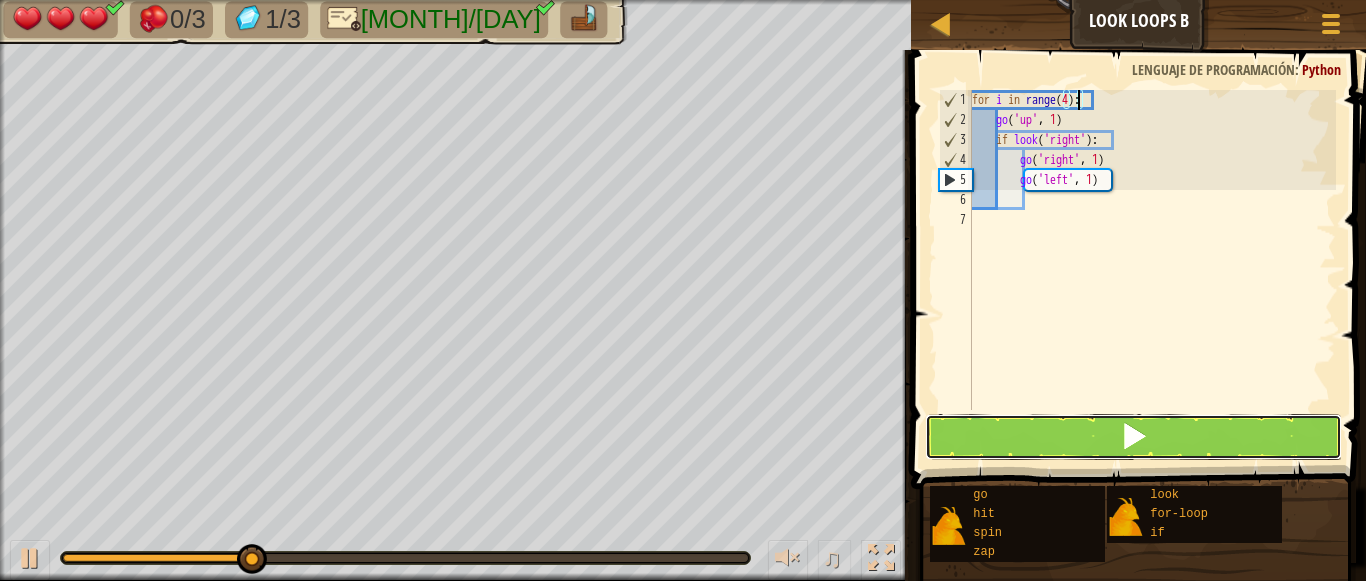 click at bounding box center [1134, 437] 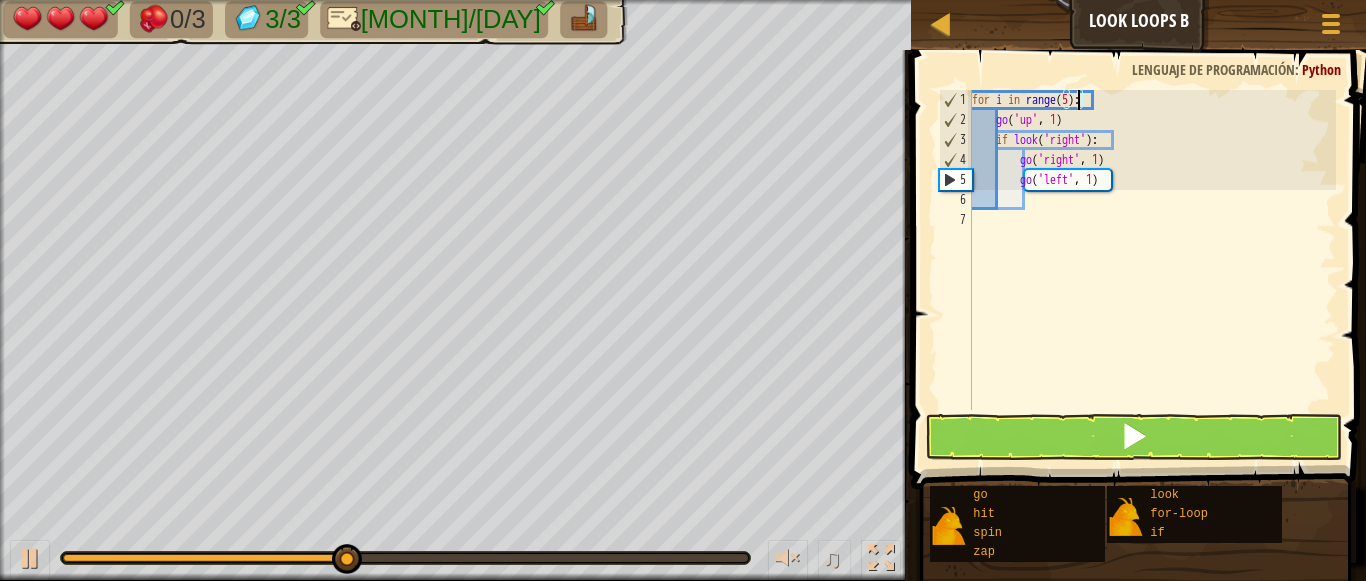 scroll, scrollTop: 9, scrollLeft: 9, axis: both 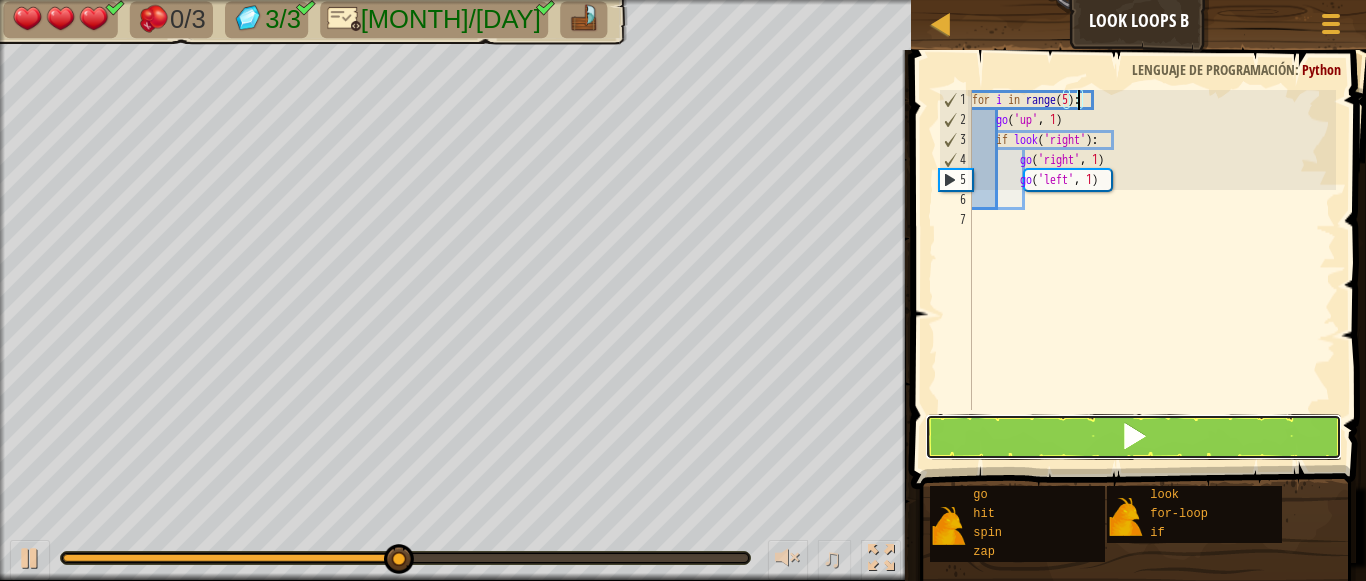 click at bounding box center (1134, 437) 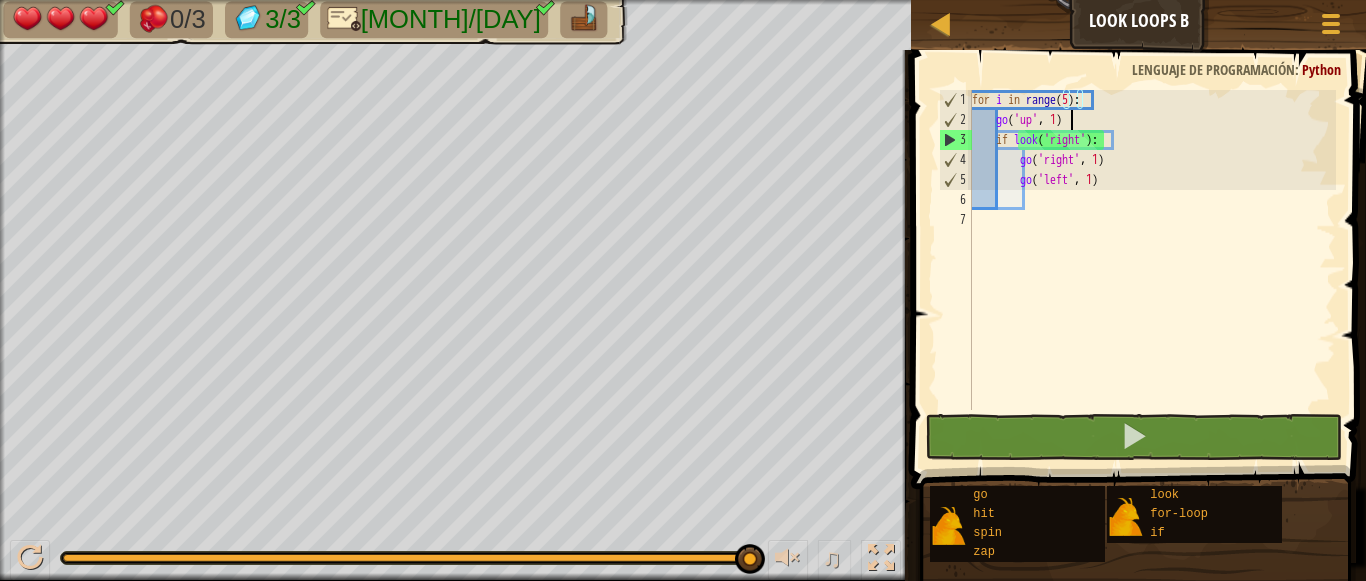 scroll, scrollTop: 9, scrollLeft: 7, axis: both 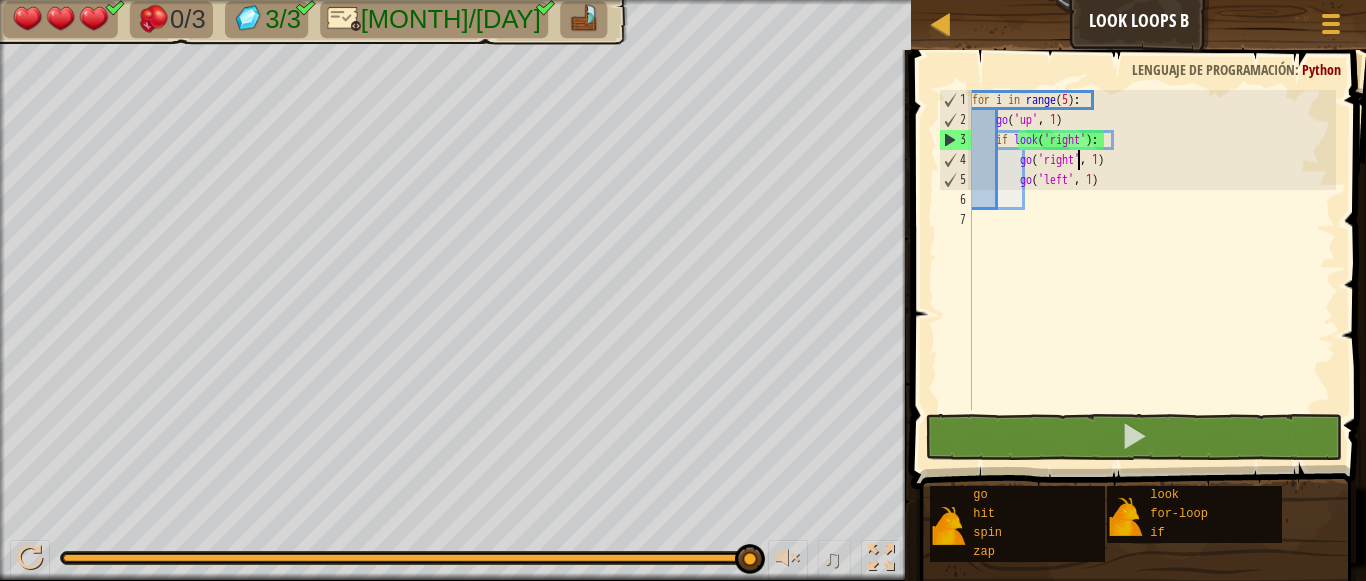 type on "go('left', 1)" 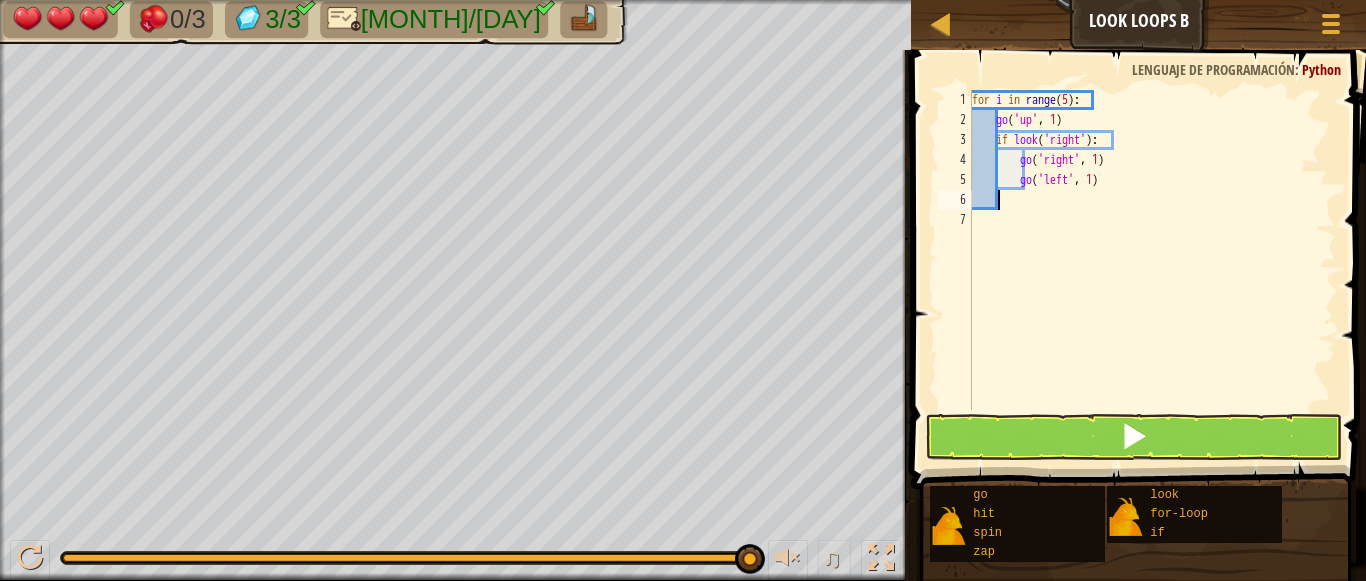 scroll, scrollTop: 9, scrollLeft: 0, axis: vertical 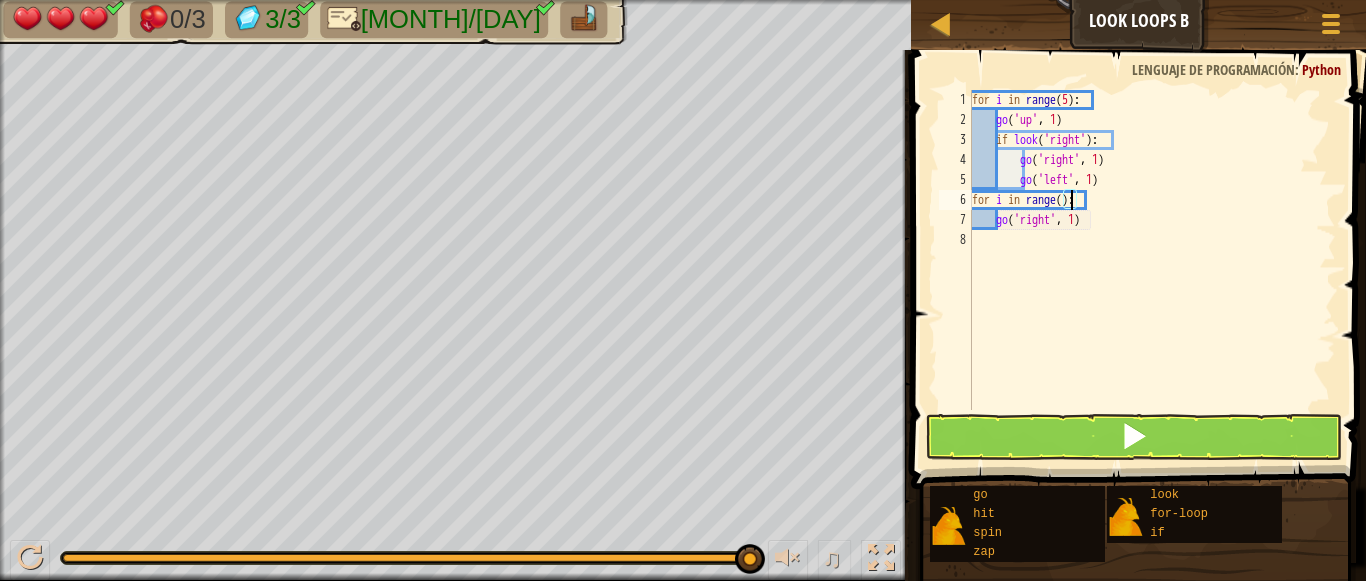 type on "for i in range(1):" 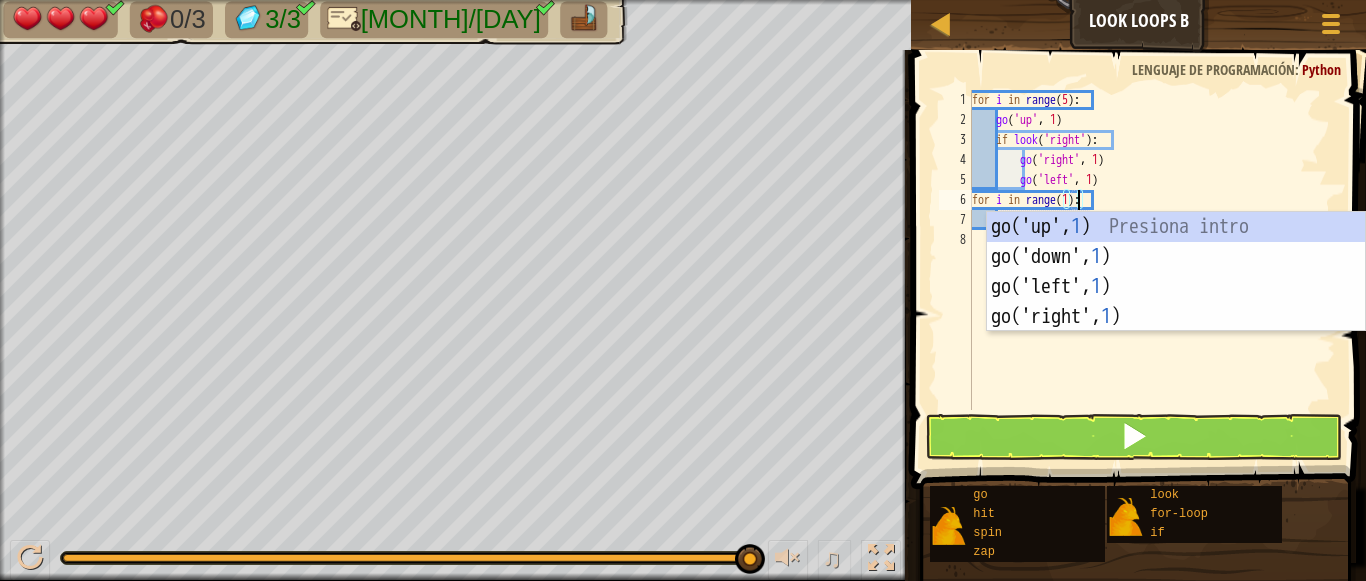 drag, startPoint x: 1254, startPoint y: 362, endPoint x: 1246, endPoint y: 355, distance: 10.630146 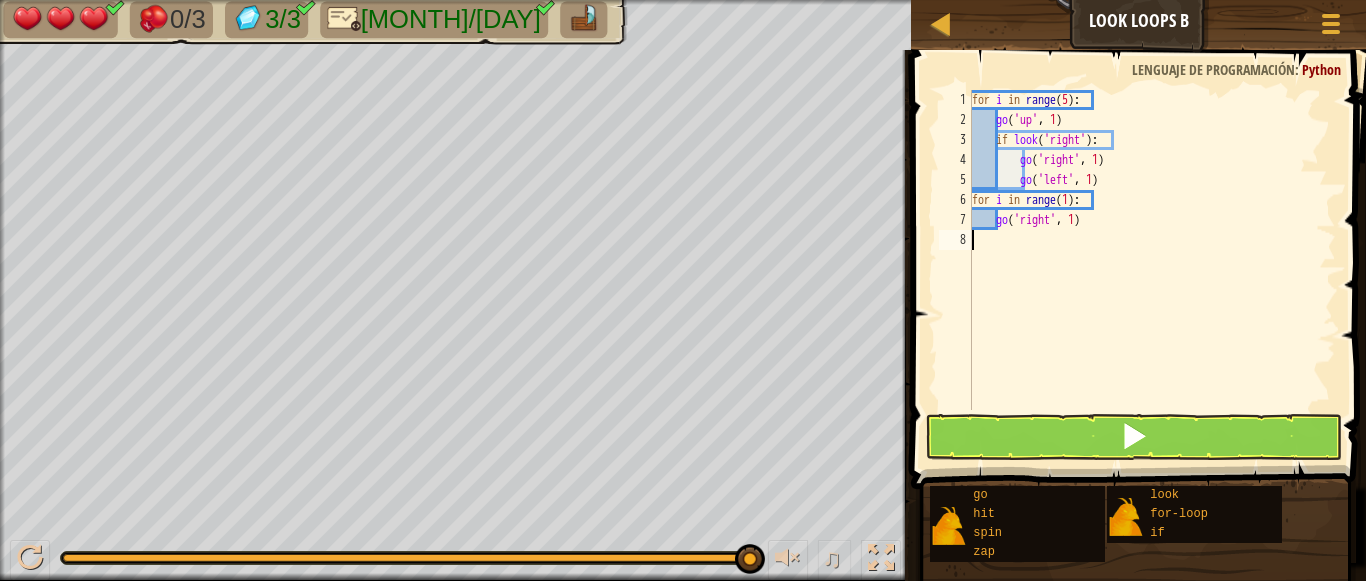 scroll, scrollTop: 9, scrollLeft: 0, axis: vertical 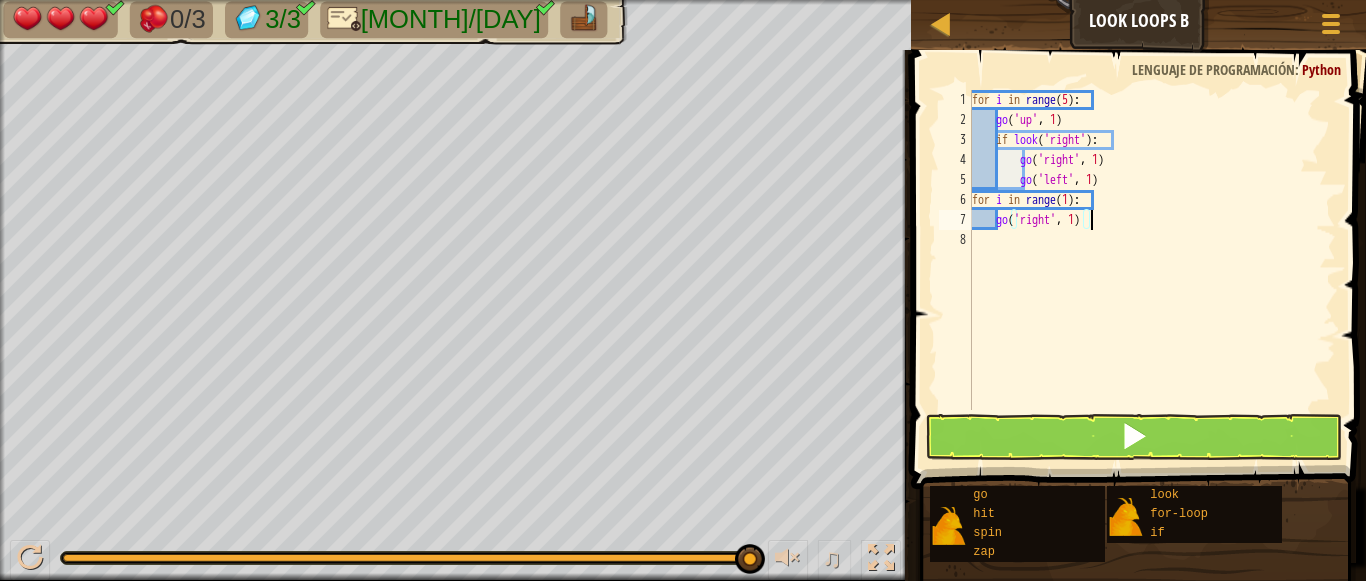 click on "for   i   in   range ( 5 ) :      go ( 'up' ,   1 )      if   look ( 'right' ) :          go ( 'right' ,   1 )          go ( 'left' ,   1 ) for   i   in   range ( 1 ) :      go ( 'right' ,   1 )" at bounding box center (1152, 270) 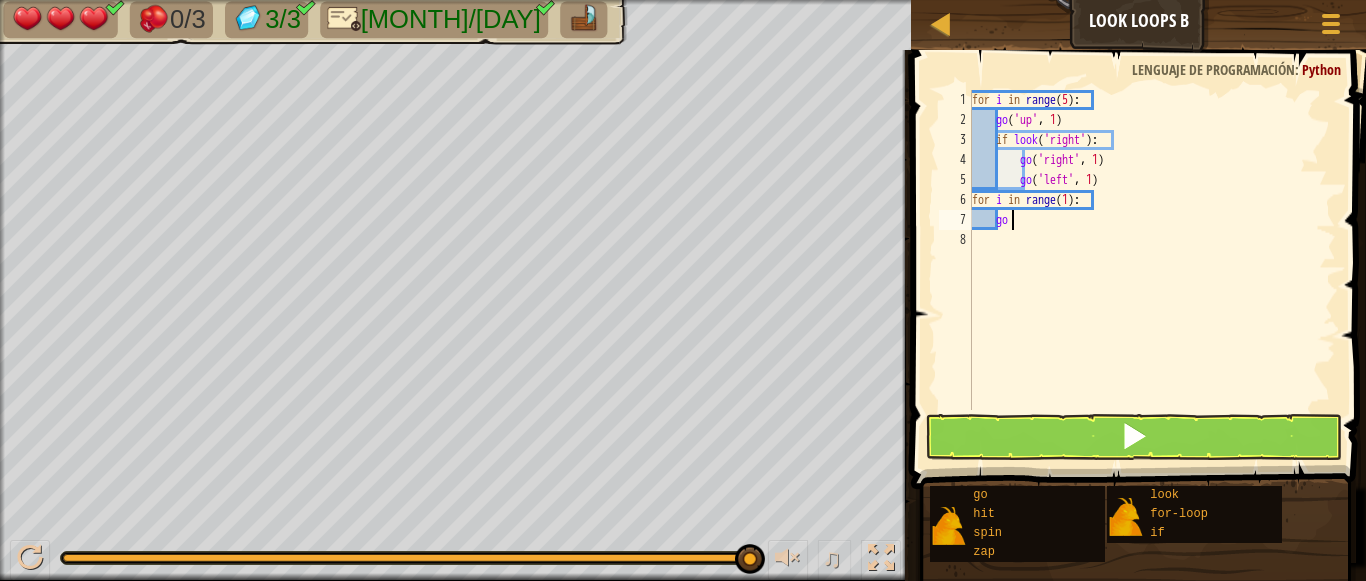 type on "g" 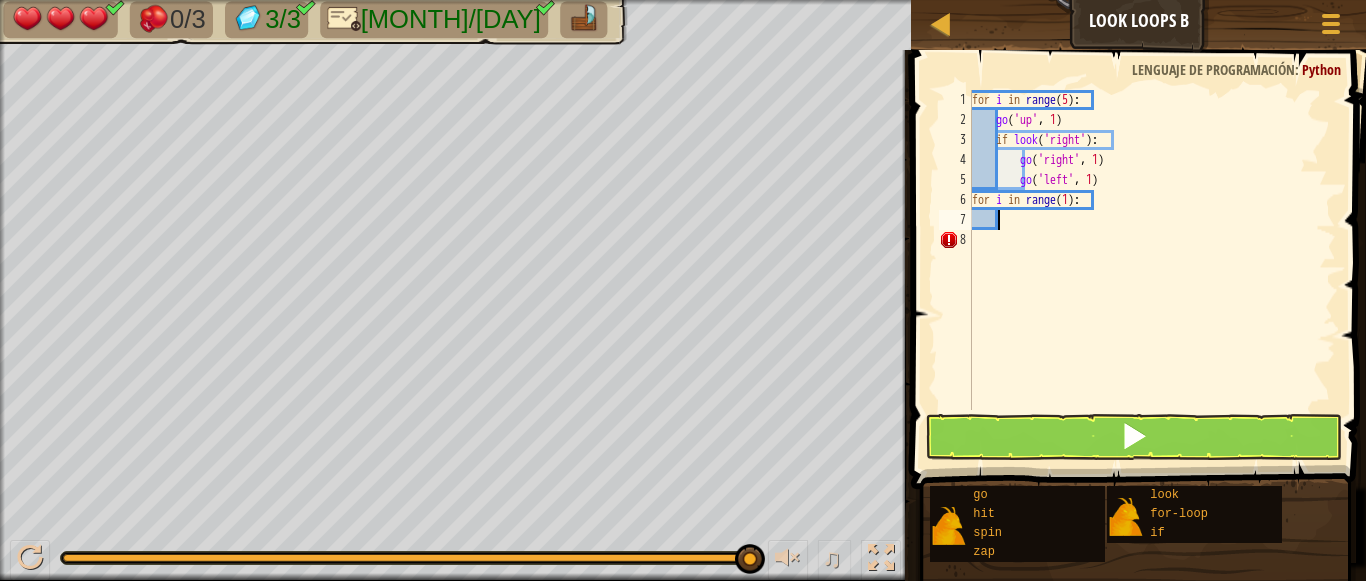 type on "g" 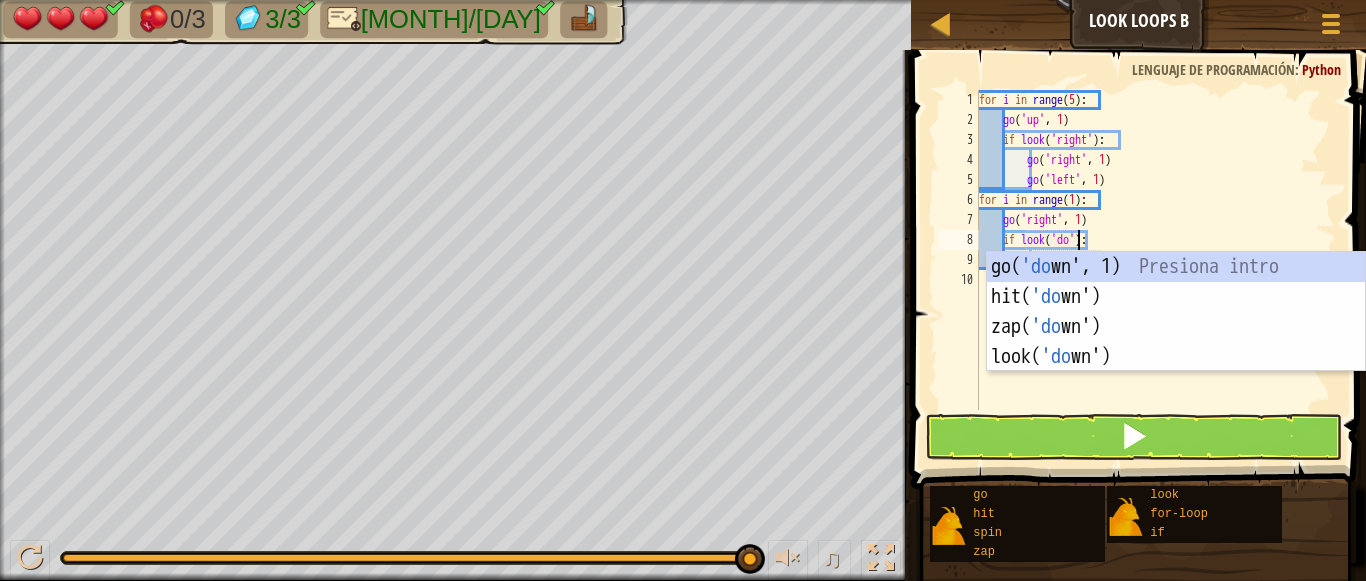scroll, scrollTop: 9, scrollLeft: 9, axis: both 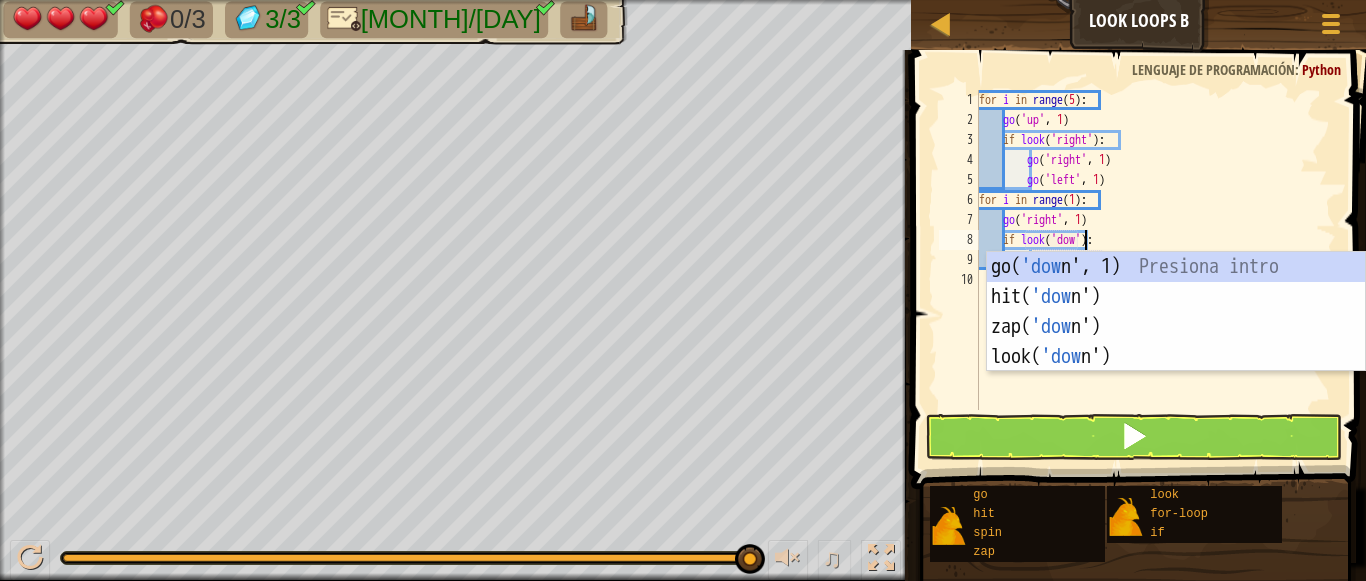 type on "if look('down'):" 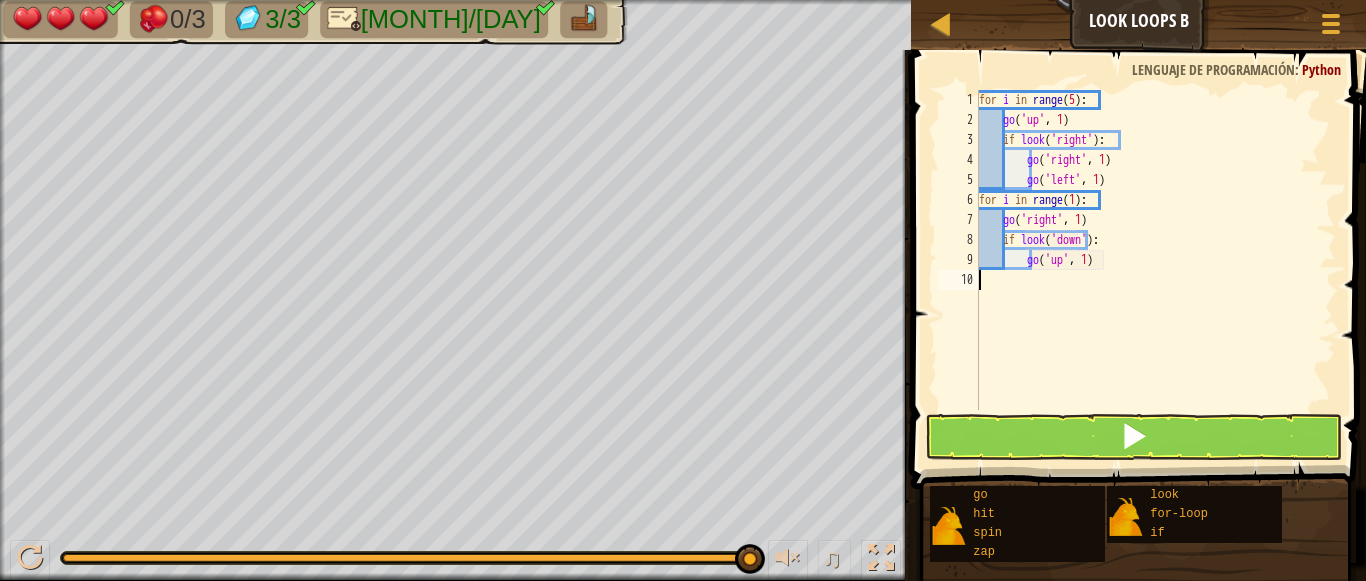 click on "for   i   in   range ( 5 ) :      go ( 'up' ,   1 )      if   look ( 'right' ) :          go ( 'right' ,   1 )          go ( 'left' ,   1 ) for   i   in   range ( 1 ) :      go ( 'right' ,   1 )      if   look ( 'down' ) :          go ( 'up' ,   1 )" at bounding box center [1156, 270] 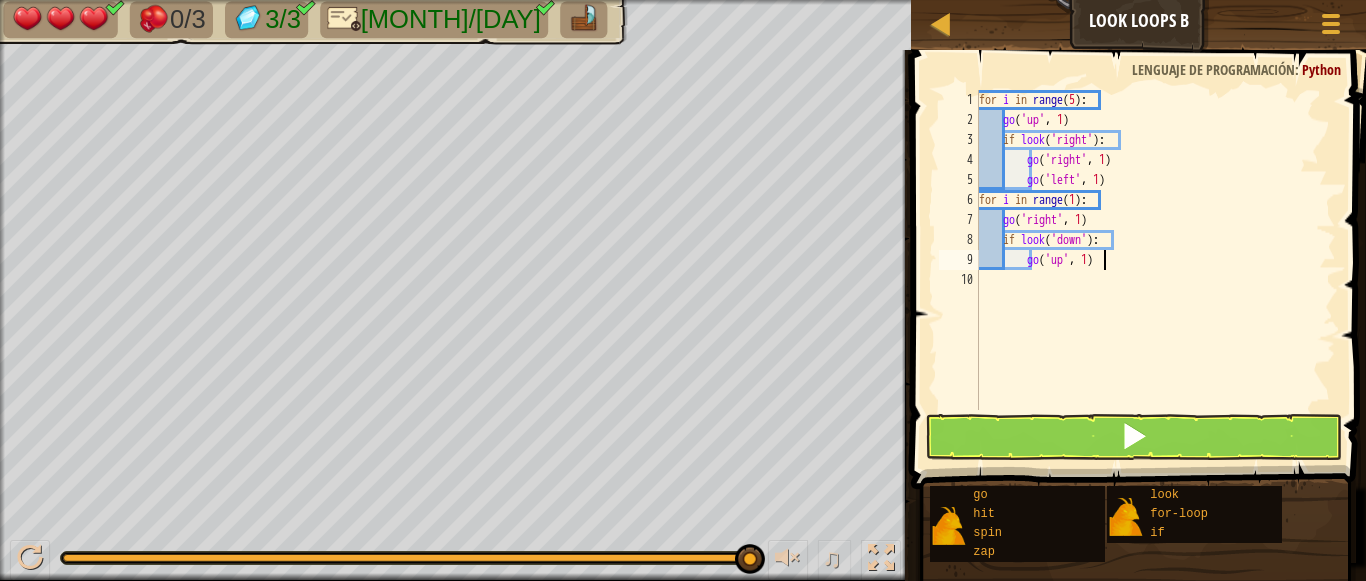 click on "for   i   in   range ( 5 ) :      go ( 'up' ,   1 )      if   look ( 'right' ) :          go ( 'right' ,   1 )          go ( 'left' ,   1 ) for   i   in   range ( 1 ) :      go ( 'right' ,   1 )      if   look ( 'down' ) :          go ( 'up' ,   1 )" at bounding box center [1156, 270] 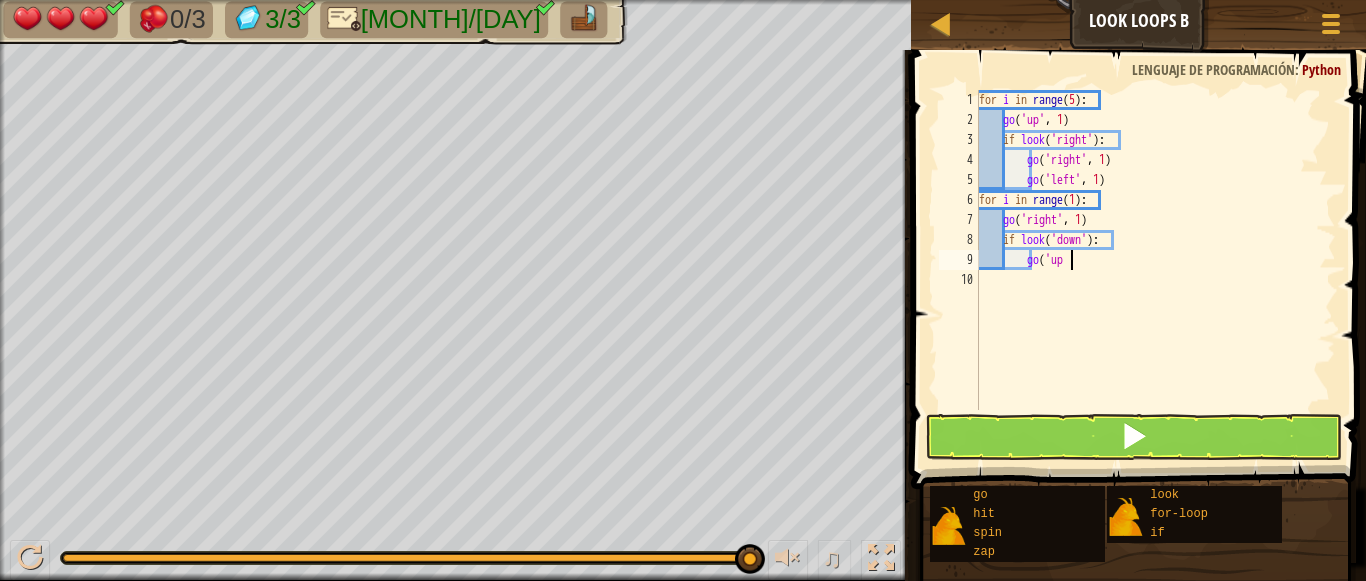 type on "g" 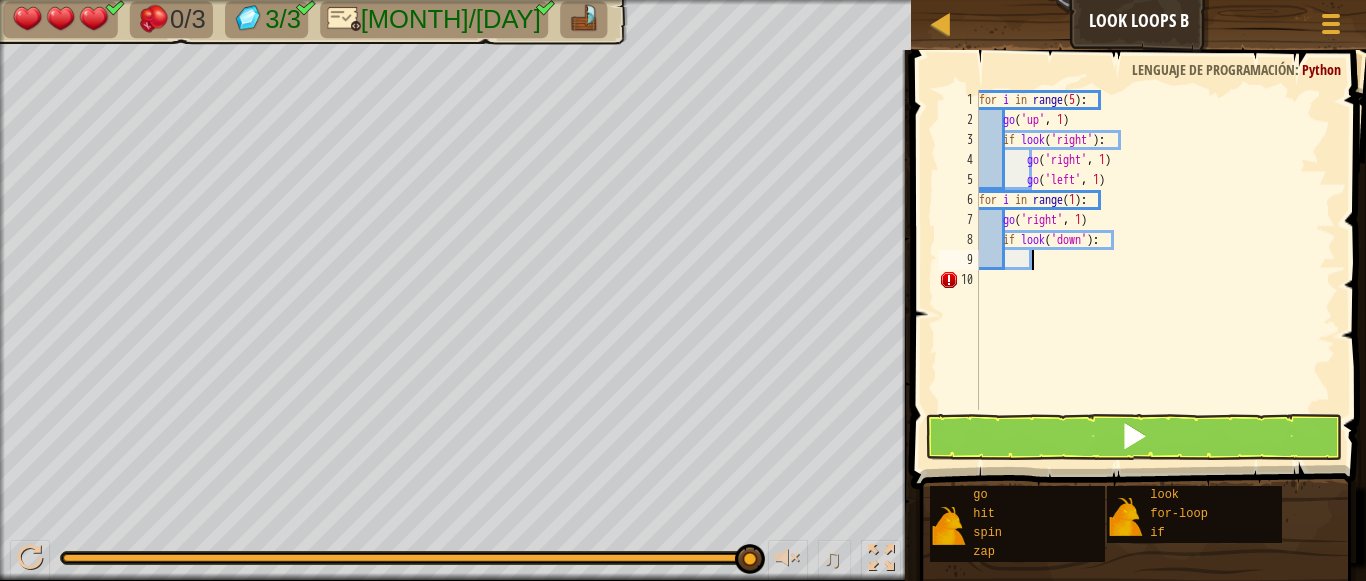 type on "g" 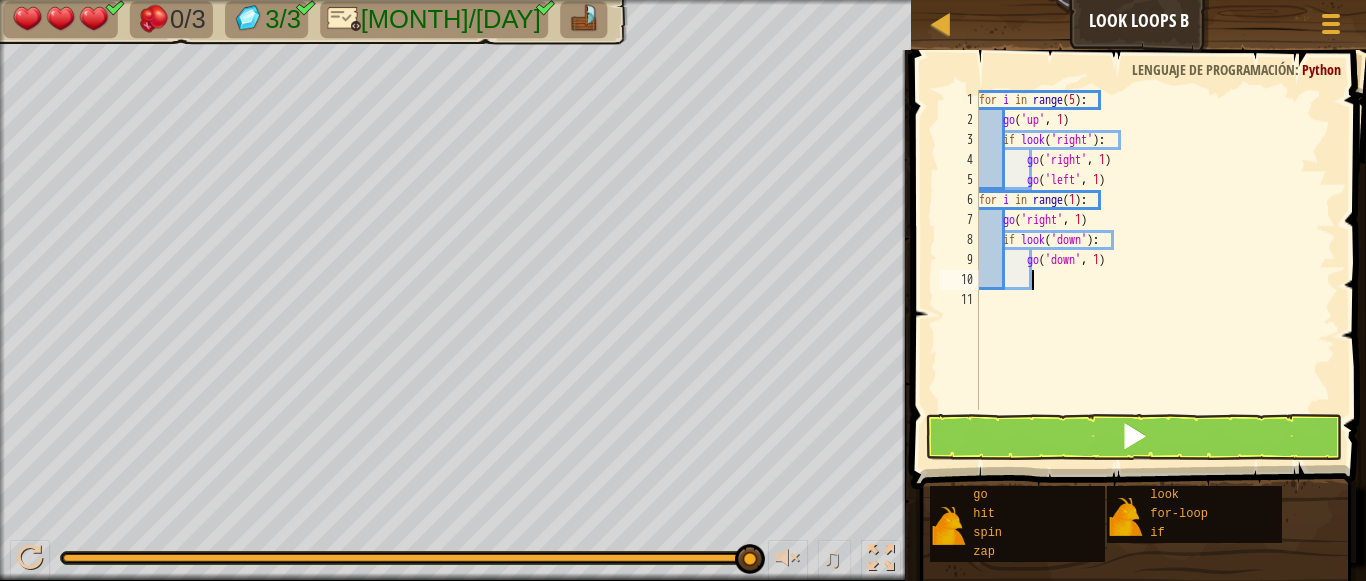 scroll, scrollTop: 9, scrollLeft: 3, axis: both 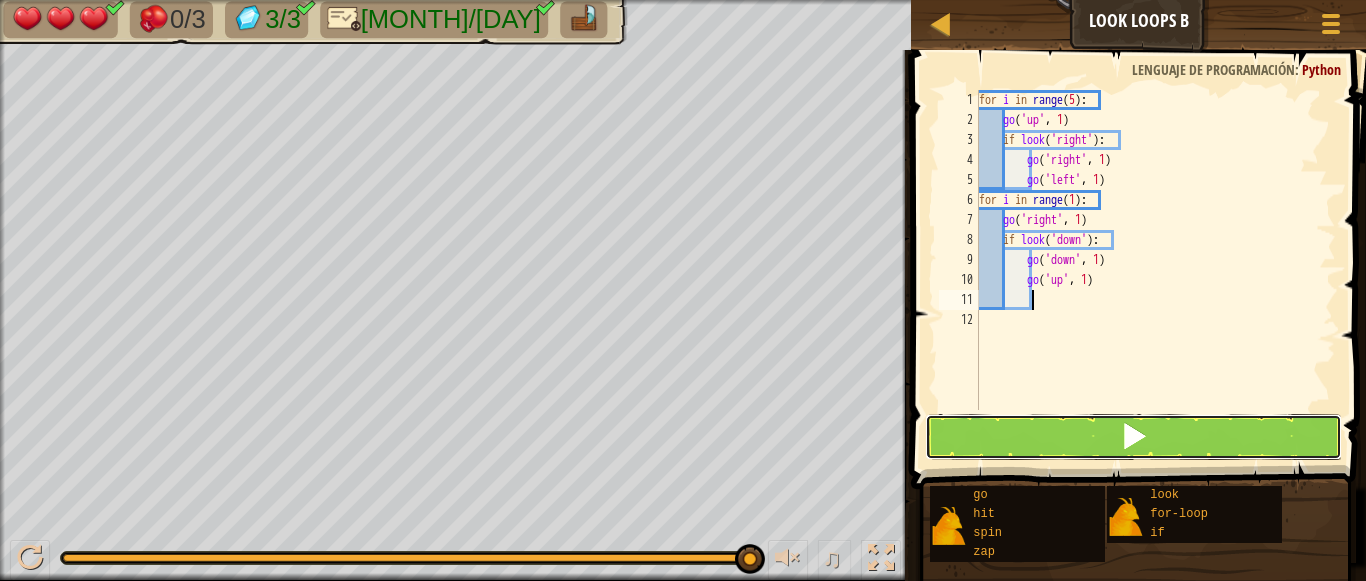 click at bounding box center (1134, 437) 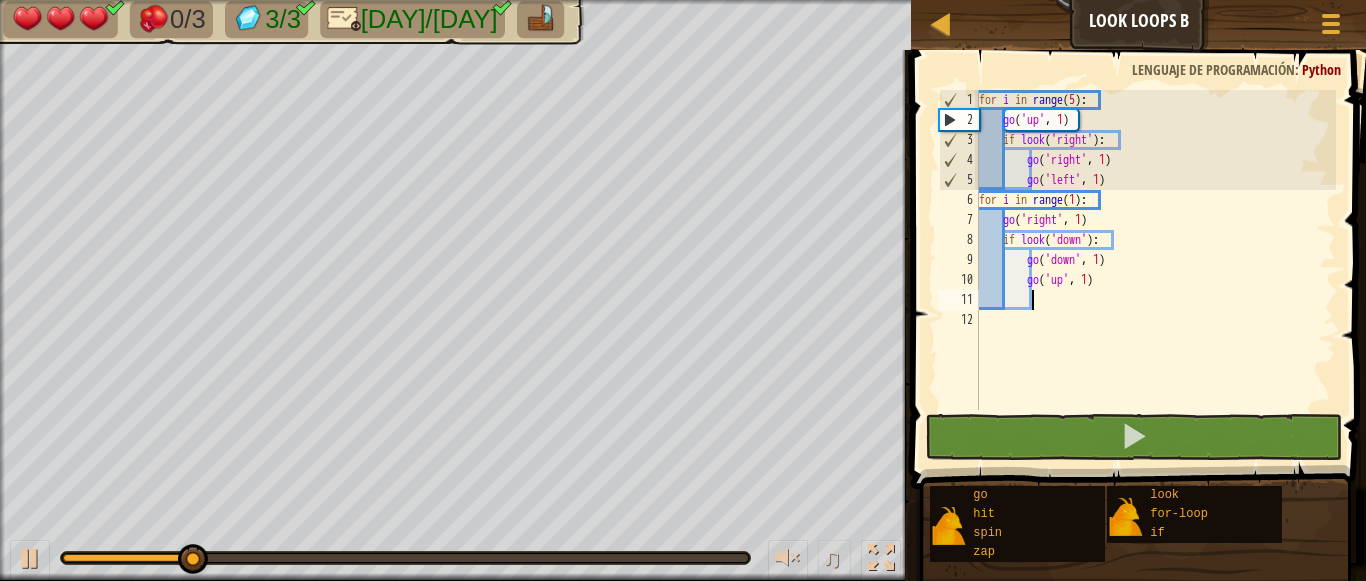 click on "for   i   in   range ( 5 ) :      go ( 'up' ,   1 )      if   look ( 'right' ) :          go ( 'right' ,   1 )          go ( 'left' ,   1 ) for   i   in   range ( 1 ) :      go ( 'right' ,   1 )      if   look ( 'down' ) :          go ( 'down' ,   1 )          go ( 'up' ,   1 )" at bounding box center [1156, 270] 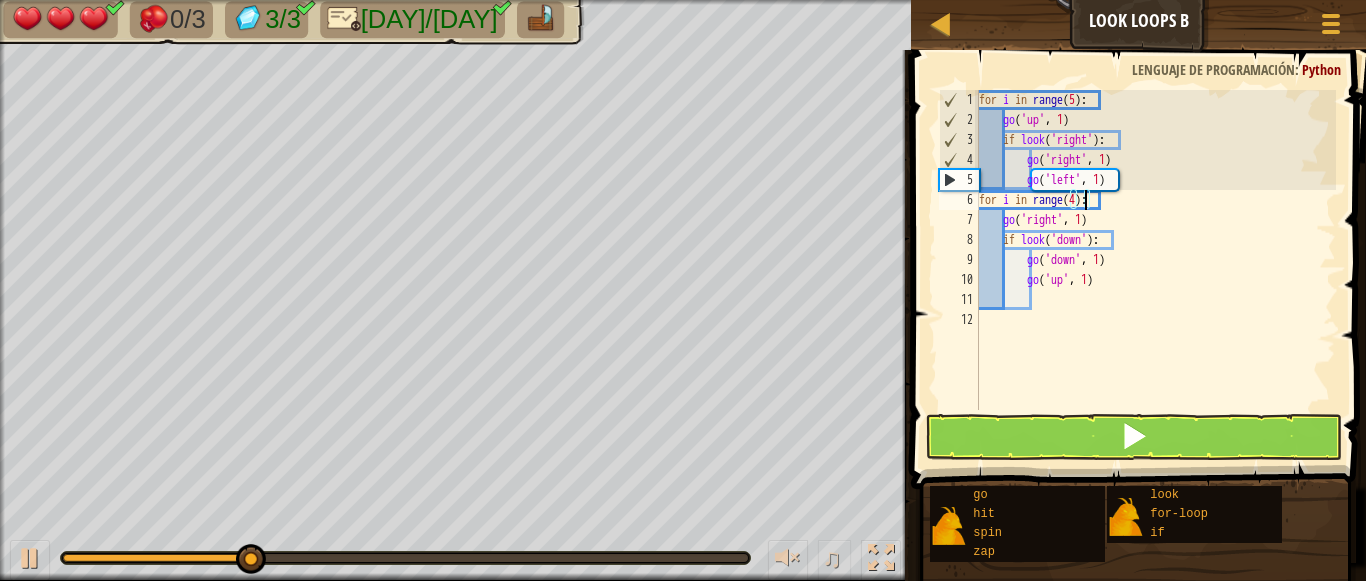 scroll, scrollTop: 9, scrollLeft: 9, axis: both 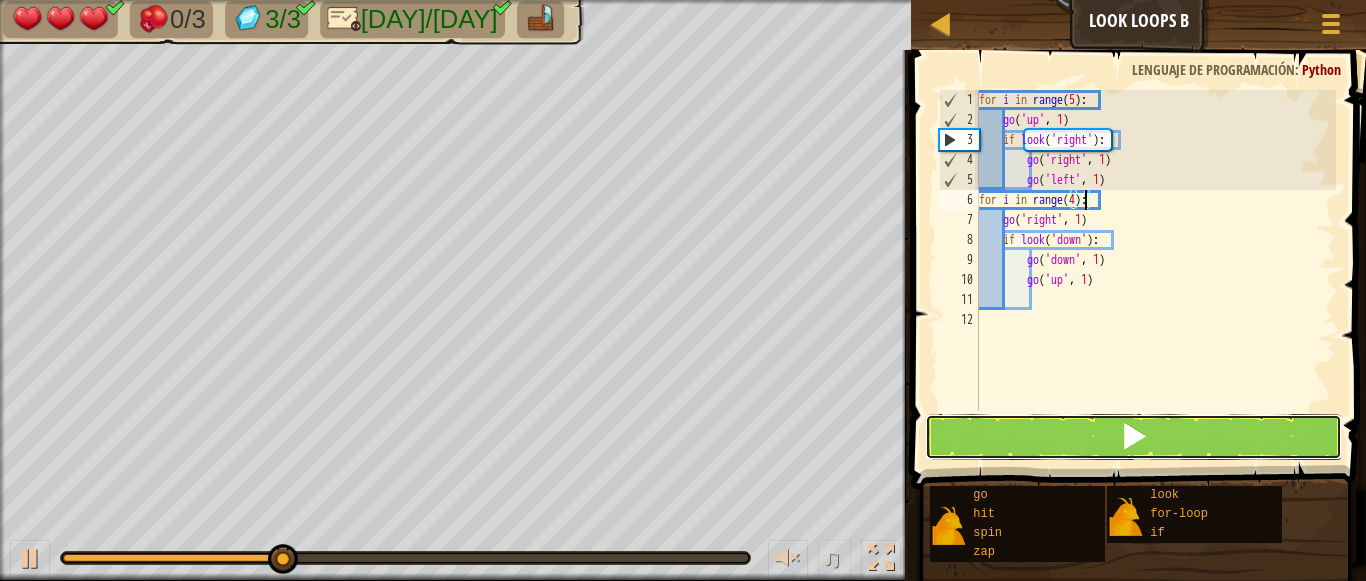 click at bounding box center [1134, 437] 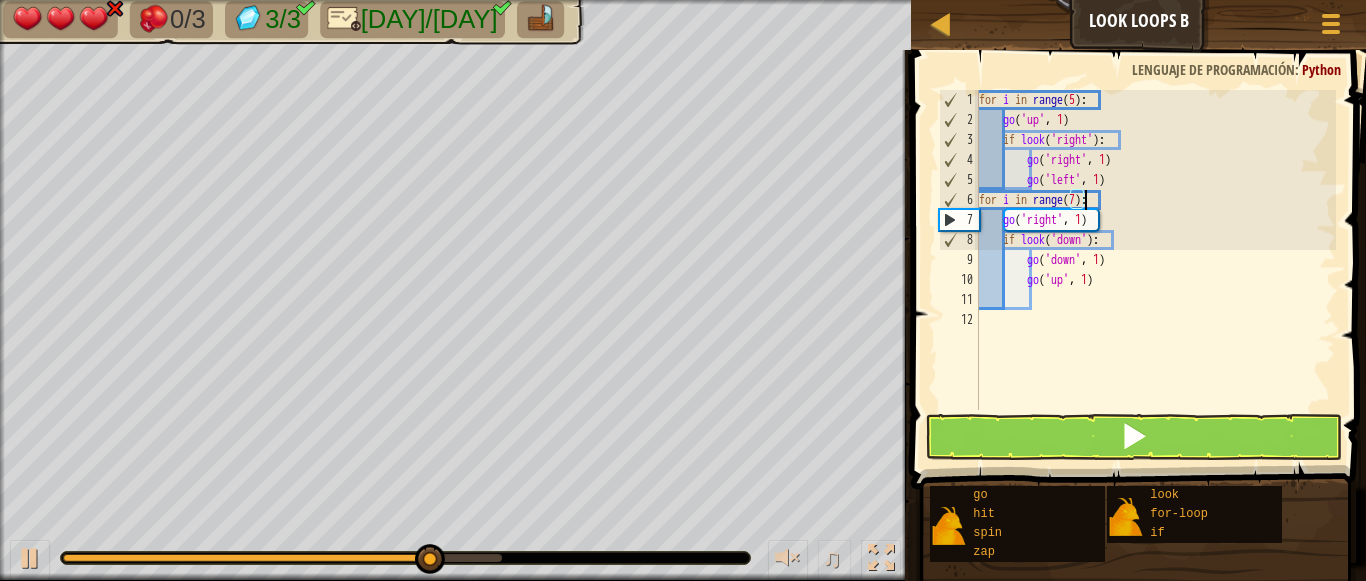 scroll, scrollTop: 9, scrollLeft: 9, axis: both 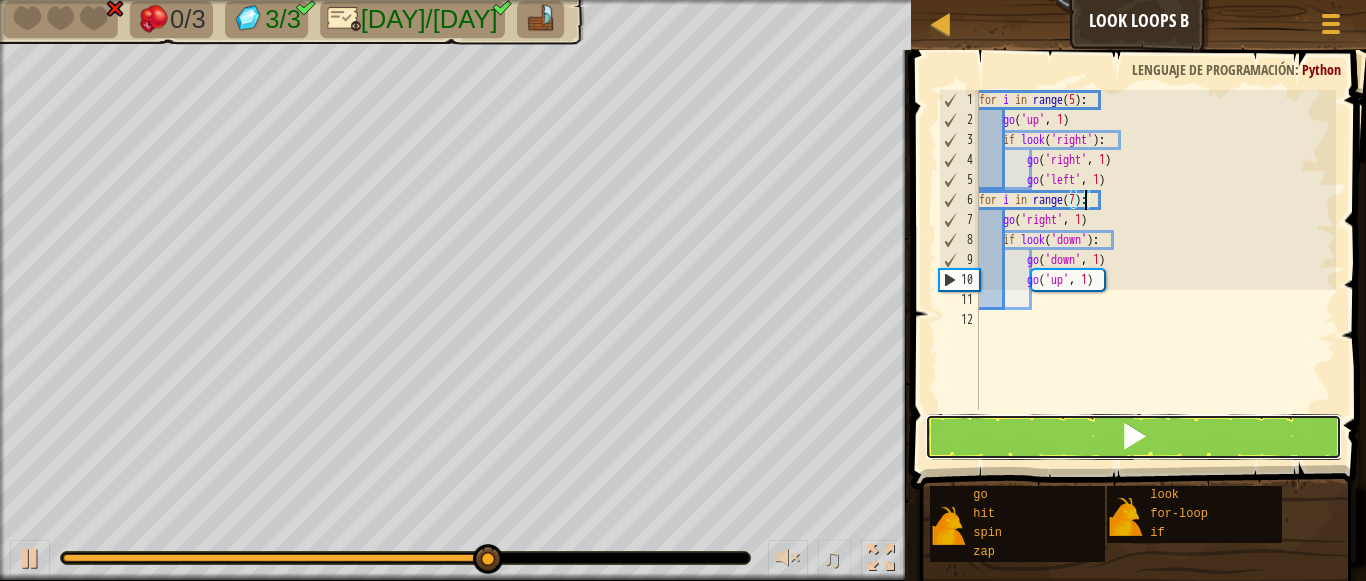 click at bounding box center (1134, 437) 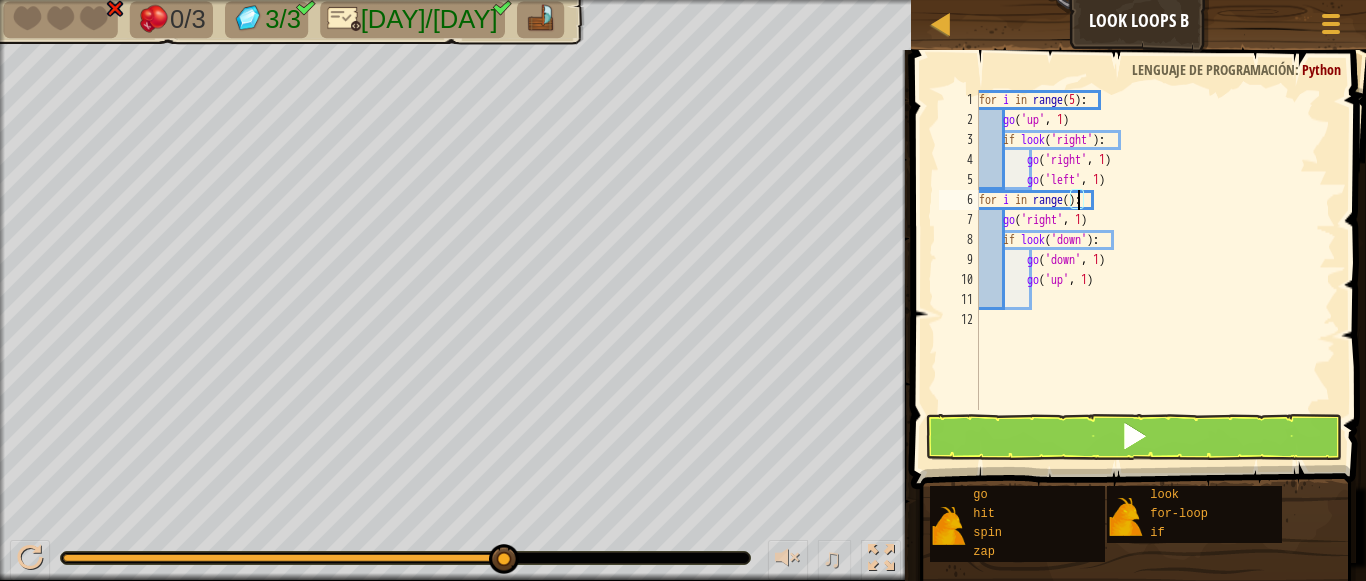 scroll, scrollTop: 9, scrollLeft: 9, axis: both 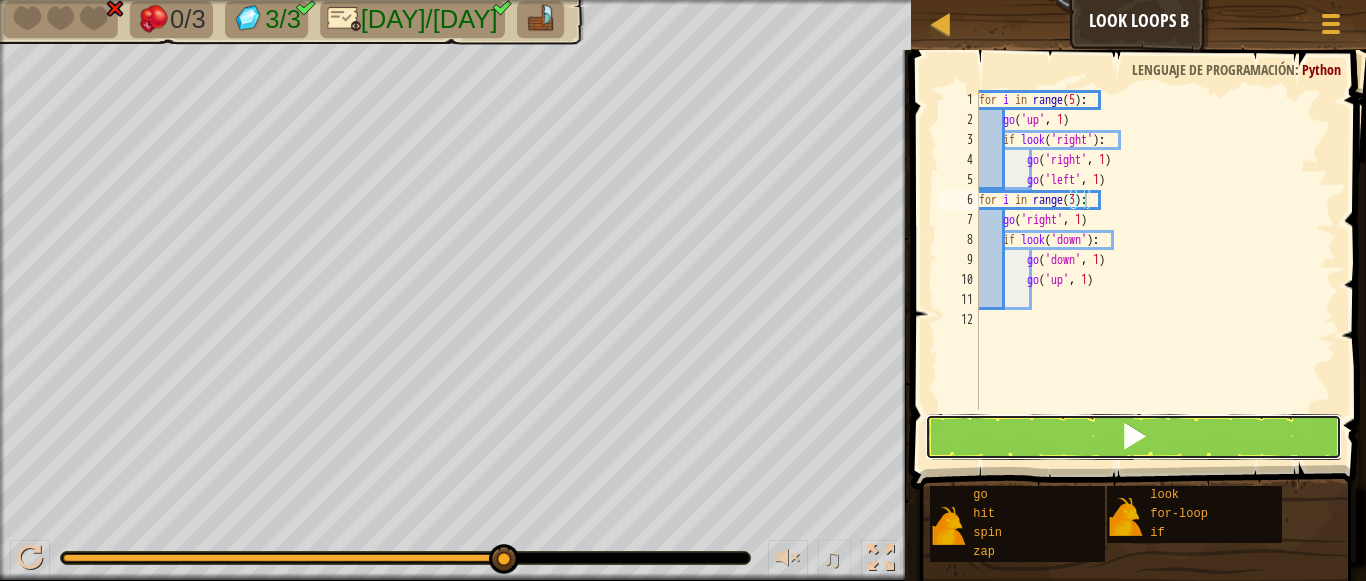 click at bounding box center (1134, 437) 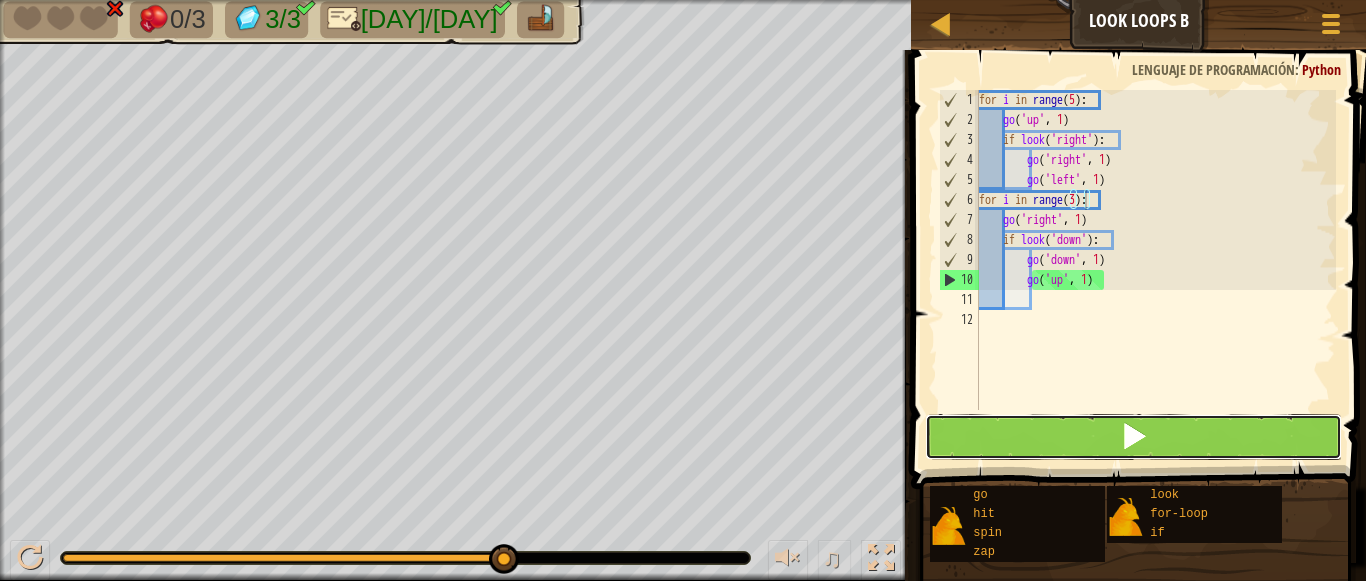 click at bounding box center [1134, 437] 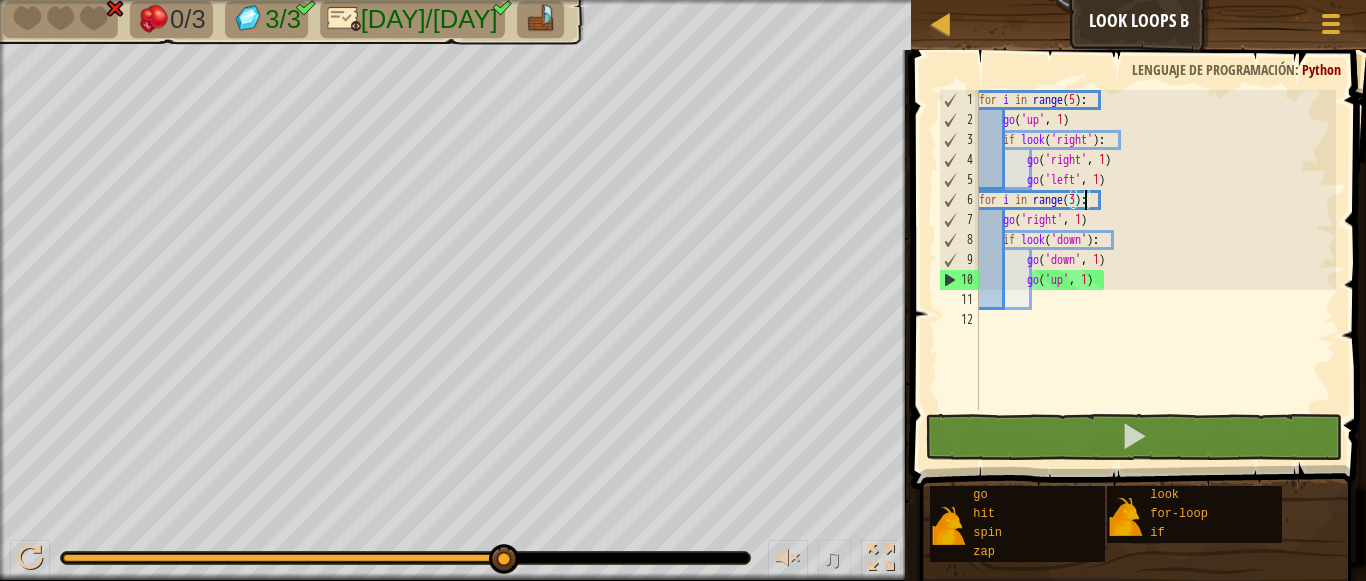 click on "for   i   in   range ( 5 ) :      go ( 'up' ,   1 )      if   look ( 'right' ) :          go ( 'right' ,   1 )          go ( 'left' ,   1 ) for   i   in   range ( 3 ) :      go ( 'right' ,   1 )      if   look ( 'down' ) :          go ( 'down' ,   1 )          go ( 'up' ,   1 )" at bounding box center [1156, 270] 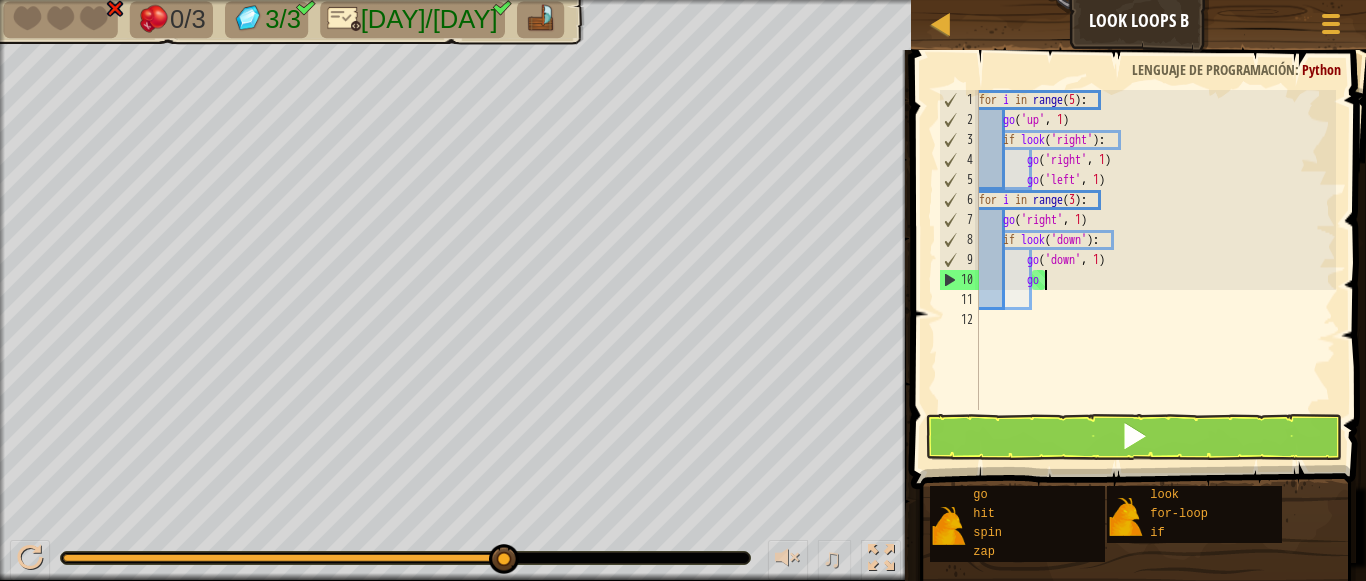 type on "g" 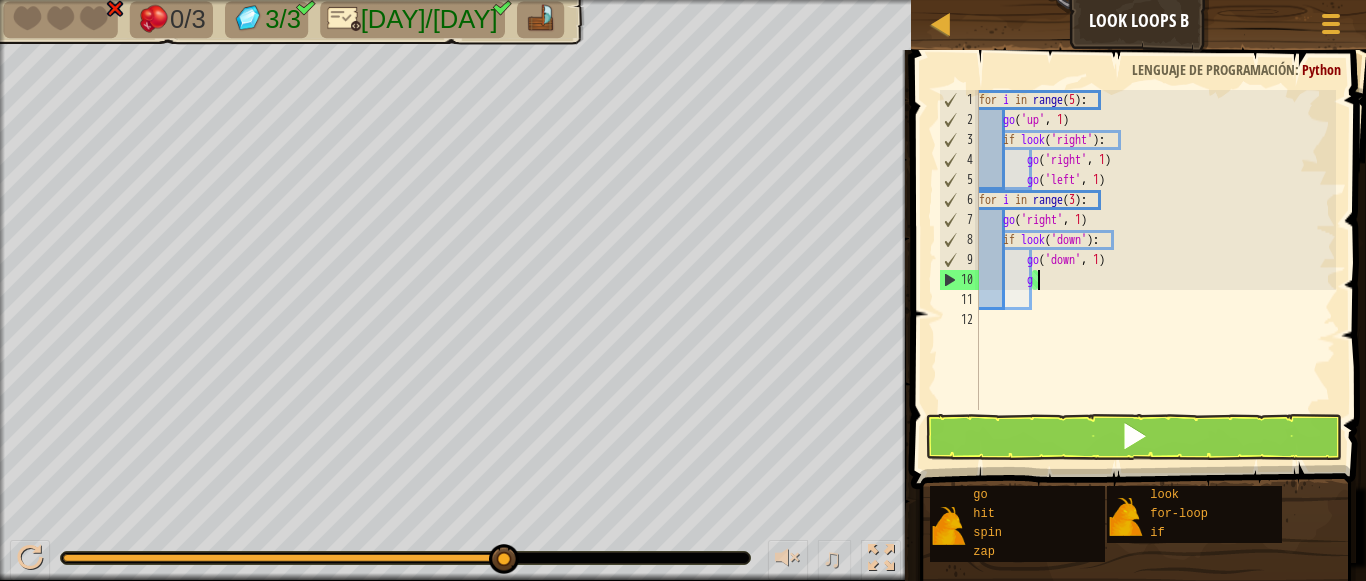 scroll, scrollTop: 9, scrollLeft: 3, axis: both 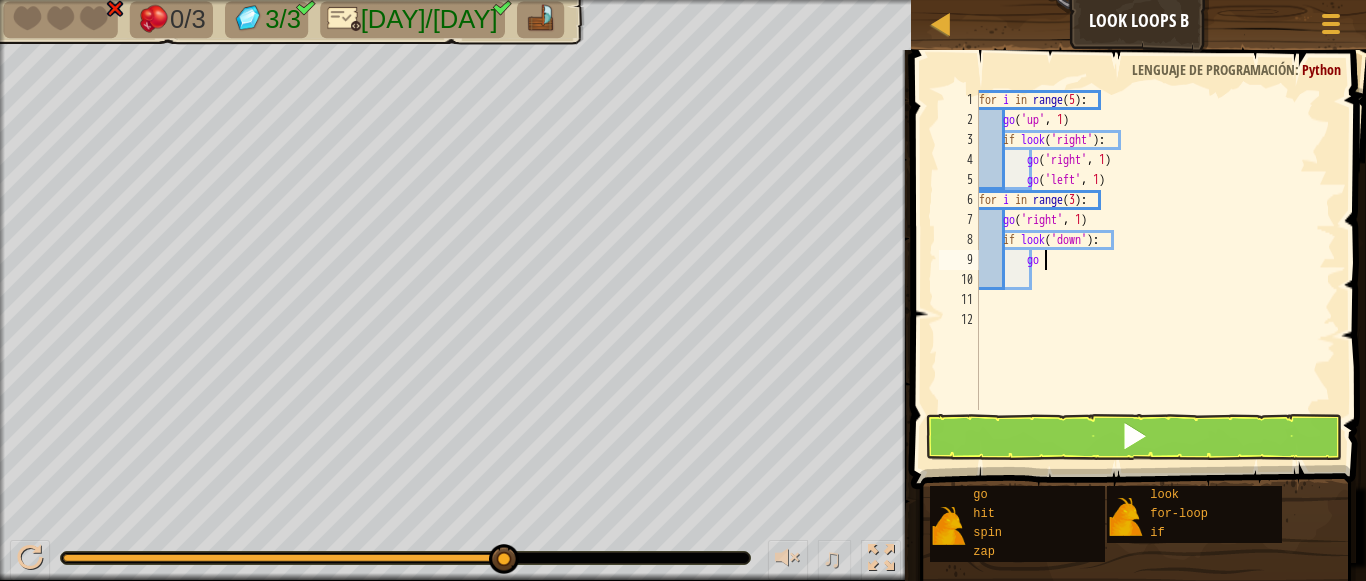 type on "g" 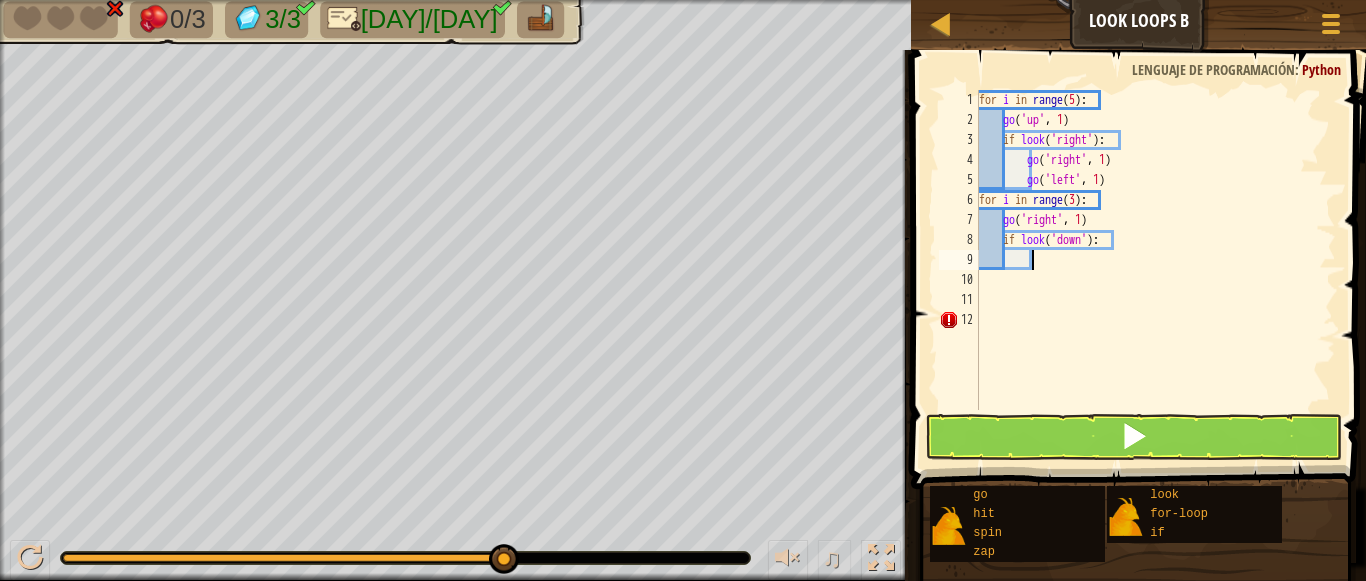 type on "z" 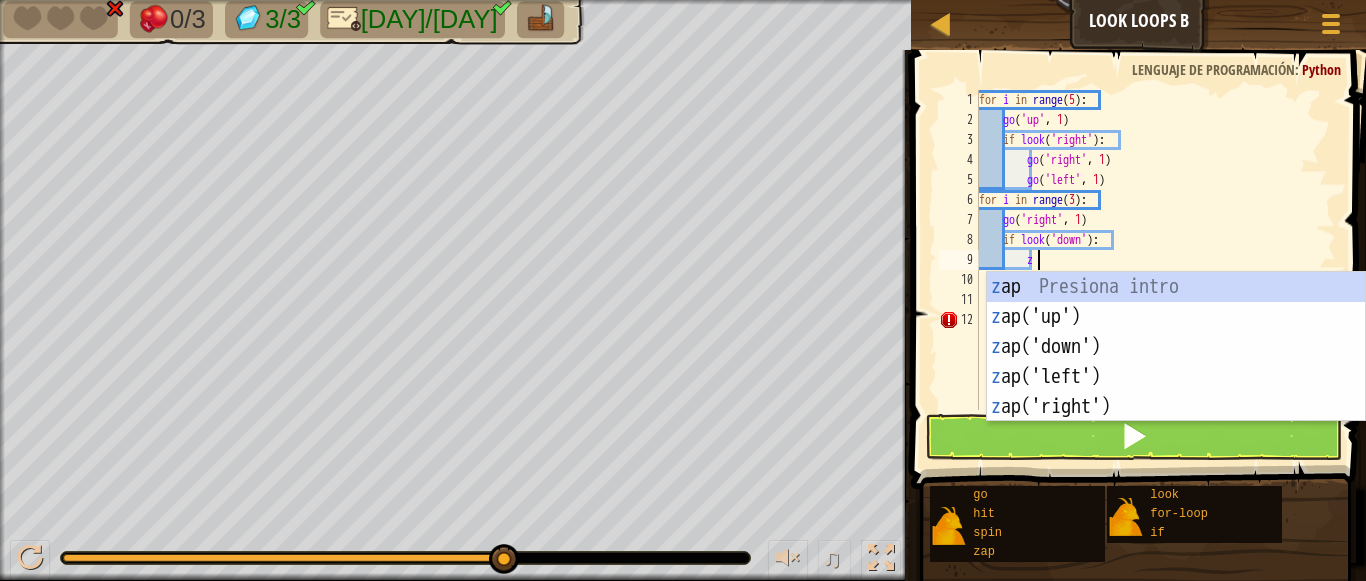 scroll, scrollTop: 9, scrollLeft: 4, axis: both 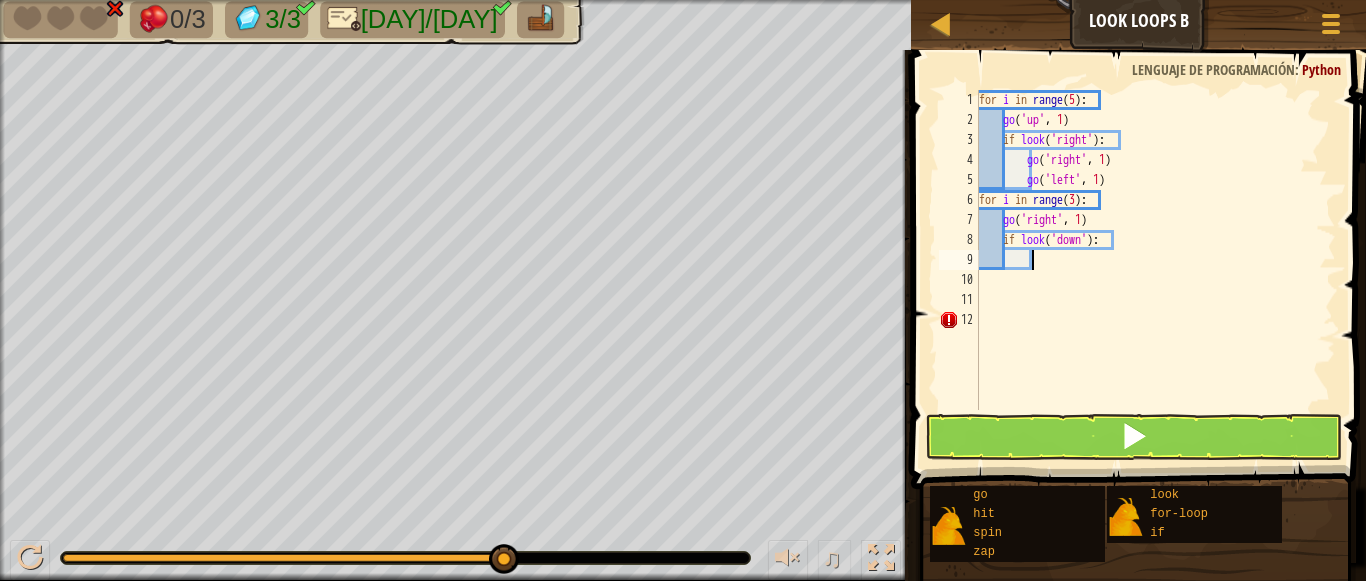 type on "h" 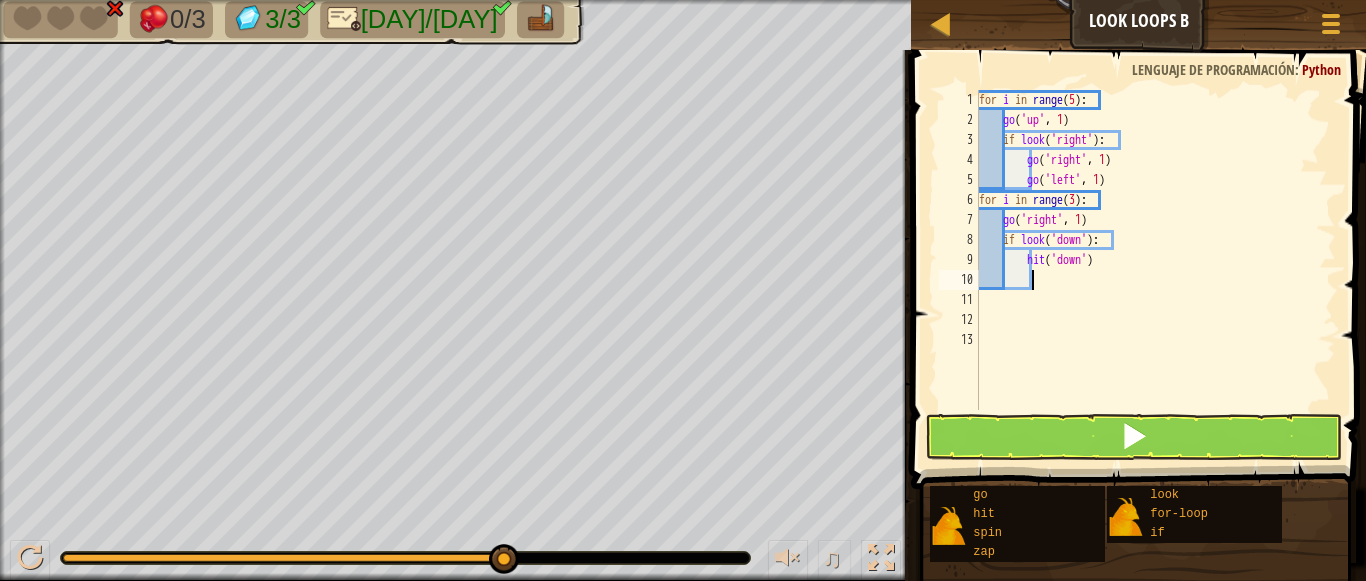 scroll, scrollTop: 9, scrollLeft: 3, axis: both 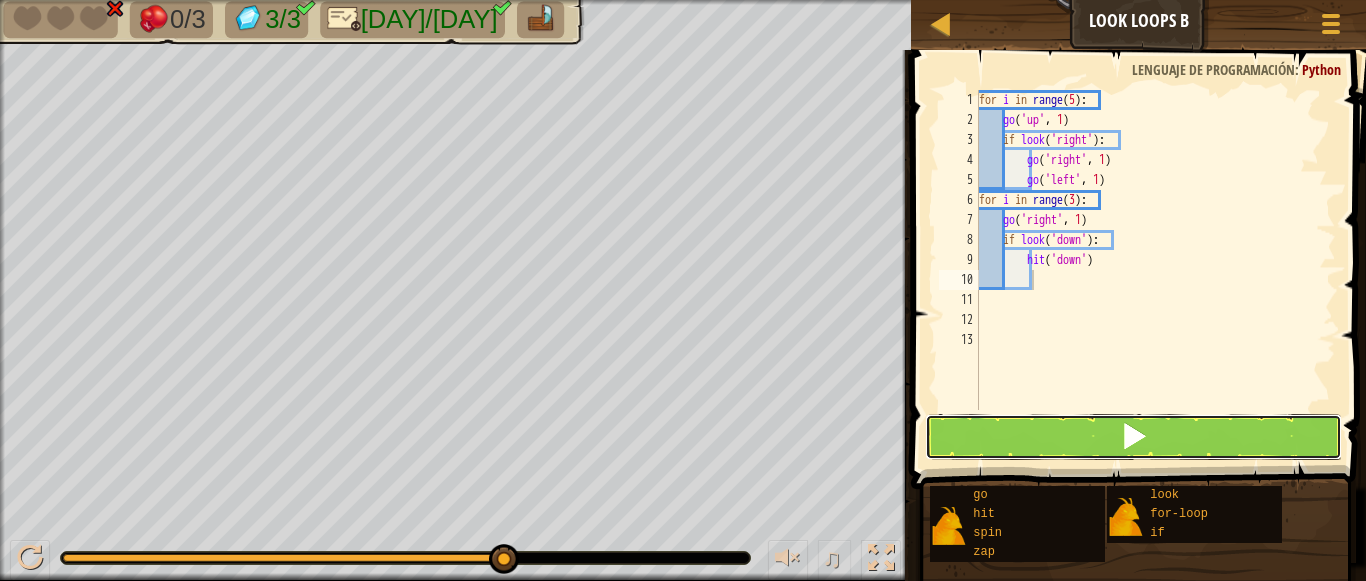 click at bounding box center (1134, 436) 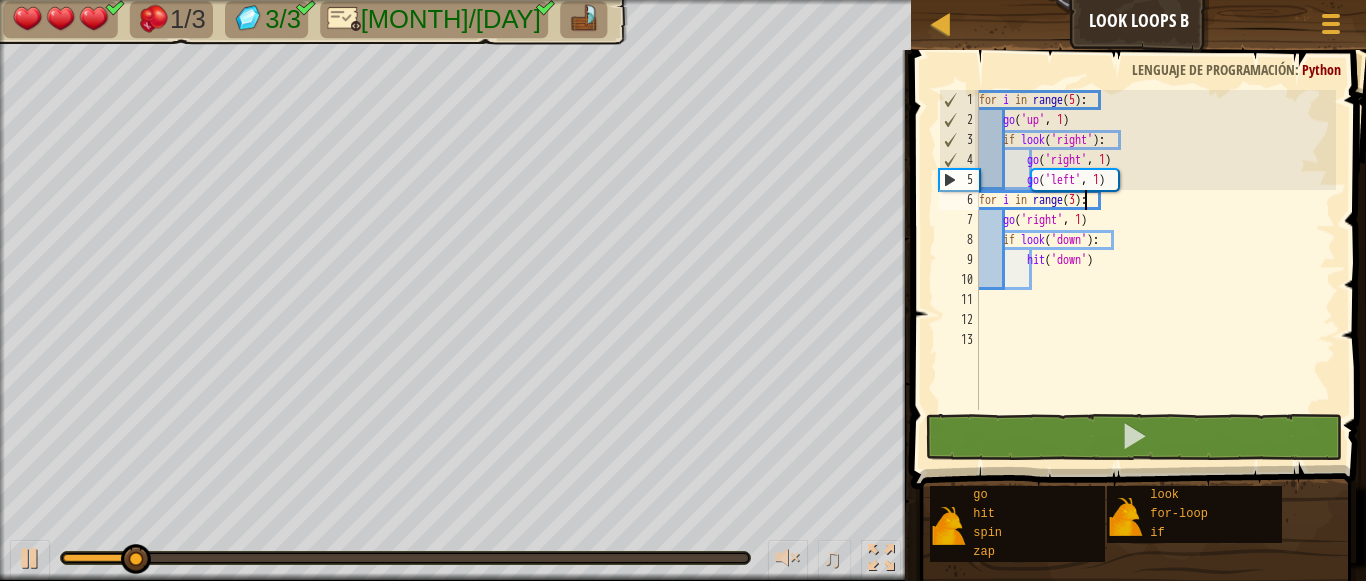 click on "for   i   in   range ( 5 ) :      go ( 'up' ,   1 )      if   look ( 'right' ) :          go ( 'right' ,   1 )          go ( 'left' ,   1 ) for   i   in   range ( 3 ) :      go ( 'right' ,   1 )      if   look ( 'down' ) :          hit ( 'down' )" at bounding box center [1156, 270] 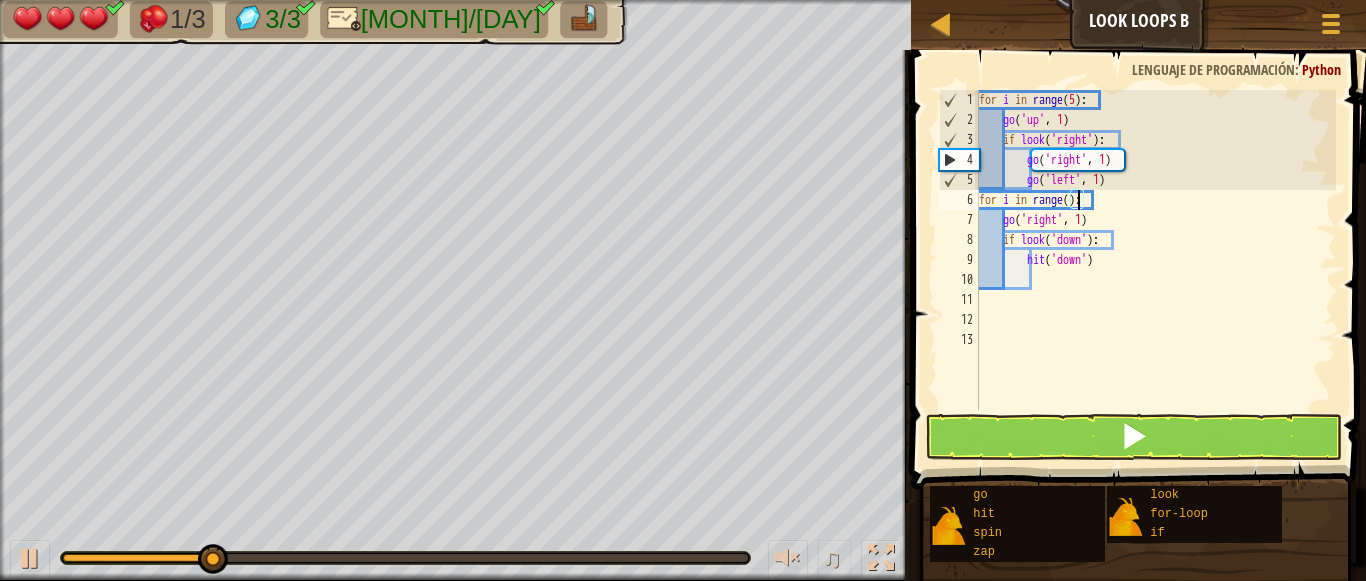 scroll, scrollTop: 9, scrollLeft: 9, axis: both 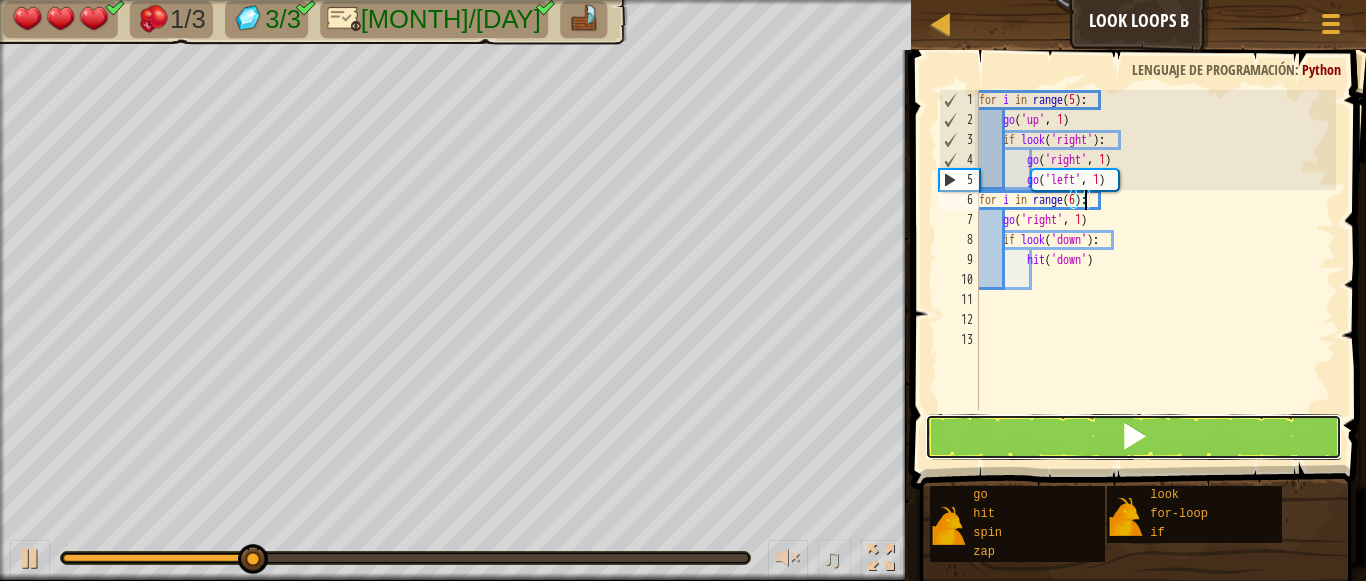 click at bounding box center (1134, 437) 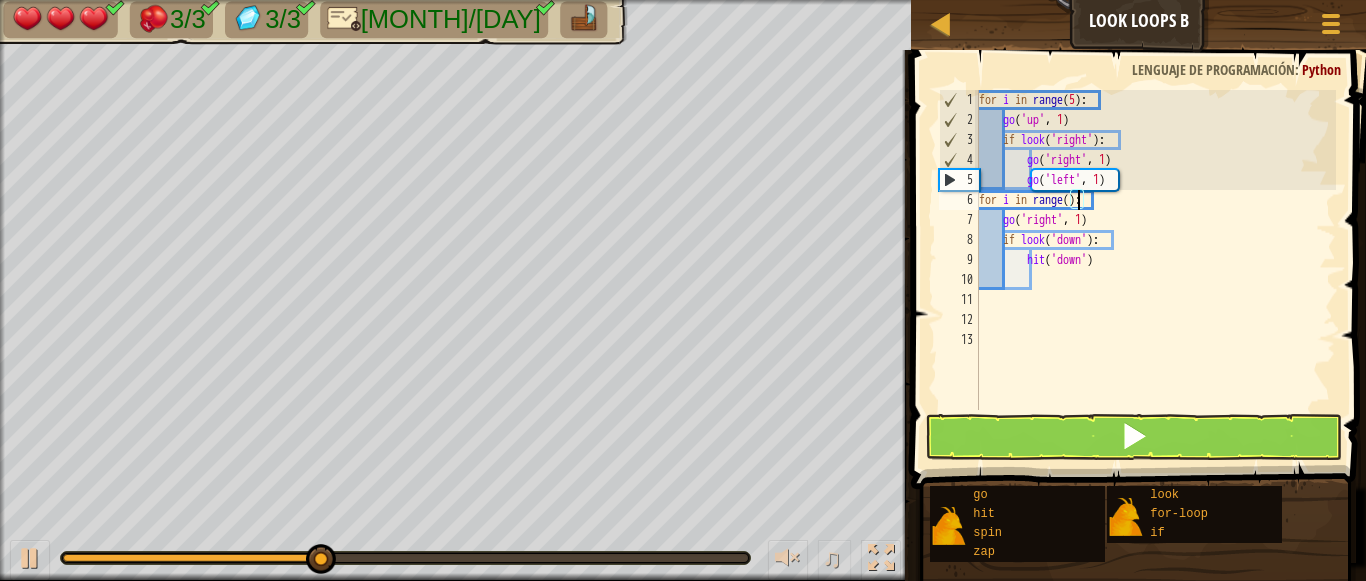 scroll, scrollTop: 9, scrollLeft: 9, axis: both 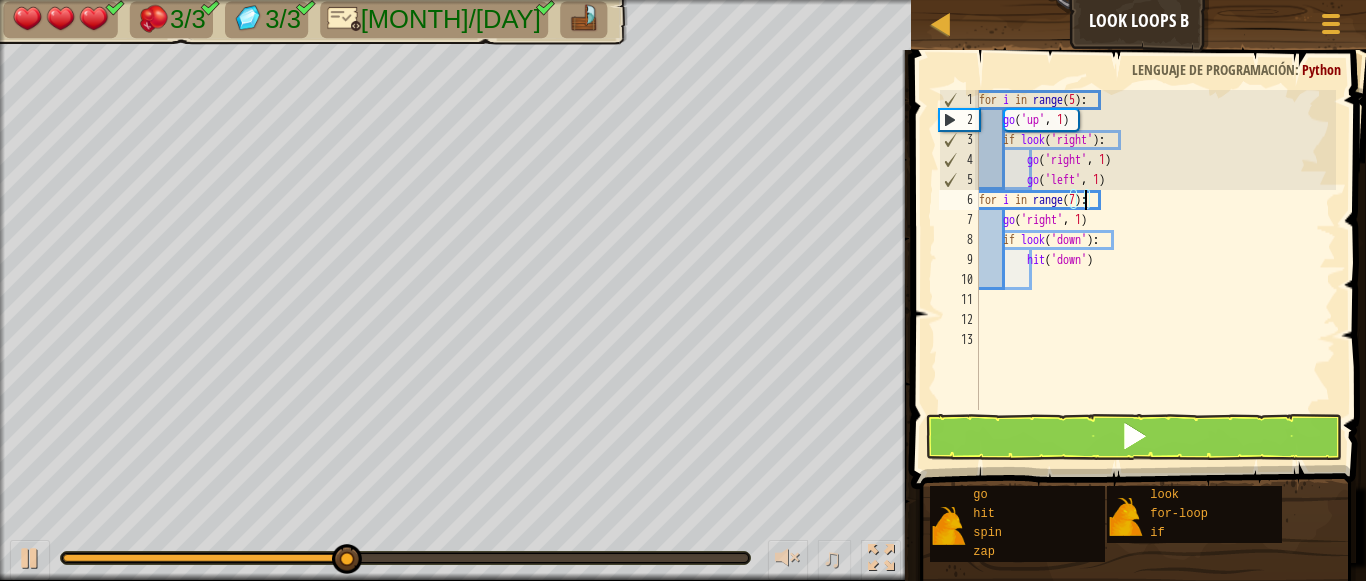 type on "for i in range(7):" 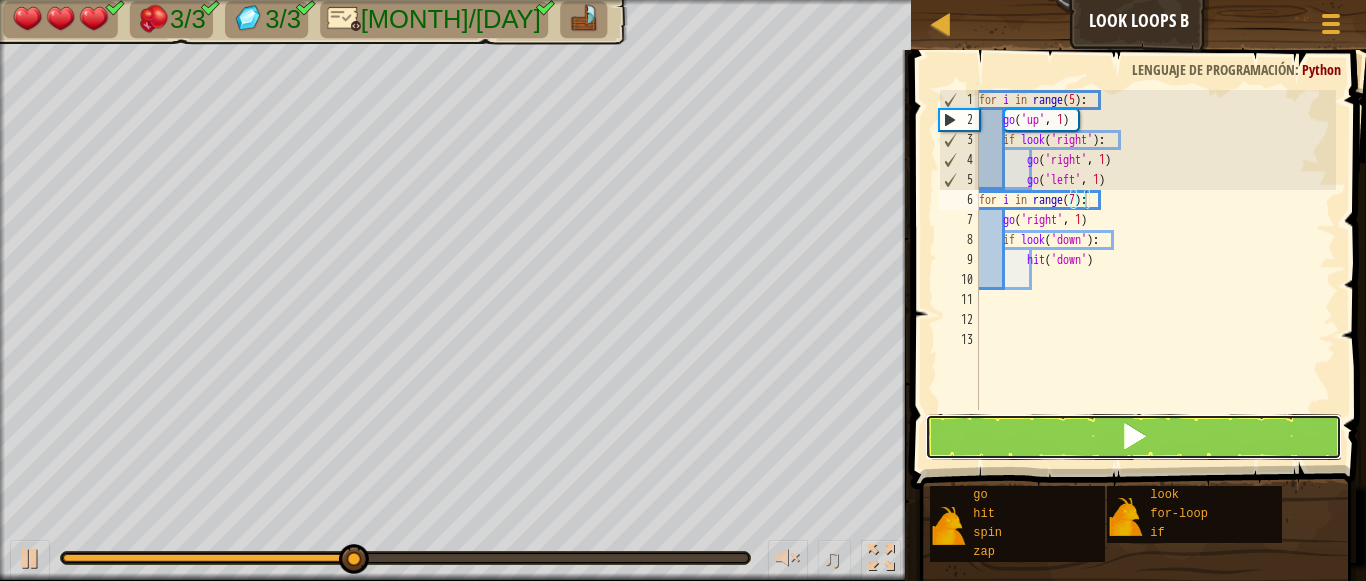 click at bounding box center [1134, 437] 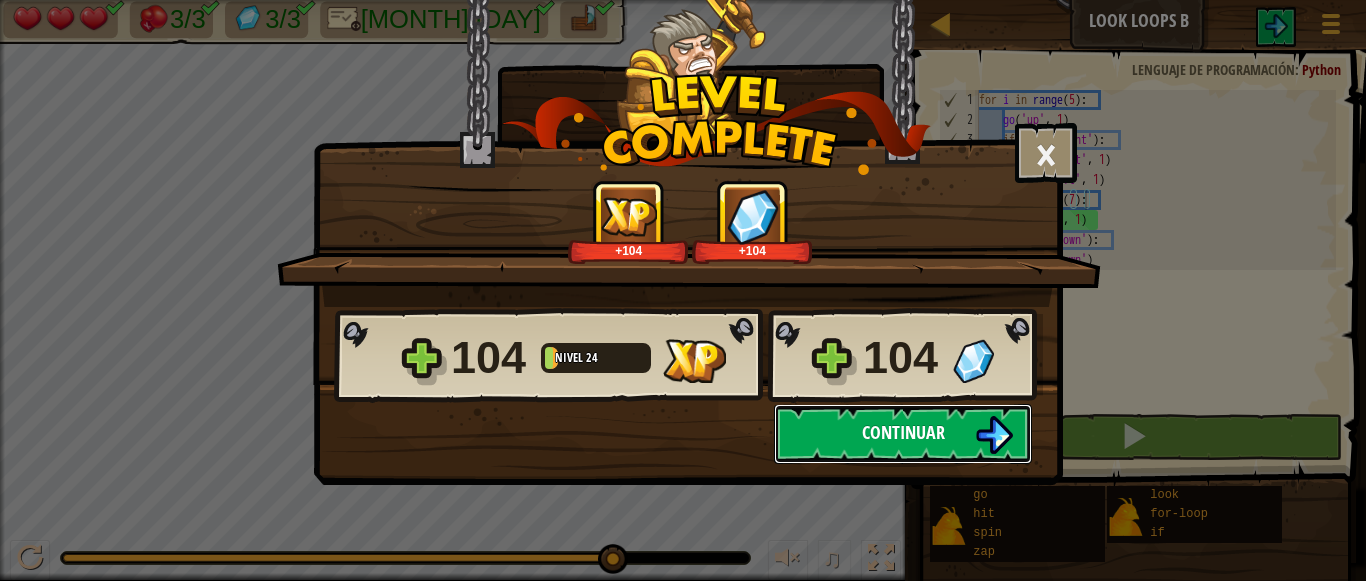 click at bounding box center [994, 435] 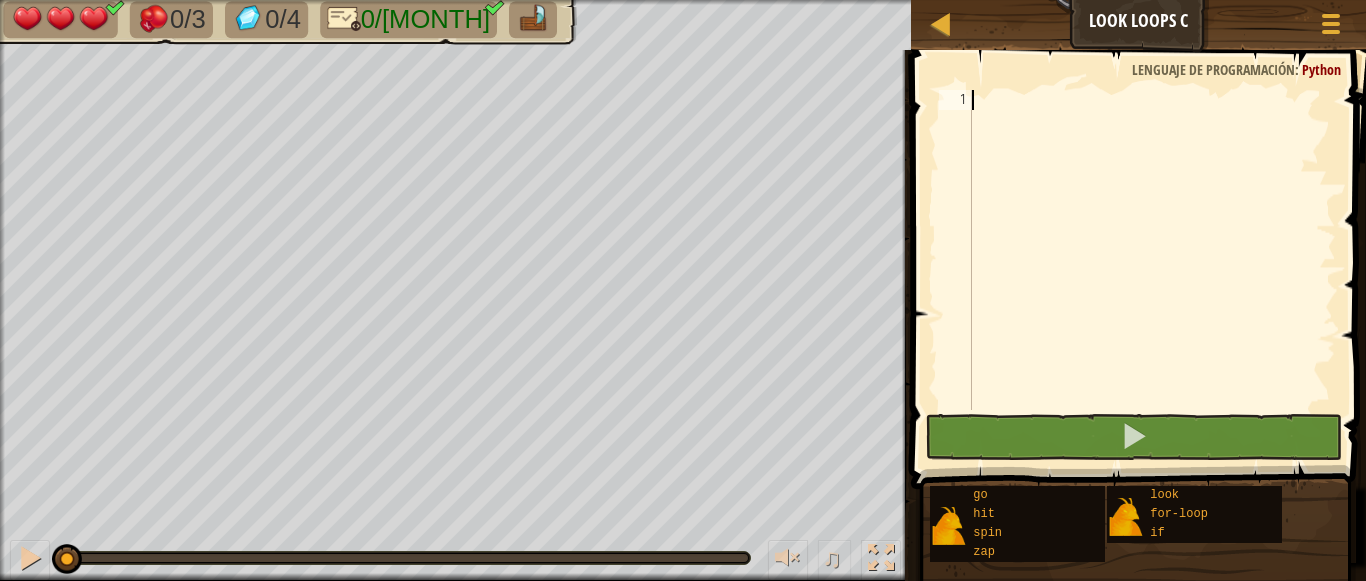 scroll, scrollTop: 9, scrollLeft: 0, axis: vertical 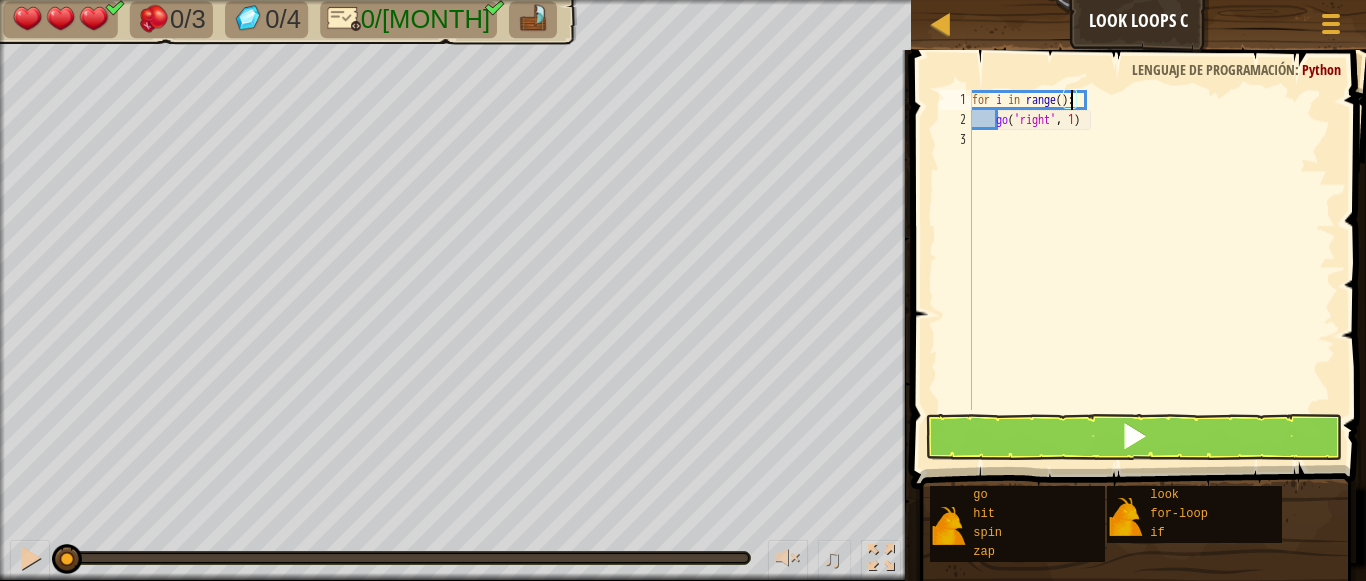 type on "for i in range(1):" 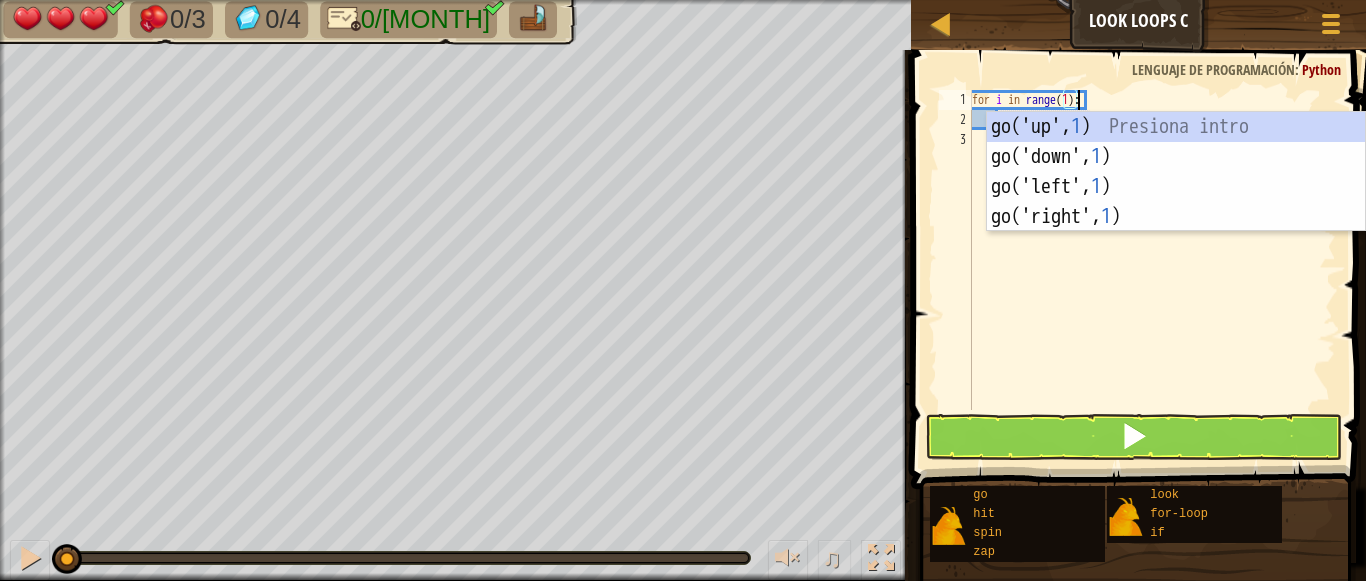 scroll, scrollTop: 9, scrollLeft: 9, axis: both 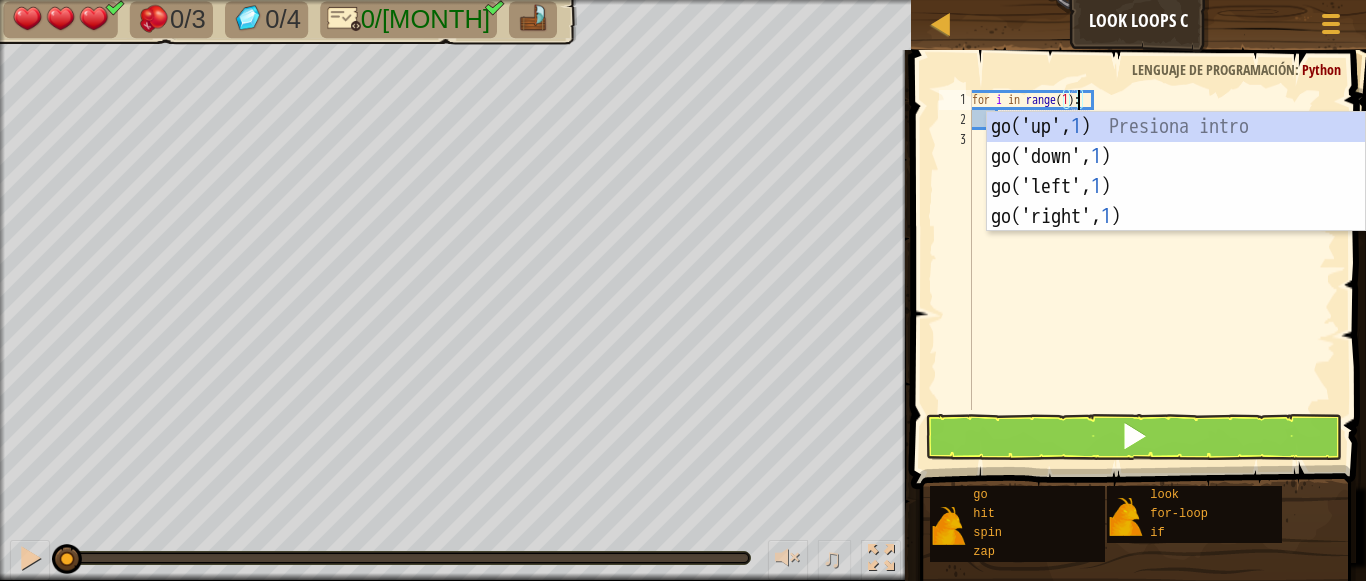 click on "for   i   in   range ( 1 ) :      go ( 'right' ,   1 )" at bounding box center (1152, 270) 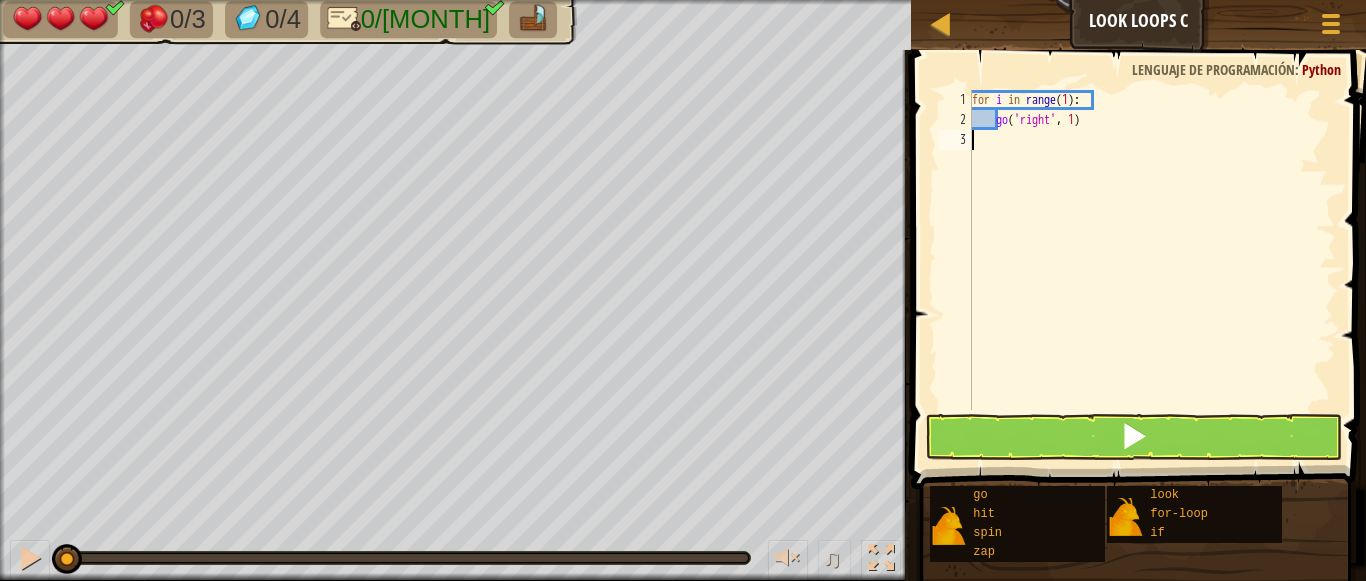scroll, scrollTop: 9, scrollLeft: 0, axis: vertical 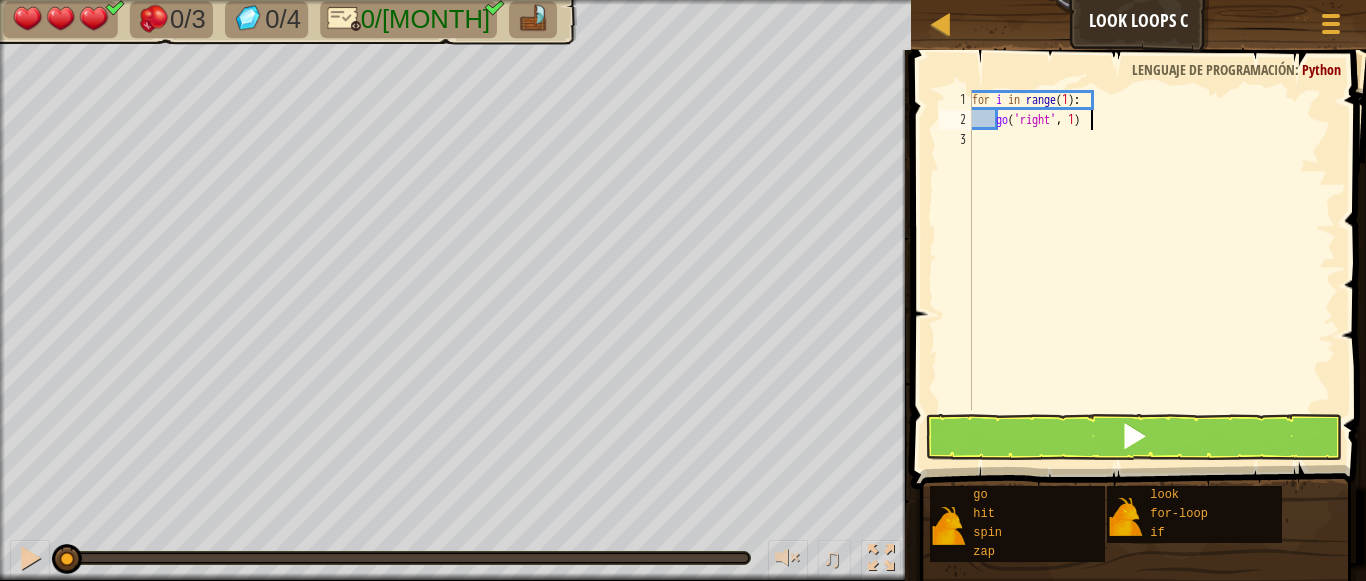 click on "for   i   in   range ( 1 ) :      go ( 'right' ,   1 )" at bounding box center (1152, 270) 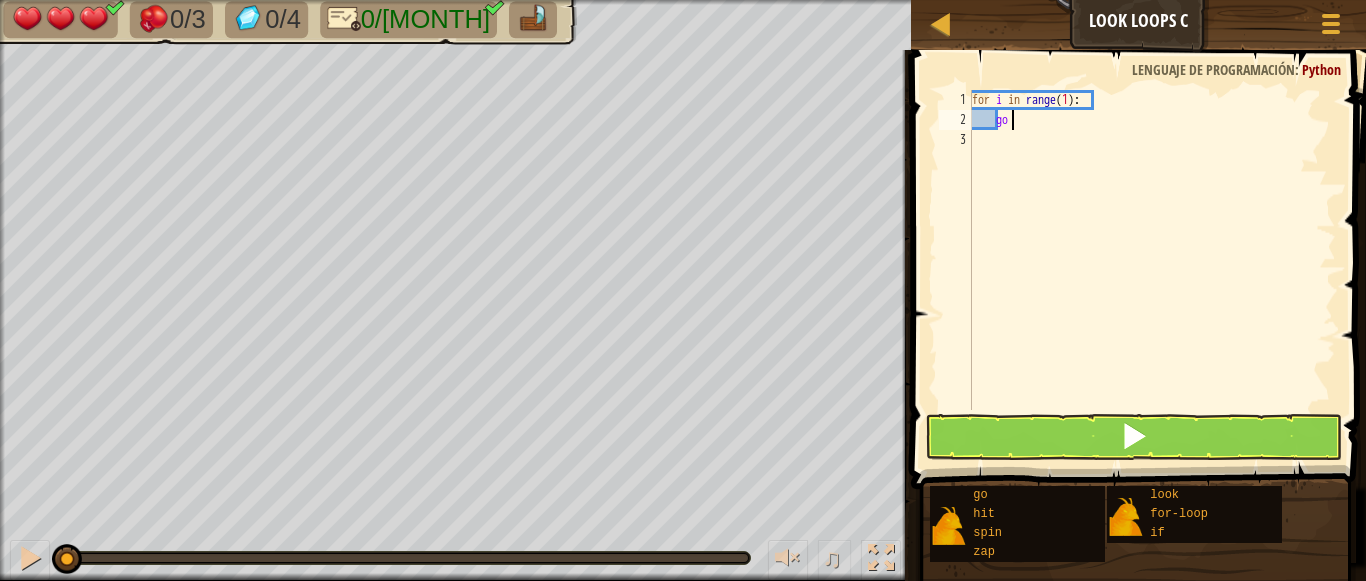 type on "g" 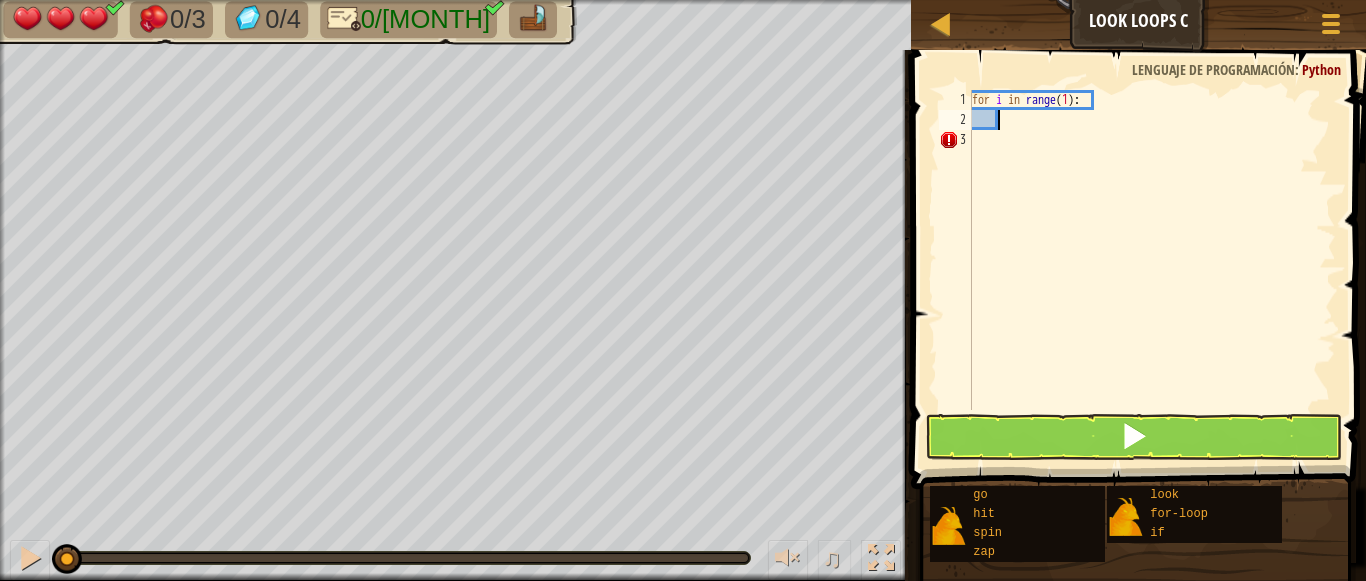 type on "g" 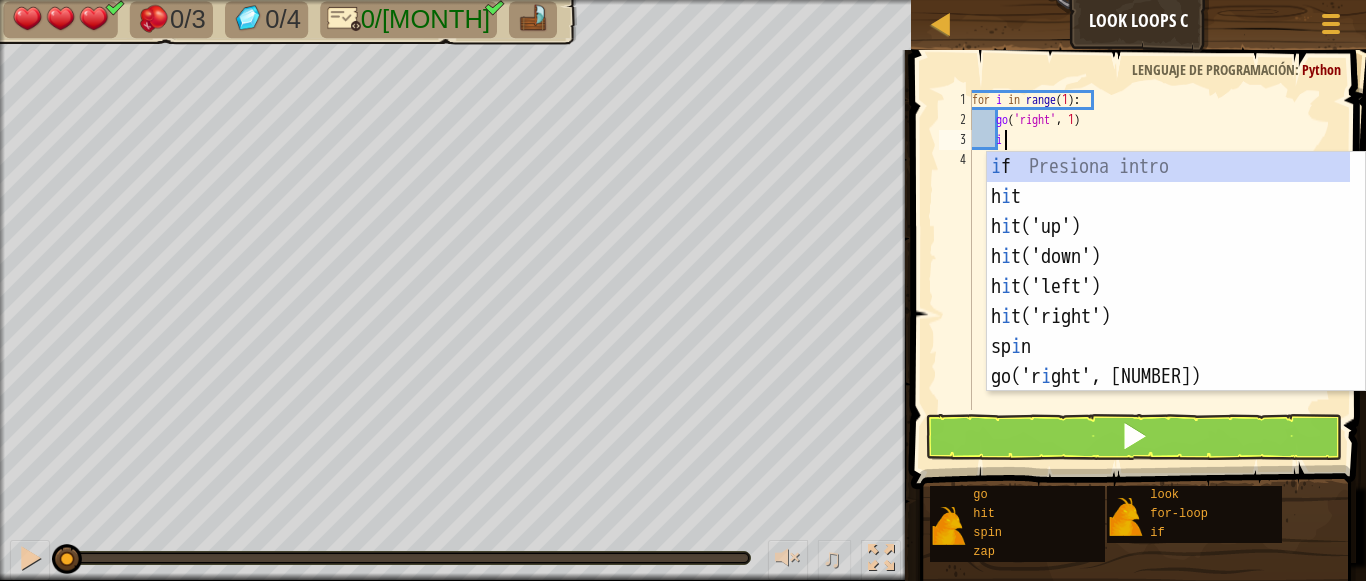scroll, scrollTop: 9, scrollLeft: 2, axis: both 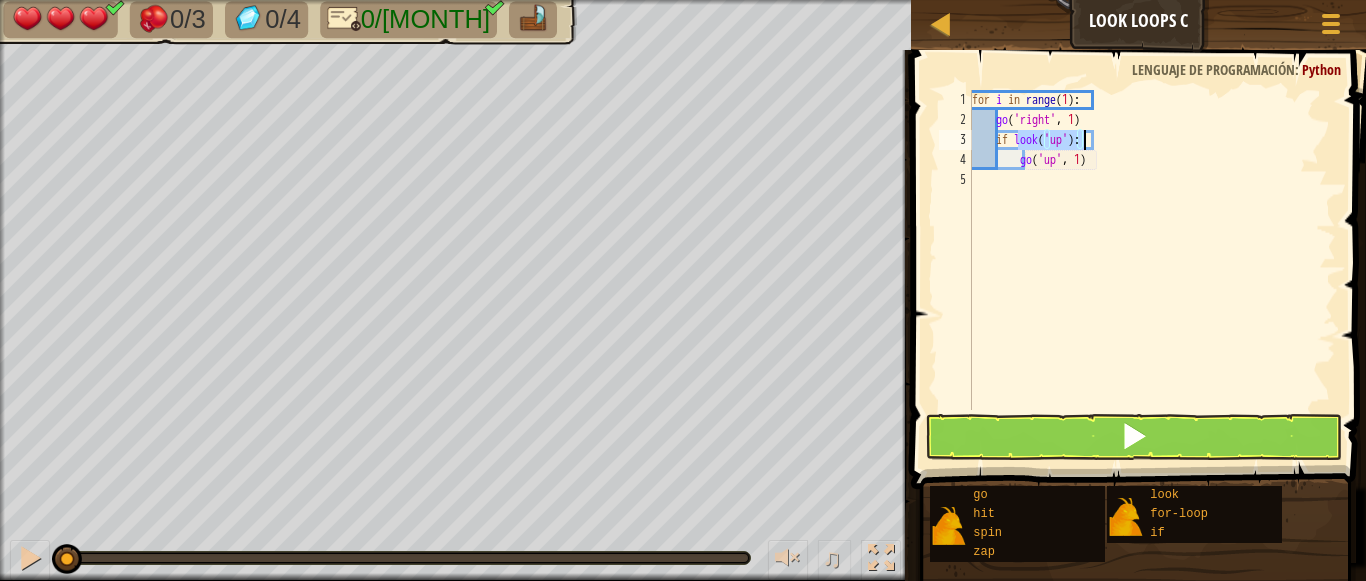 type on "go('up', 1)" 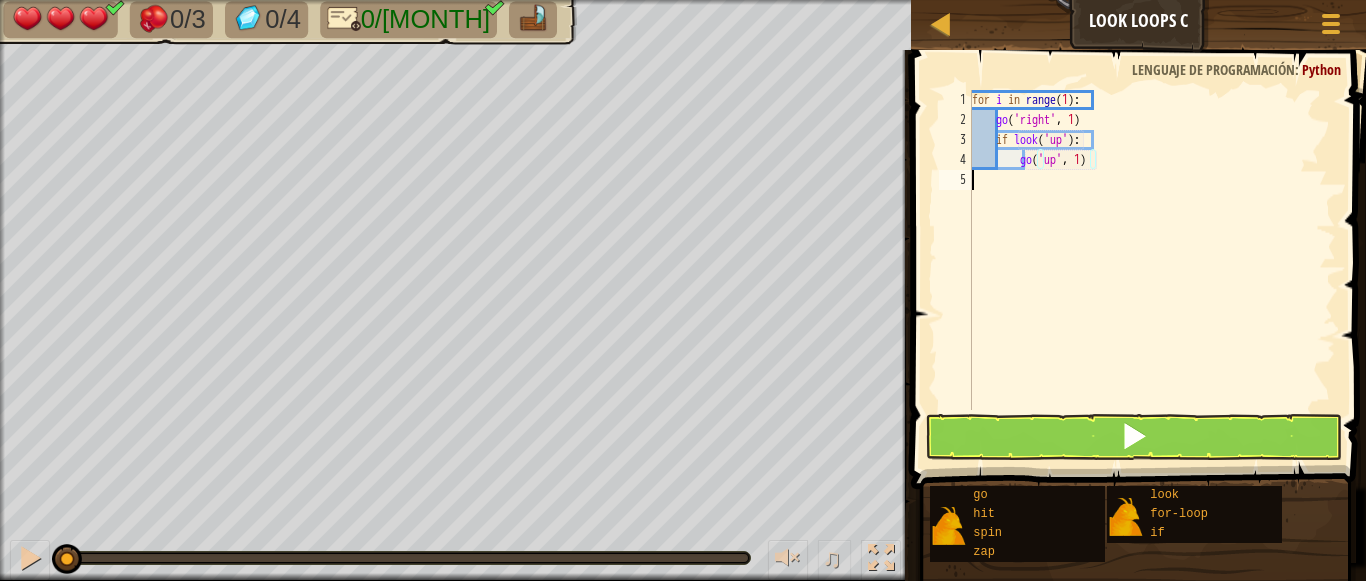 scroll, scrollTop: 9, scrollLeft: 0, axis: vertical 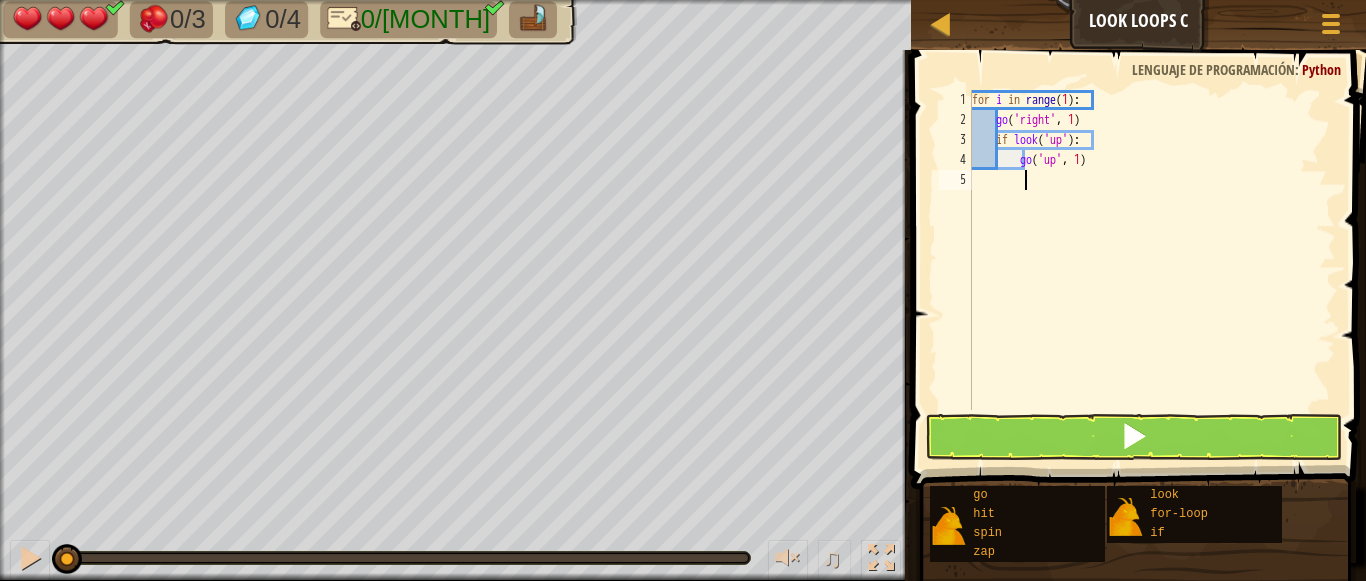 type on "g" 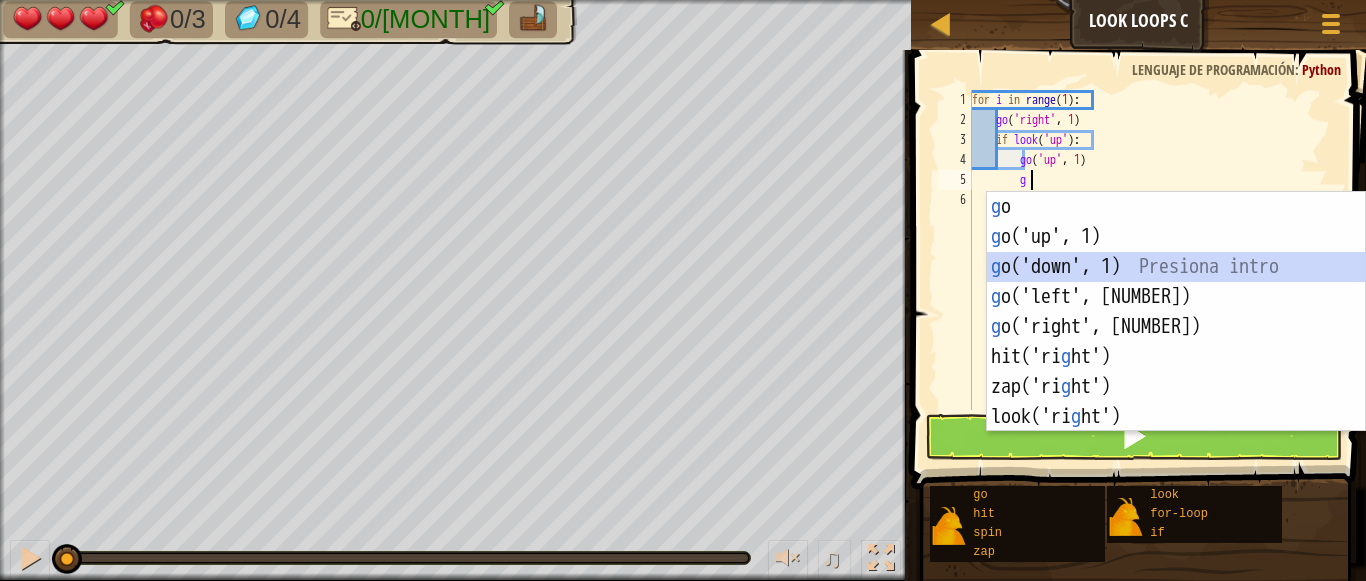 scroll, scrollTop: 9, scrollLeft: 3, axis: both 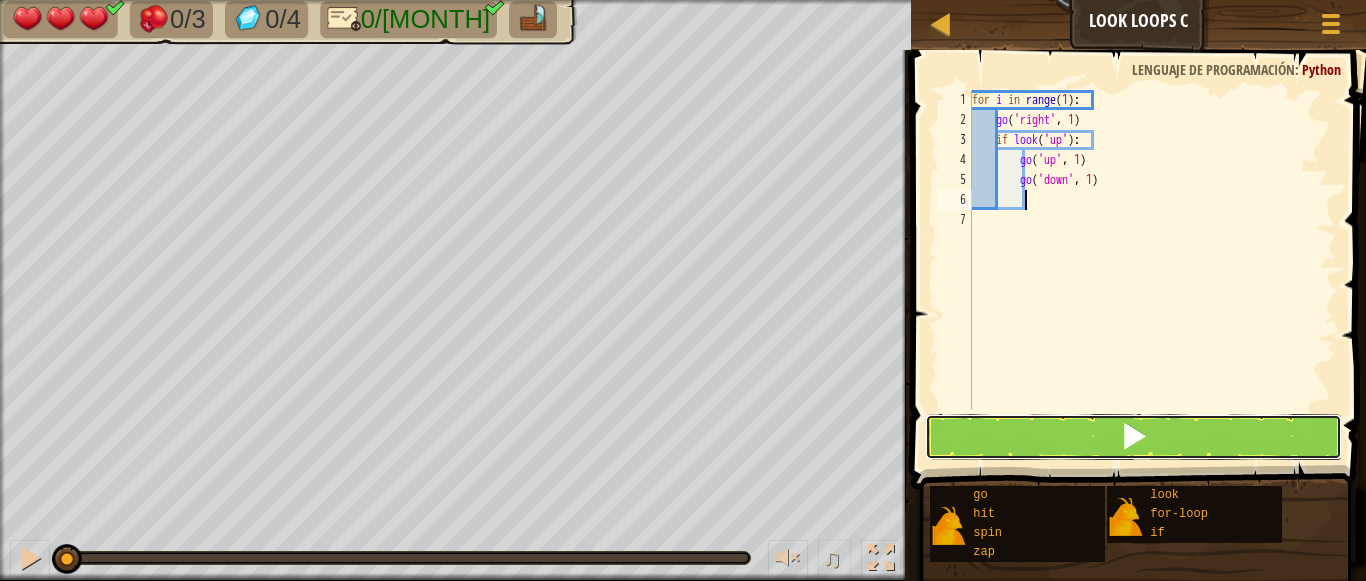 click at bounding box center [1134, 437] 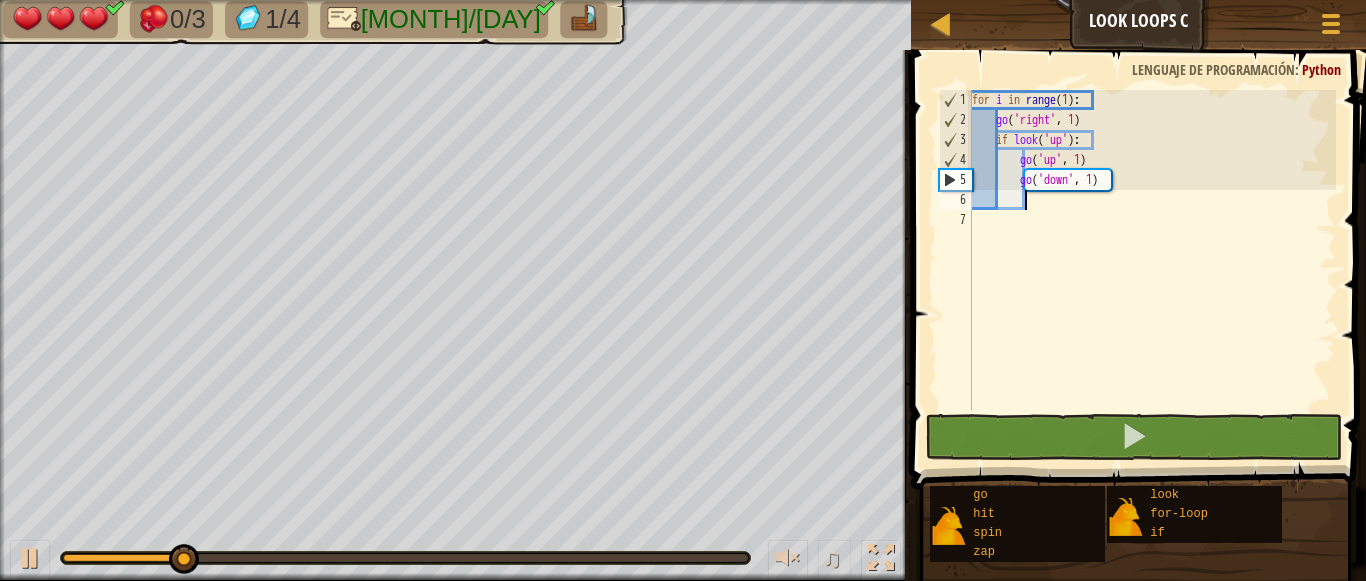 click on "for   i   in   range ( 1 ) :      go ( 'right' ,   1 )      if   look ( 'up' ) :          go ( 'up' ,   1 )          go ( 'down' ,   1 )" at bounding box center [1152, 270] 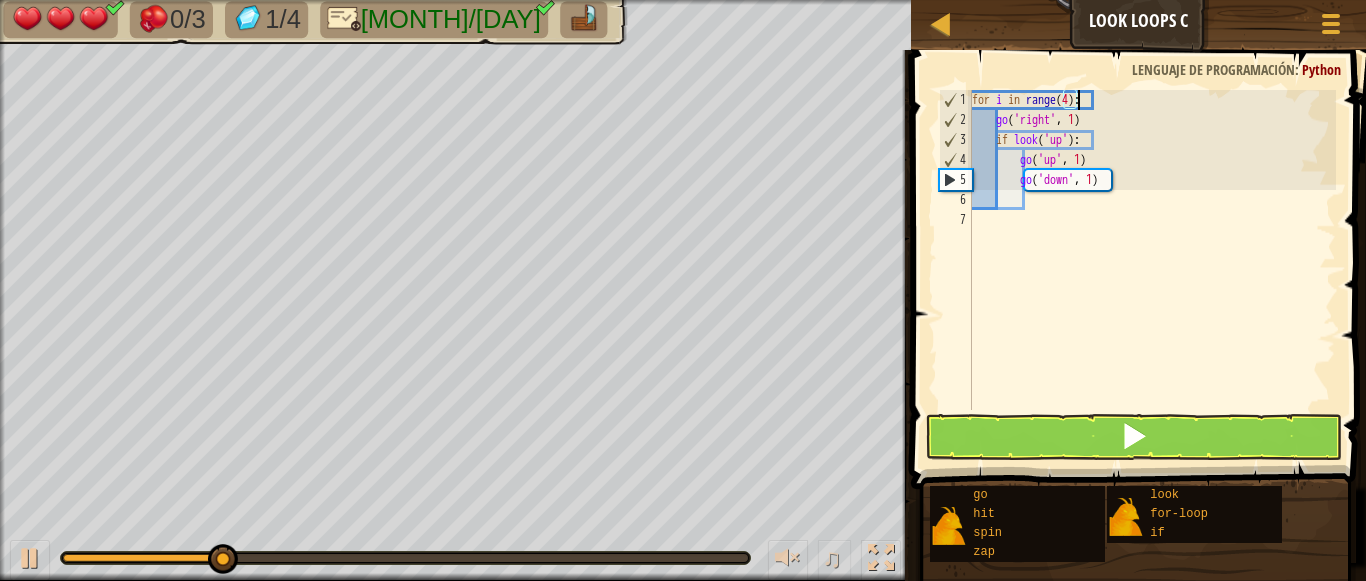 scroll, scrollTop: 9, scrollLeft: 9, axis: both 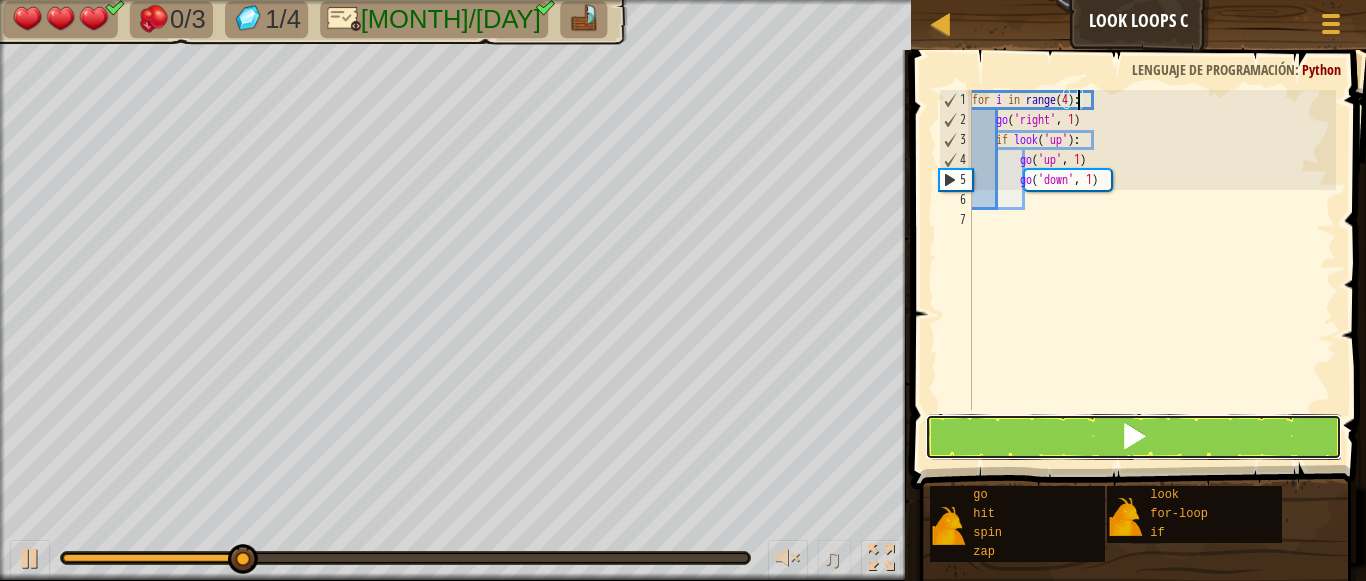 click at bounding box center [1134, 437] 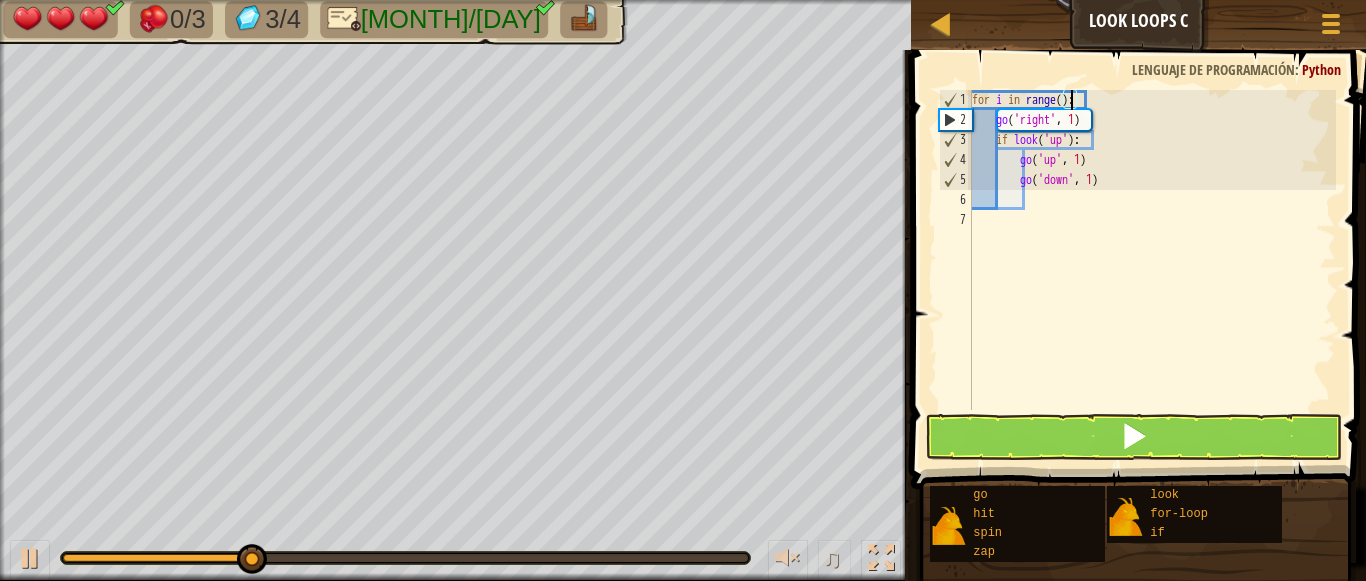 scroll, scrollTop: 9, scrollLeft: 9, axis: both 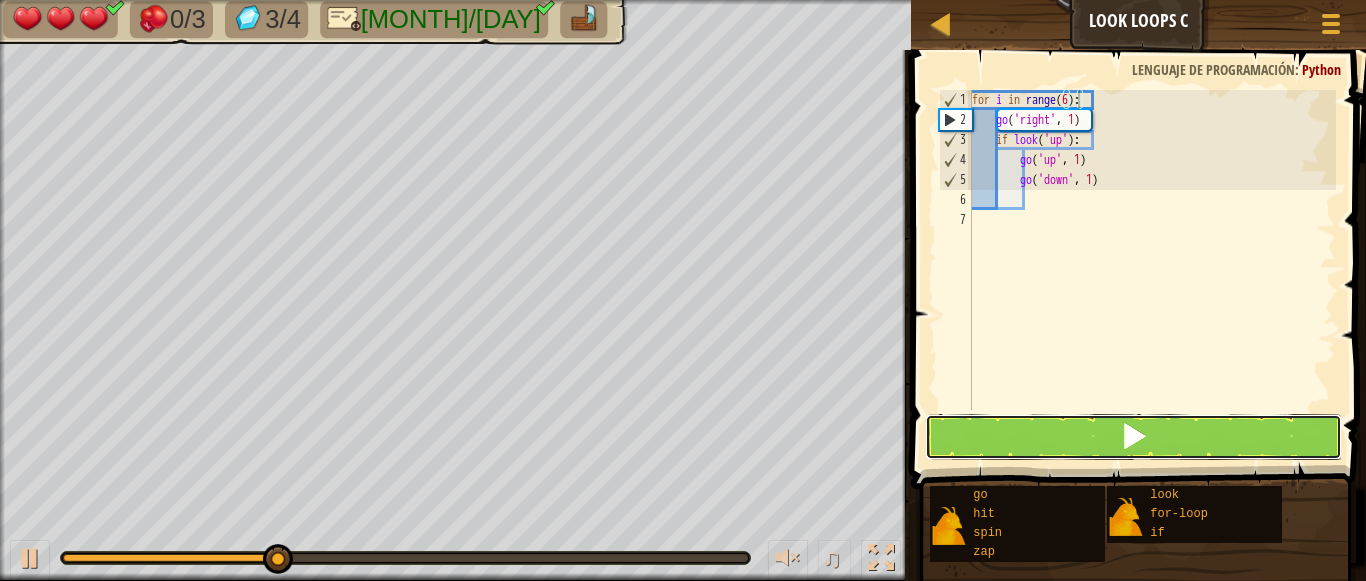 click at bounding box center [1134, 436] 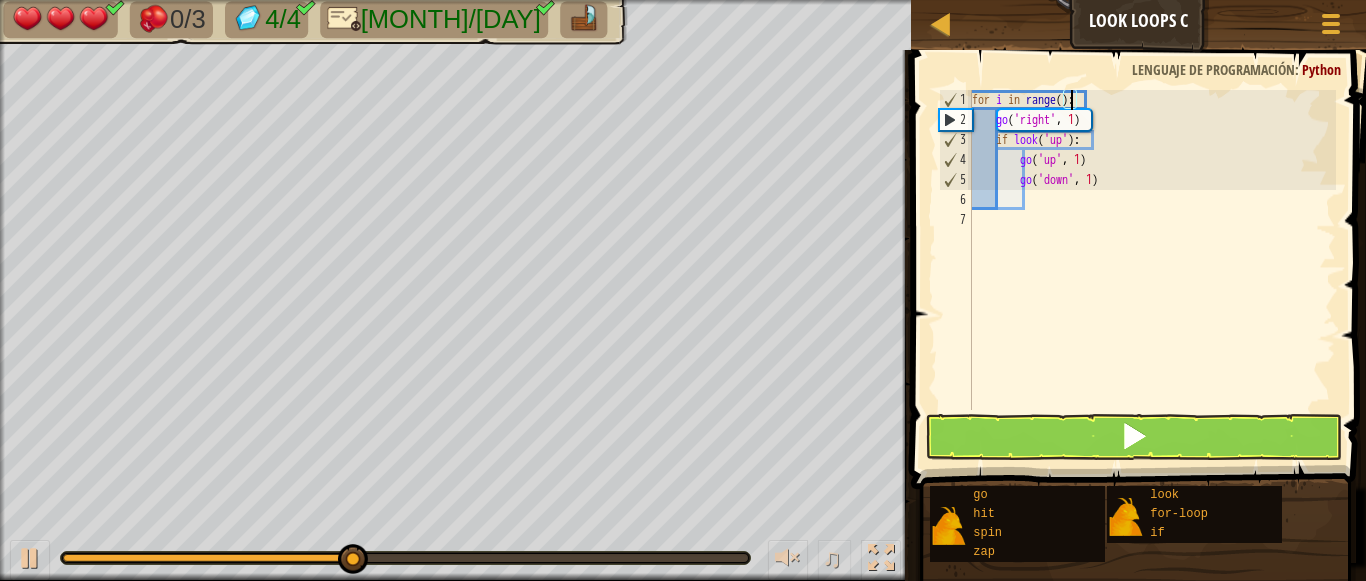 scroll, scrollTop: 9, scrollLeft: 9, axis: both 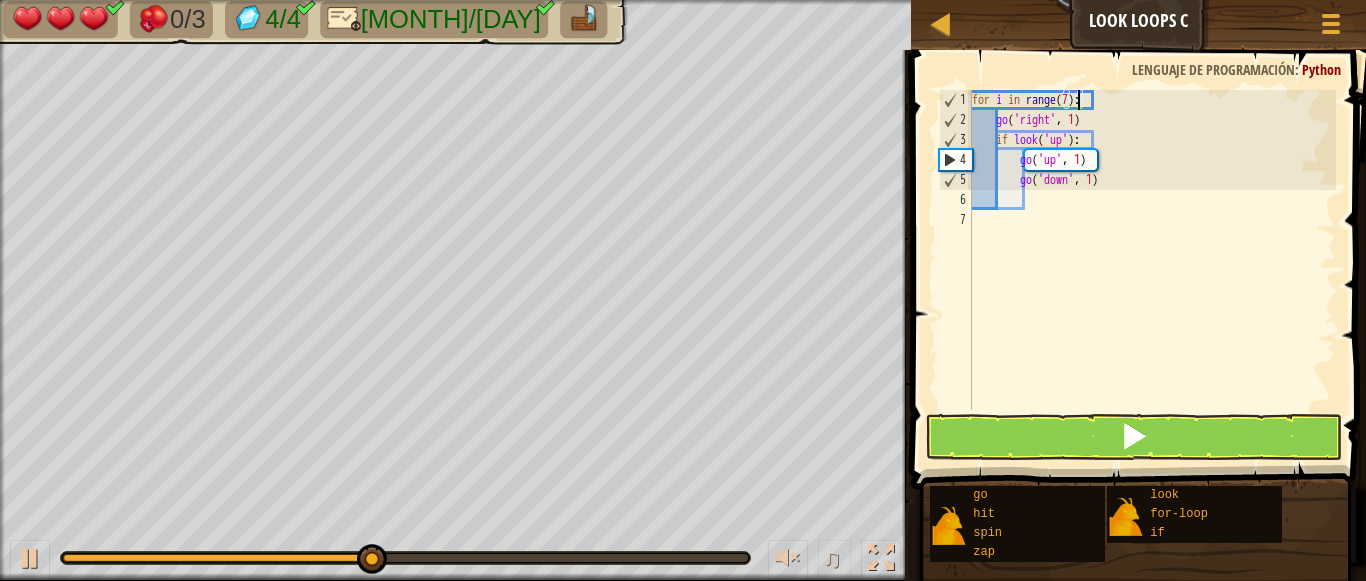 type on "for i in range(7):" 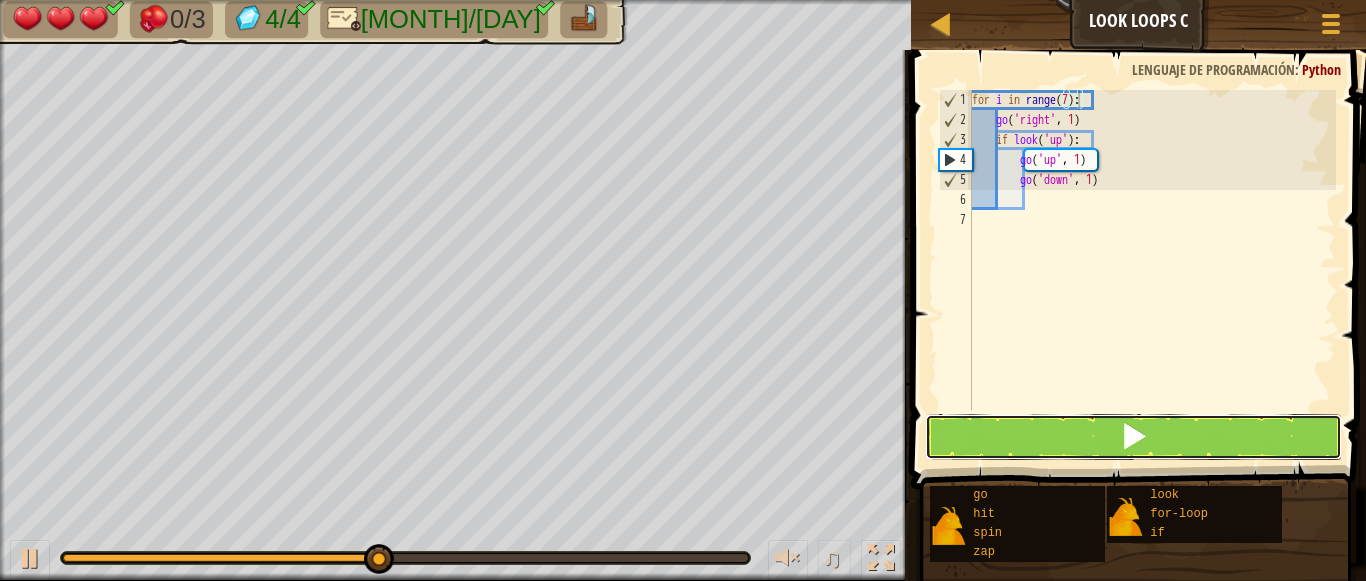 click at bounding box center [1134, 436] 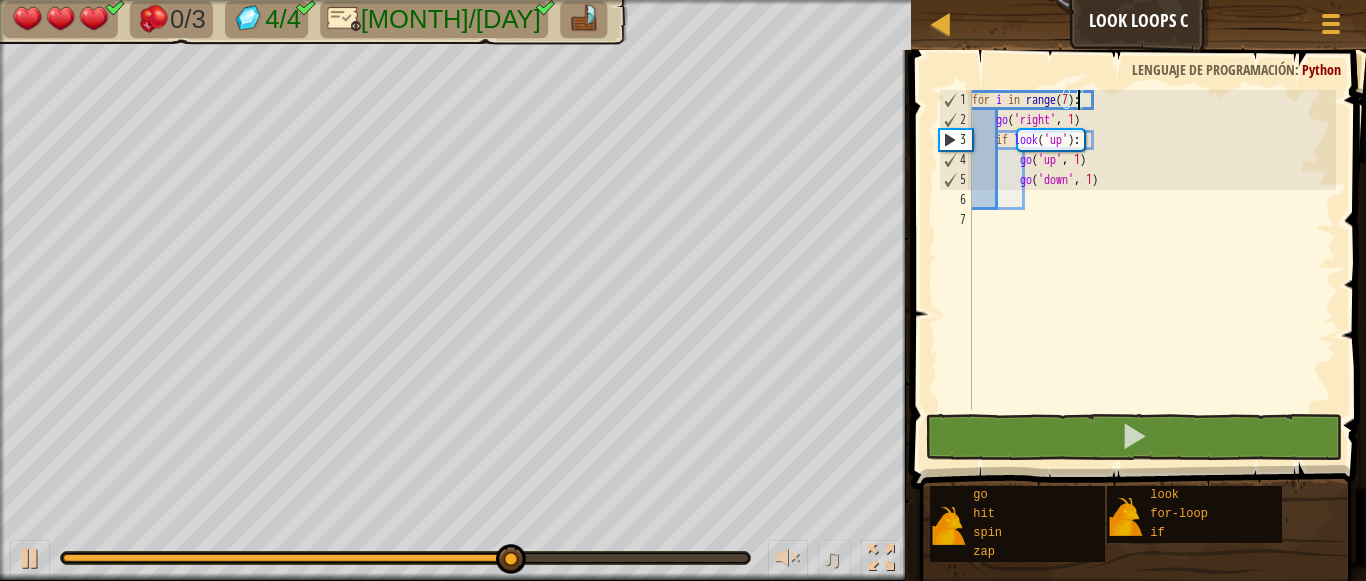 click on "for   i   in   range ( 7 ) :      go ( 'right' ,   1 )      if   look ( 'up' ) :          go ( 'up' ,   1 )          go ( 'down' ,   1 )" at bounding box center (1152, 270) 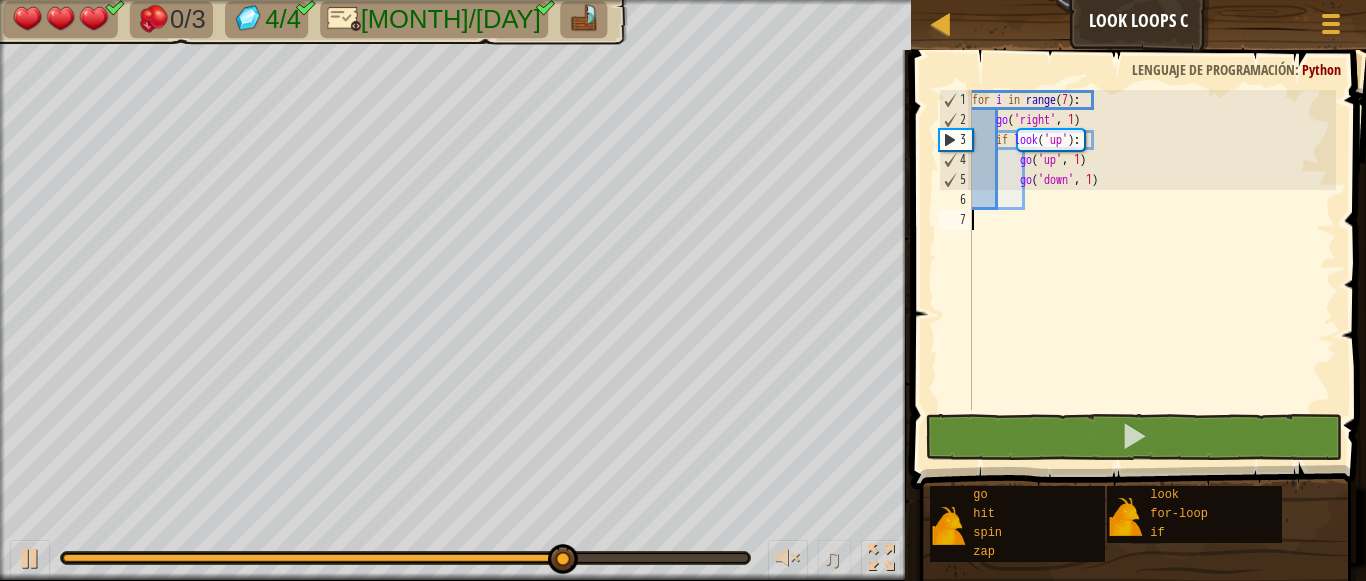 click on "for   i   in   range ( 7 ) :      go ( 'right' ,   1 )      if   look ( 'up' ) :          go ( 'up' ,   1 )          go ( 'down' ,   1 )" at bounding box center [1152, 270] 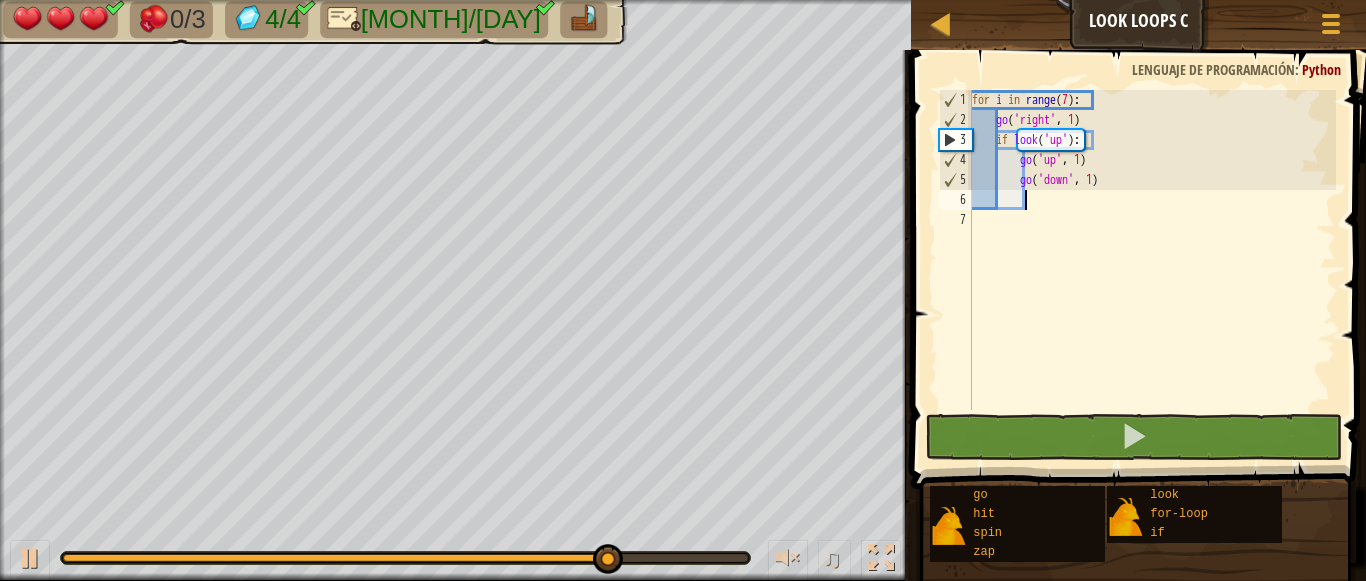 click on "for   i   in   range ( 7 ) :      go ( 'right' ,   1 )      if   look ( 'up' ) :          go ( 'up' ,   1 )          go ( 'down' ,   1 )" at bounding box center (1152, 270) 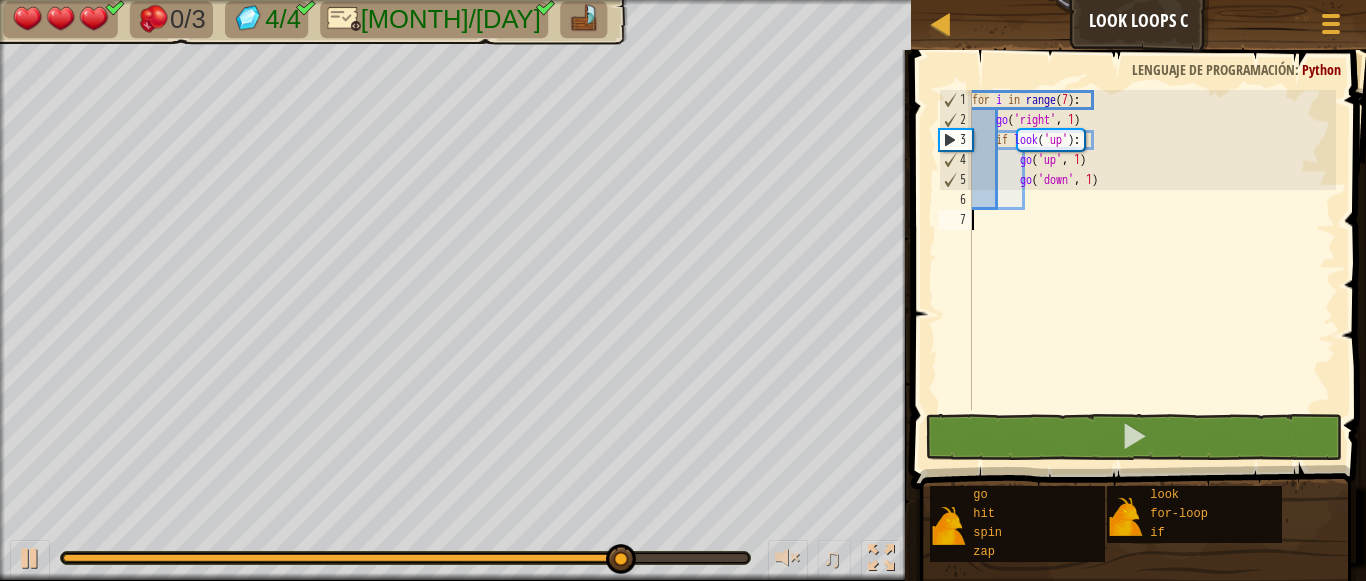 click on "for   i   in   range ( 7 ) :      go ( 'right' ,   1 )      if   look ( 'up' ) :          go ( 'up' ,   1 )          go ( 'down' ,   1 )" at bounding box center [1152, 270] 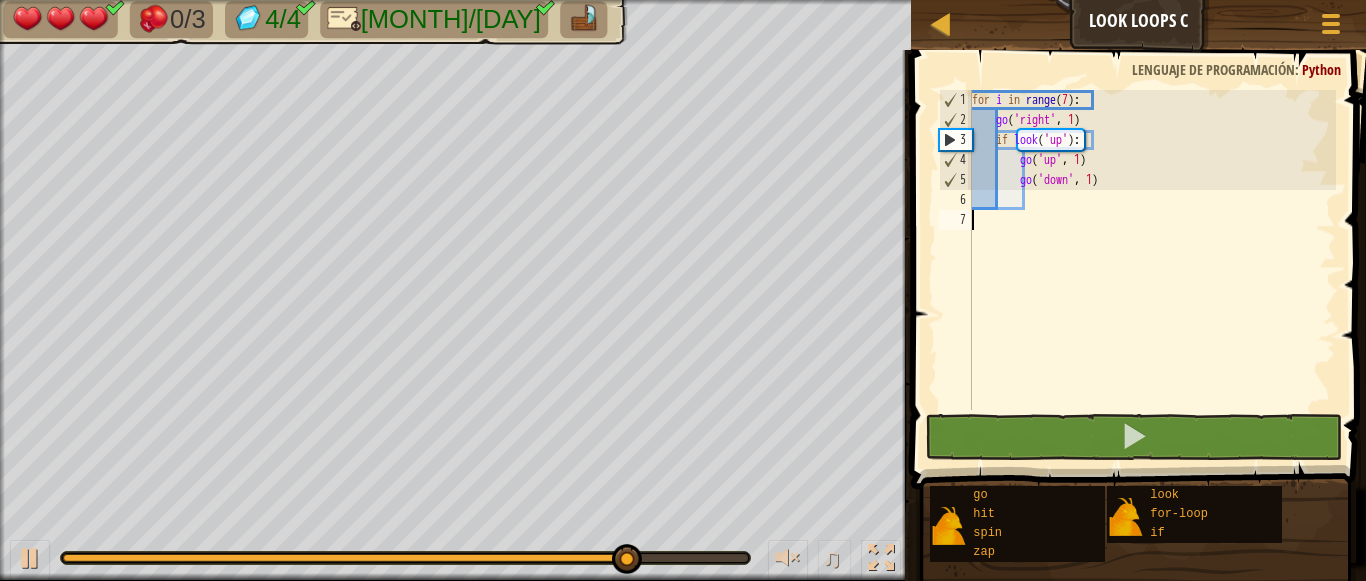 click on "for   i   in   range ( 7 ) :      go ( 'right' ,   1 )      if   look ( 'up' ) :          go ( 'up' ,   1 )          go ( 'down' ,   1 )" at bounding box center [1152, 270] 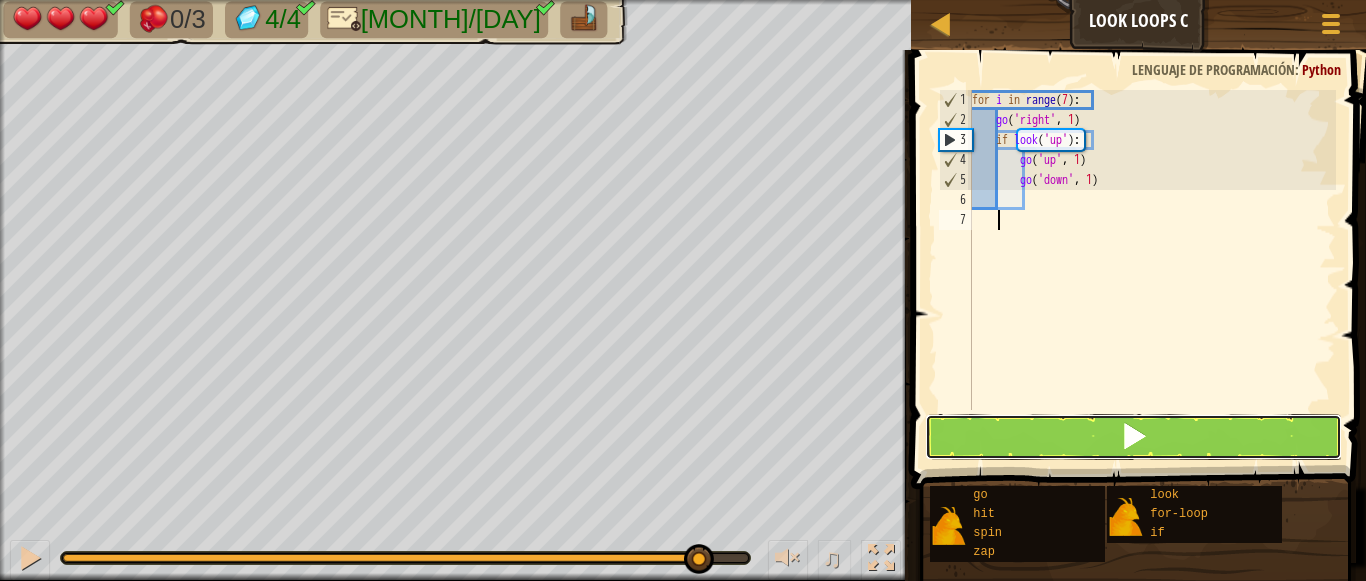 click at bounding box center (1134, 437) 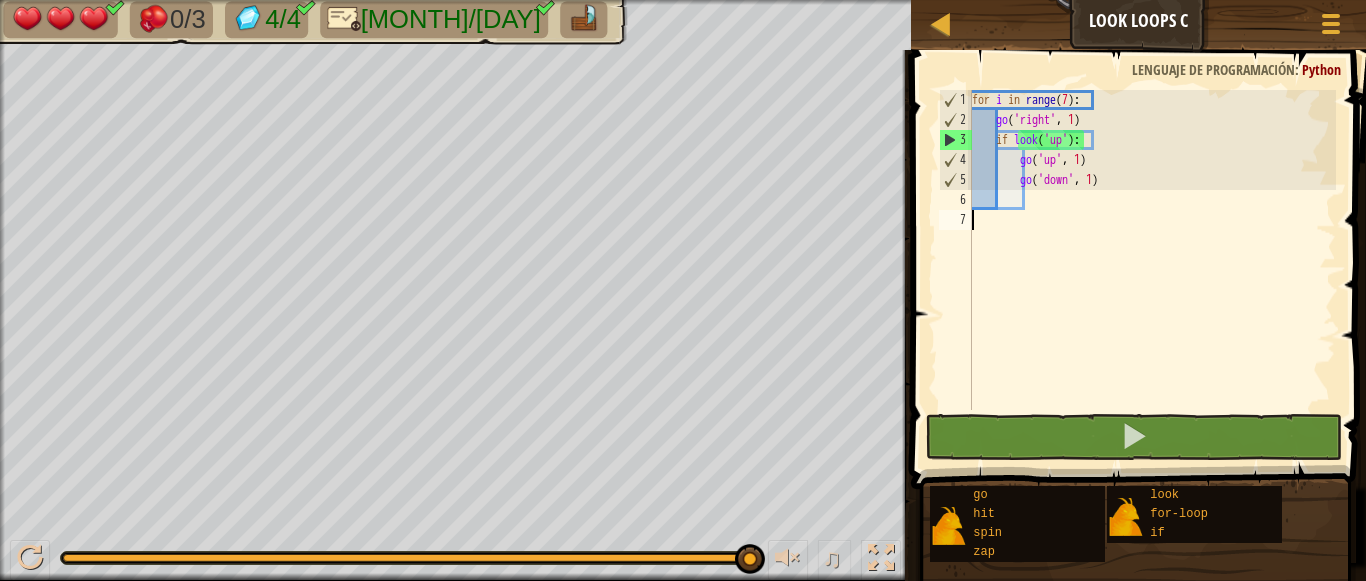 scroll, scrollTop: 9, scrollLeft: 1, axis: both 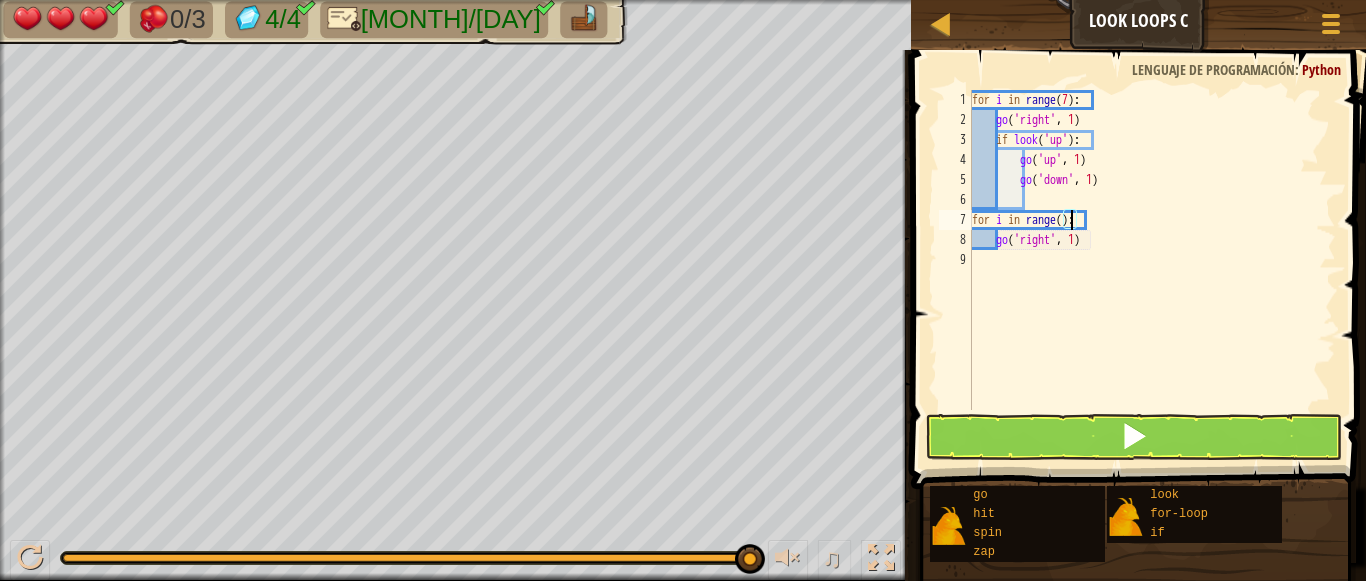 type on "for i in range(1):" 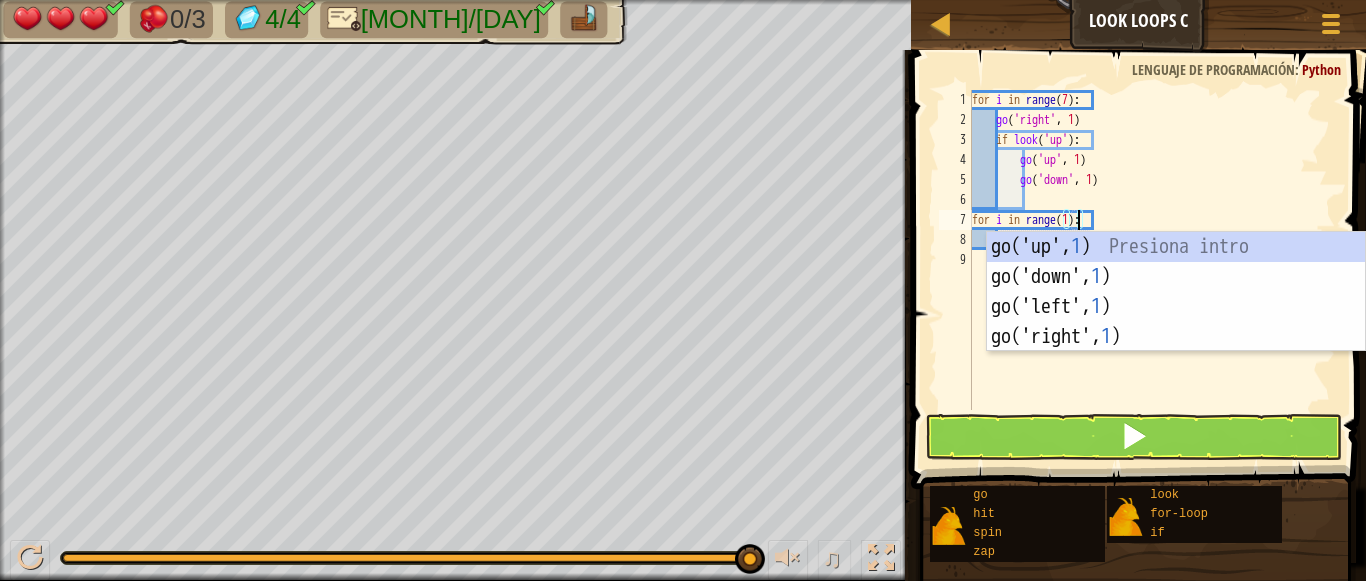 scroll, scrollTop: 9, scrollLeft: 9, axis: both 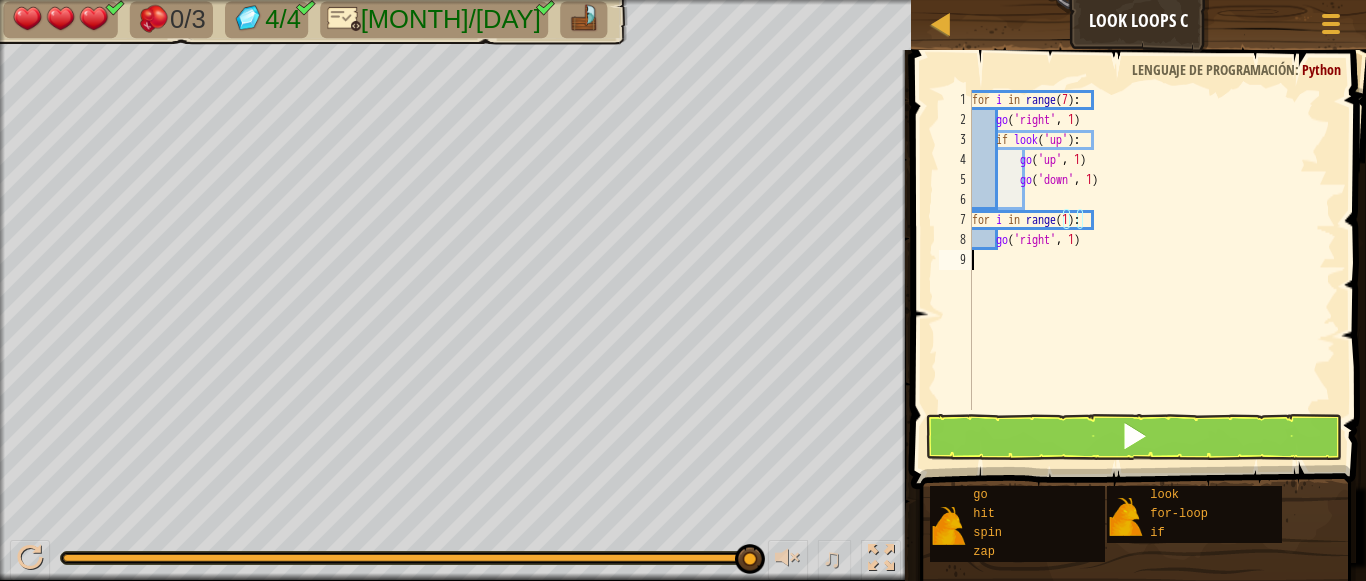 click on "for   i   in   range ( 7 ) :      go ( 'right' ,   1 )      if   look ( 'up' ) :          go ( 'up' ,   1 )          go ( 'down' ,   1 )          for   i   in   range ( 1 ) :      go ( 'right' ,   1 )" at bounding box center [1152, 270] 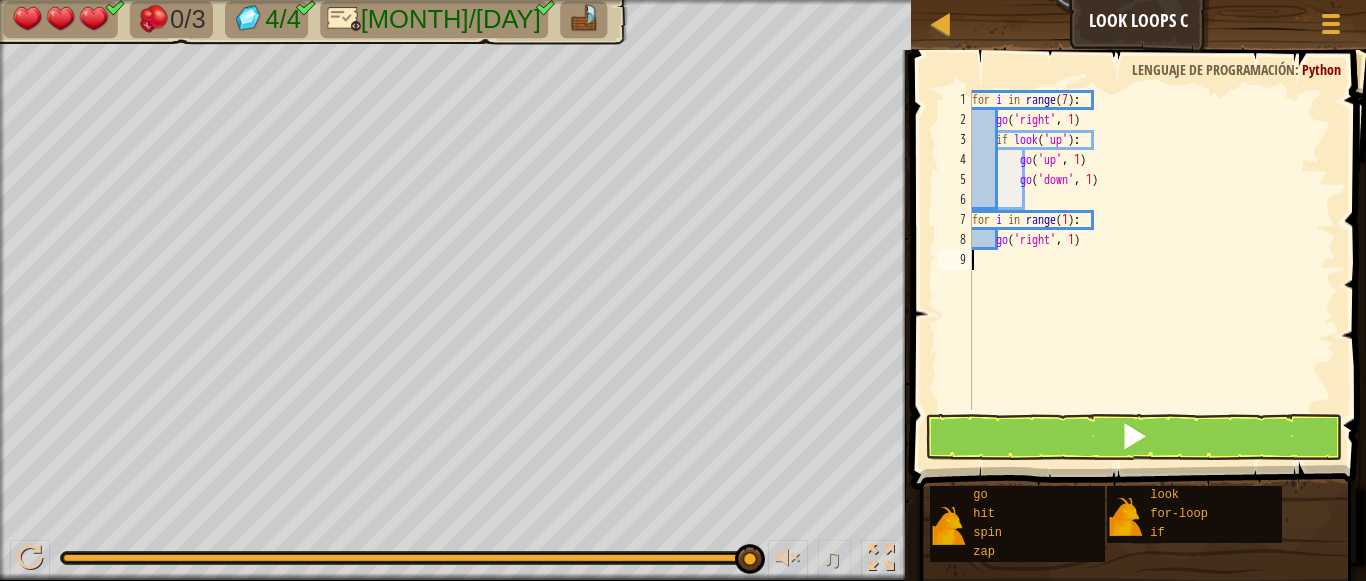 click on "for   i   in   range ( 7 ) :      go ( 'right' ,   1 )      if   look ( 'up' ) :          go ( 'up' ,   1 )          go ( 'down' ,   1 )          for   i   in   range ( 1 ) :      go ( 'right' ,   1 )" at bounding box center [1152, 270] 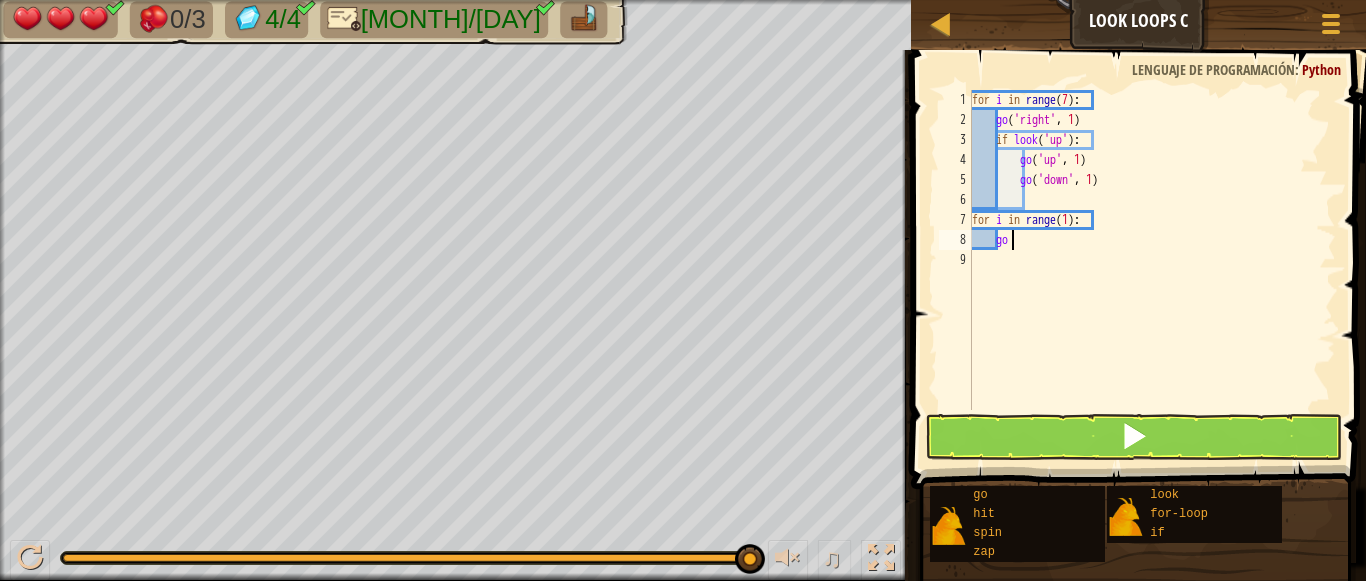 type on "g" 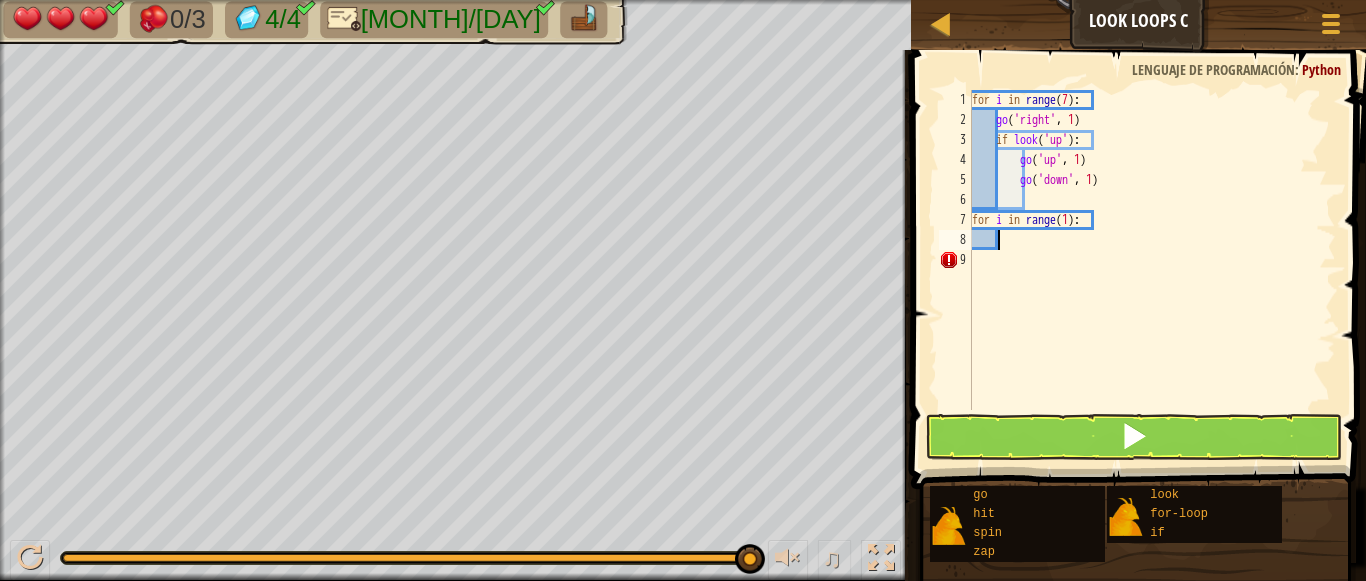 type on "g" 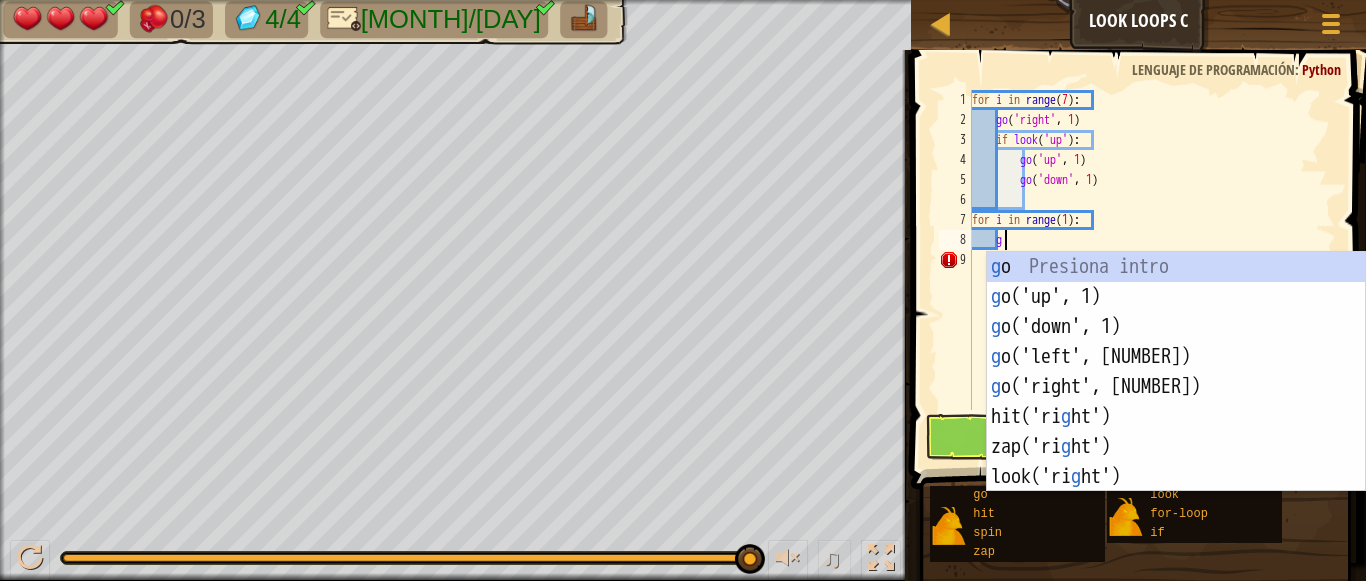 scroll, scrollTop: 9, scrollLeft: 2, axis: both 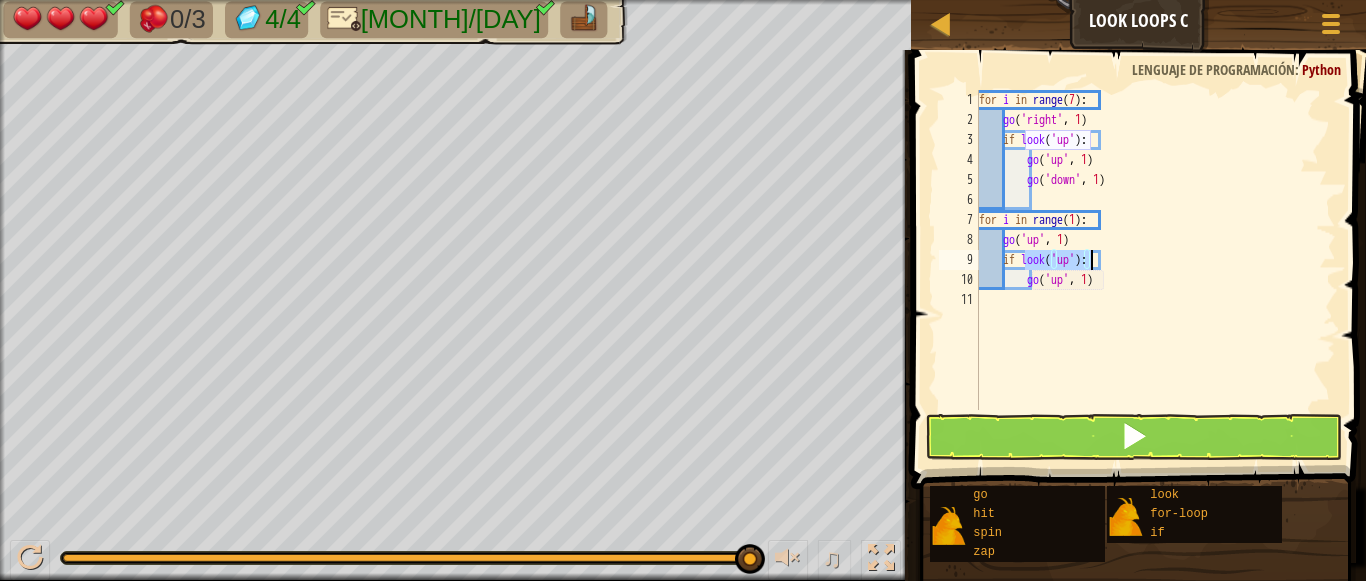 type on "go('up', 1)" 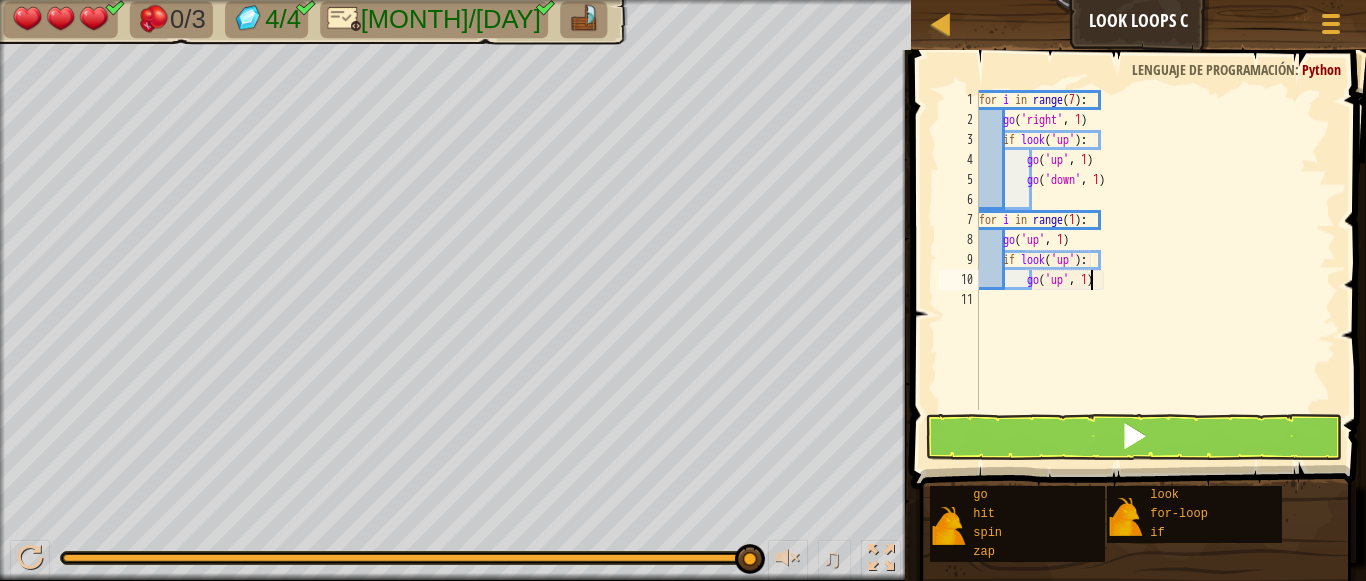 scroll, scrollTop: 9, scrollLeft: 0, axis: vertical 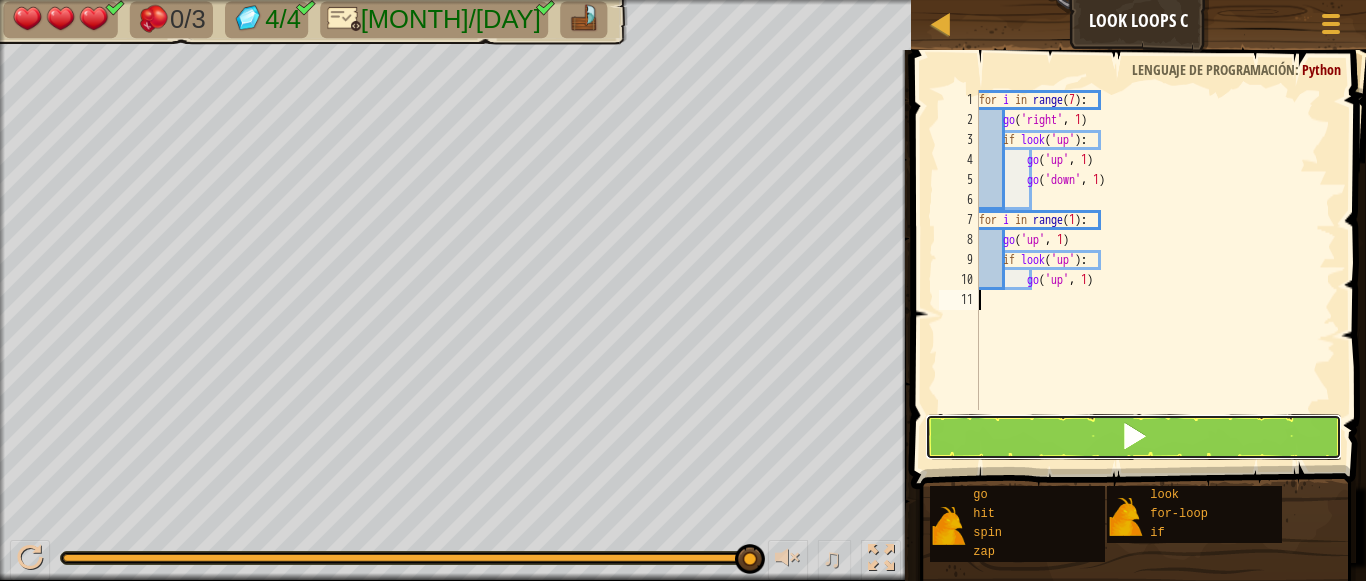click at bounding box center [1134, 437] 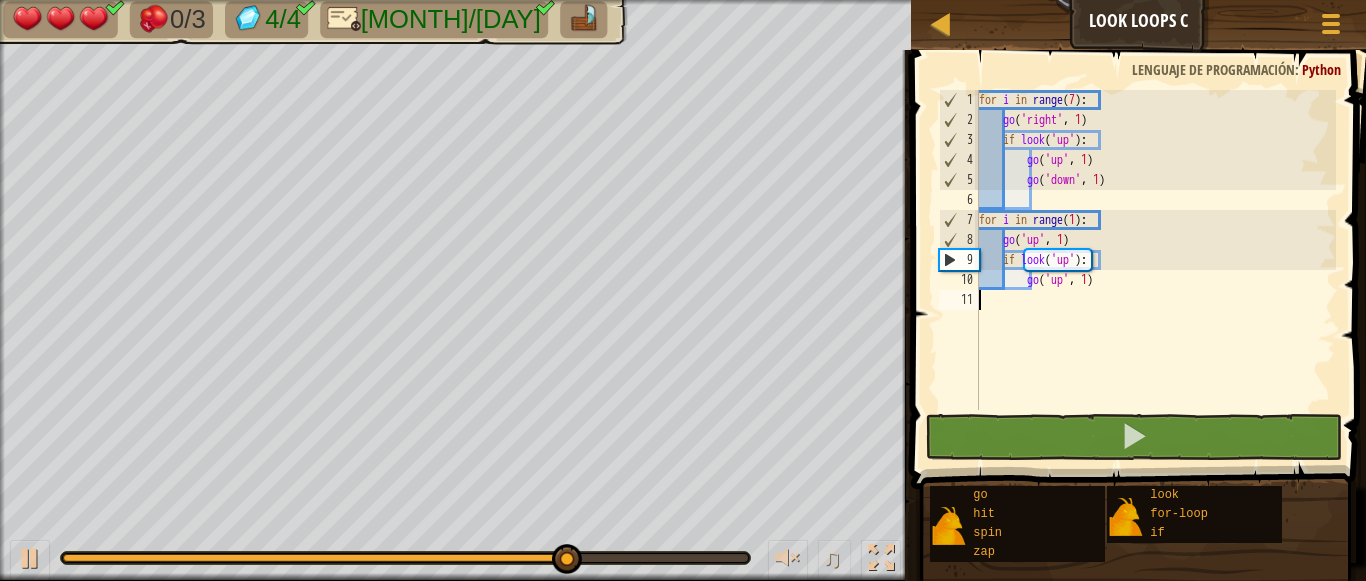 click on "for   i   in   range ( 7 ) :      go ( 'right' ,   1 )      if   look ( 'up' ) :          go ( 'up' ,   1 )          go ( 'down' ,   1 )          for   i   in   range ( 1 ) :      go ( 'up' ,   1 )      if   look ( 'up' ) :          go ( 'up' ,   1 )" at bounding box center [1156, 270] 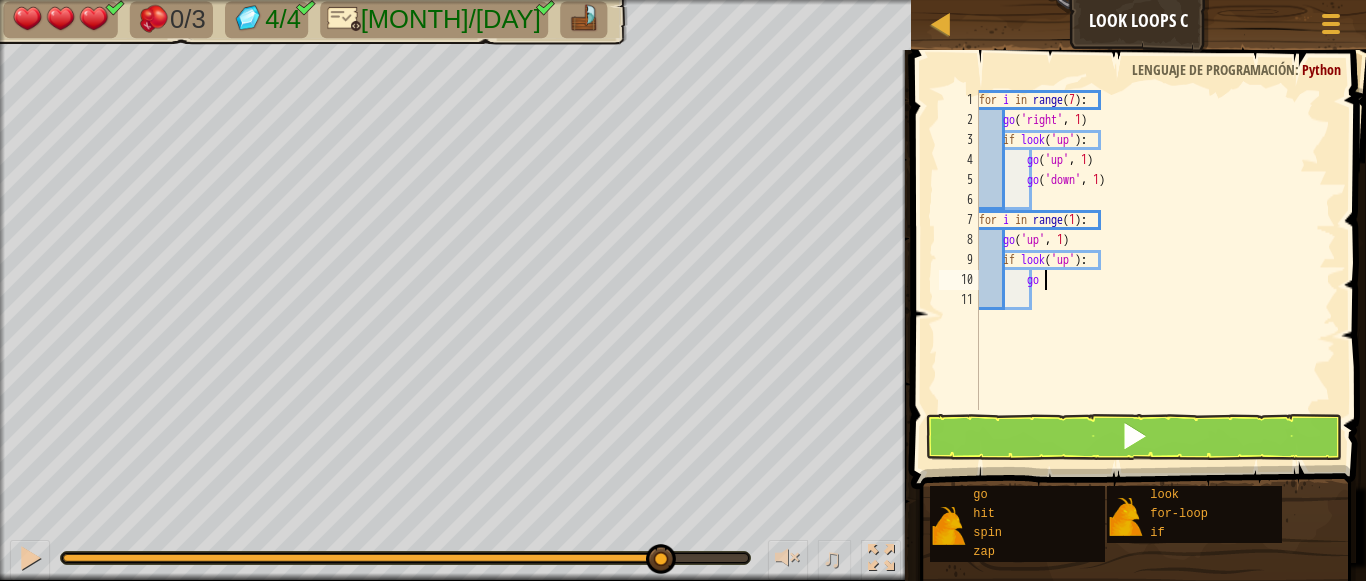 type on "g" 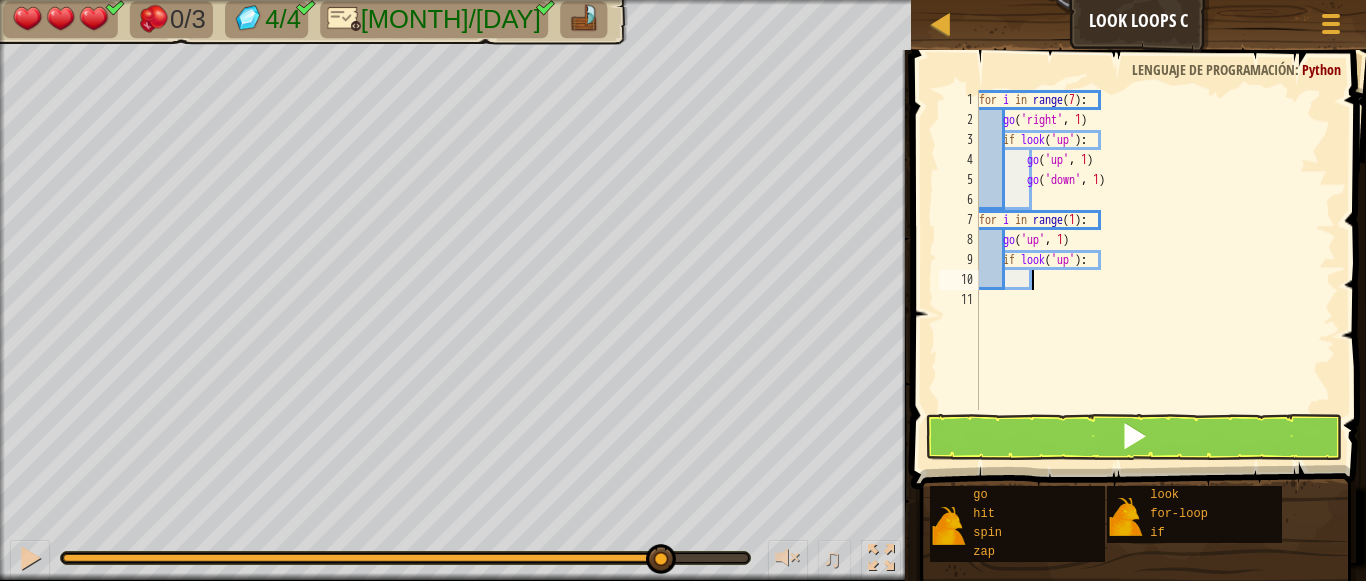 scroll, scrollTop: 9, scrollLeft: 5, axis: both 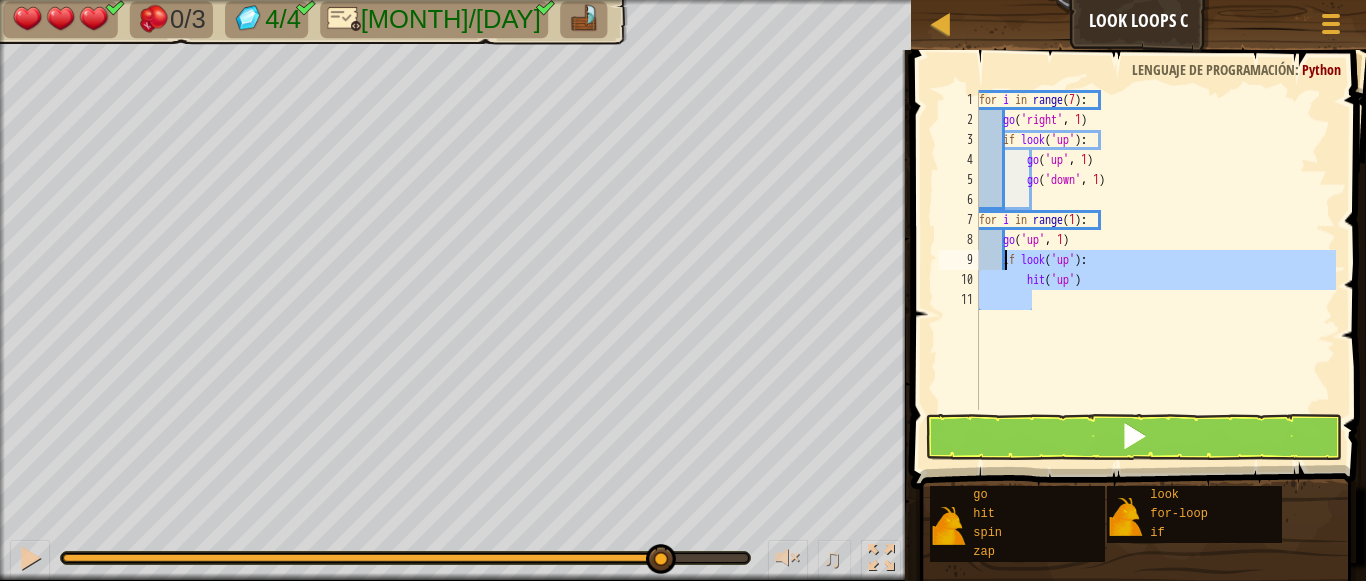 drag, startPoint x: 1035, startPoint y: 321, endPoint x: 1008, endPoint y: 260, distance: 66.70832 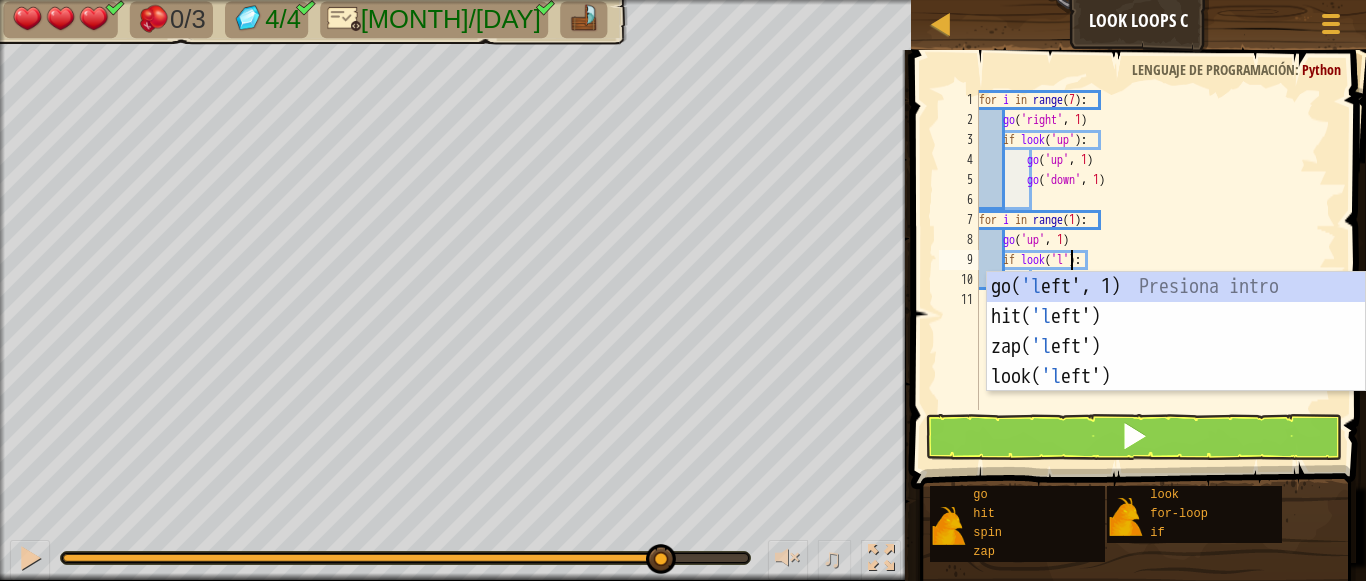scroll, scrollTop: 9, scrollLeft: 9, axis: both 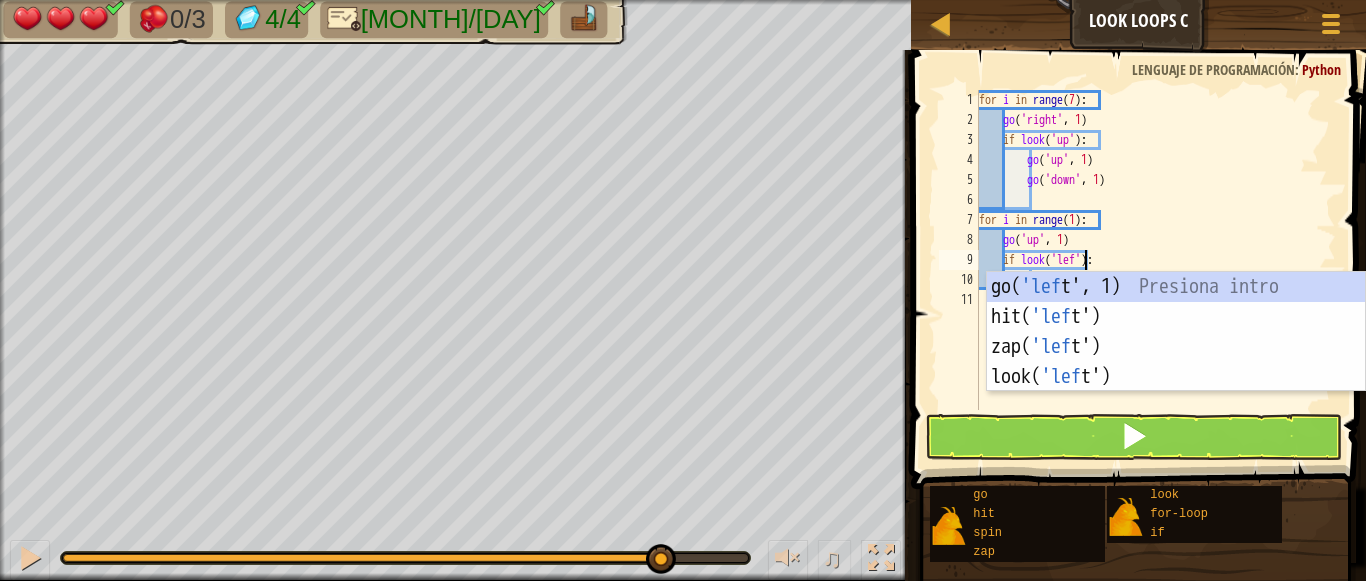 type on "if look('left'):" 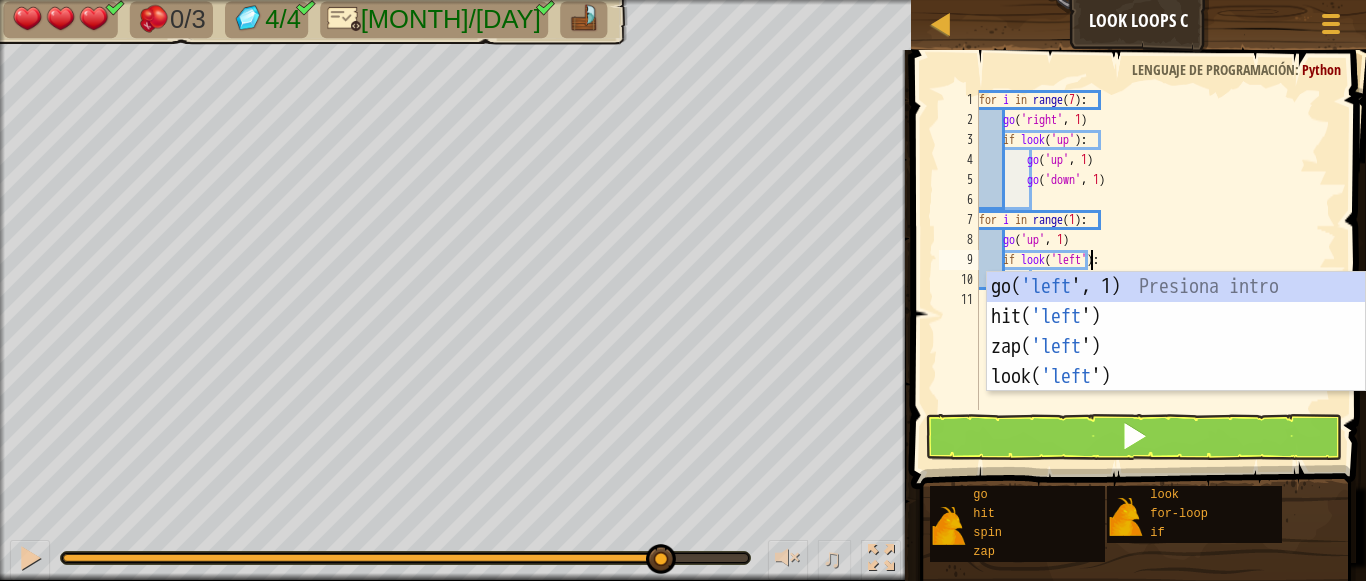 click on "for   i   in   range ( 7 ) :      go ( 'right' ,   1 )      if   look ( 'up' ) :          go ( 'up' ,   1 )          go ( 'down' ,   1 )          for   i   in   range ( 1 ) :      go ( 'up' ,   1 )      if   look ( 'left' ) :          go ( 'up' ,   1 )" at bounding box center (1156, 270) 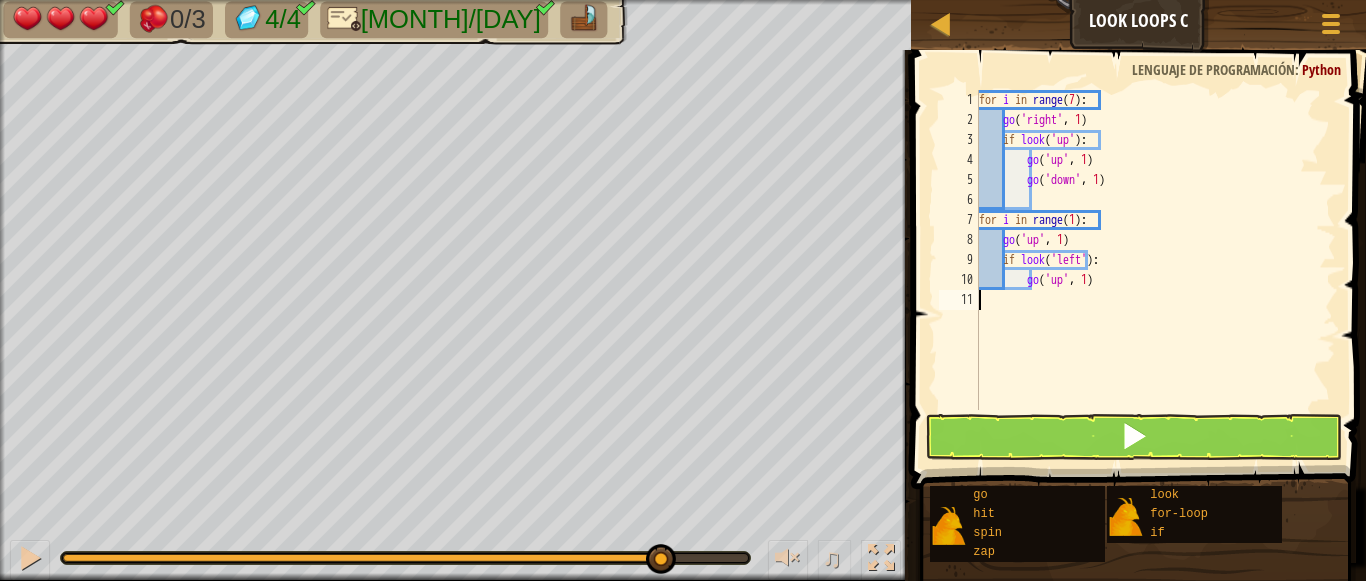 scroll, scrollTop: 9, scrollLeft: 0, axis: vertical 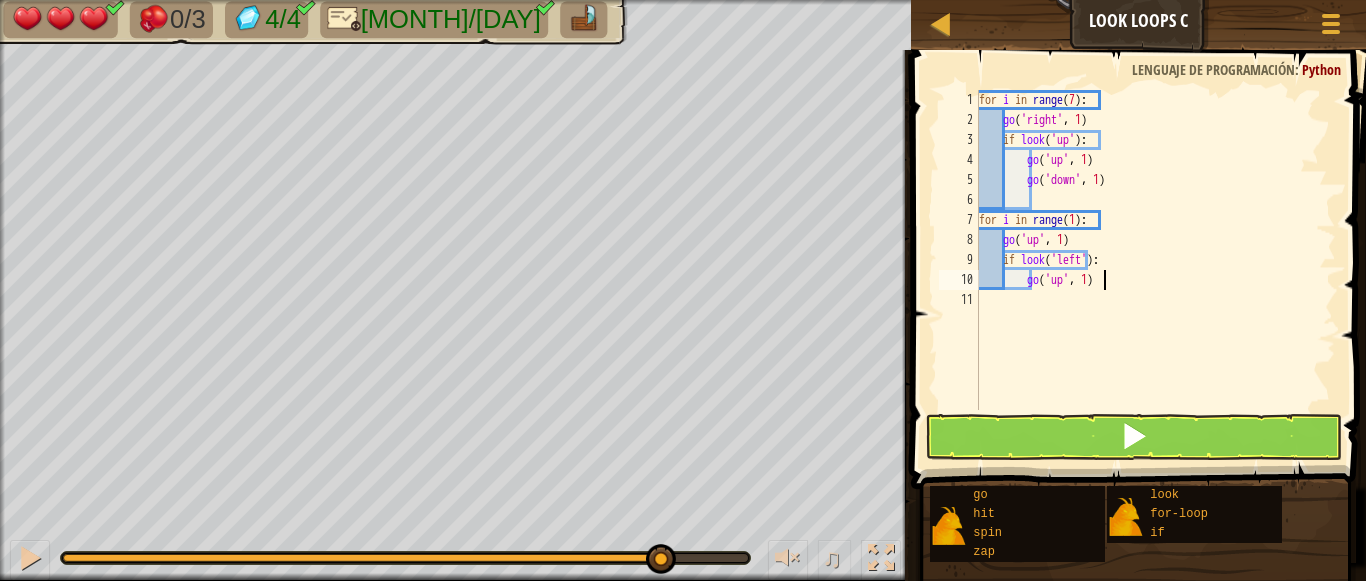 click on "for   i   in   range ( 7 ) :      go ( 'right' ,   1 )      if   look ( 'up' ) :          go ( 'up' ,   1 )          go ( 'down' ,   1 )          for   i   in   range ( 1 ) :      go ( 'up' ,   1 )      if   look ( 'left' ) :          go ( 'up' ,   1 )" at bounding box center (1156, 270) 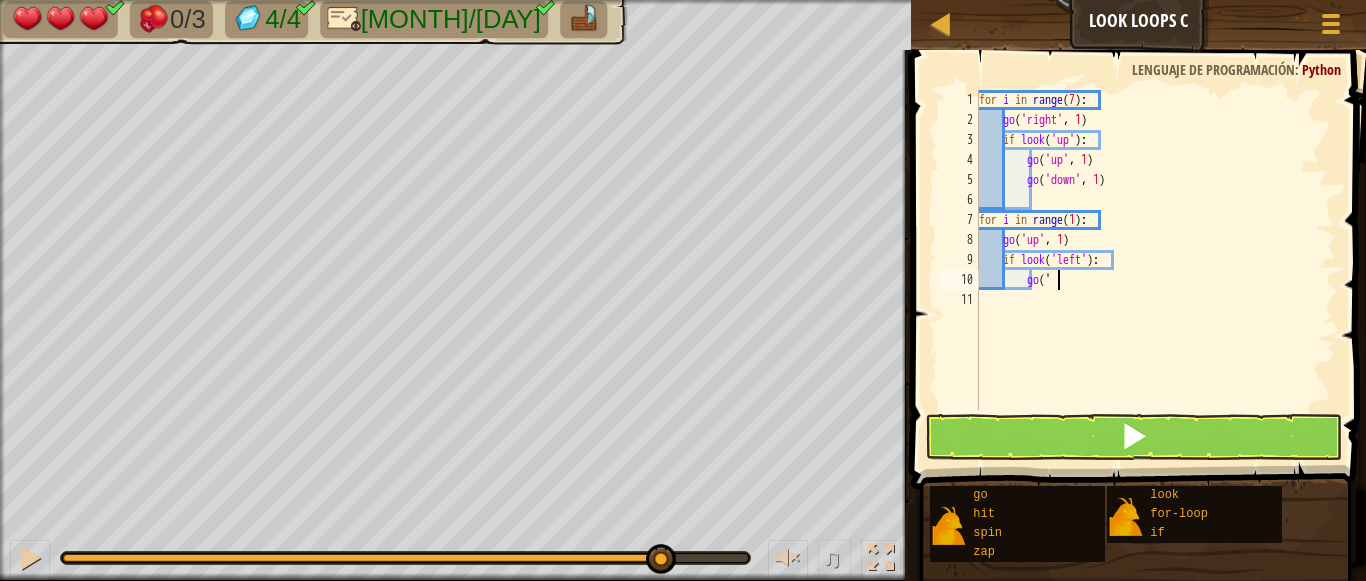 type on "g" 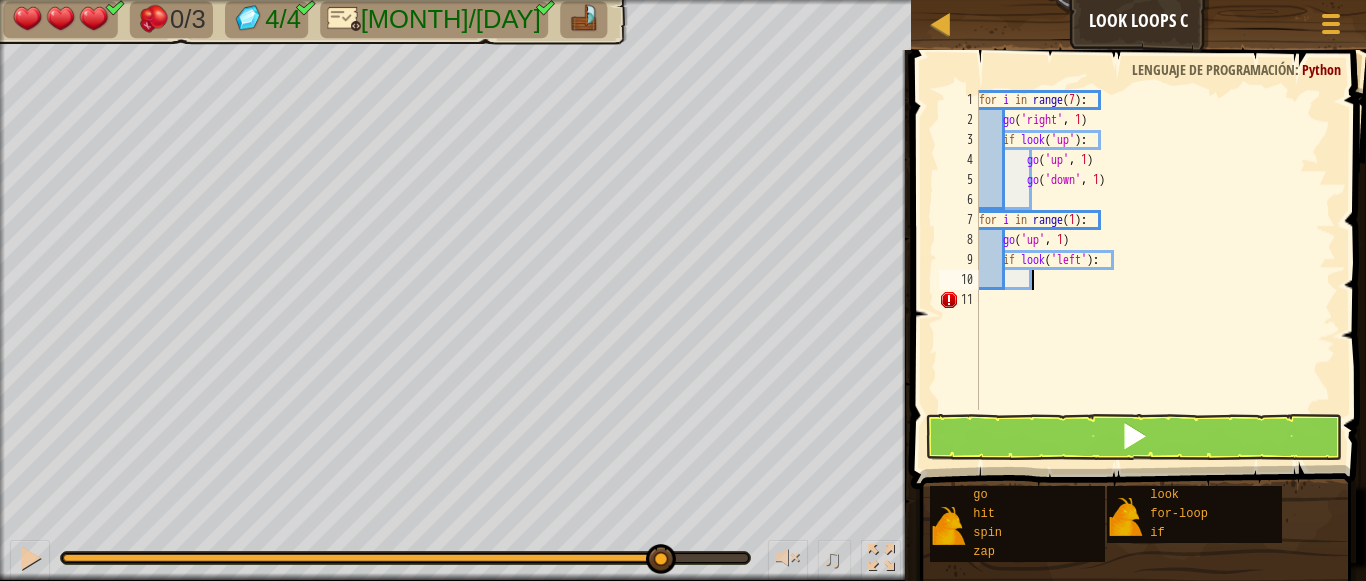 type on "h" 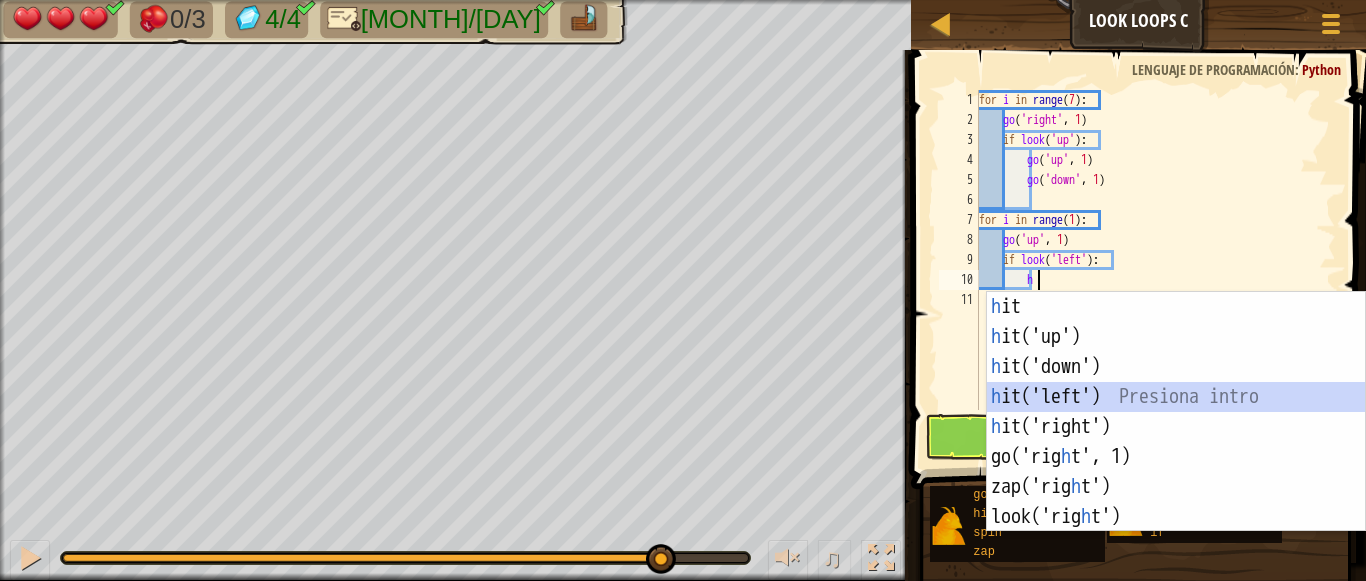scroll, scrollTop: 9, scrollLeft: 3, axis: both 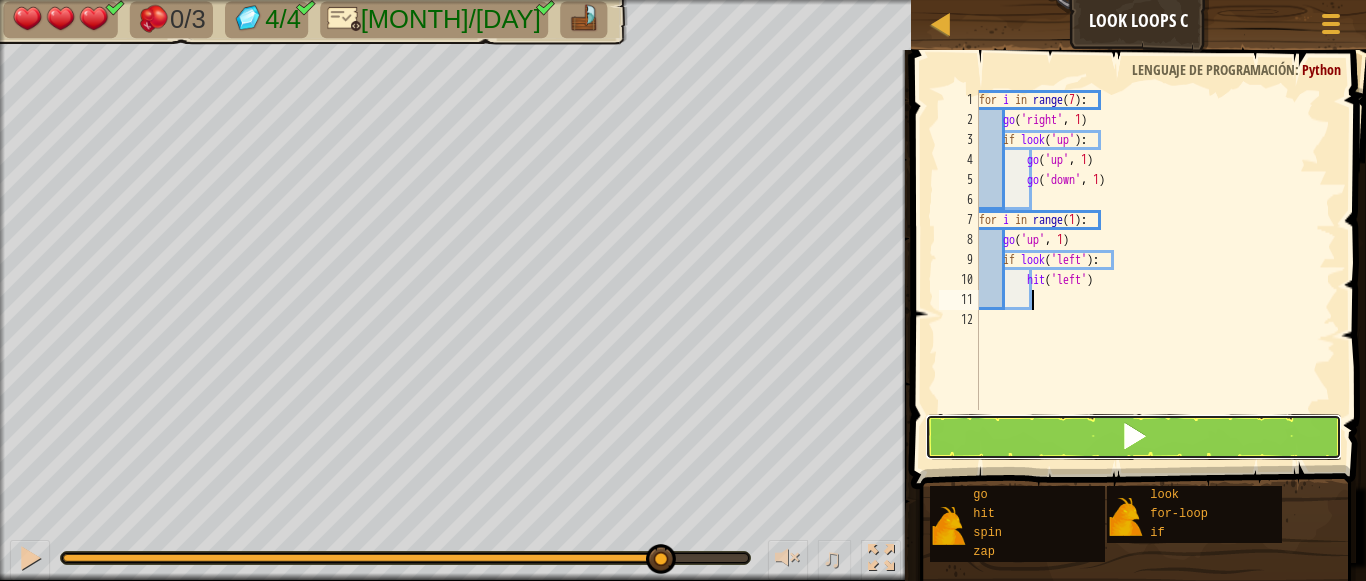 click at bounding box center (1134, 436) 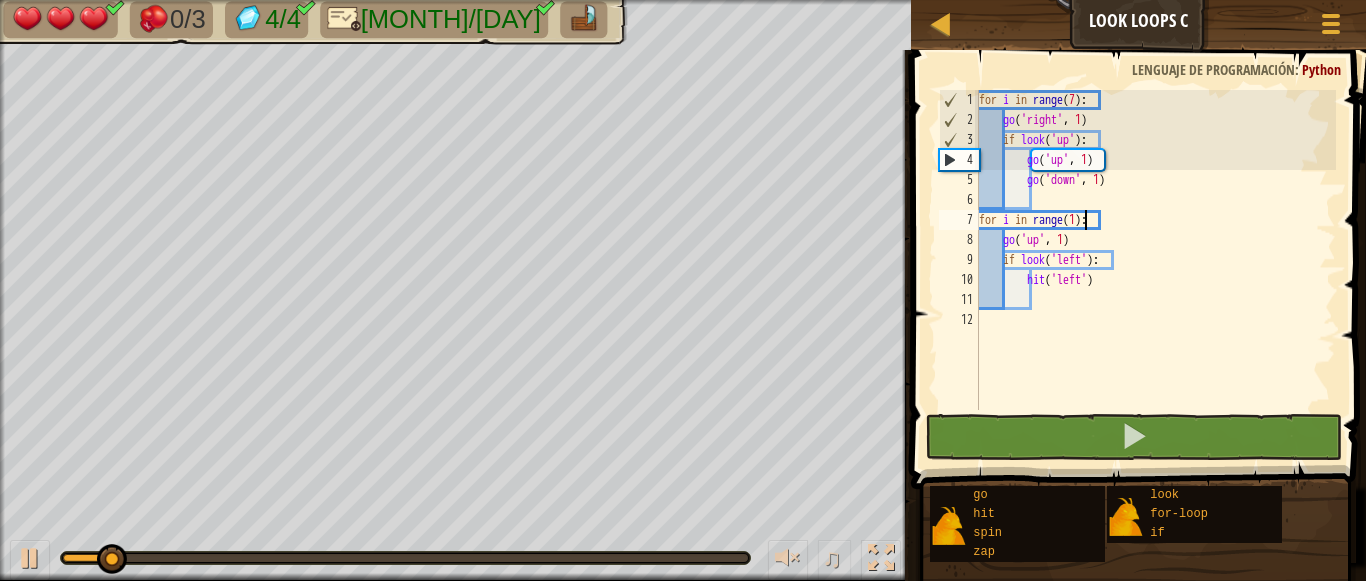 click on "for   i   in   range ( 7 ) :      go ( 'right' ,   1 )      if   look ( 'up' ) :          go ( 'up' ,   1 )          go ( 'down' ,   1 )          for   i   in   range ( 1 ) :      go ( 'up' ,   1 )      if   look ( 'left' ) :          hit ( 'left' )" at bounding box center (1156, 270) 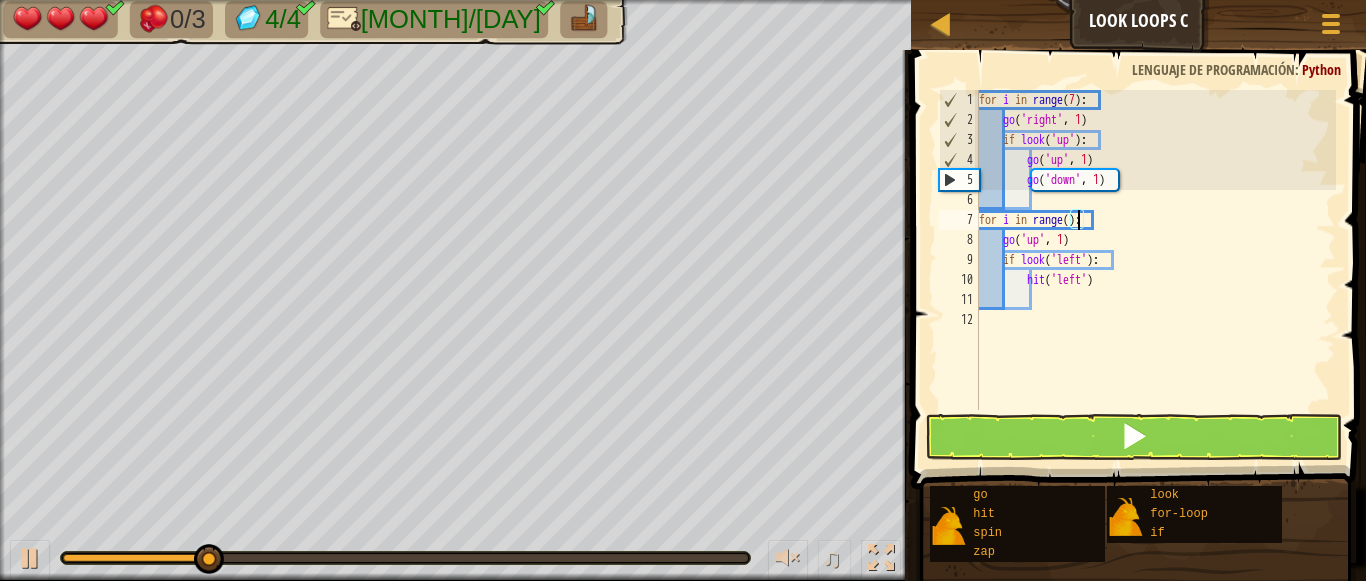 scroll, scrollTop: 9, scrollLeft: 9, axis: both 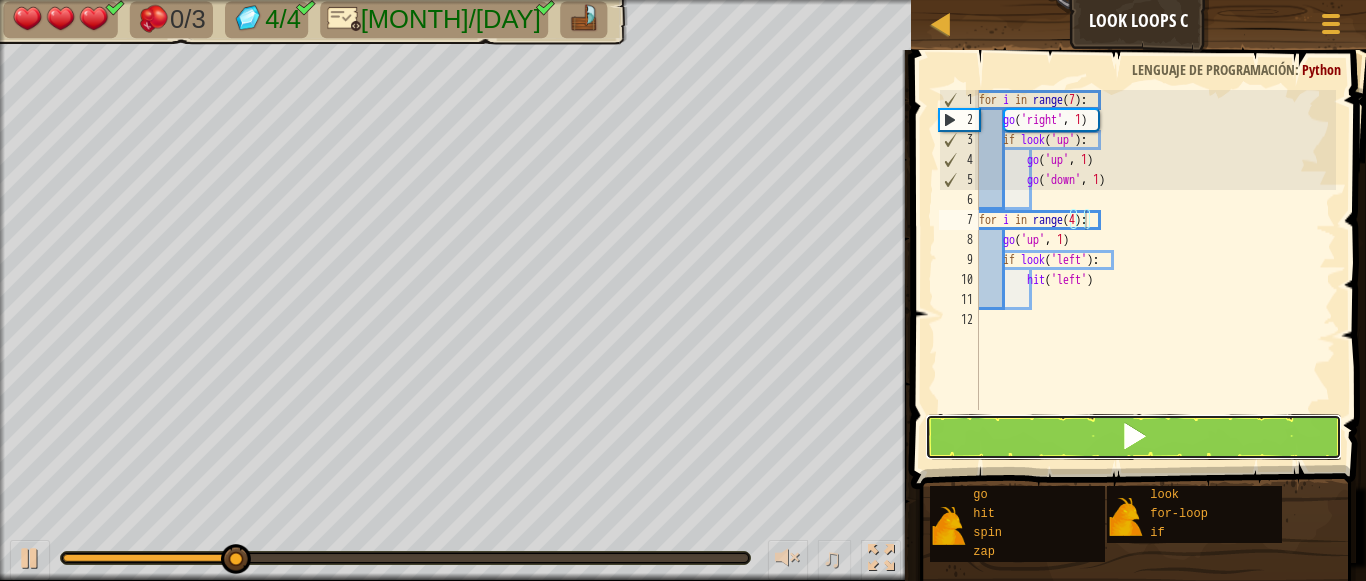 click at bounding box center (1134, 437) 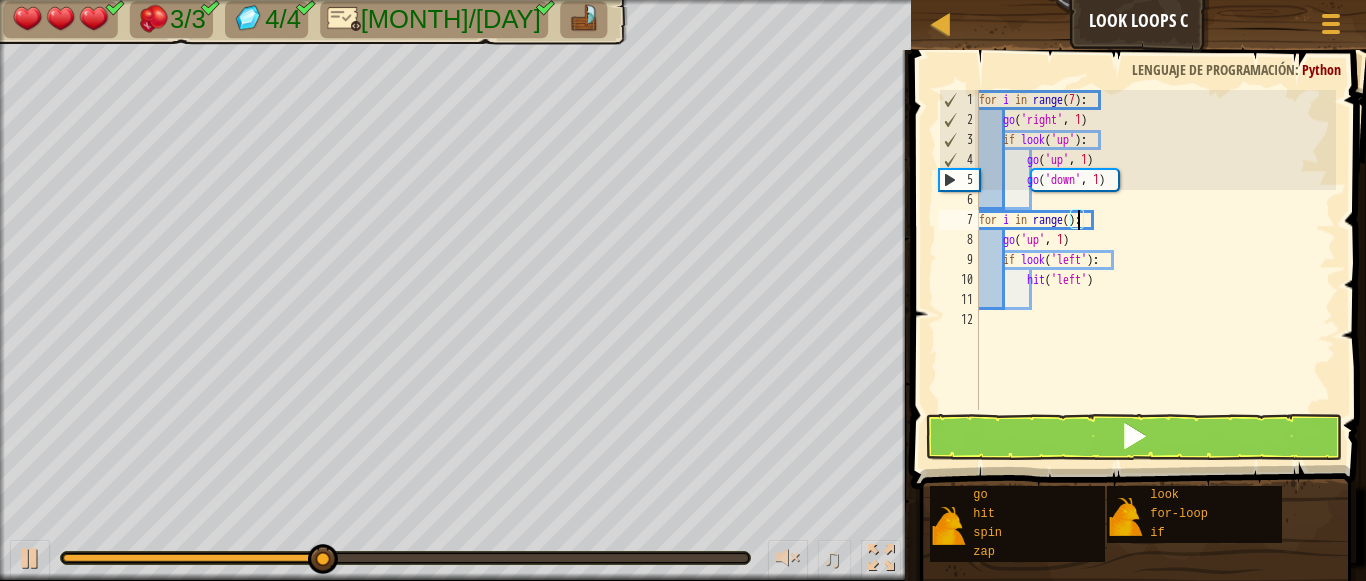 scroll, scrollTop: 9, scrollLeft: 9, axis: both 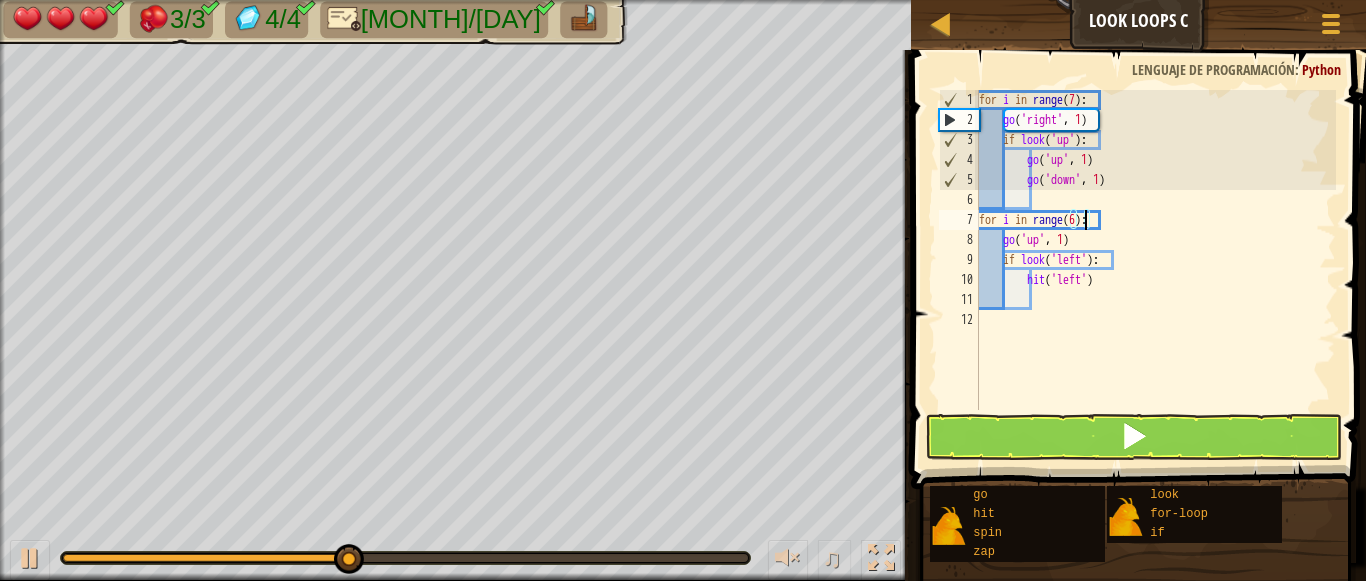type on "for i in range(6):" 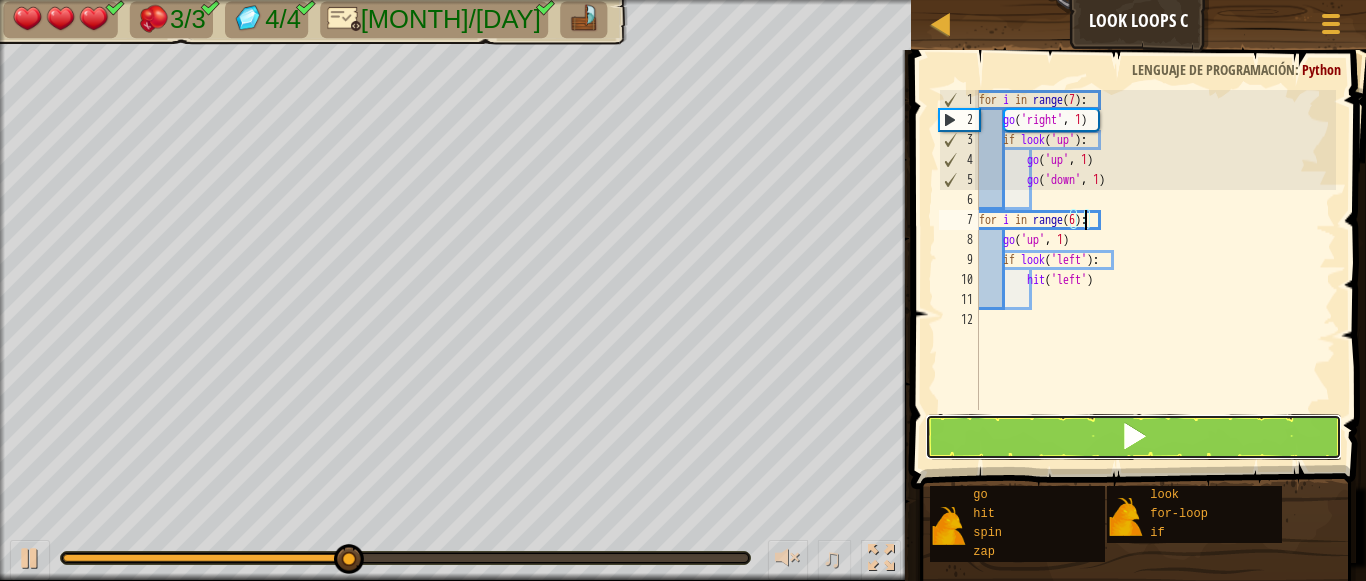 click at bounding box center [1134, 437] 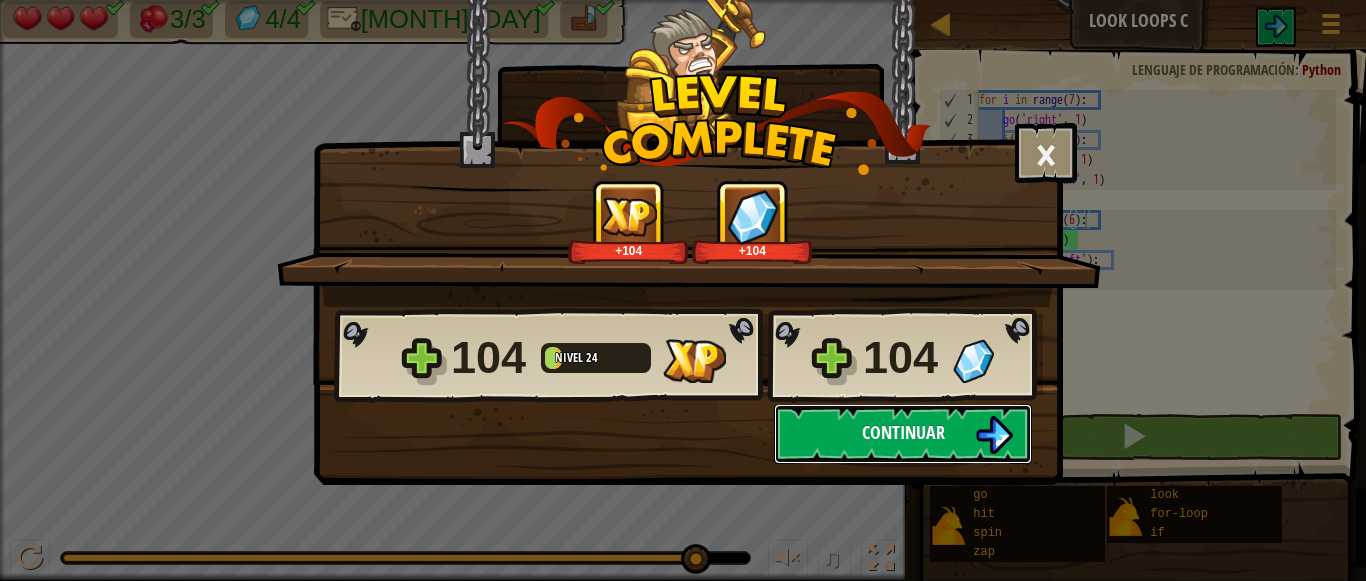 click at bounding box center [994, 435] 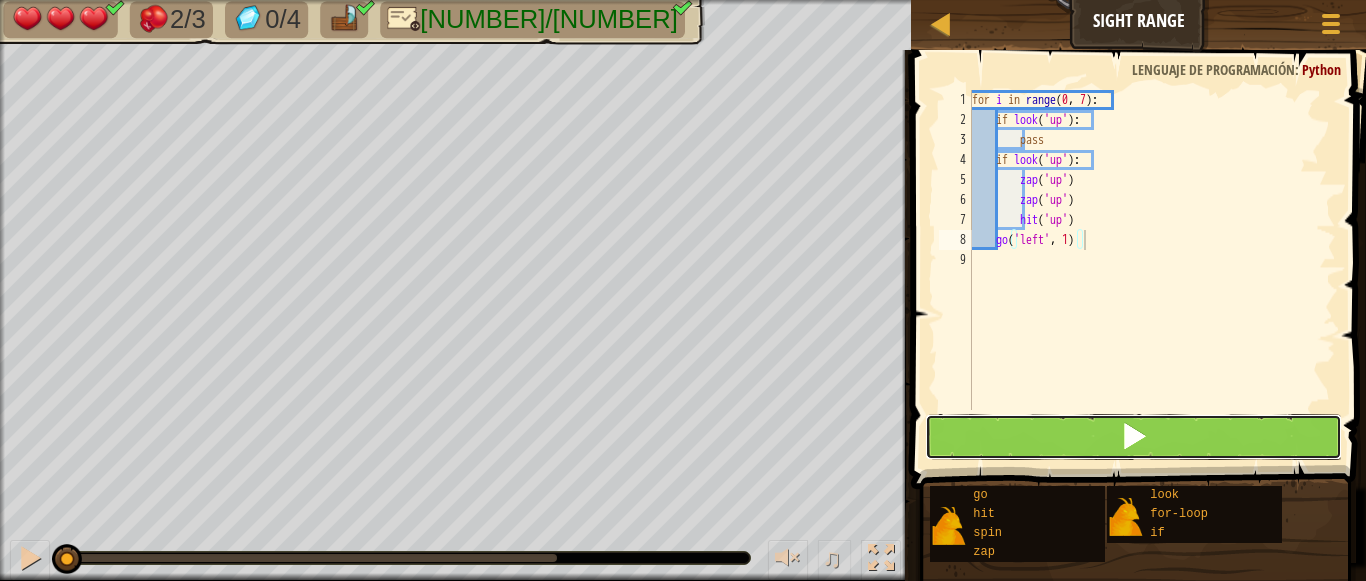 click at bounding box center (1134, 437) 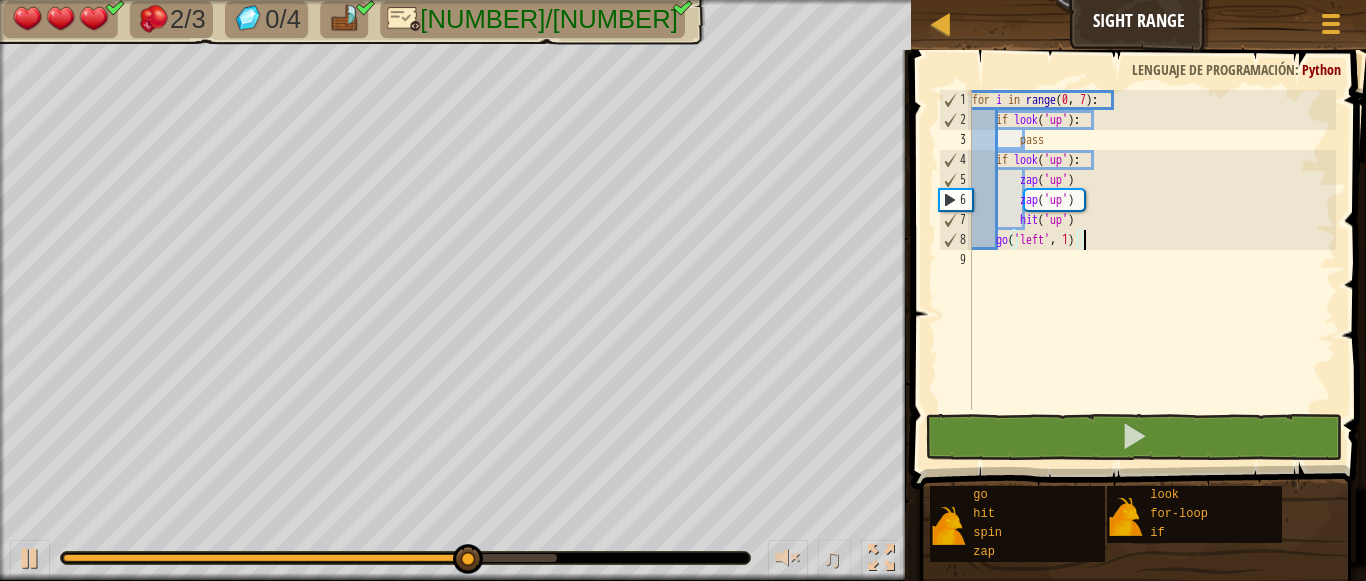 click on "for   i   in   range ( 0 ,   7 ) :      if   look ( 'up' ) :          pass      if   look ( 'up' ) :          zap ( 'up' )          zap ( 'up' )          hit ( 'up' )      go ( 'left' ,   1 )" at bounding box center (1152, 270) 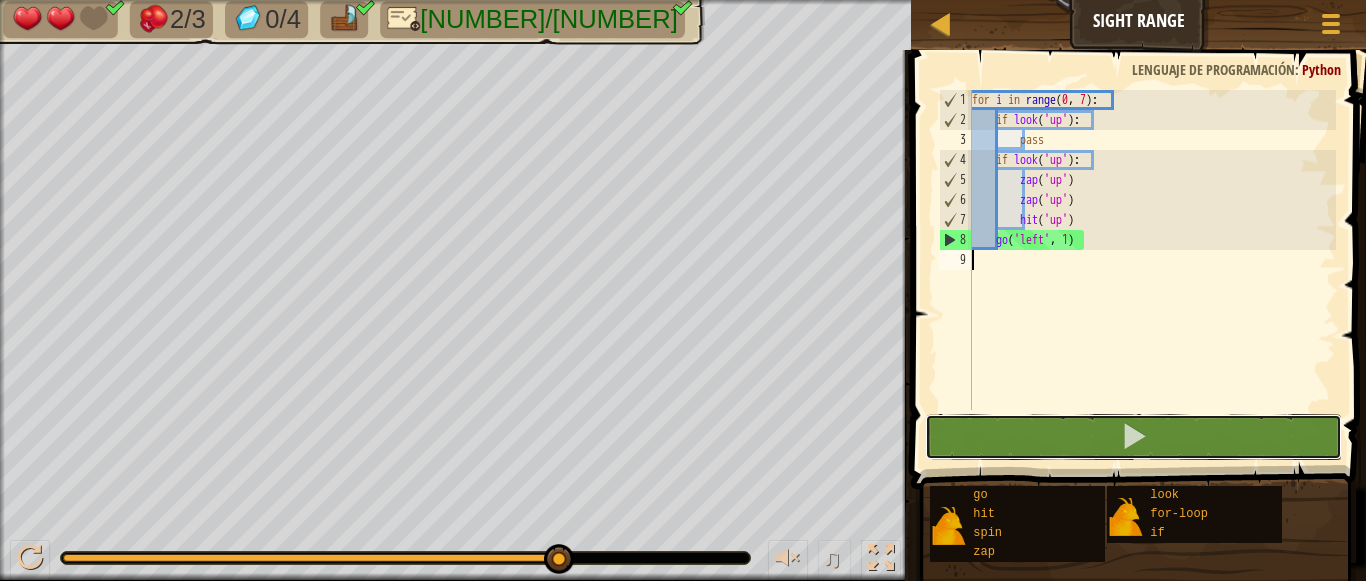 click on "1 2 3 4 5 6 7 8 9 for   i   in   range ( 0 ,   7 ) :      if   look ( 'up' ) :          pass      if   look ( 'up' ) :          zap ( 'up' )          zap ( 'up' )          hit ( 'up' )      go ( 'left' ,   1 )     הההההההההההההההההההההההההההההההההההההההההההההההההההההההההההההההההההההההההההההההההההההההההההההההההההההההההההההההההההההההההההההההההההההההההההההההההההההההההההההההההההההההההההההההההההההההההההההההההההההההההההההההההההההההההההההההההההההההההההההההההההההההההההההההה XXXXXXXXXXXXXXXXXXXXXXXXXXXXXXXXXXXXXXXXXXXXXXXXXXXXXXXXXXXXXXXXXXXXXXXXXXXXXXXXXXXXXXXXXXXXXXXXXXXXXXXXXXXXXXXXXXXXXXXXXXXXXXXXXXXXXXXXXXXXXXXXXXXXXXXXXXXXXXXXXXXXXXXXXXXXXXXXXXXXXXXXXXXXXXXXXXXXXXXXXXXXXXXXXXXXXXXXXXXXXXXXXXXXXXXXXXXXXXXXXXXXXXXXXXXXXXXX código Salvado : Python Statement  ir" at bounding box center [1135, 309] 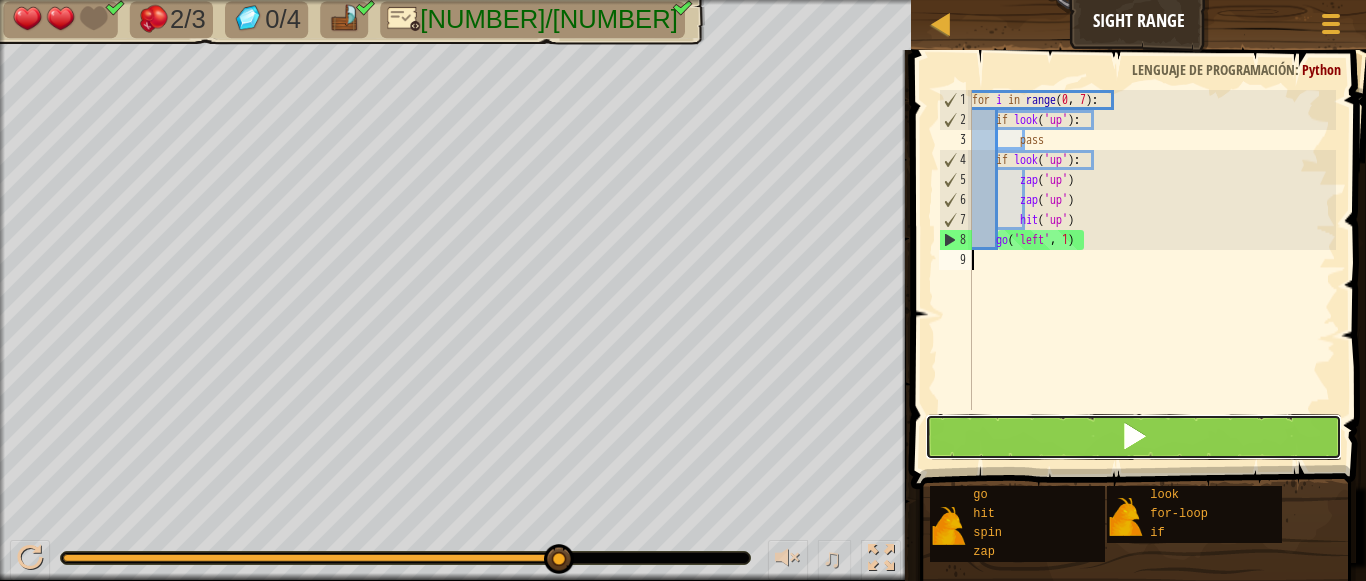 click at bounding box center [1134, 437] 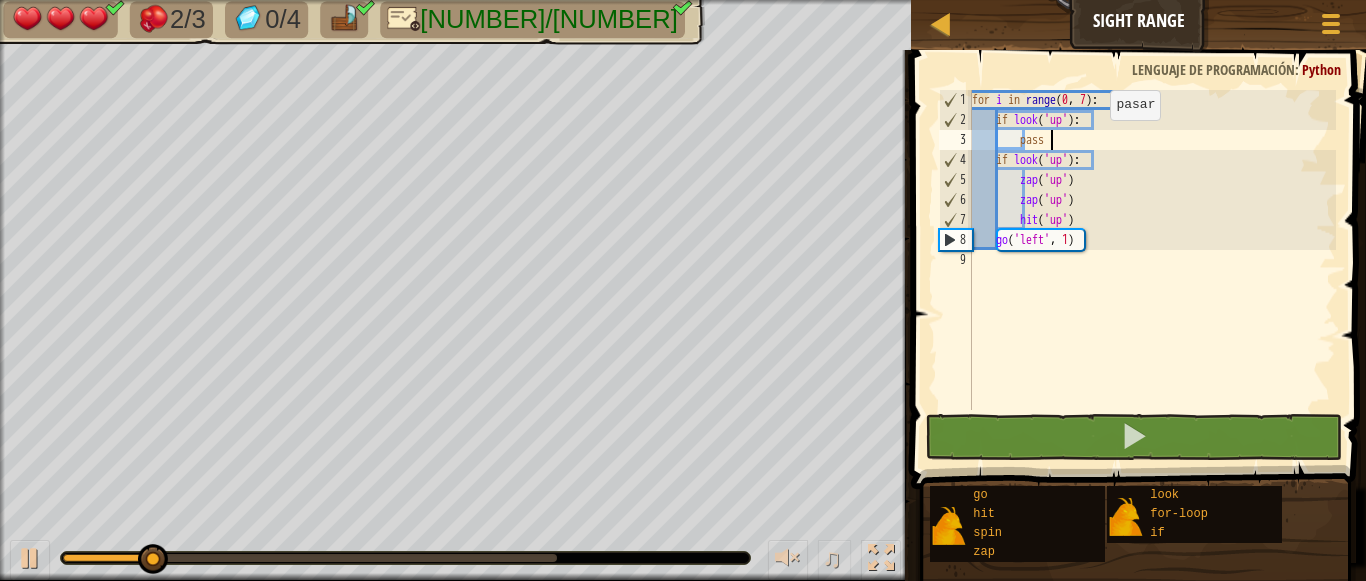 click on "for   i   in   range ( 0 ,   7 ) :      if   look ( 'up' ) :          pass      if   look ( 'up' ) :          zap ( 'up' )          zap ( 'up' )          hit ( 'up' )      go ( 'left' ,   1 )" at bounding box center [1152, 270] 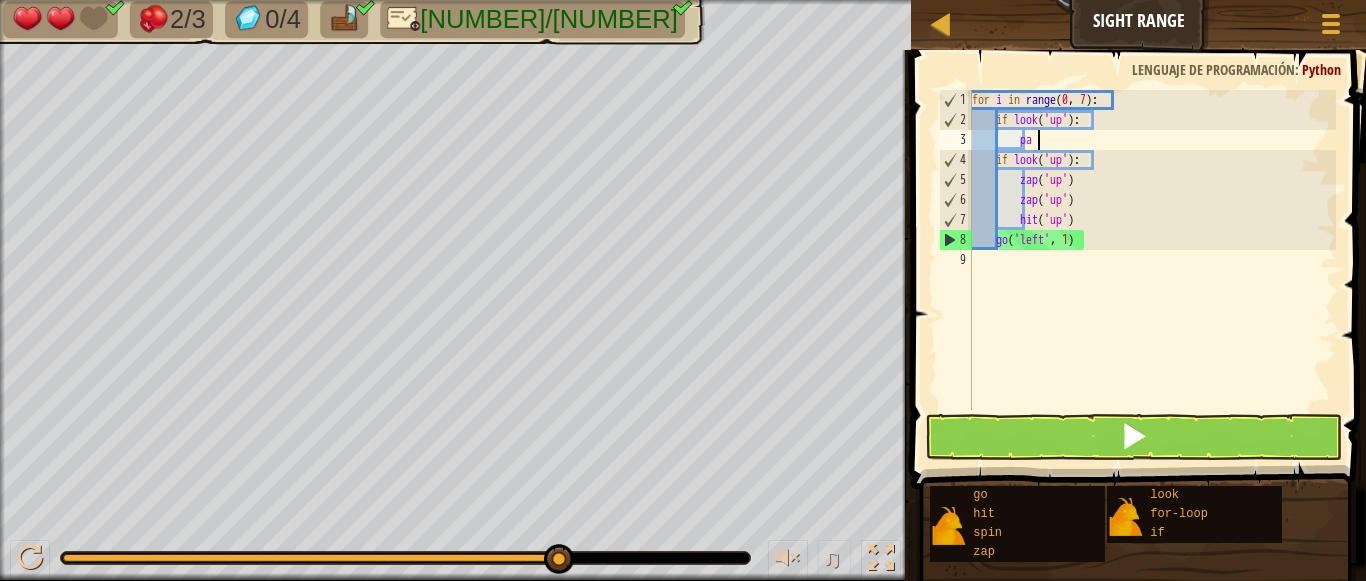 type on "p" 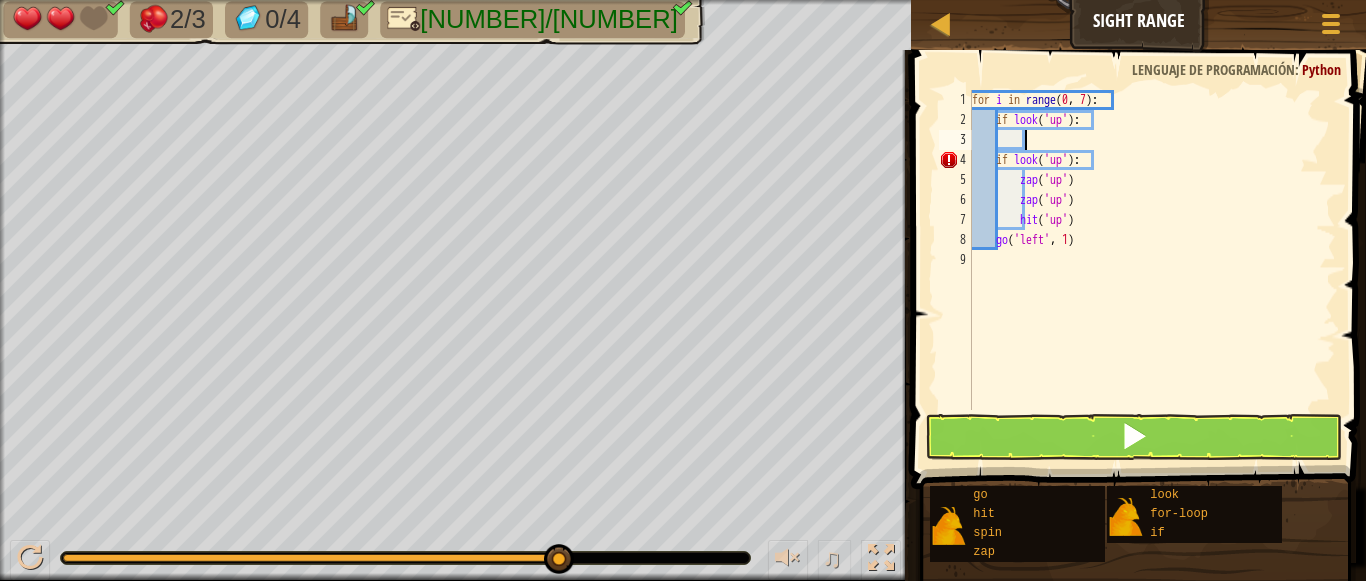 type on "g" 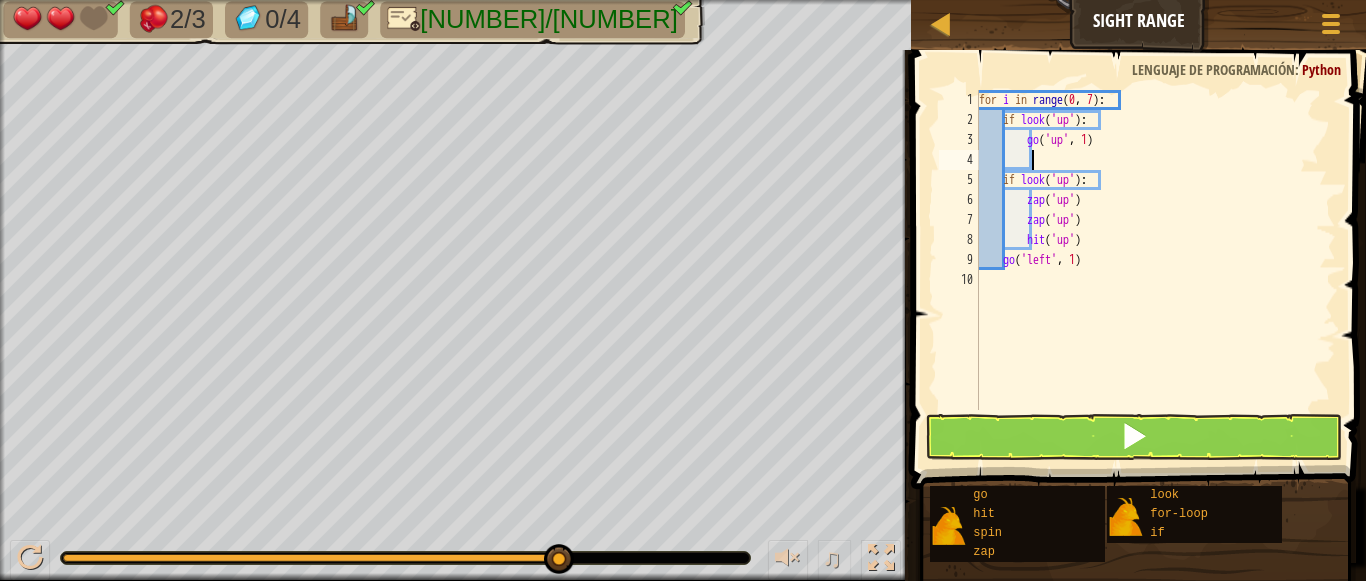 scroll, scrollTop: 9, scrollLeft: 3, axis: both 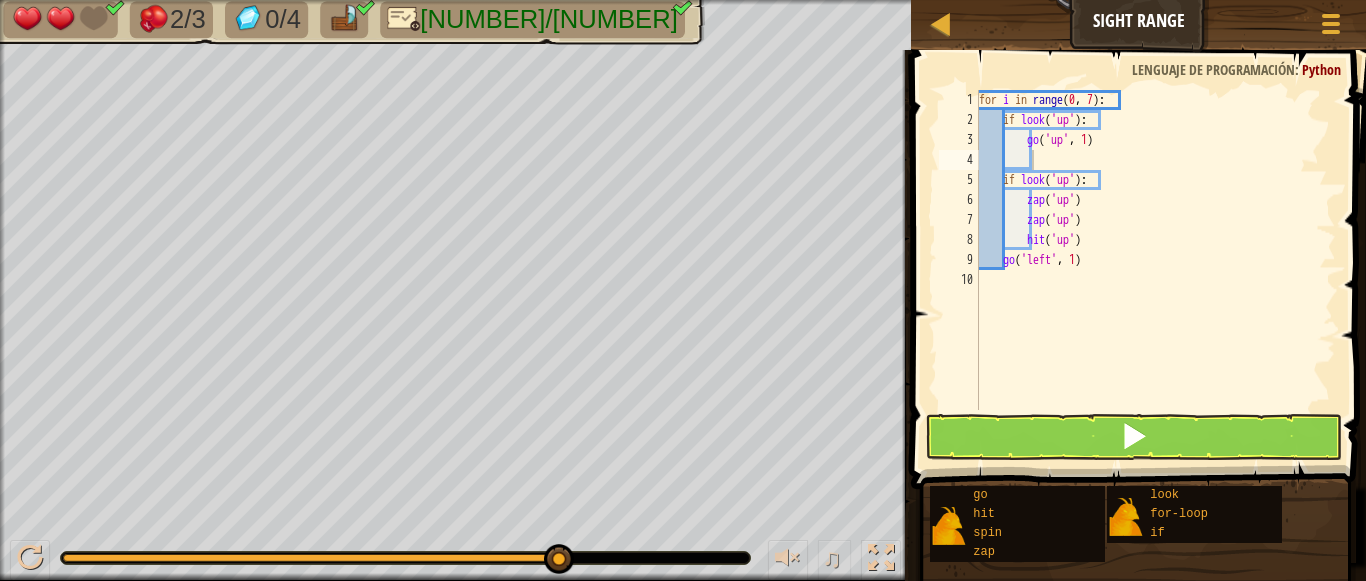 click at bounding box center [1140, 241] 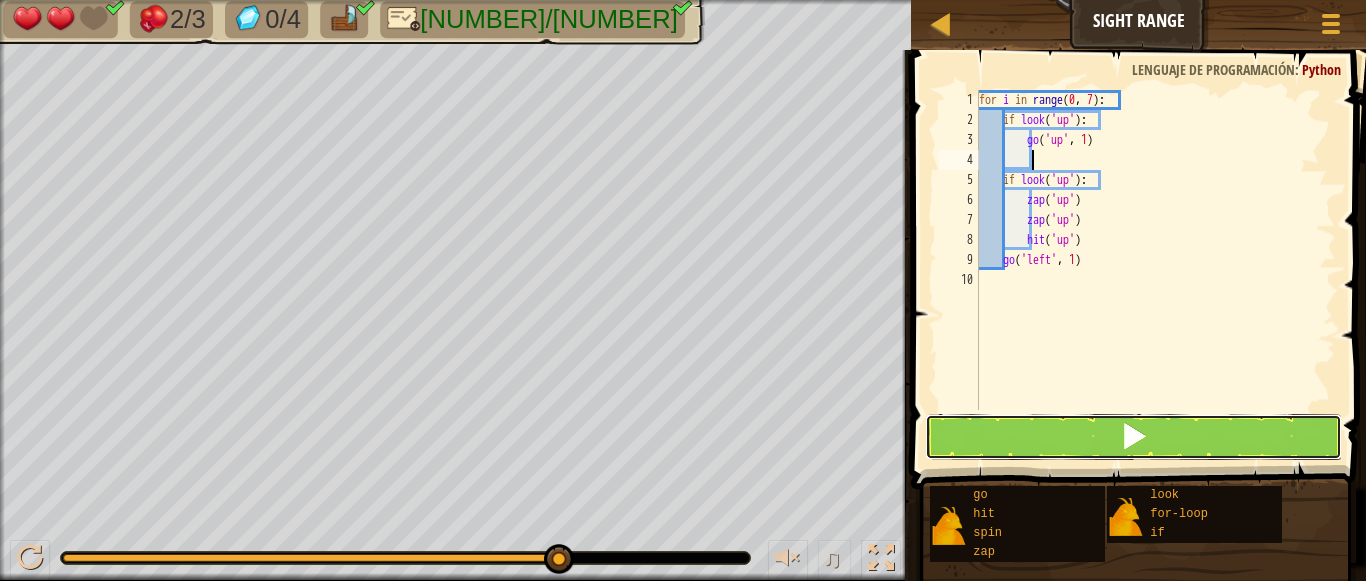 click at bounding box center (1134, 436) 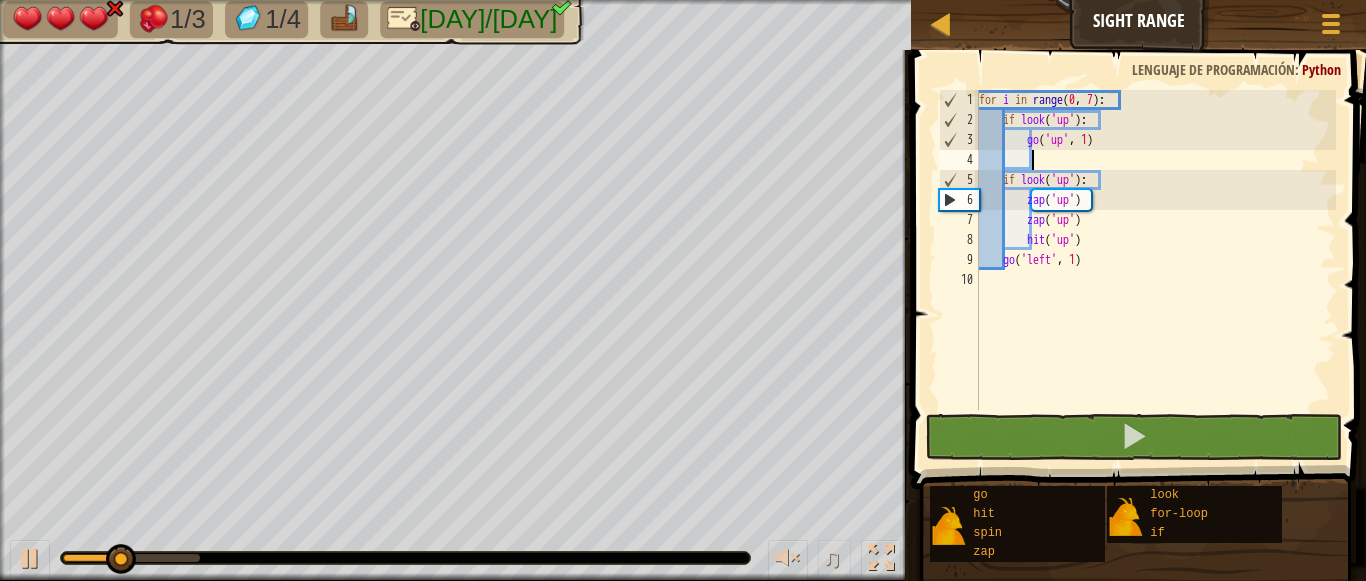 click on "for   i   in   range ( 0 ,   7 ) :      if   look ( 'up' ) :          go ( 'up' ,   1 )               if   look ( 'up' ) :          zap ( 'up' )          zap ( 'up' )          hit ( 'up' )      go ( 'left' ,   1 )" at bounding box center (1156, 270) 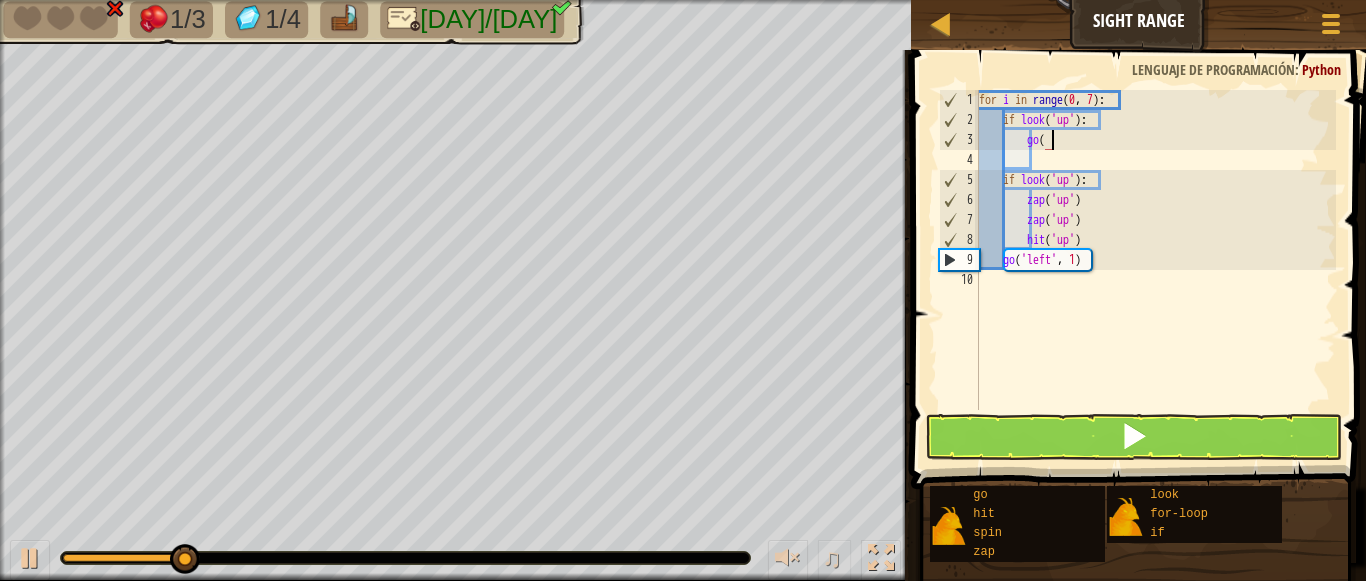 type on "g" 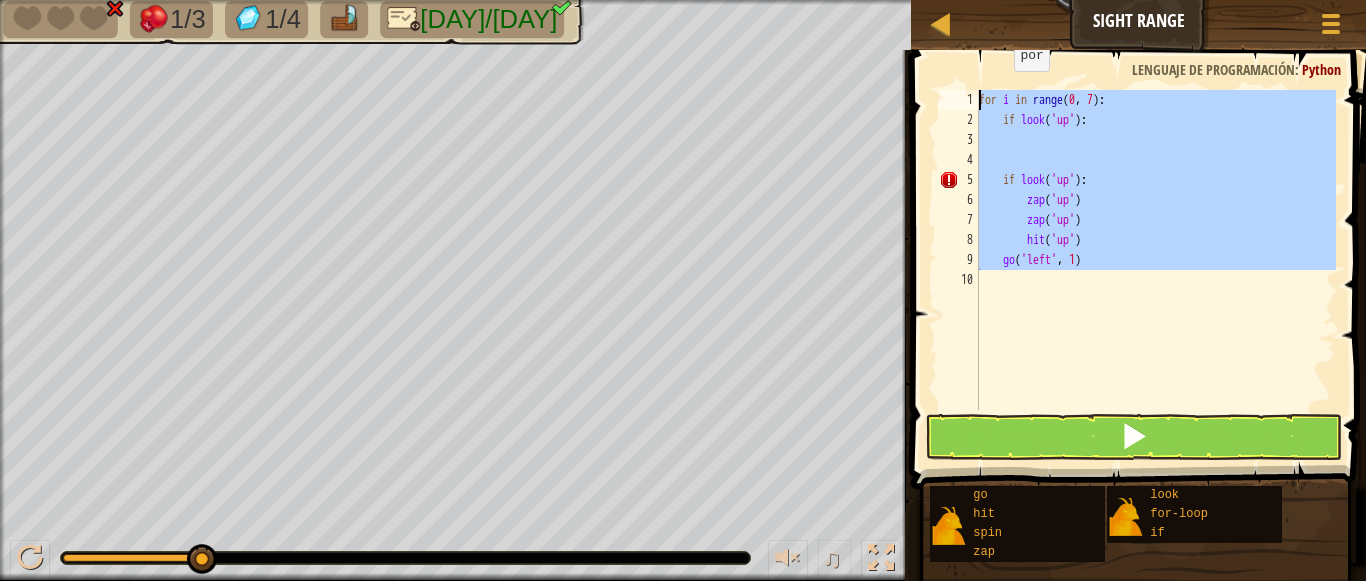 drag, startPoint x: 1002, startPoint y: 282, endPoint x: 998, endPoint y: 78, distance: 204.03922 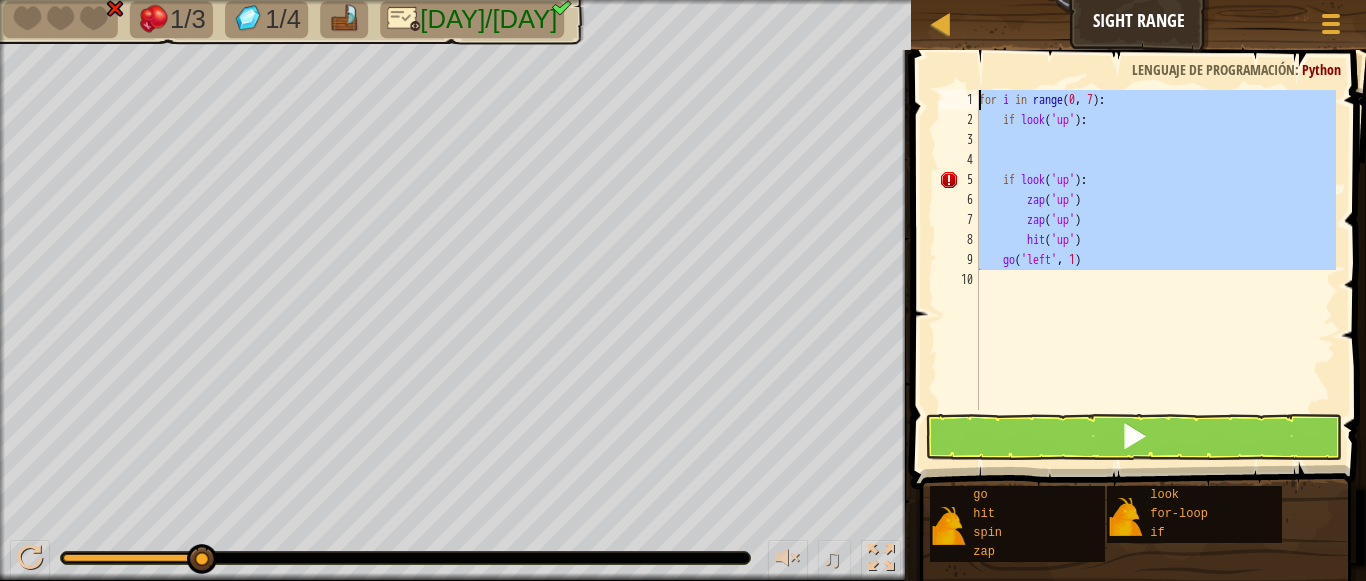 scroll, scrollTop: 9, scrollLeft: 0, axis: vertical 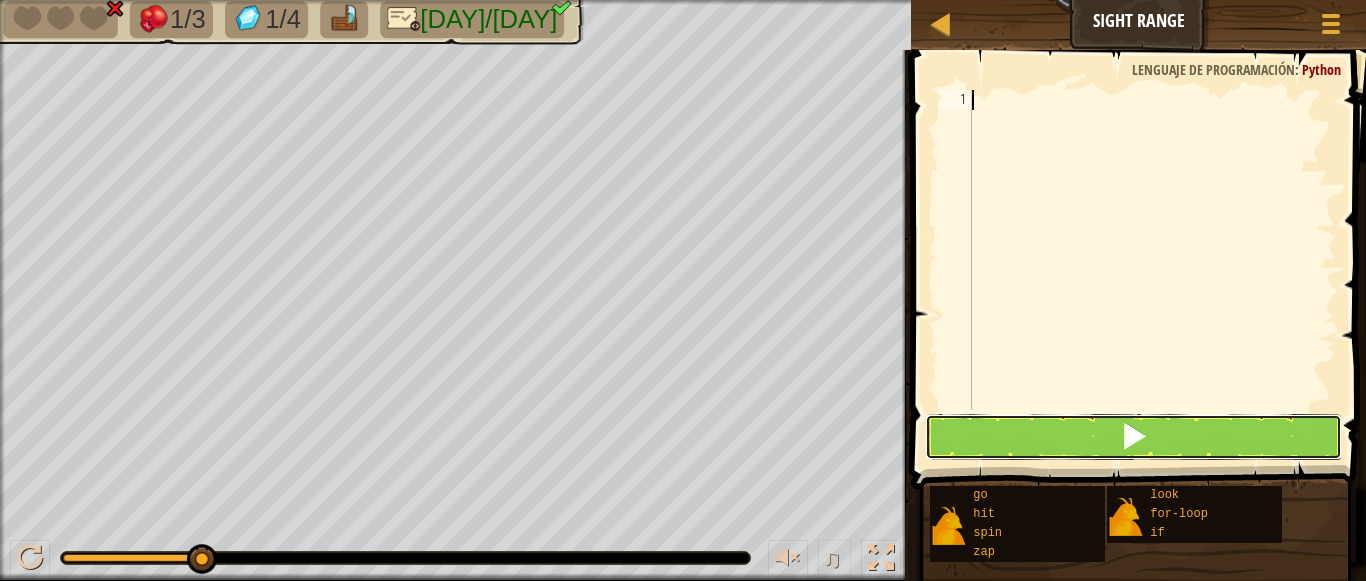 click at bounding box center [1134, 437] 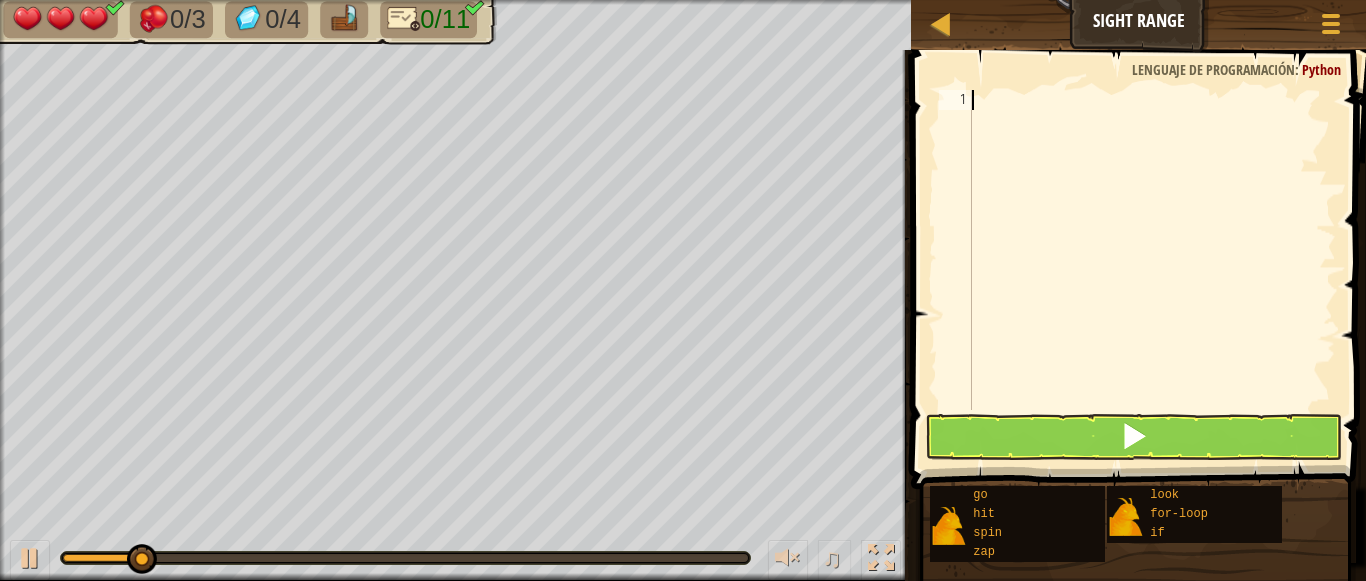 click at bounding box center [1152, 270] 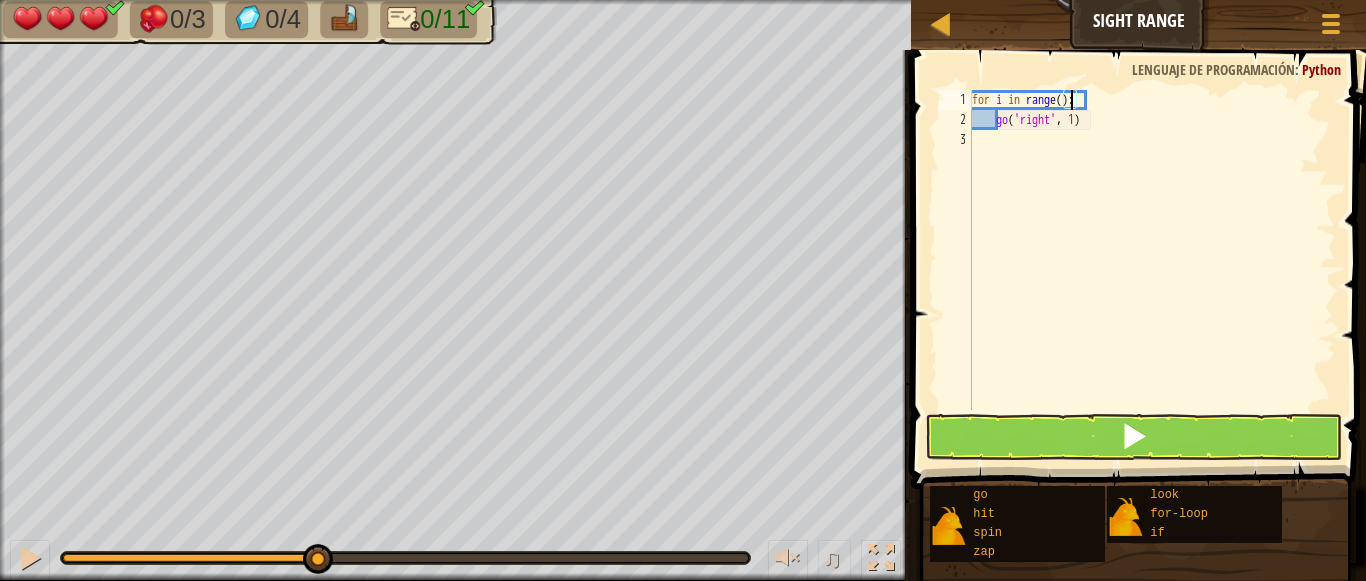 type on "for i in range(1):" 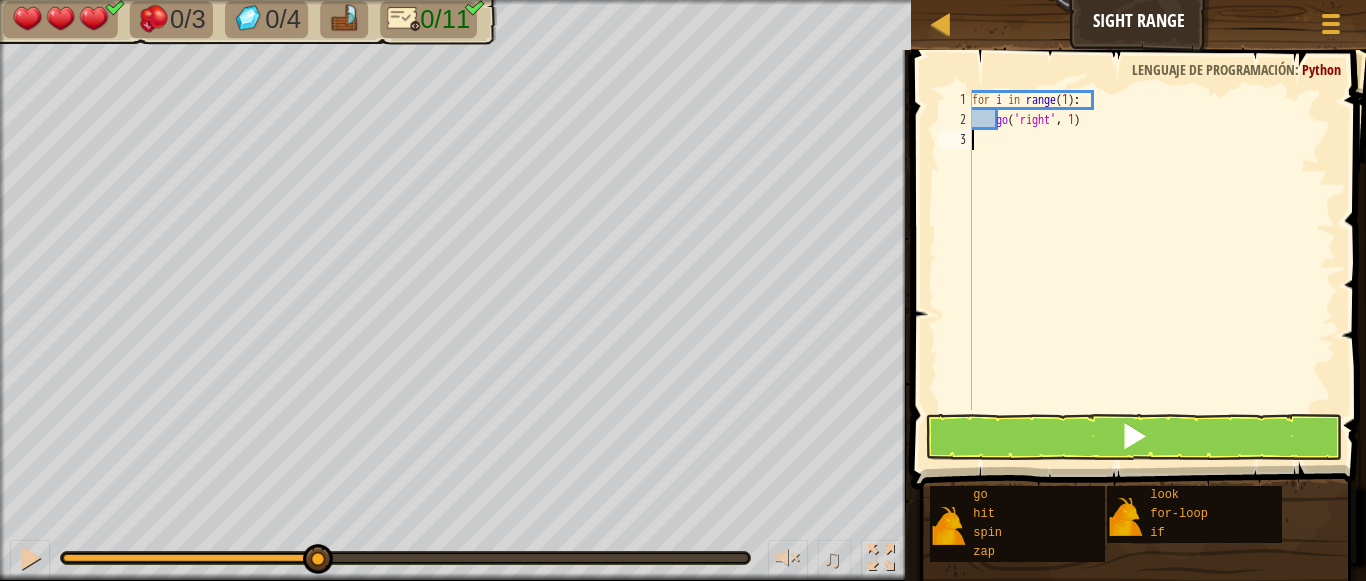 click on "for   i   in   range ( 1 ) :      go ( 'right' ,   1 )" at bounding box center [1152, 270] 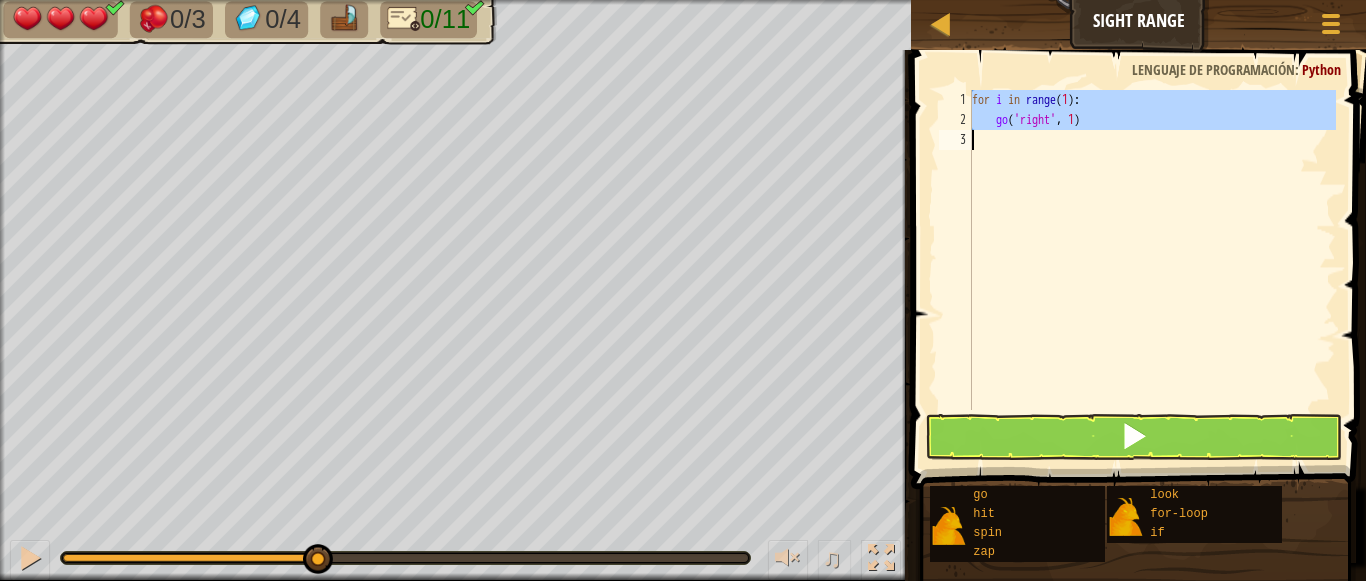 type on "go('right', 1)" 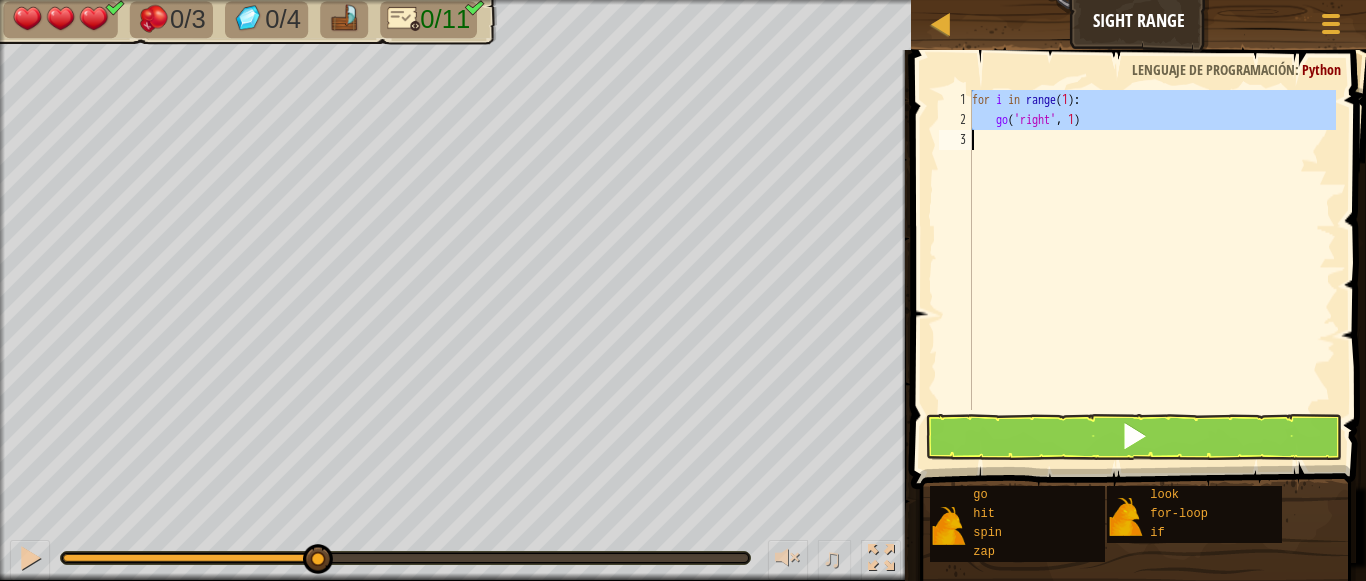 click on "for   i   in   range ( 1 ) :      go ( 'right' ,   1 )" at bounding box center (1152, 250) 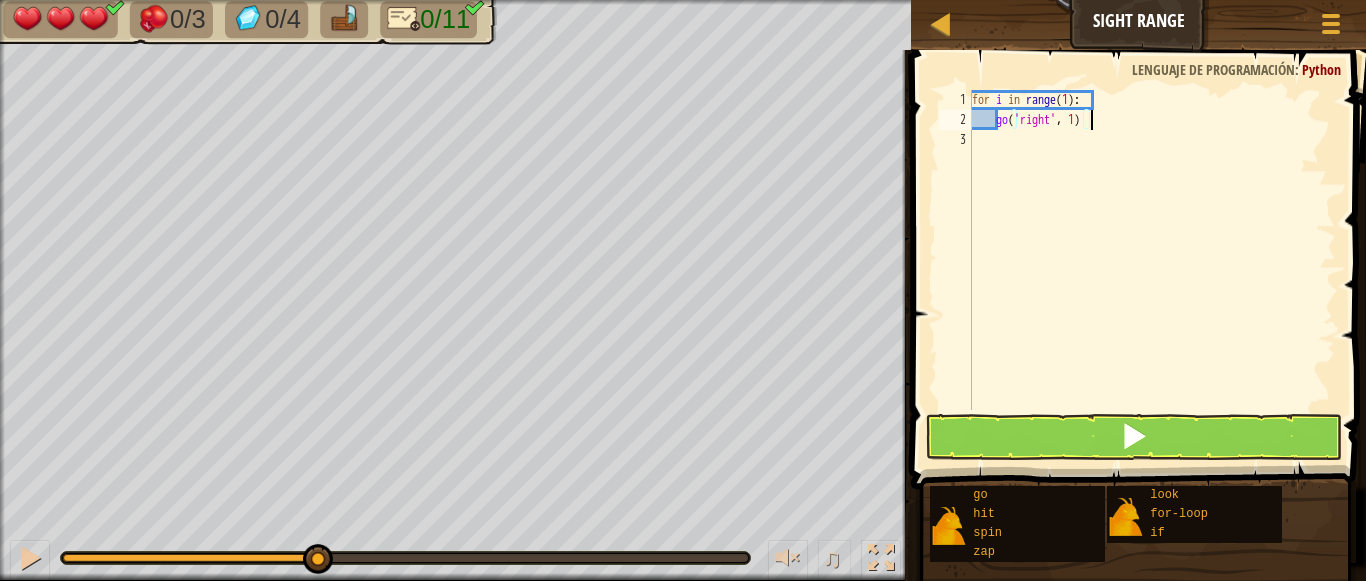 drag, startPoint x: 1209, startPoint y: 113, endPoint x: 1221, endPoint y: 110, distance: 12.369317 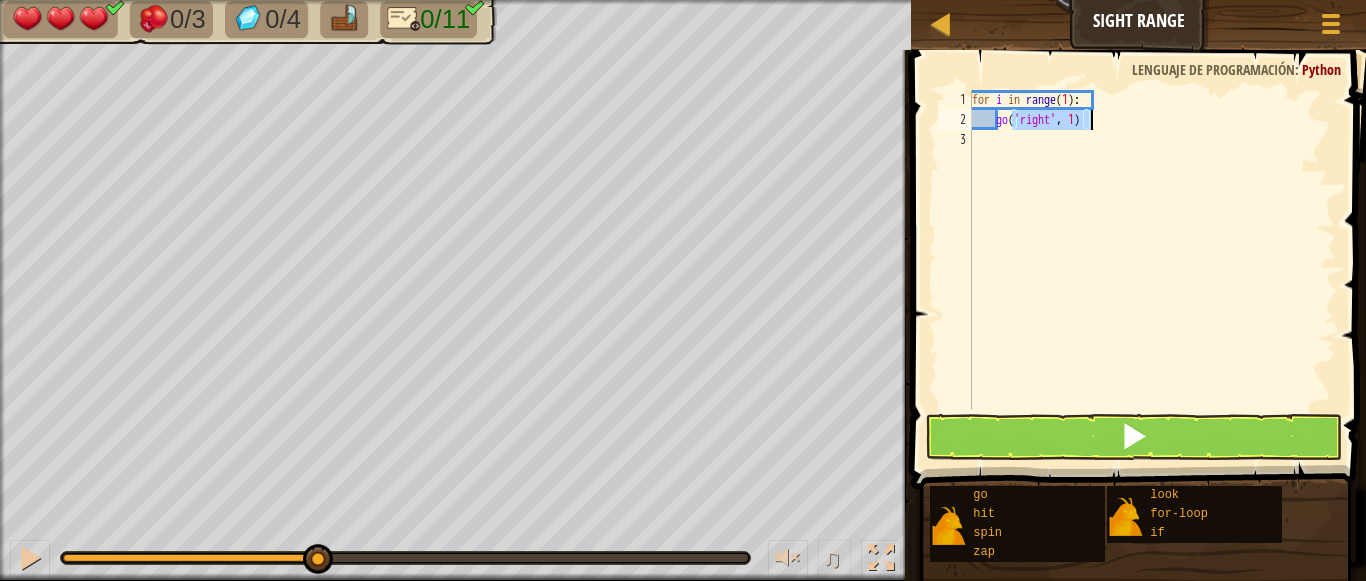 click on "for   i   in   range ( 1 ) :      go ( 'right' ,   1 )" at bounding box center [1152, 270] 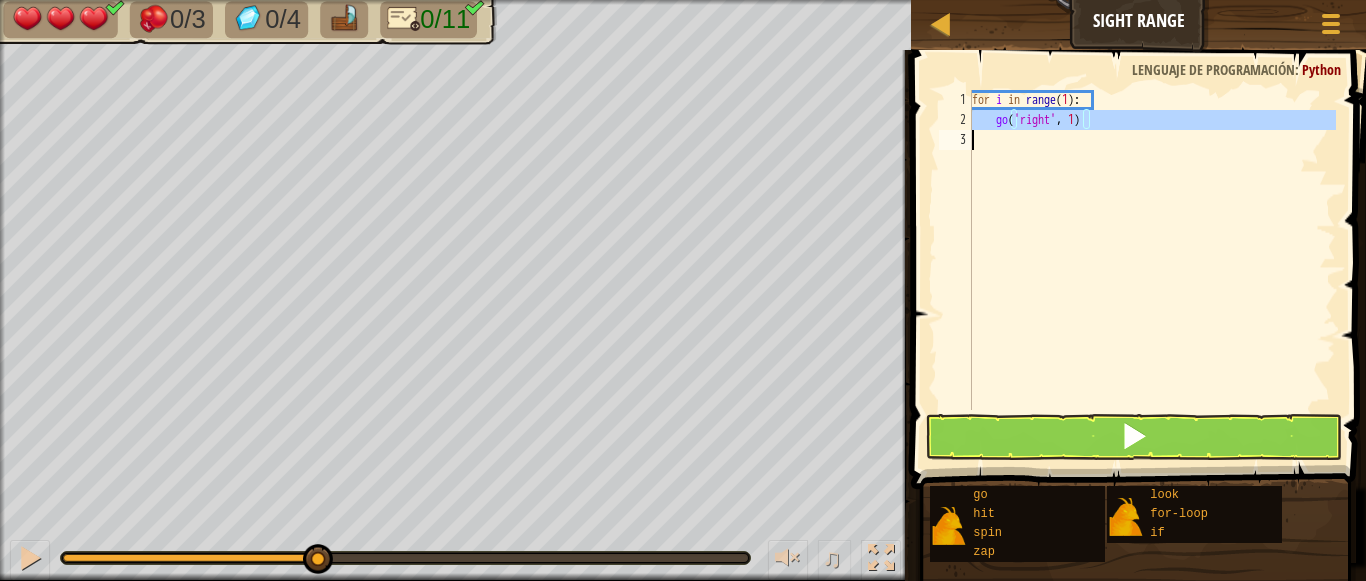 click on "for   i   in   range ( 1 ) :      go ( 'right' ,   1 )" at bounding box center (1152, 270) 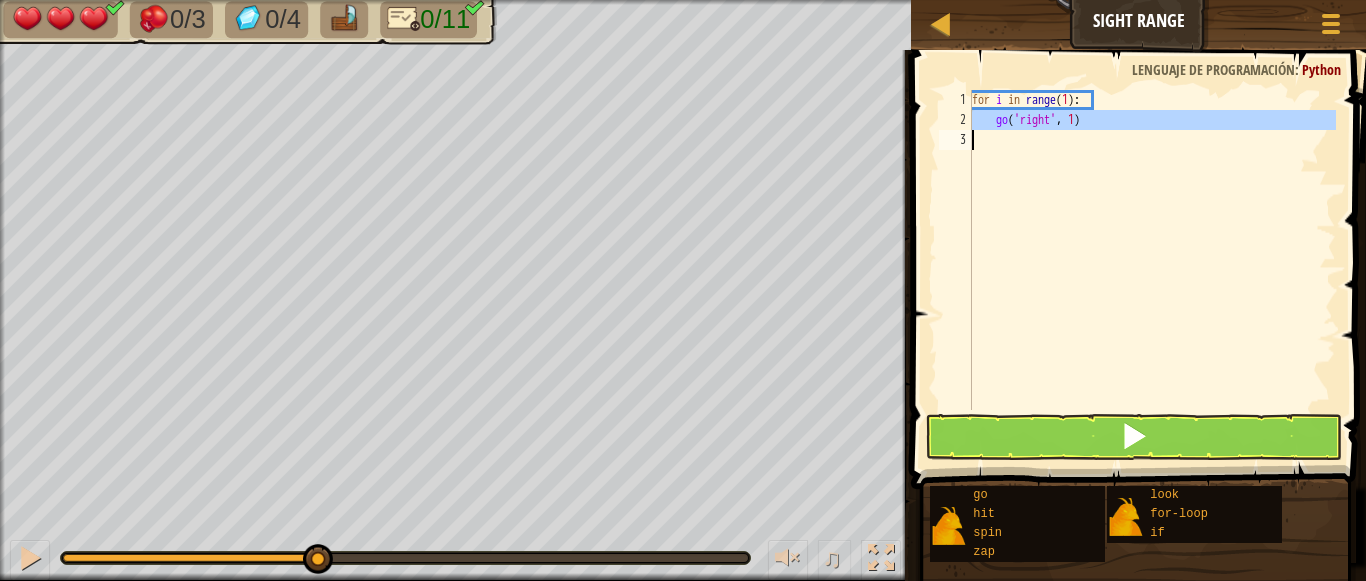 click on "for   i   in   range ( 1 ) :      go ( 'right' ,   1 )" at bounding box center (1152, 250) 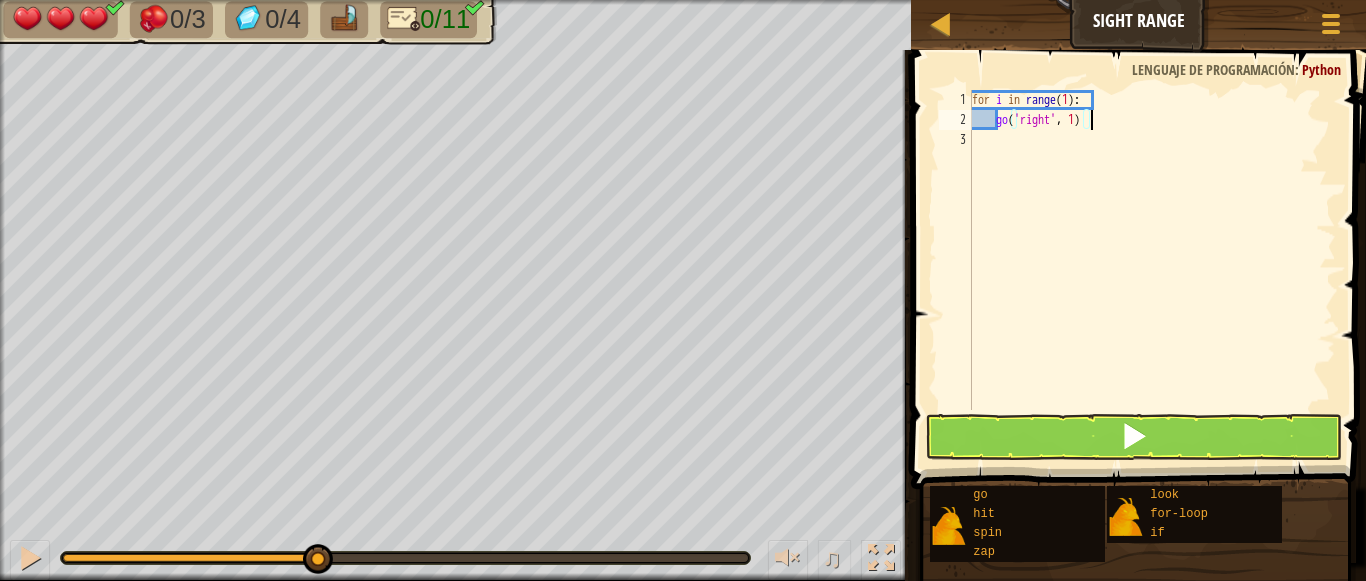 click on "for   i   in   range ( 1 ) :      go ( 'right' ,   1 )" at bounding box center [1152, 270] 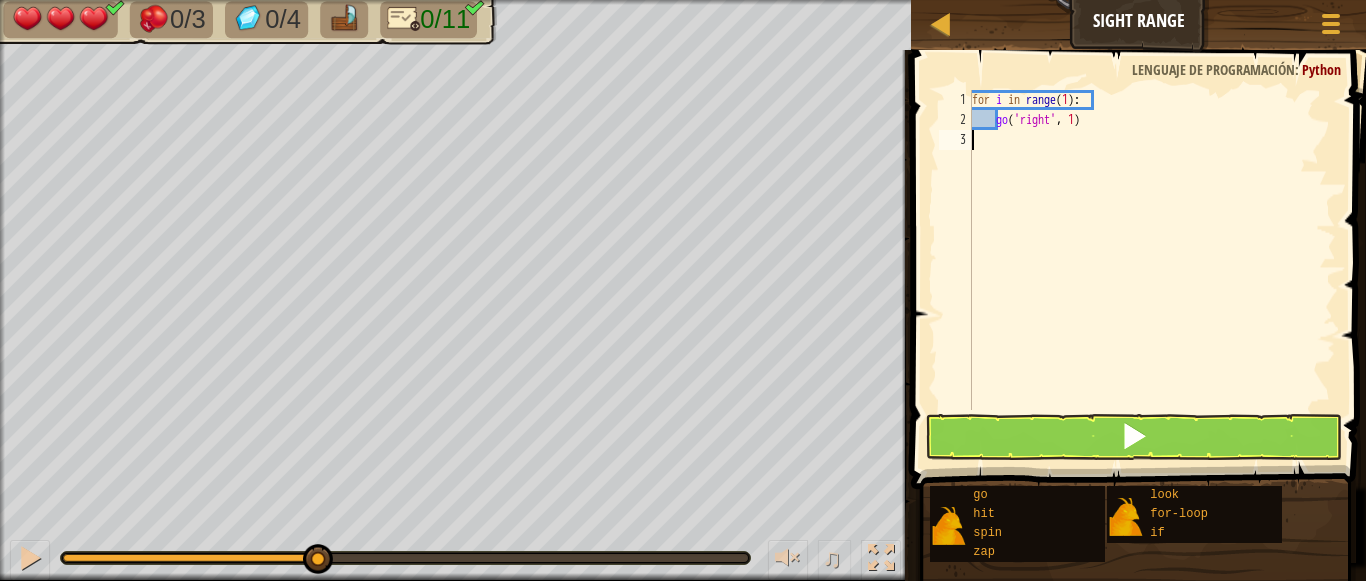 click on "for   i   in   range ( 1 ) :      go ( 'right' ,   1 )" at bounding box center (1152, 270) 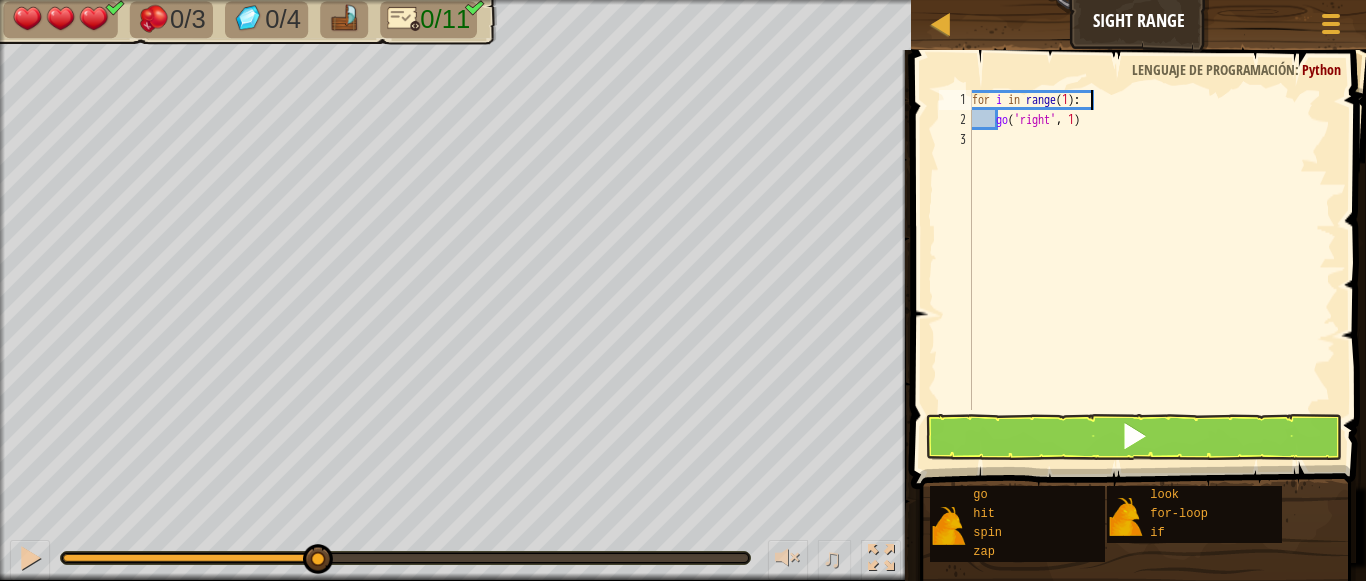 click on "for   i   in   range ( 1 ) :      go ( 'right' ,   1 )" at bounding box center (1152, 270) 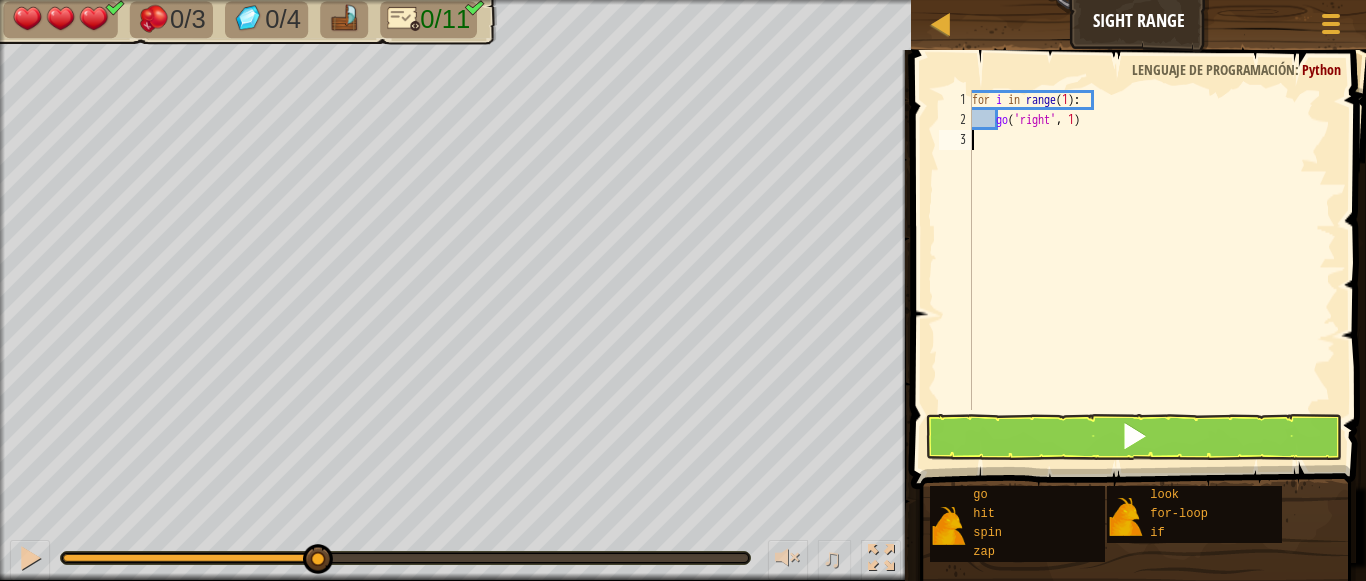 click on "for   i   in   range ( 1 ) :      go ( 'right' ,   1 )" at bounding box center (1152, 270) 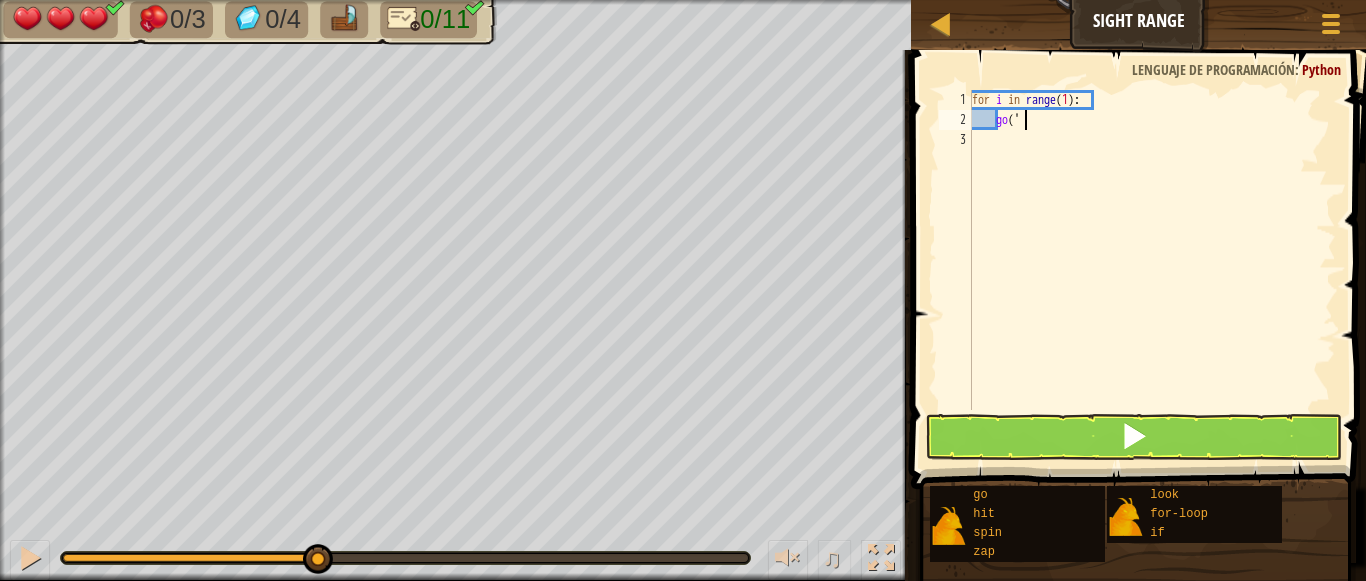 type on "g" 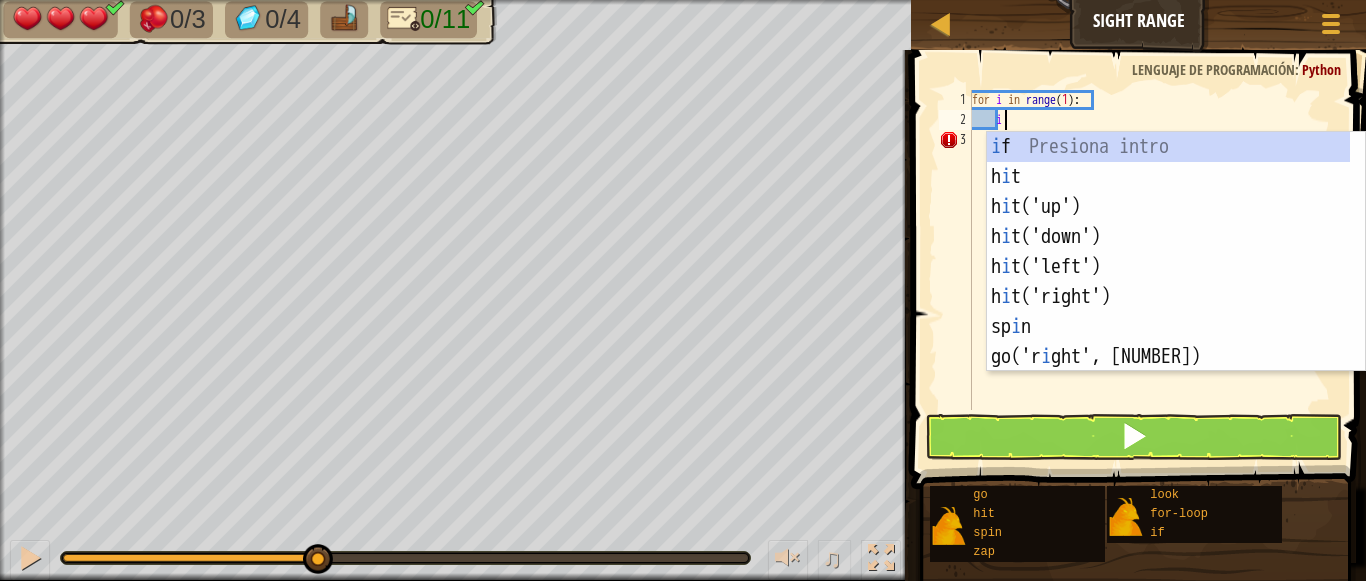 scroll, scrollTop: 9, scrollLeft: 2, axis: both 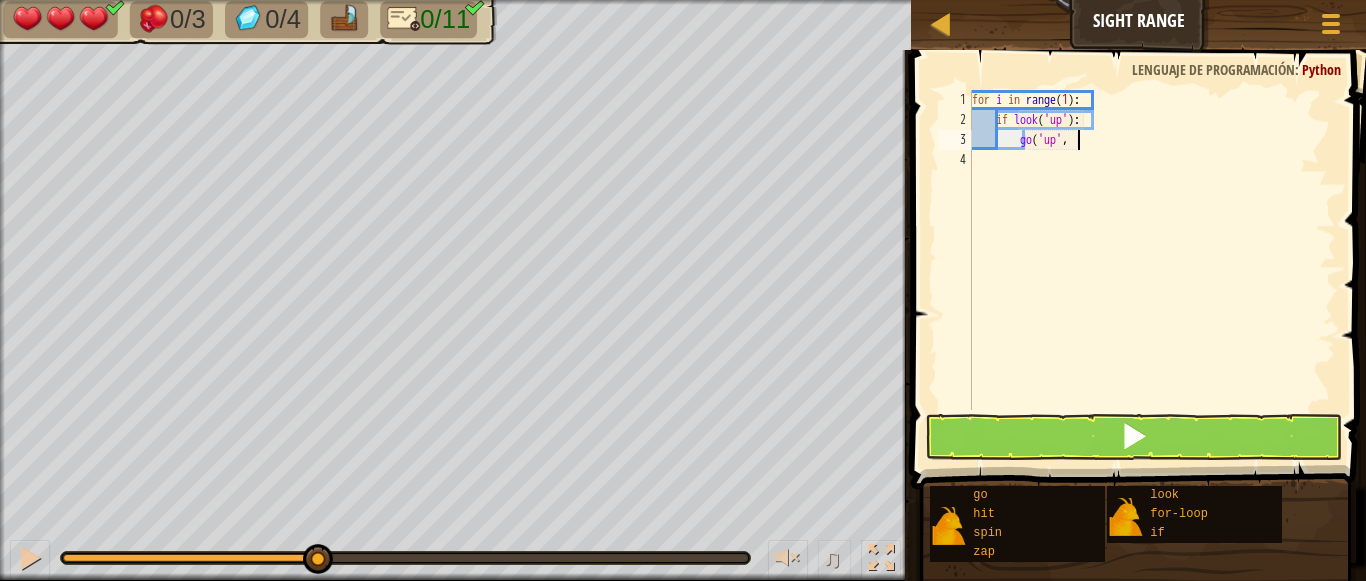 type on "g" 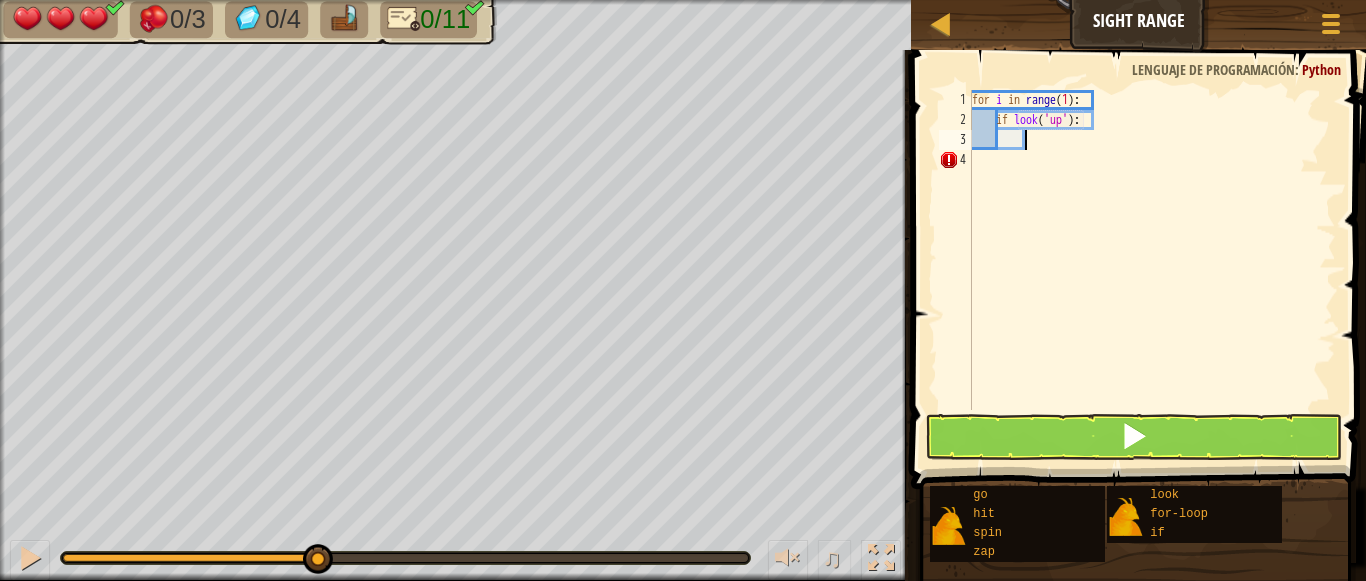 type on "z" 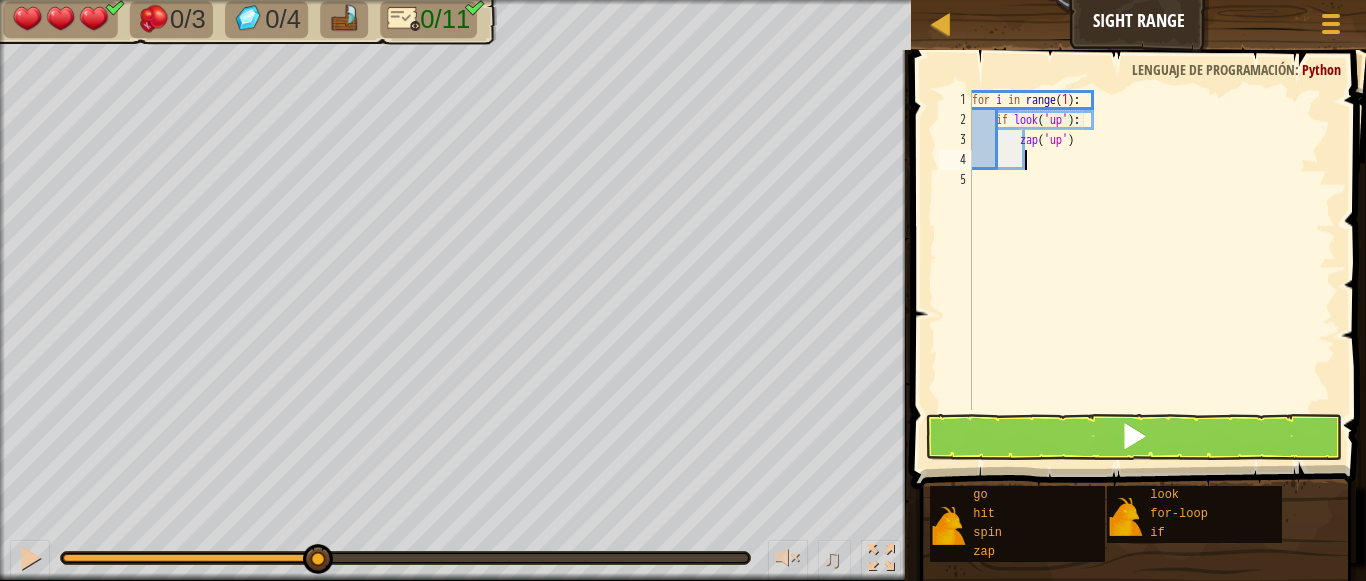 scroll, scrollTop: 9, scrollLeft: 3, axis: both 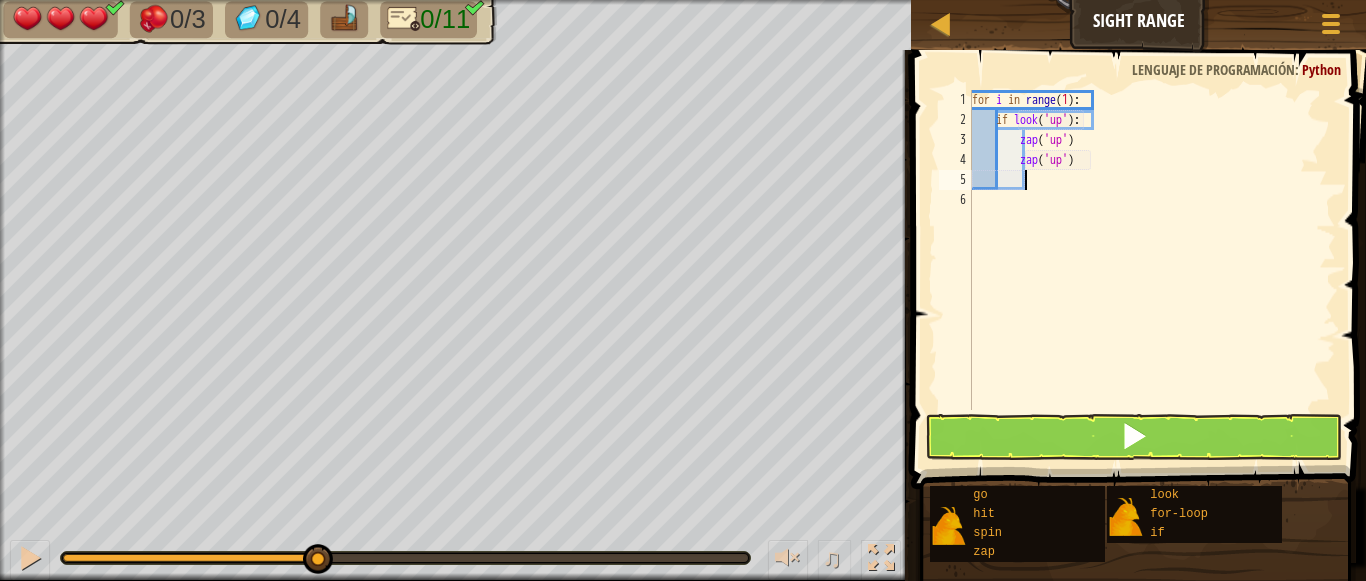 type on "h" 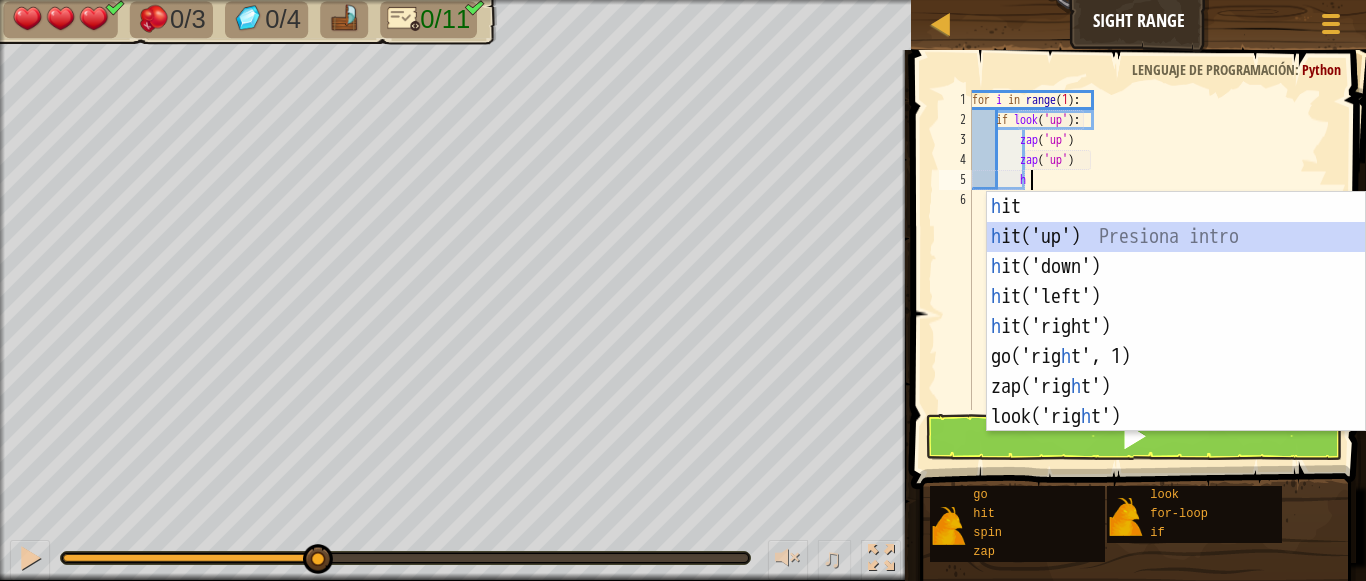 scroll, scrollTop: 9, scrollLeft: 3, axis: both 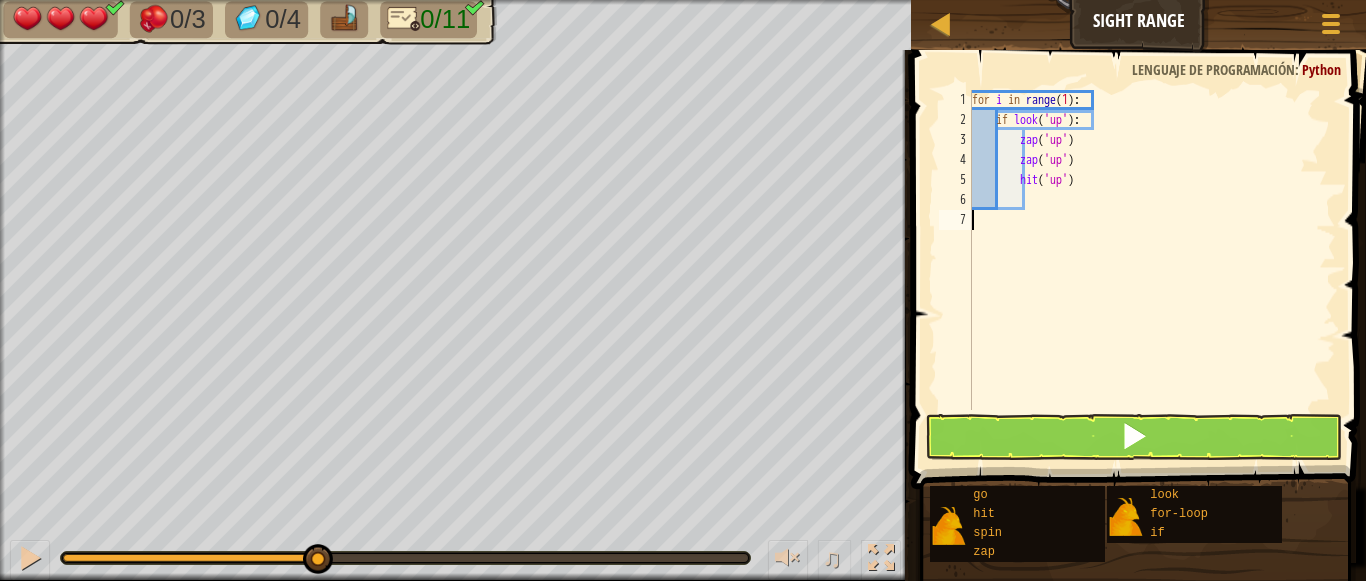 click on "for   i   in   range ( 1 ) :      if   look ( 'up' ) :          zap ( 'up' )          zap ( 'up' )          hit ( 'up' )" at bounding box center [1152, 270] 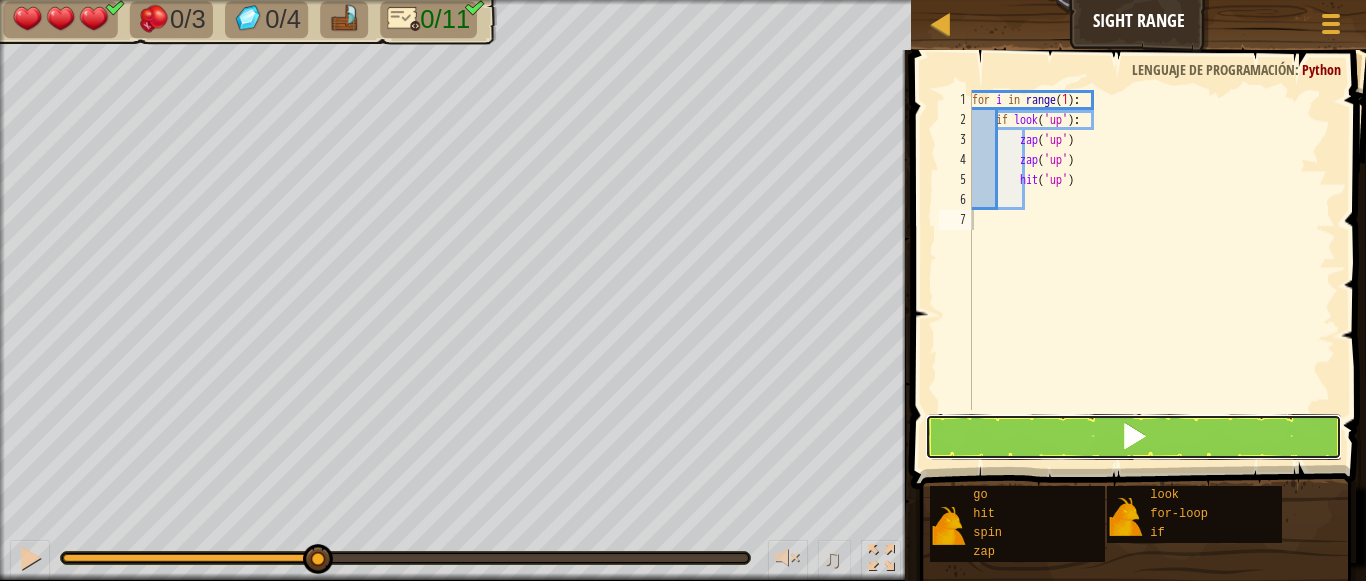 click at bounding box center [1134, 437] 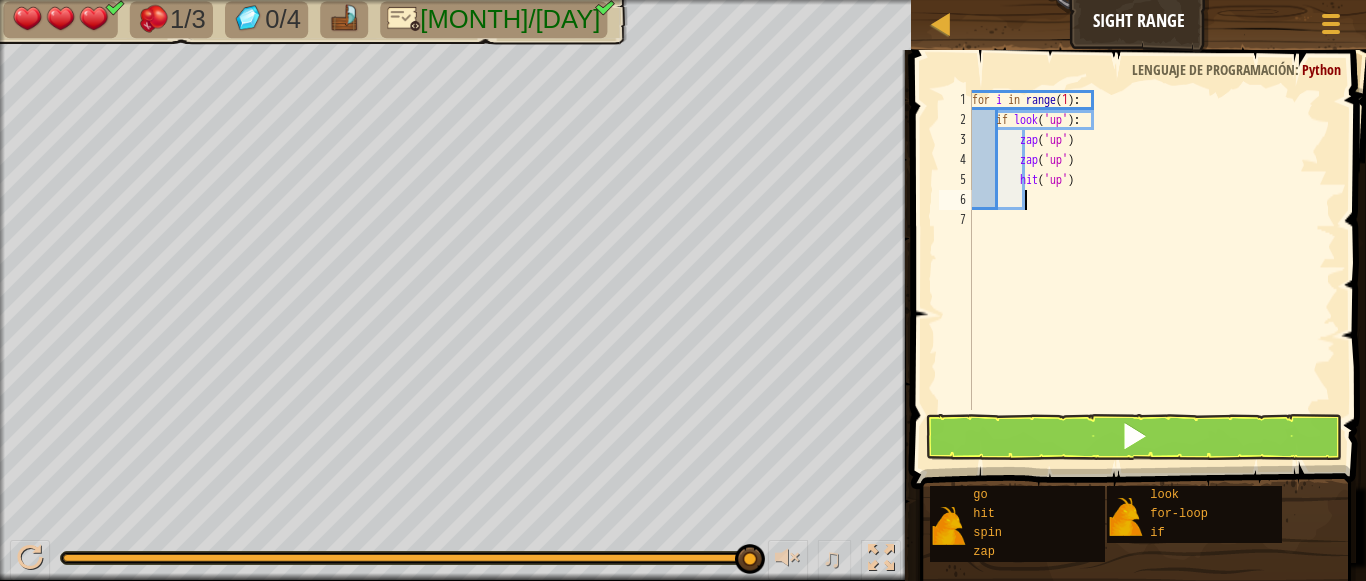 click on "for   i   in   range ( 1 ) :      if   look ( 'up' ) :          zap ( 'up' )          zap ( 'up' )          hit ( 'up' )" at bounding box center [1152, 270] 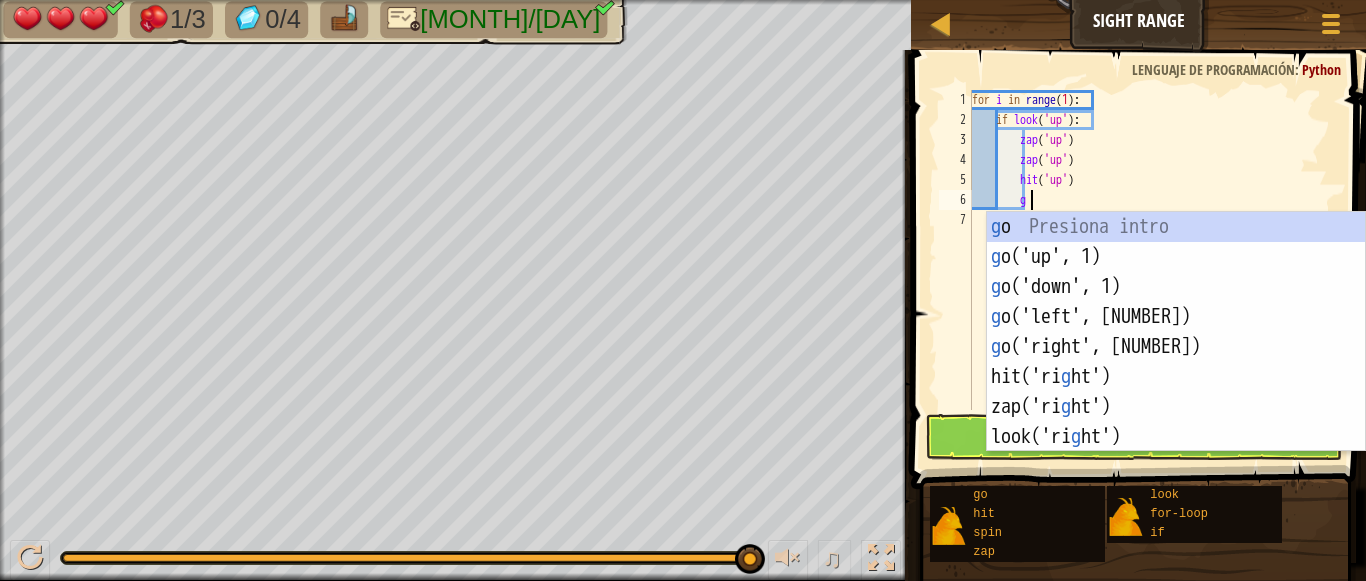 scroll, scrollTop: 9, scrollLeft: 4, axis: both 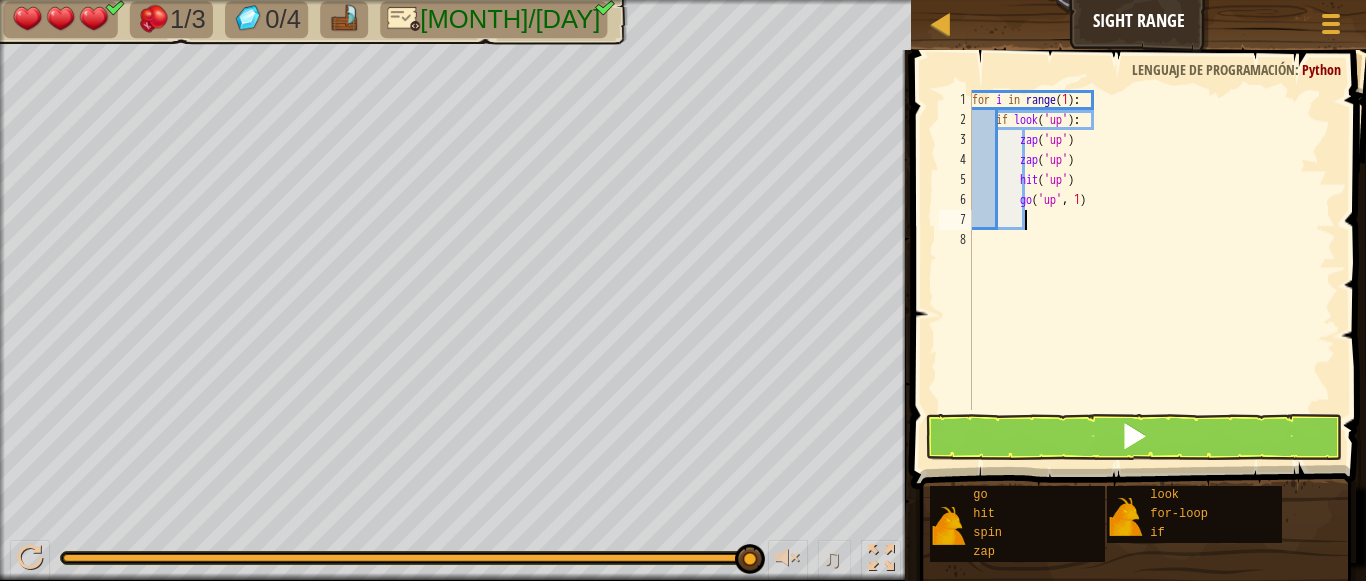 type on "g" 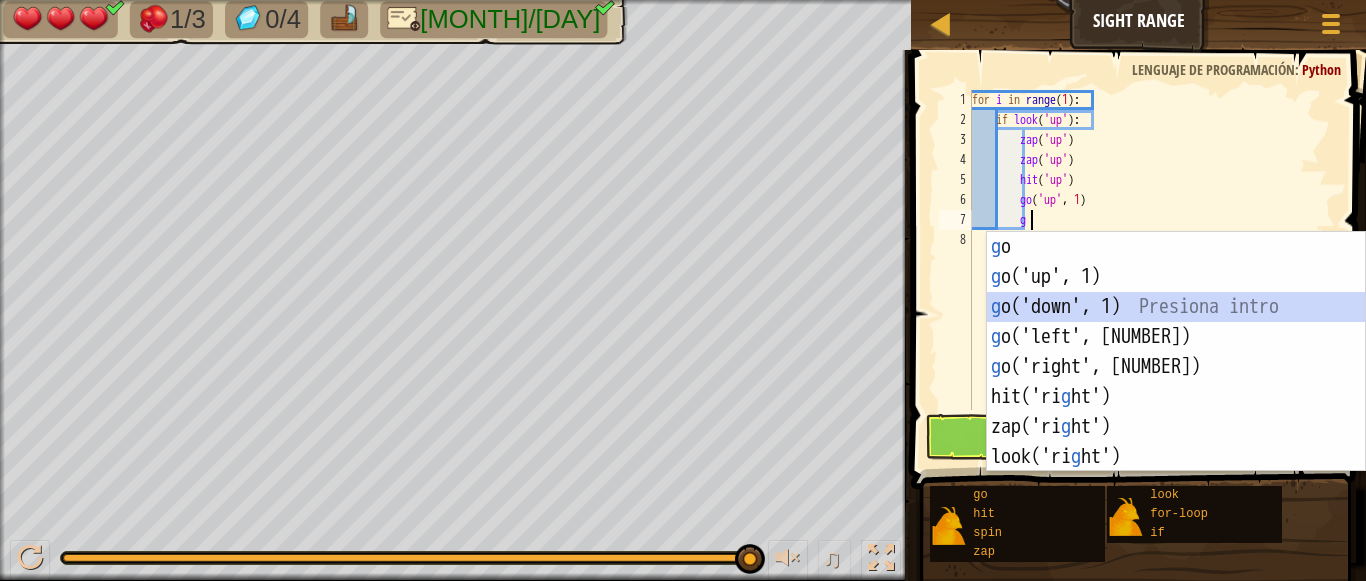 scroll, scrollTop: 9, scrollLeft: 3, axis: both 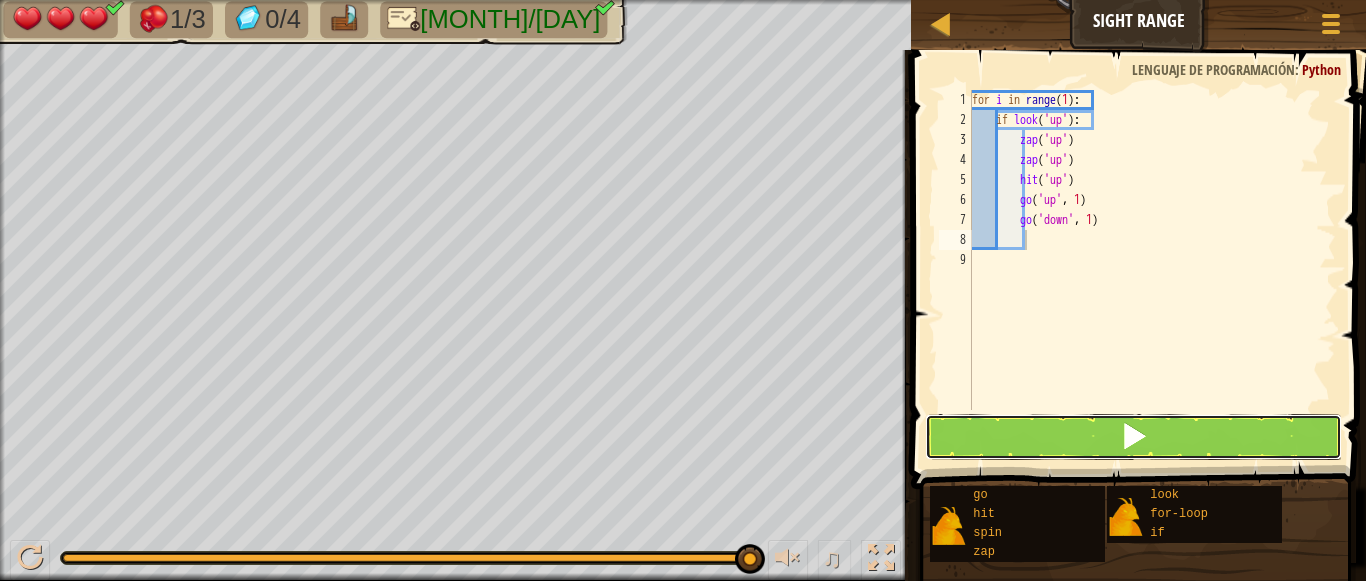 click at bounding box center (1134, 437) 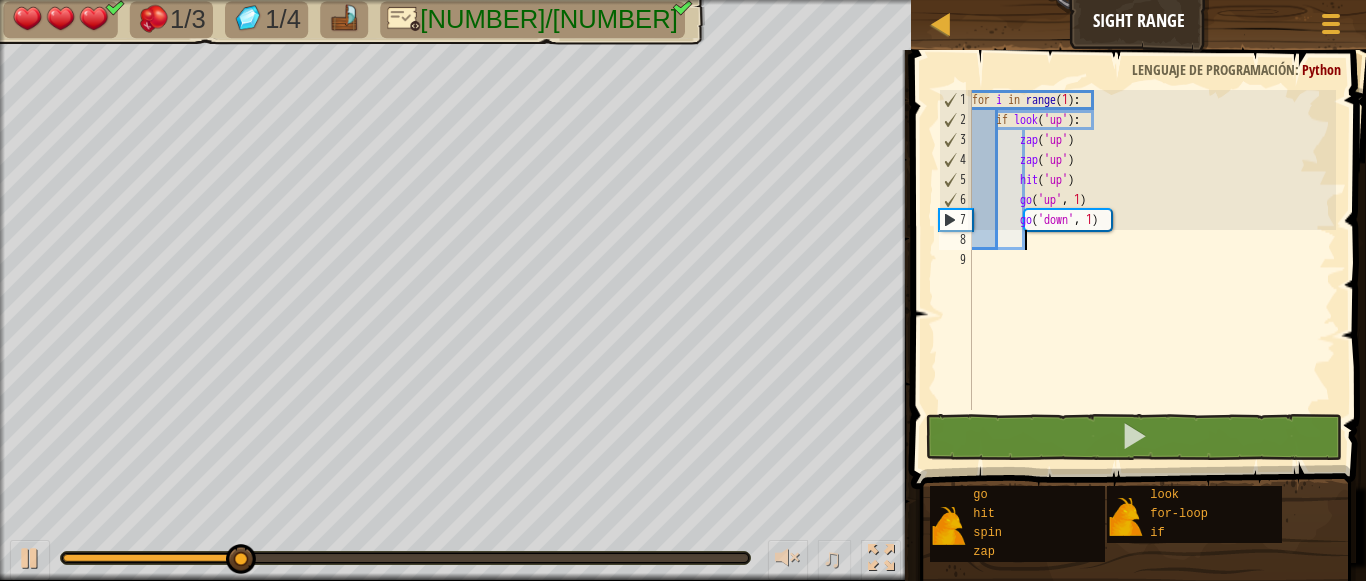 click on "for   i   in   range ( 1 ) :      if   look ( 'up' ) :          zap ( 'up' )          zap ( 'up' )          hit ( 'up' )          go ( 'up' ,   1 )          go ( 'down' ,   1 )" at bounding box center (1152, 270) 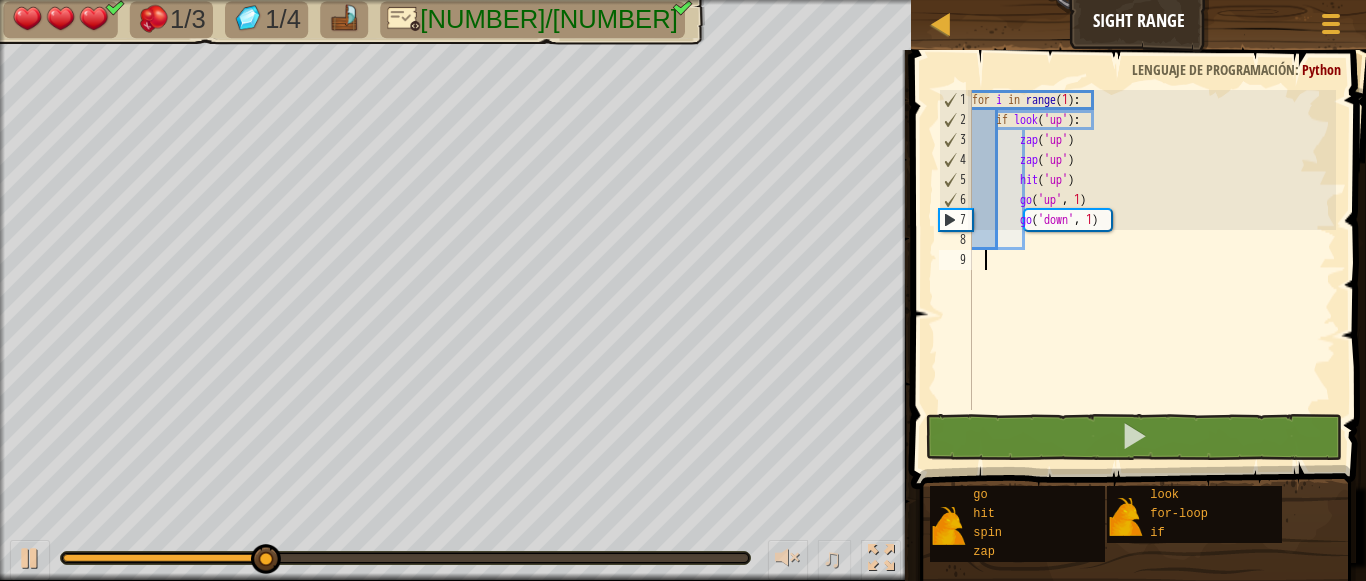 click on "for   i   in   range ( 1 ) :      if   look ( 'up' ) :          zap ( 'up' )          zap ( 'up' )          hit ( 'up' )          go ( 'up' ,   1 )          go ( 'down' ,   1 )" at bounding box center [1152, 270] 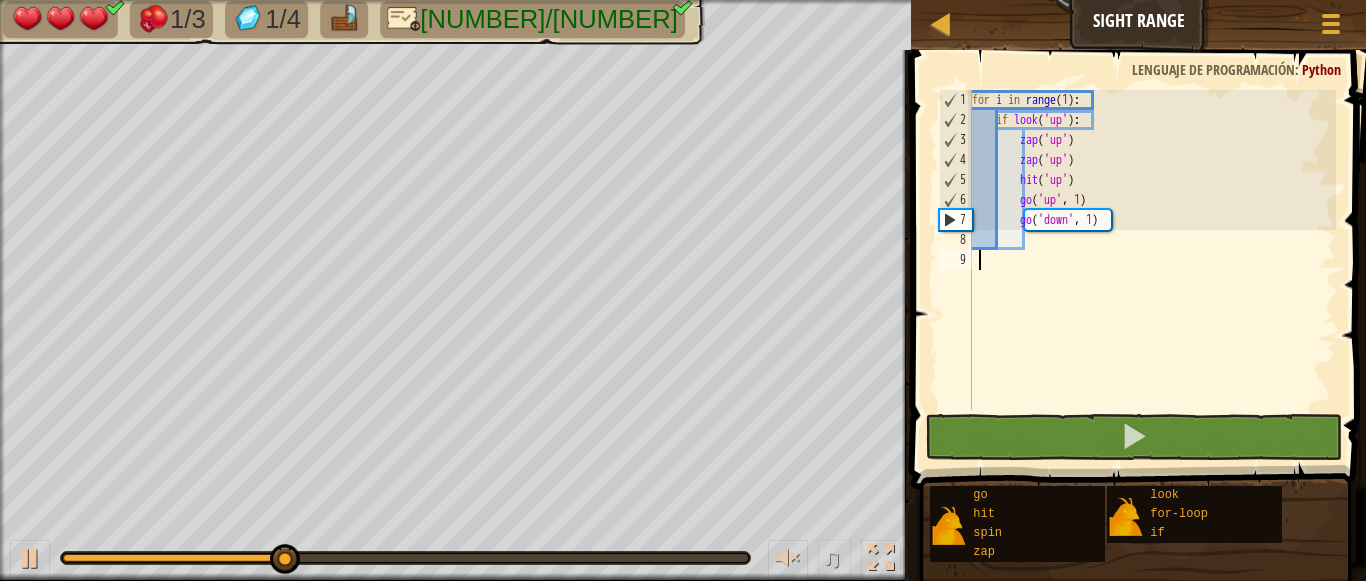 click on "1 2 3 4 5 6 7 8 9" at bounding box center (955, 500090) 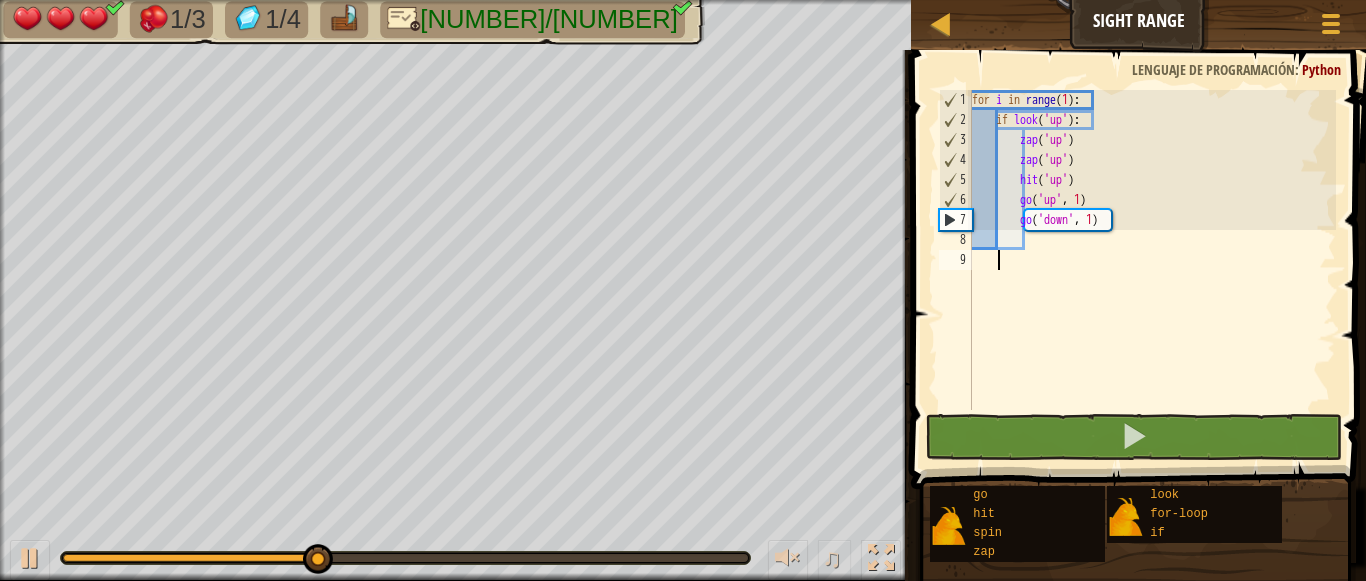 click on "for   i   in   range ( 1 ) :      if   look ( 'up' ) :          zap ( 'up' )          zap ( 'up' )          hit ( 'up' )          go ( 'up' ,   1 )          go ( 'down' ,   1 )" at bounding box center [1152, 270] 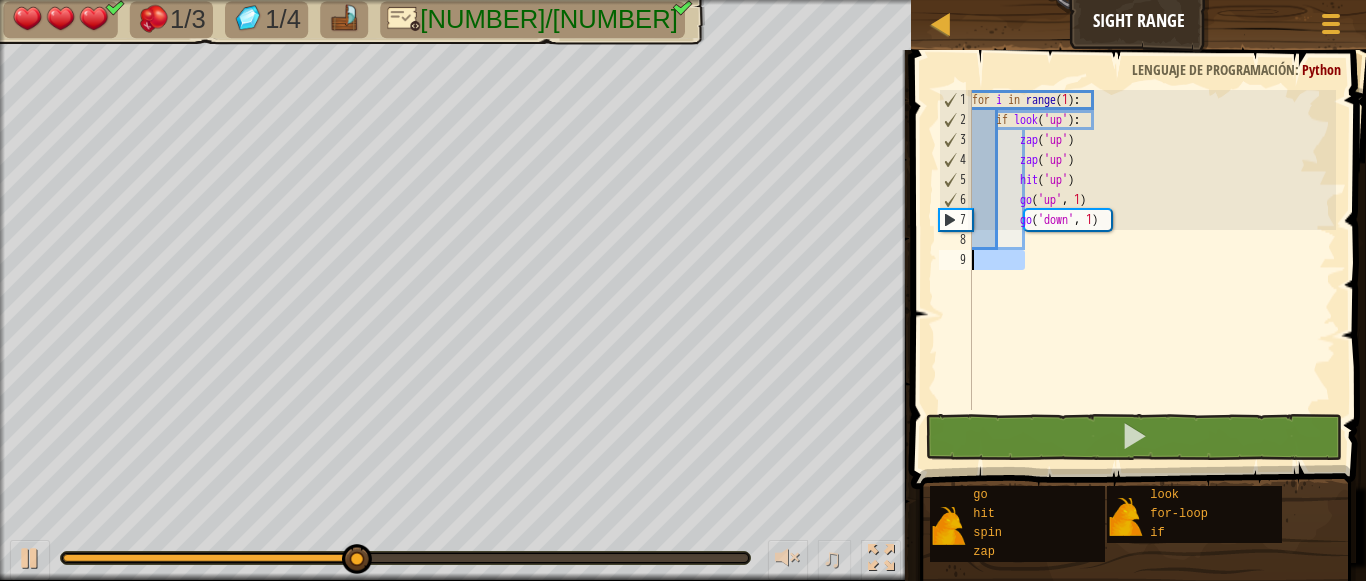 click on "9" at bounding box center [955, 260] 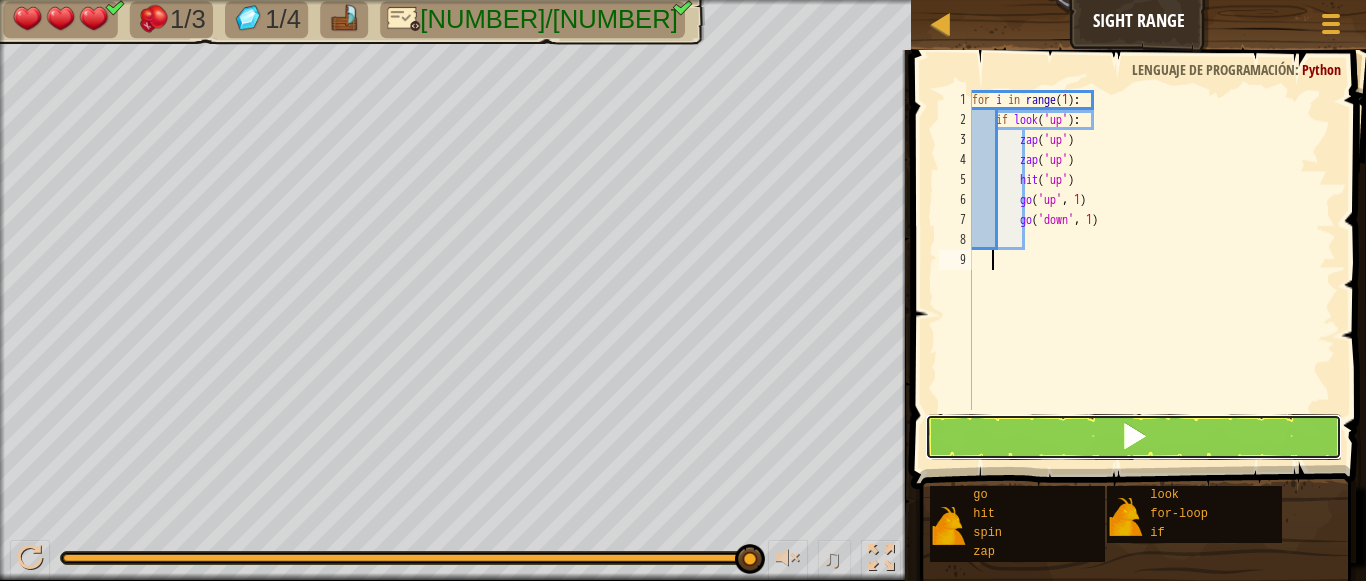 click at bounding box center [1134, 437] 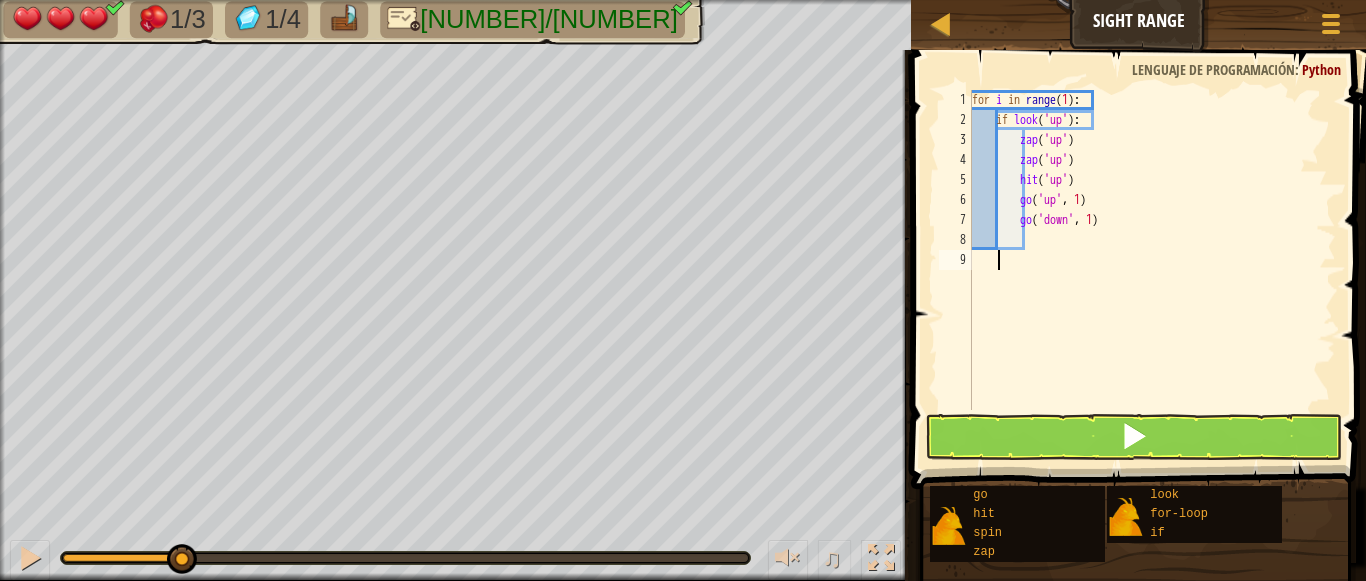 type on "g" 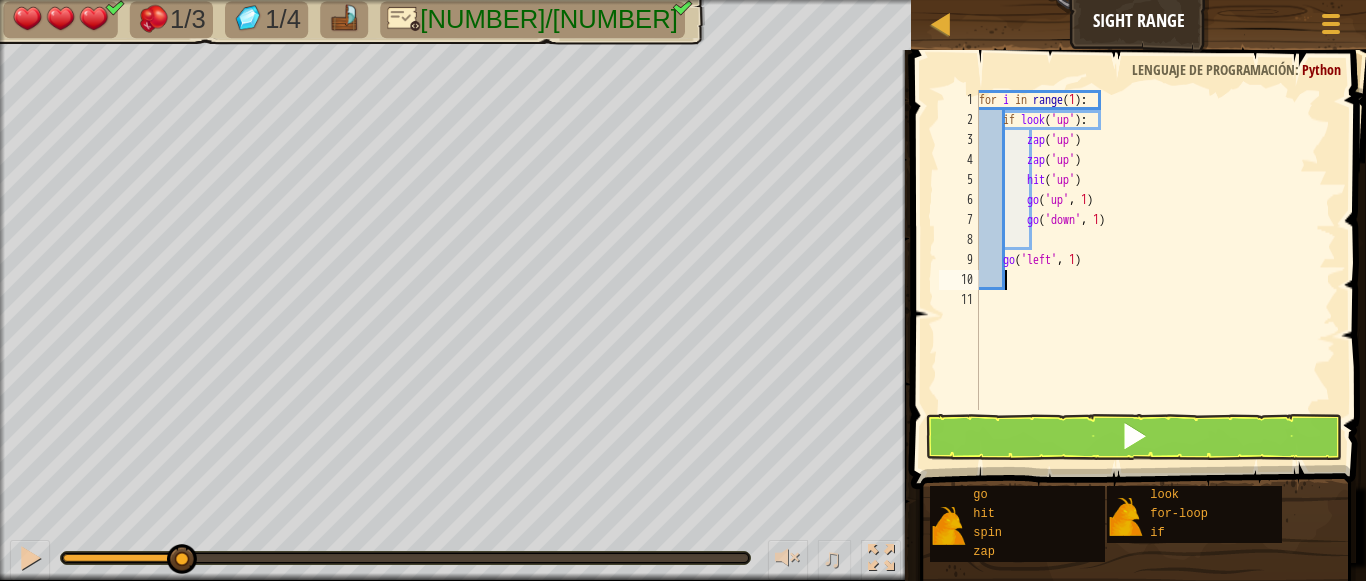click on "for   i   in   range ( 1 ) :      if   look ( 'up' ) :          zap ( 'up' )          zap ( 'up' )          hit ( 'up' )          go ( 'up' ,   1 )          go ( 'down' ,   1 )               go ( 'left' ,   1 )" at bounding box center (1156, 270) 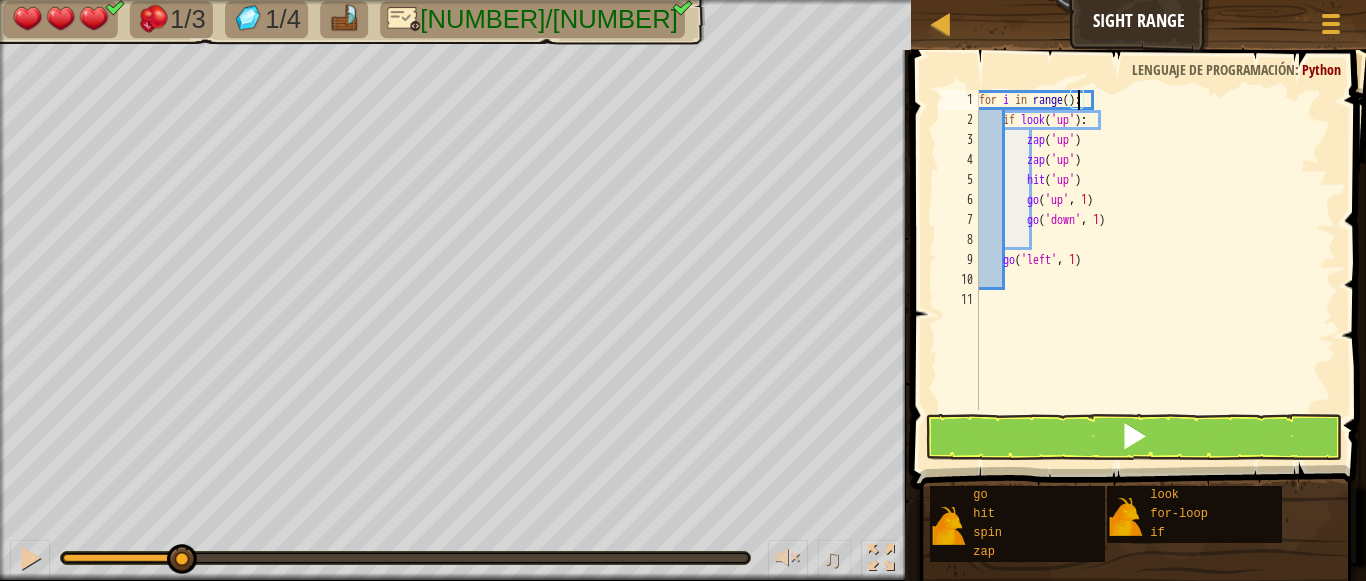 scroll, scrollTop: 9, scrollLeft: 9, axis: both 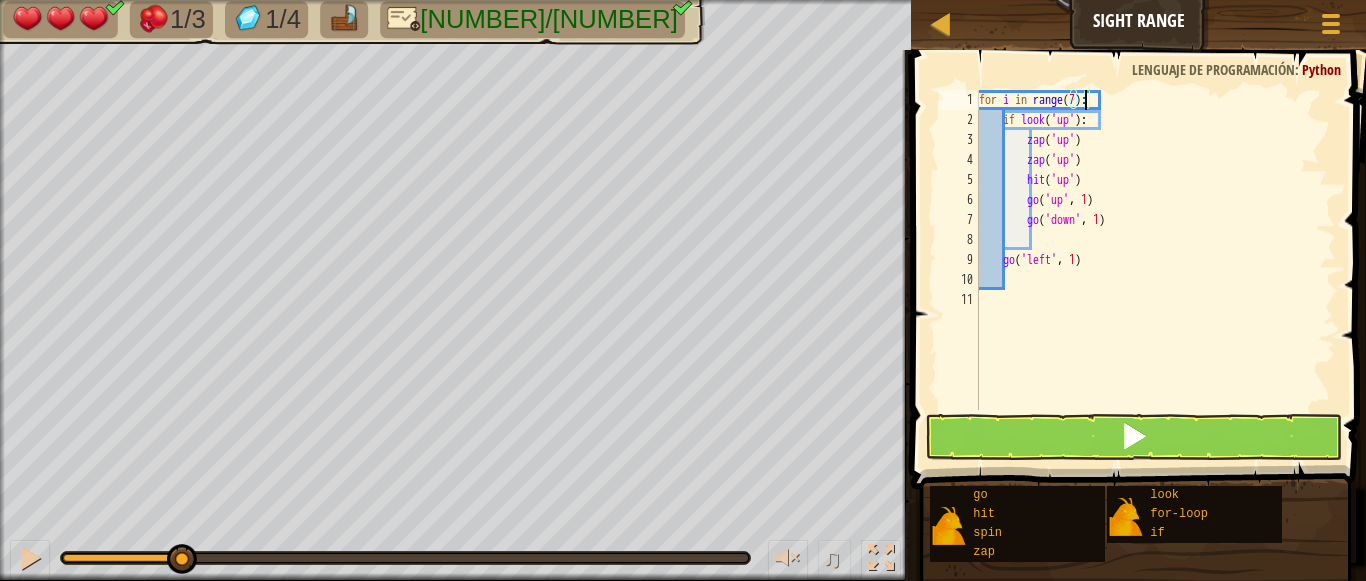 click on "for i in range(7): 1 2 3 4 5 6 7 8 9 10 11 for   i   in   range ( 7 ) :      if   look ( 'up' ) :          zap ( 'up' )          zap ( 'up' )          hit ( 'up' )          go ( 'up' ,   1 )          go ( 'down' ,   1 )               go ( 'left' ,   1 )                  הההההההההההההההההההההההההההההההההההההההההההההההההההההההההההההההההההההההההההההההההההההההההההההההההההההההההההההההההההההההההההההההההההההההההההההההההההההההההההההההההההההההההההההההההההההההההההההההההההההההההההההההההההההההההההההההההההההההההההההההההההההההההההההההה código Salvado Lenguaje de programación : Python Statement   /  Call   /  ir" at bounding box center [1135, 309] 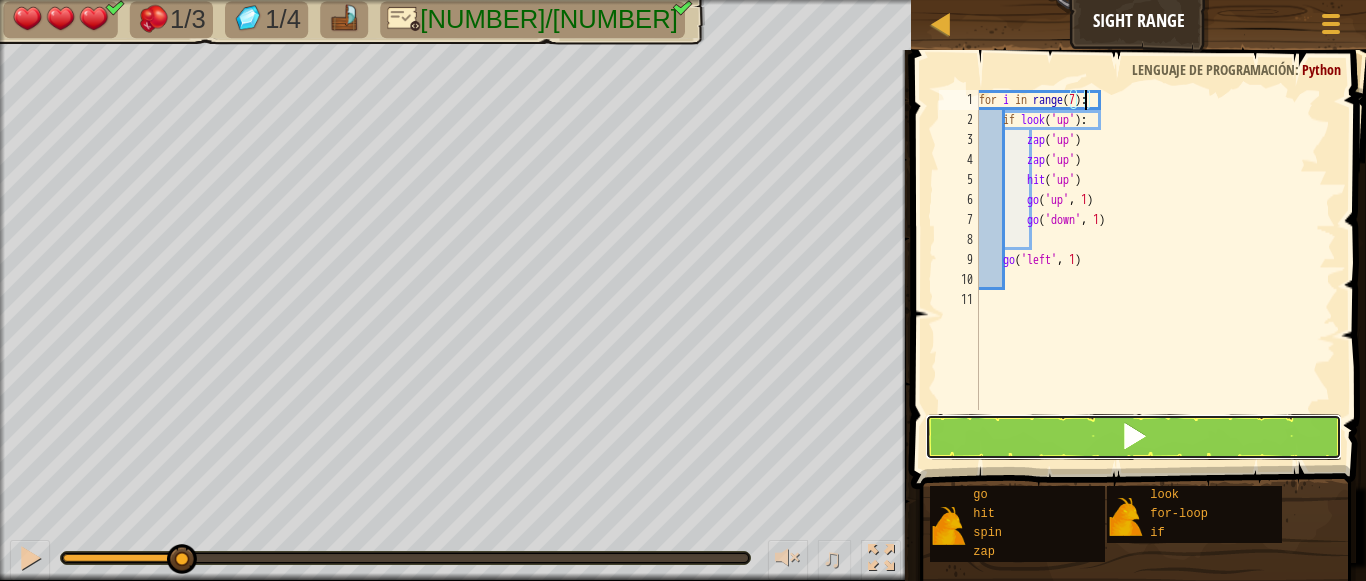click at bounding box center [1134, 437] 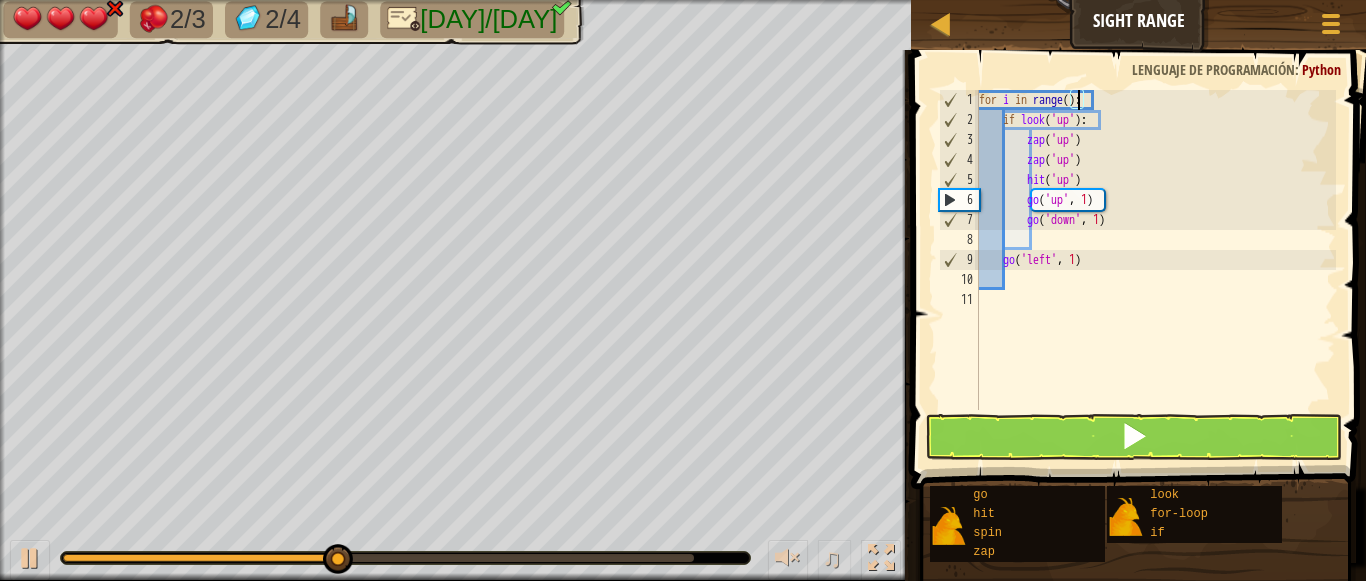 scroll, scrollTop: 9, scrollLeft: 9, axis: both 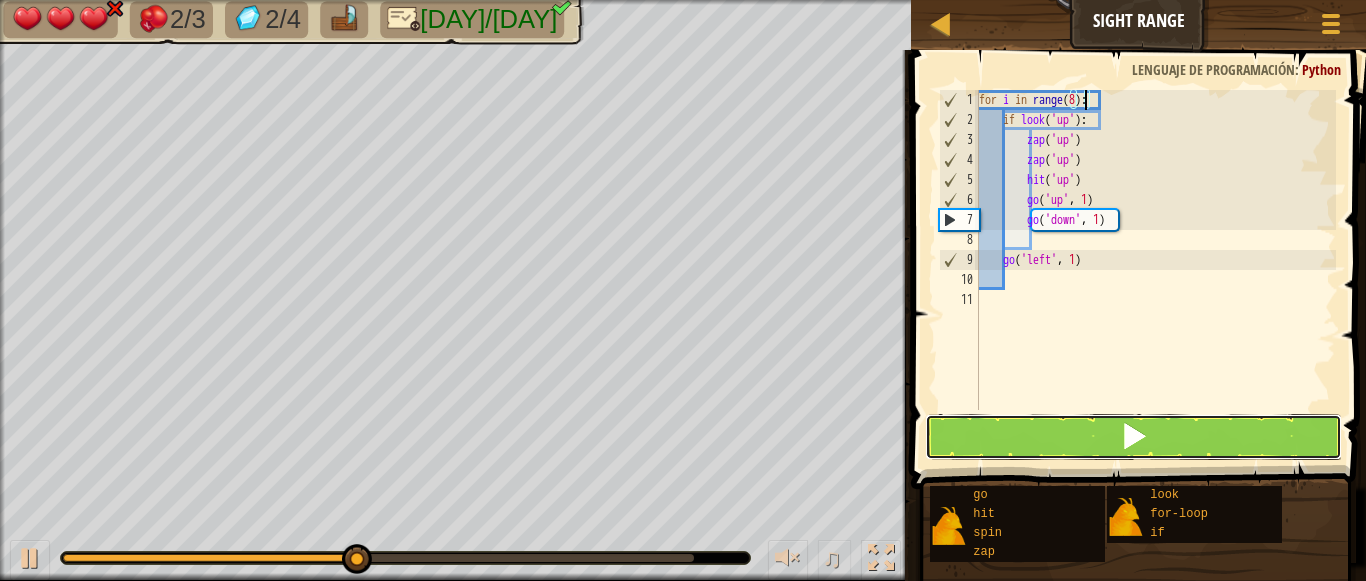 click at bounding box center (1134, 437) 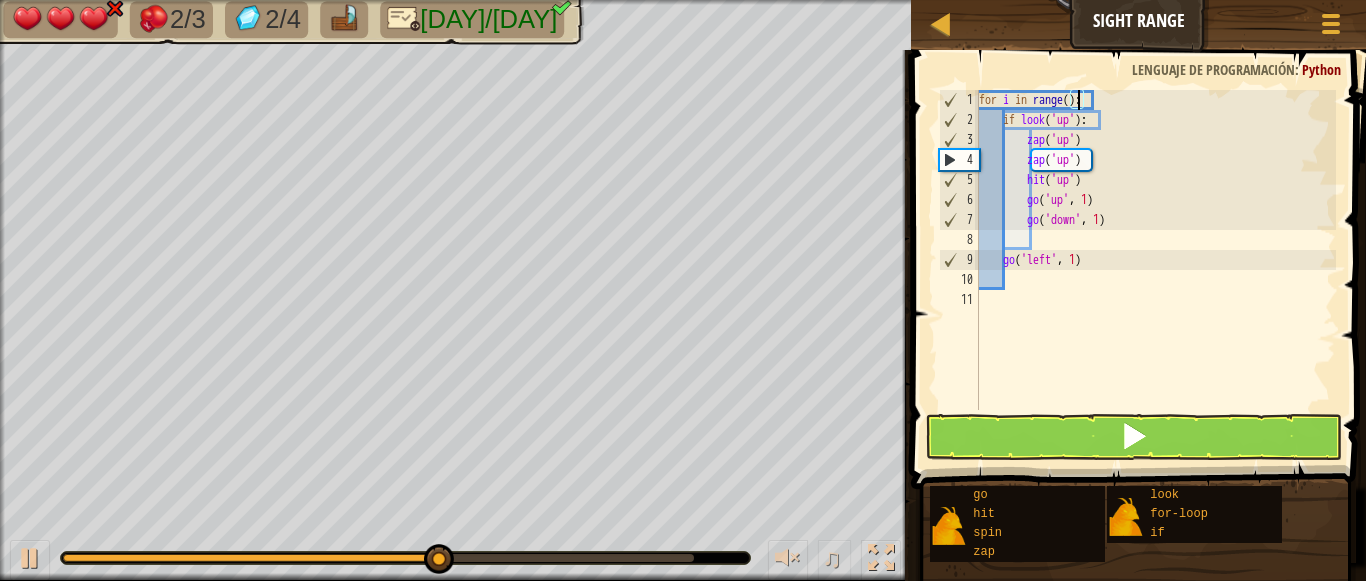 scroll, scrollTop: 9, scrollLeft: 9, axis: both 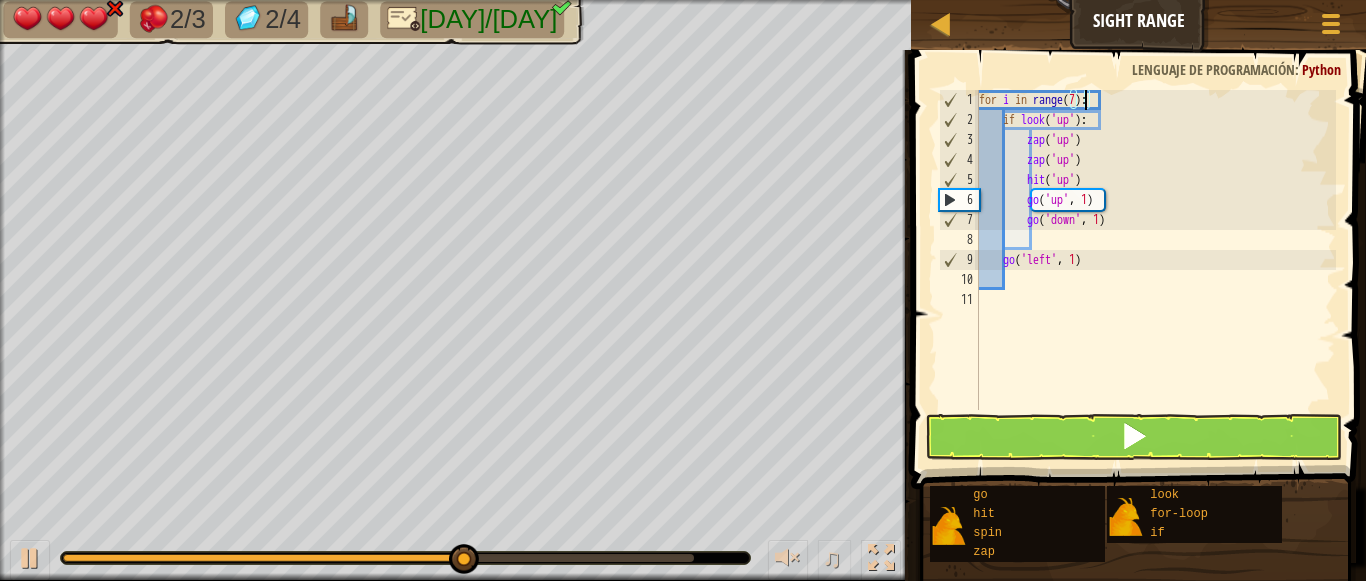 type on "for i in range(7):" 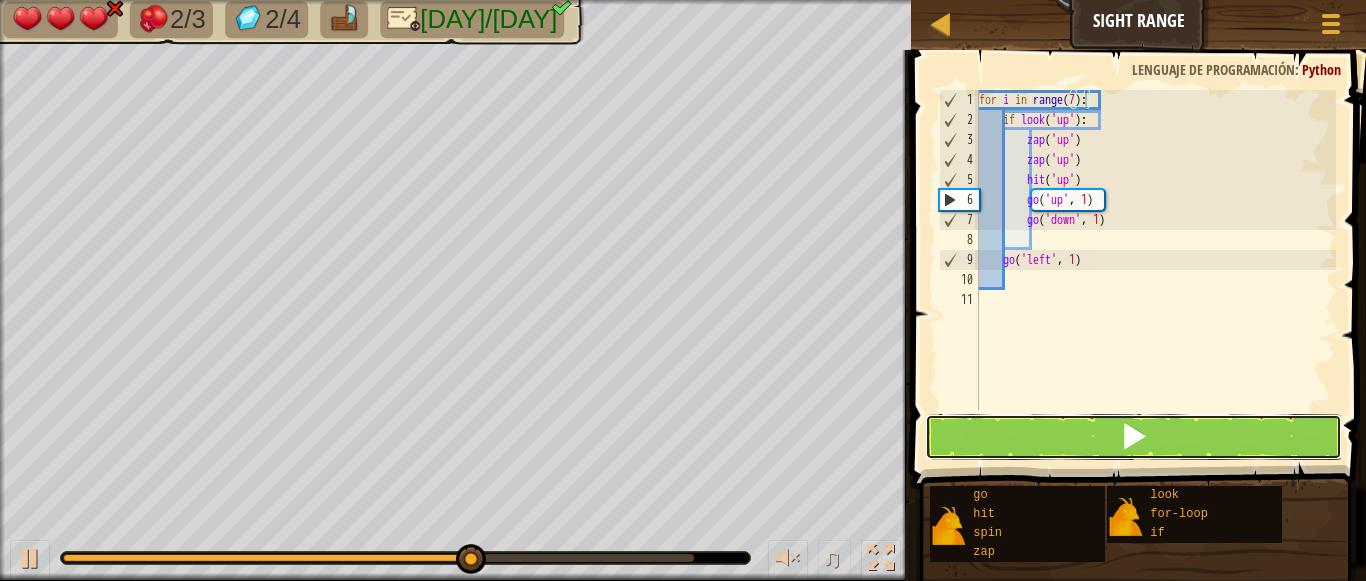 click at bounding box center [1134, 437] 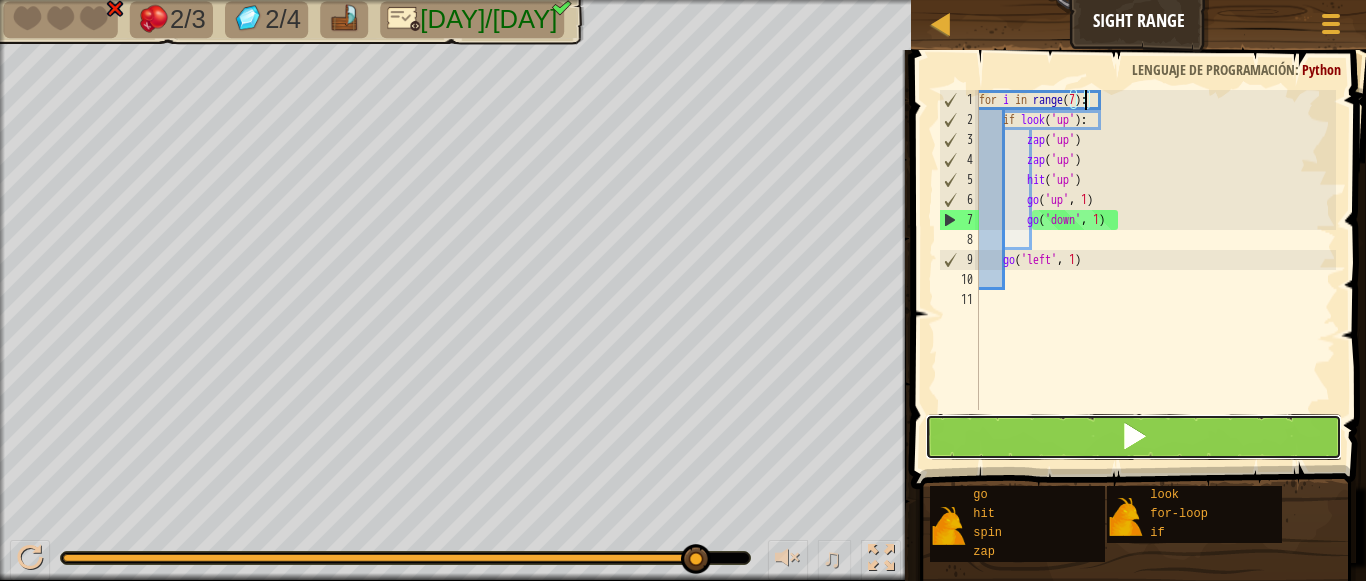 click at bounding box center [1134, 437] 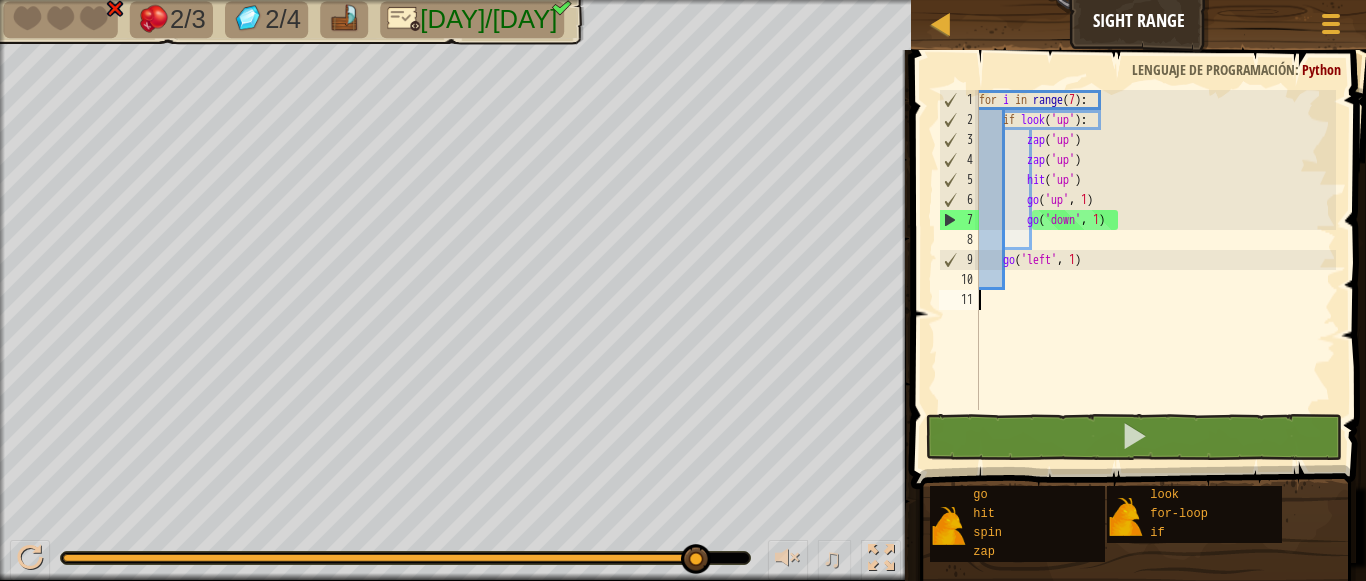 drag, startPoint x: 993, startPoint y: 301, endPoint x: 1024, endPoint y: 347, distance: 55.470715 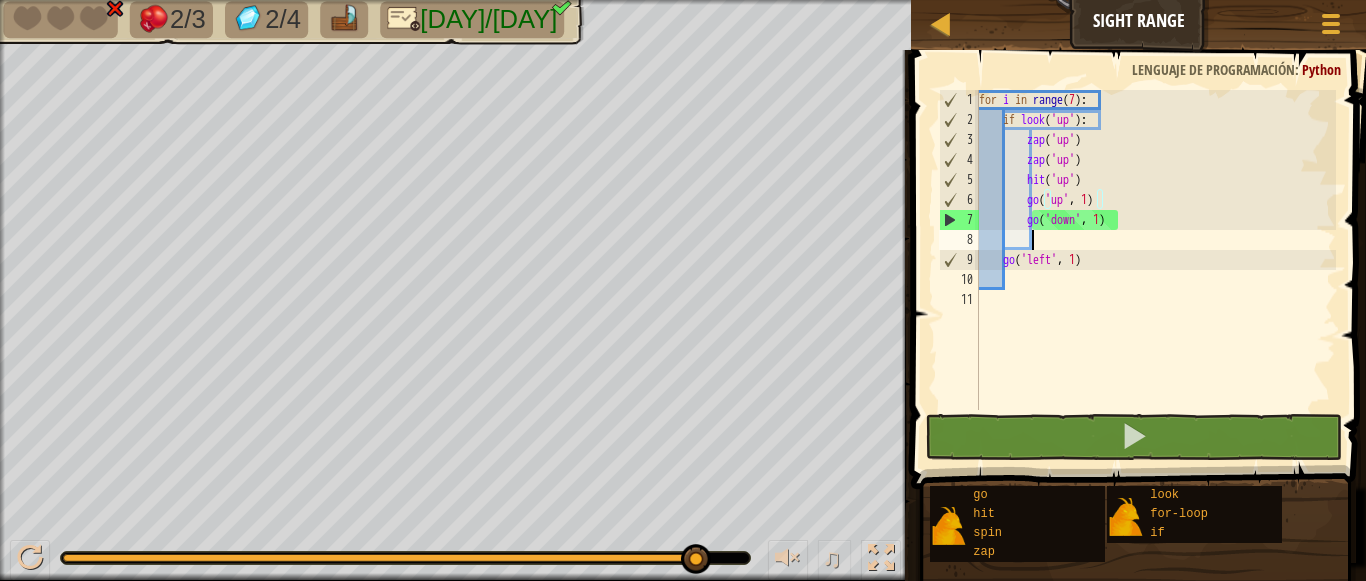 click on "for   i   in   range ( 7 ) :      if   look ( 'up' ) :          zap ( 'up' )          zap ( 'up' )          hit ( 'up' )          go ( 'up' ,   1 )          go ( 'down' ,   1 )               go ( 'left' ,   1 )" at bounding box center (1156, 270) 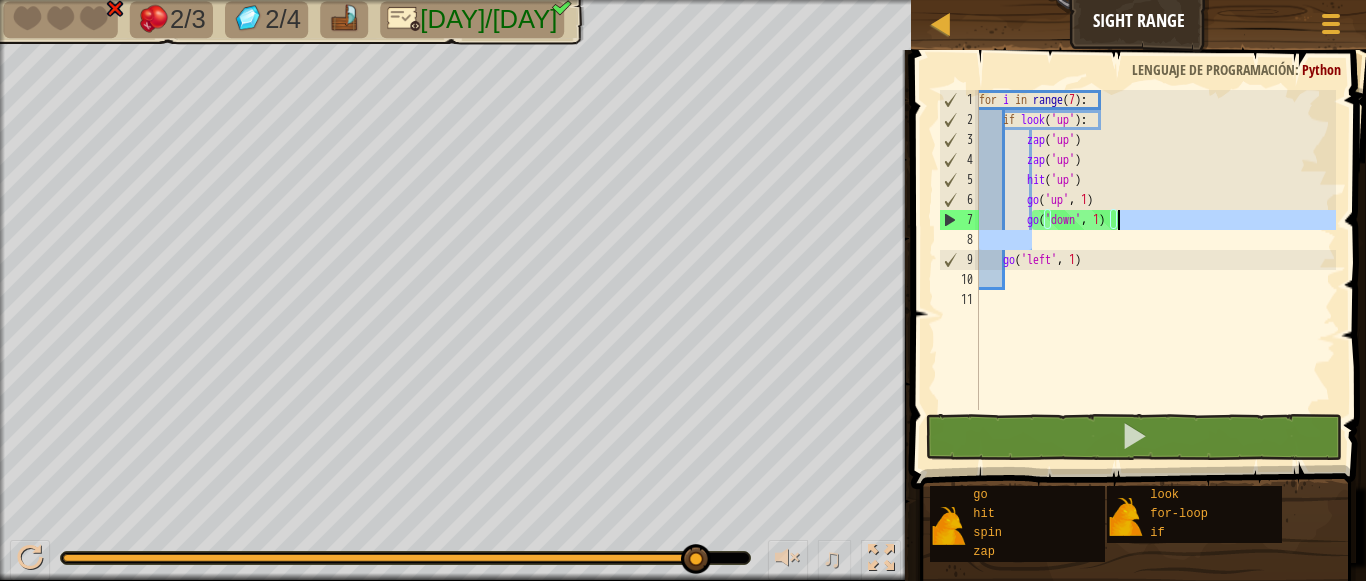 click on "for   i   in   range ( 7 ) :      if   look ( 'up' ) :          zap ( 'up' )          zap ( 'up' )          hit ( 'up' )          go ( 'up' ,   1 )          go ( 'down' ,   1 )               go ( 'left' ,   1 )" at bounding box center (1156, 270) 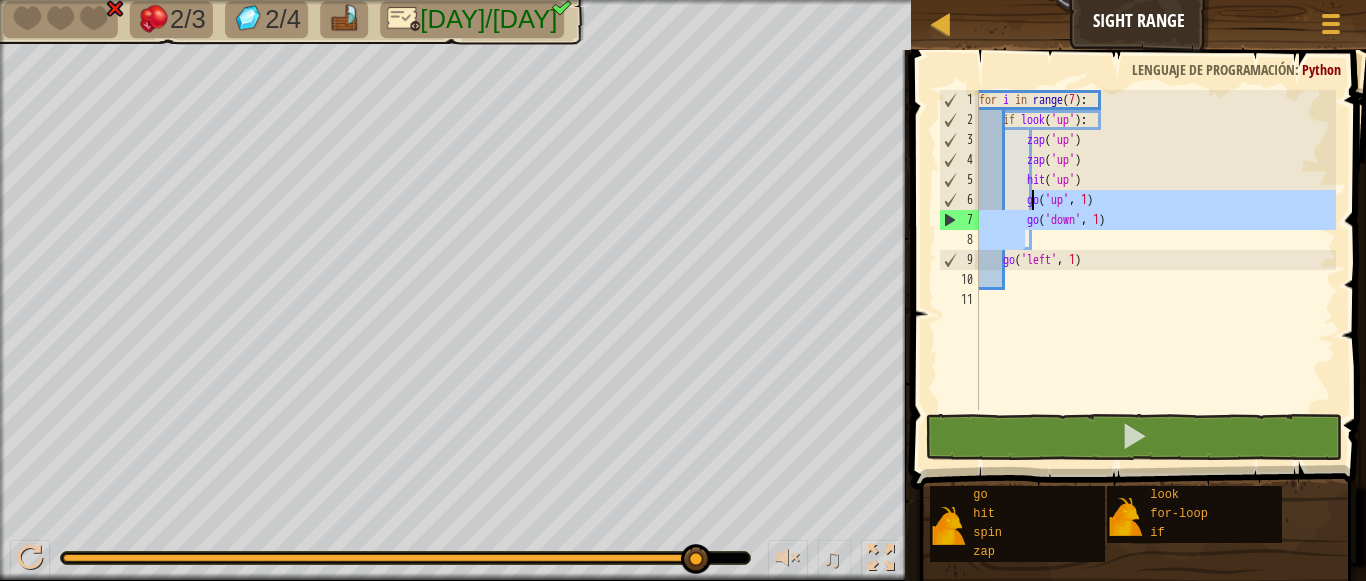 drag, startPoint x: 1025, startPoint y: 235, endPoint x: 1030, endPoint y: 197, distance: 38.327538 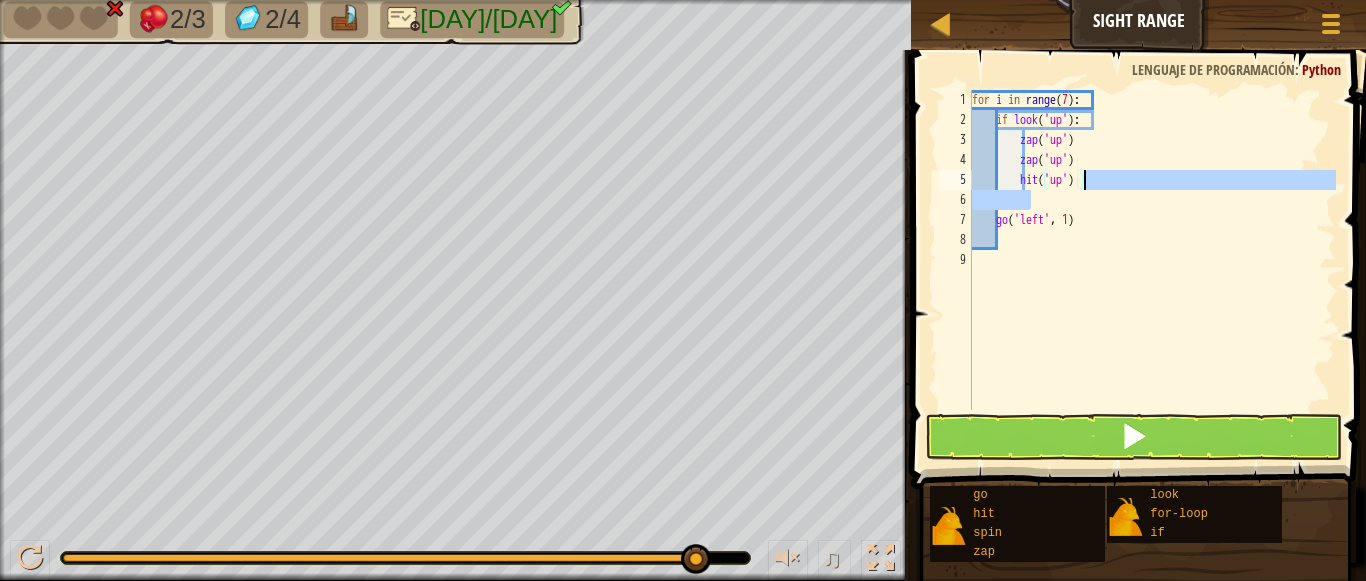 drag, startPoint x: 1039, startPoint y: 203, endPoint x: 1106, endPoint y: 180, distance: 70.837845 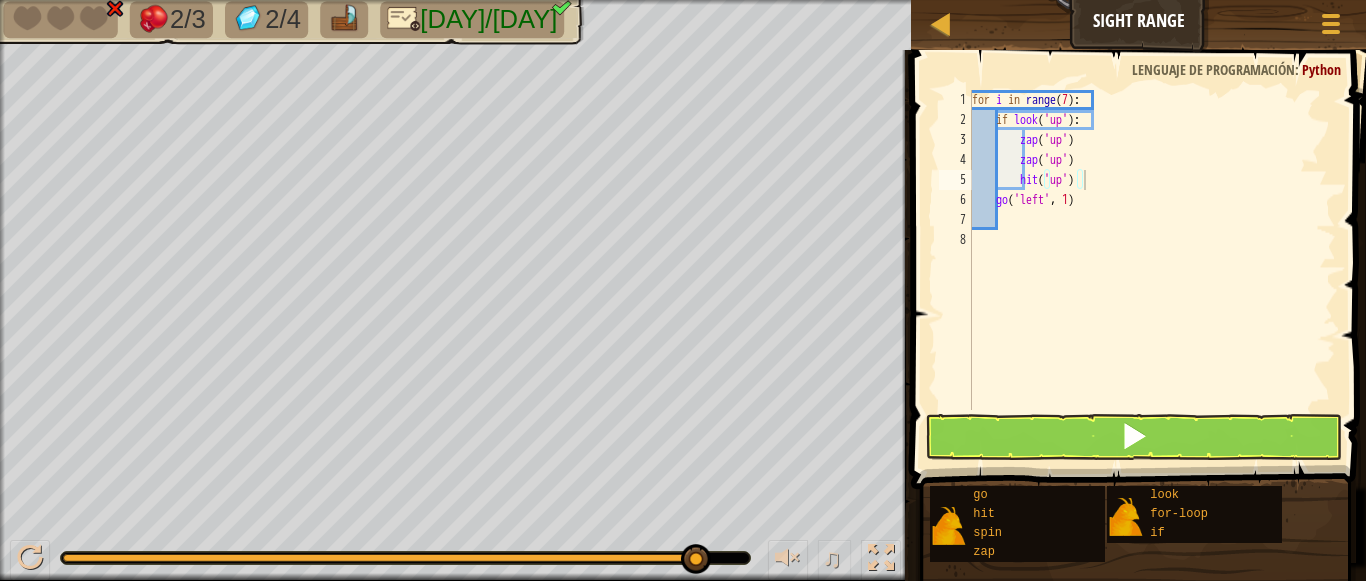 click at bounding box center (1140, 241) 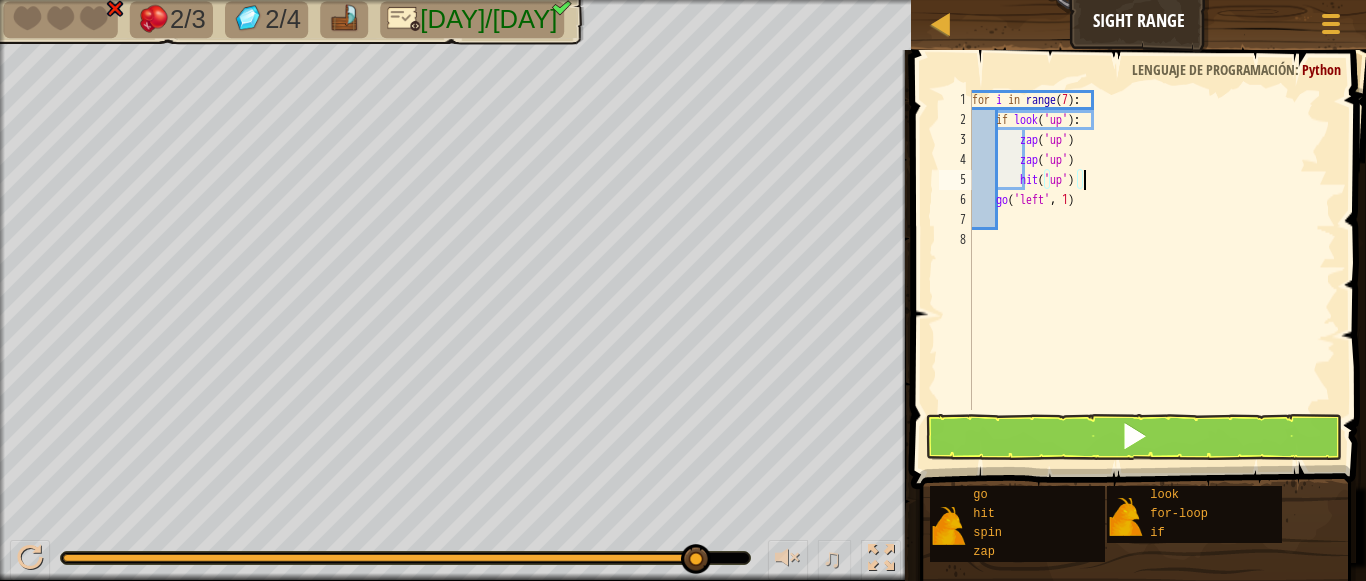 click on "for   i   in   range ( 7 ) :      if   look ( 'up' ) :          zap ( 'up' )          zap ( 'up' )          hit ( 'up' )      go ( 'left' ,   1 )" at bounding box center [1152, 270] 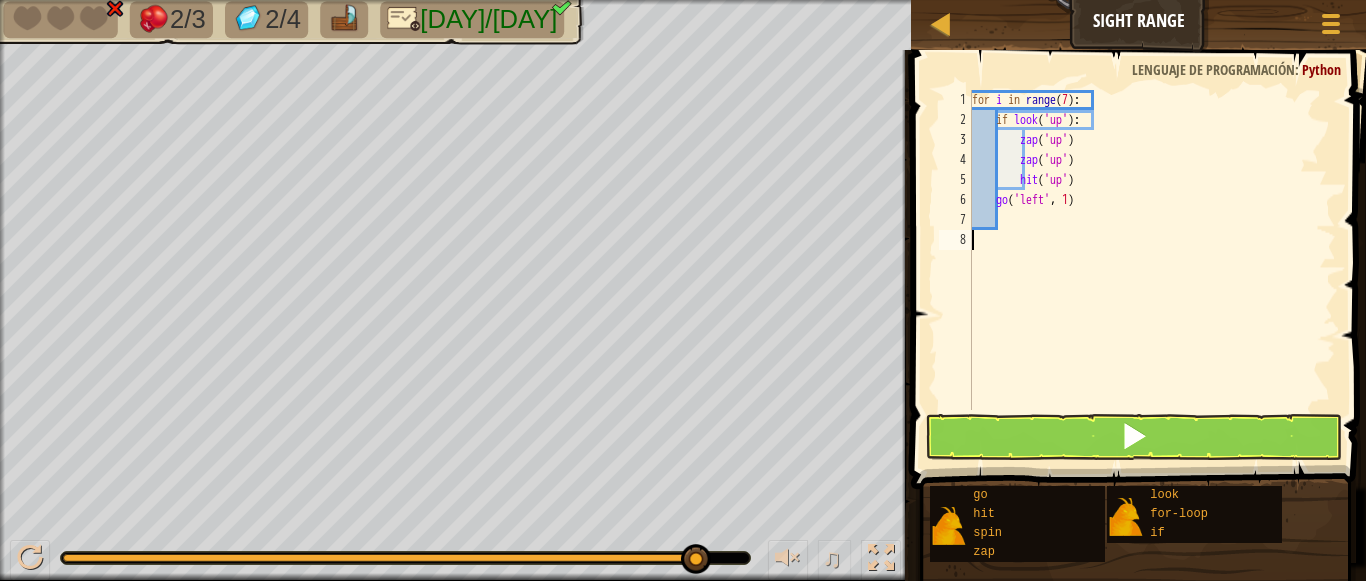 click on "for   i   in   range ( 7 ) :      if   look ( 'up' ) :          zap ( 'up' )          zap ( 'up' )          hit ( 'up' )      go ( 'left' ,   1 )" at bounding box center (1152, 270) 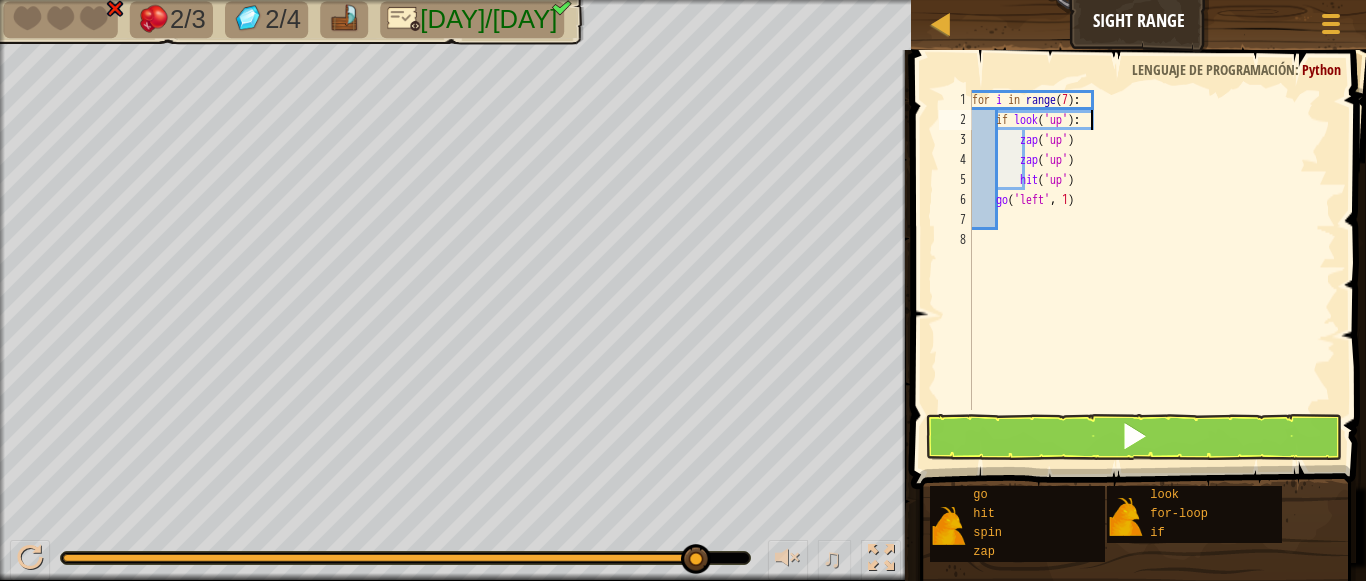 click on "for   i   in   range ( 7 ) :      if   look ( 'up' ) :          zap ( 'up' )          zap ( 'up' )          hit ( 'up' )      go ( 'left' ,   1 )" at bounding box center [1152, 270] 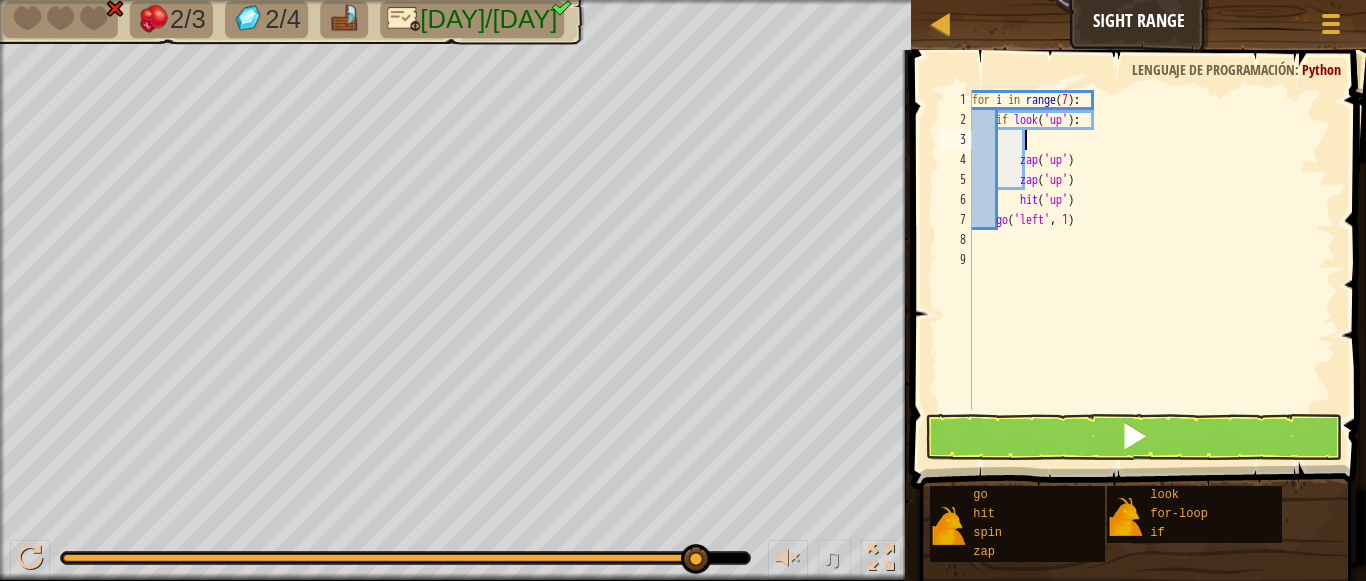 type on "g" 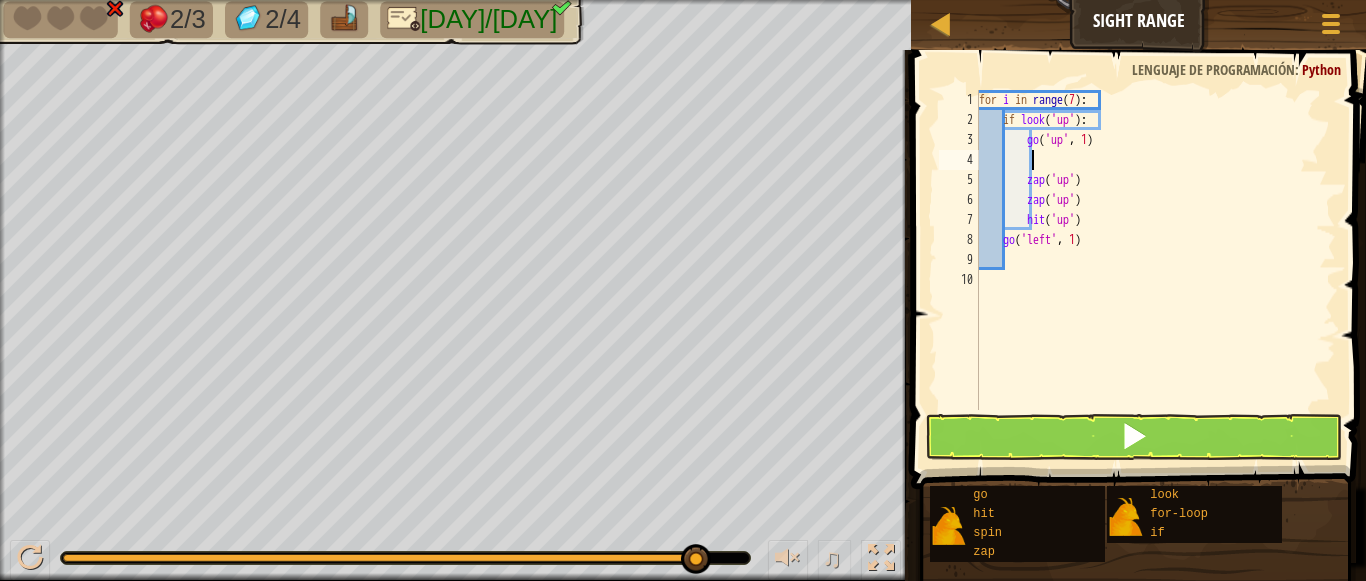 type on "g" 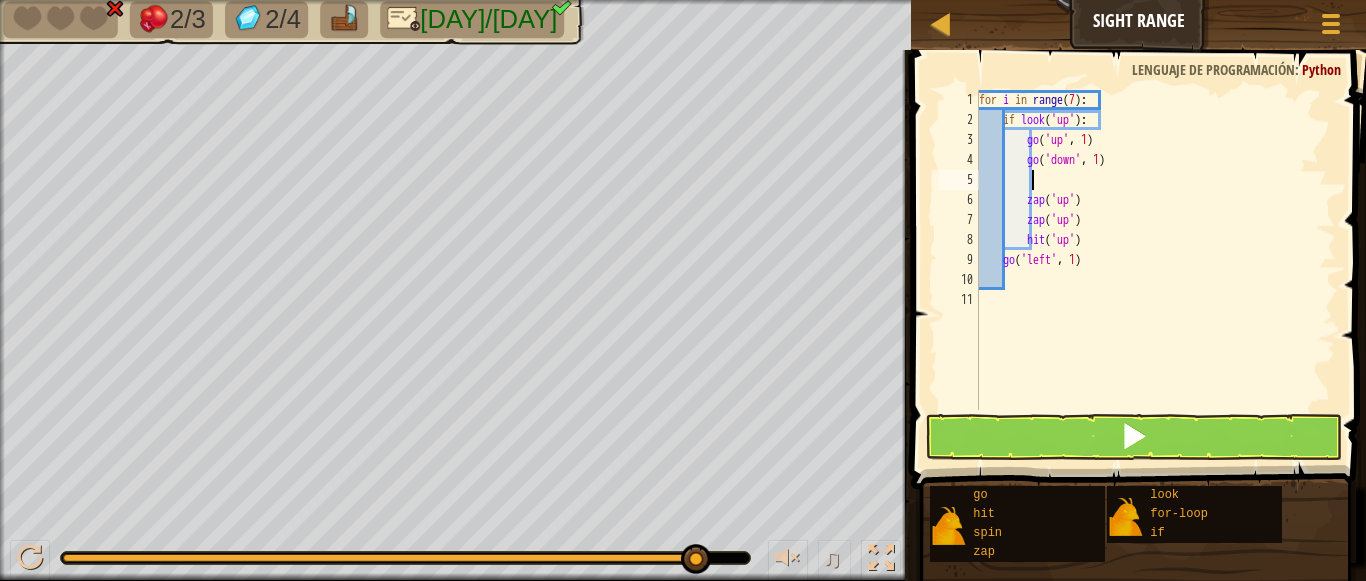 scroll, scrollTop: 9, scrollLeft: 3, axis: both 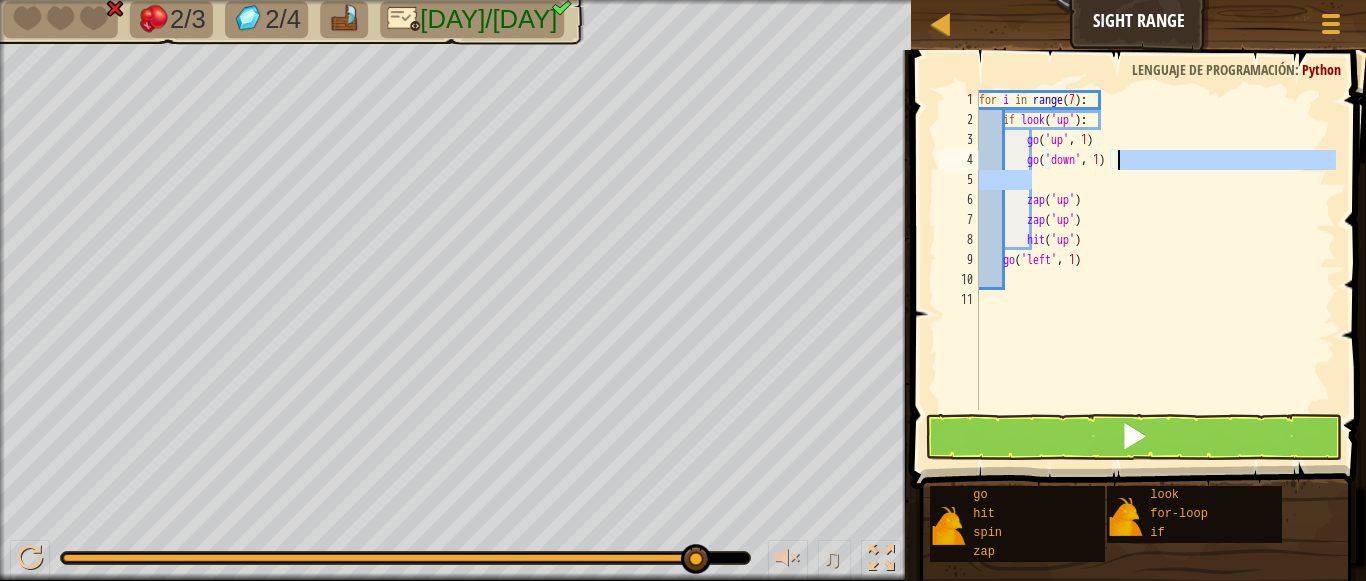 drag, startPoint x: 1033, startPoint y: 176, endPoint x: 1130, endPoint y: 163, distance: 97.867256 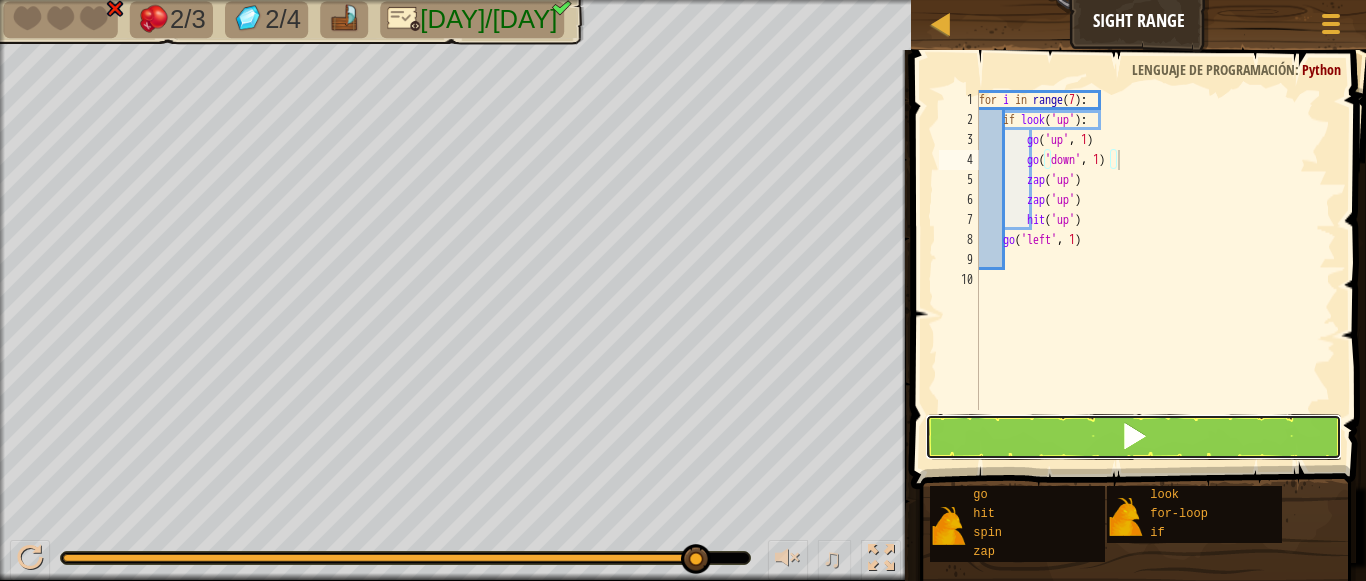 click at bounding box center [1134, 437] 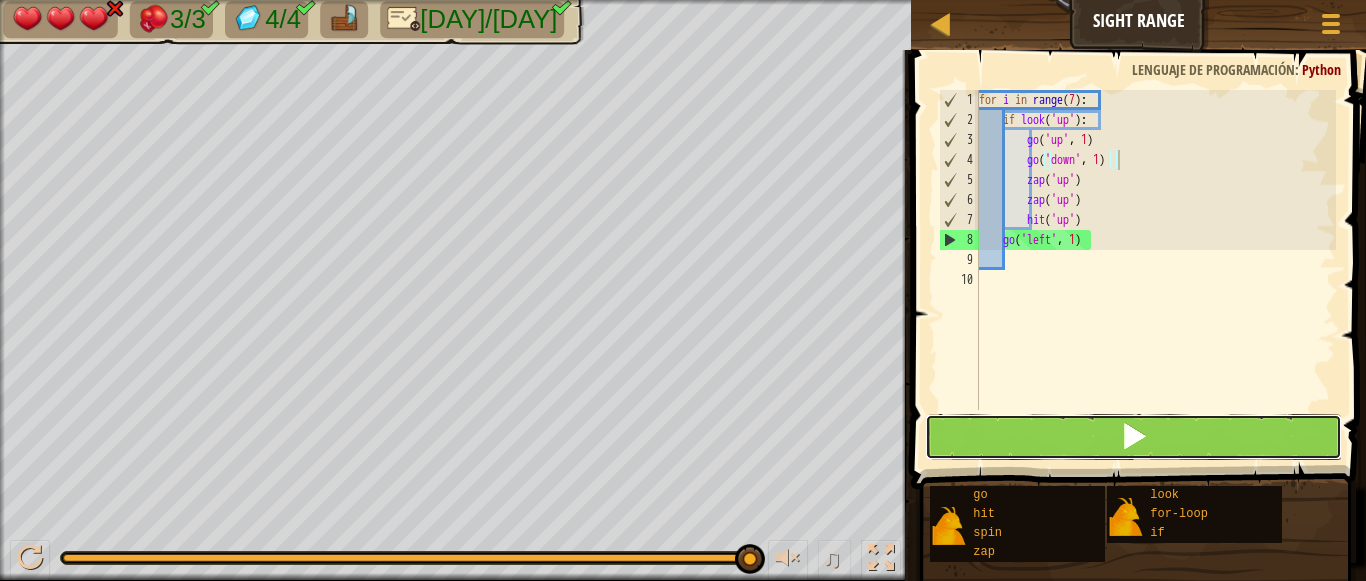 click at bounding box center (1134, 437) 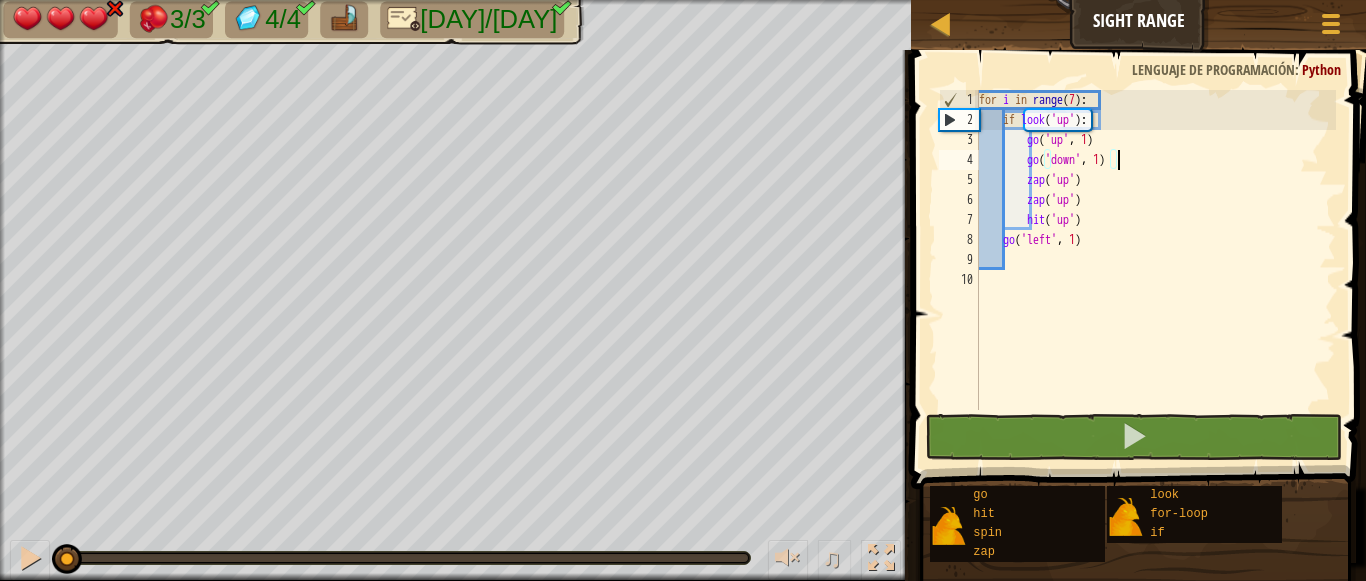 click on "3/3 4/4  8/11 ♫ Phoenix 3 x: 62 y: 14 No target action: look" at bounding box center (683, 290) 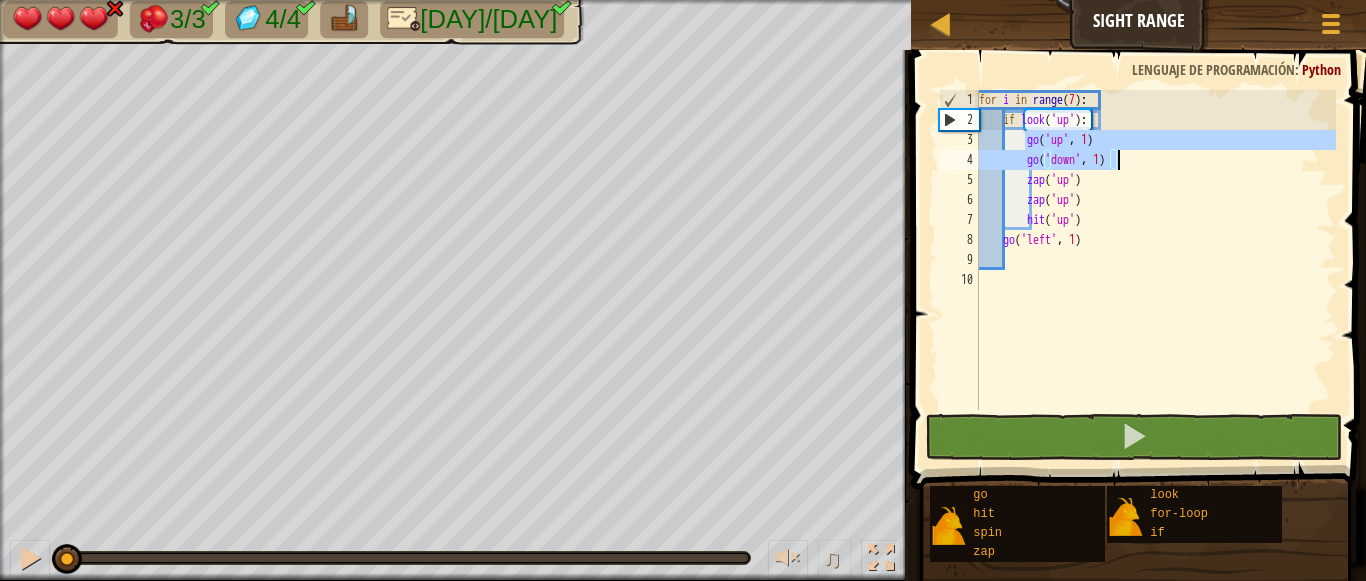 drag, startPoint x: 1028, startPoint y: 139, endPoint x: 1148, endPoint y: 158, distance: 121.49486 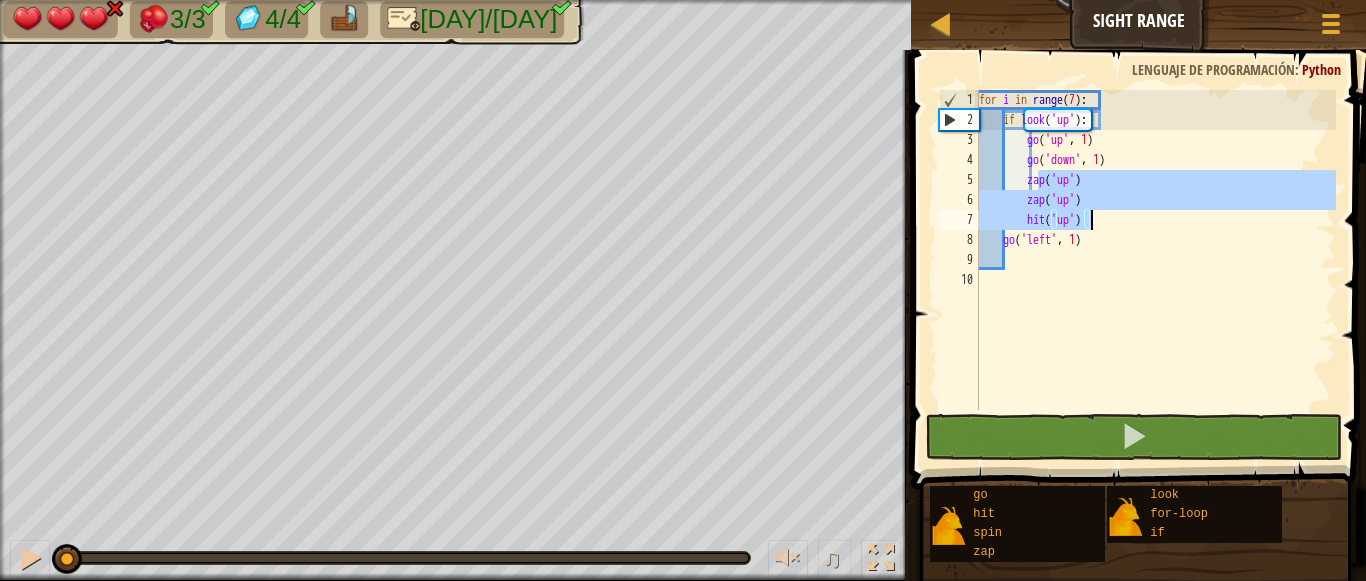 drag, startPoint x: 1037, startPoint y: 180, endPoint x: 1098, endPoint y: 217, distance: 71.34424 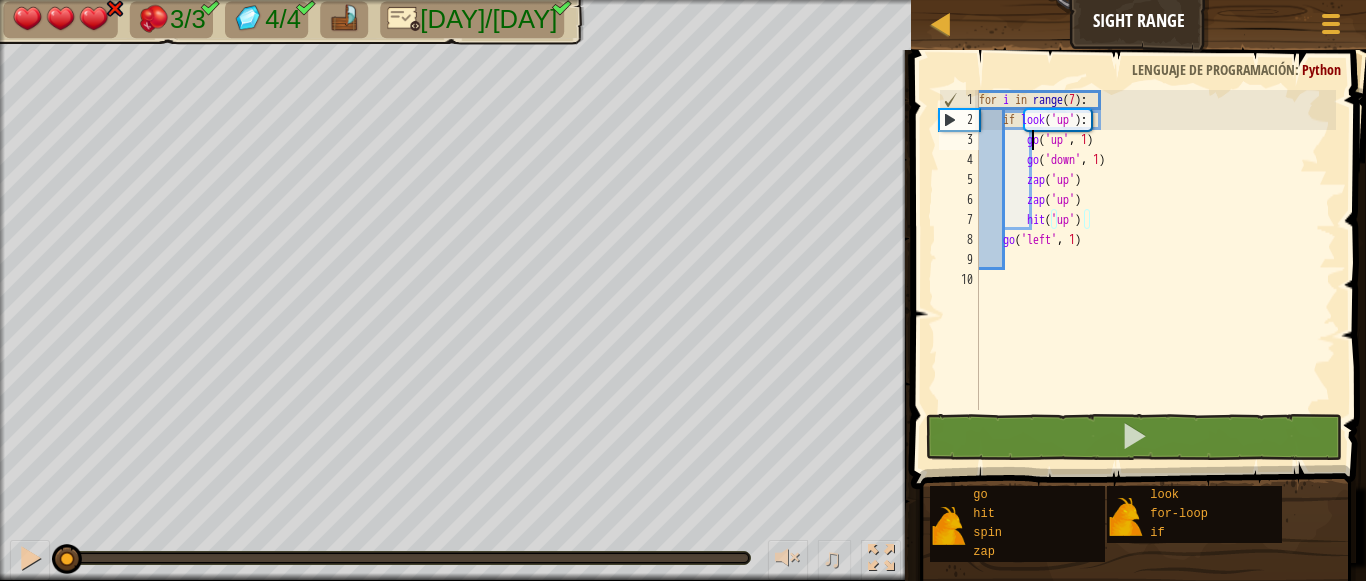 click on "for   i   in   range ( 7 ) :      if   look ( 'up' ) :          go ( 'up' ,   1 )          go ( 'down' ,   1 )          zap ( 'up' )          zap ( 'up' )          hit ( 'up' )      go ( 'left' ,   1 )" at bounding box center [1156, 270] 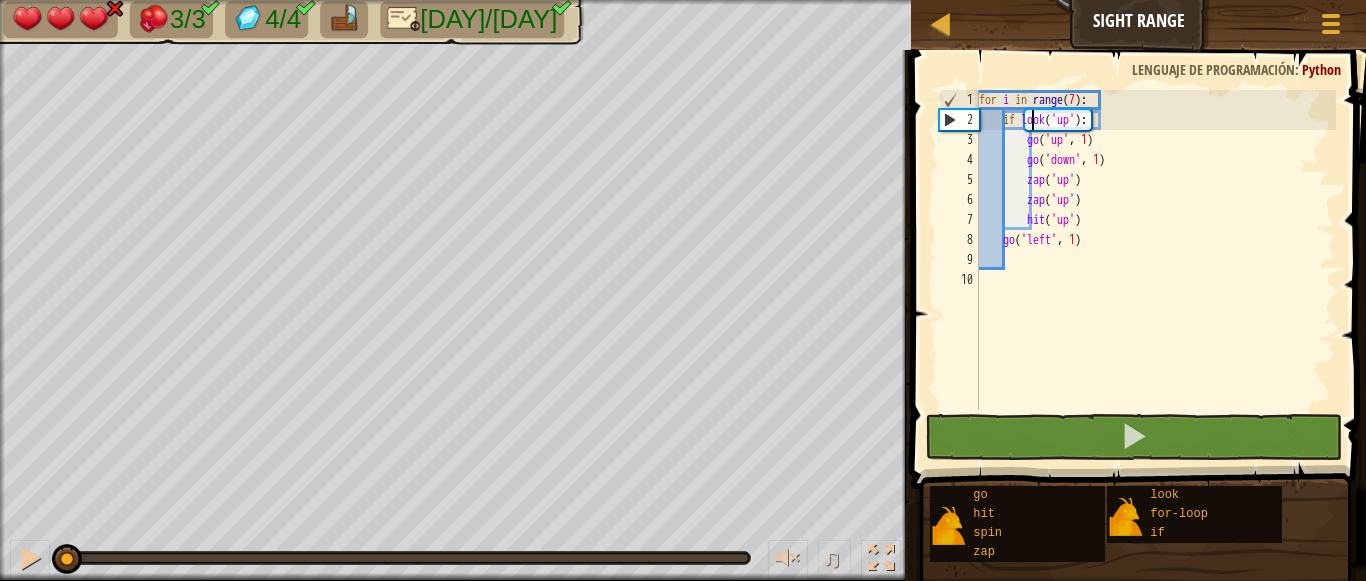 click on "for   i   in   range ( 7 ) :      if   look ( 'up' ) :          go ( 'up' ,   1 )          go ( 'down' ,   1 )          zap ( 'up' )          zap ( 'up' )          hit ( 'up' )      go ( 'left' ,   1 )" at bounding box center [1156, 270] 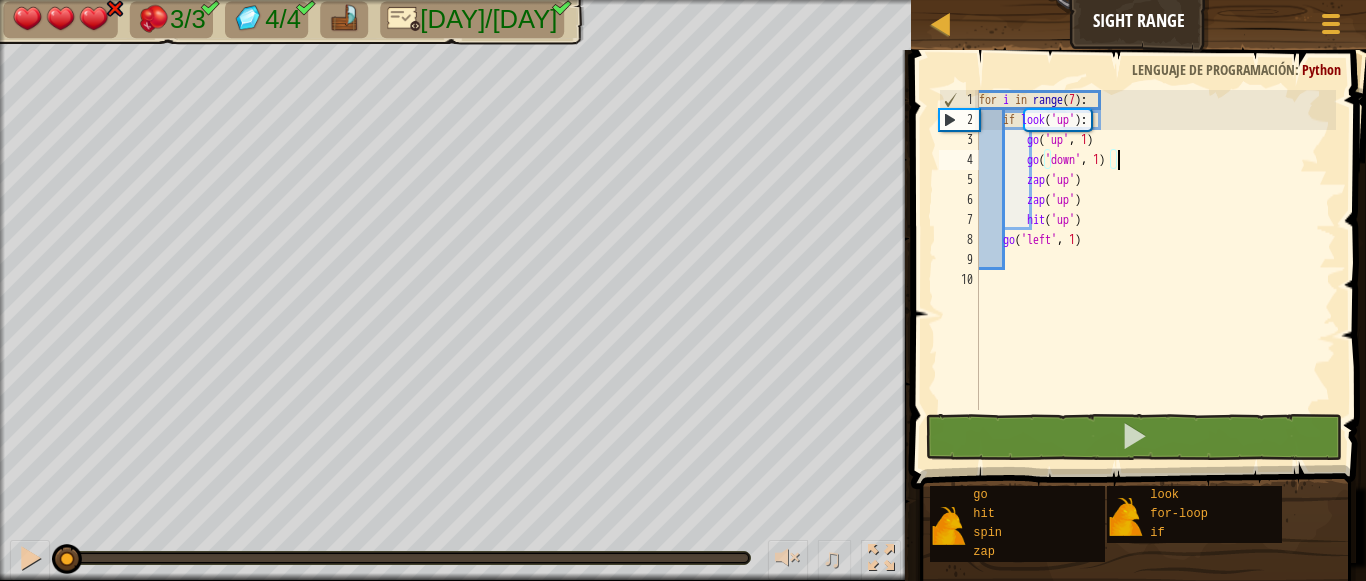 click on "for   i   in   range ( 7 ) :      if   look ( 'up' ) :          go ( 'up' ,   1 )          go ( 'down' ,   1 )          zap ( 'up' )          zap ( 'up' )          hit ( 'up' )      go ( 'left' ,   1 )" at bounding box center (1156, 270) 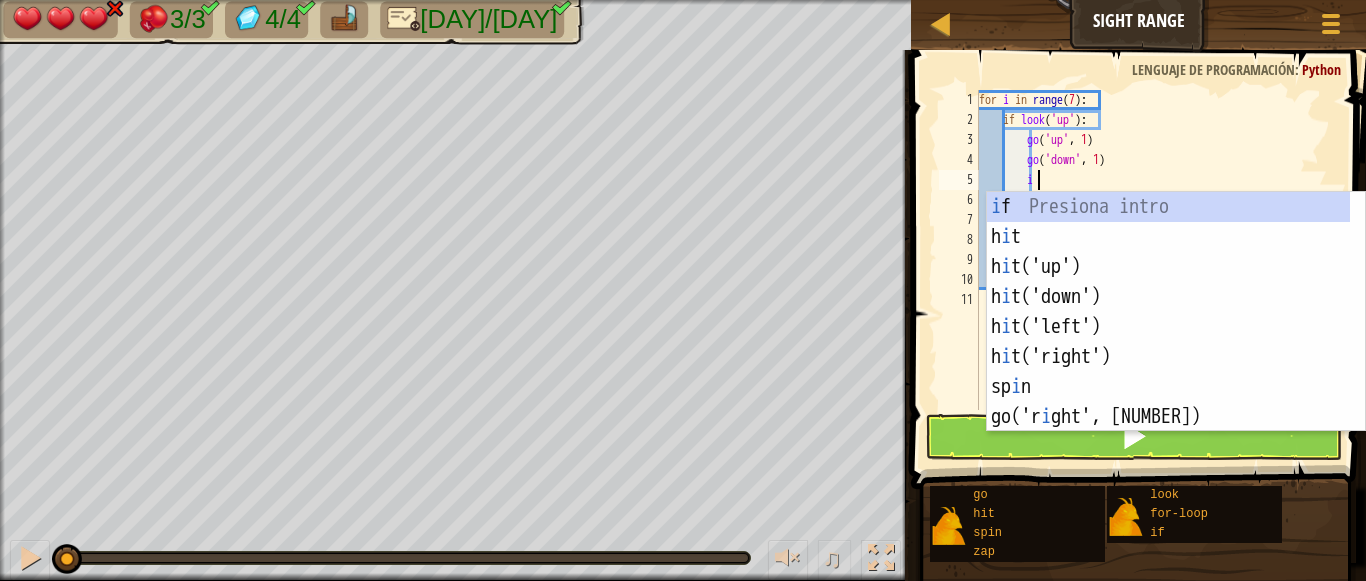 scroll, scrollTop: 9, scrollLeft: 4, axis: both 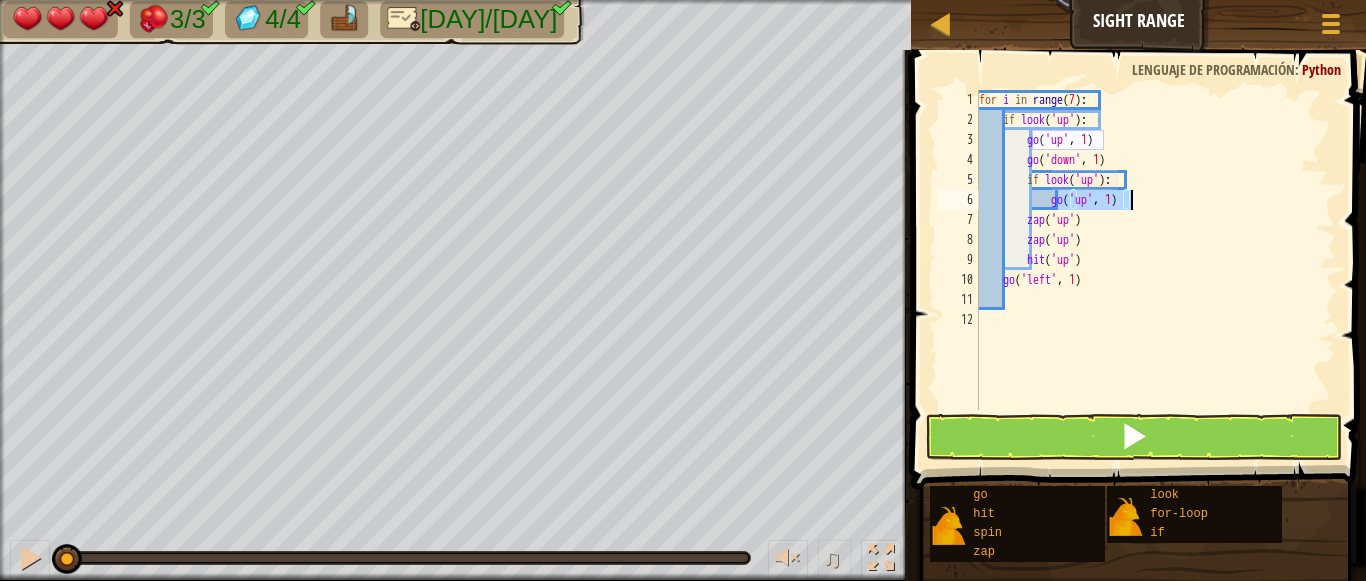 drag, startPoint x: 1059, startPoint y: 200, endPoint x: 1143, endPoint y: 193, distance: 84.29116 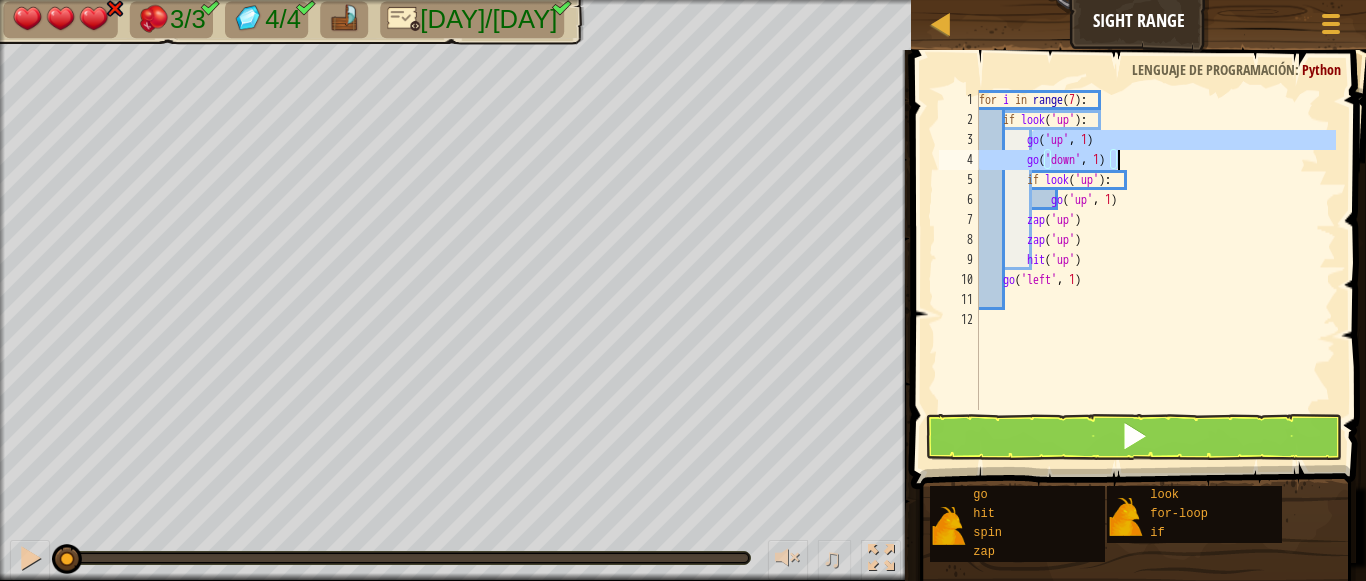 drag, startPoint x: 1029, startPoint y: 142, endPoint x: 1120, endPoint y: 158, distance: 92.39589 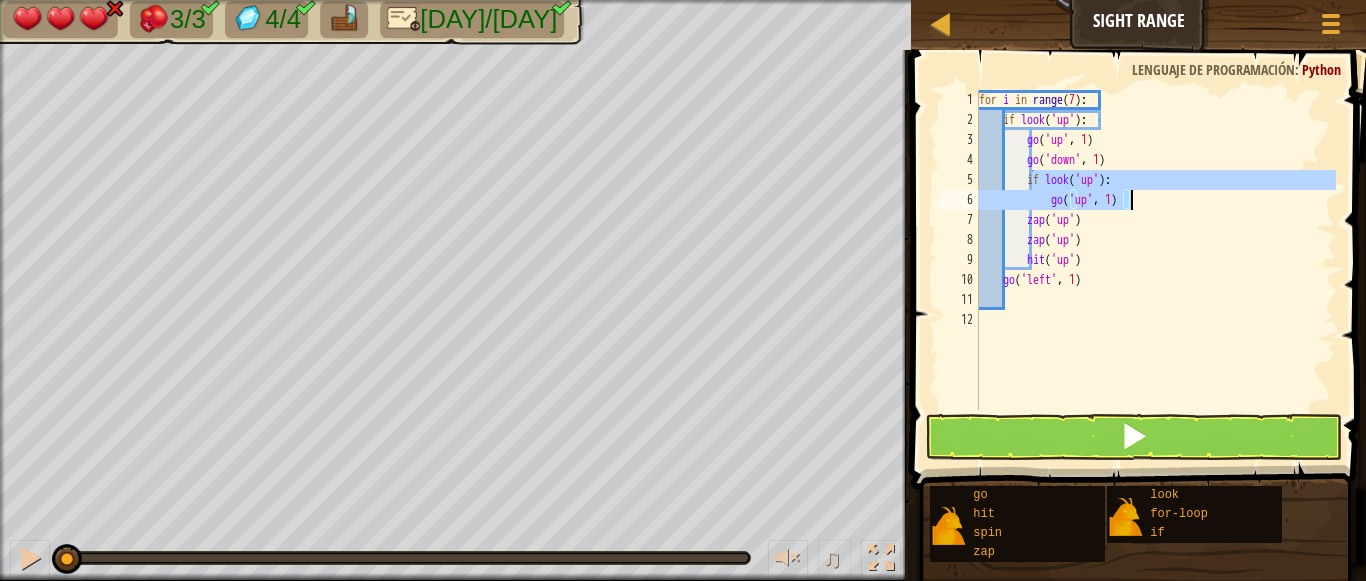 drag, startPoint x: 1029, startPoint y: 183, endPoint x: 1138, endPoint y: 207, distance: 111.61093 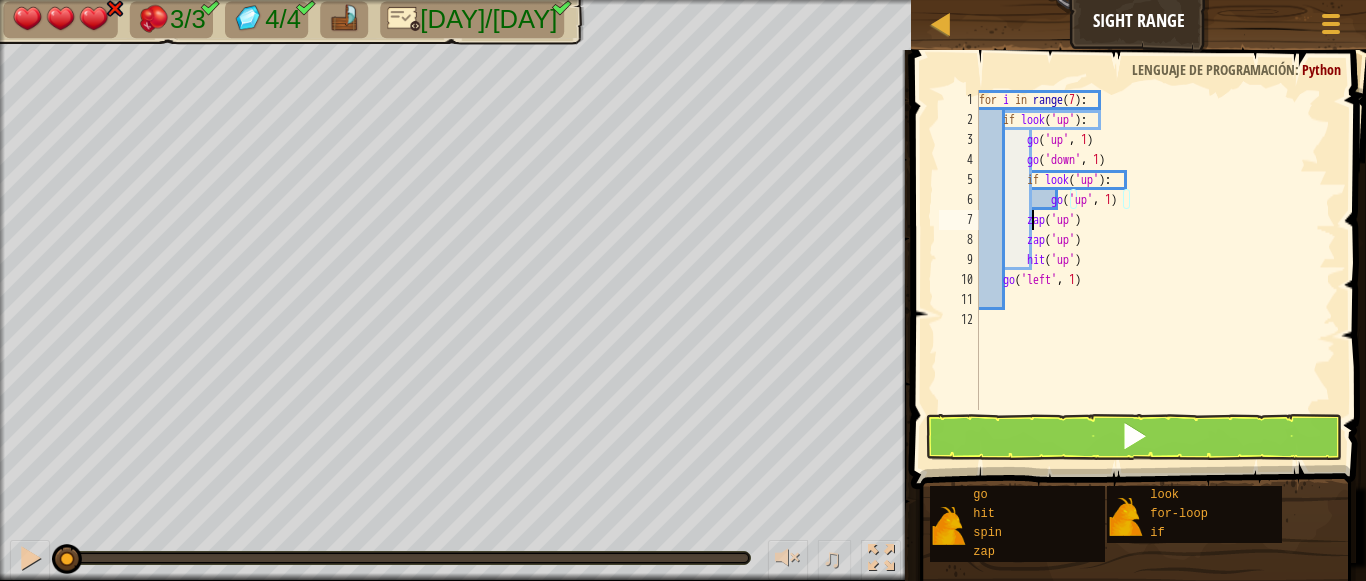 click on "for   i   in   range ( 7 ) :      if   look ( 'up' ) :          go ( 'up' ,   1 )          go ( 'down' ,   1 )          if   look ( 'up' ) :              go ( 'up' ,   1 )          zap ( 'up' )          zap ( 'up' )          hit ( 'up' )      go ( 'left' ,   1 )" at bounding box center (1155, 270) 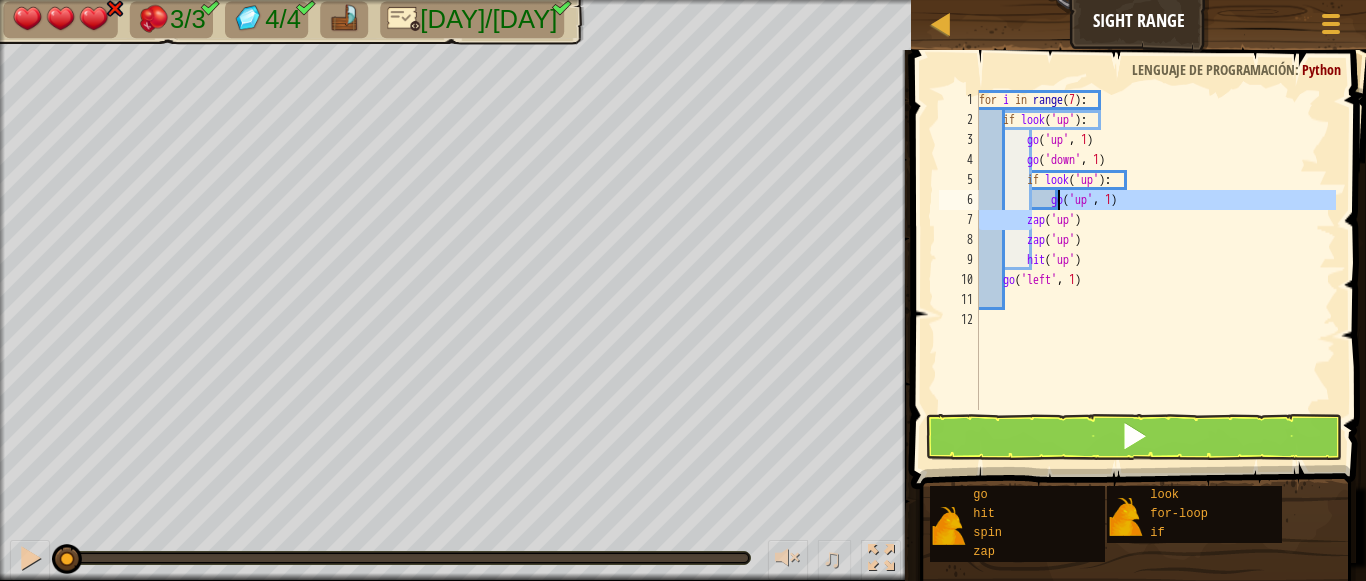 drag, startPoint x: 1030, startPoint y: 220, endPoint x: 1161, endPoint y: 220, distance: 131 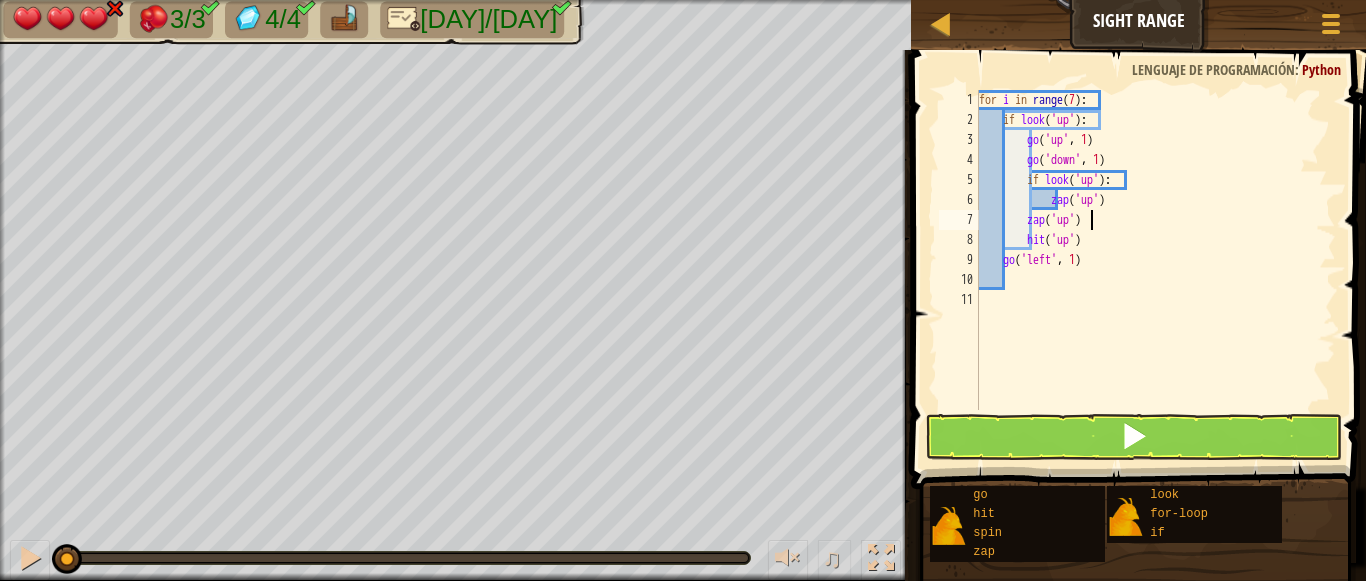 click on "for   i   in   range ( 7 ) :      if   look ( 'up' ) :          go ( 'up' ,   1 )          go ( 'down' ,   1 )          if   look ( 'up' ) :              zap ( 'up' )          zap ( 'up' )          hit ( 'up' )      go ( 'left' ,   1 )" at bounding box center [1155, 270] 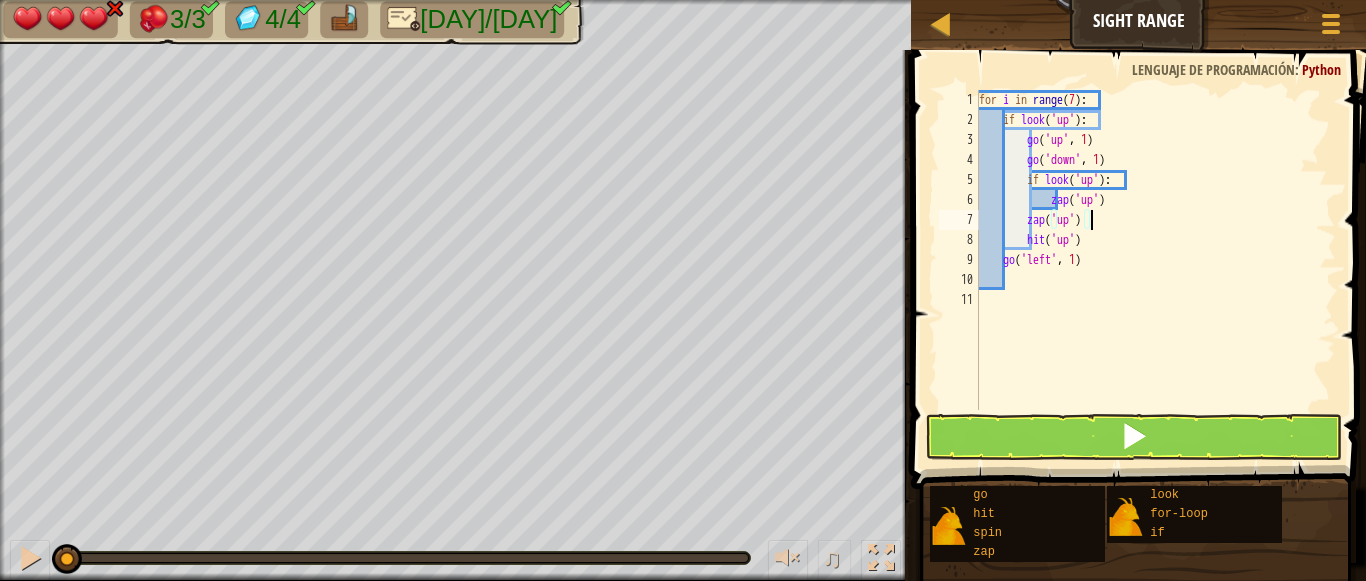 click on "for   i   in   range ( 7 ) :      if   look ( 'up' ) :          go ( 'up' ,   1 )          go ( 'down' ,   1 )          if   look ( 'up' ) :              zap ( 'up' )          zap ( 'up' )          hit ( 'up' )      go ( 'left' ,   1 )" at bounding box center (1155, 270) 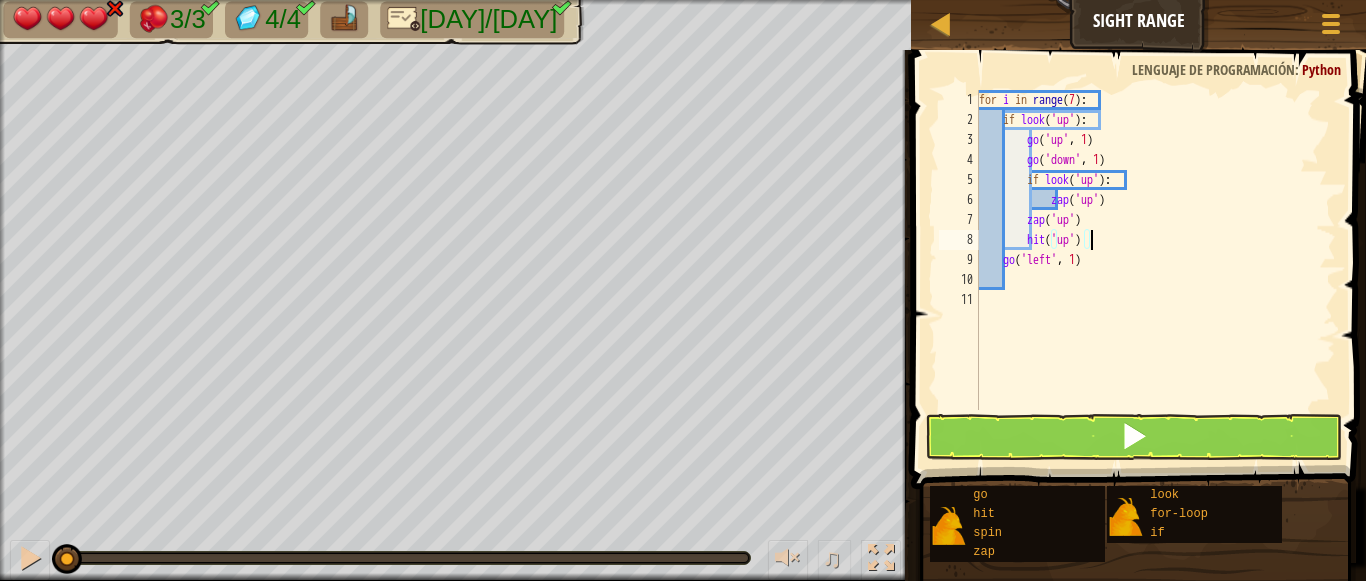 click on "for   i   in   range ( 7 ) :      if   look ( 'up' ) :          go ( 'up' ,   1 )          go ( 'down' ,   1 )          if   look ( 'up' ) :              zap ( 'up' )          zap ( 'up' )          hit ( 'up' )      go ( 'left' ,   1 )" at bounding box center [1155, 270] 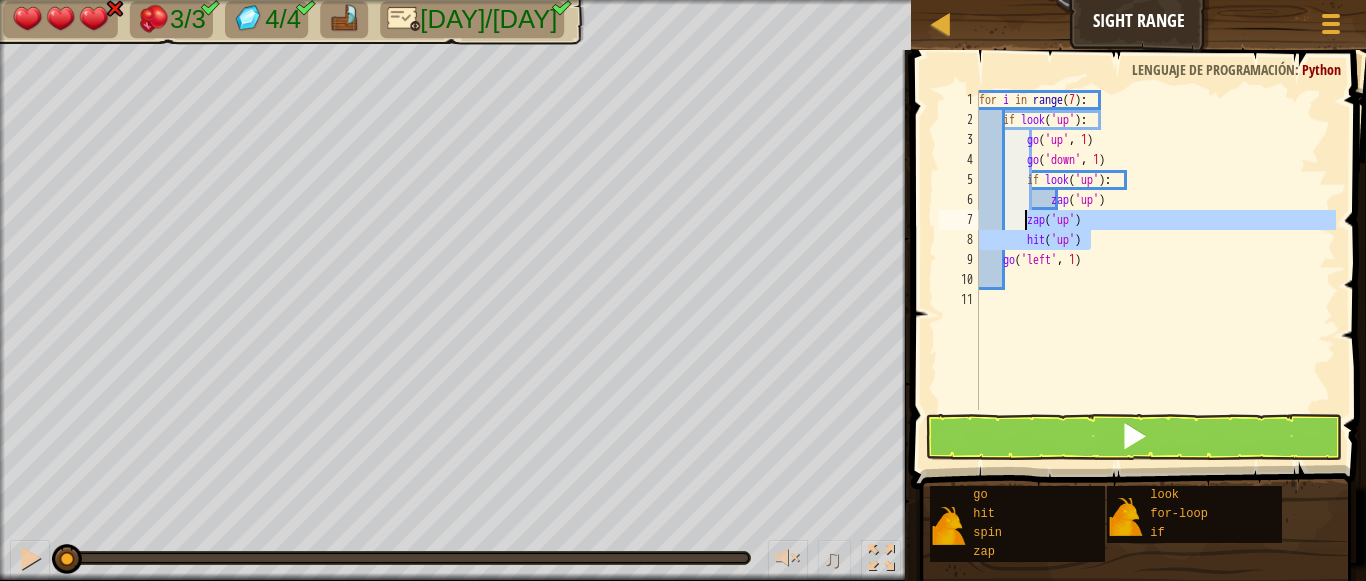 drag, startPoint x: 1090, startPoint y: 232, endPoint x: 1024, endPoint y: 212, distance: 68.96376 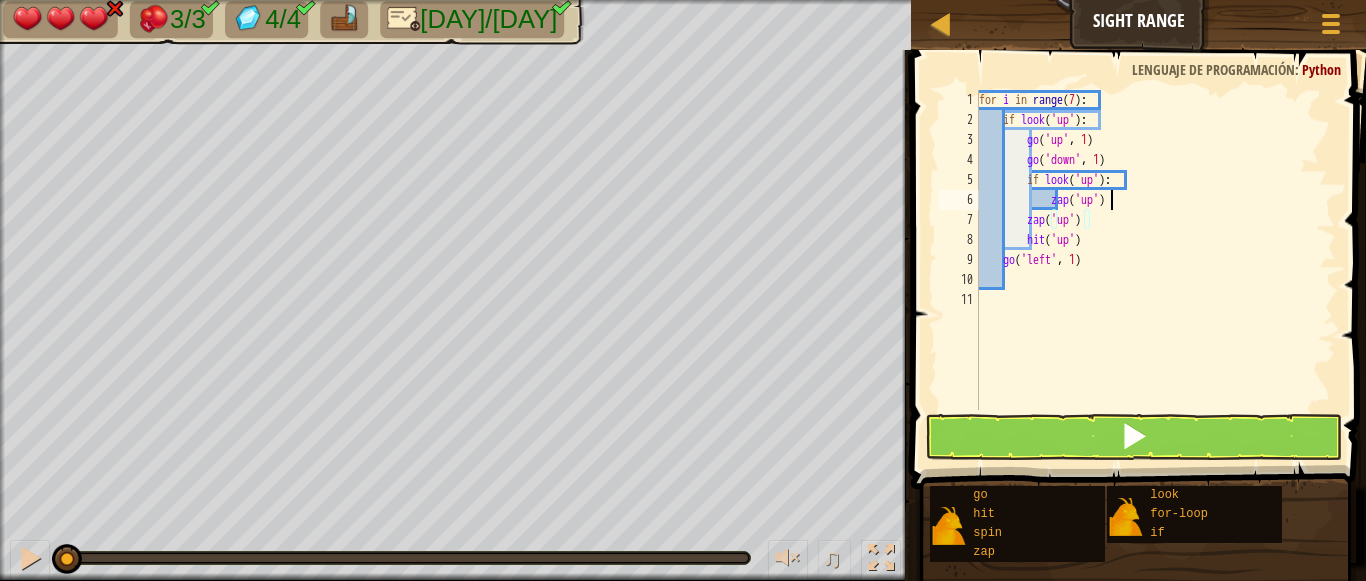 click on "for   i   in   range ( 7 ) :      if   look ( 'up' ) :          go ( 'up' ,   1 )          go ( 'down' ,   1 )          if   look ( 'up' ) :              zap ( 'up' )          zap ( 'up' )          hit ( 'up' )      go ( 'left' ,   1 )" at bounding box center (1155, 270) 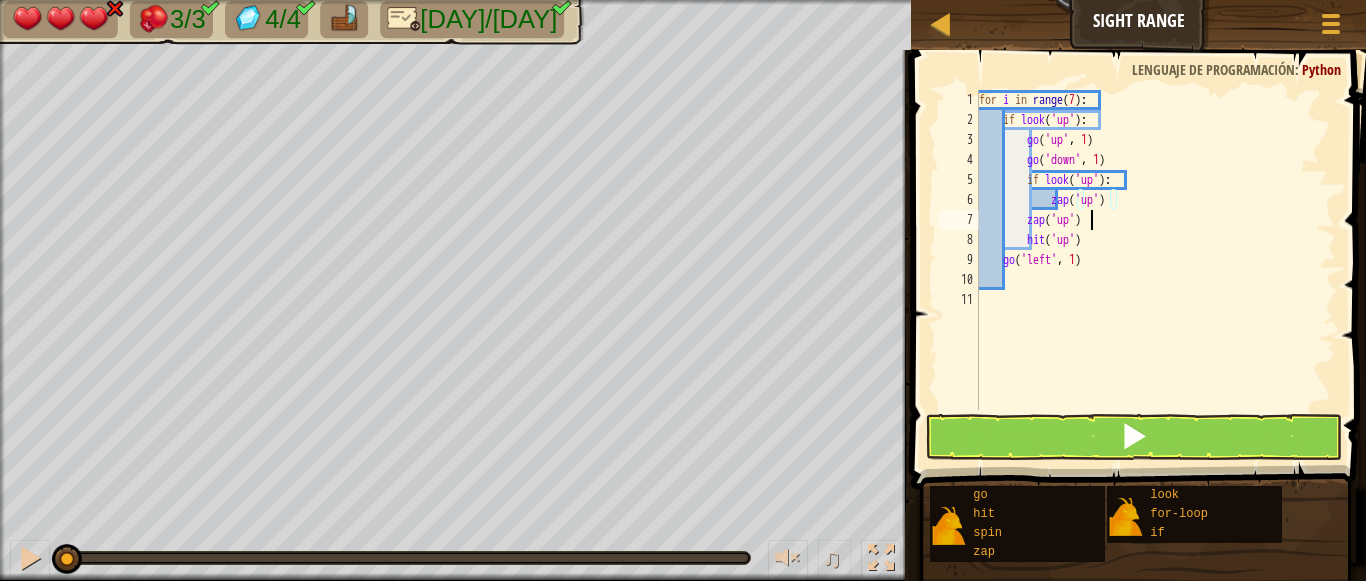 click on "for   i   in   range ( 7 ) :      if   look ( 'up' ) :          go ( 'up' ,   1 )          go ( 'down' ,   1 )          if   look ( 'up' ) :              zap ( 'up' )          zap ( 'up' )          hit ( 'up' )      go ( 'left' ,   1 )" at bounding box center [1155, 270] 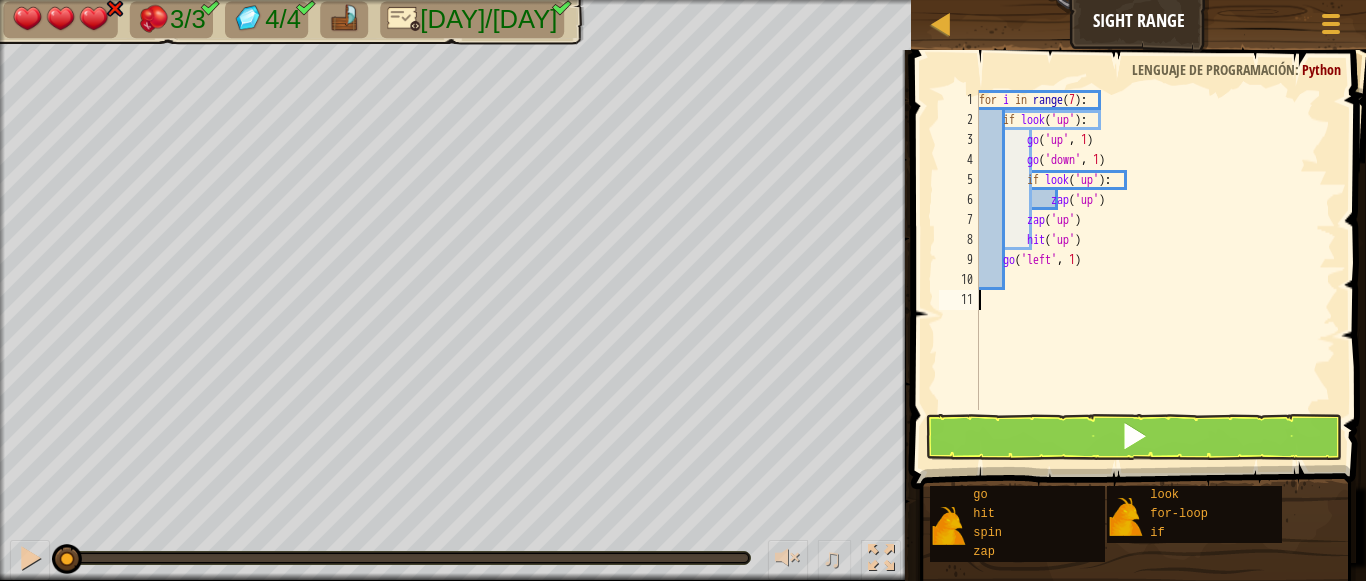 click on "for   i   in   range ( 7 ) :      if   look ( 'up' ) :          go ( 'up' ,   1 )          go ( 'down' ,   1 )          if   look ( 'up' ) :              zap ( 'up' )          zap ( 'up' )          hit ( 'up' )      go ( 'left' ,   1 )" at bounding box center [1155, 270] 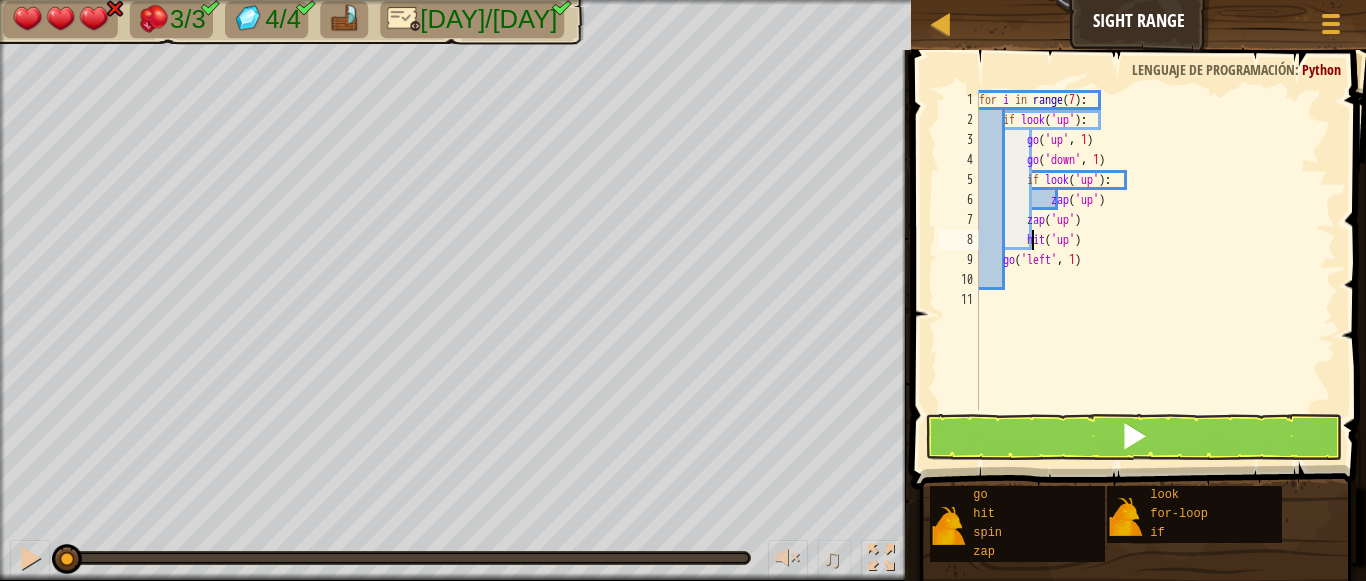 click on "for   i   in   range ( 7 ) :      if   look ( 'up' ) :          go ( 'up' ,   1 )          go ( 'down' ,   1 )          if   look ( 'up' ) :              zap ( 'up' )          zap ( 'up' )          hit ( 'up' )      go ( 'left' ,   1 )" at bounding box center [1155, 270] 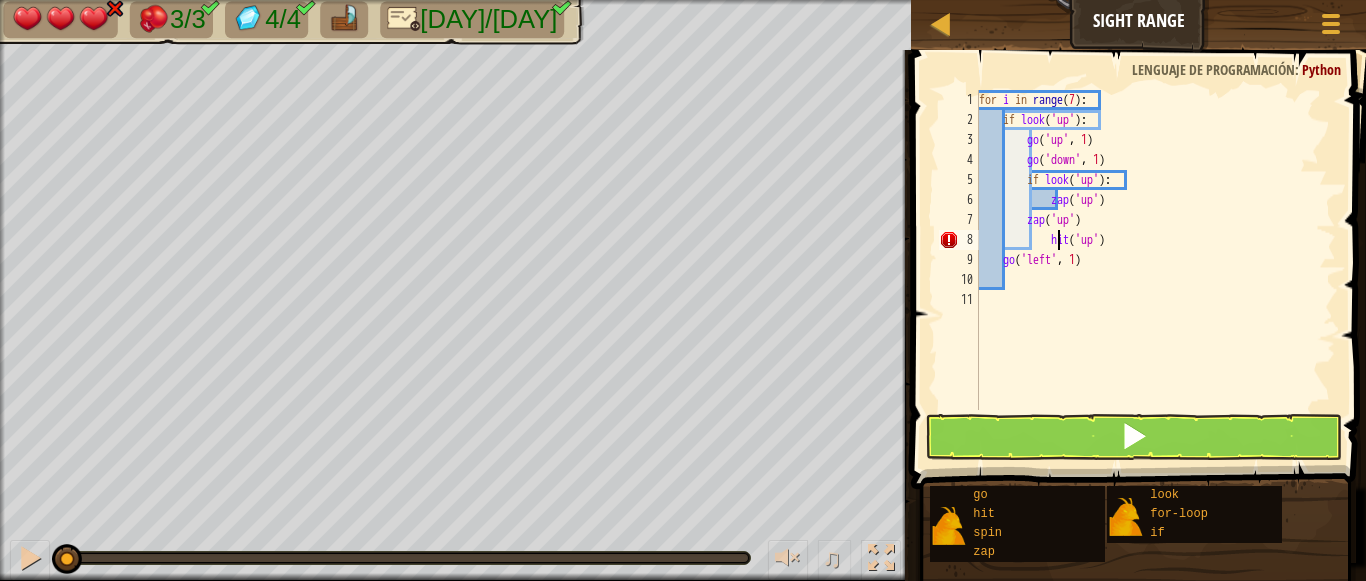 click on "for   i   in   range ( 7 ) :      if   look ( 'up' ) :          go ( 'up' ,   1 )          go ( 'down' ,   1 )          if   look ( 'up' ) :              zap ( 'up' )          zap ( 'up' )              hit ( 'up' )      go ( 'left' ,   1 )" at bounding box center (1155, 270) 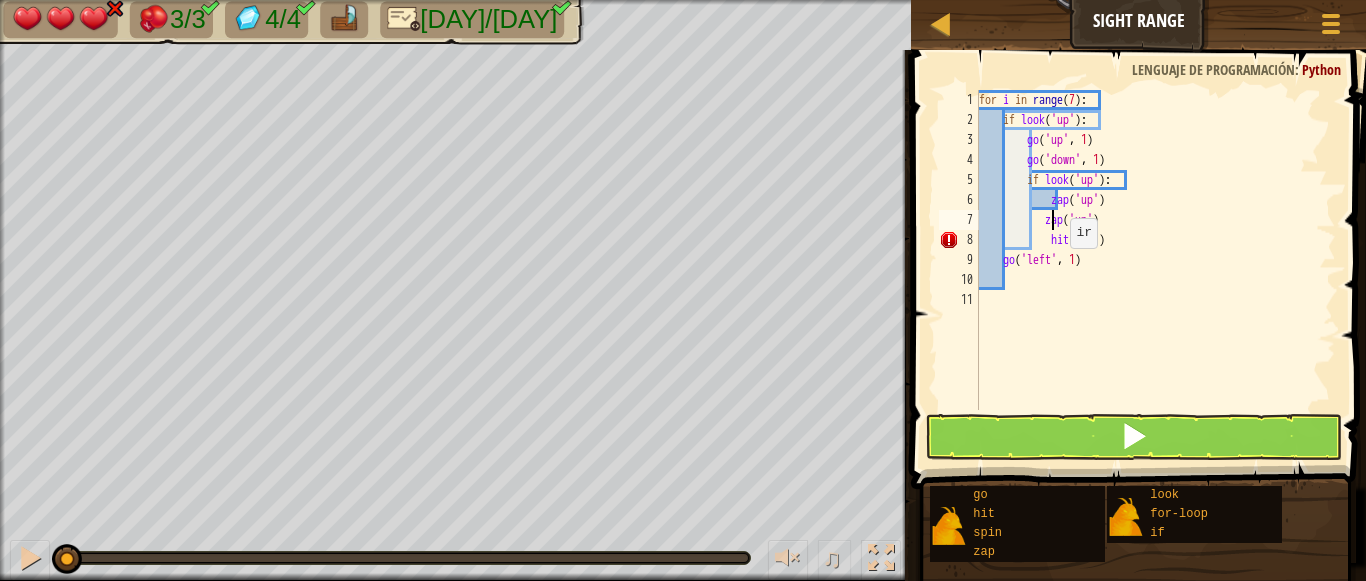 type on "zap('up')" 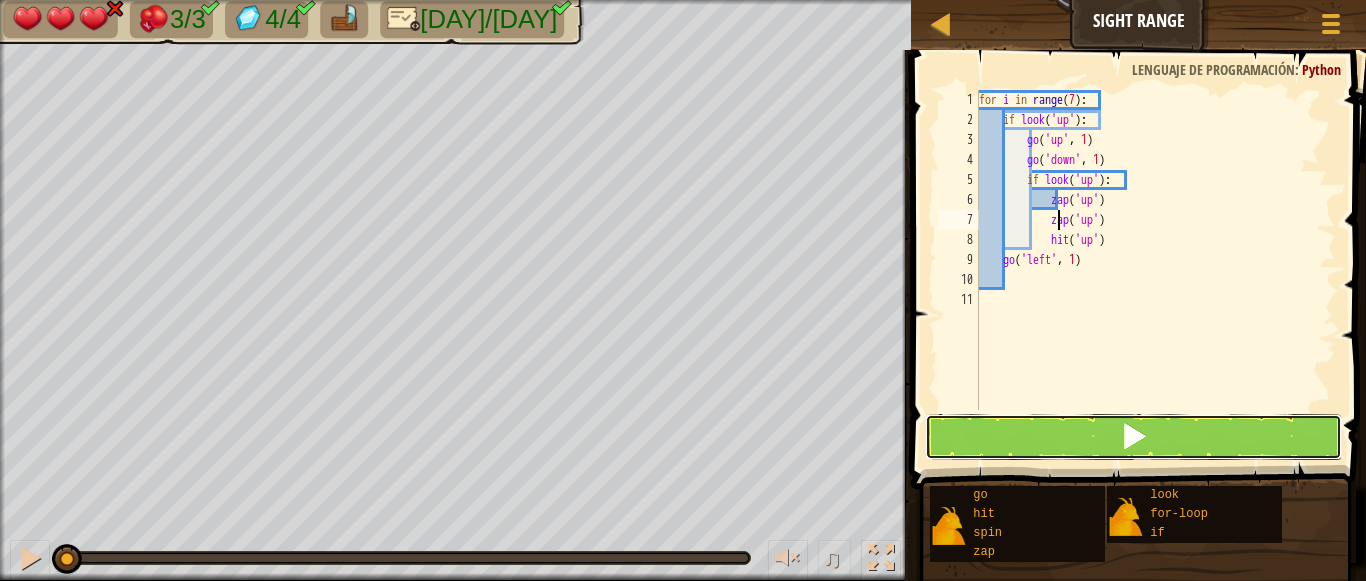 click at bounding box center [1134, 436] 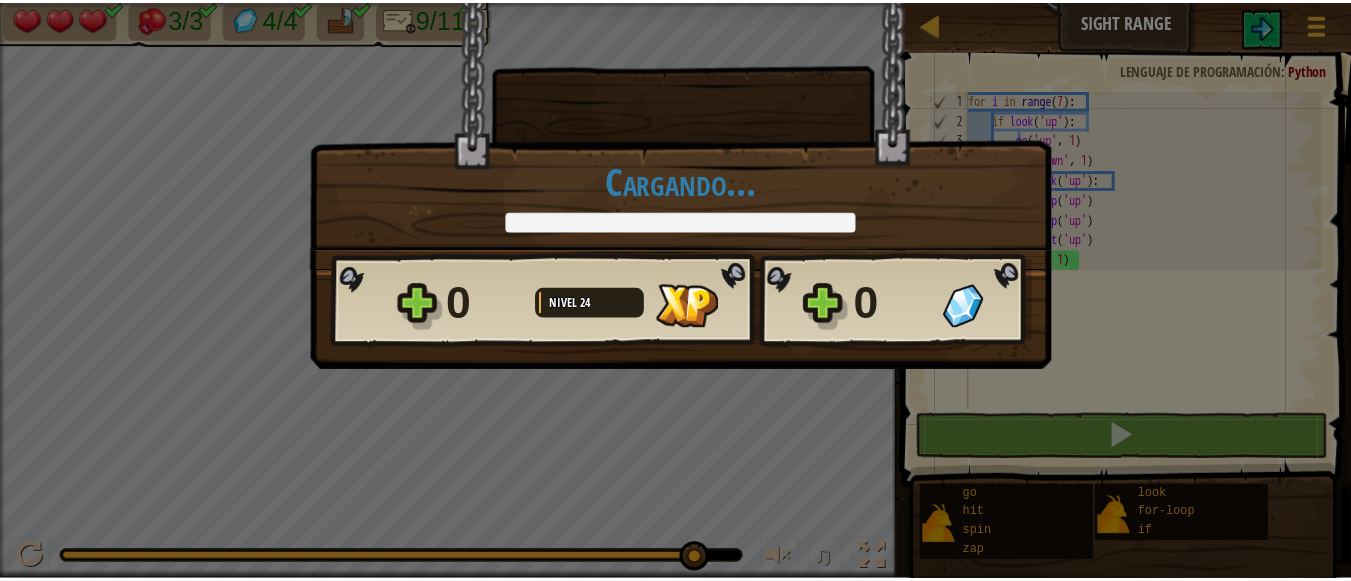 scroll, scrollTop: 9, scrollLeft: 7, axis: both 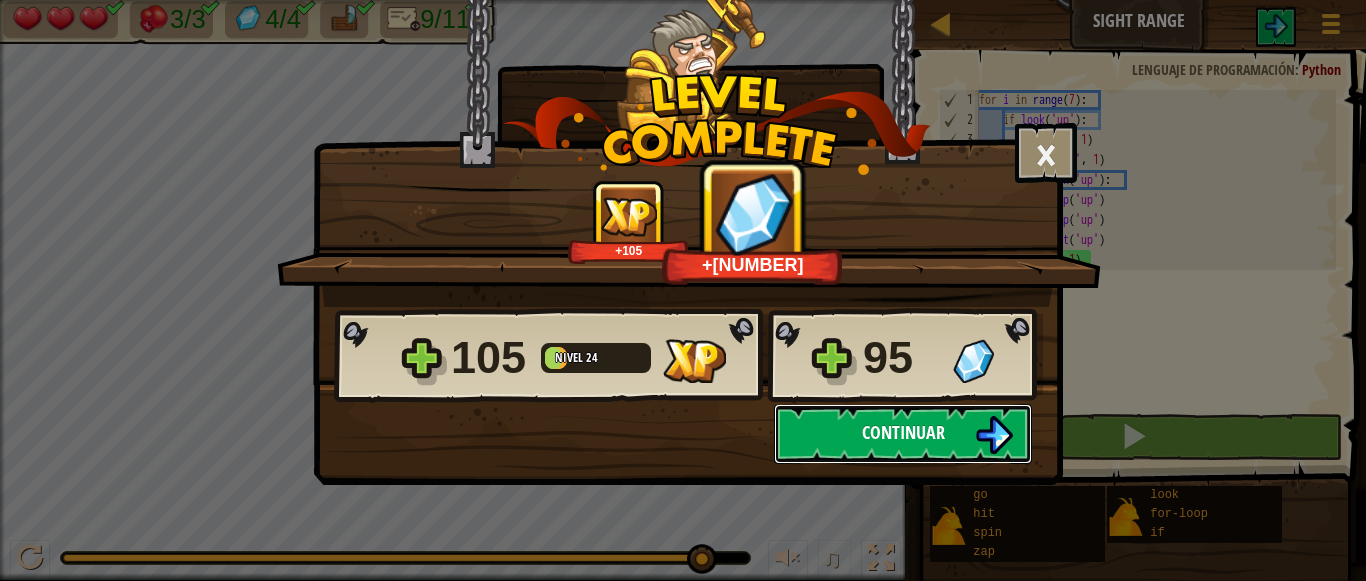 click on "Continuar" at bounding box center [903, 434] 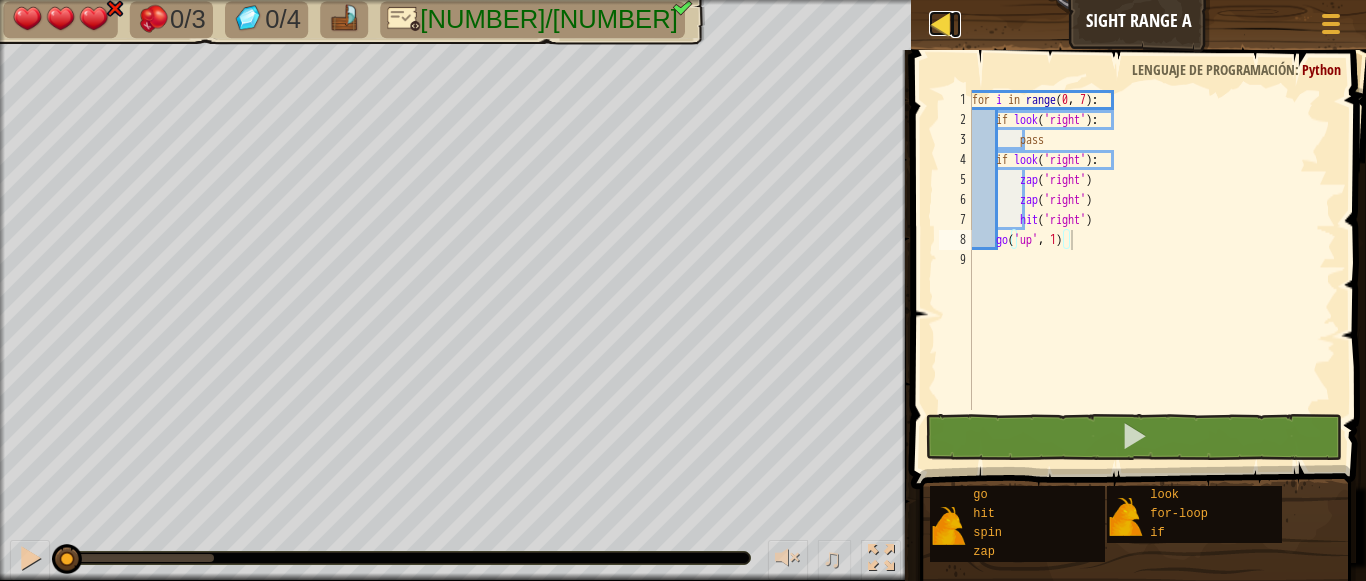 click at bounding box center (941, 23) 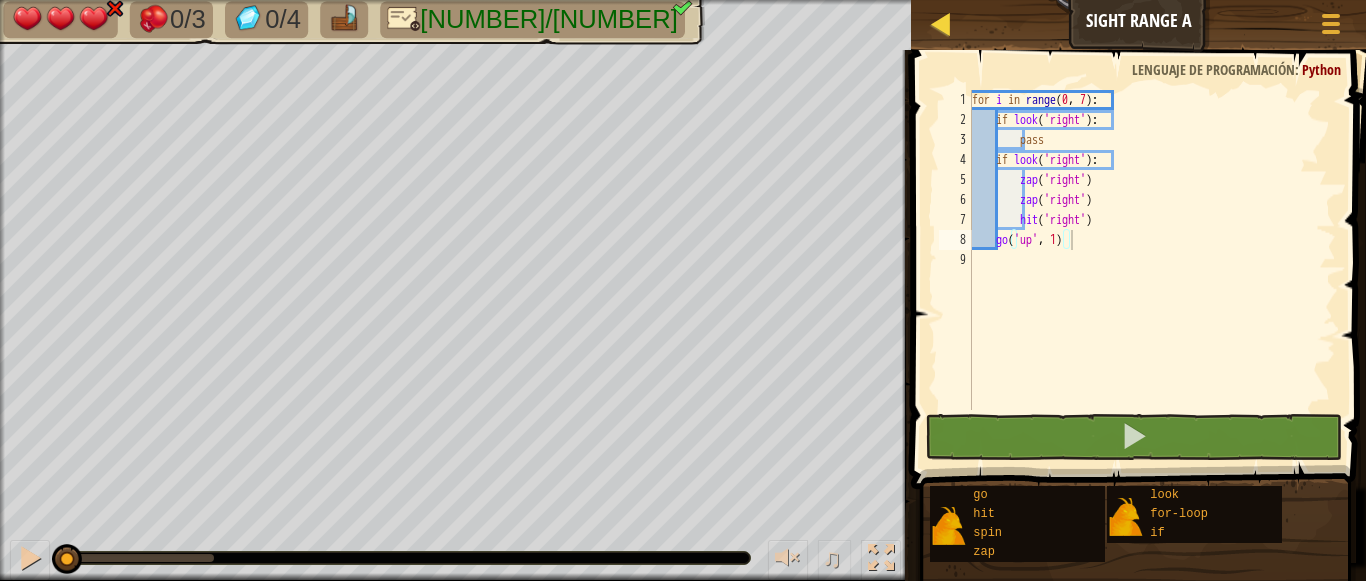 select on "es-ES" 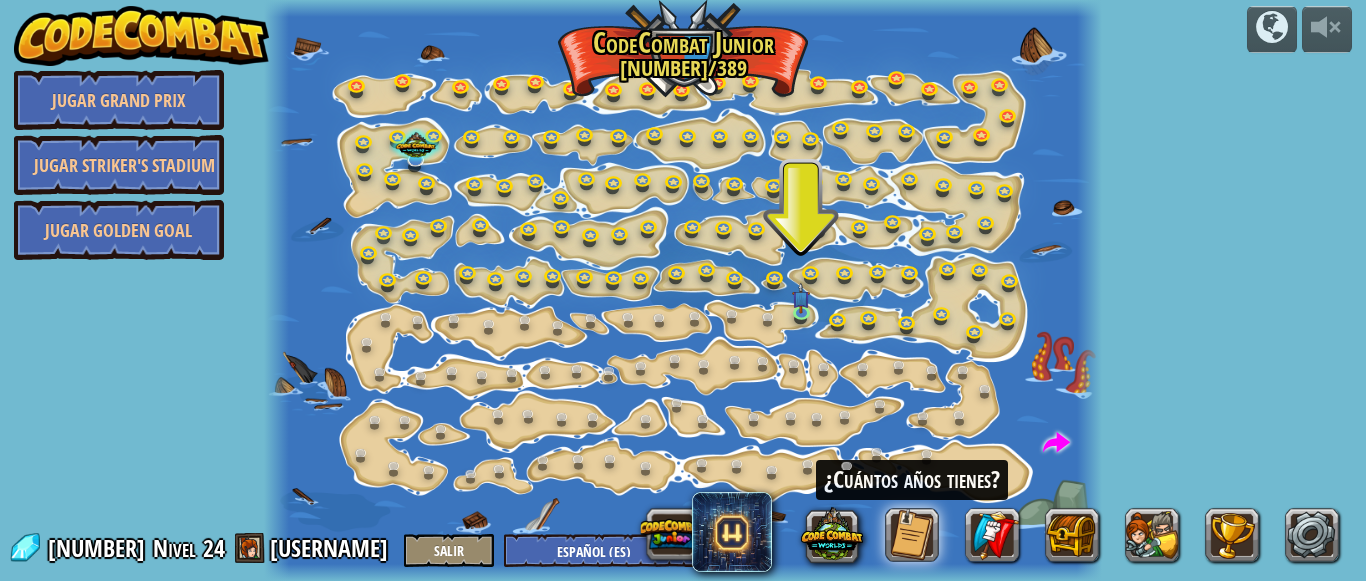 click at bounding box center [142, 36] 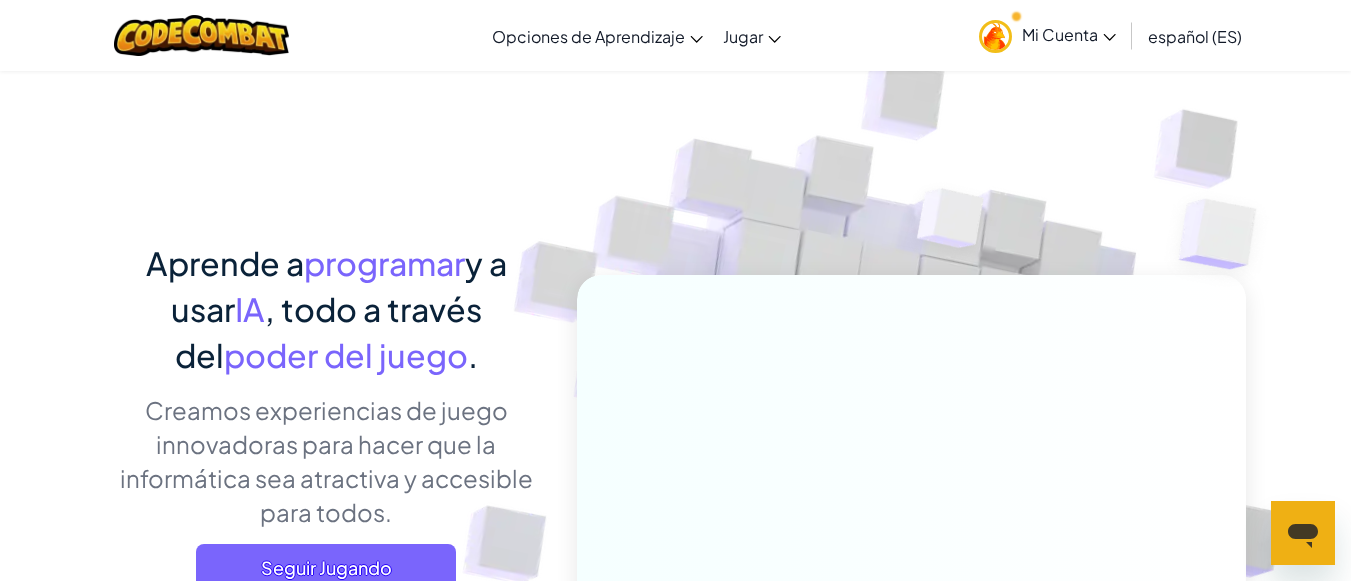 click on "Mi Cuenta" at bounding box center (1069, 34) 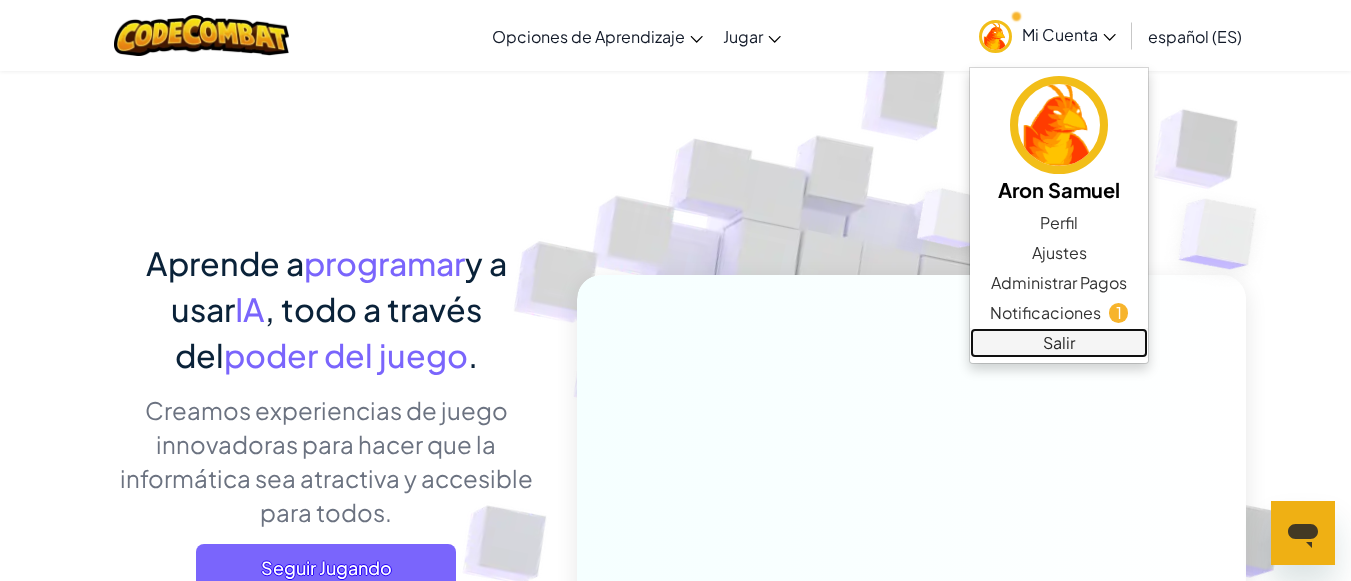 click on "Salir" at bounding box center [1059, 343] 